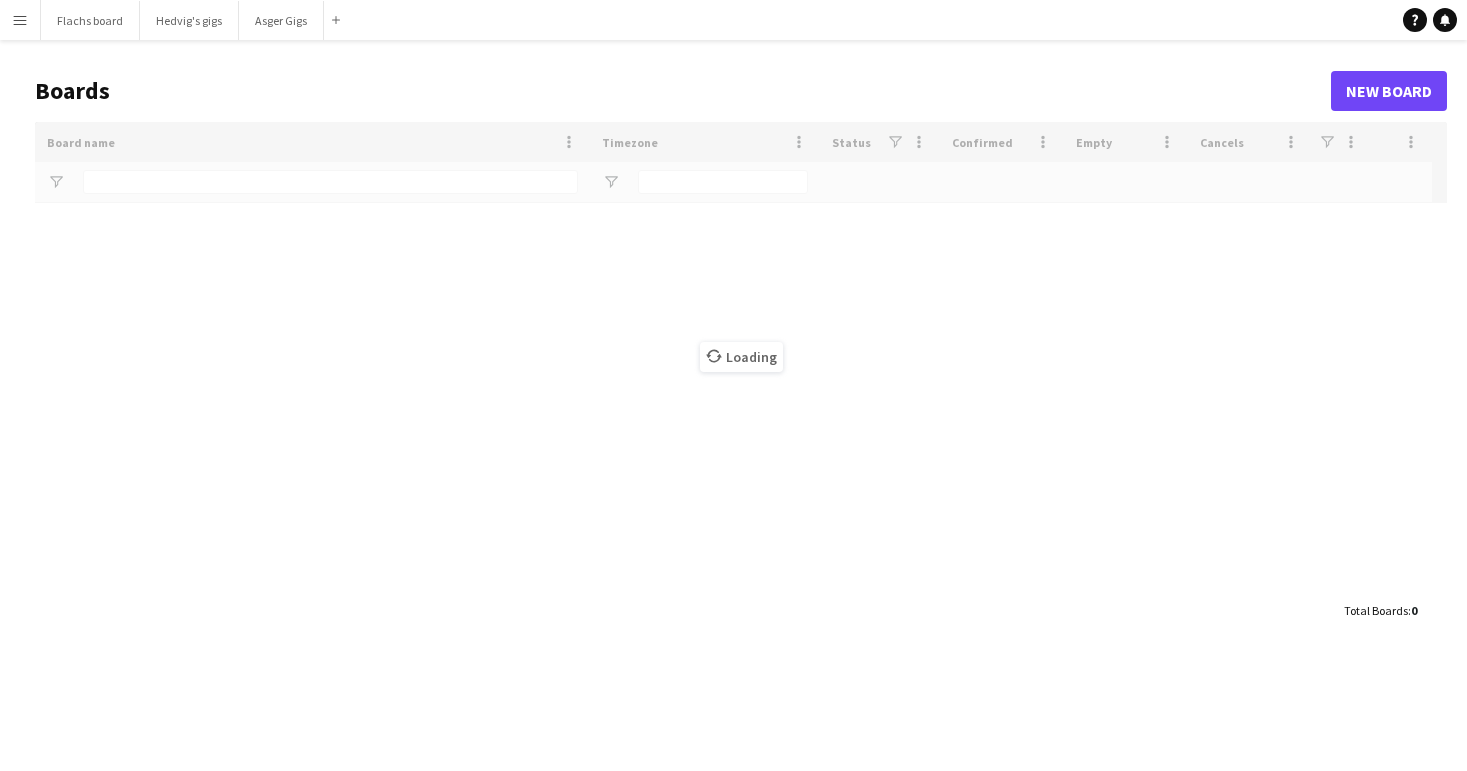 scroll, scrollTop: 0, scrollLeft: 0, axis: both 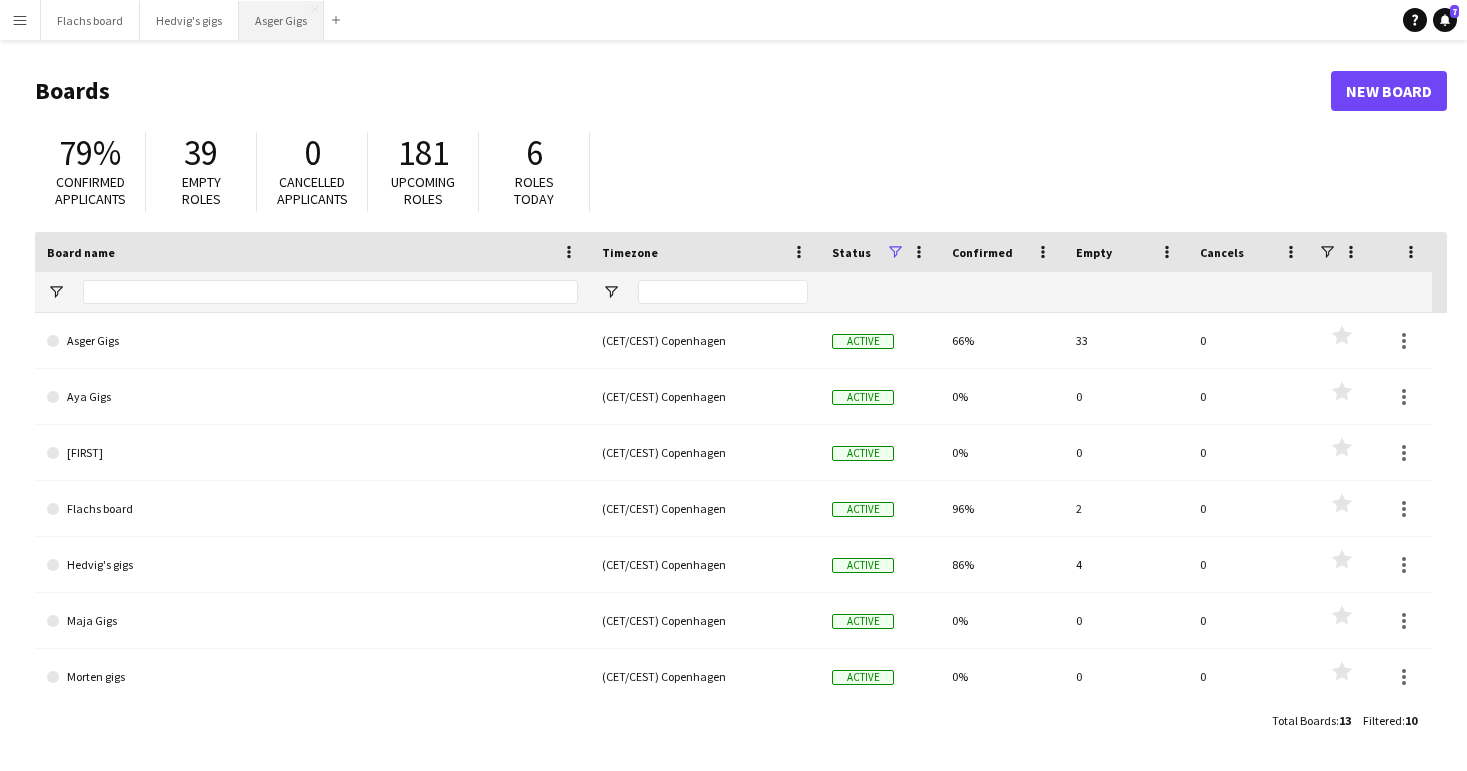 click on "Asger Gigs
Close" at bounding box center (281, 20) 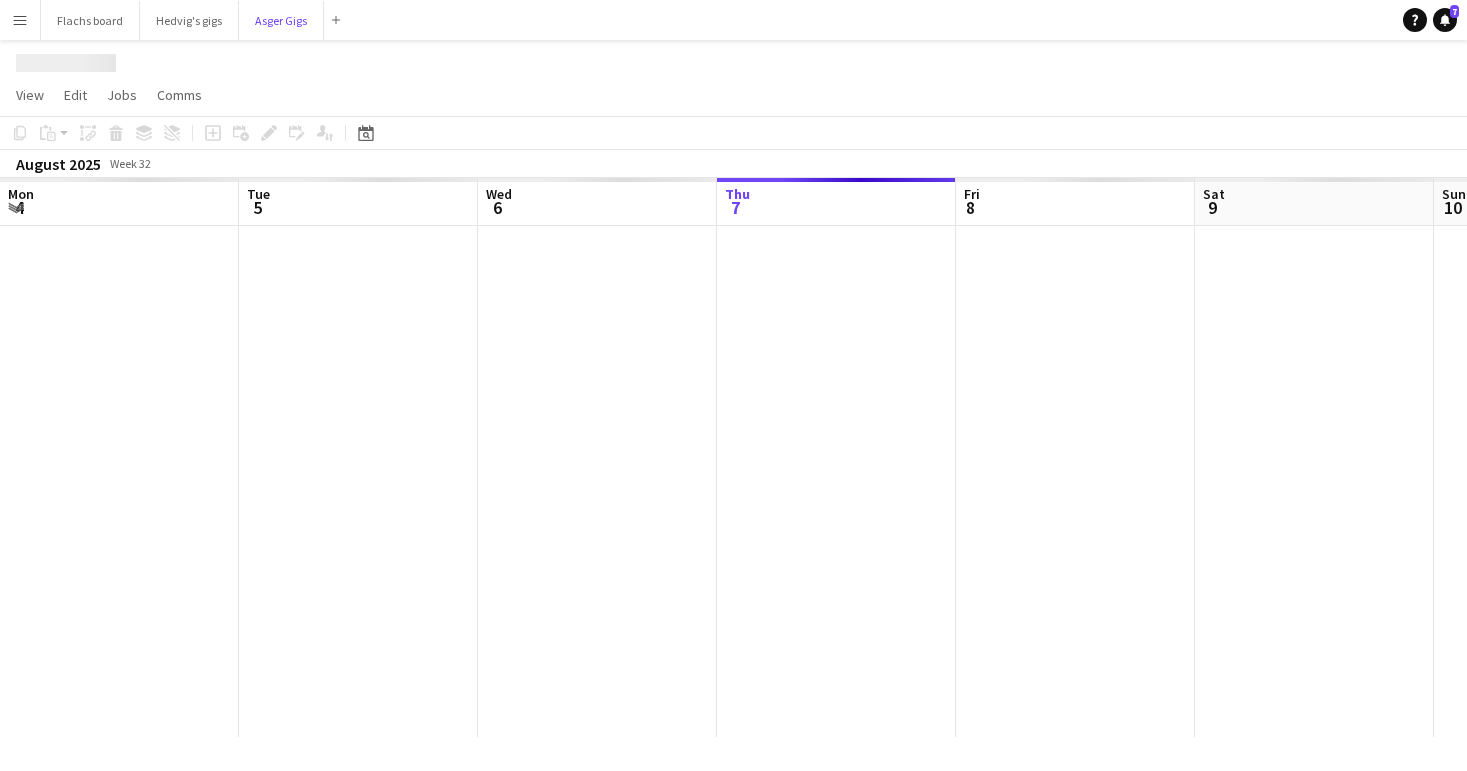 scroll, scrollTop: 0, scrollLeft: 478, axis: horizontal 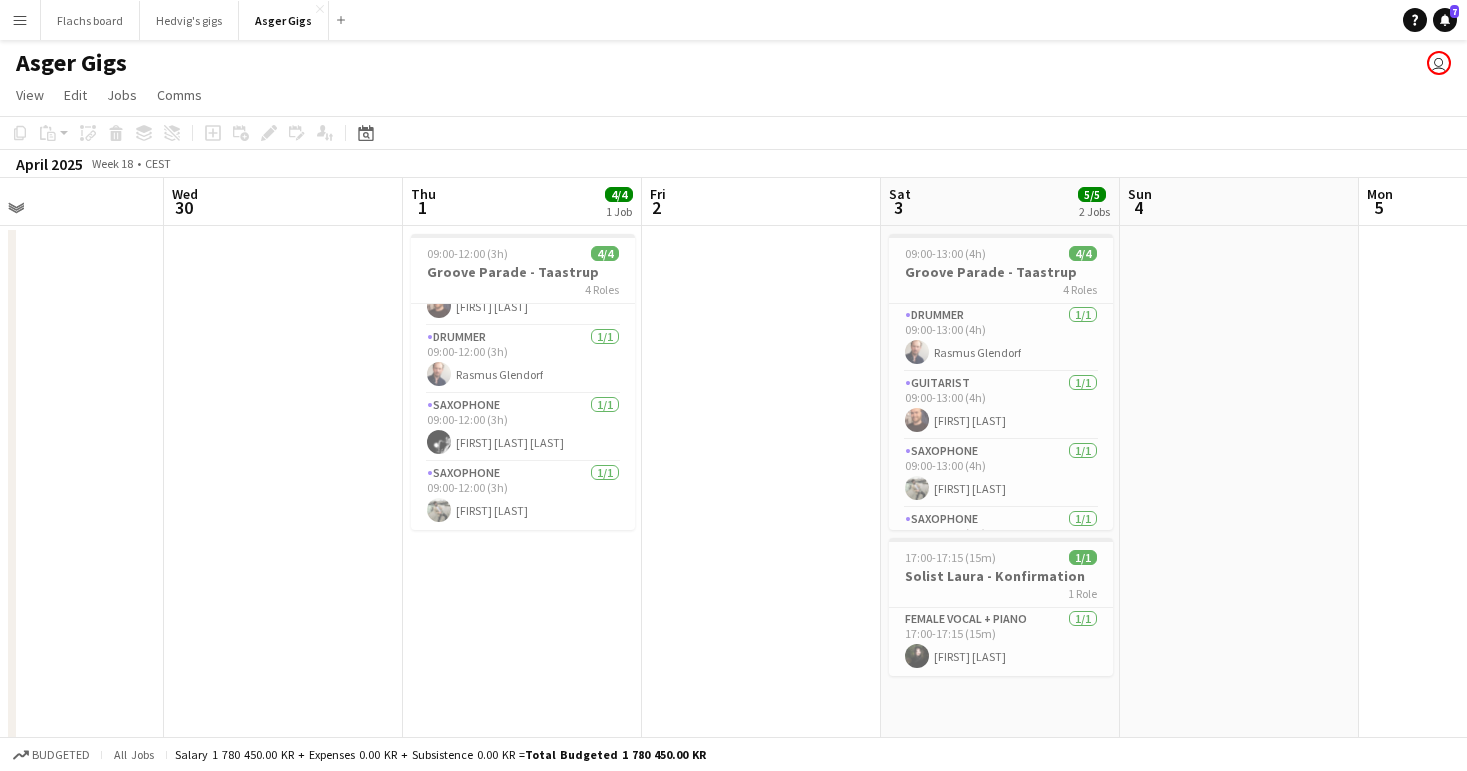click on "Menu" at bounding box center (20, 20) 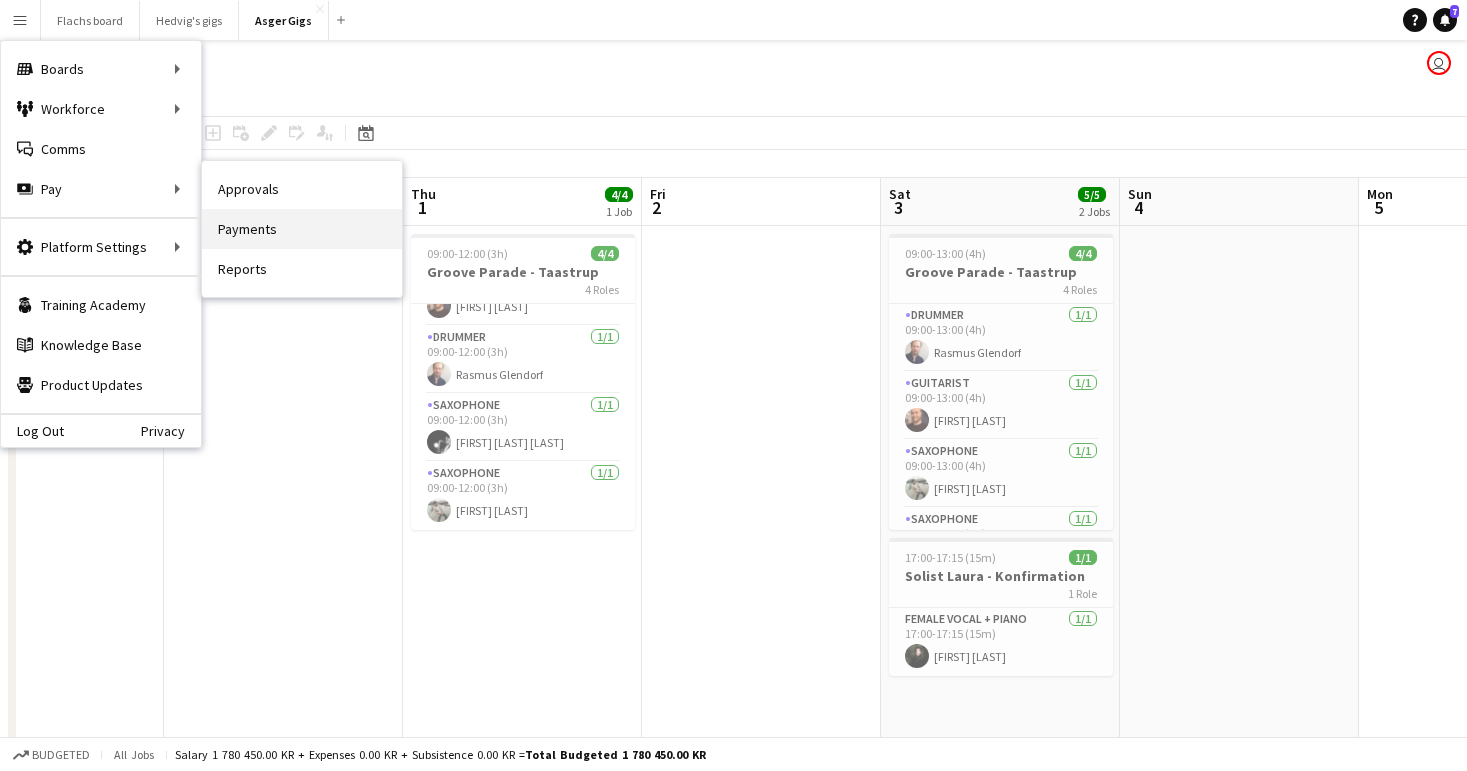 click on "Payments" at bounding box center (302, 229) 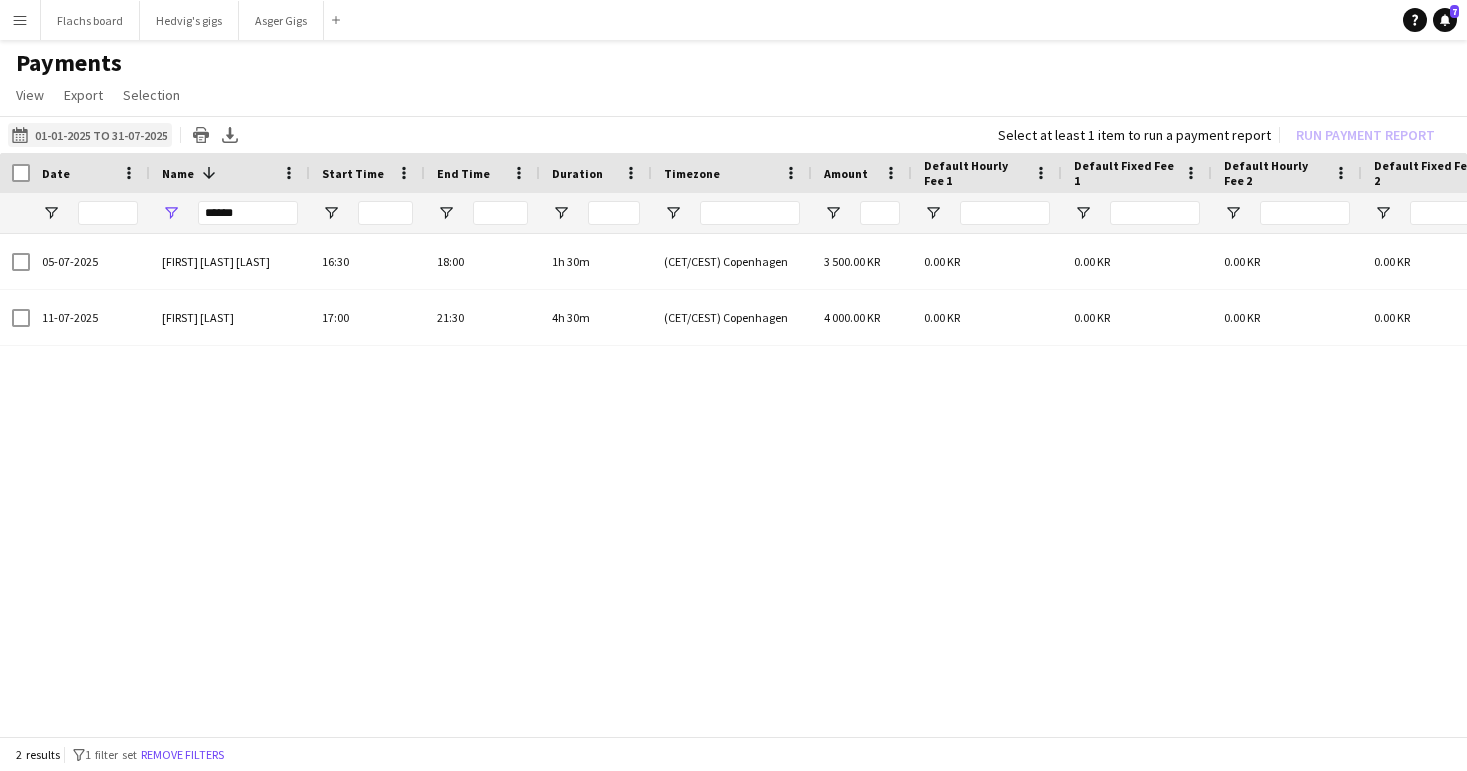 click on "01-01-2025 to 31-07-2025
01-01-2025 to 31-07-2025" 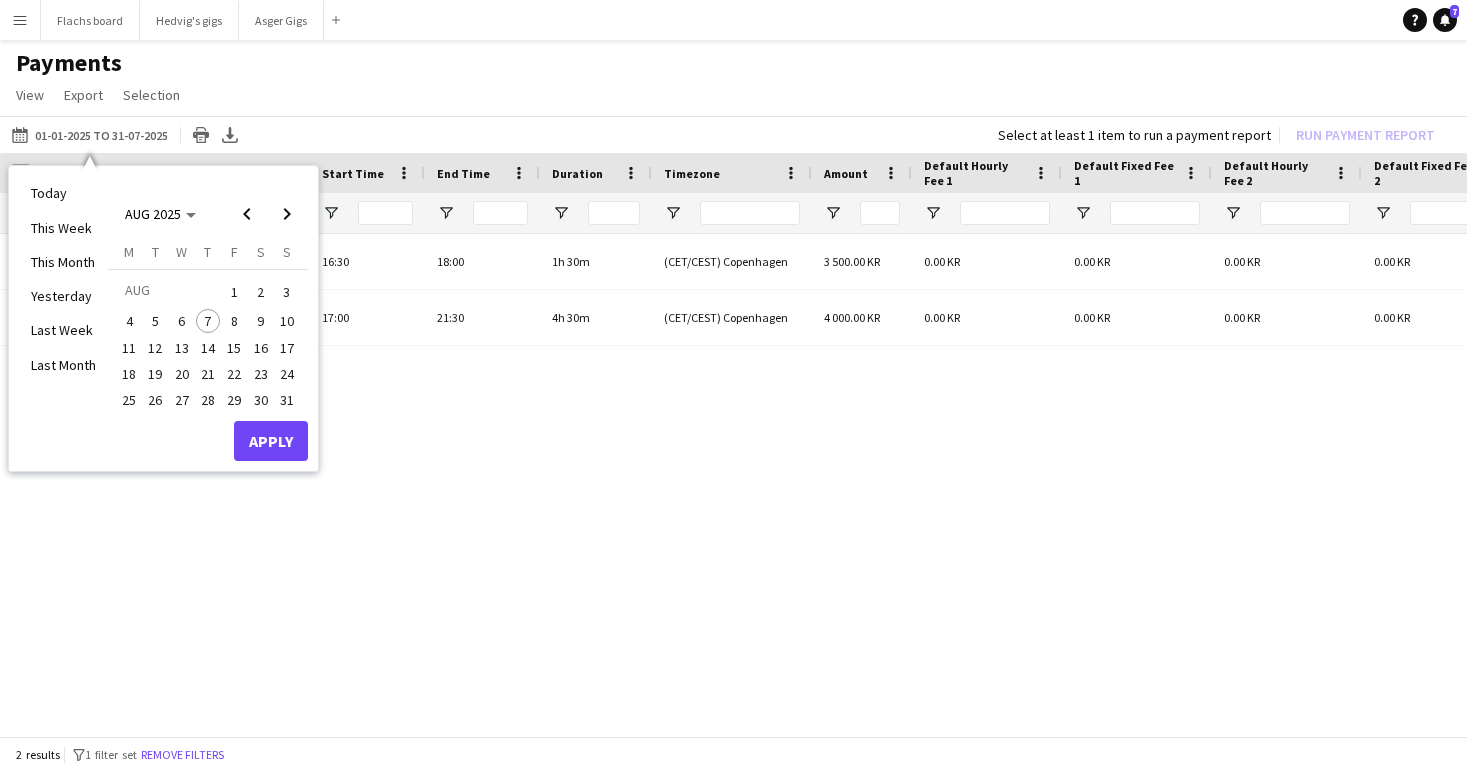 click on "05-07-2025 Johannes Otto Bolding Kruse 16:30 18:00 1h 30m (CET/CEST) Copenhagen 3 500.00 KR 0.00 KR 0.00 KR 0.00 KR 0.00 KR Salary Self-employed Crew
11-07-2025 Johannes Lindhardt Mogensen 17:00 21:30 4h 30m (CET/CEST) Copenhagen 4 000.00 KR 0.00 KR 0.00 KR 0.00 KR 0.00 KR Salary Self-employed Crew" at bounding box center [733, 487] 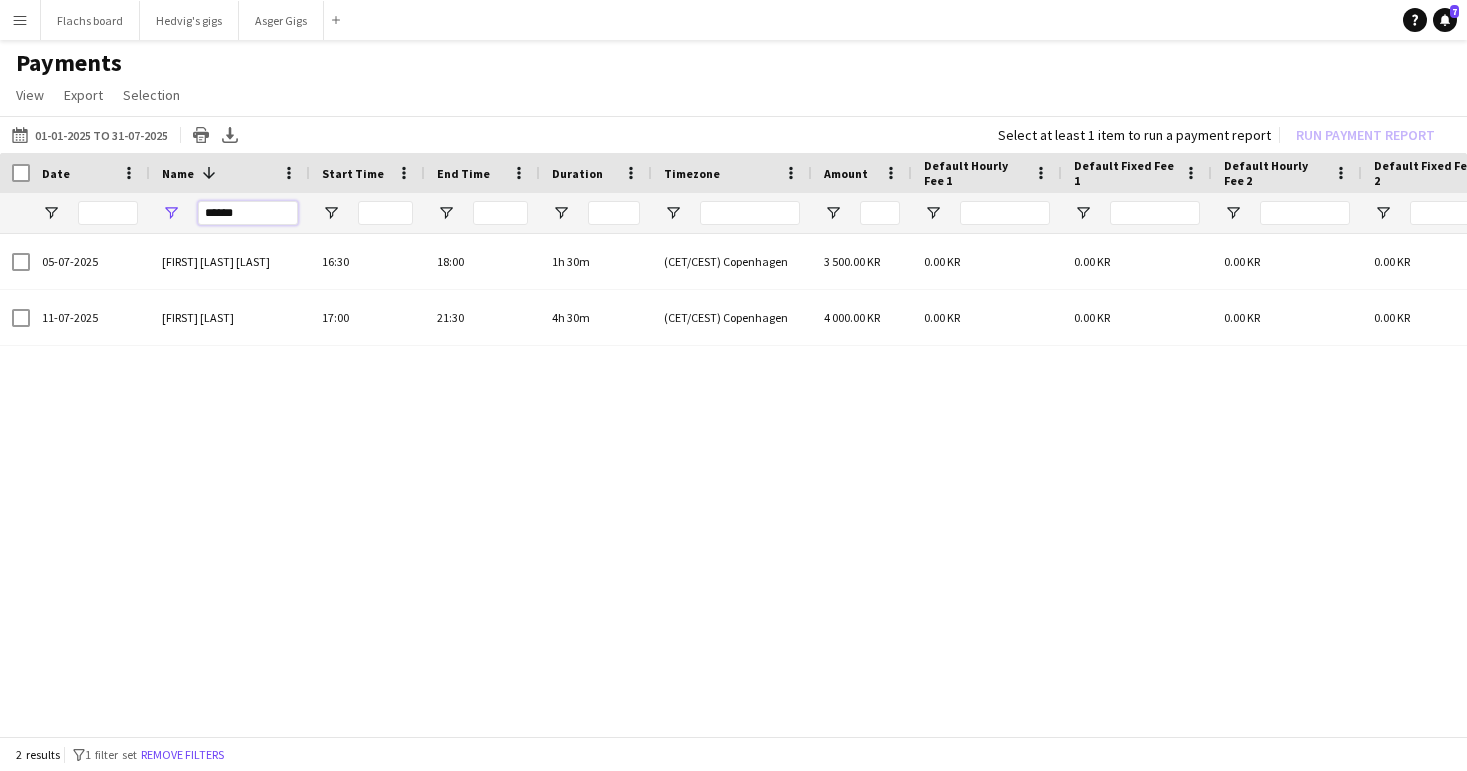 click on "******" at bounding box center [248, 213] 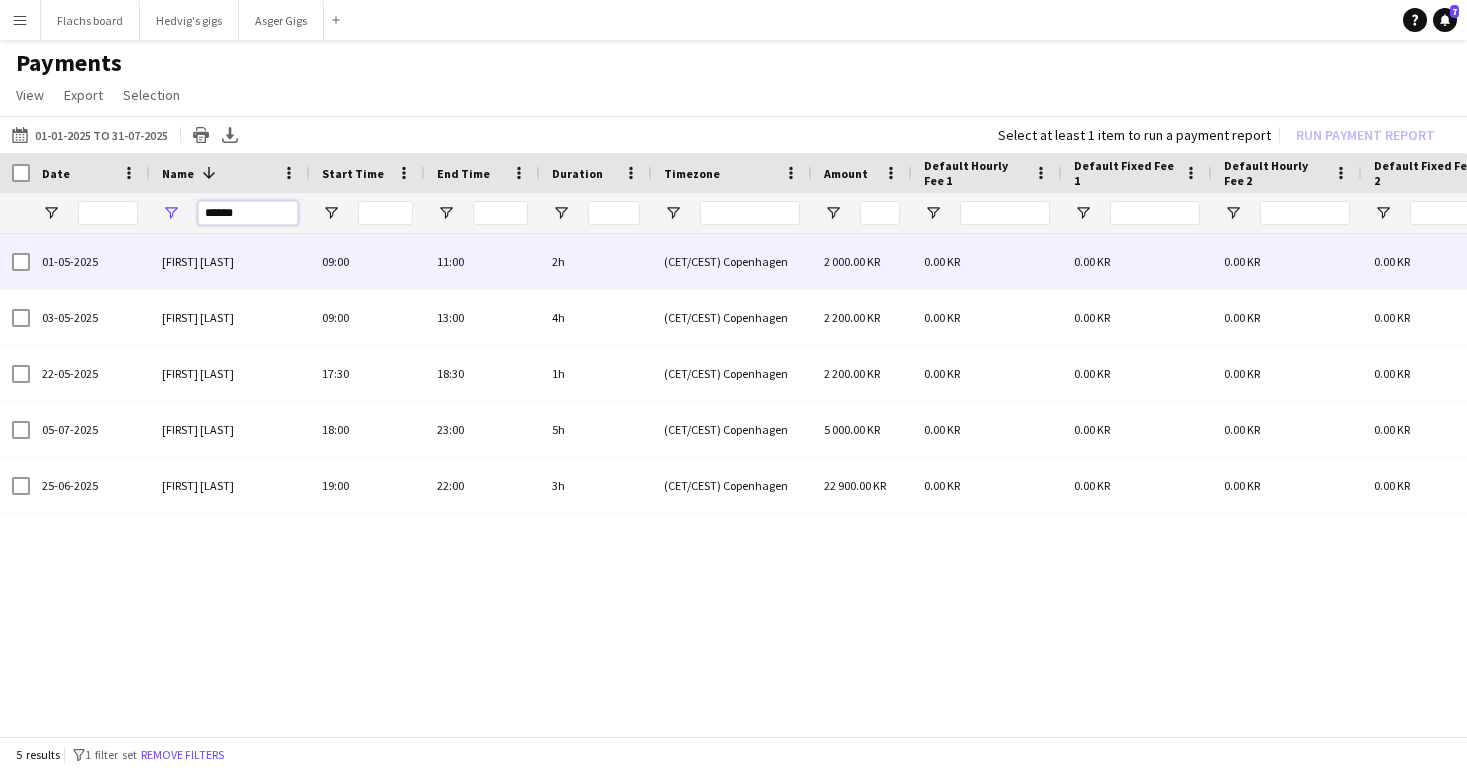type on "******" 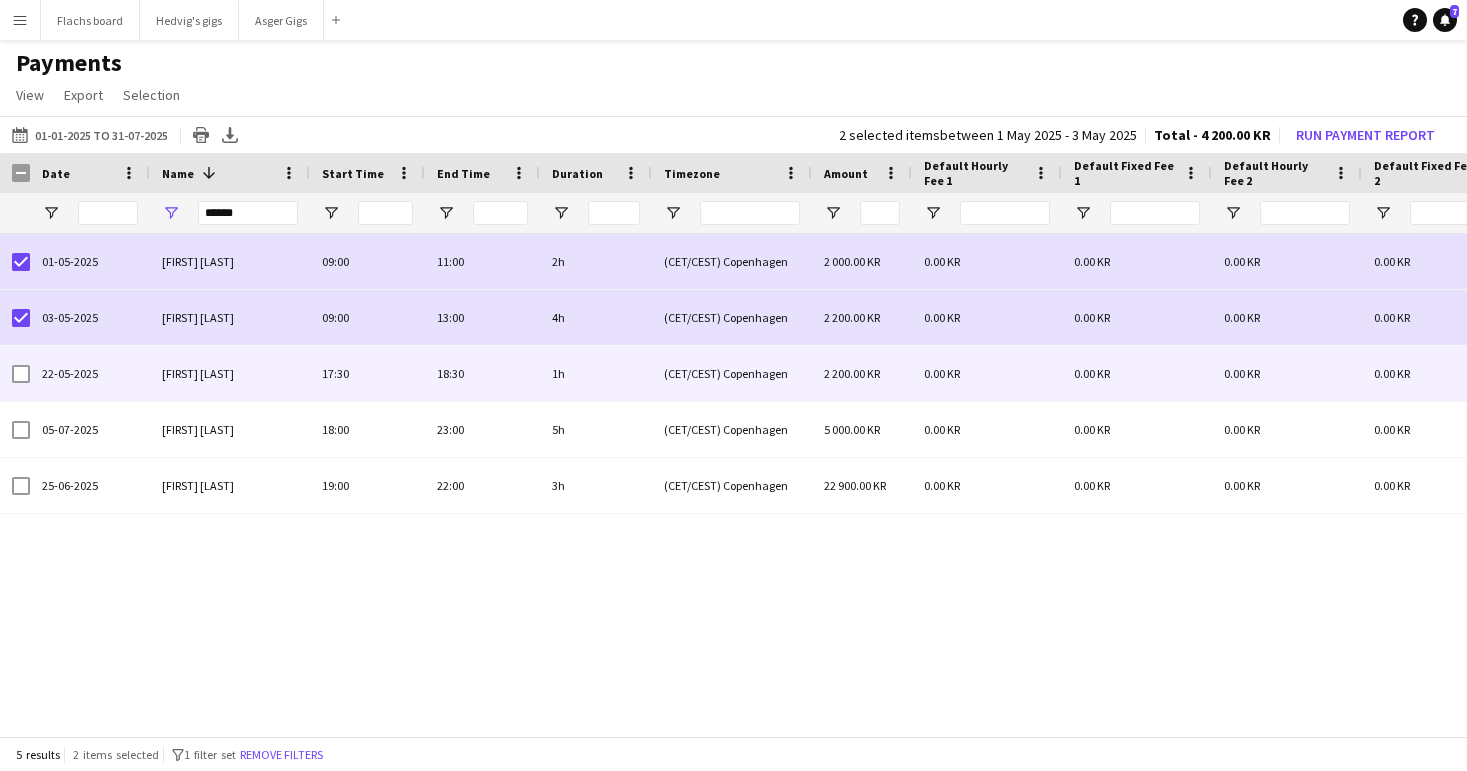 click at bounding box center (21, 374) 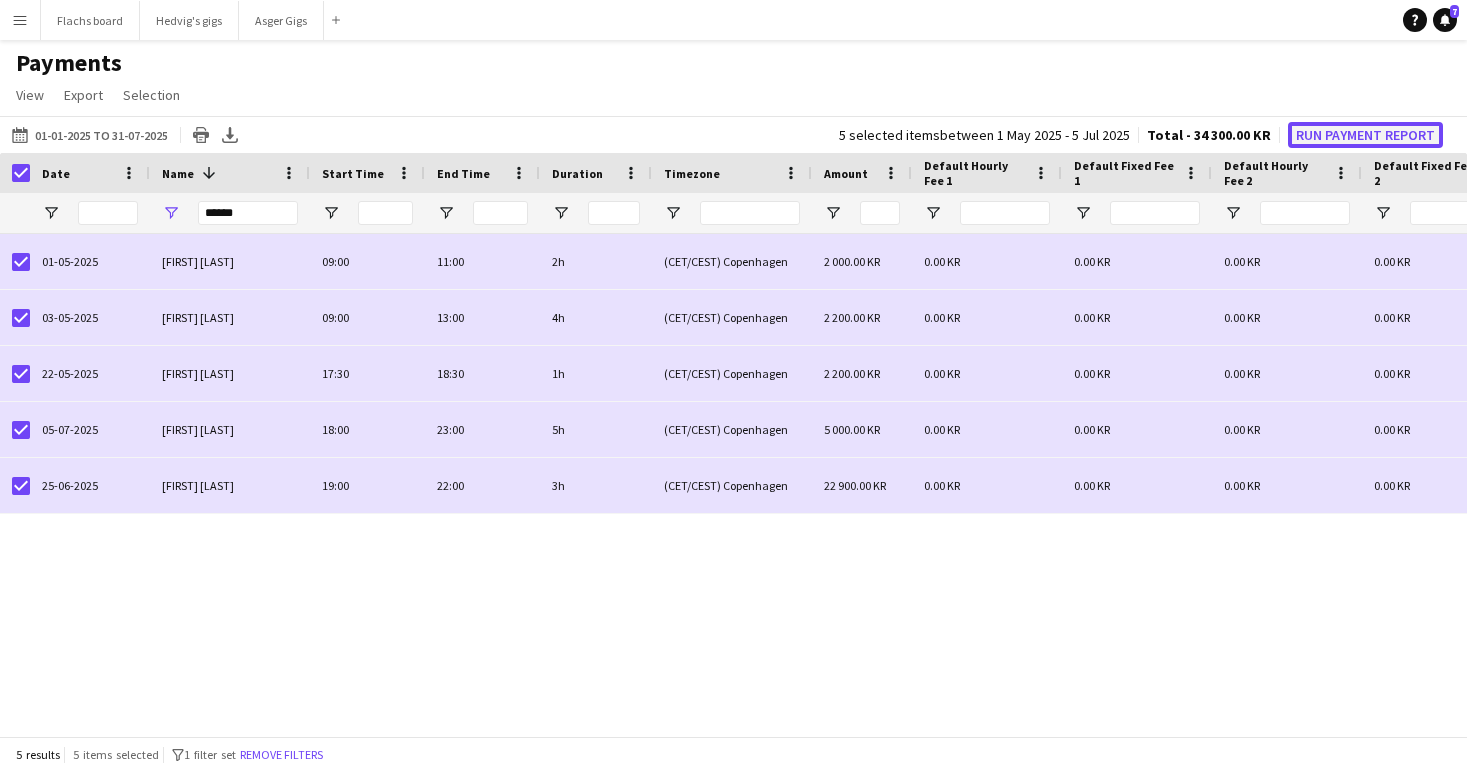 click on "Run Payment Report" 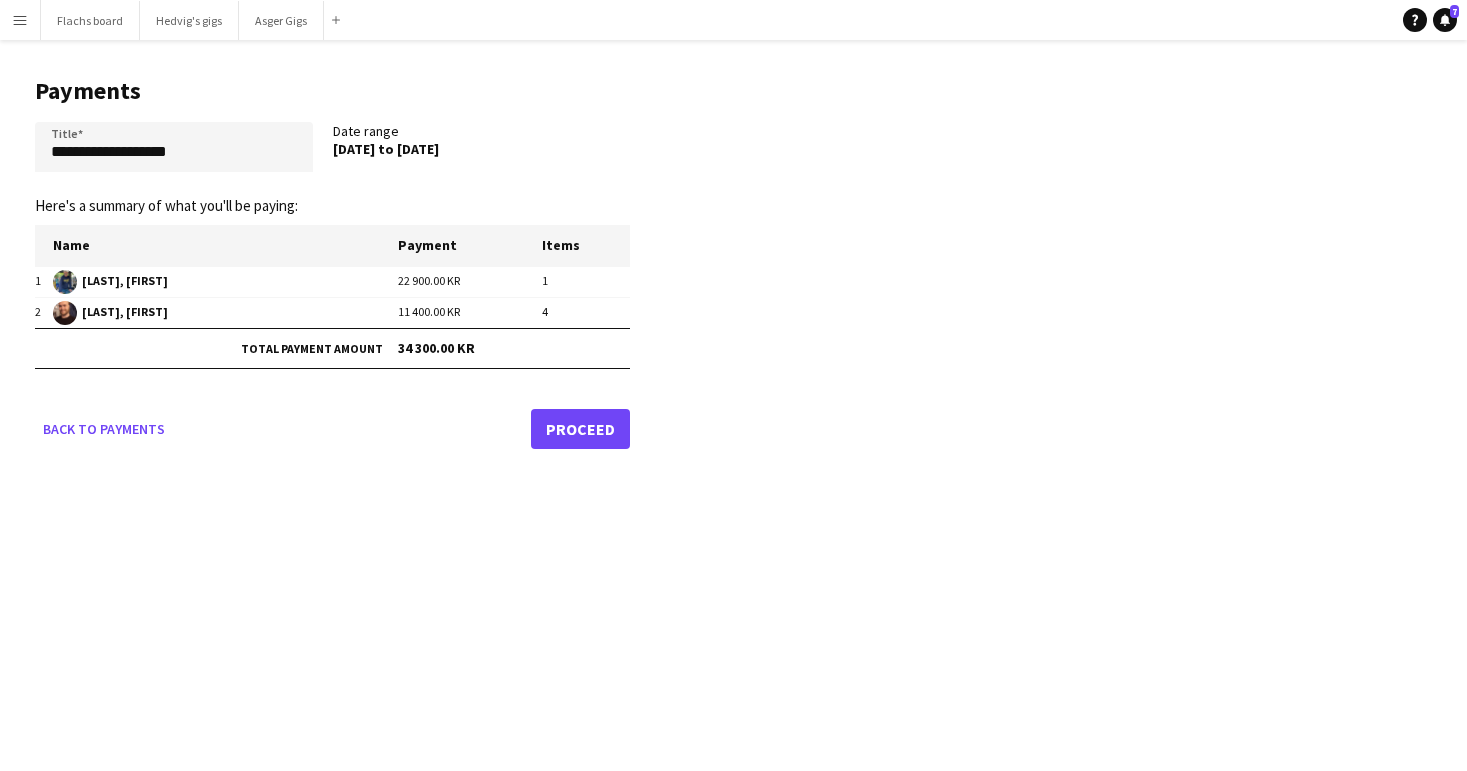 click on "**********" 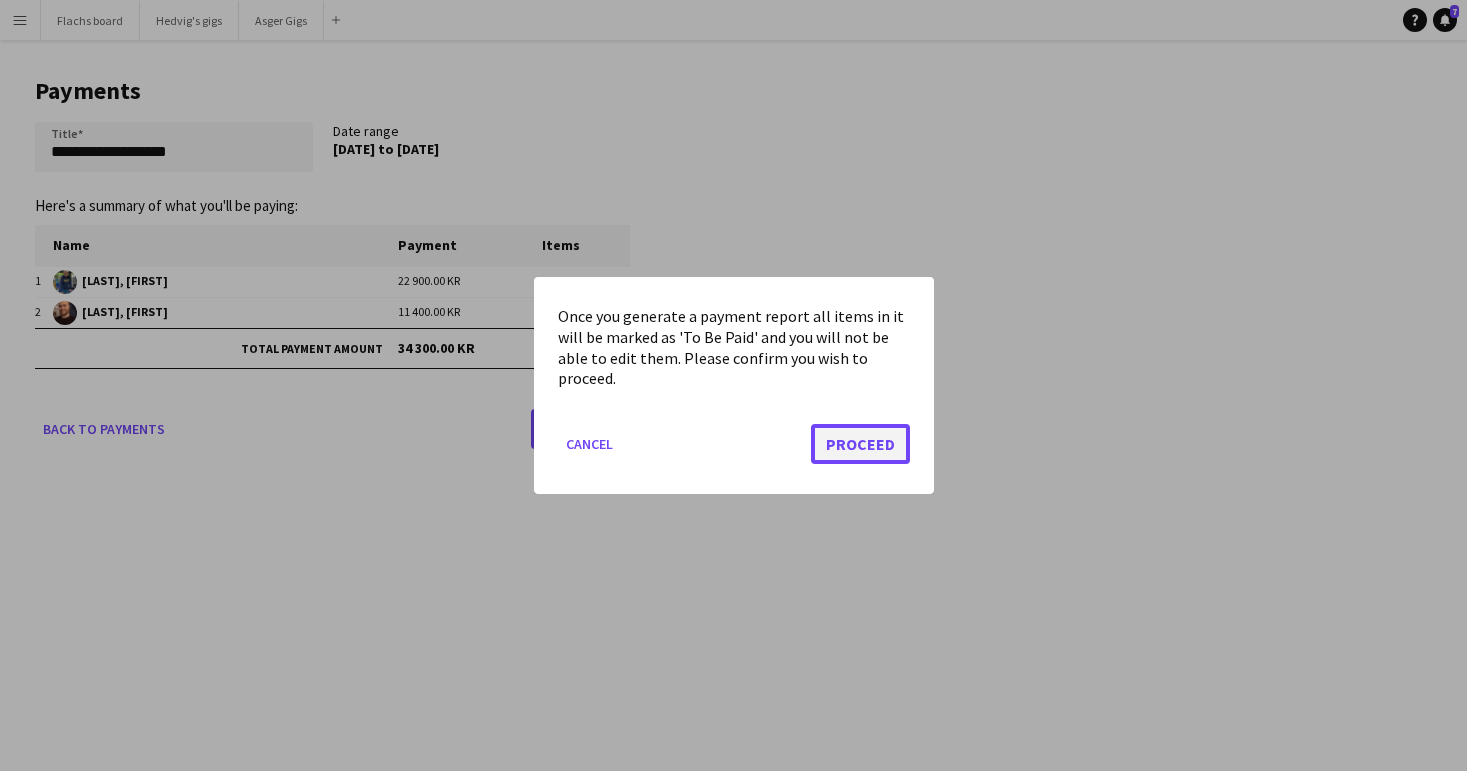 click on "Proceed" 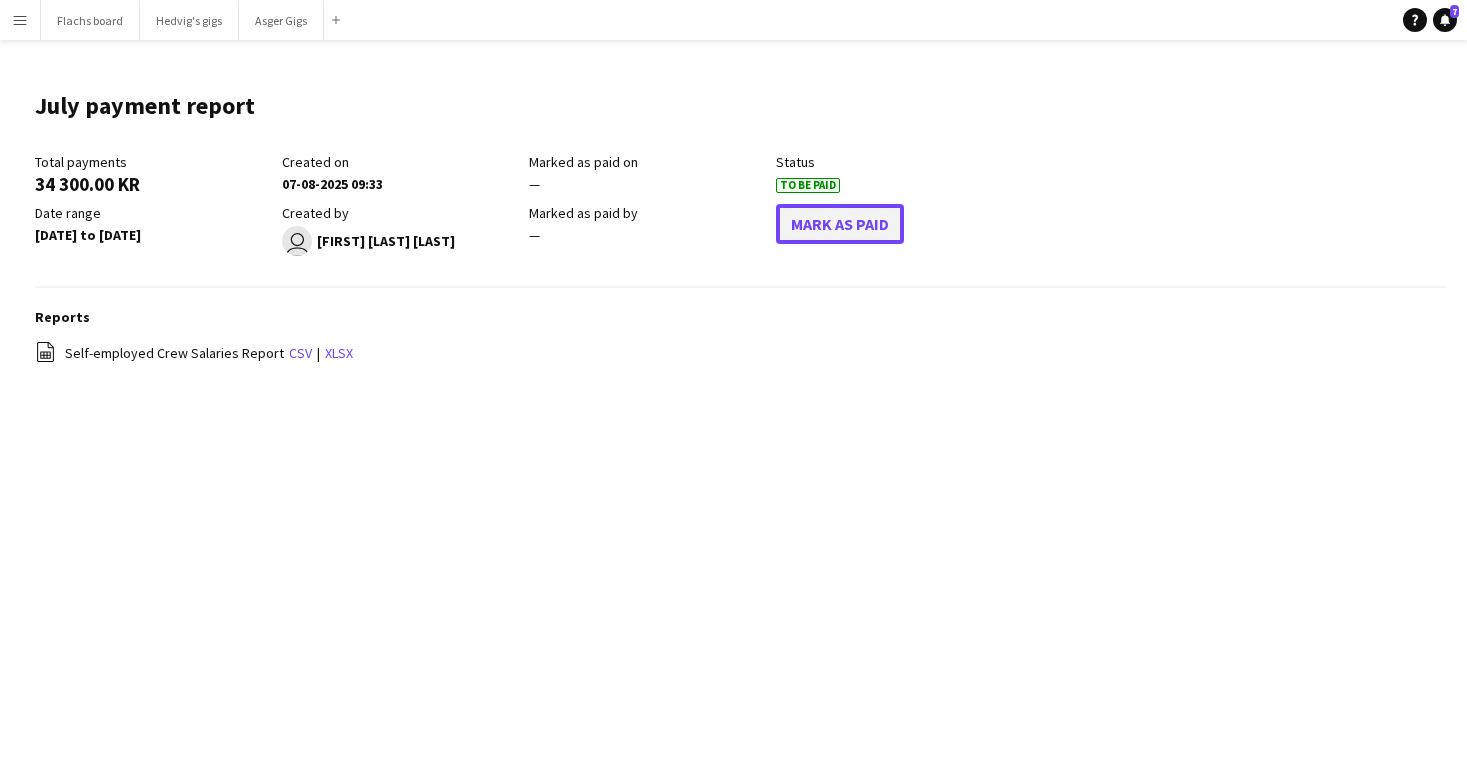 click on "Mark As Paid" 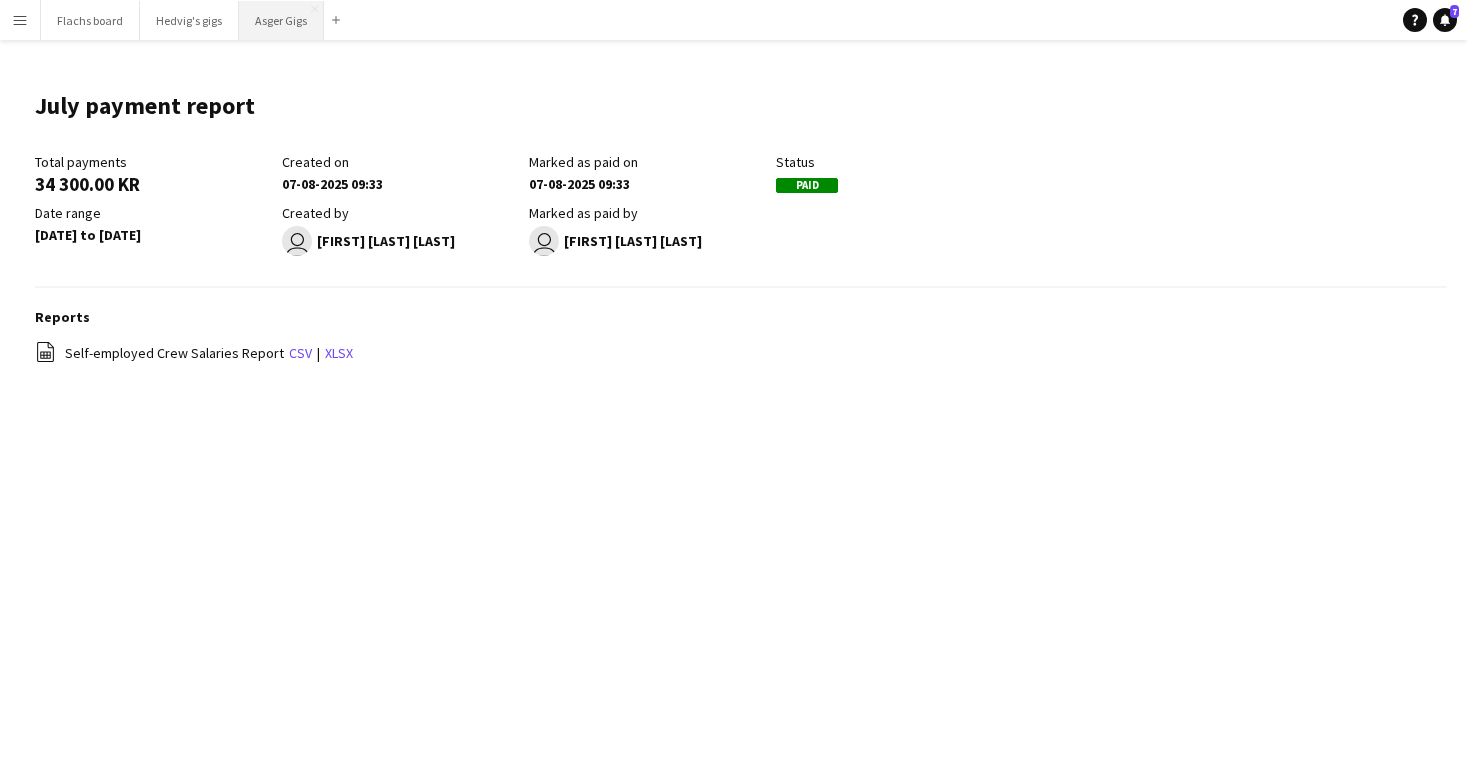click on "Asger Gigs
Close" at bounding box center [281, 20] 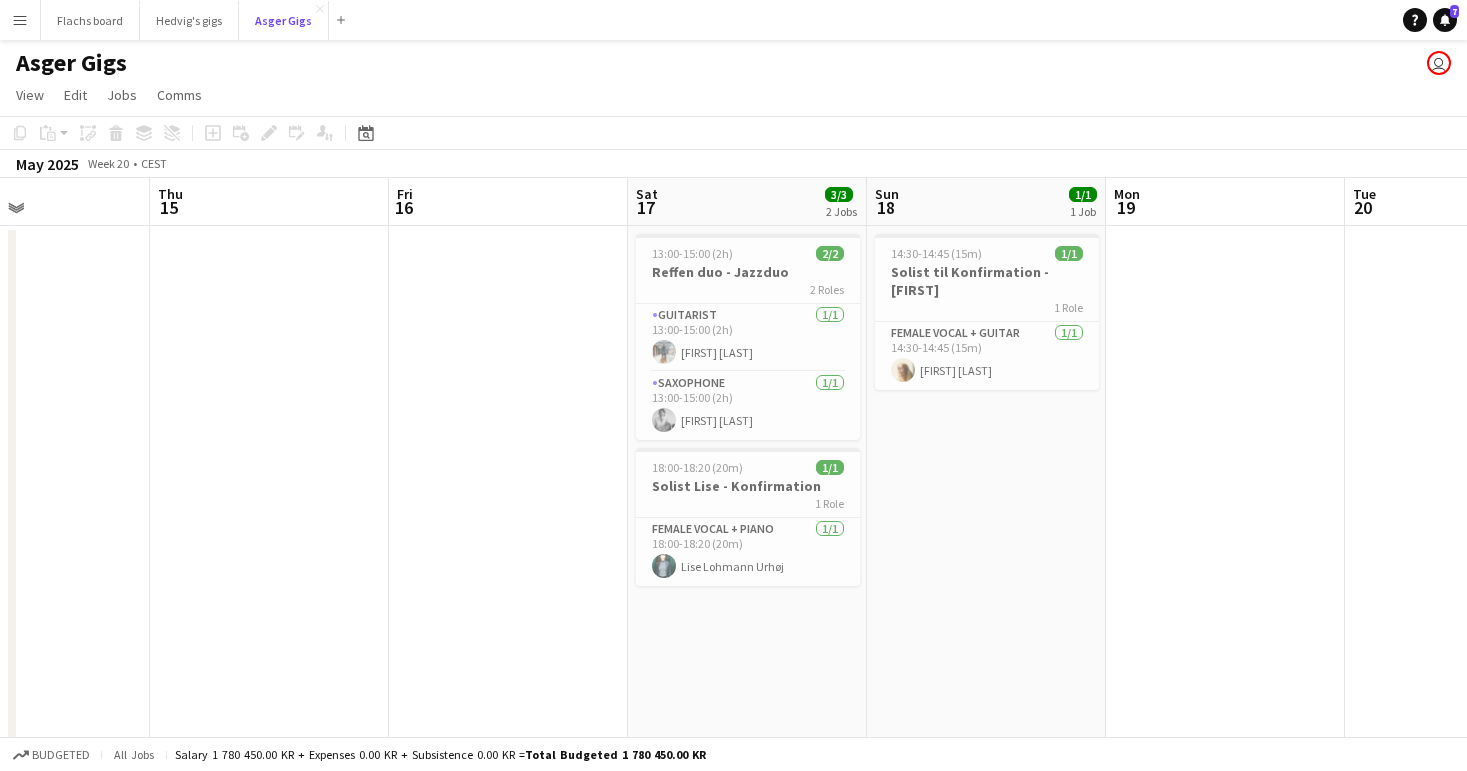 scroll, scrollTop: 0, scrollLeft: 567, axis: horizontal 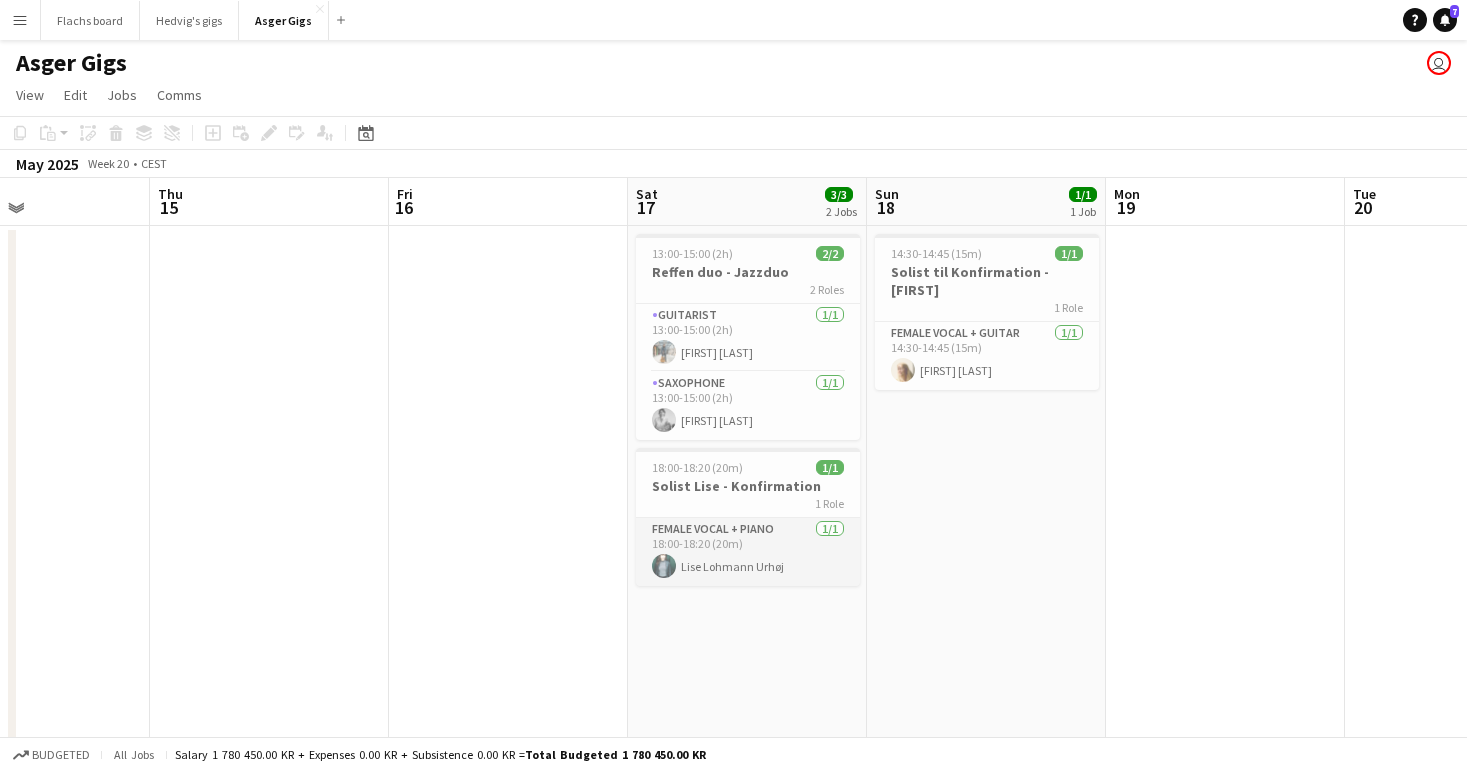 click on "Female Vocal + Piano   1/1   18:00-18:20 (20m)
Lise Lohmann Urhøj" at bounding box center (748, 552) 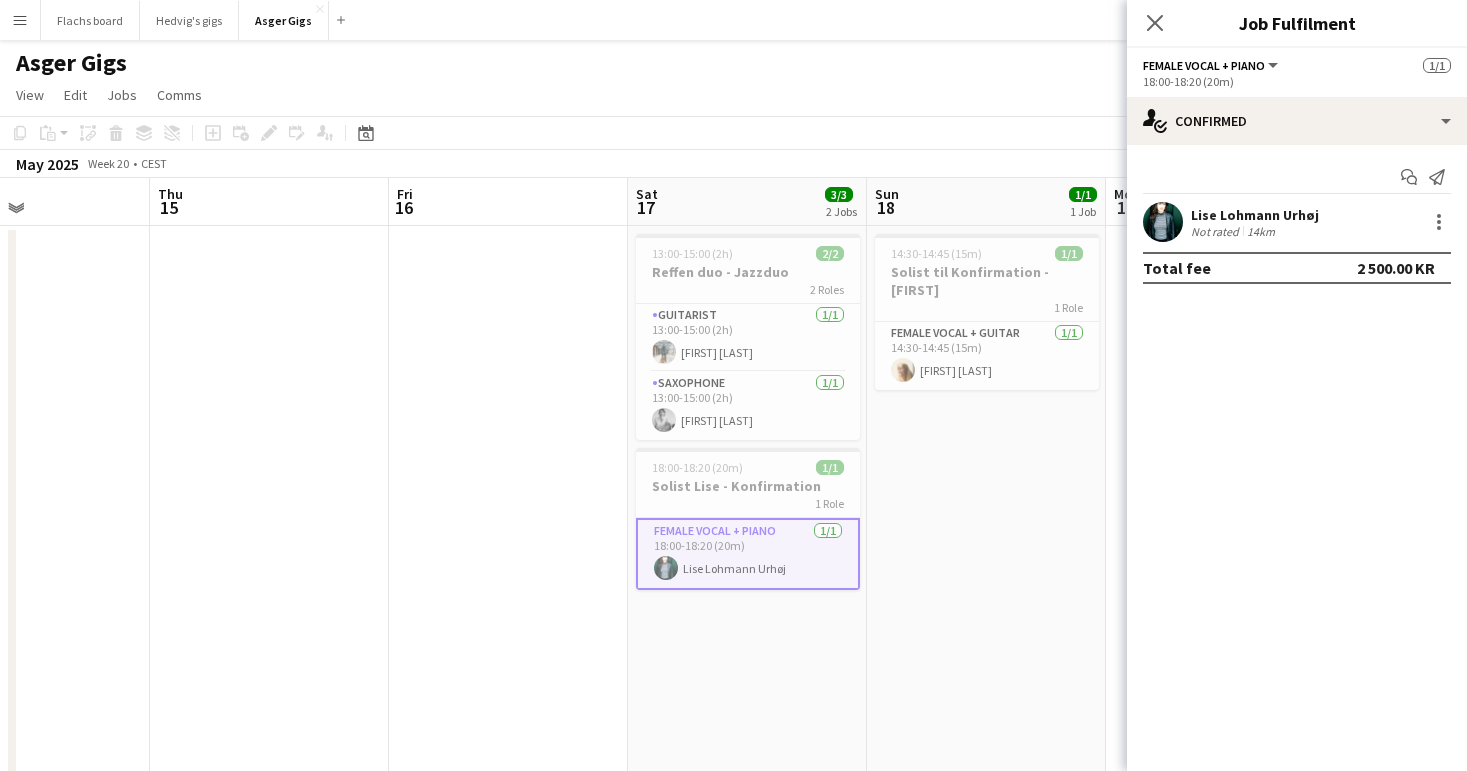 click at bounding box center (508, 1451) 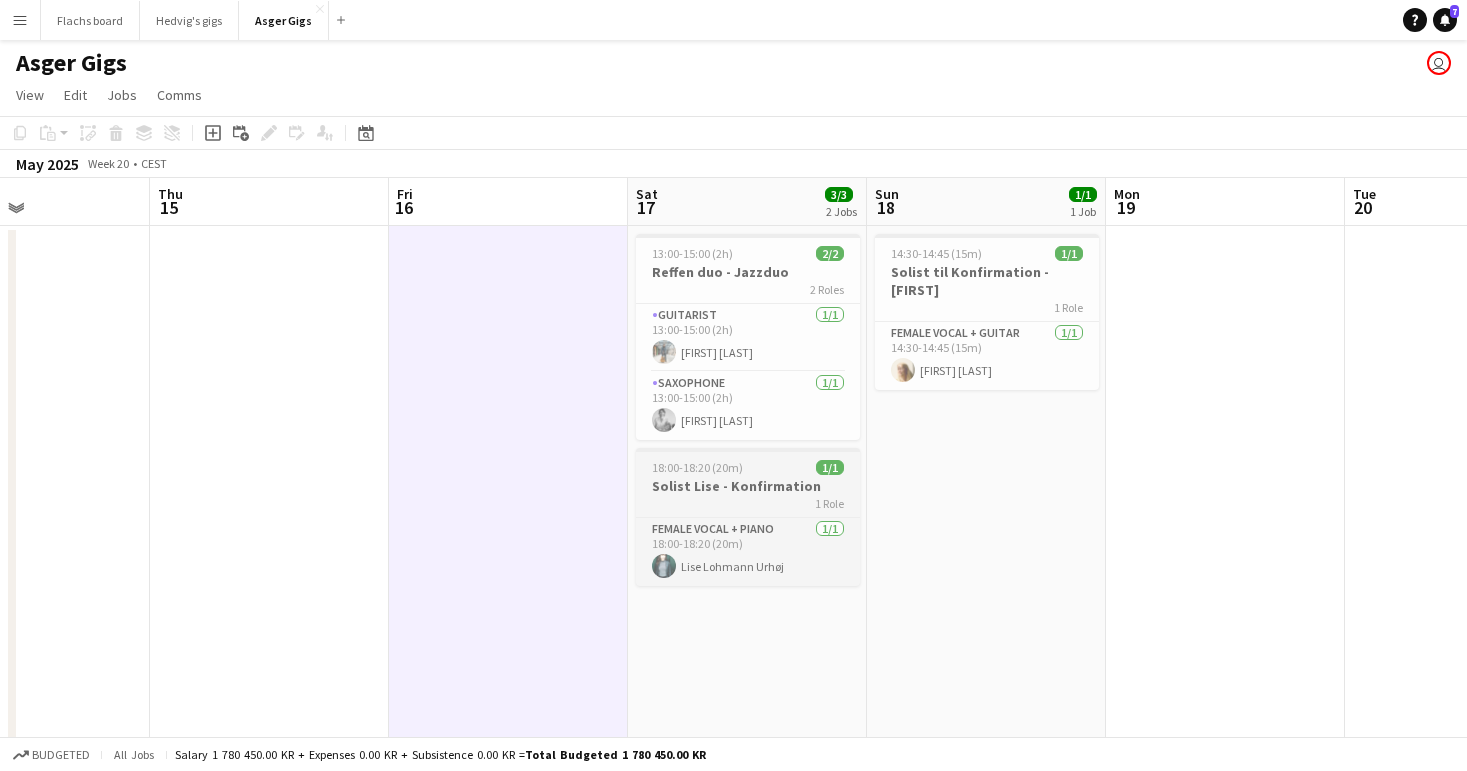 click on "1 Role" at bounding box center (748, 503) 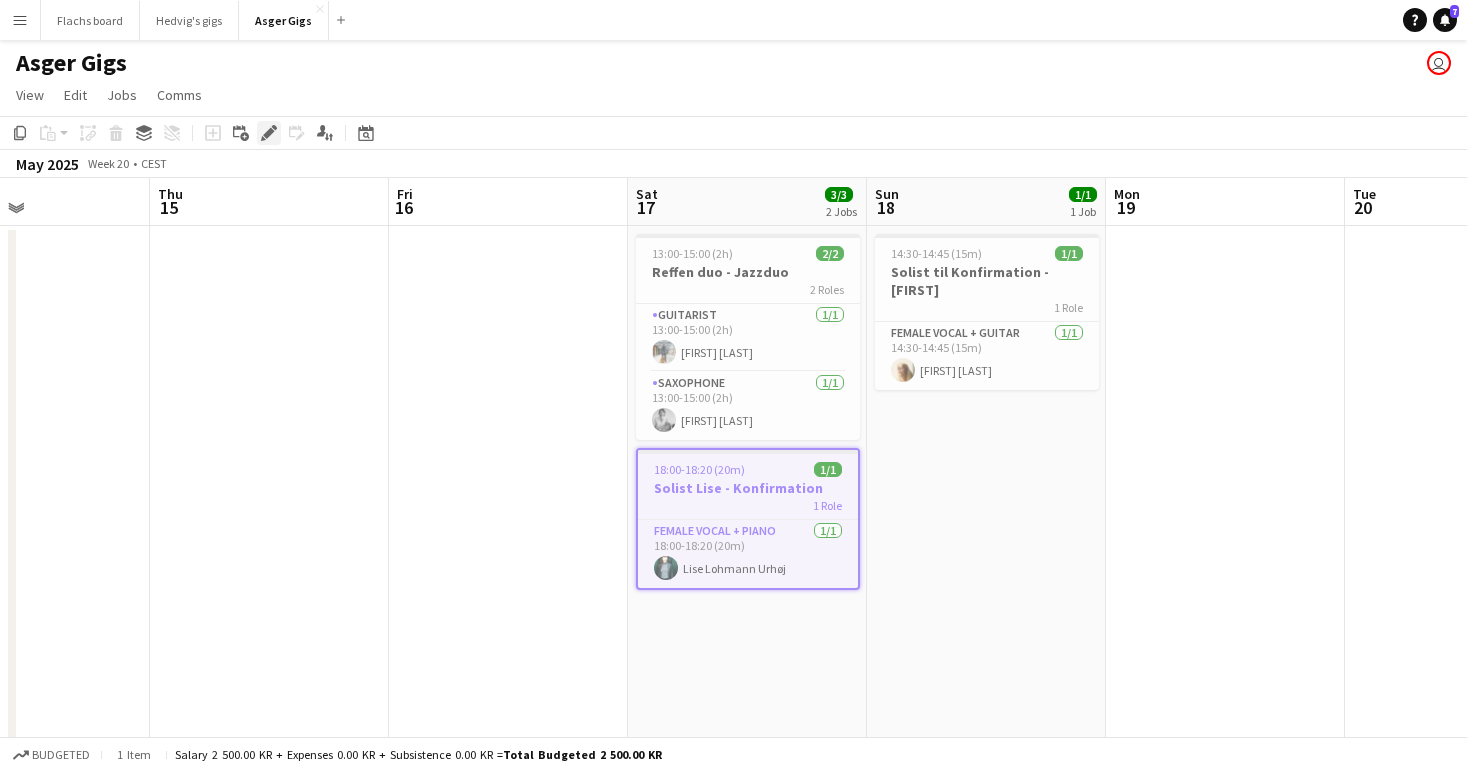 click 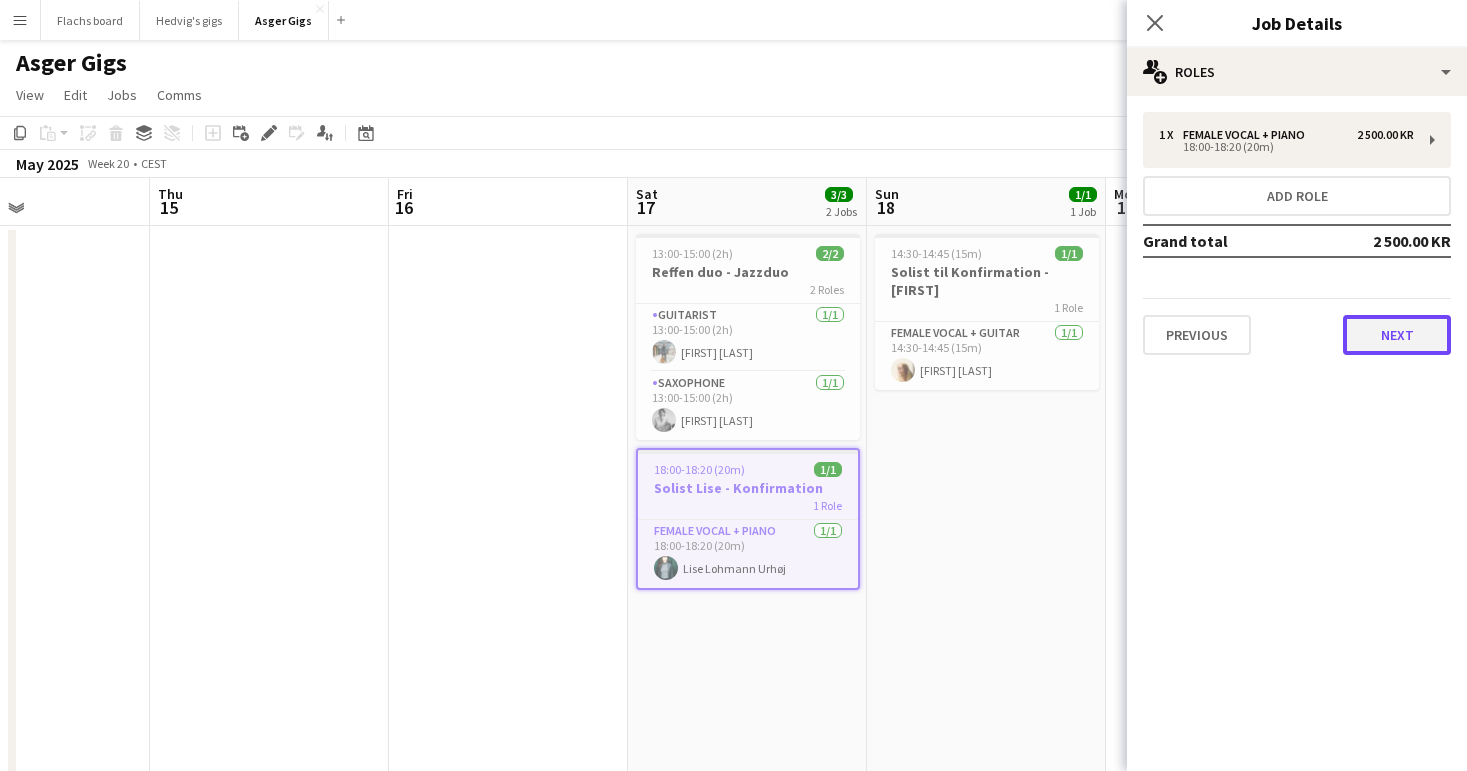 click on "Next" at bounding box center [1397, 335] 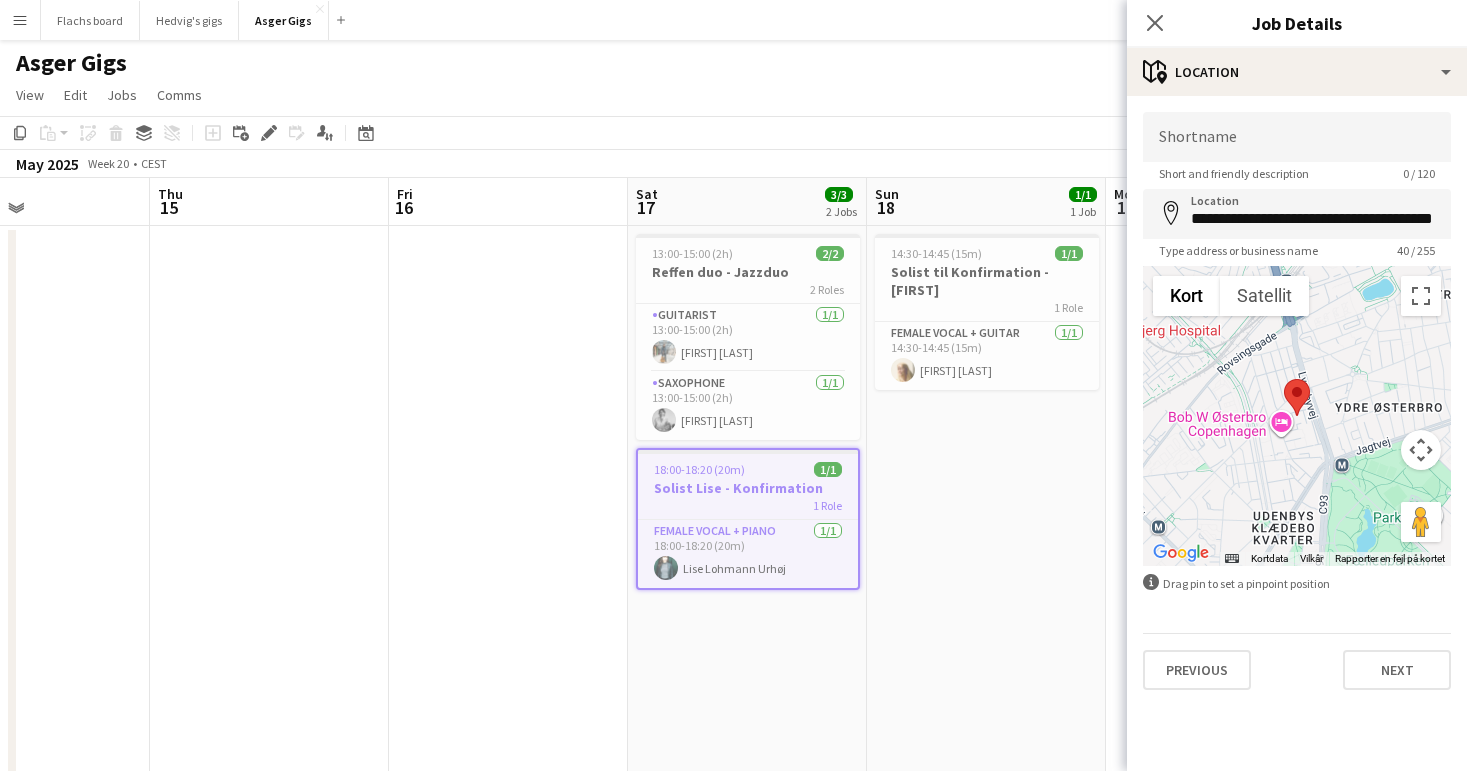 click on "**********" at bounding box center [1297, 401] 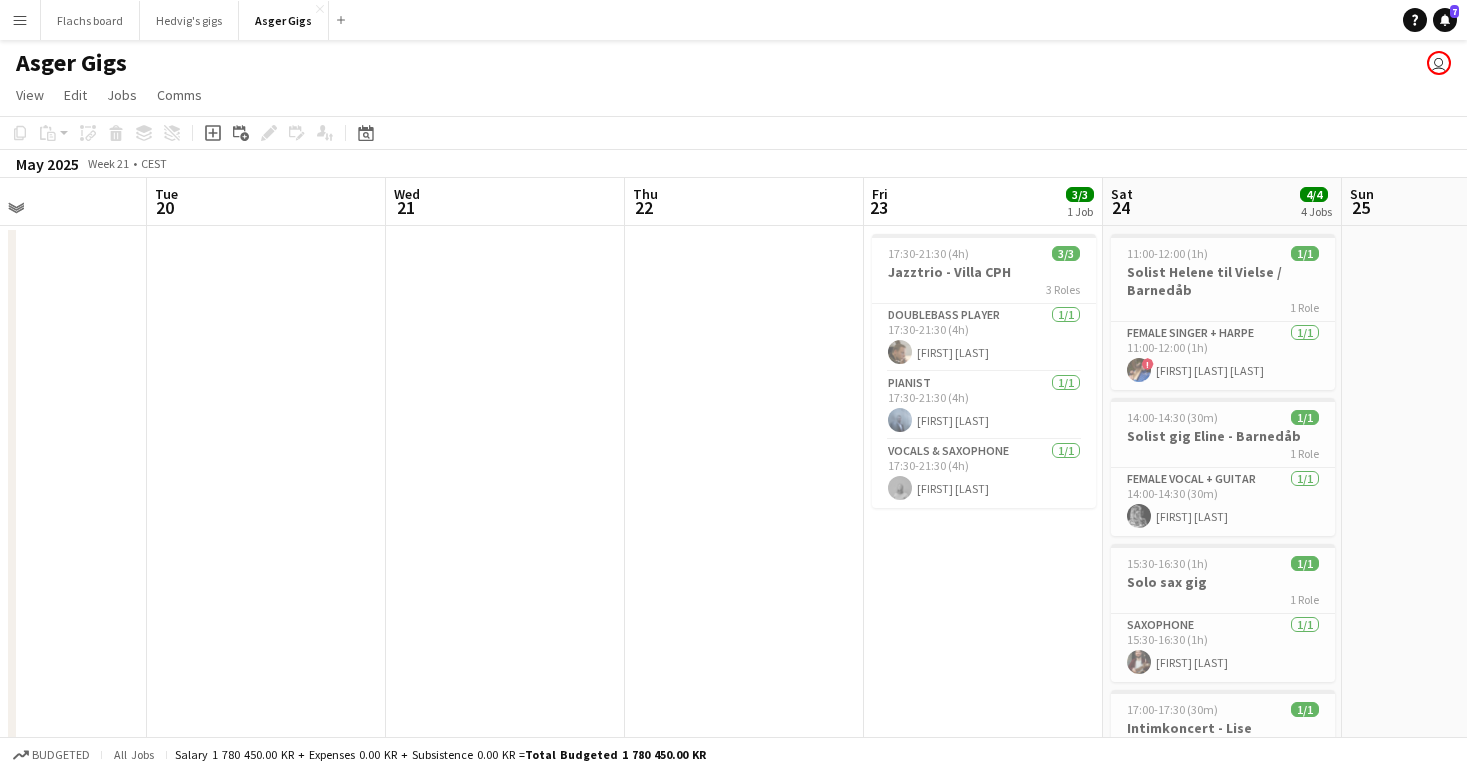 scroll, scrollTop: 0, scrollLeft: 810, axis: horizontal 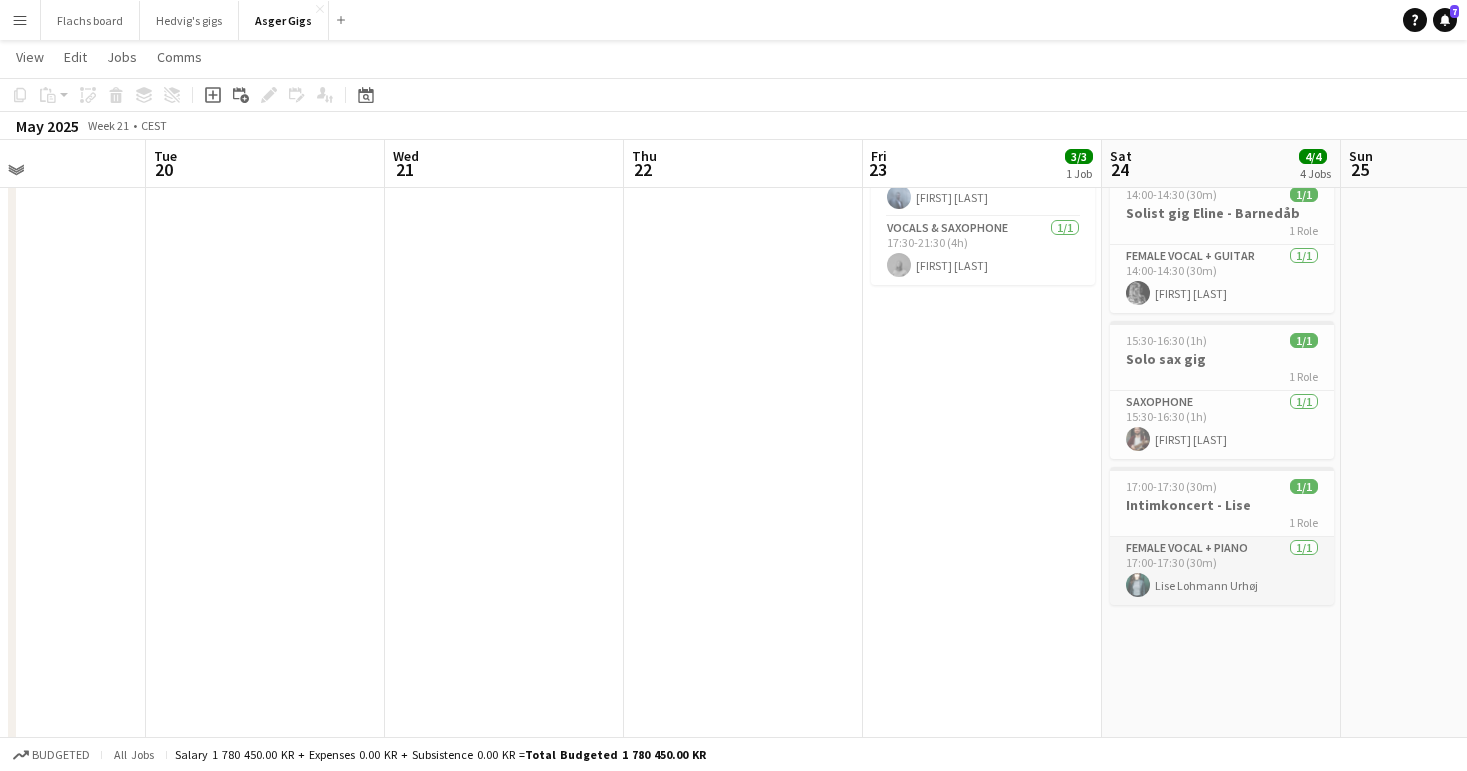 click at bounding box center [1138, 585] 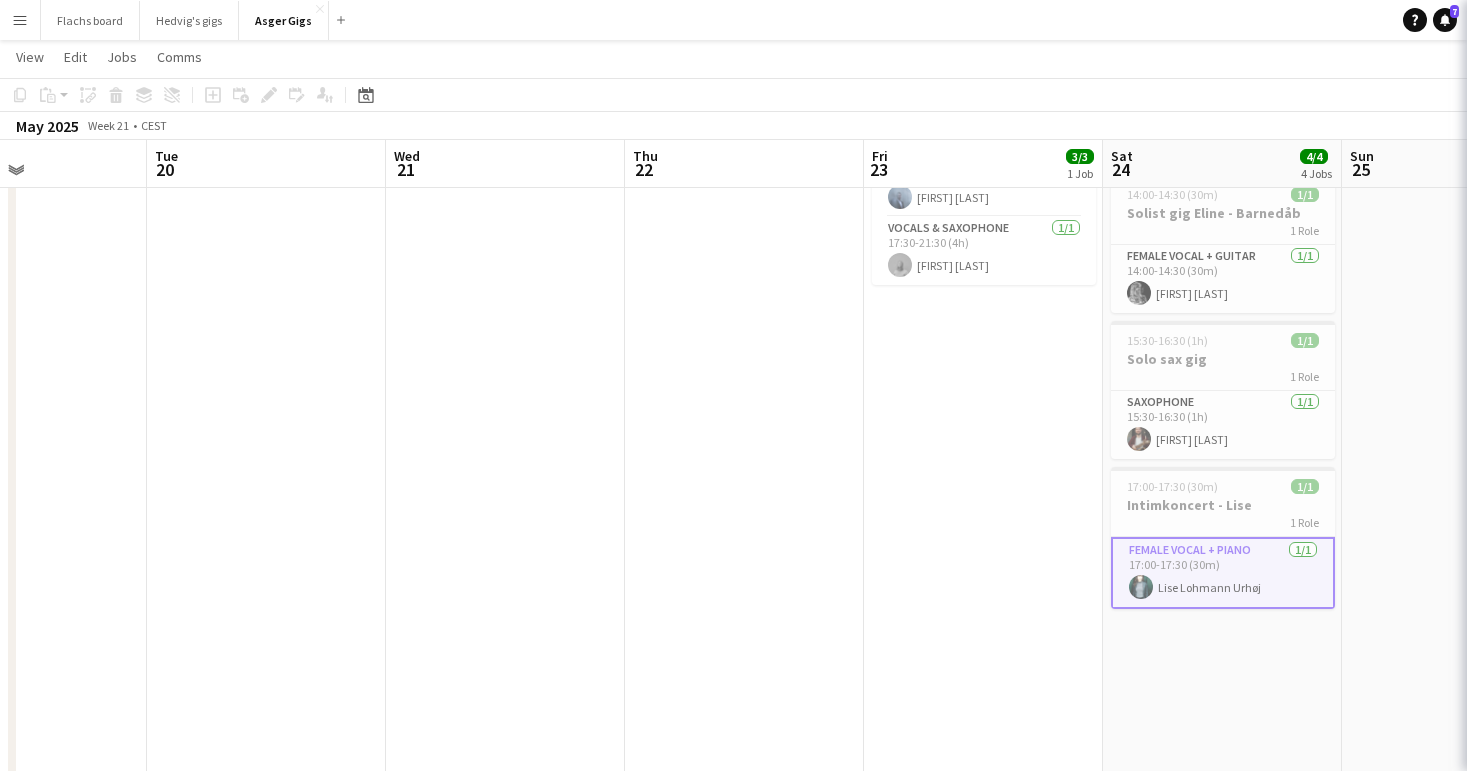 click on "17:30-21:30 (4h)    3/3   Jazztrio - Villa CPH   3 Roles   Doublebass Player   1/1   17:30-21:30 (4h)
Peter Price  Pianist   1/1   17:30-21:30 (4h)
Sebastian Zawadzki  Vocals & Saxophone   1/1   17:30-21:30 (4h)
Johanna Jakobsson" at bounding box center (983, 1228) 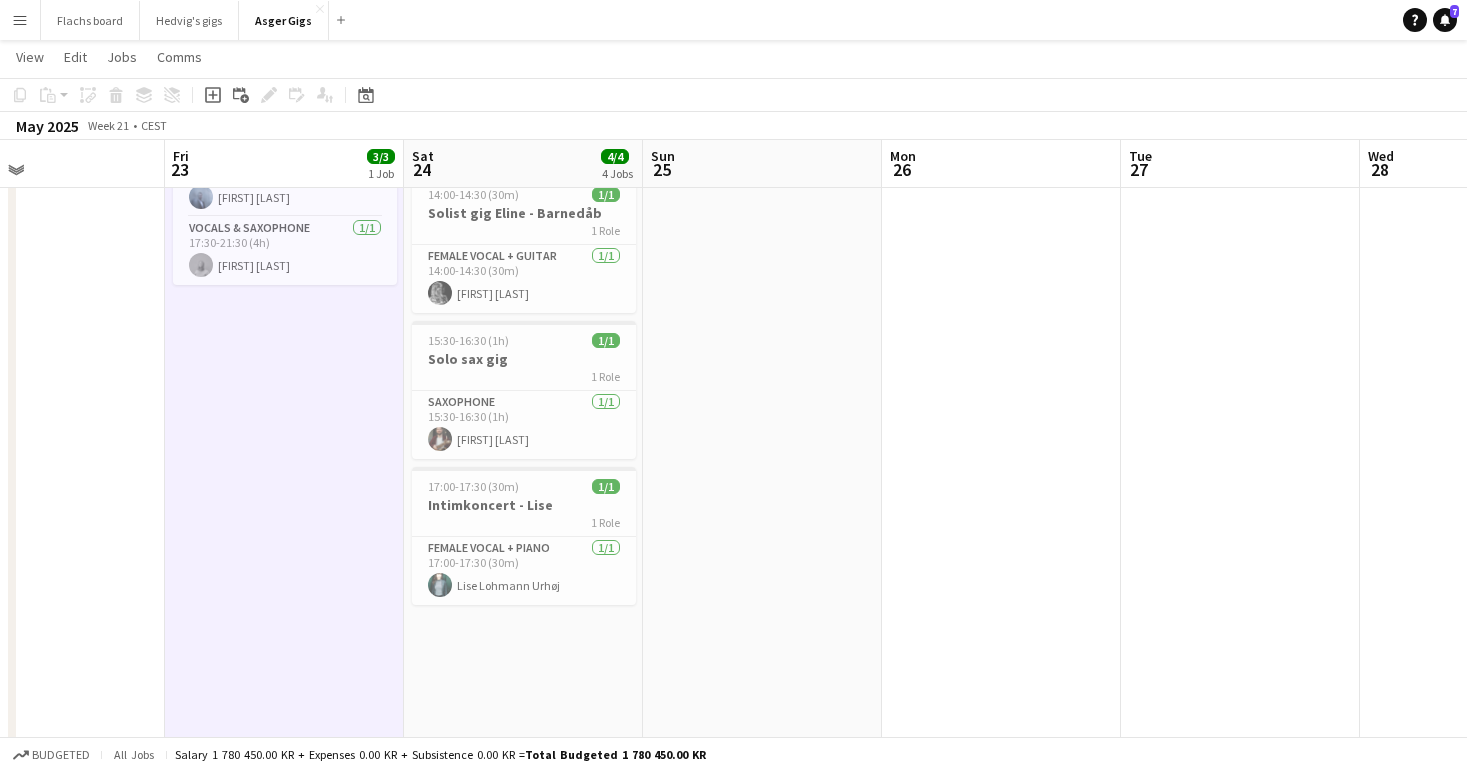 scroll, scrollTop: 0, scrollLeft: 722, axis: horizontal 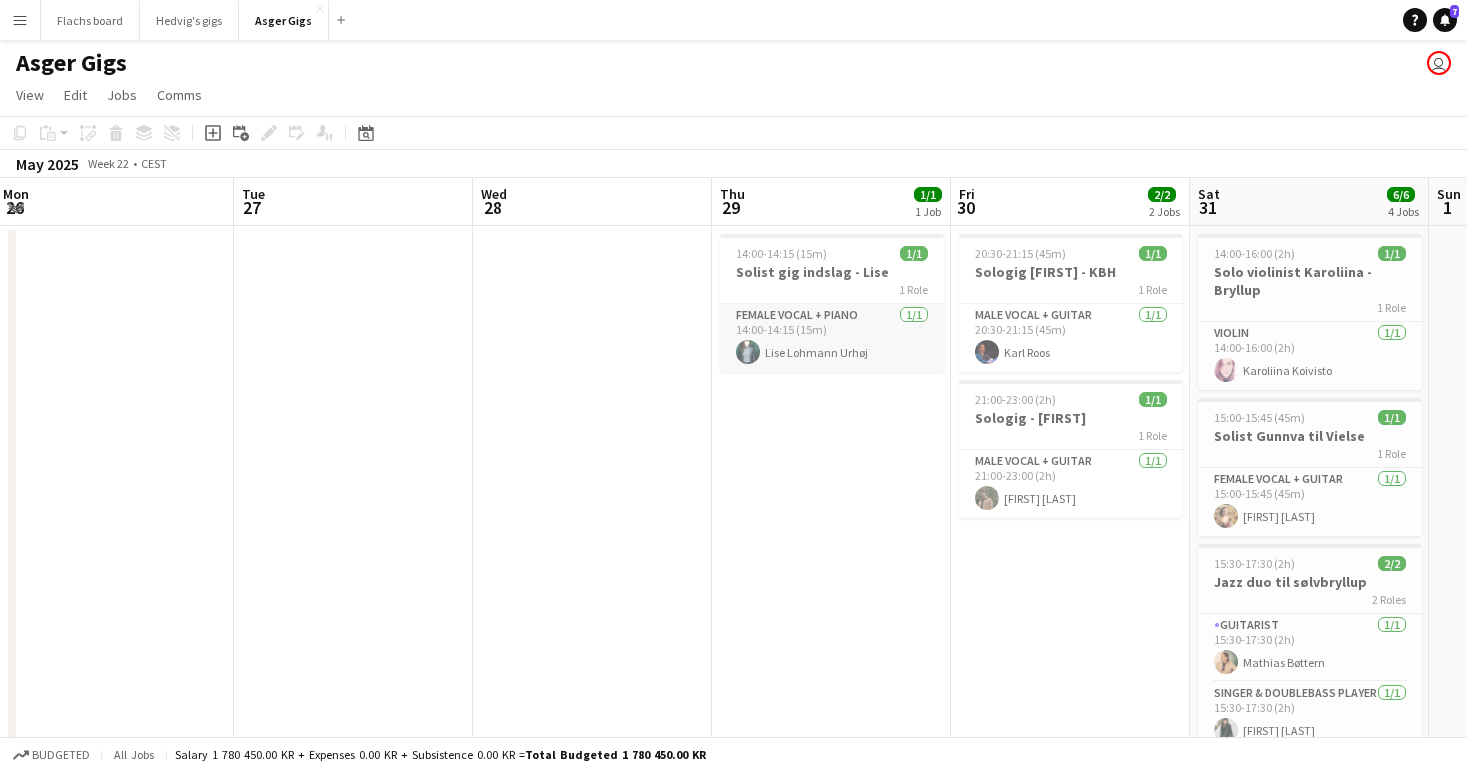 click on "Female Vocal + Piano   1/1   14:00-14:15 (15m)
Lise Lohmann Urhøj" at bounding box center (832, 338) 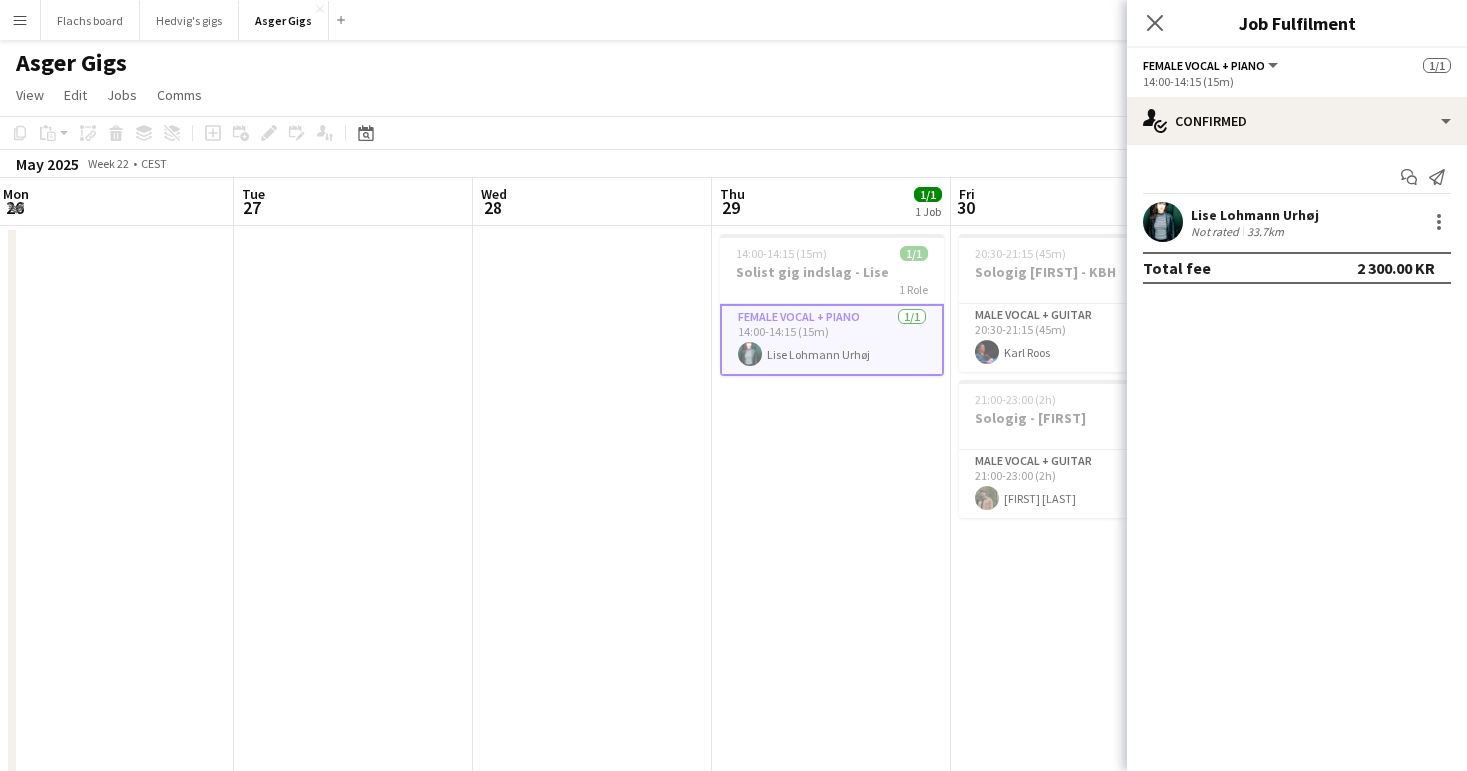 click on "14:00-14:15 (15m)    1/1   Solist gig indslag - Lise   1 Role   Female Vocal + Piano   1/1   14:00-14:15 (15m)
Lise Lohmann Urhøj" at bounding box center (831, 1451) 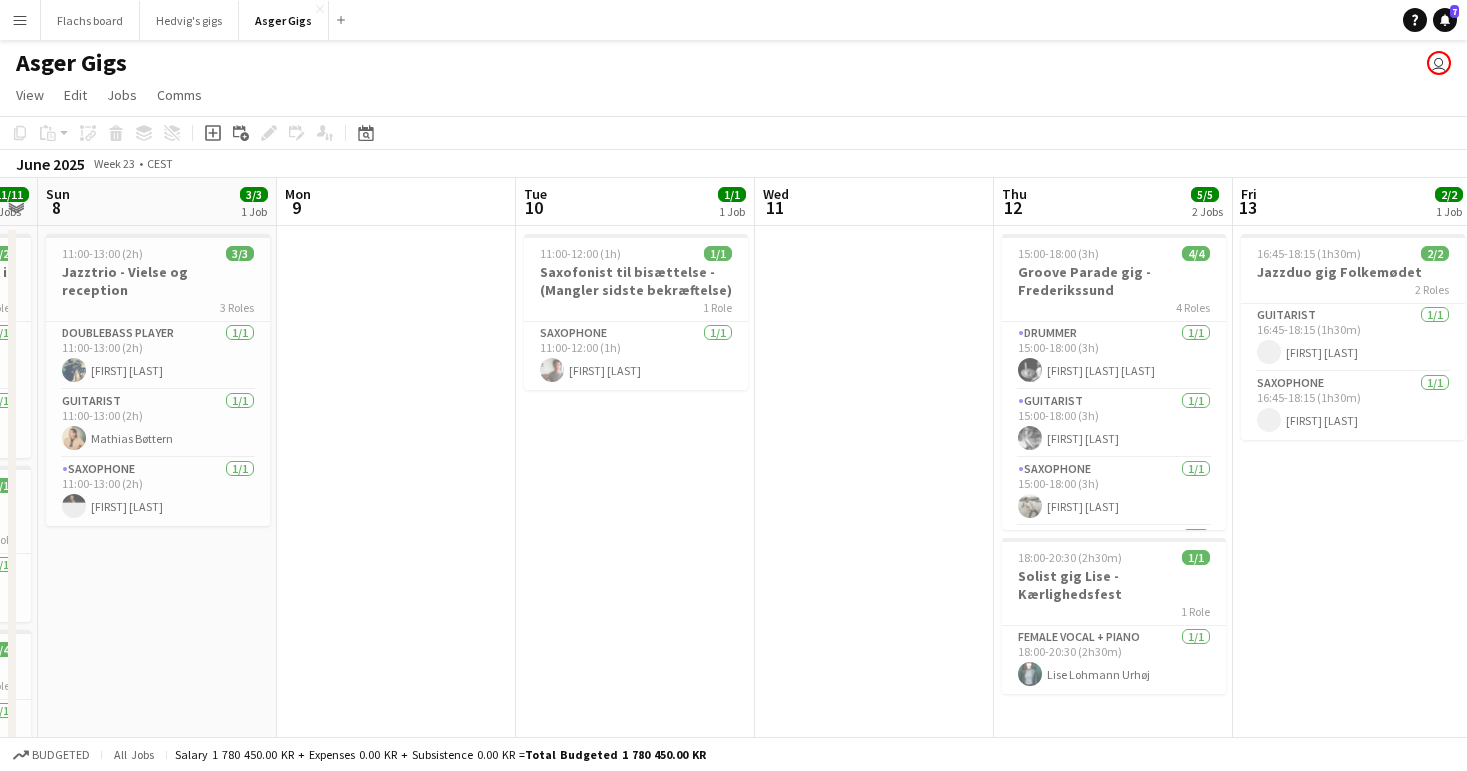 scroll, scrollTop: 0, scrollLeft: 924, axis: horizontal 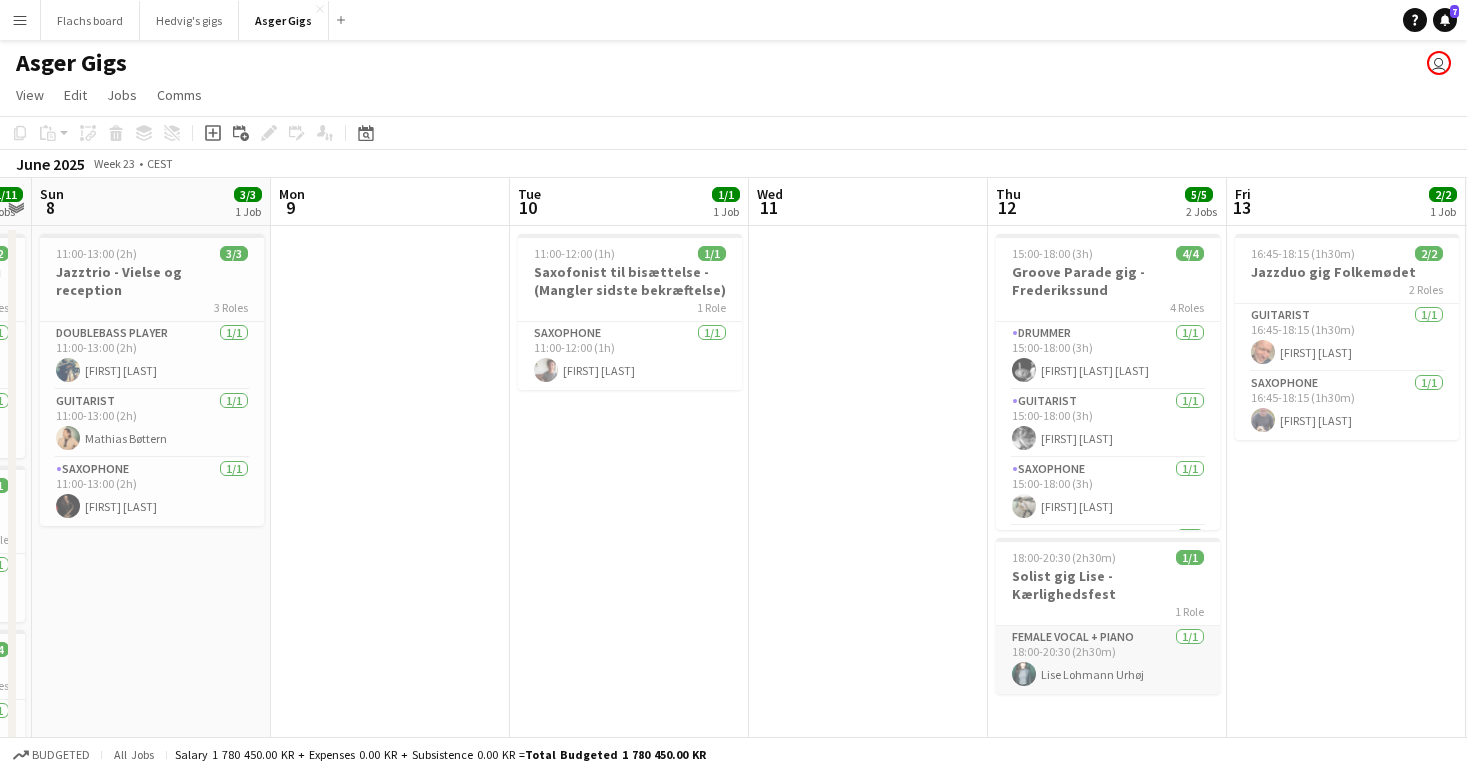 click on "Female Vocal + Piano   1/1   18:00-20:30 (2h30m)
Lise Lohmann Urhøj" at bounding box center (1108, 660) 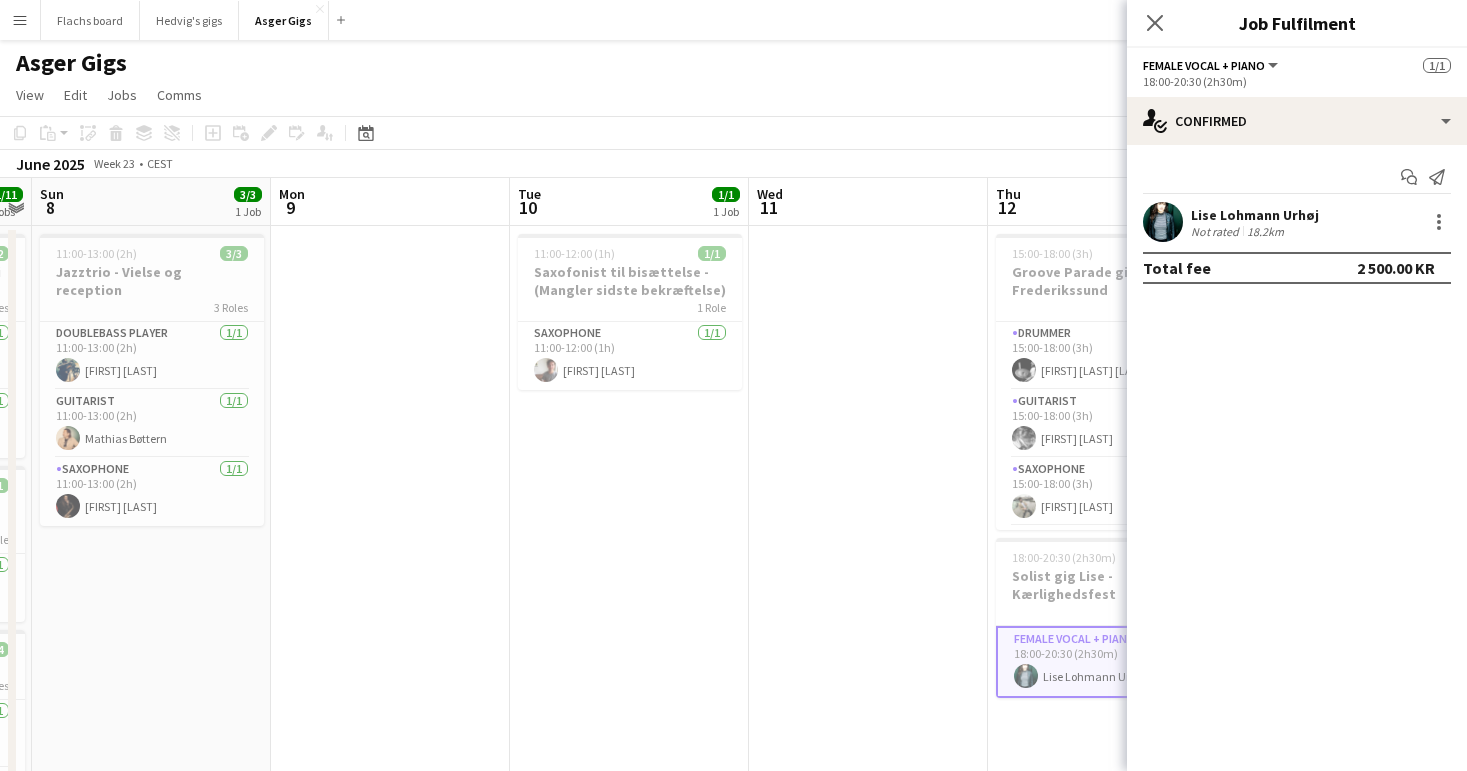 click at bounding box center (868, 1451) 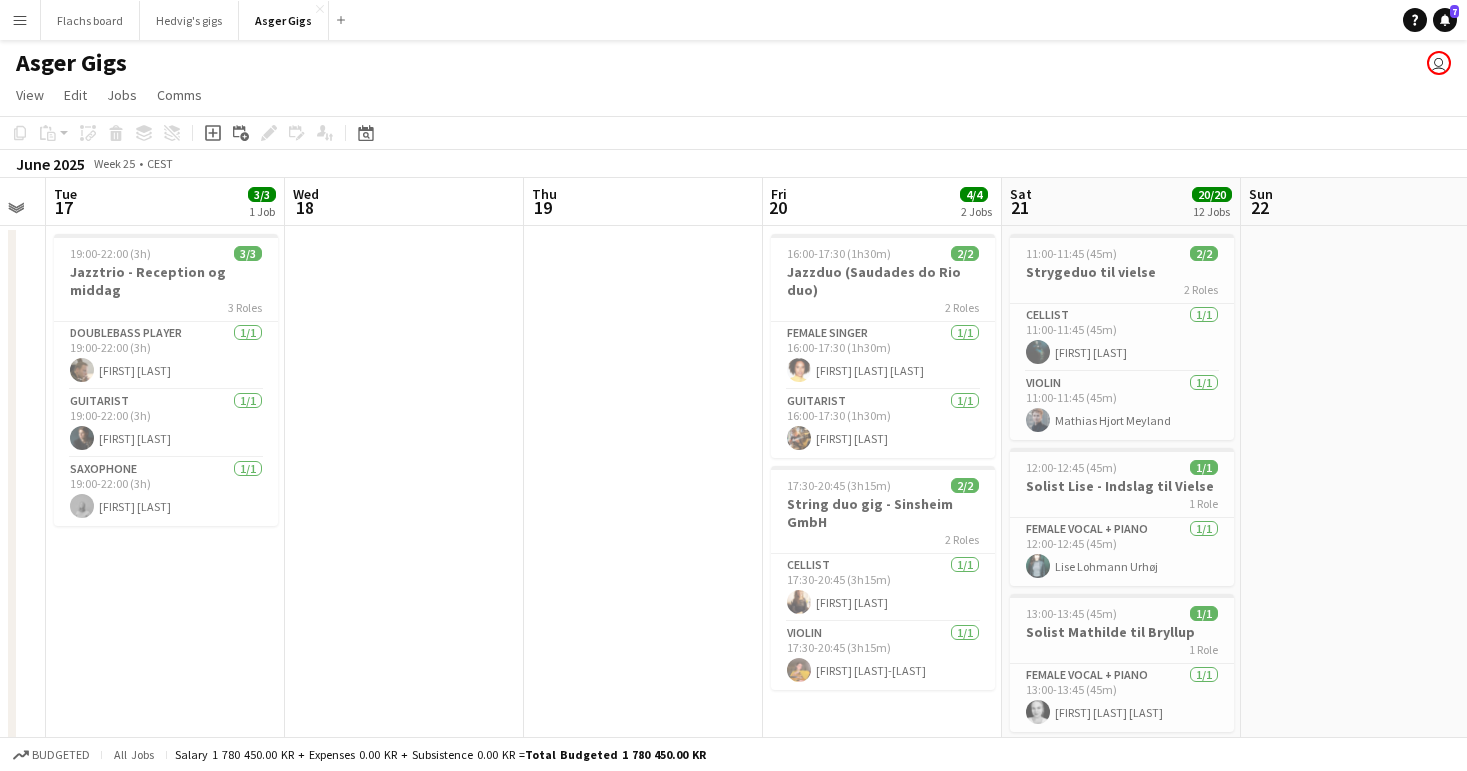 scroll, scrollTop: 0, scrollLeft: 701, axis: horizontal 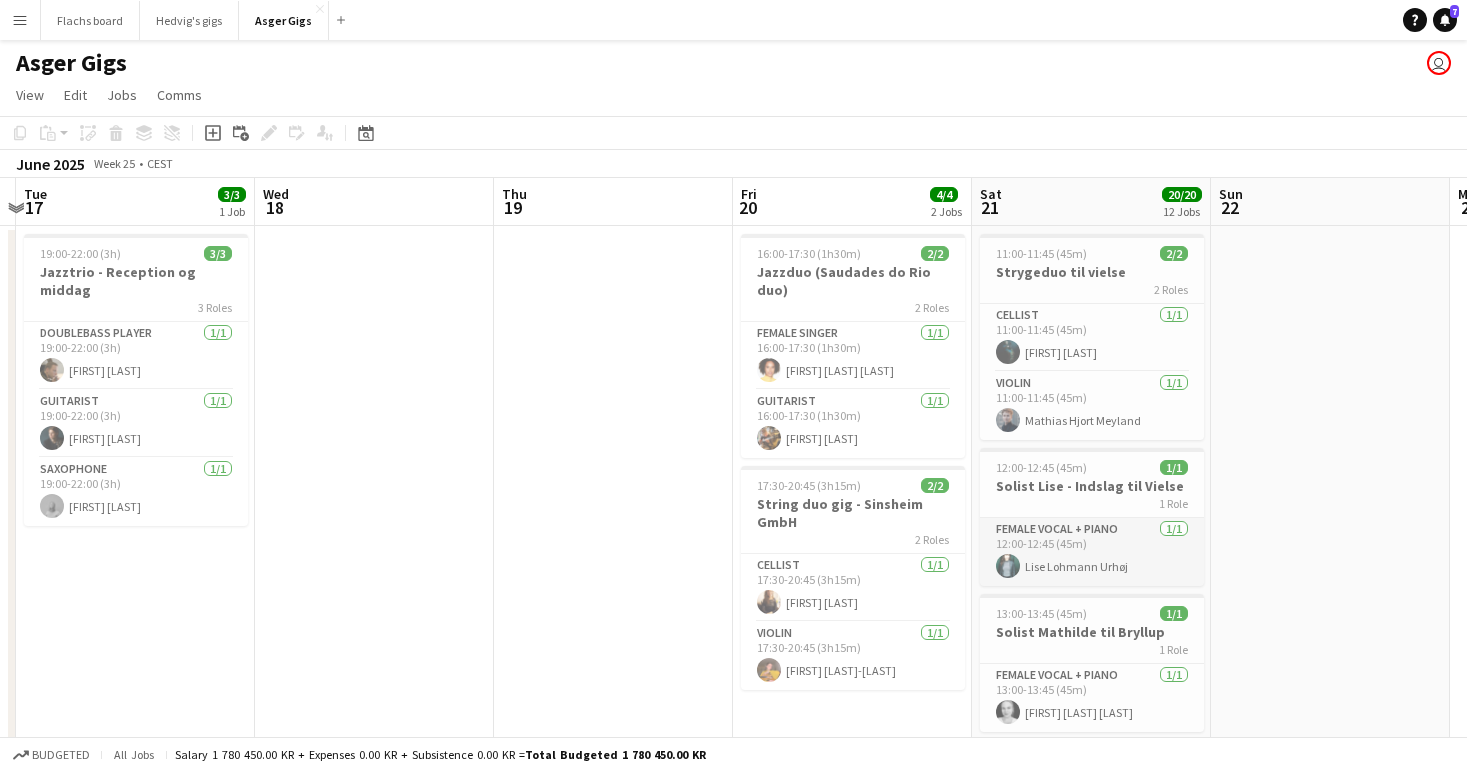 click on "Female Vocal + Piano   1/1   12:00-12:45 (45m)
Lise Lohmann Urhøj" at bounding box center (1092, 552) 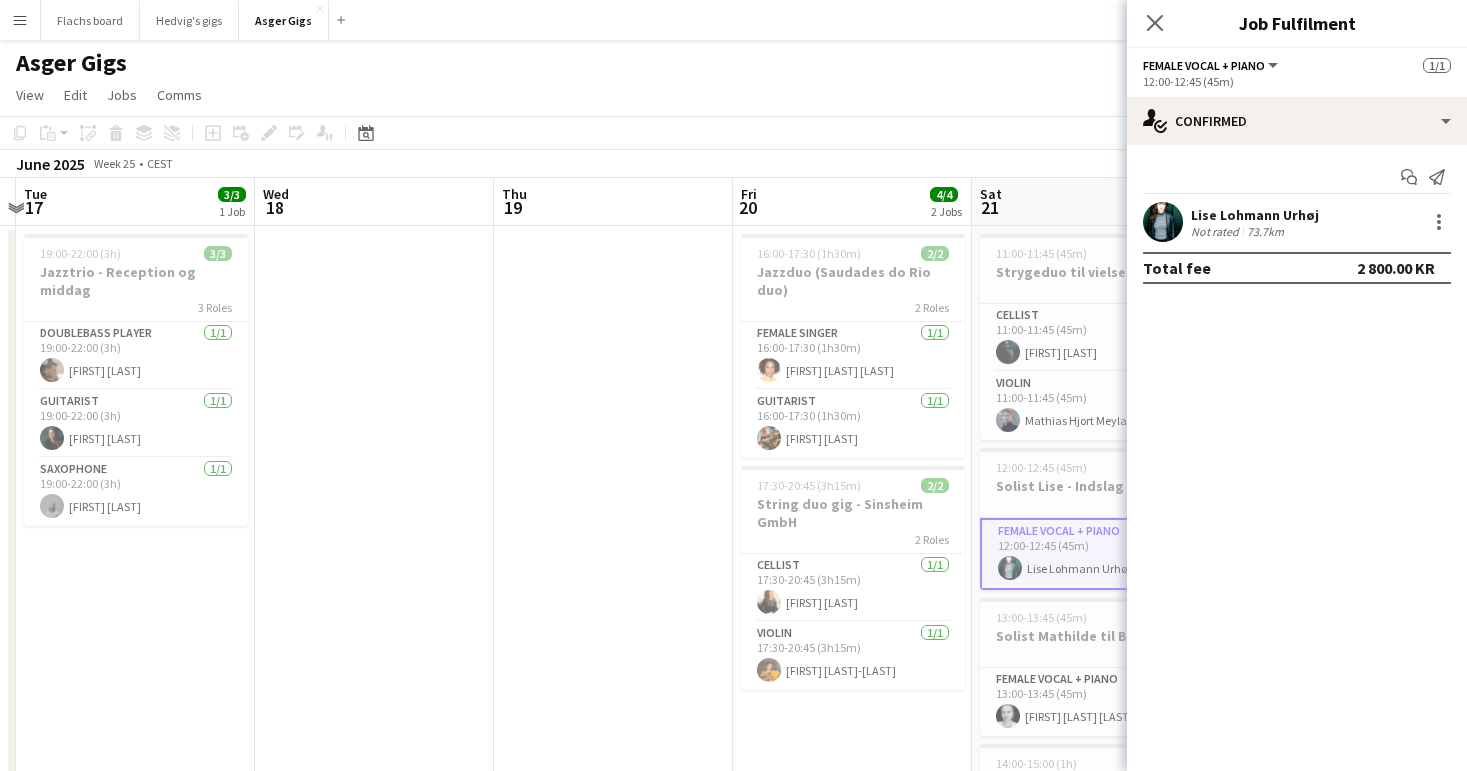 click on "16:00-17:30 (1h30m)    2/2   Jazzduo (Saudades do Rio duo)   2 Roles   Female Singer   1/1   16:00-17:30 (1h30m)
Sofie Niebuhr McQueen  Guitarist   1/1   16:00-17:30 (1h30m)
Albert Waidtløw     17:30-20:45 (3h15m)    2/2   String duo gig - Sinsheim GmbH   2 Roles   Cellist   1/1   17:30-20:45 (3h15m)
Laura González  Violin   1/1   17:30-20:45 (3h15m)
Alessandra Sordo-Sánchez" at bounding box center (852, 1451) 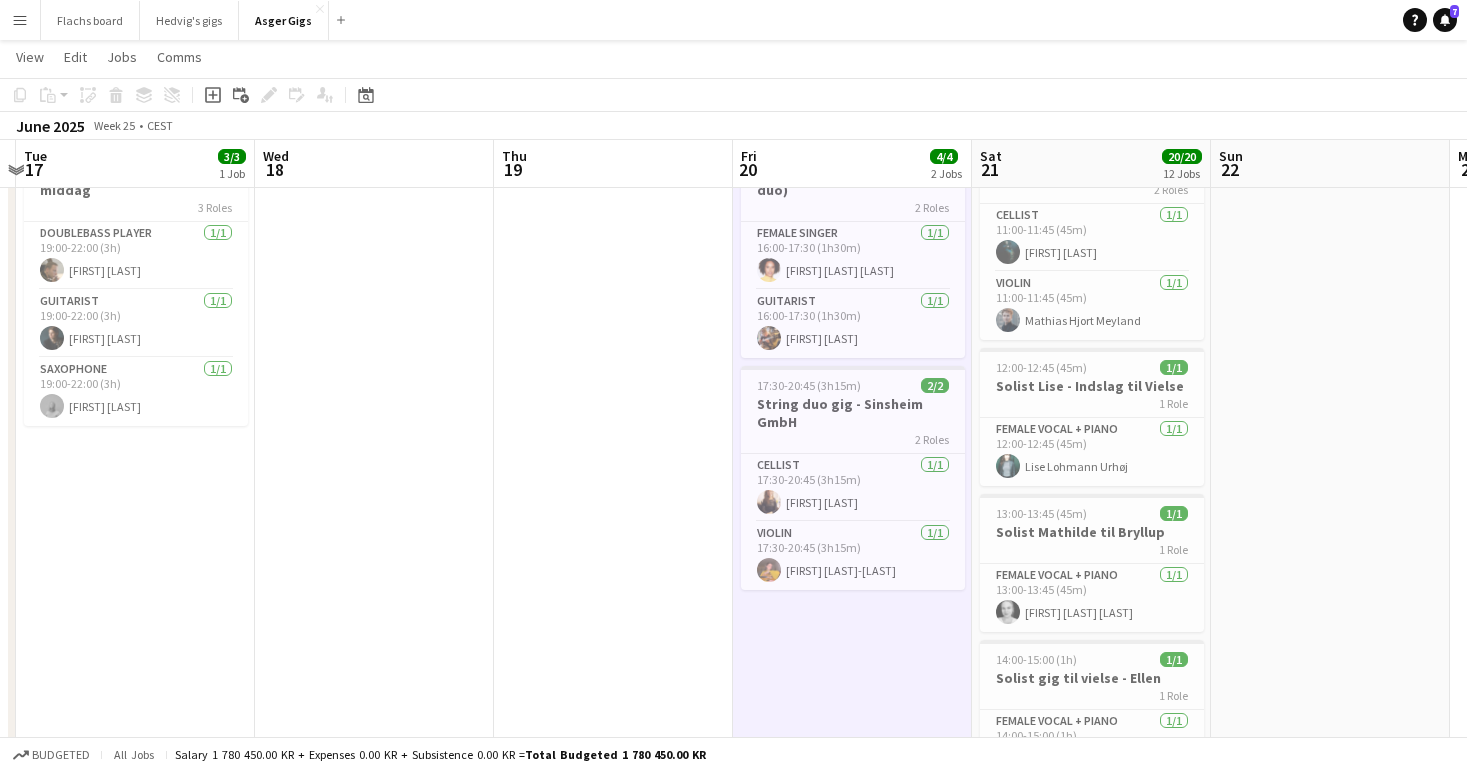 scroll, scrollTop: 127, scrollLeft: 0, axis: vertical 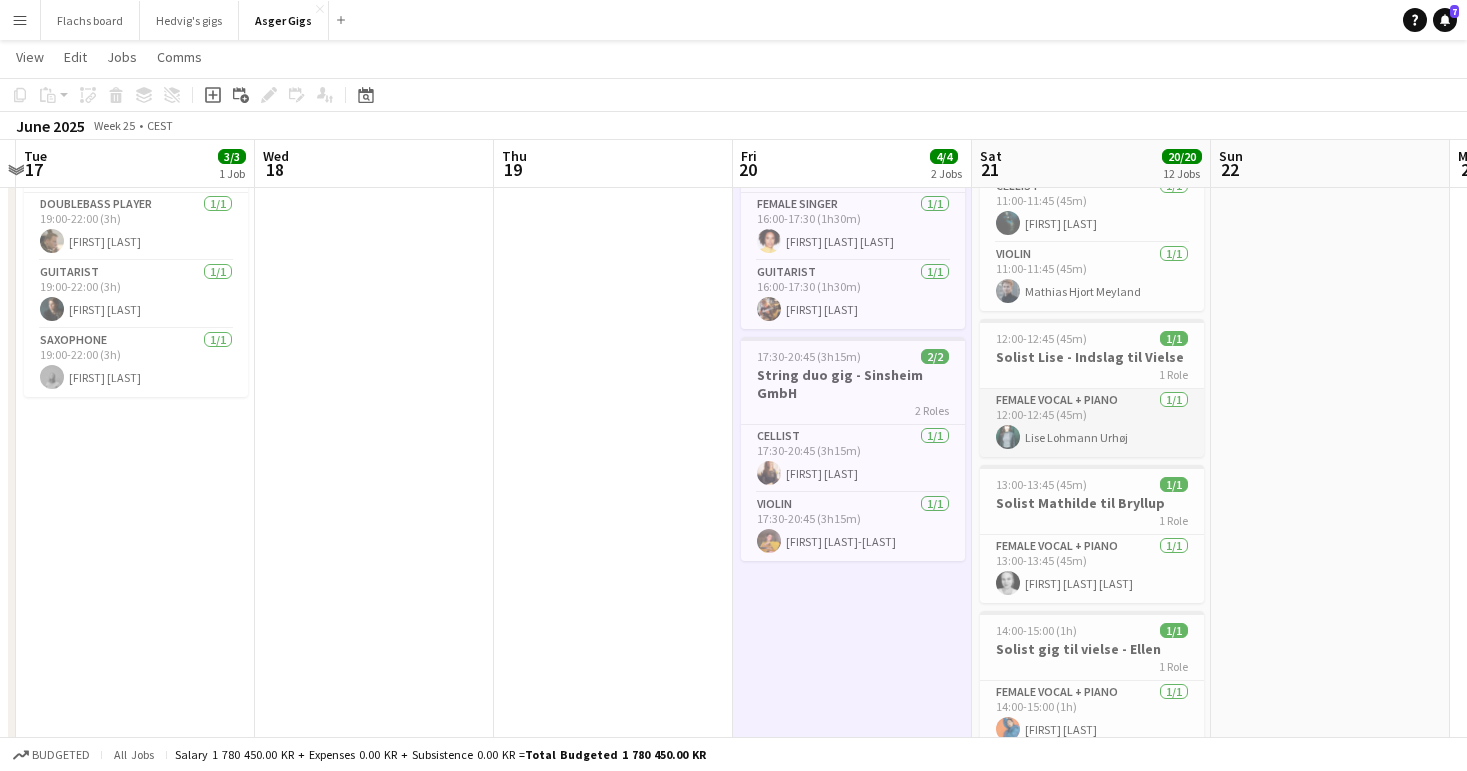 click on "Female Vocal + Piano   1/1   12:00-12:45 (45m)
Lise Lohmann Urhøj" at bounding box center [1092, 423] 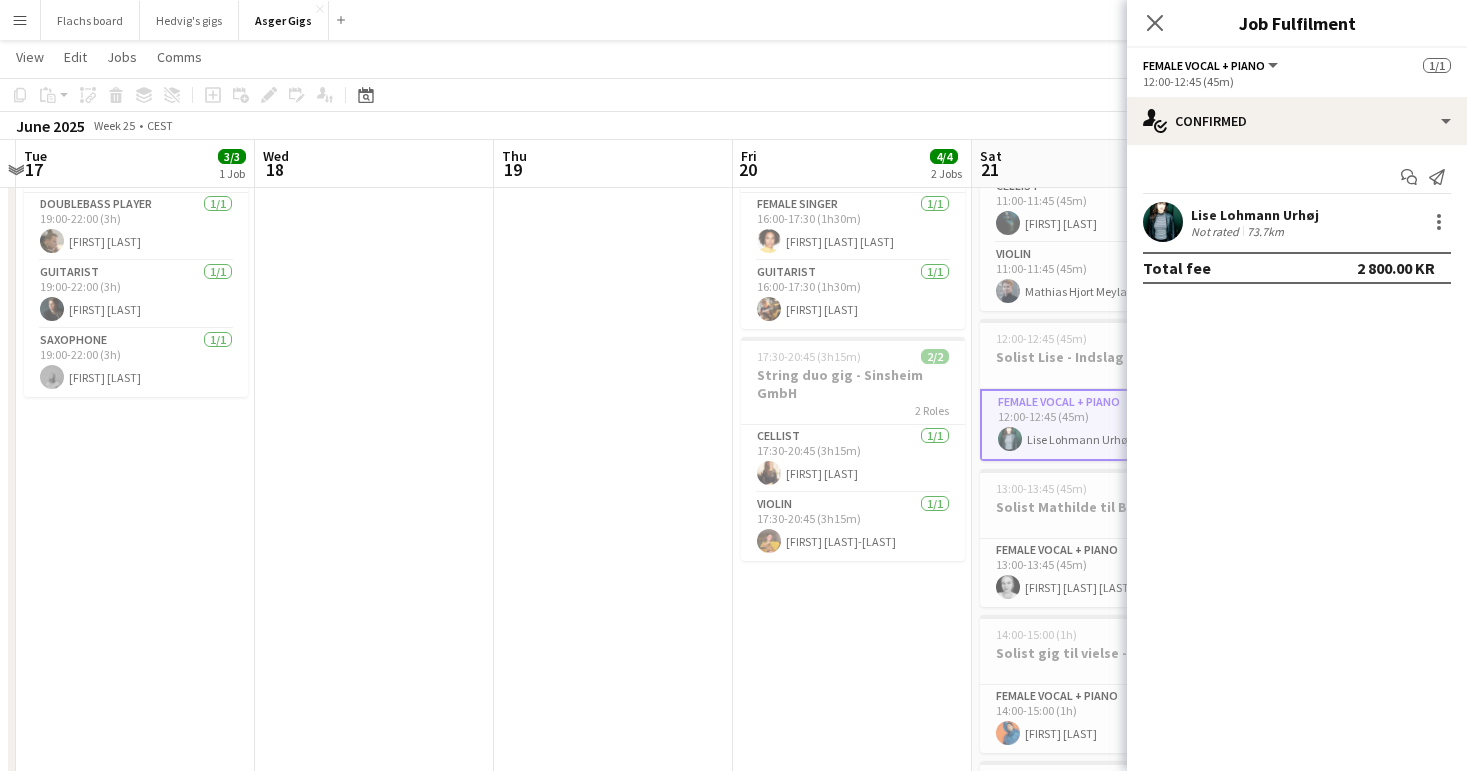 scroll, scrollTop: 0, scrollLeft: 879, axis: horizontal 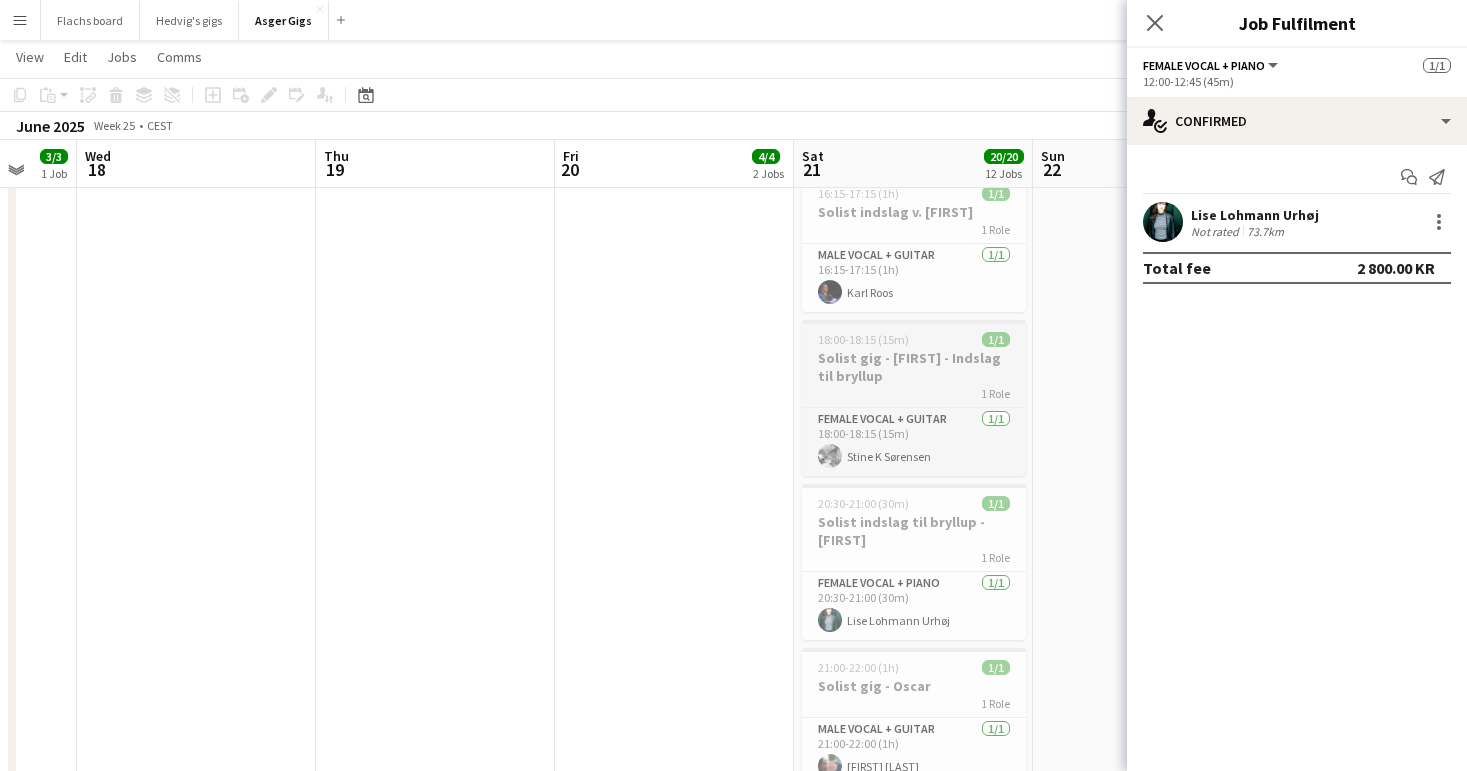 click on "Female Vocal + Piano   1/1   20:30-21:00 (30m)
Lise Lohmann Urhøj" at bounding box center [914, 606] 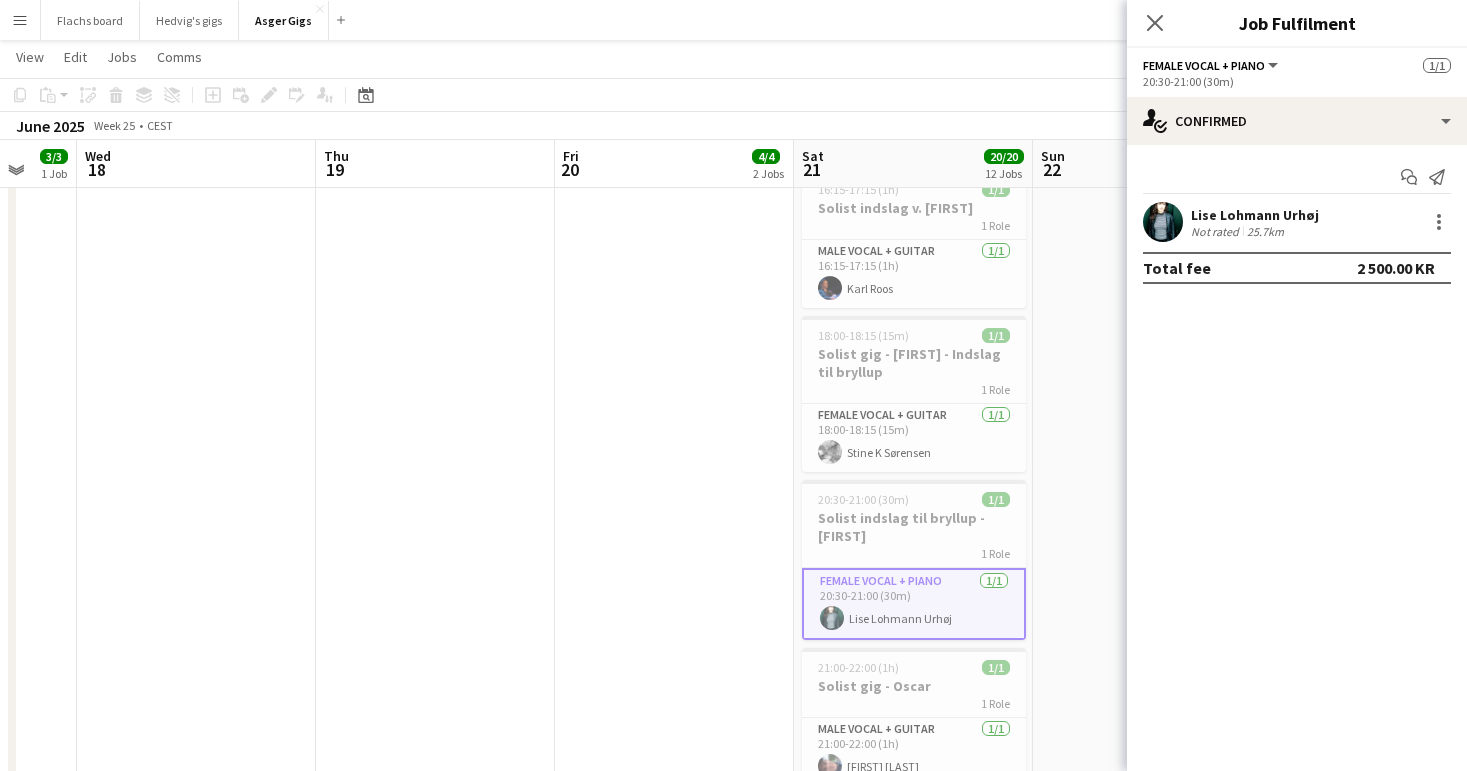 click on "Menu" at bounding box center [20, 20] 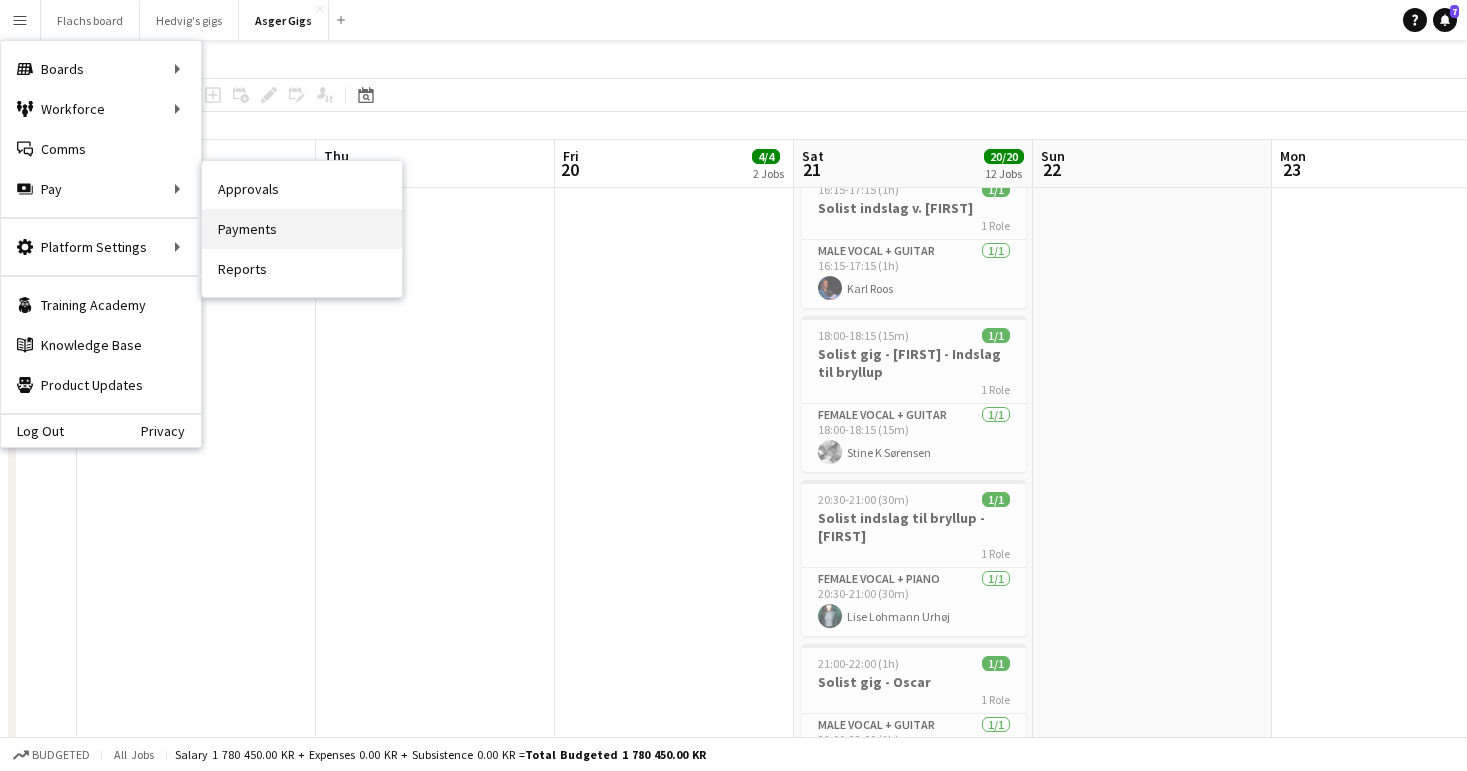 click on "Payments" at bounding box center (302, 229) 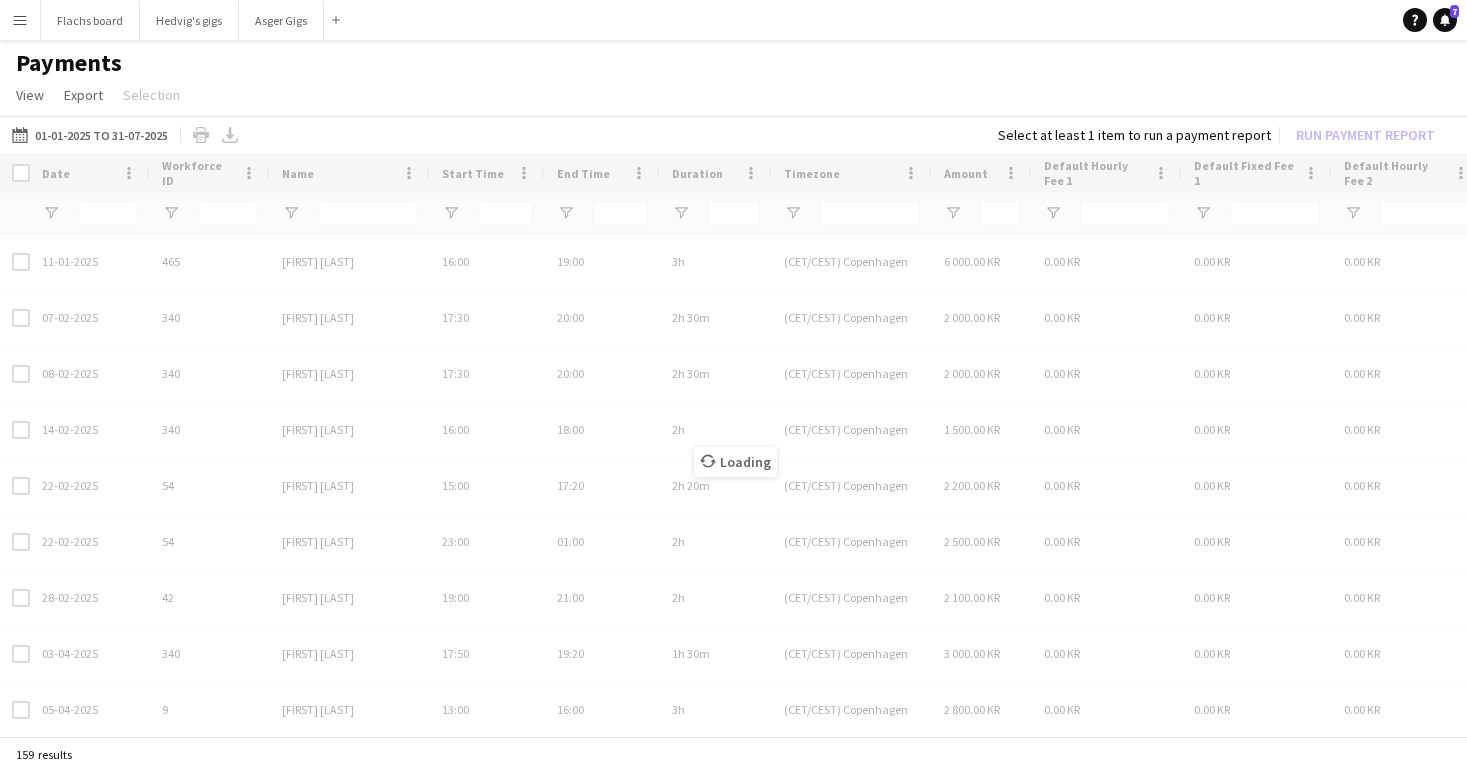 scroll, scrollTop: 0, scrollLeft: 0, axis: both 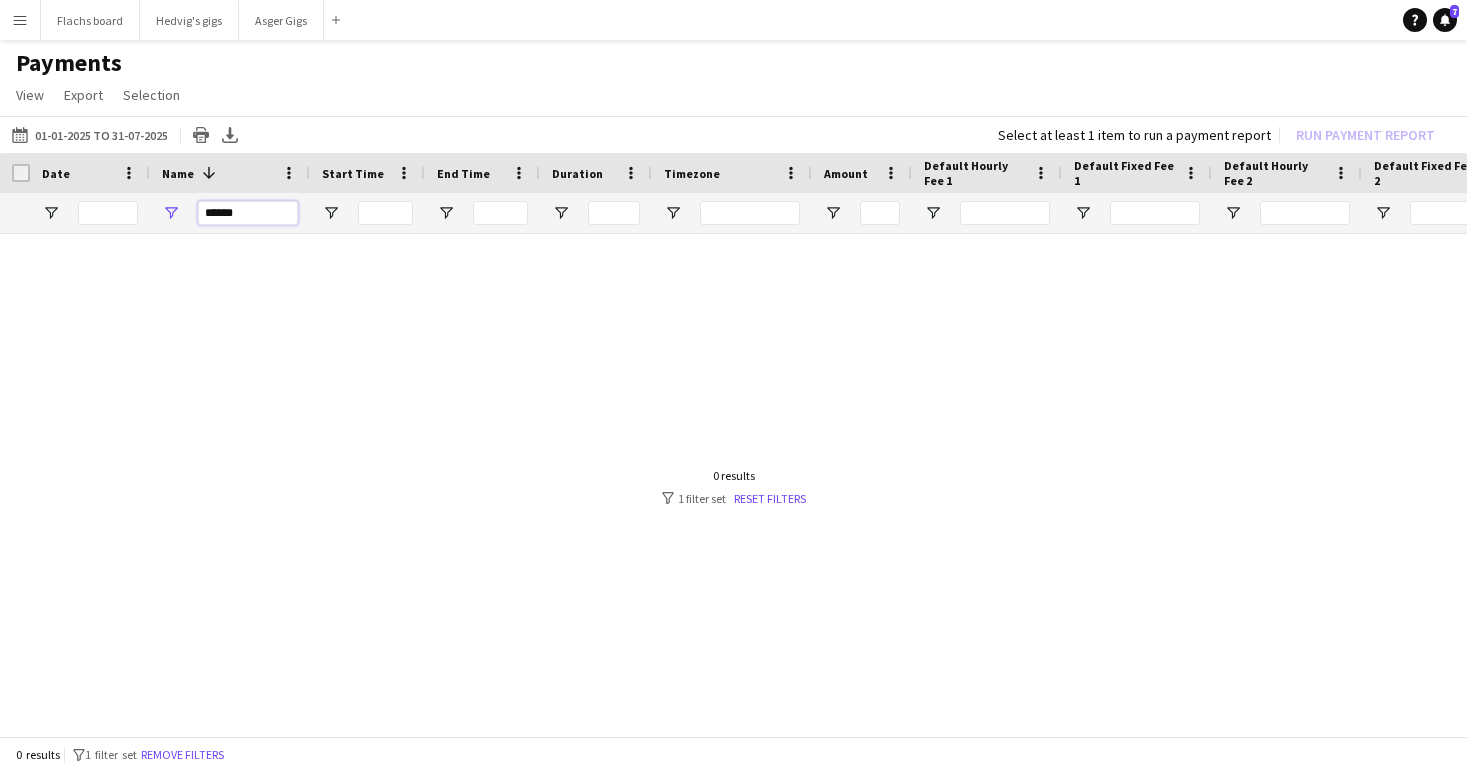 click on "******" at bounding box center (248, 213) 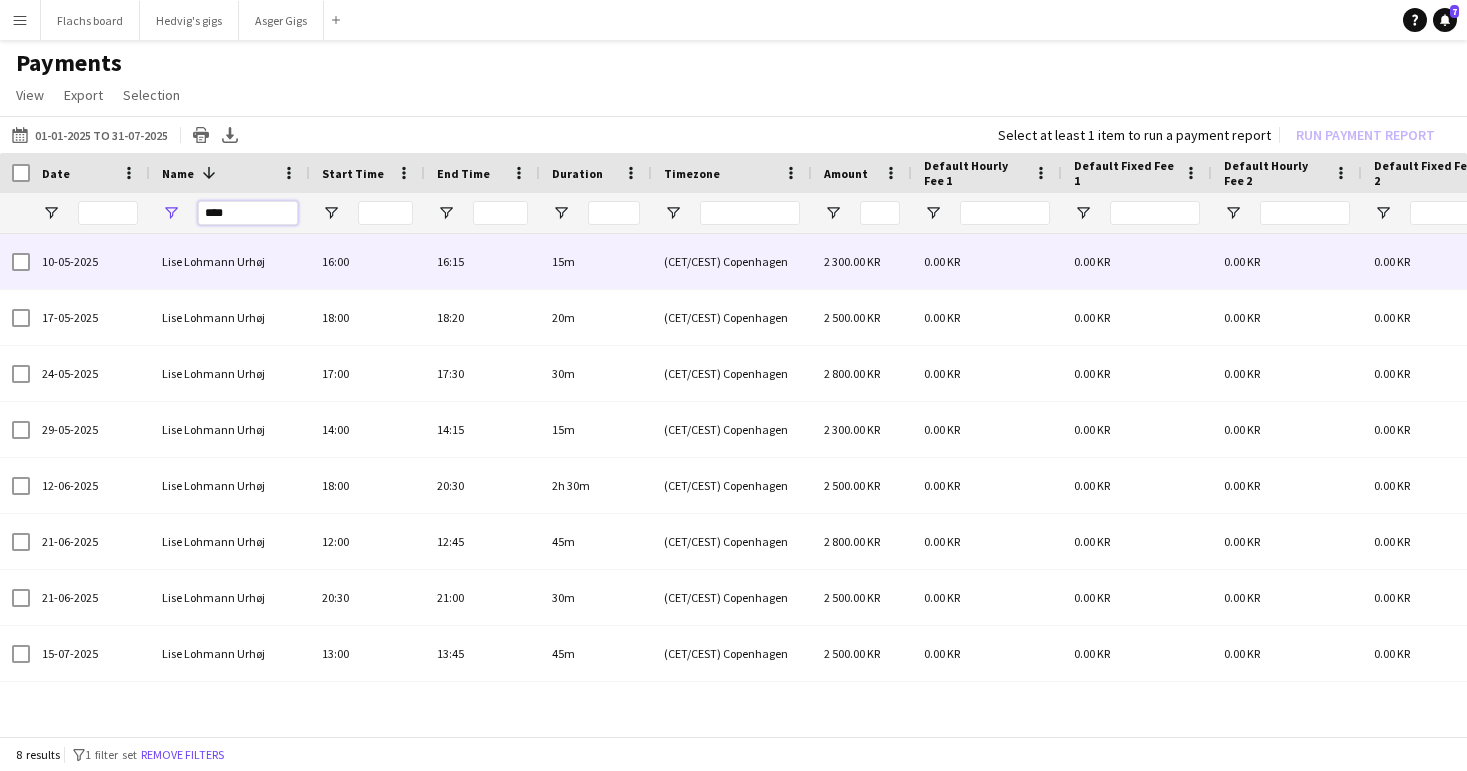 type on "****" 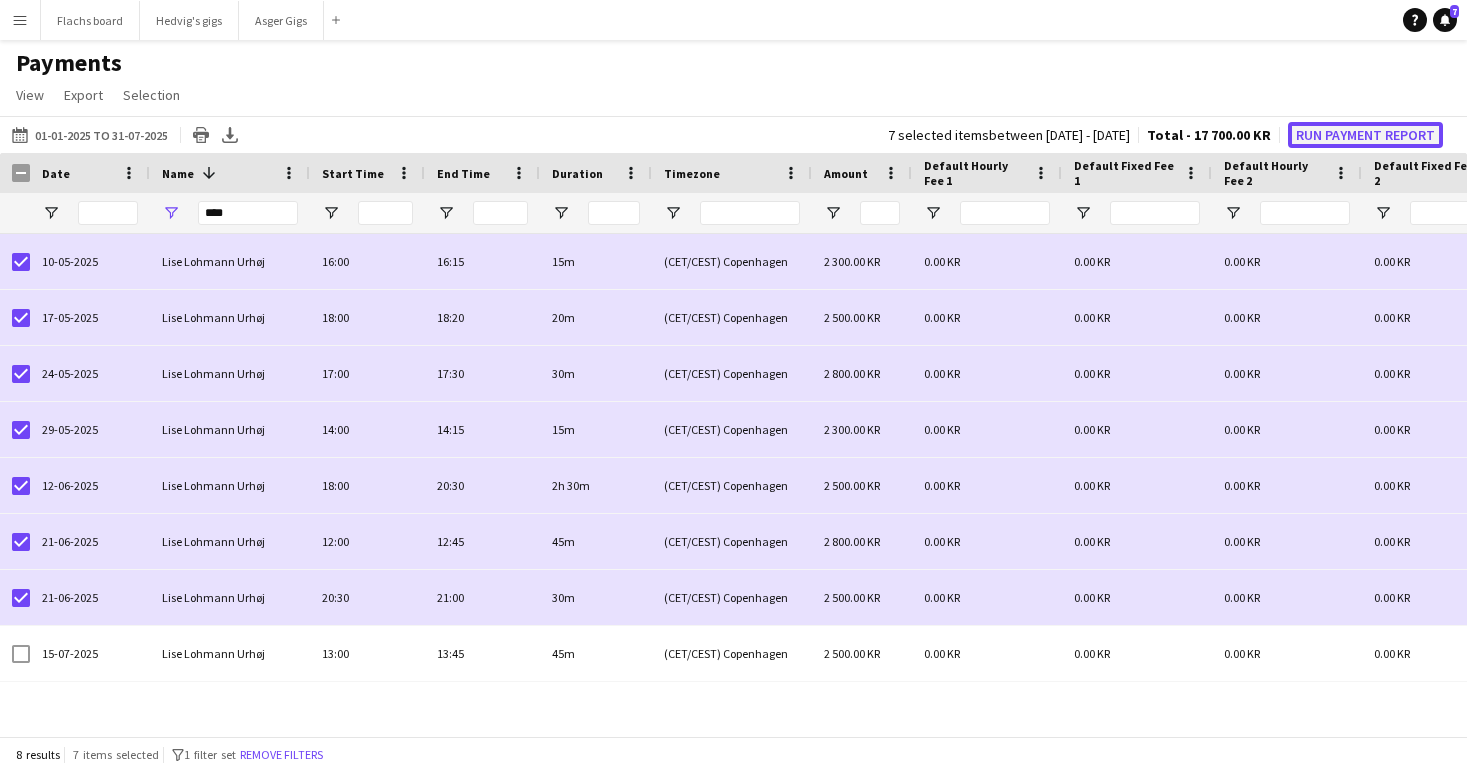 click on "Run Payment Report" 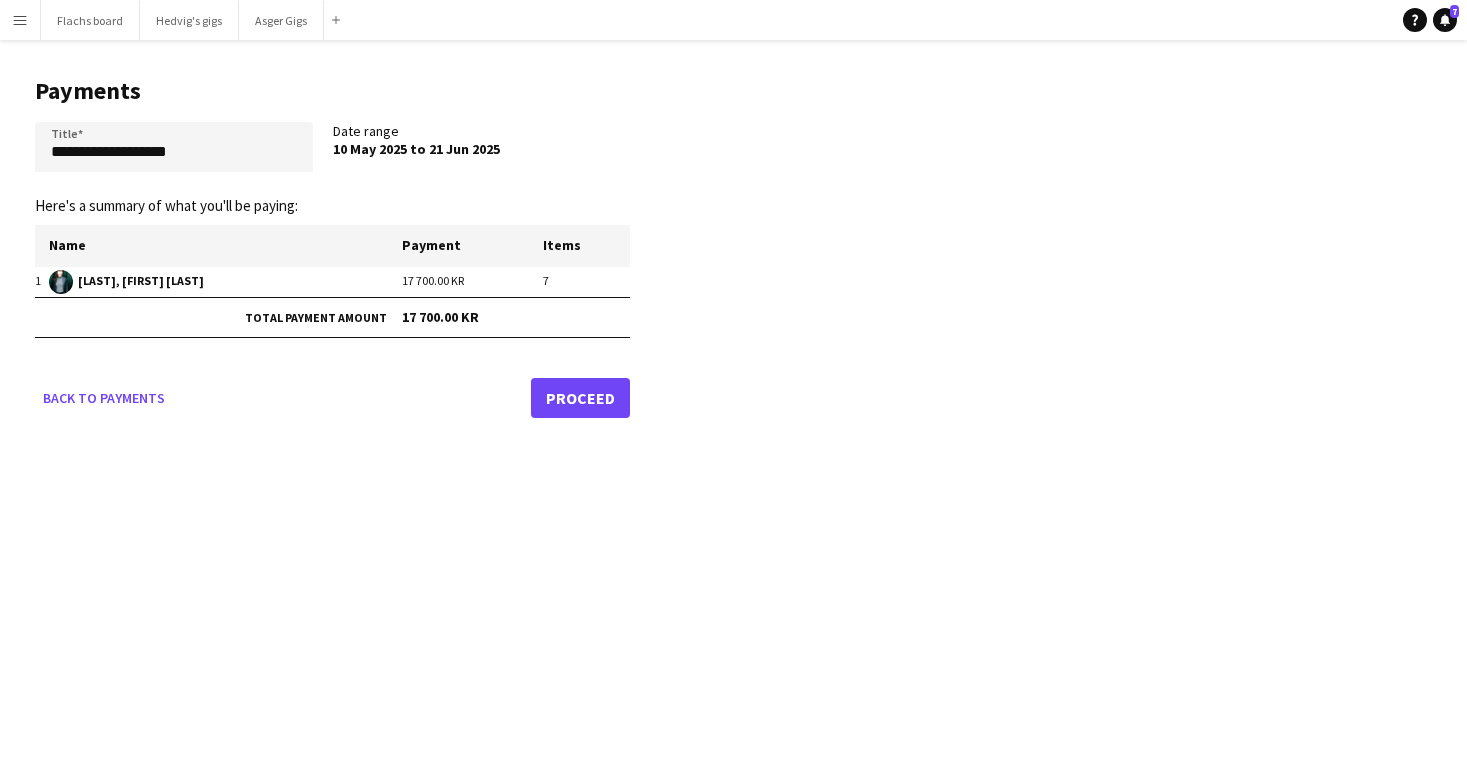 click on "**********" 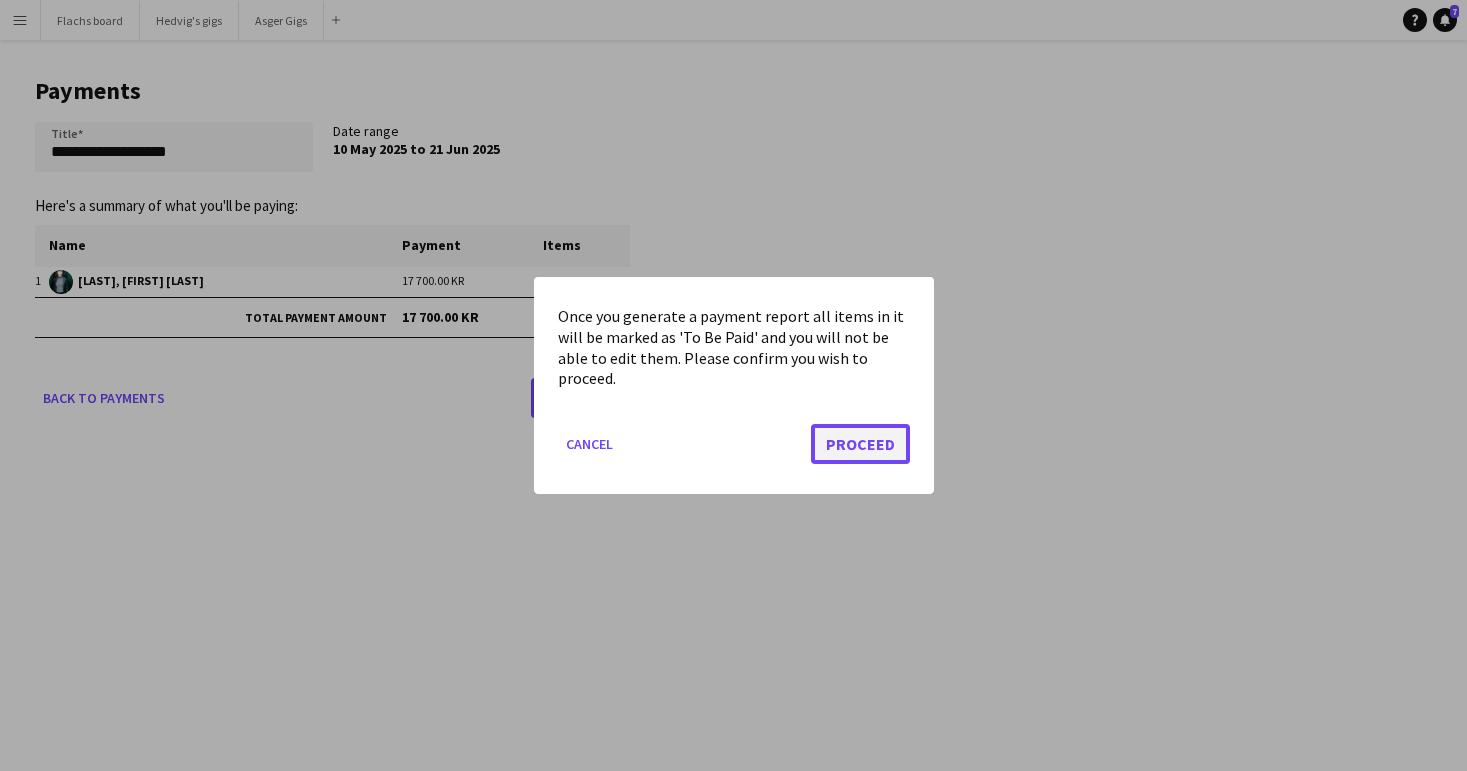 click on "Proceed" 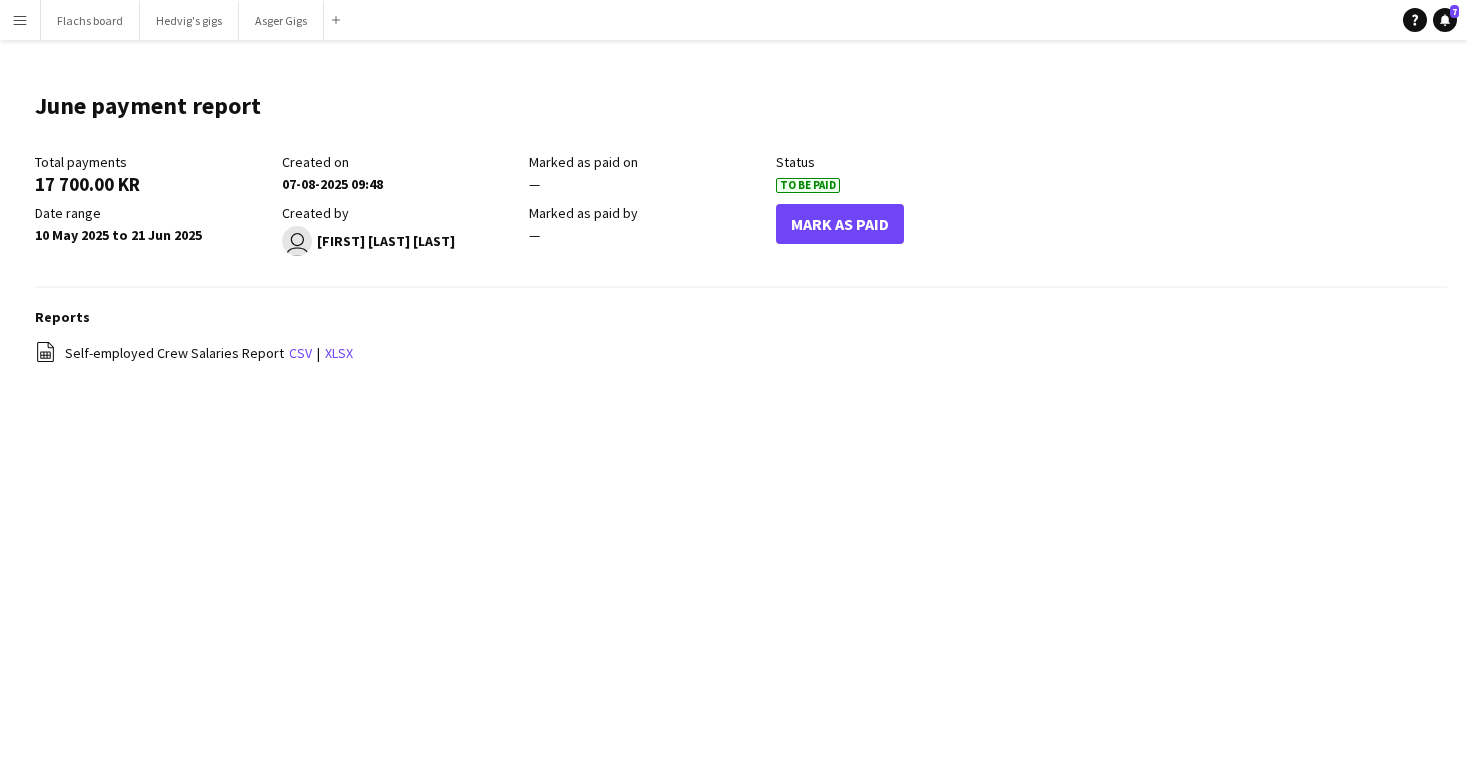 click on "To Be Paid" 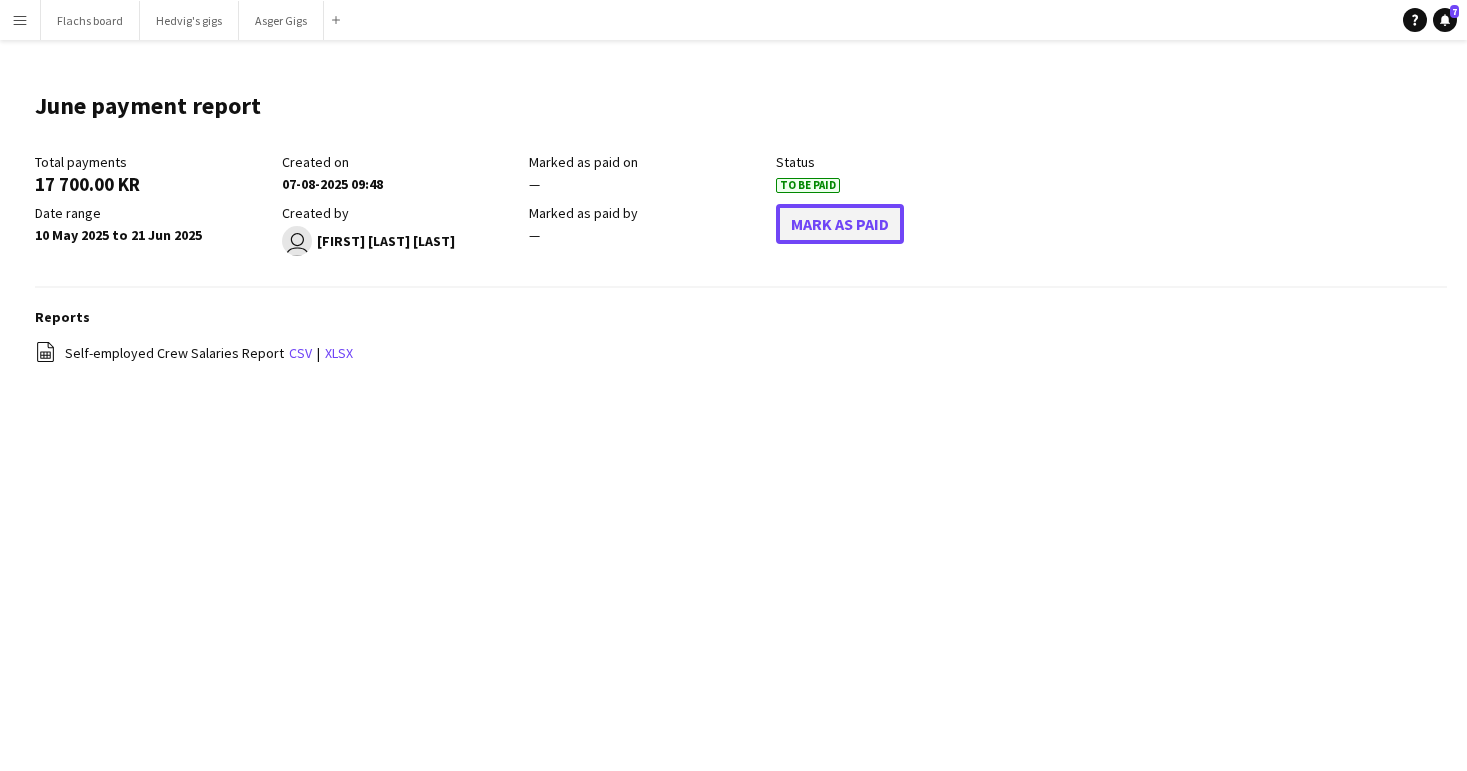 click on "Mark As Paid" 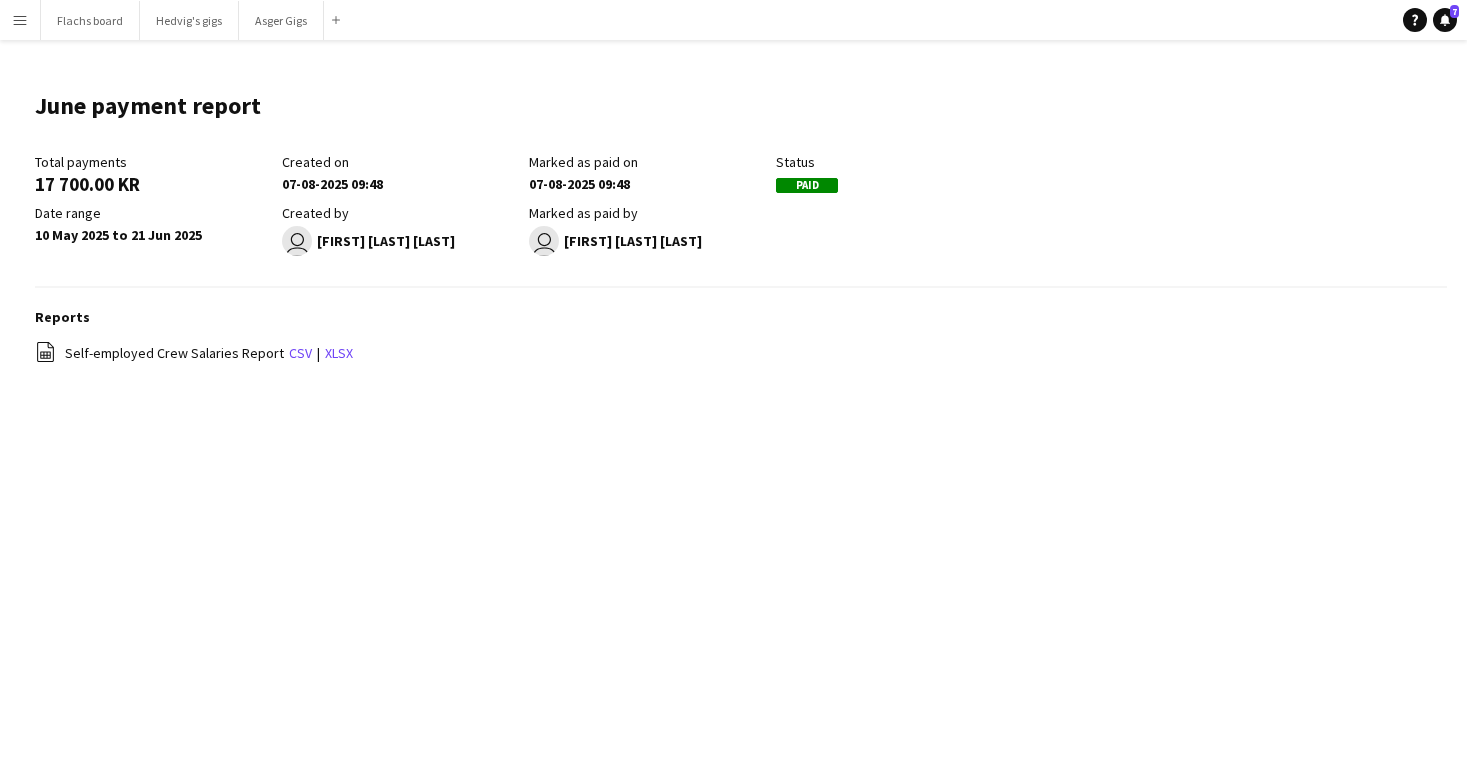 click on "Menu" at bounding box center (20, 20) 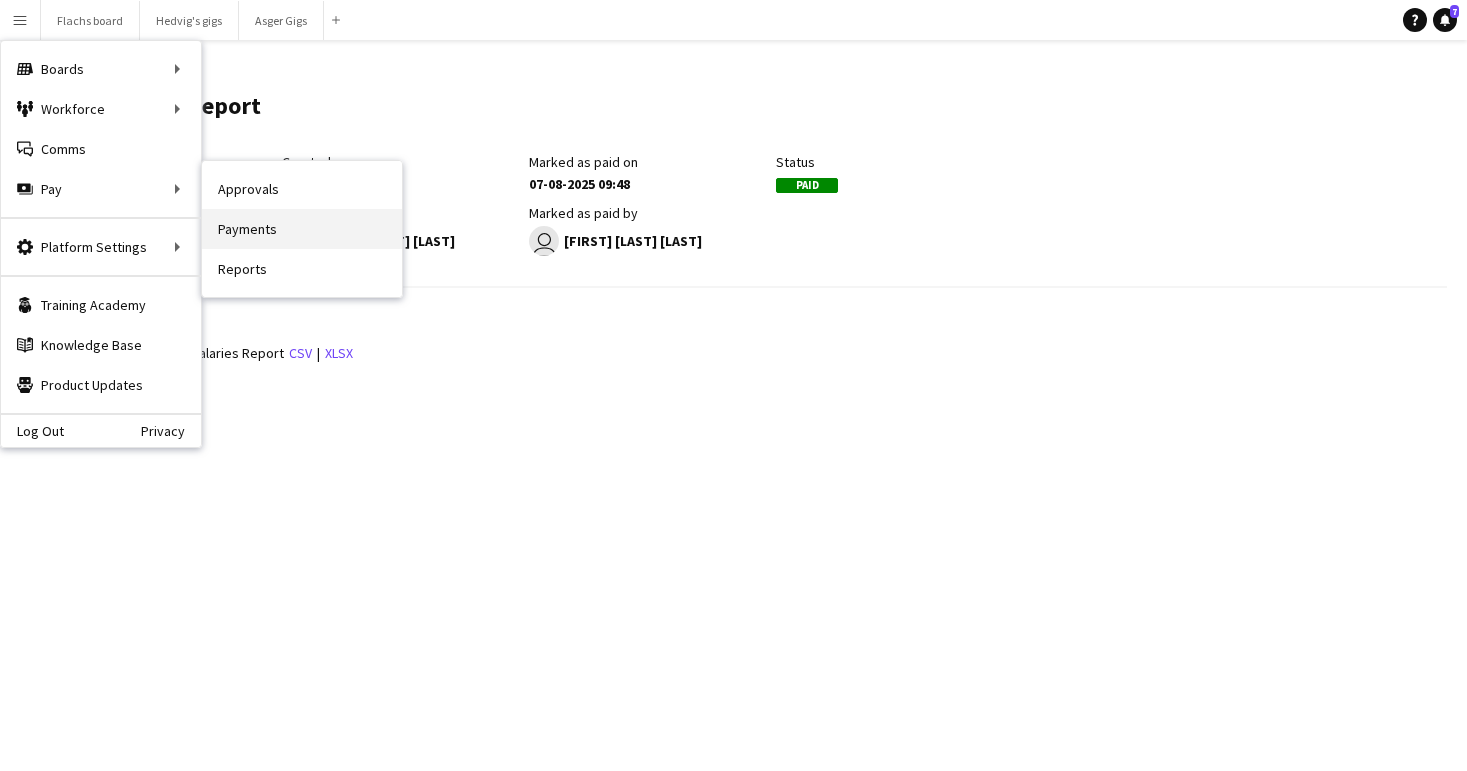 click on "Payments" at bounding box center [302, 229] 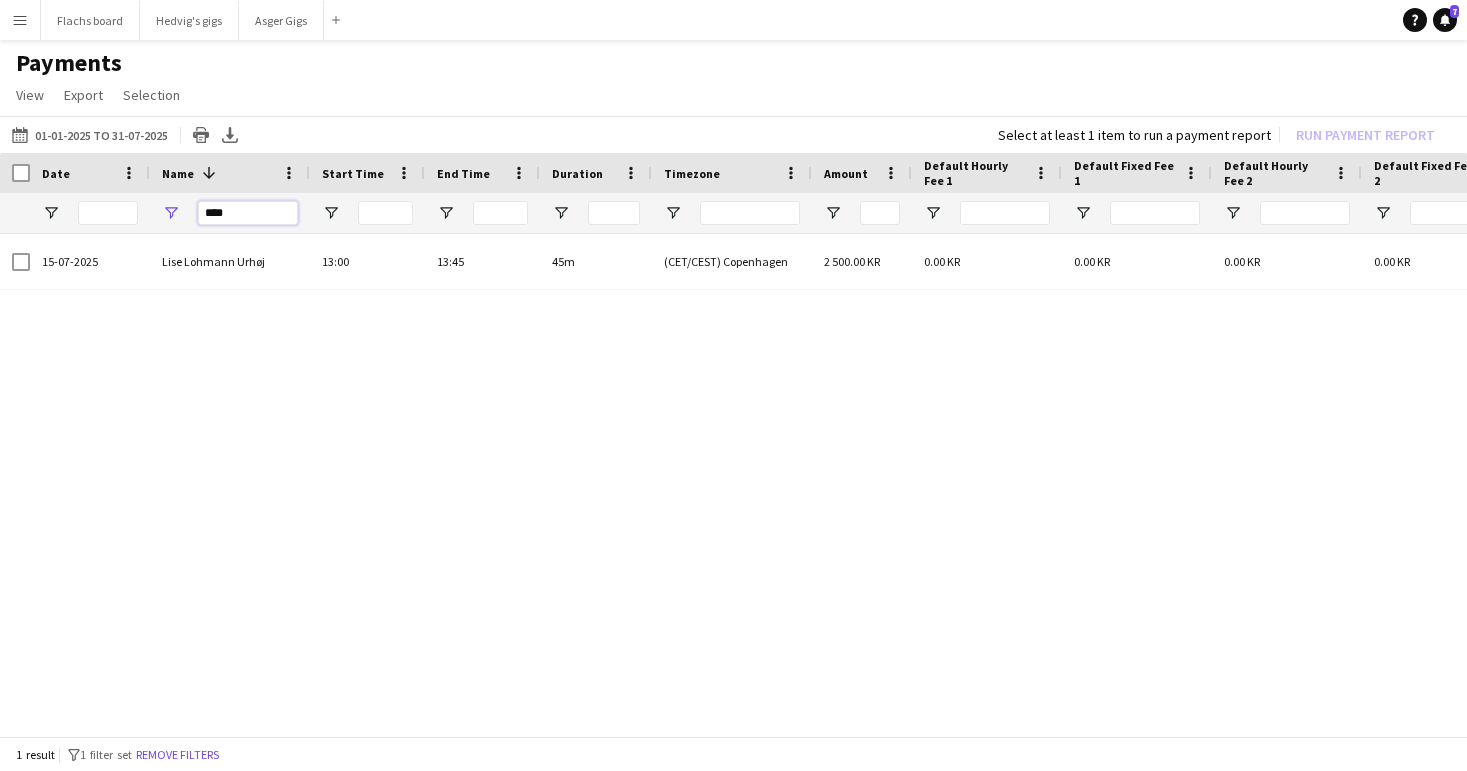 click on "****" at bounding box center (248, 213) 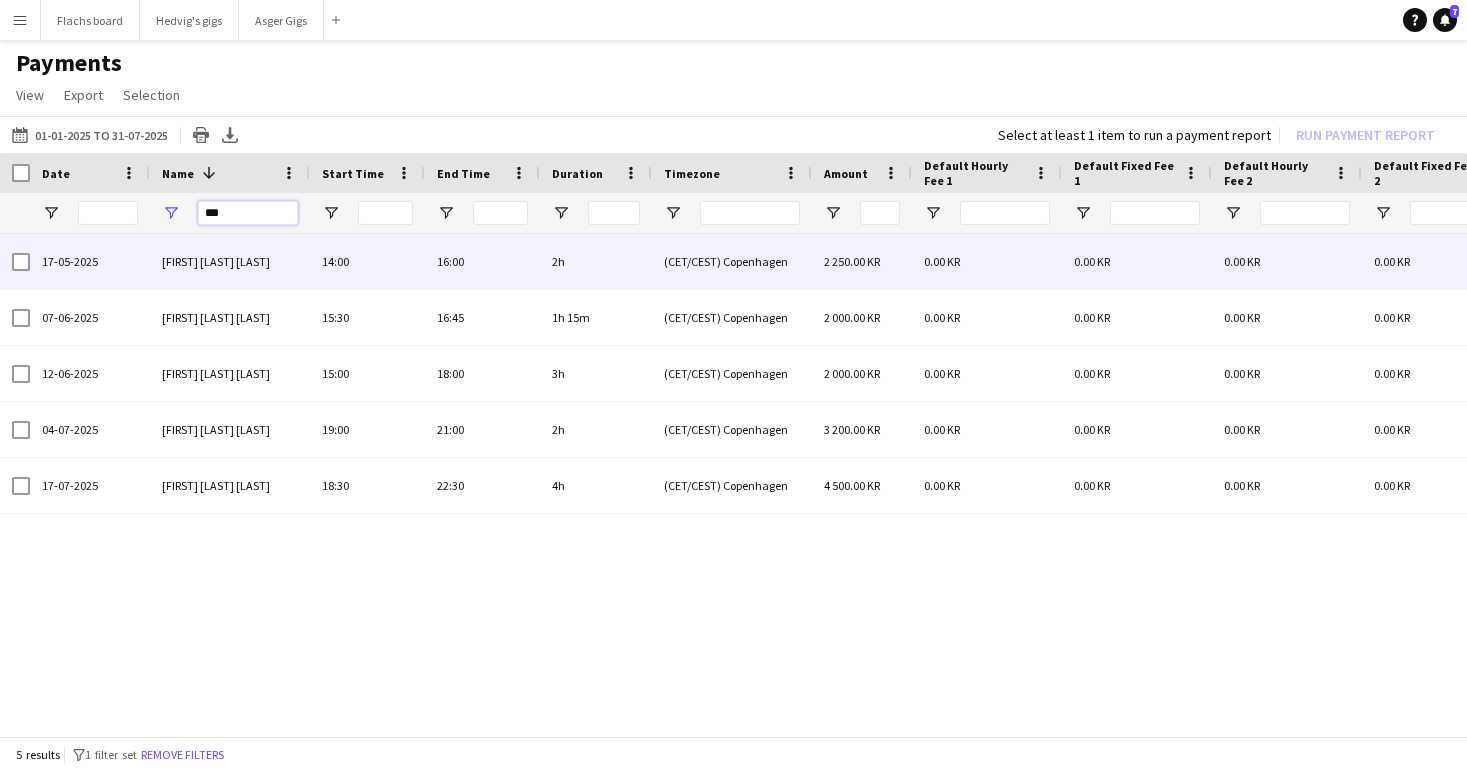 type on "***" 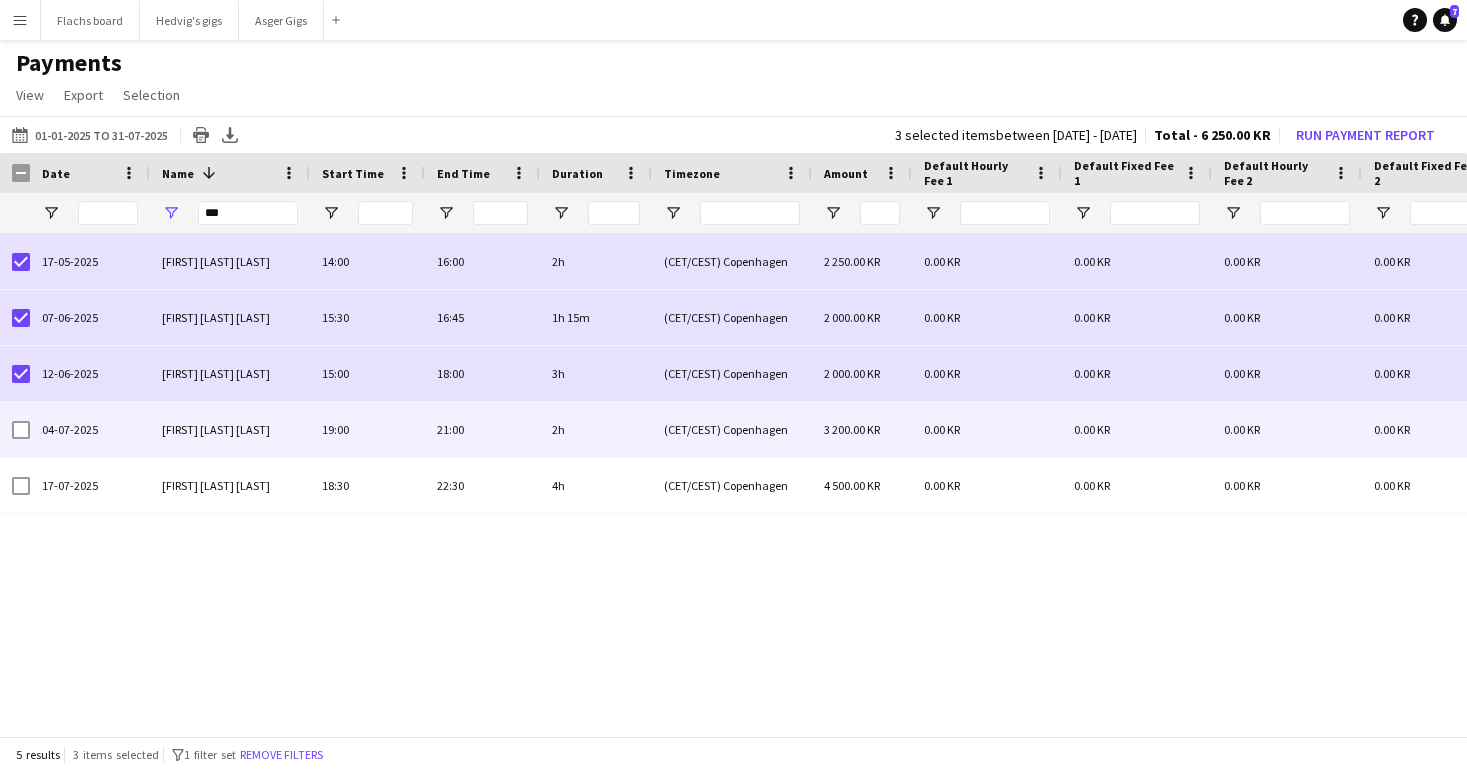 click on "04-07-2025" at bounding box center [90, 429] 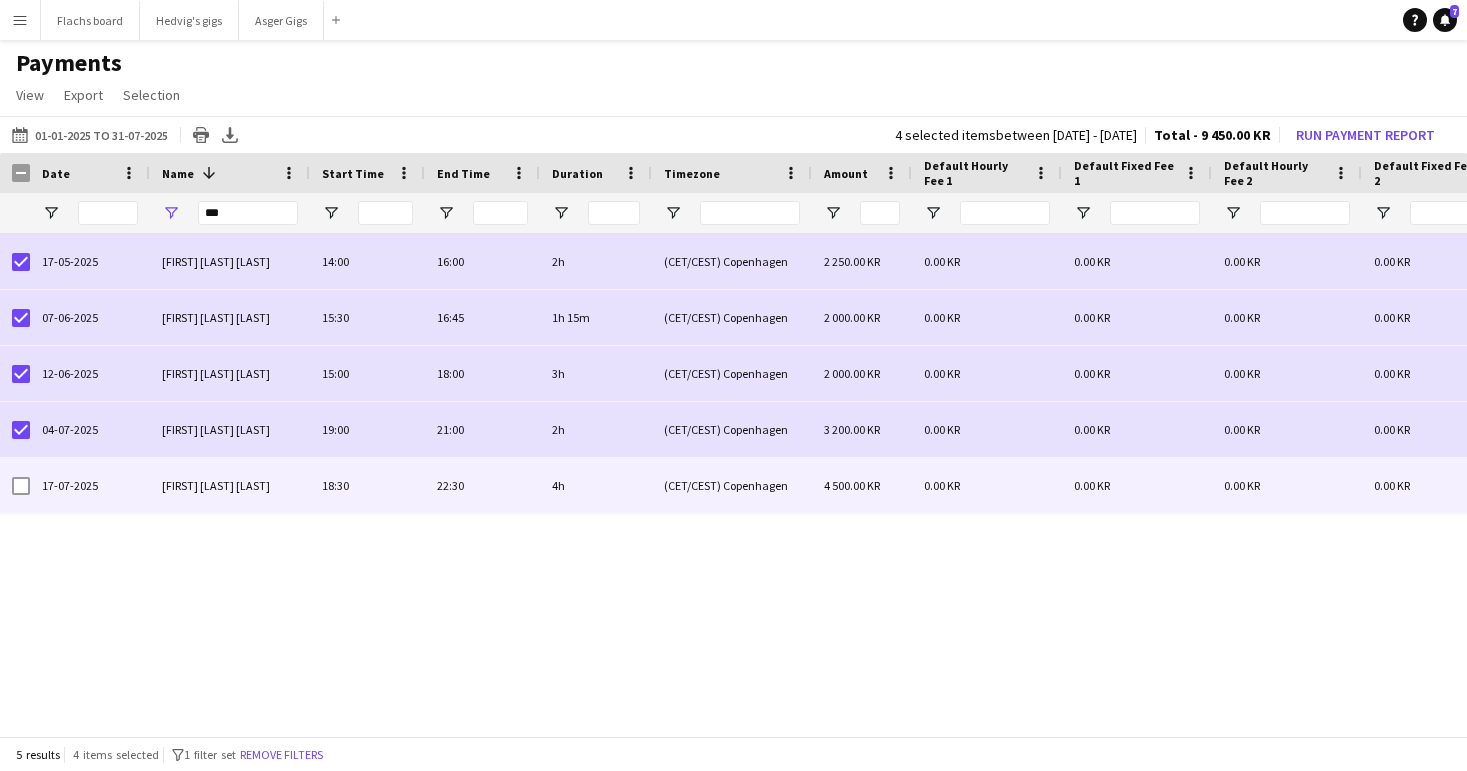click at bounding box center [21, 486] 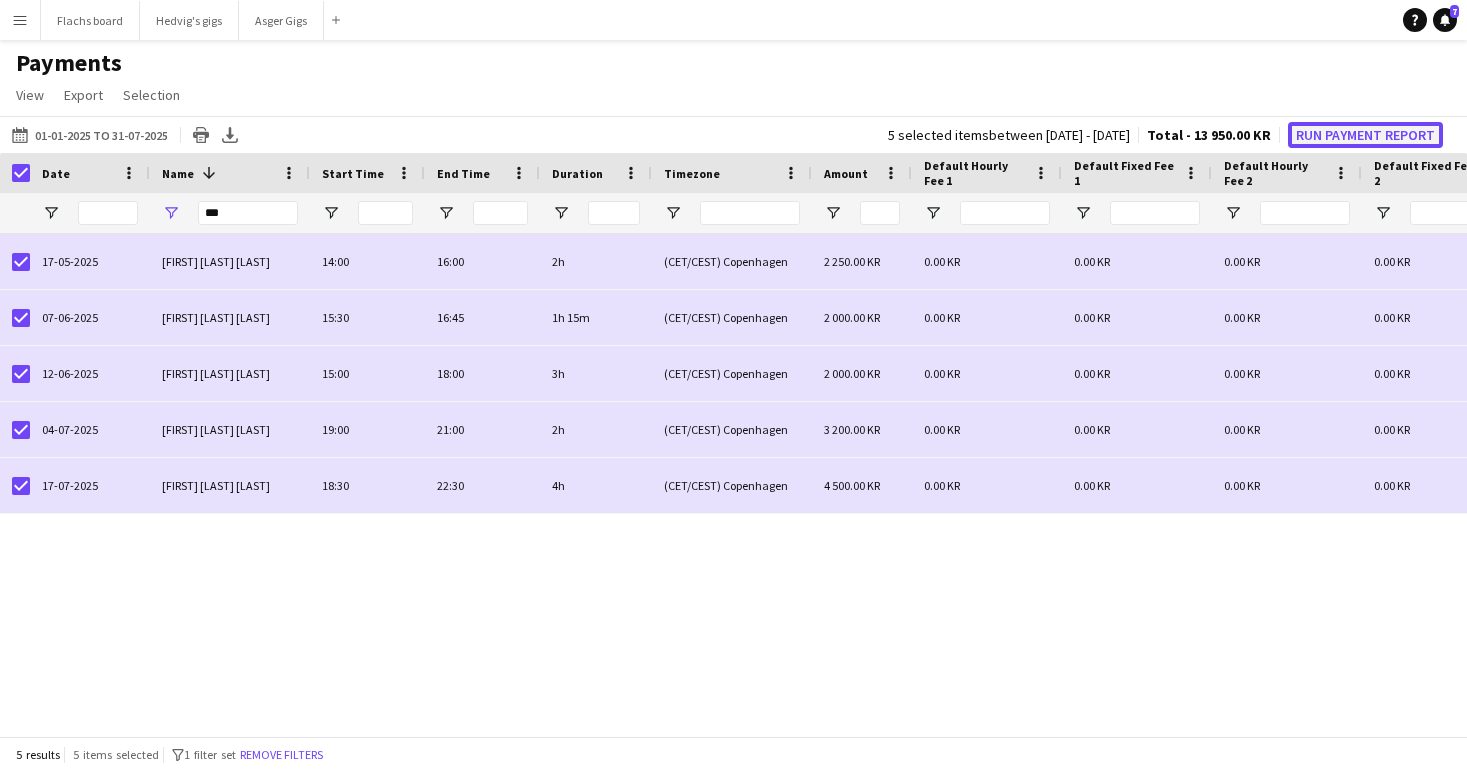 click on "Run Payment Report" 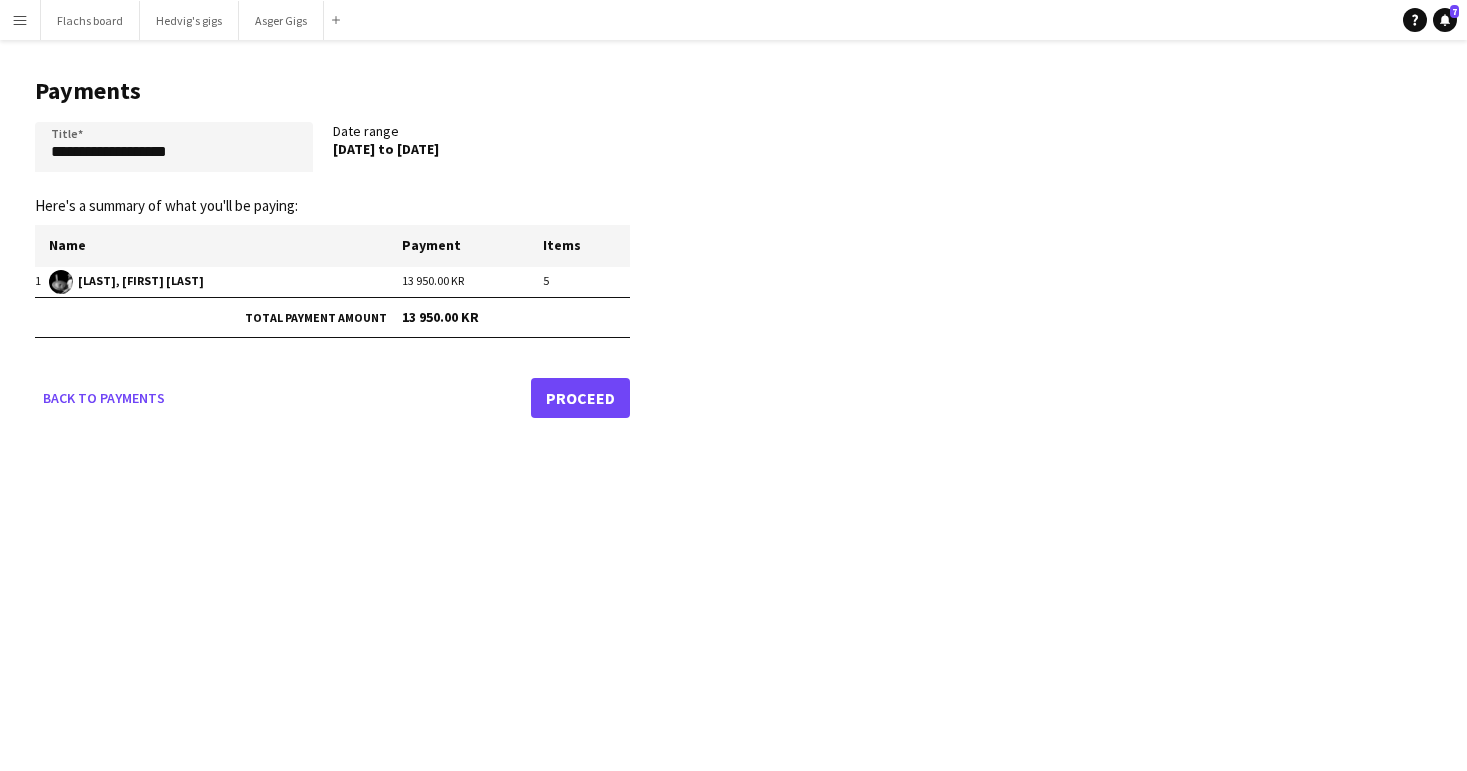 click on "Proceed" 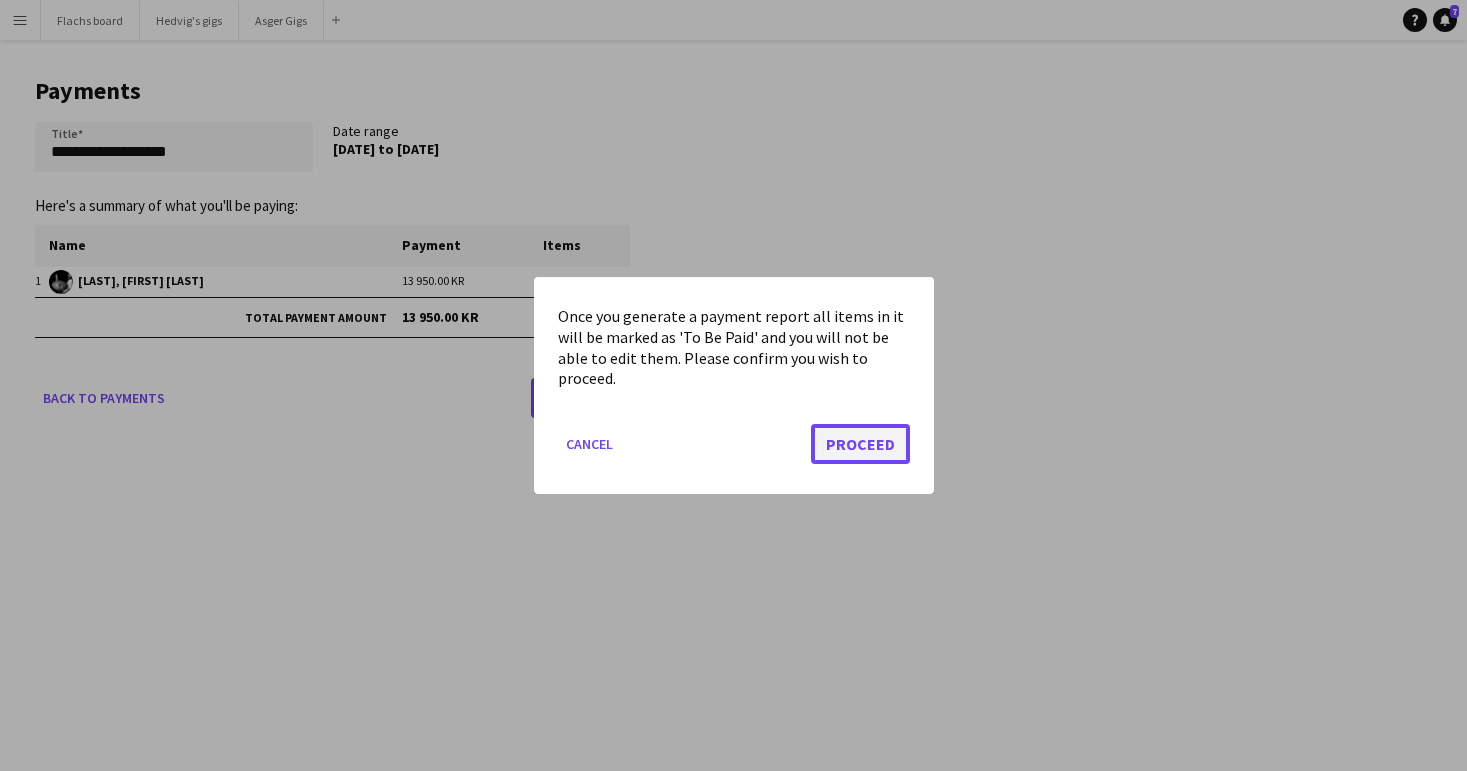 click on "Proceed" 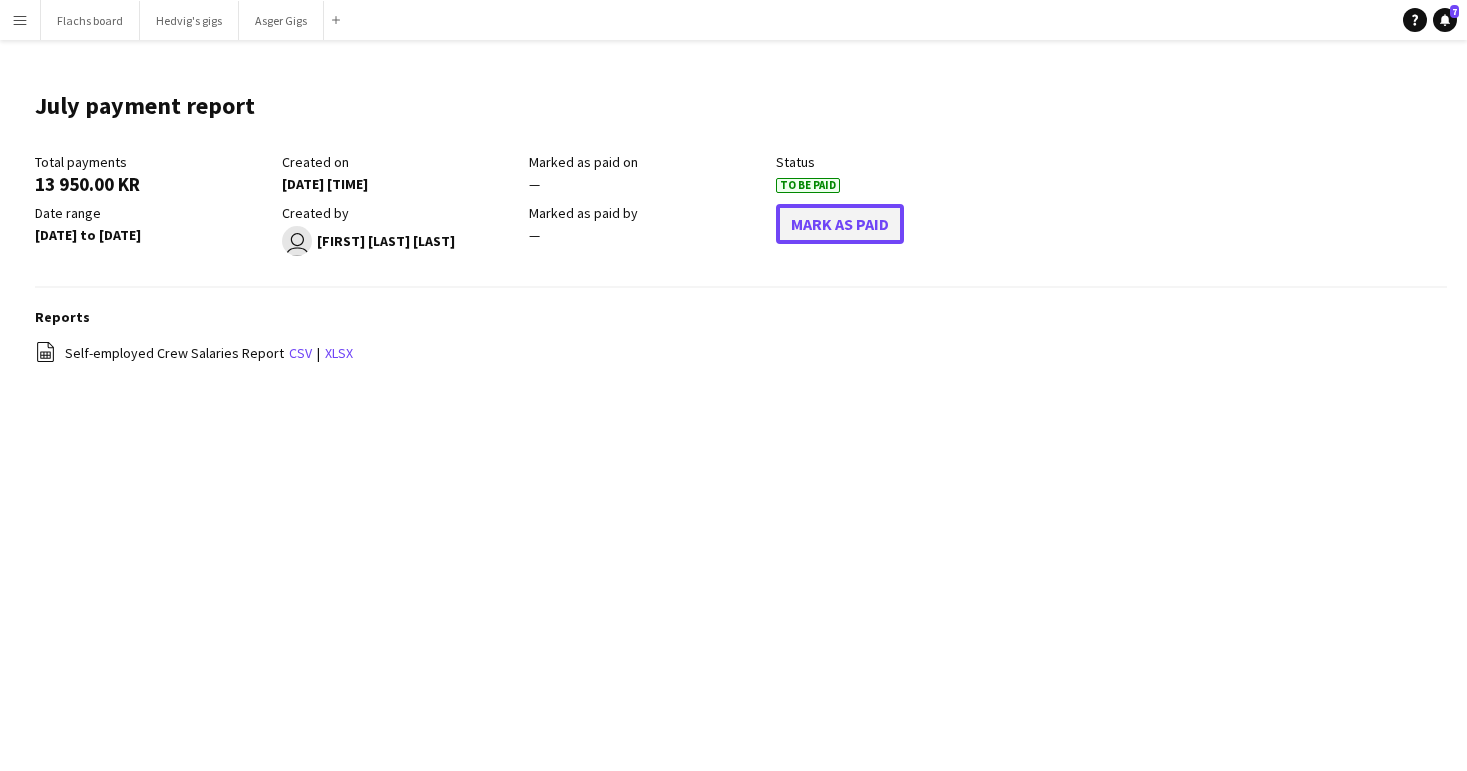 click on "Mark As Paid" 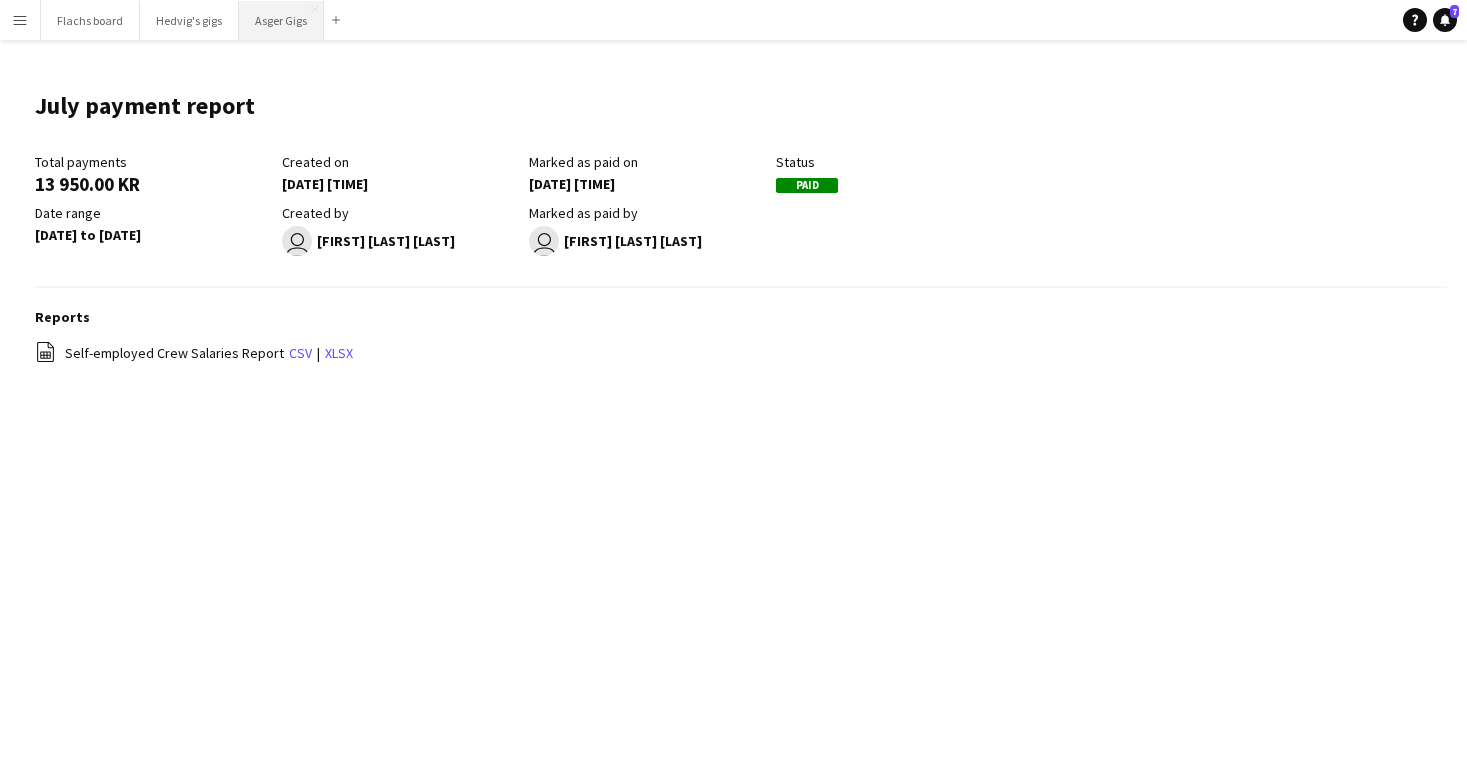 click on "Asger Gigs
Close" at bounding box center (281, 20) 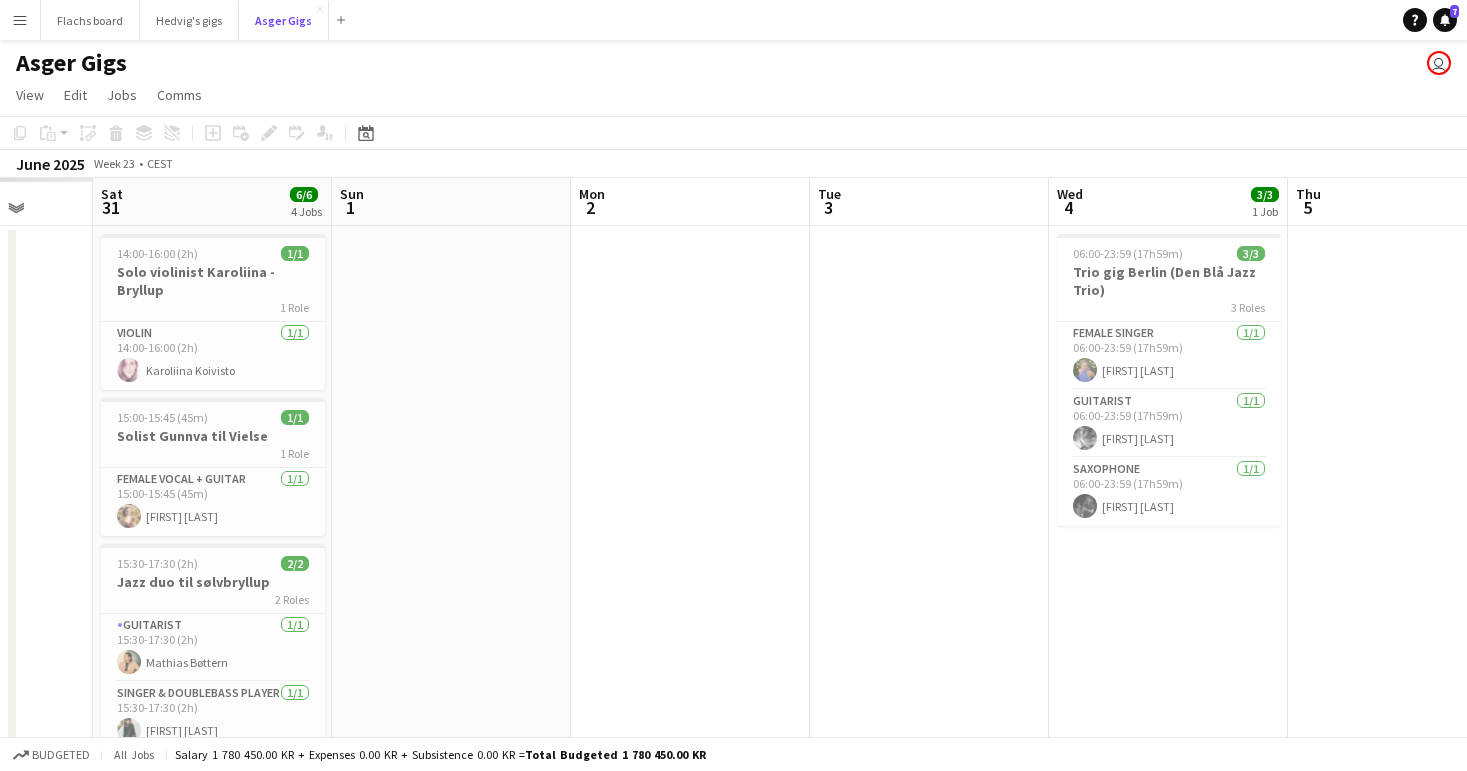 scroll, scrollTop: 0, scrollLeft: 587, axis: horizontal 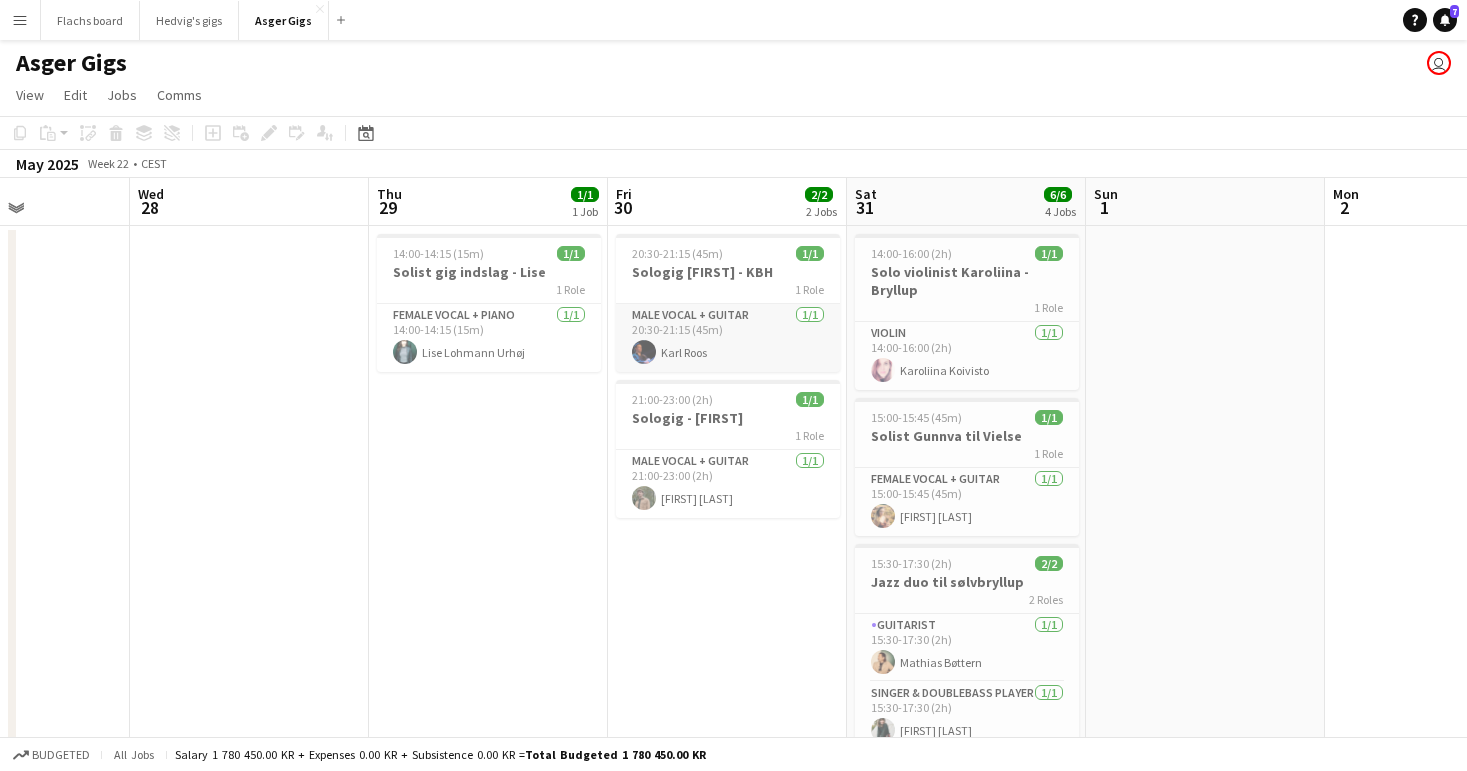 click on "Male Vocal + Guitar   1/1   20:30-21:15 (45m)
Karl Roos" at bounding box center (728, 338) 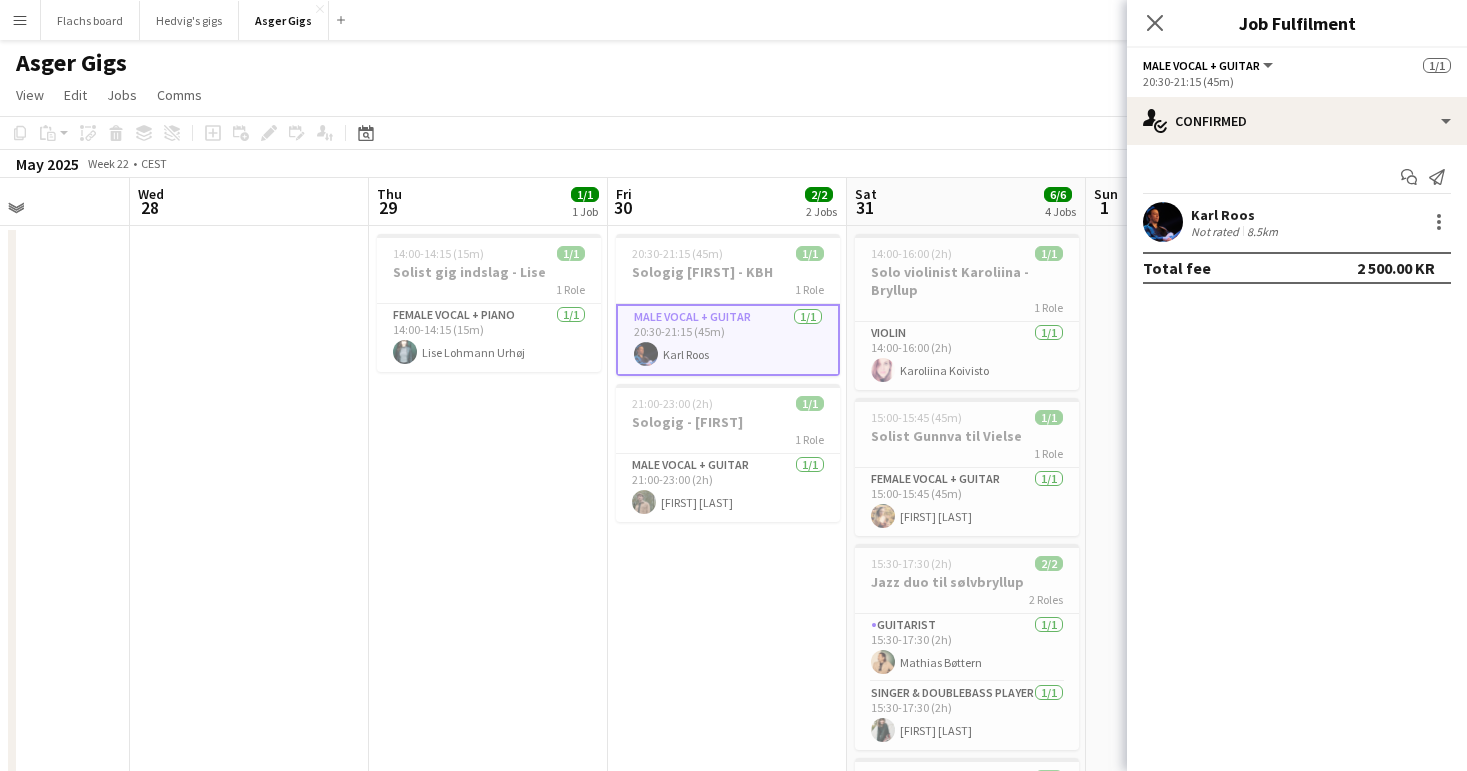 click on "14:00-14:15 (15m)    1/1   Solist gig indslag - Lise   1 Role   Female Vocal + Piano   1/1   14:00-14:15 (15m)
Lise Lohmann Urhøj" at bounding box center (488, 1451) 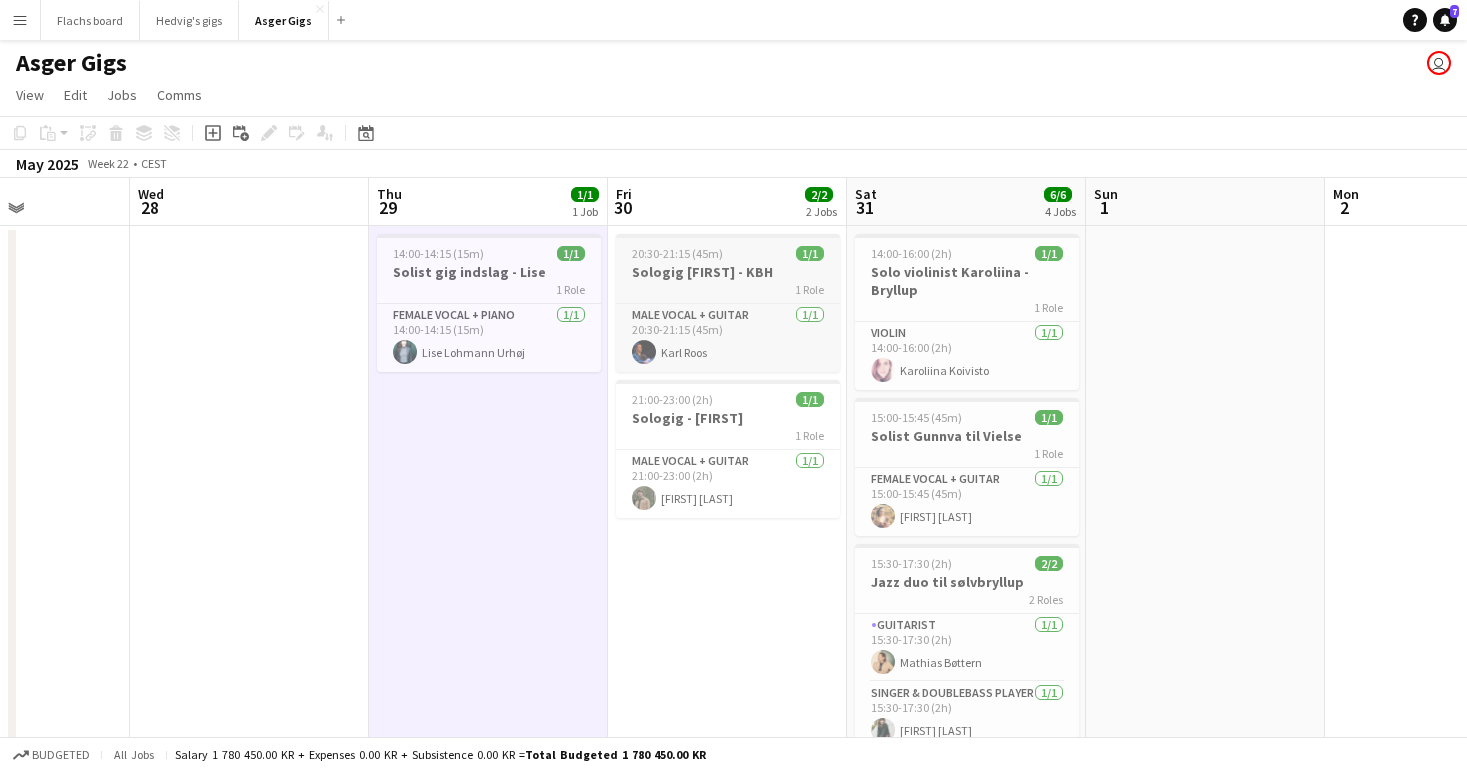 click on "Sologig Karl - KBH" at bounding box center [728, 272] 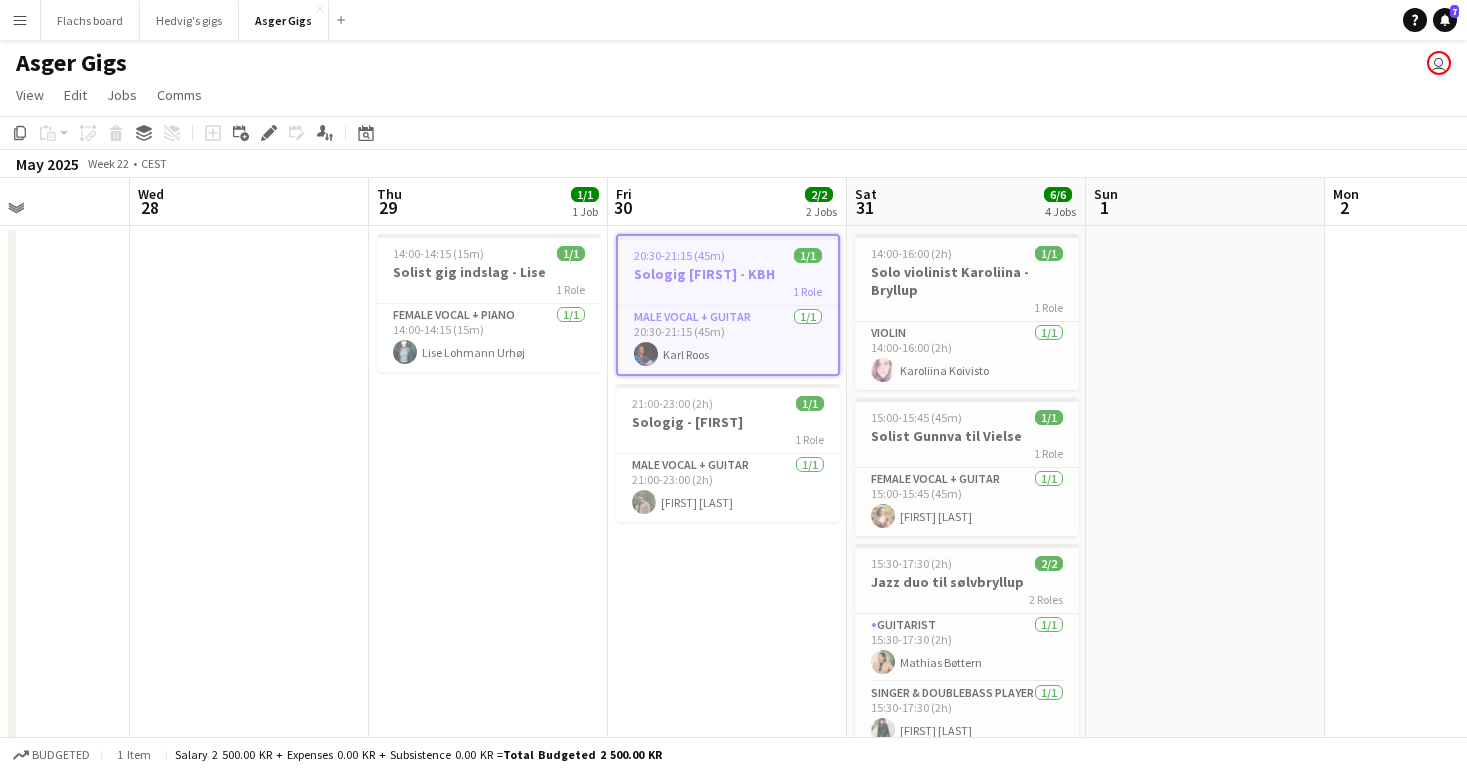 click on "Add job
Add linked Job
Edit
Edit linked Job
Applicants" 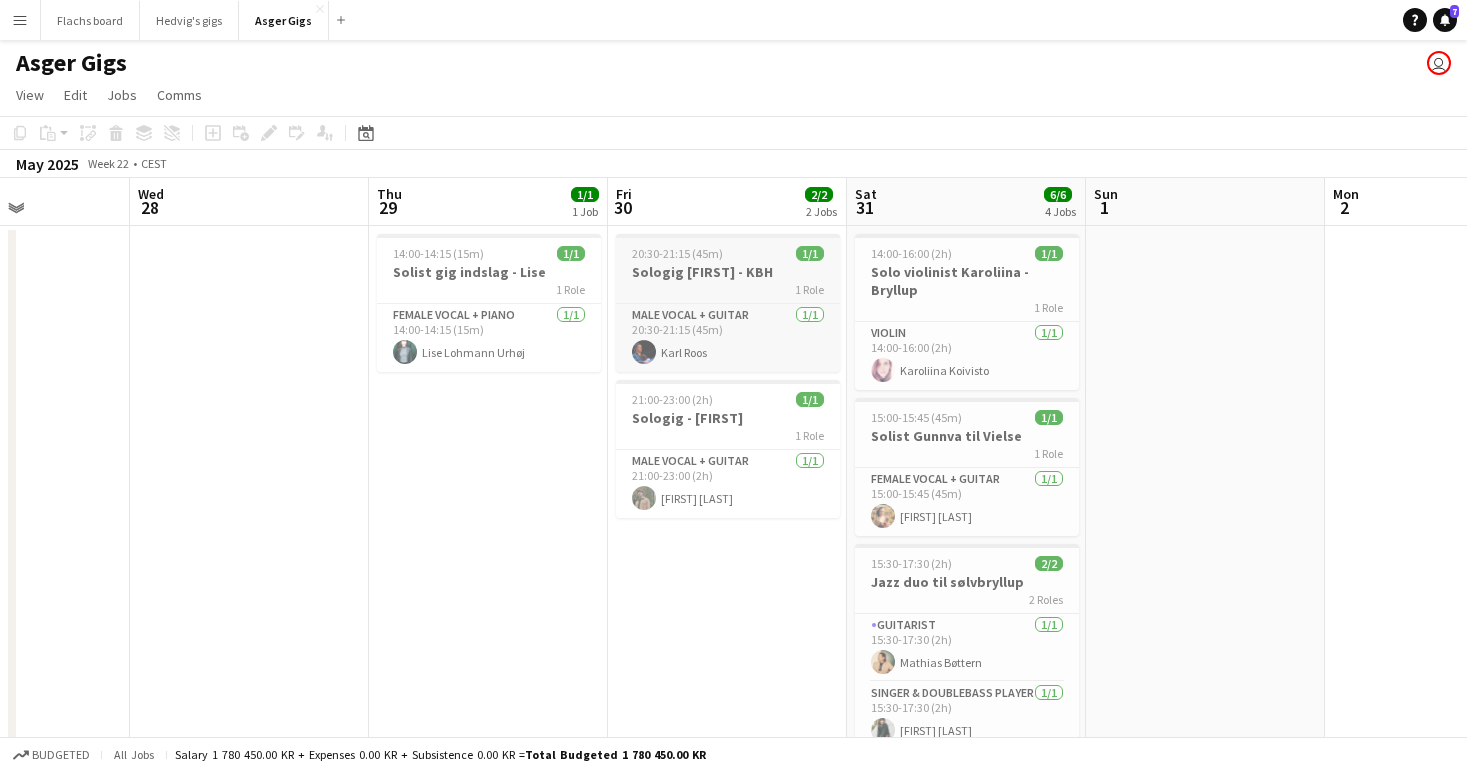 click on "Sologig Karl - KBH" at bounding box center [728, 272] 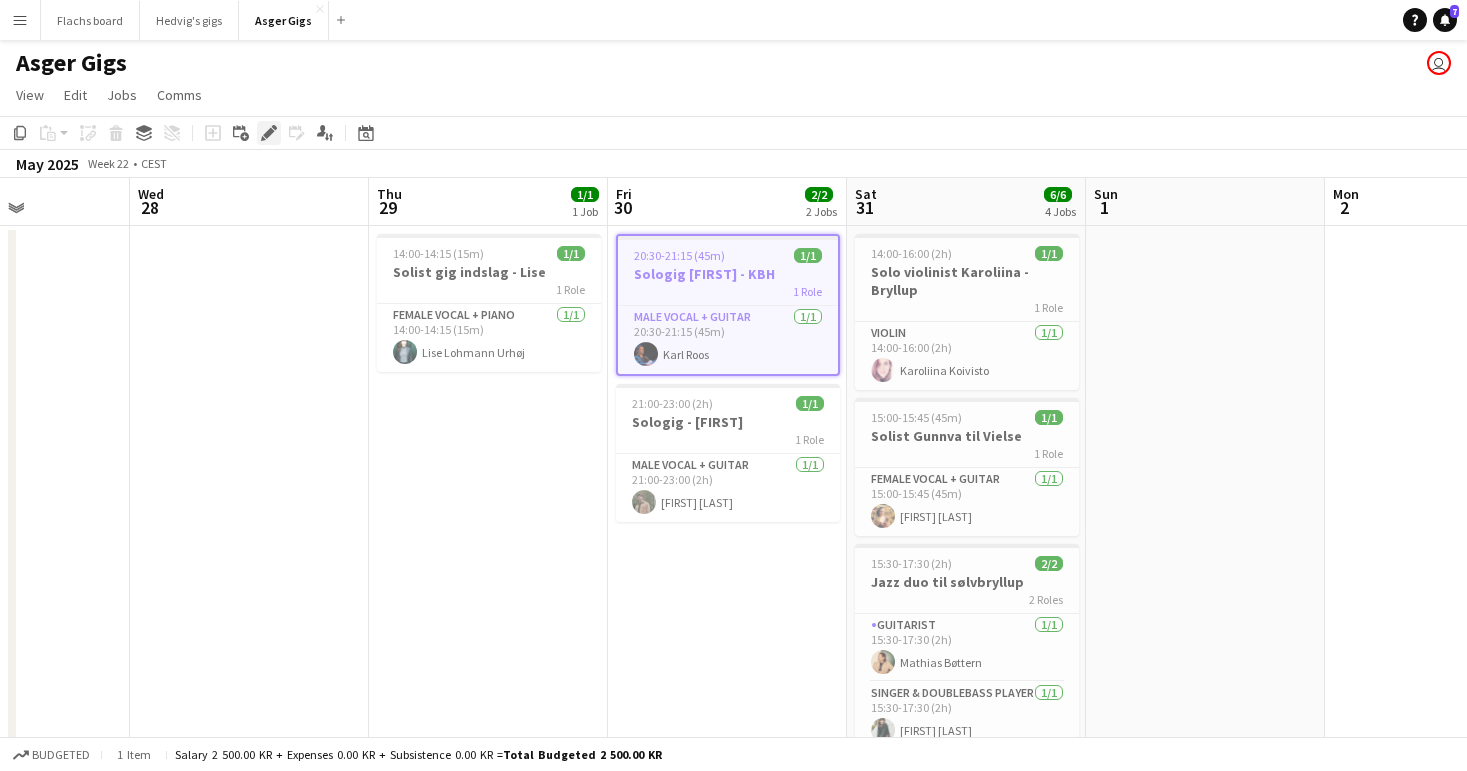 click 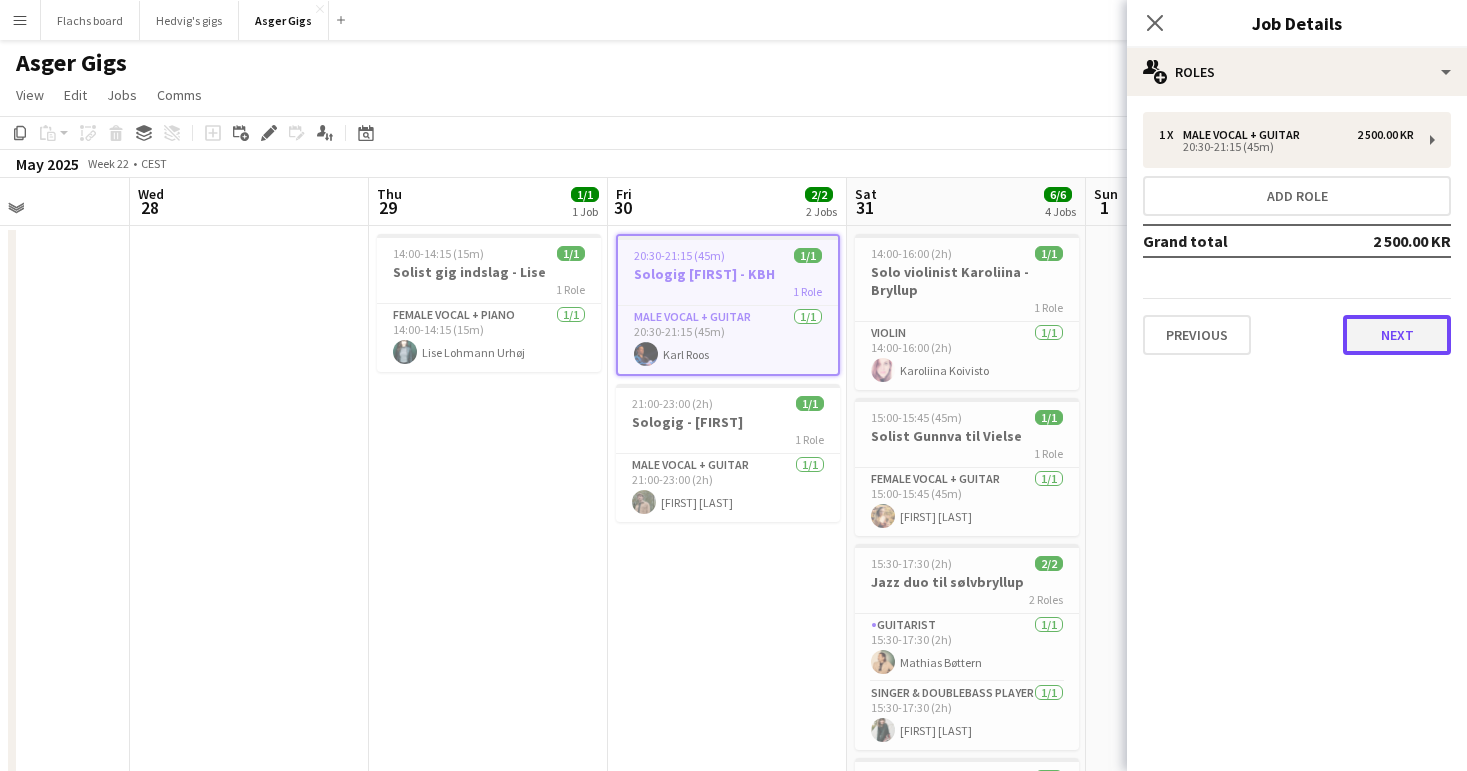 click on "Next" at bounding box center (1397, 335) 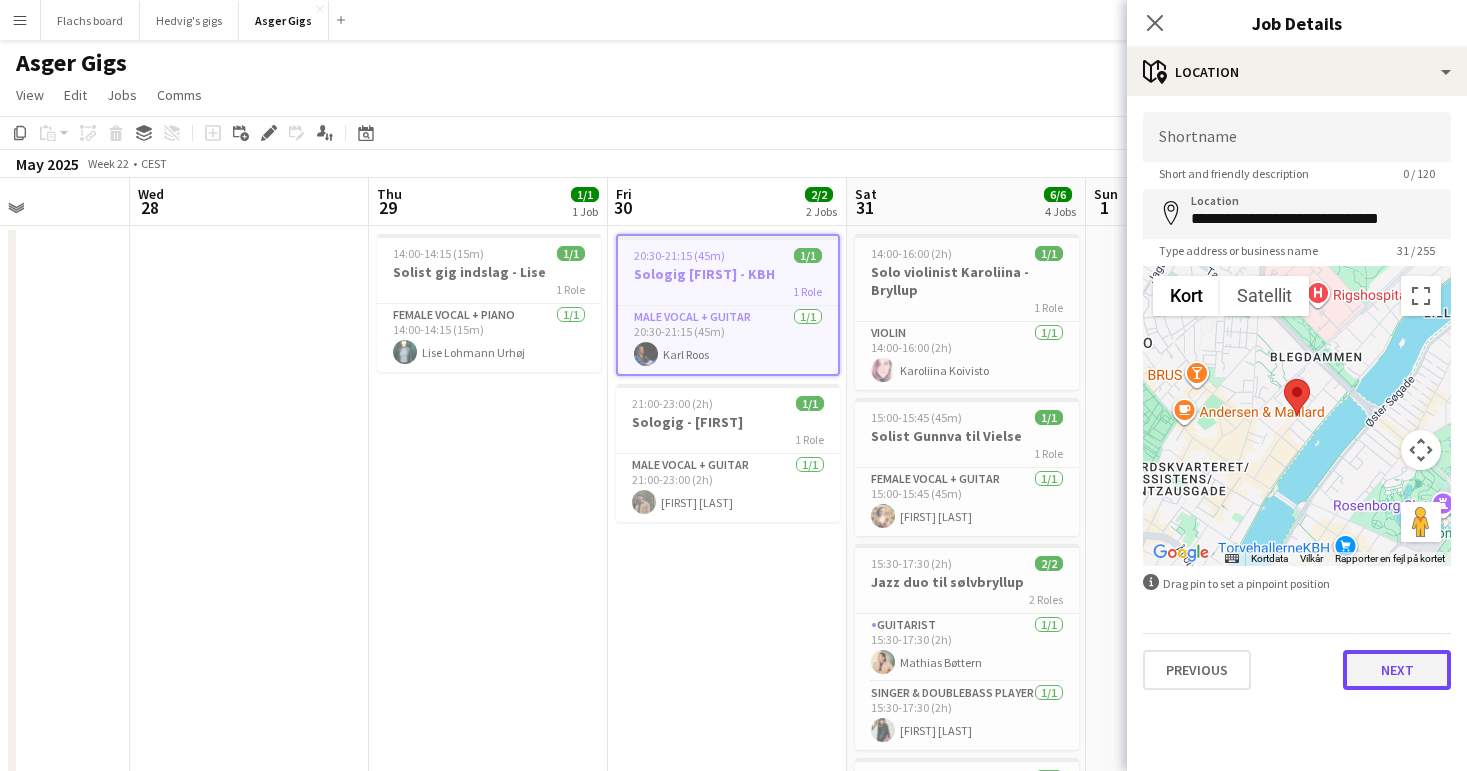 click on "Next" at bounding box center (1397, 670) 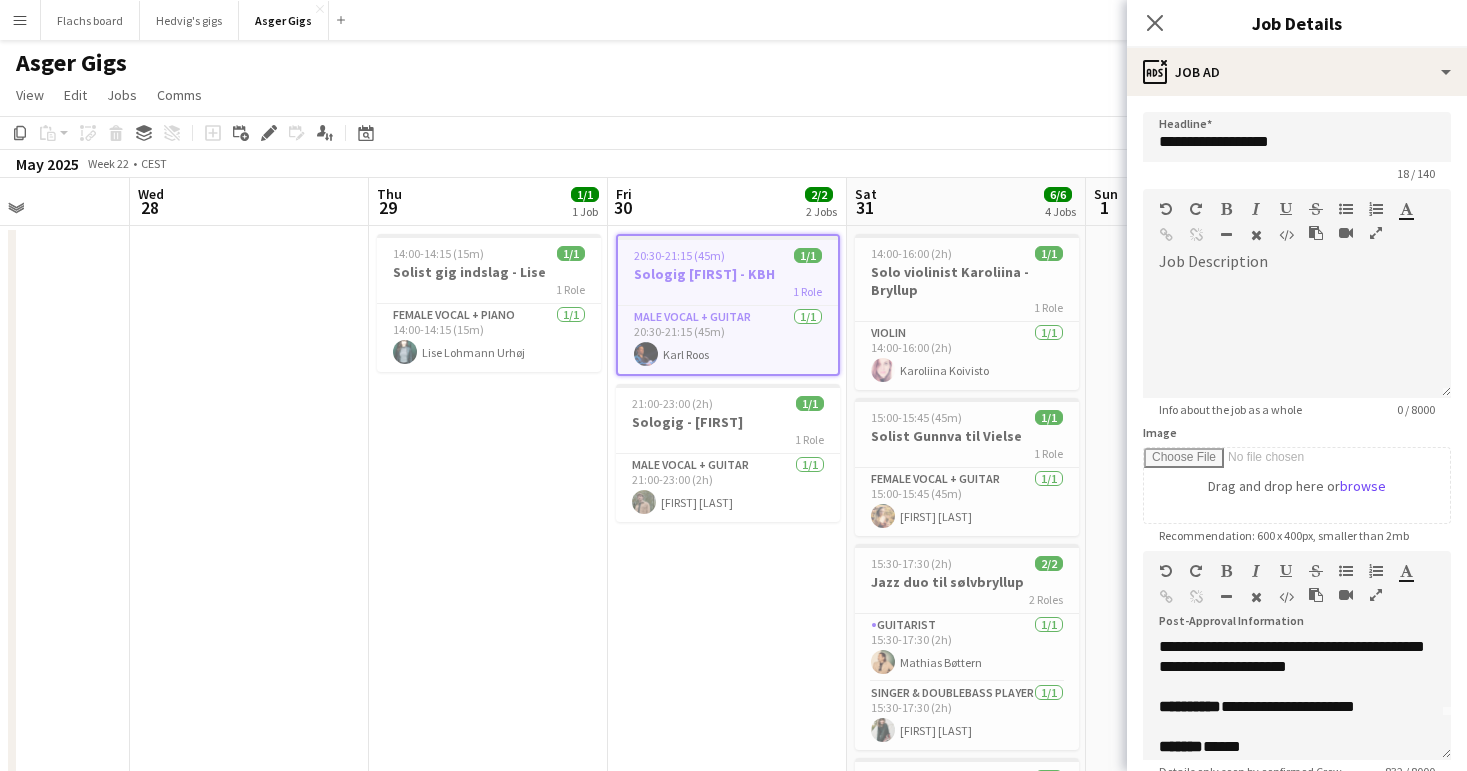 scroll, scrollTop: 53, scrollLeft: 0, axis: vertical 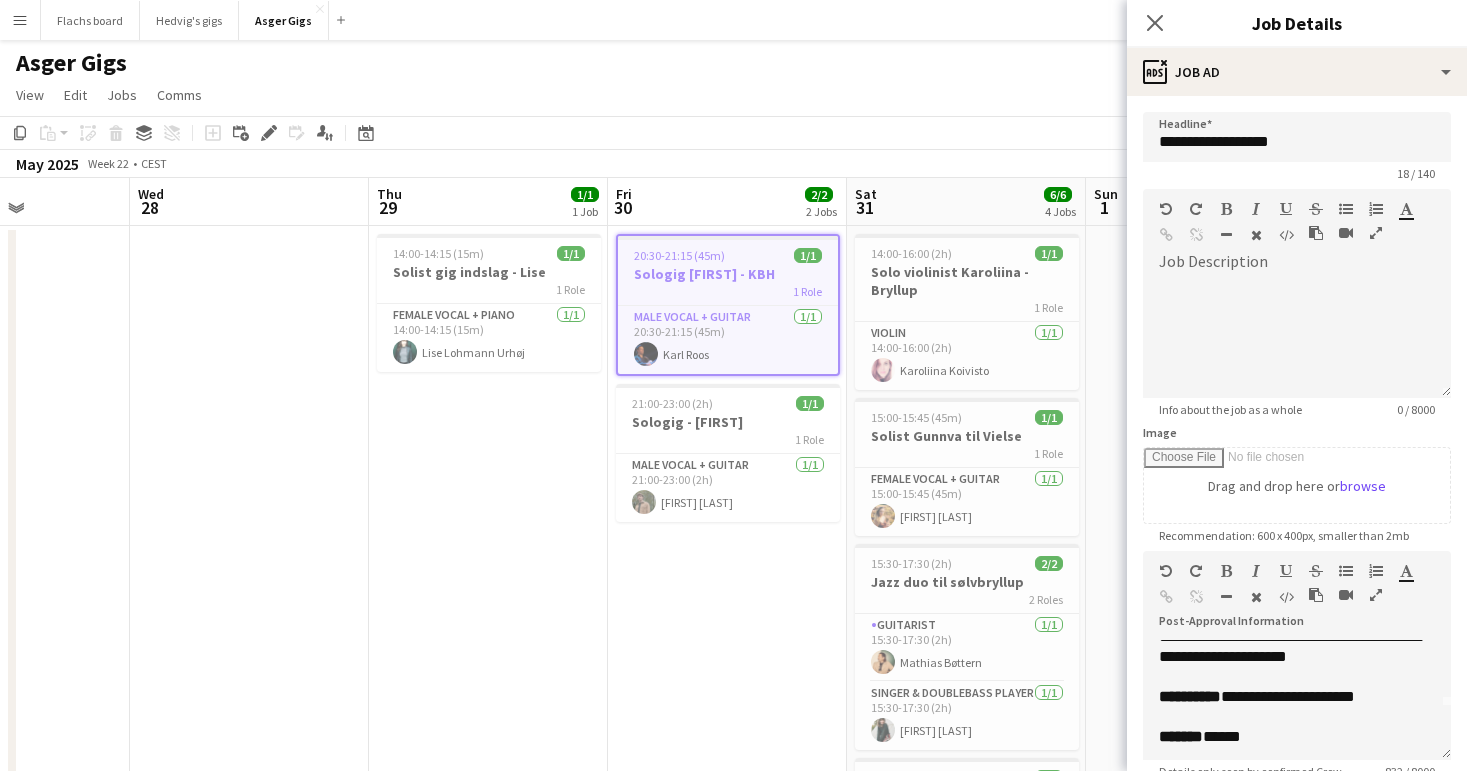 click on "14:00-14:15 (15m)    1/1   Solist gig indslag - Lise   1 Role   Female Vocal + Piano   1/1   14:00-14:15 (15m)
Lise Lohmann Urhøj" at bounding box center [488, 1451] 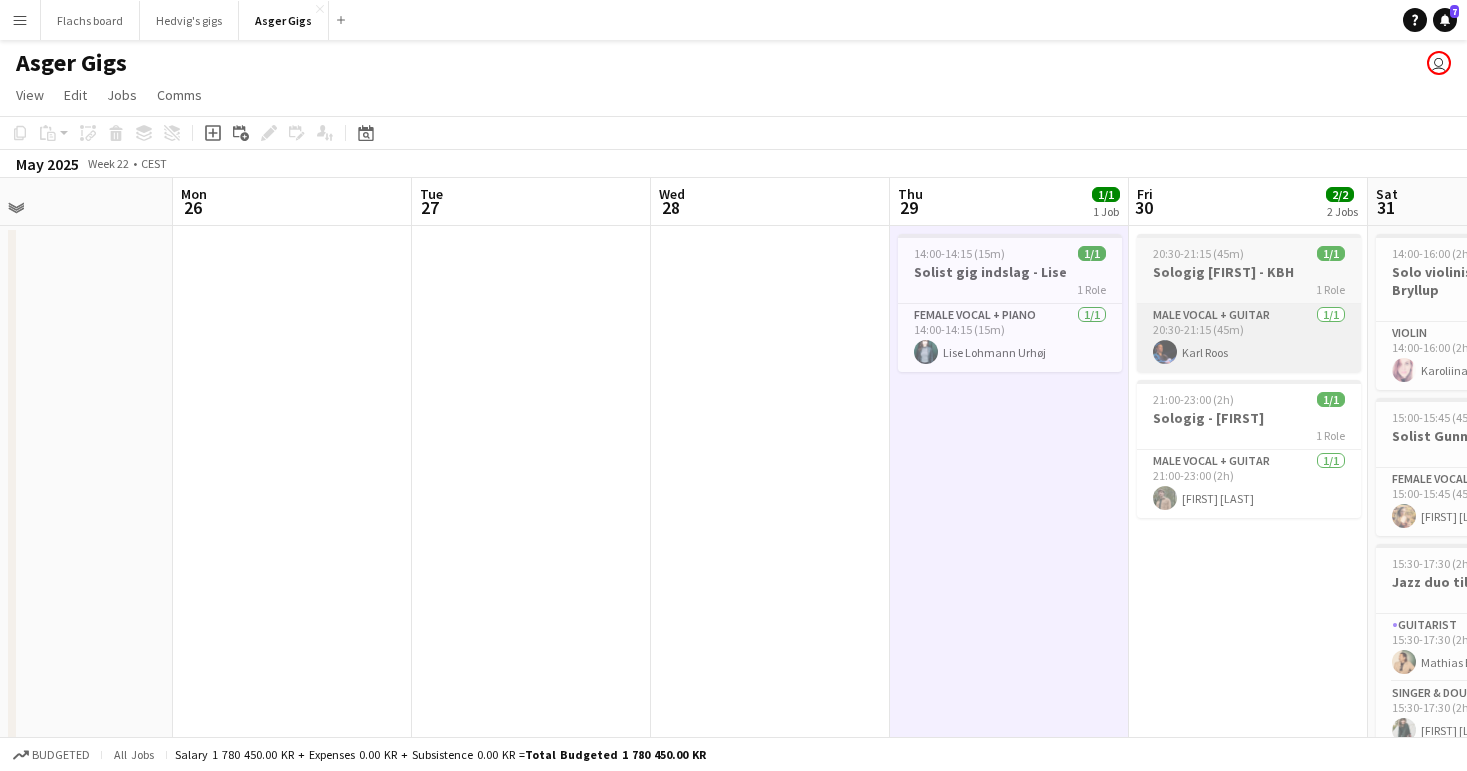 scroll, scrollTop: 0, scrollLeft: 445, axis: horizontal 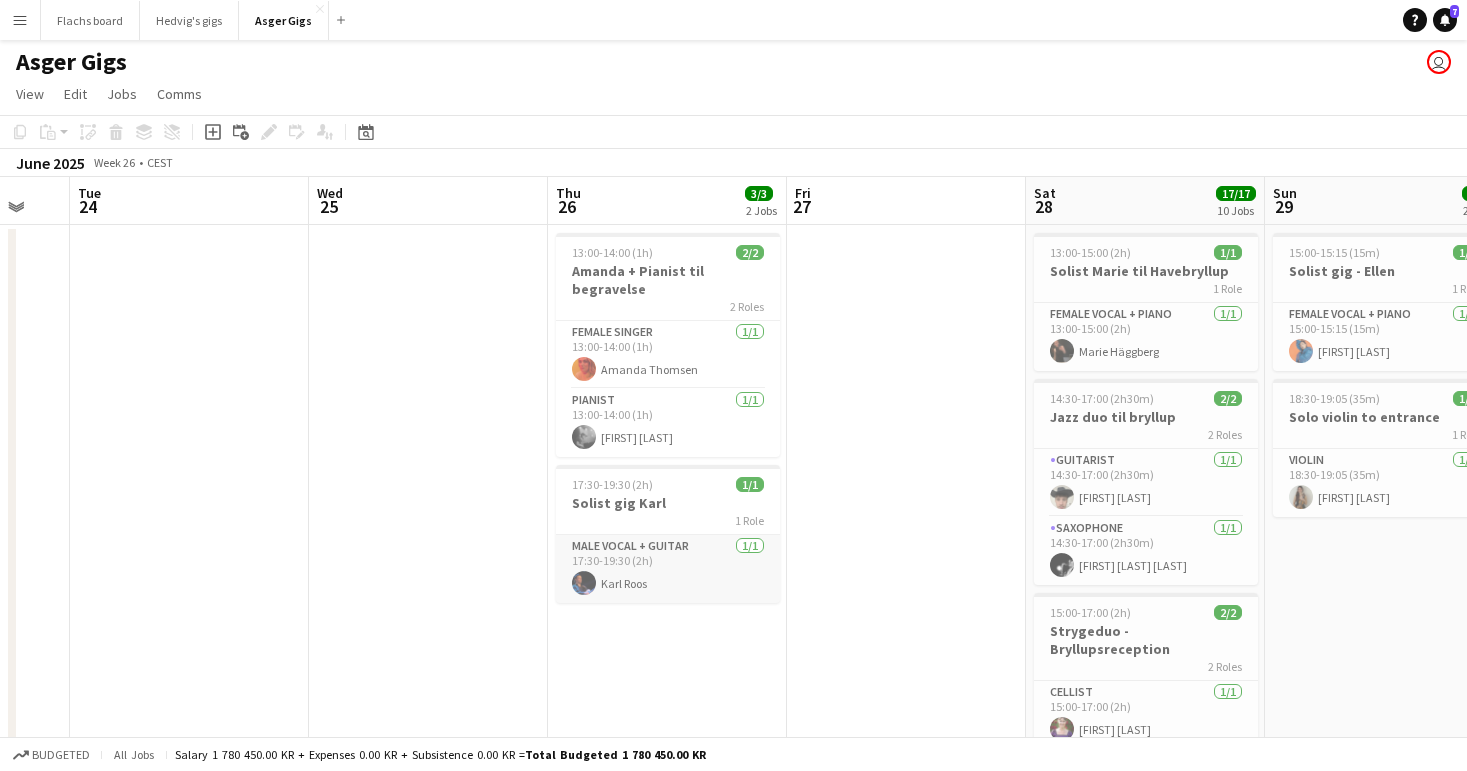 click on "Male Vocal + Guitar   1/1   17:30-19:30 (2h)
Karl Roos" at bounding box center (668, 569) 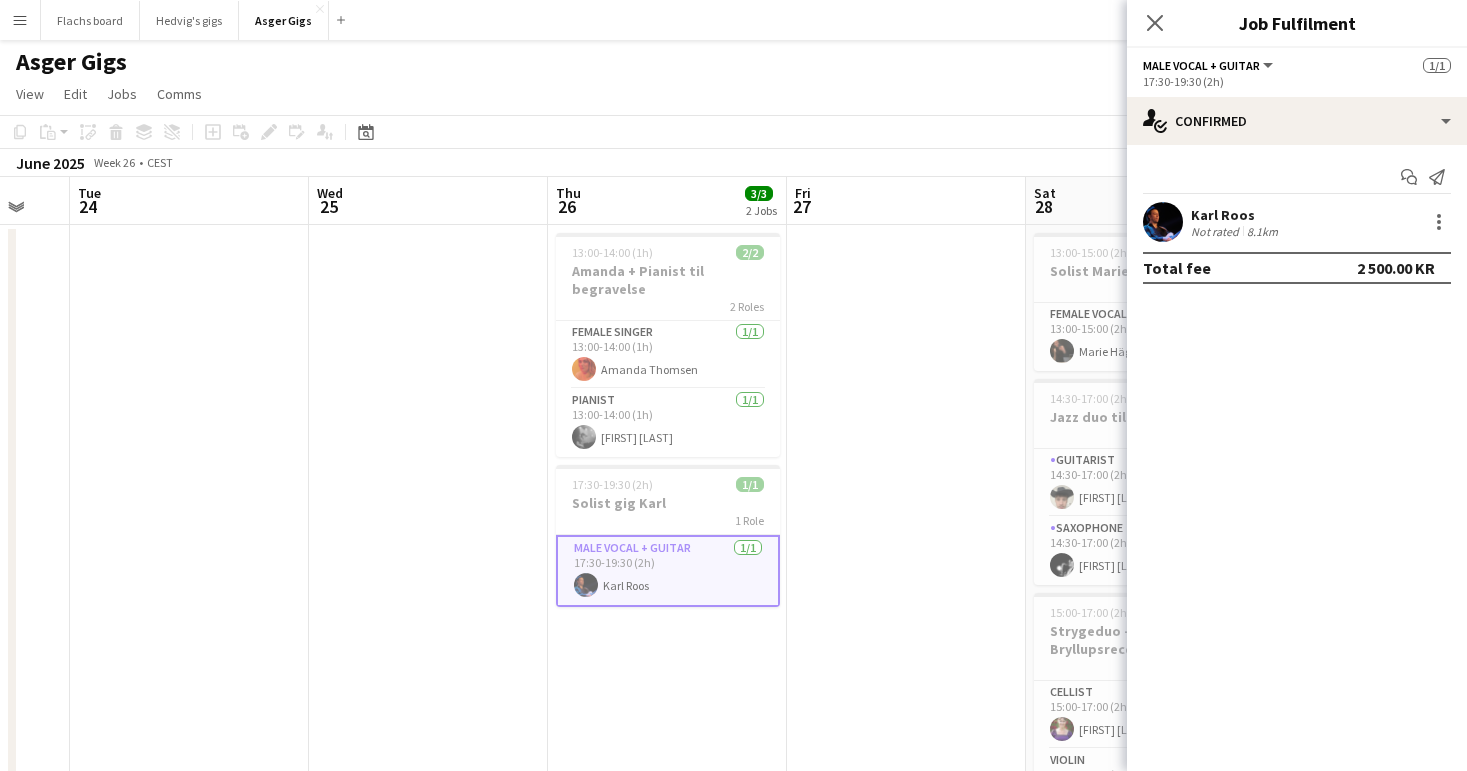 click at bounding box center [906, 1450] 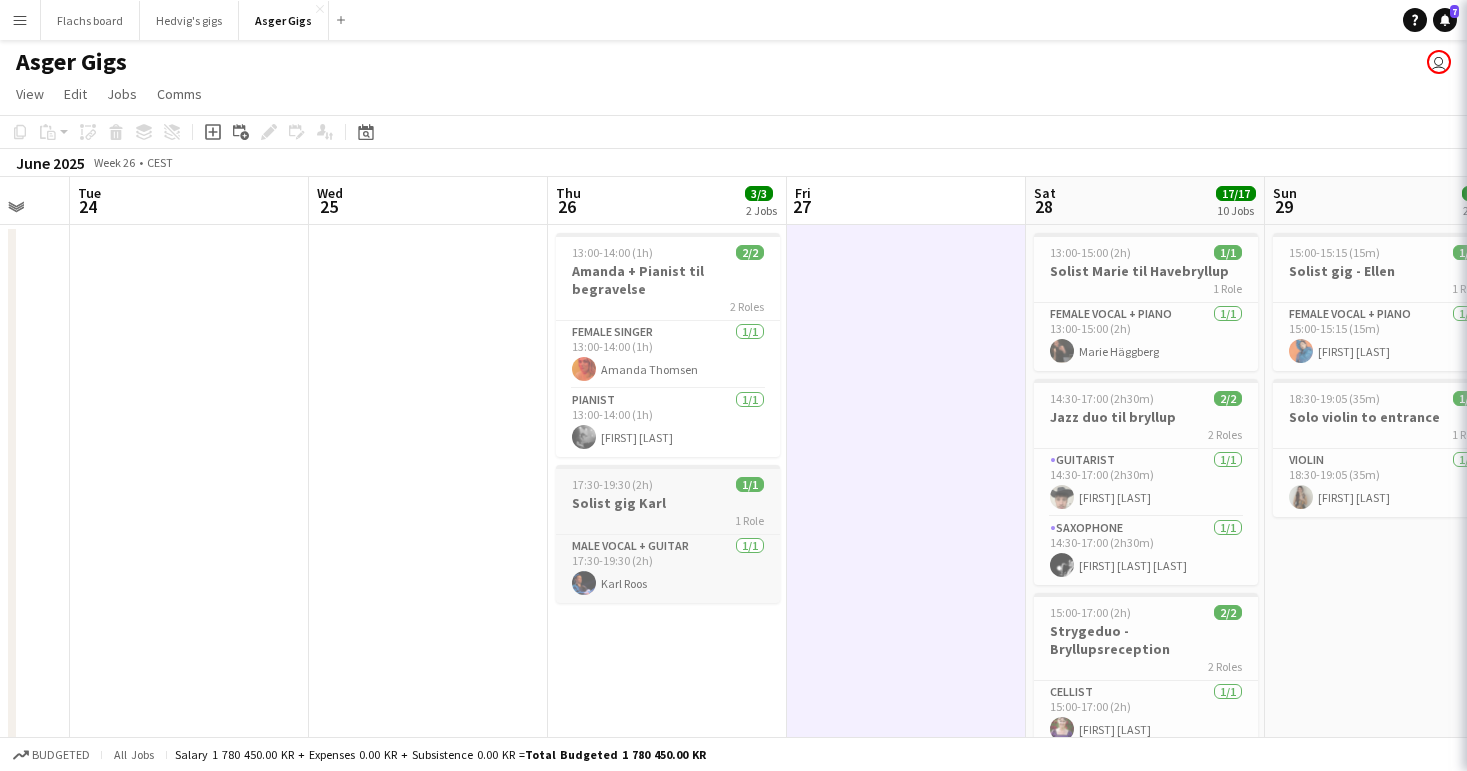 click on "Solist gig Karl" at bounding box center [668, 503] 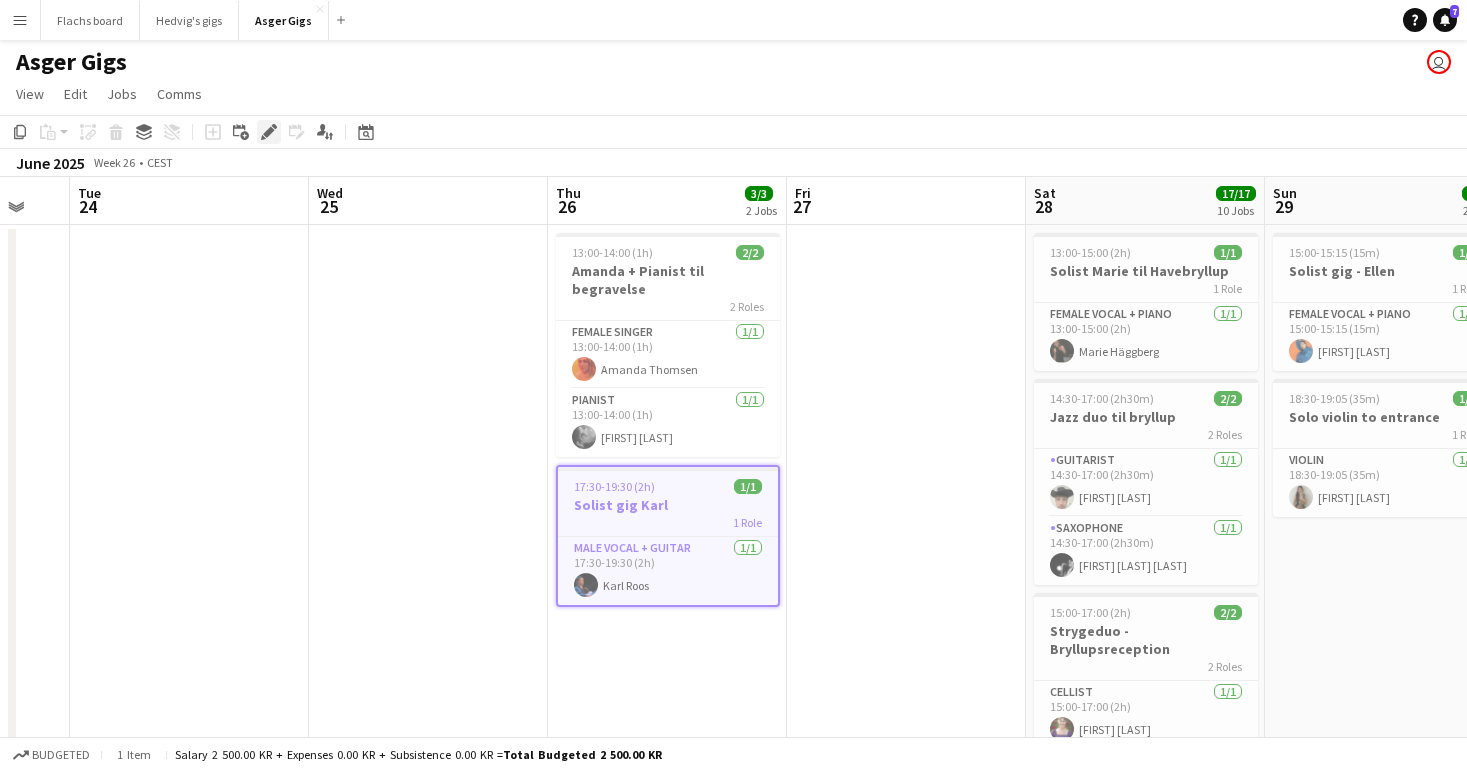 click on "Edit" 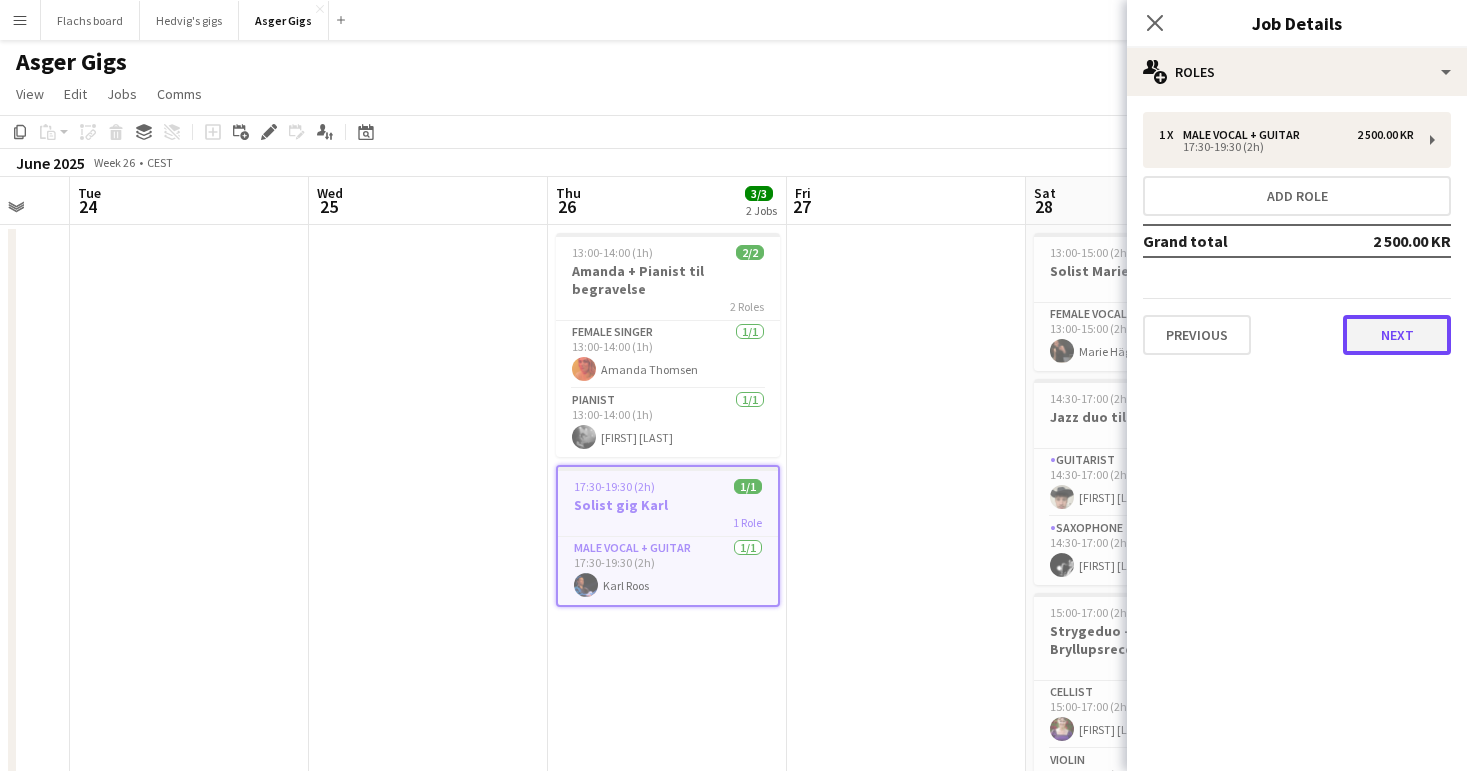 click on "Next" at bounding box center [1397, 335] 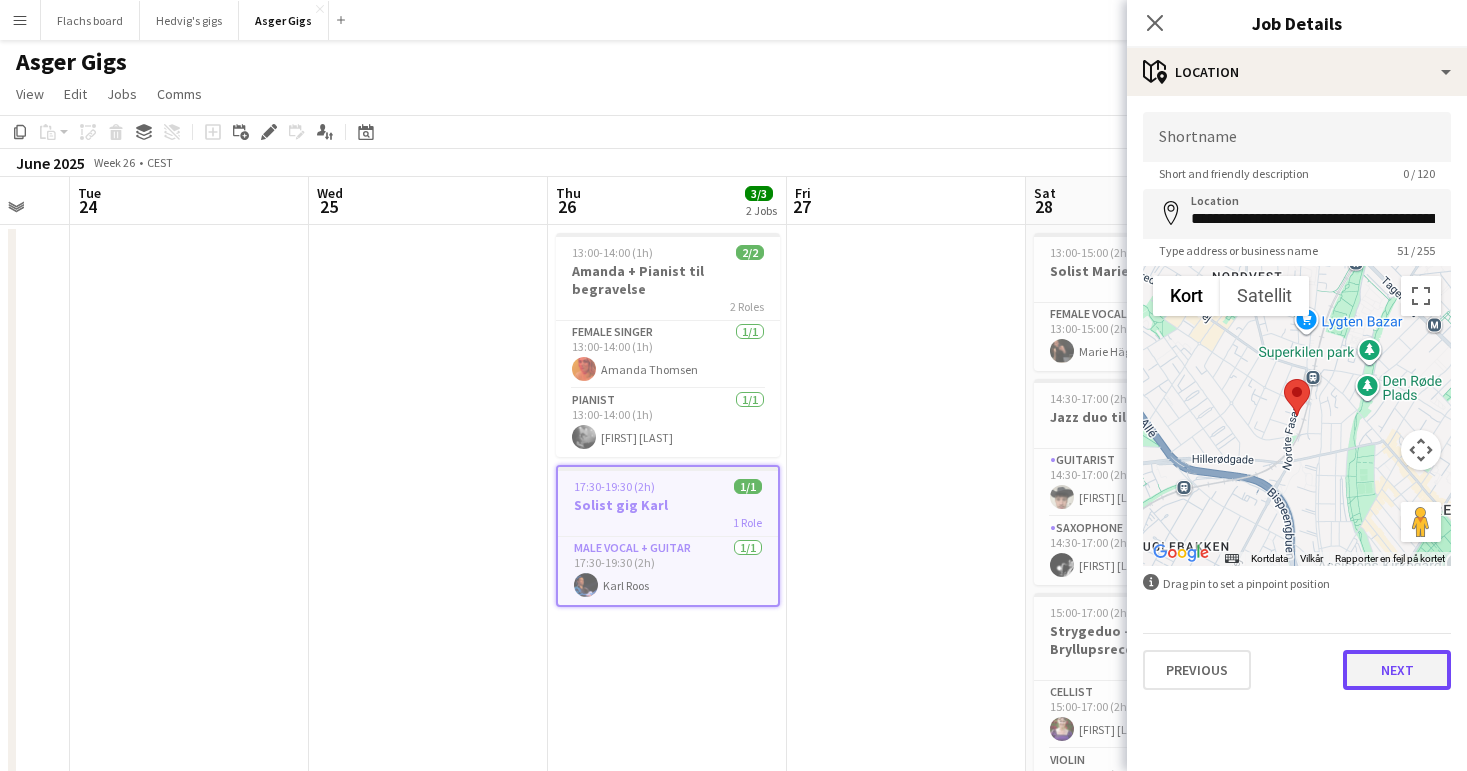 click on "Next" at bounding box center (1397, 670) 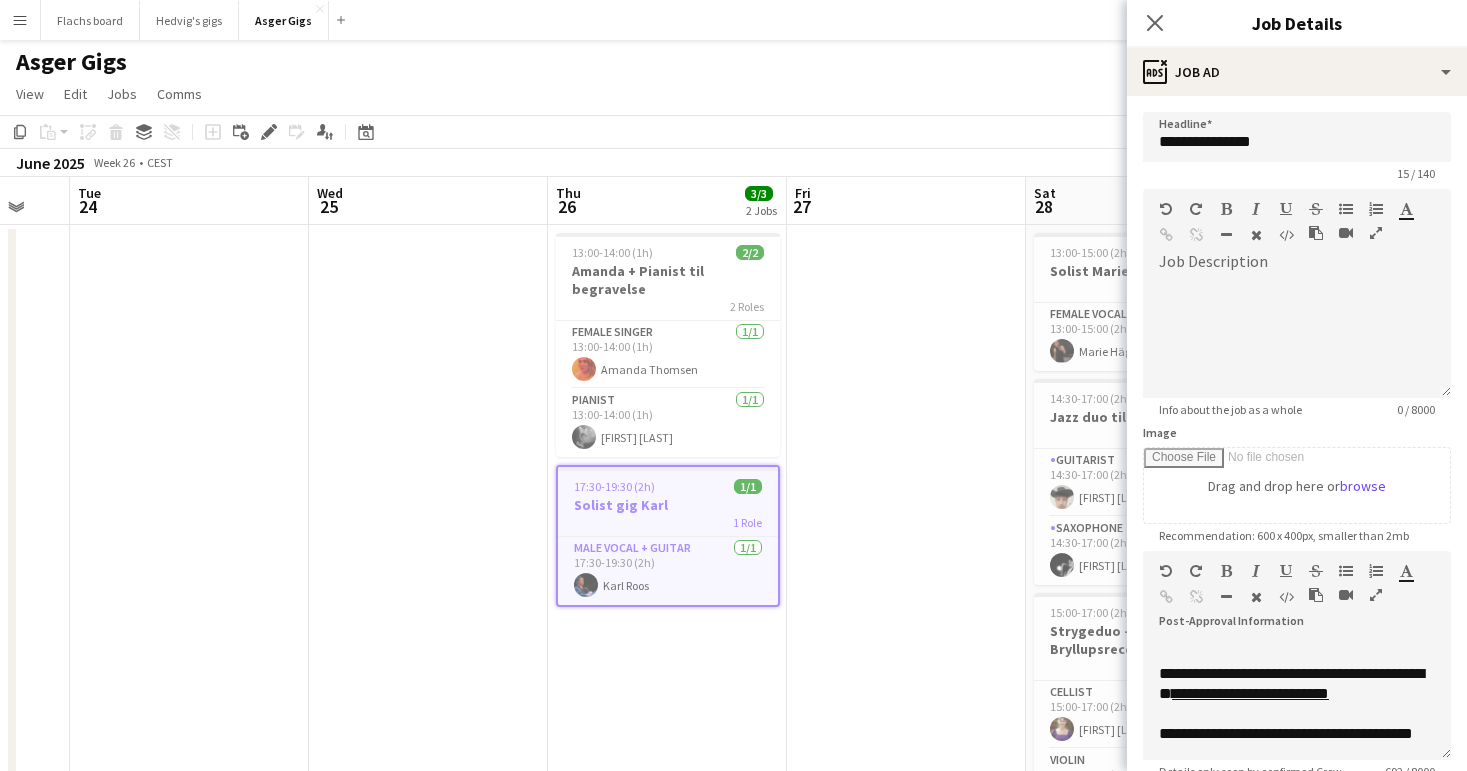 scroll, scrollTop: 0, scrollLeft: 0, axis: both 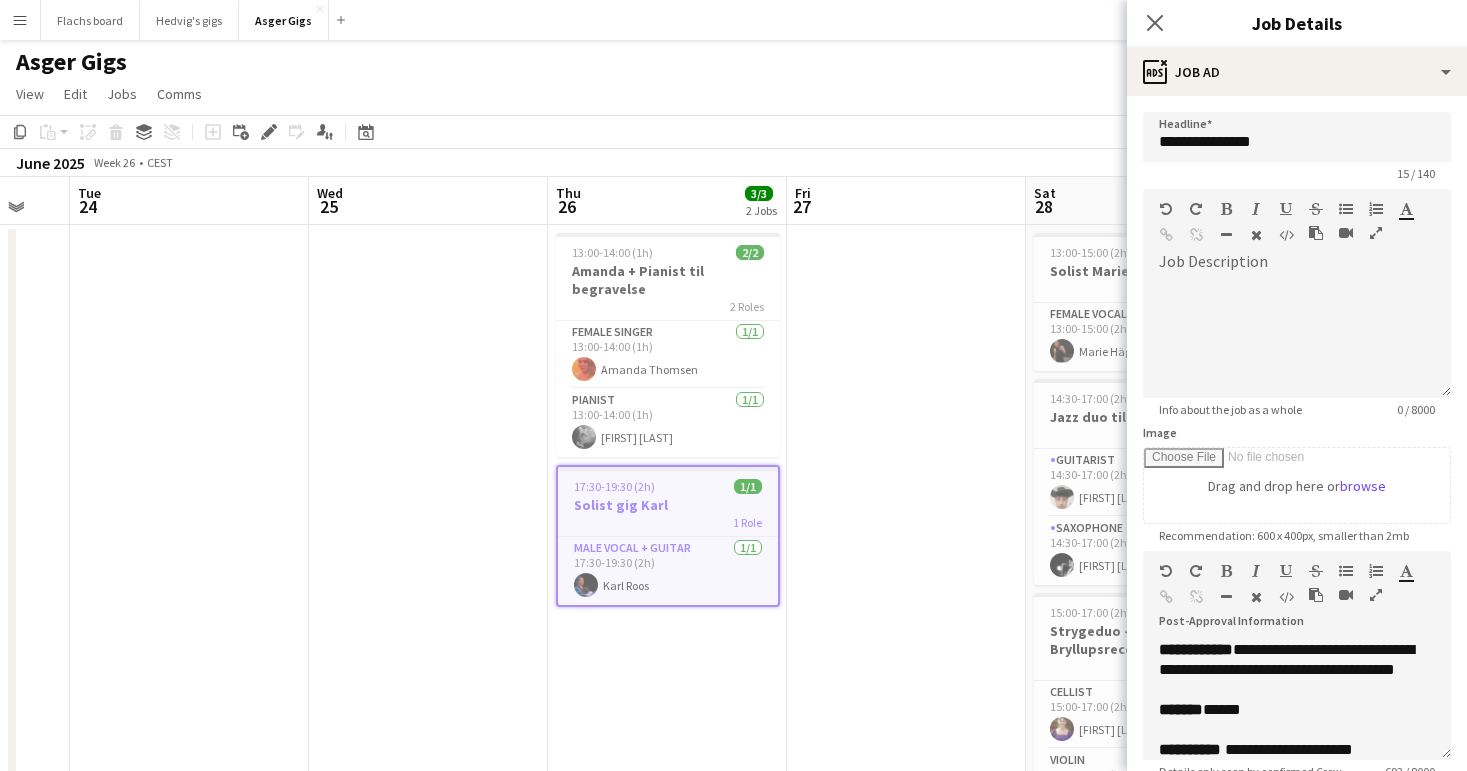 click at bounding box center (906, 1450) 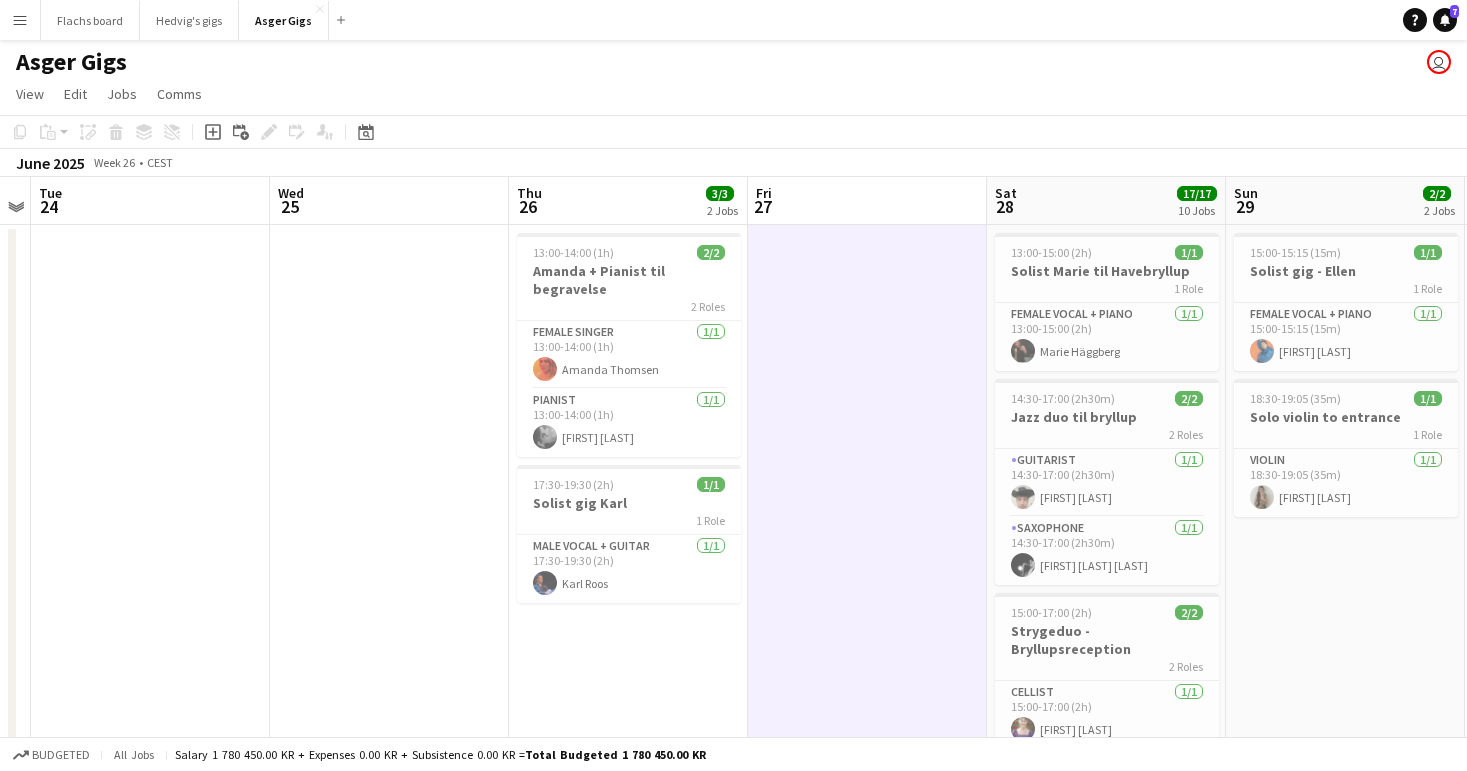 scroll, scrollTop: 0, scrollLeft: 458, axis: horizontal 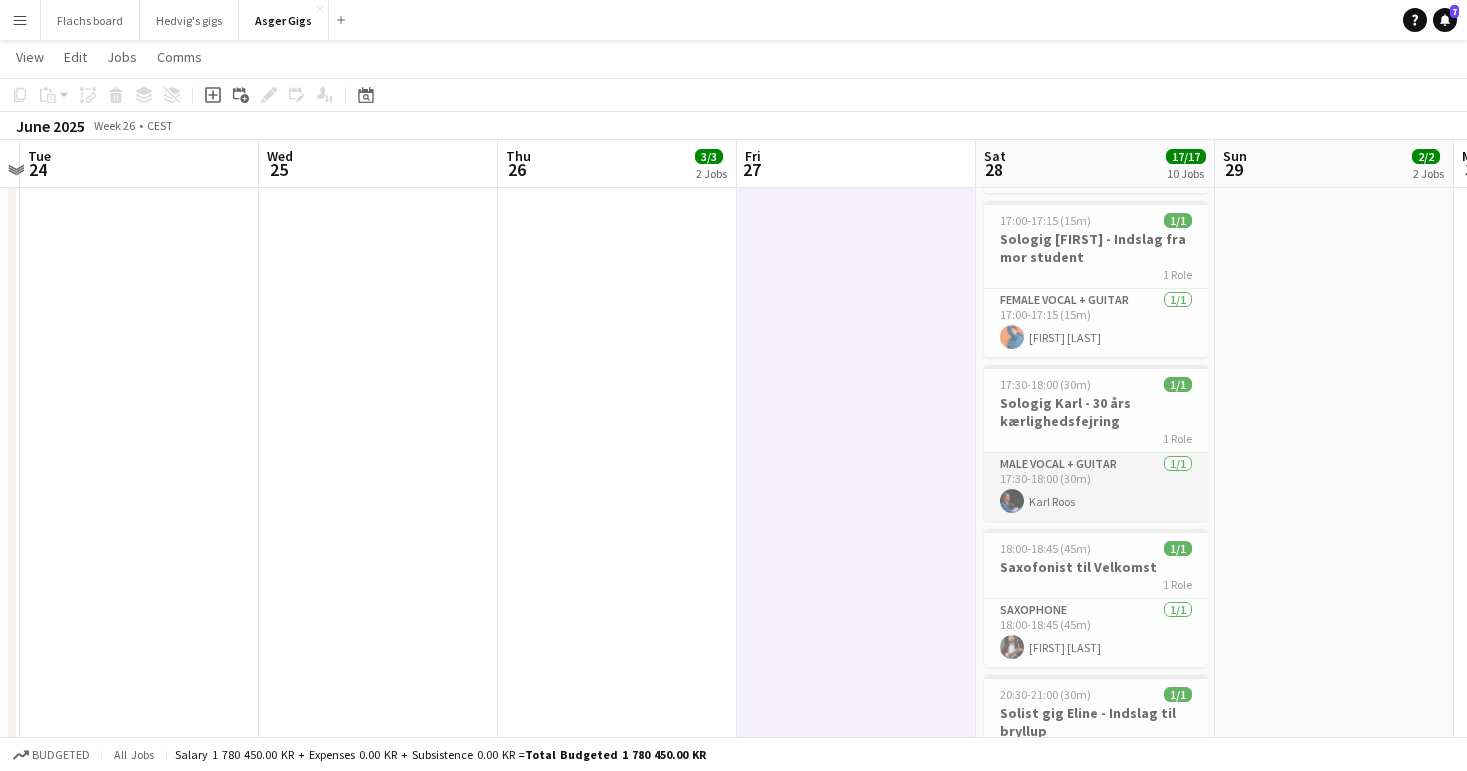 click on "Male Vocal + Guitar   1/1   17:30-18:00 (30m)
Karl Roos" at bounding box center [1096, 487] 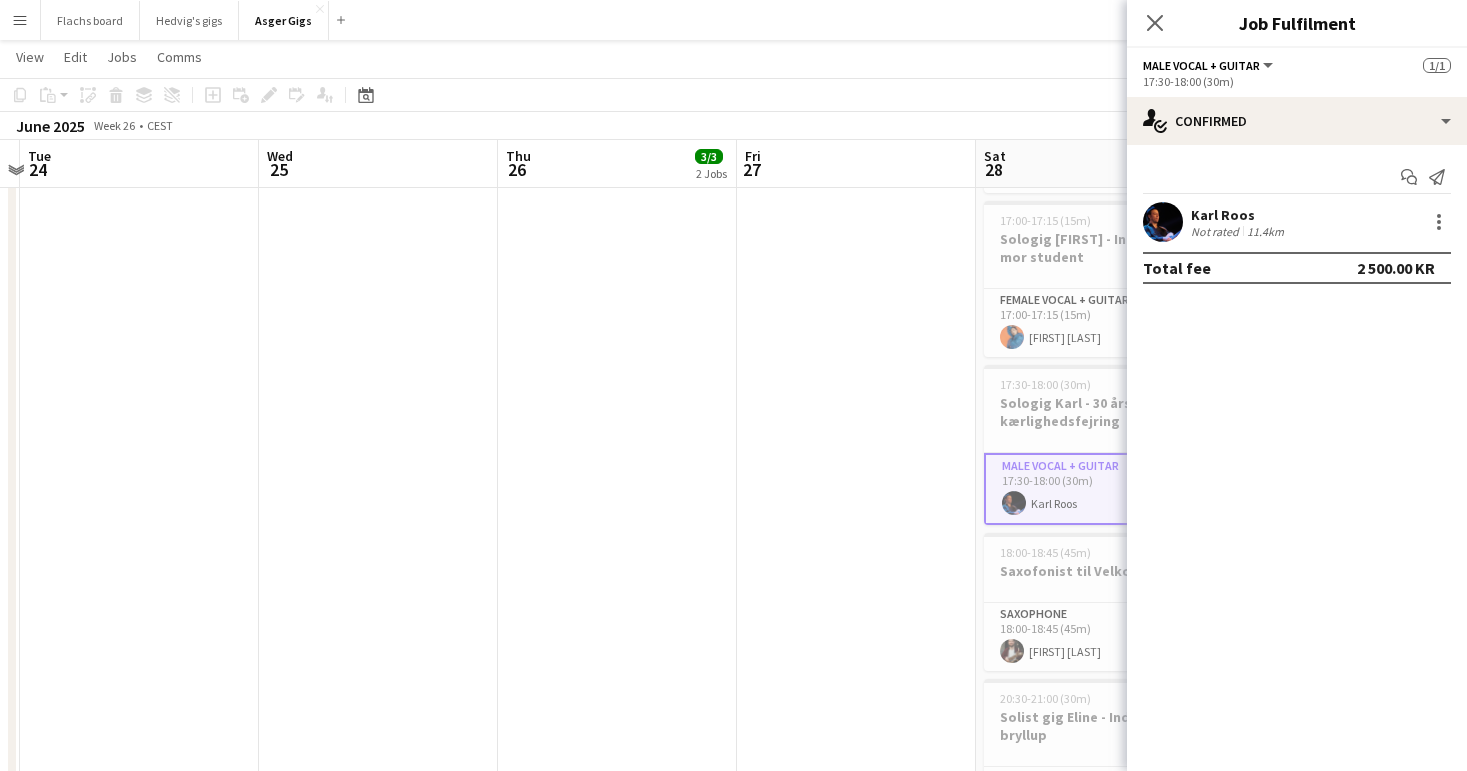 click at bounding box center (856, 544) 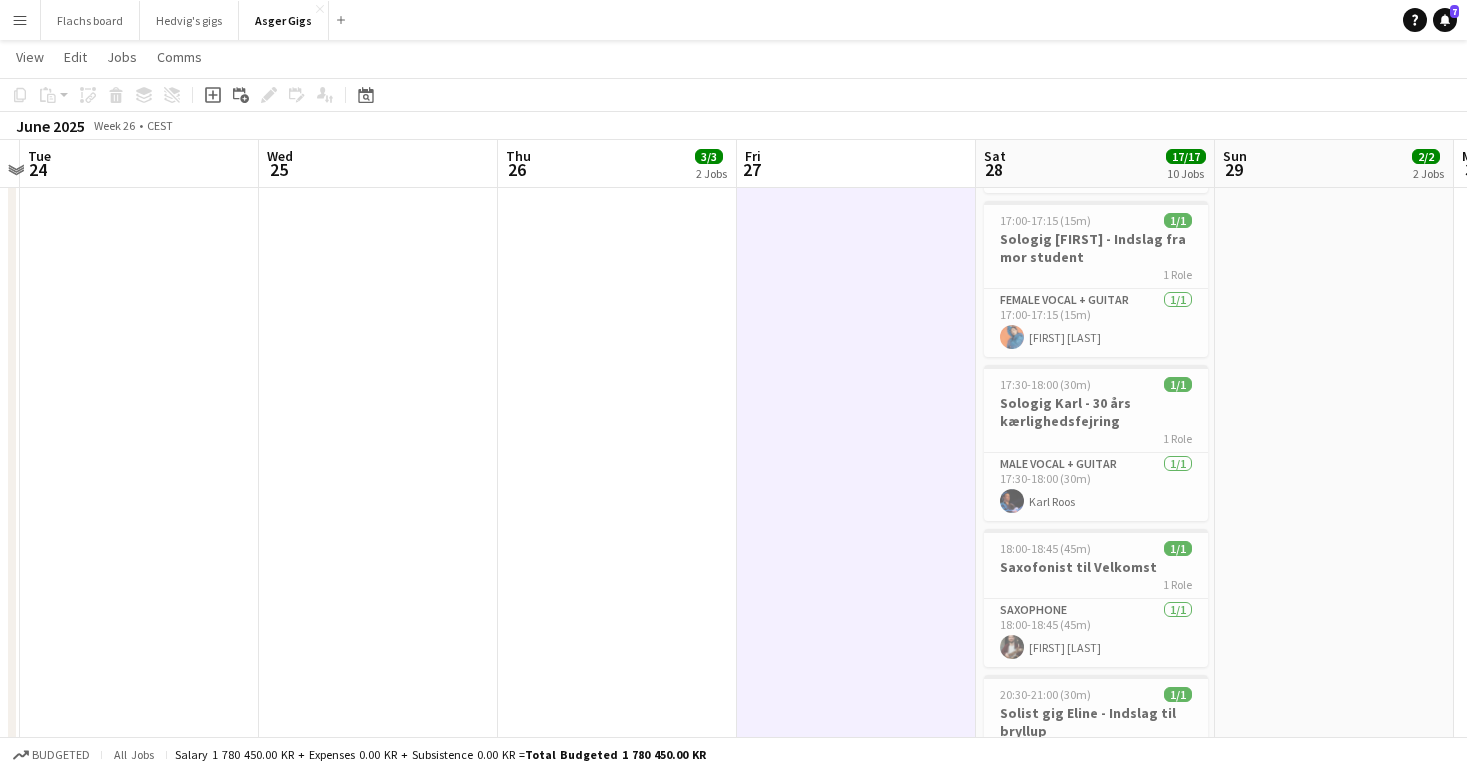 click on "Menu" at bounding box center (20, 20) 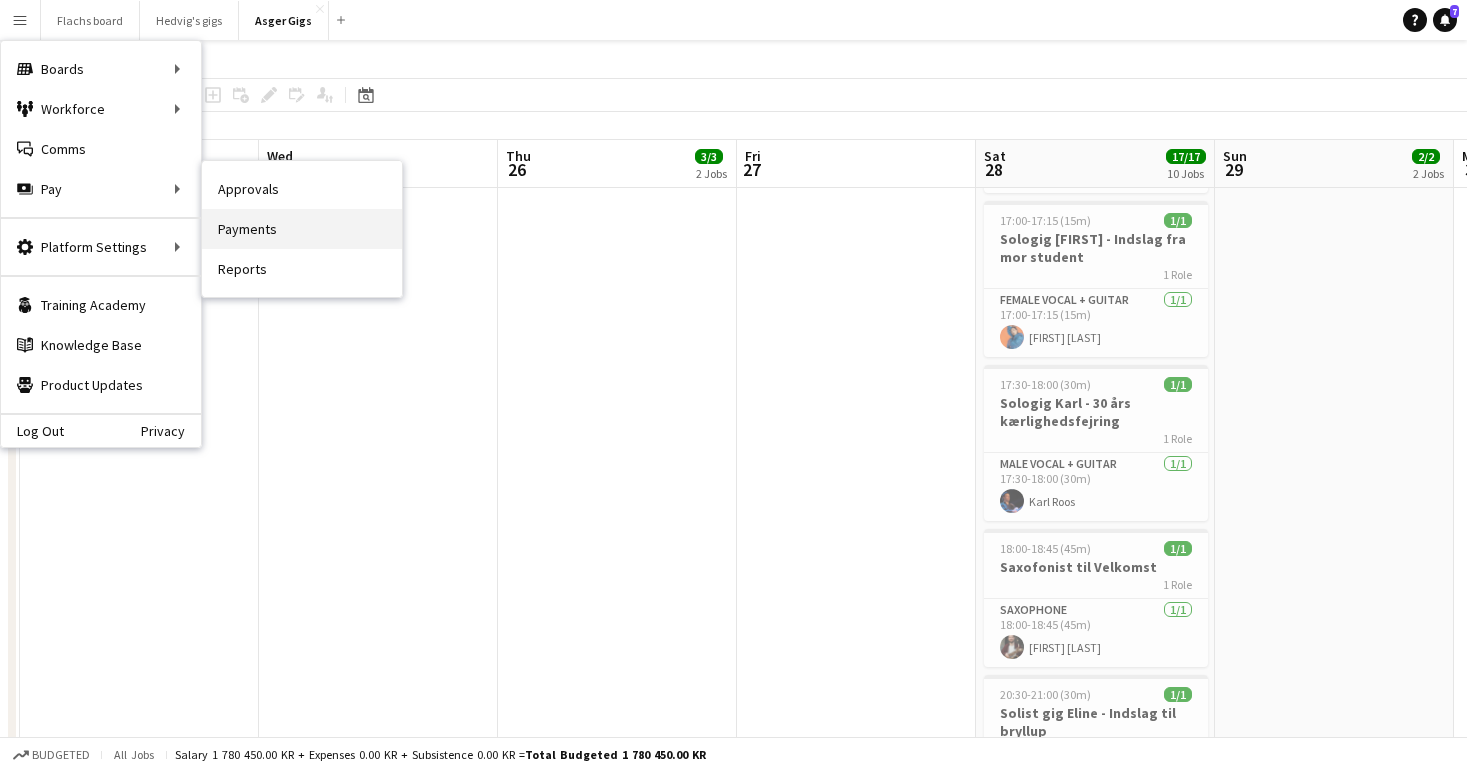 click on "Payments" at bounding box center (302, 229) 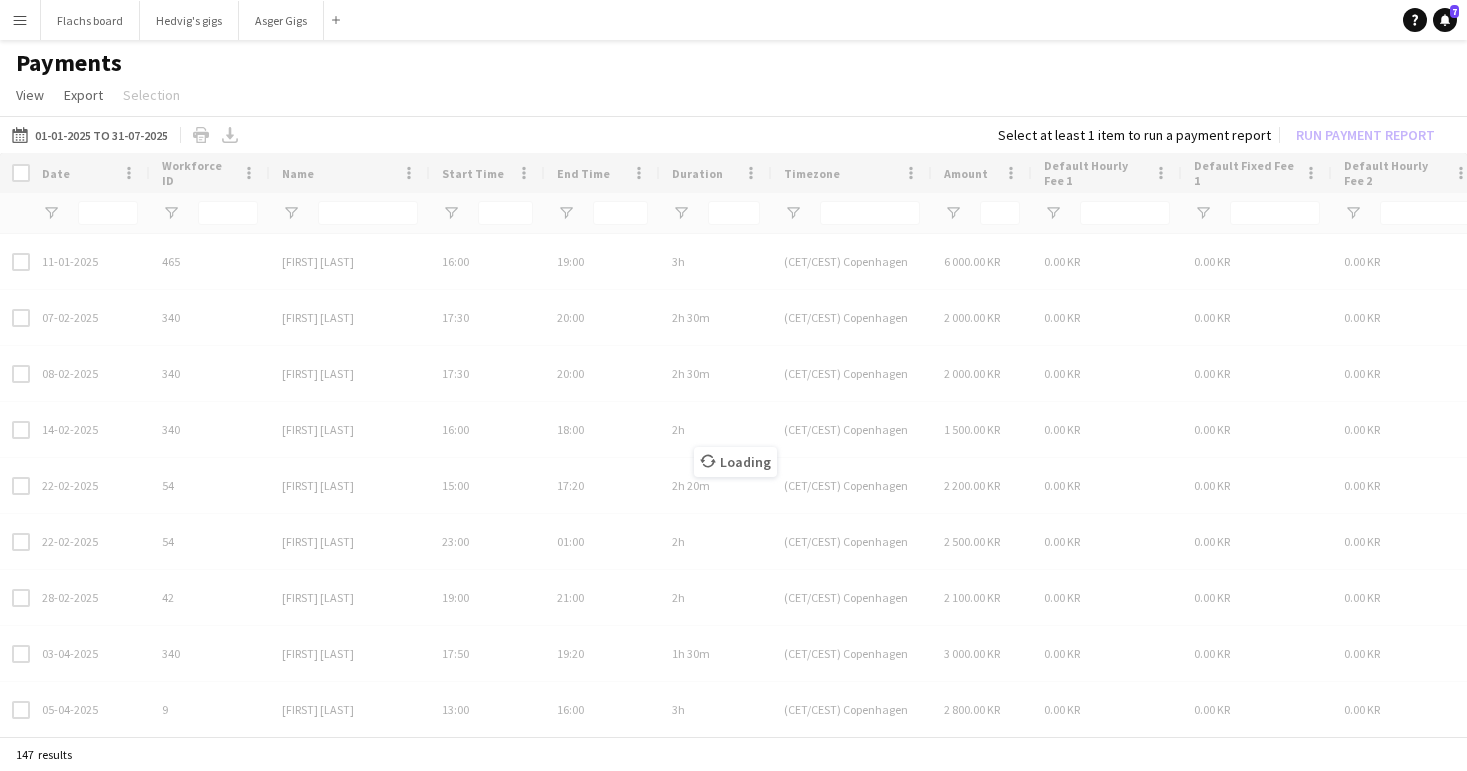 scroll, scrollTop: 0, scrollLeft: 0, axis: both 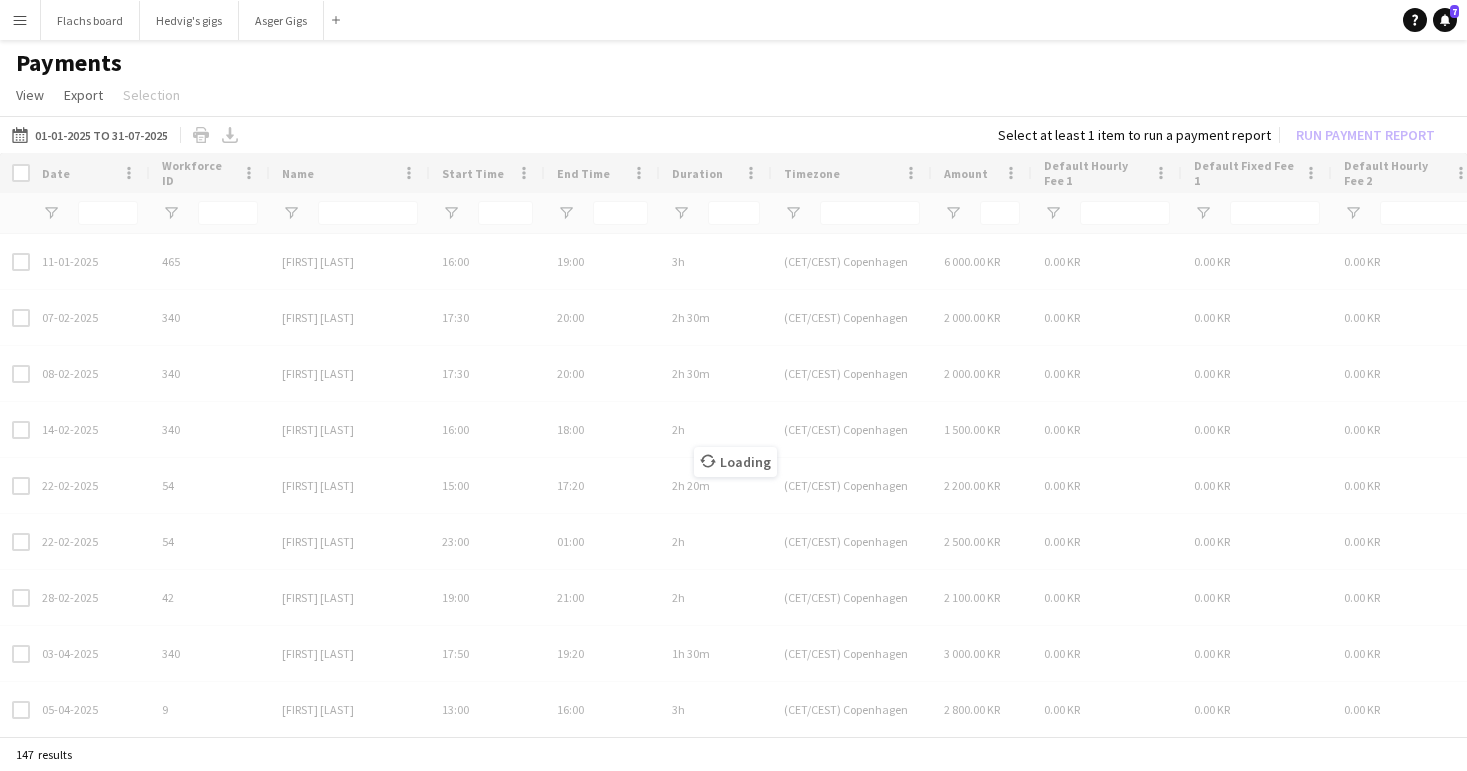 click on "Loading" at bounding box center [733, 446] 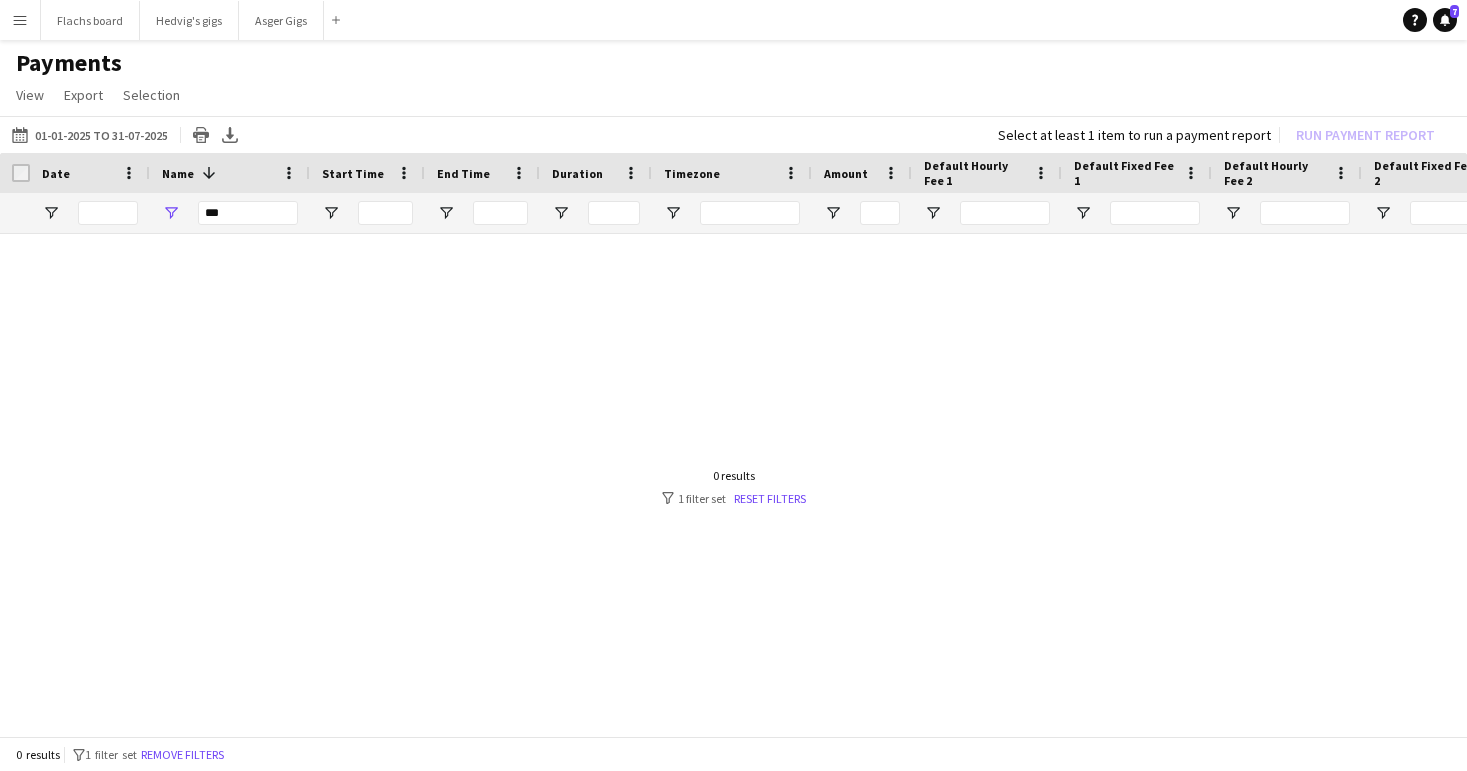 click on "***" at bounding box center (248, 213) 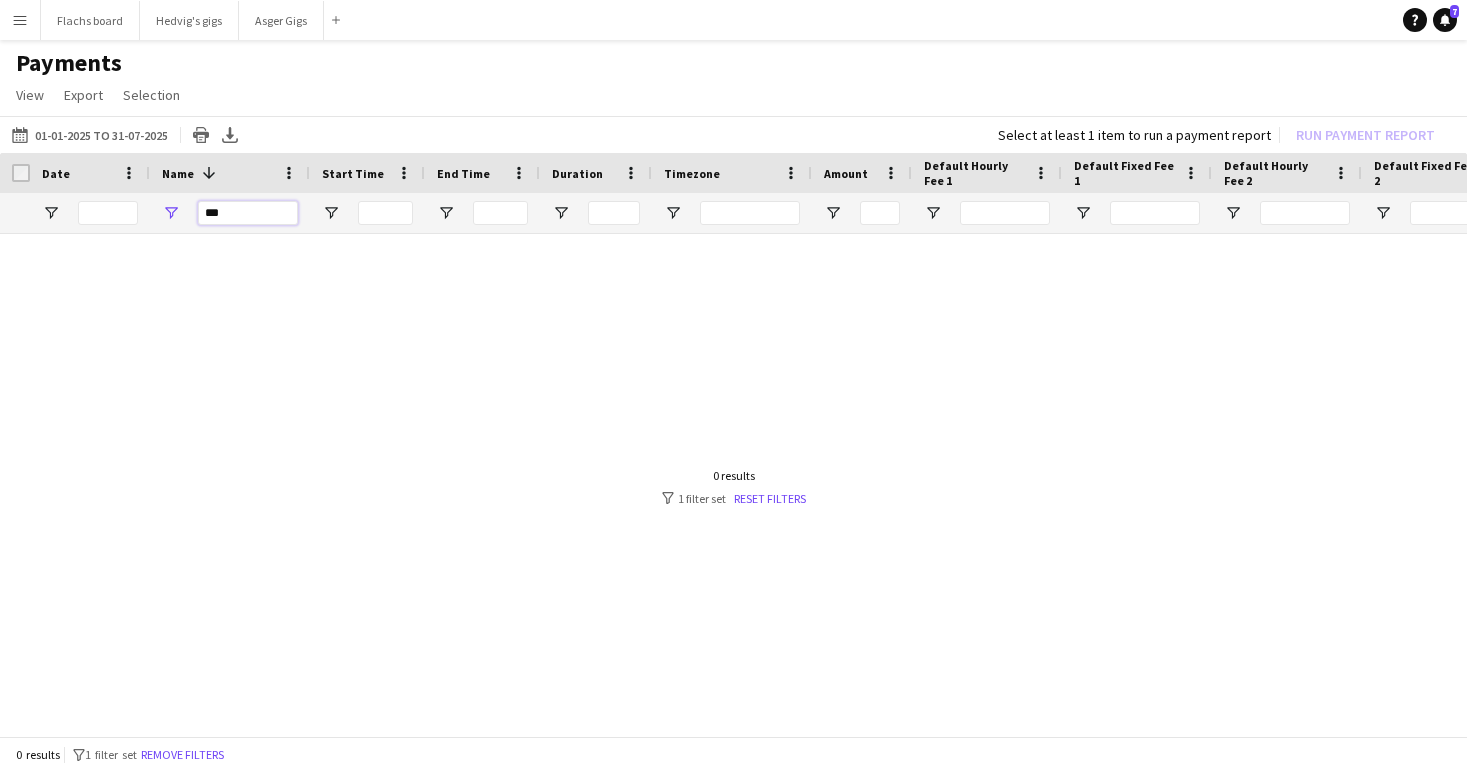 click on "***" at bounding box center (248, 213) 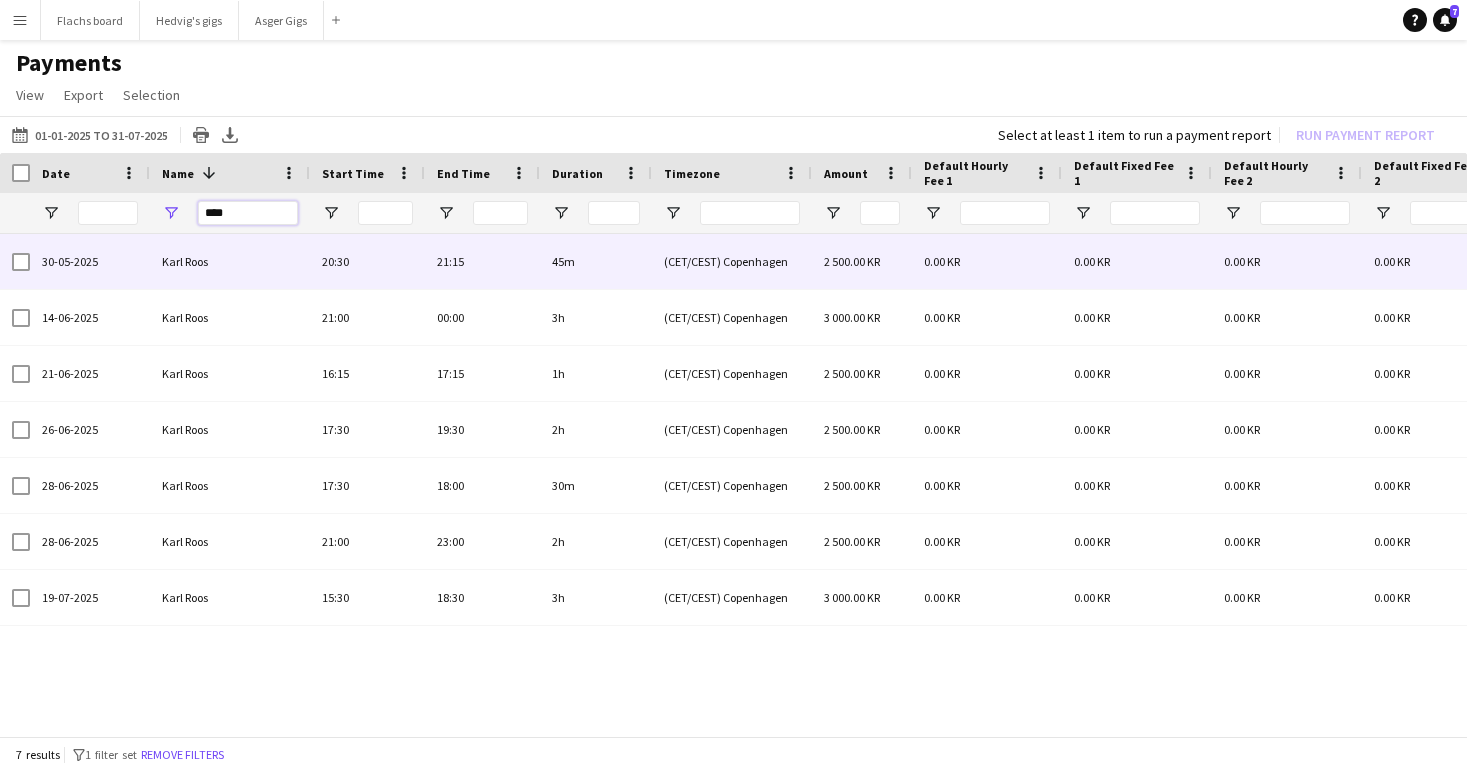 type on "****" 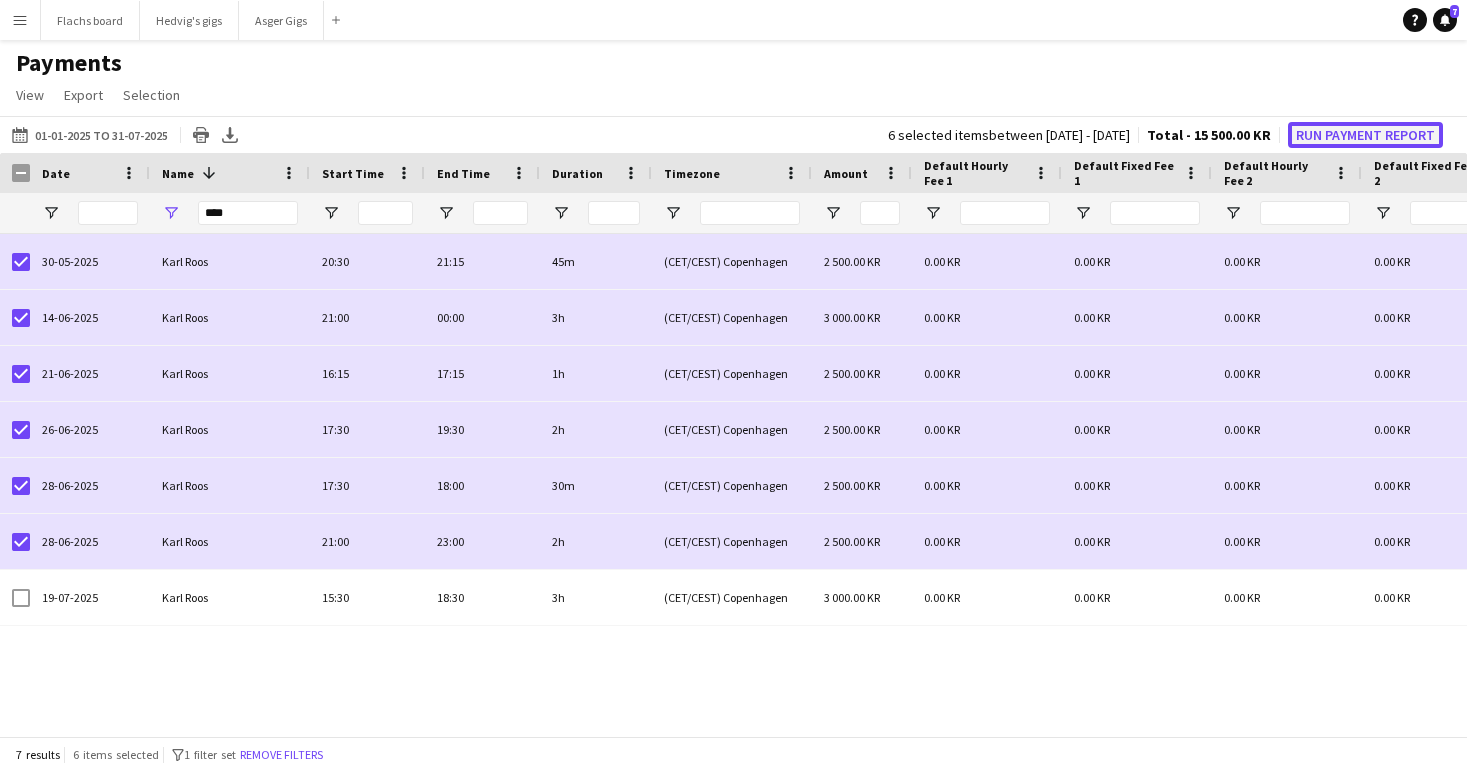 click on "Run Payment Report" 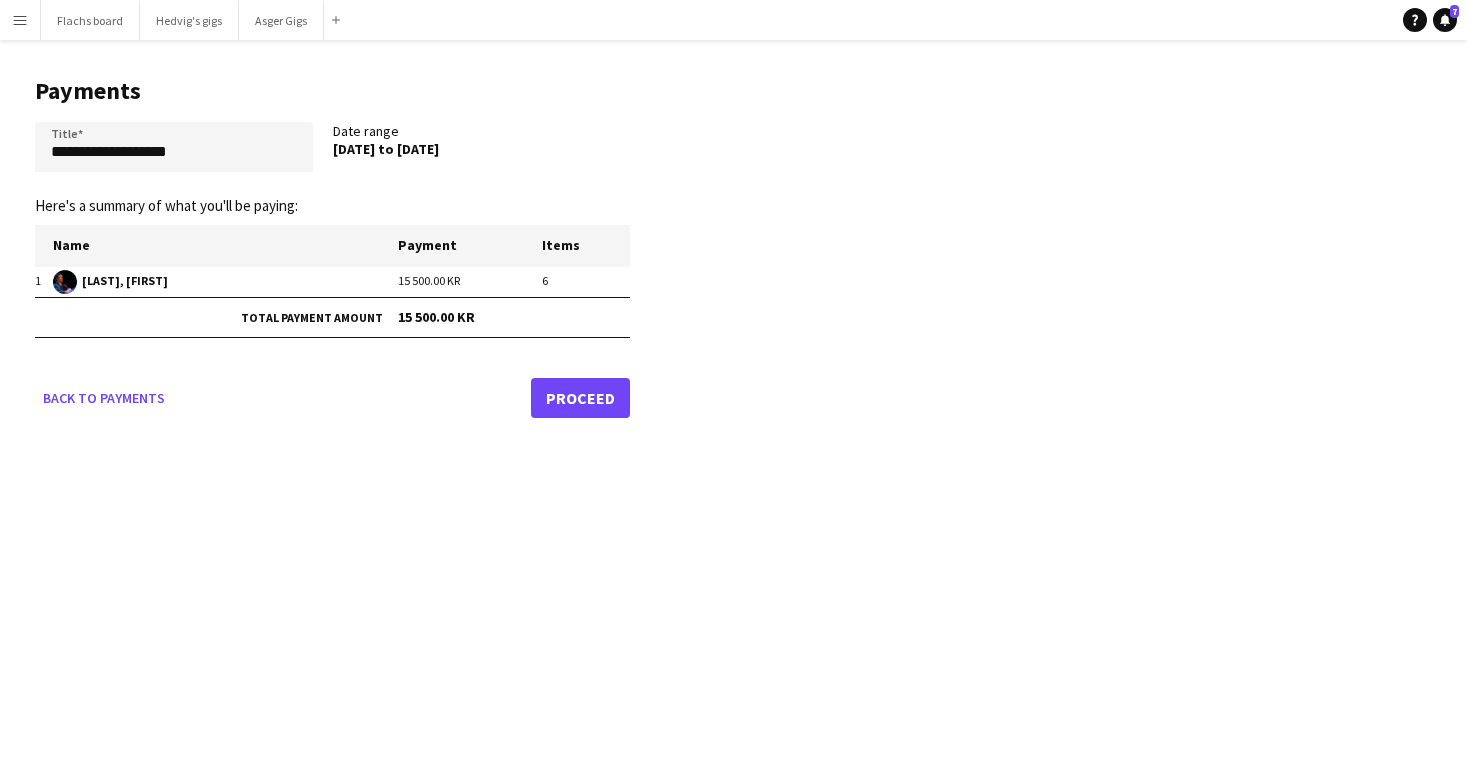 click on "Proceed" 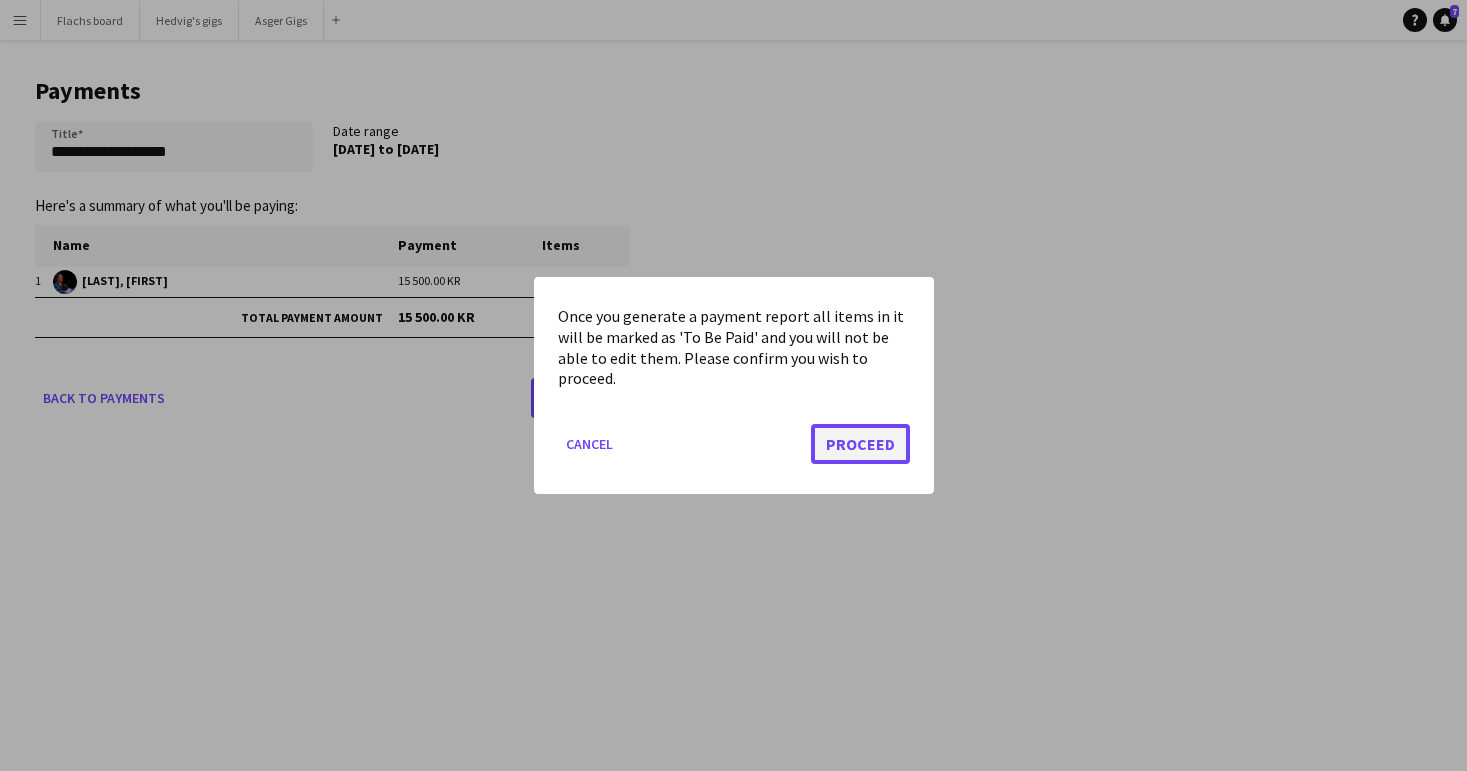 click on "Proceed" 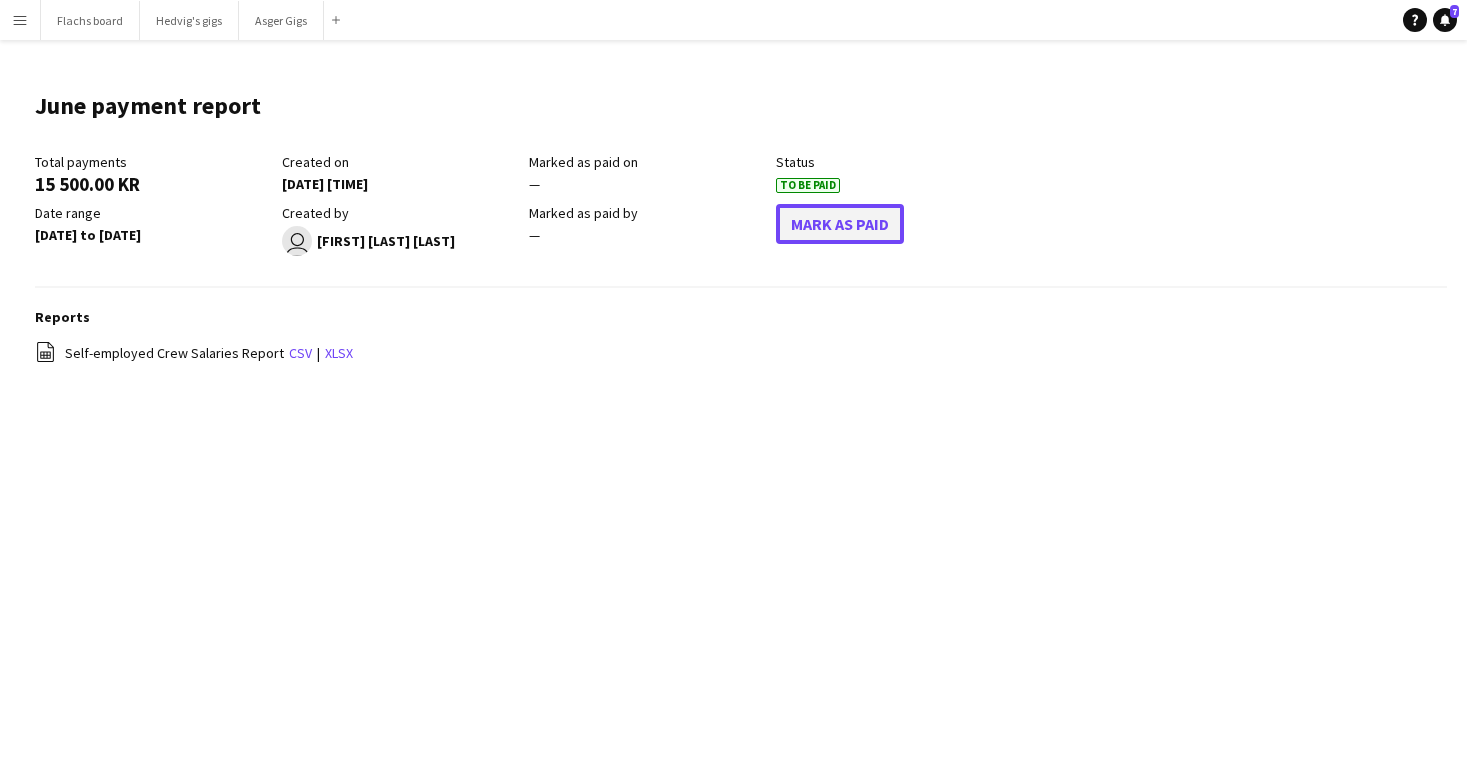 click on "Mark As Paid" 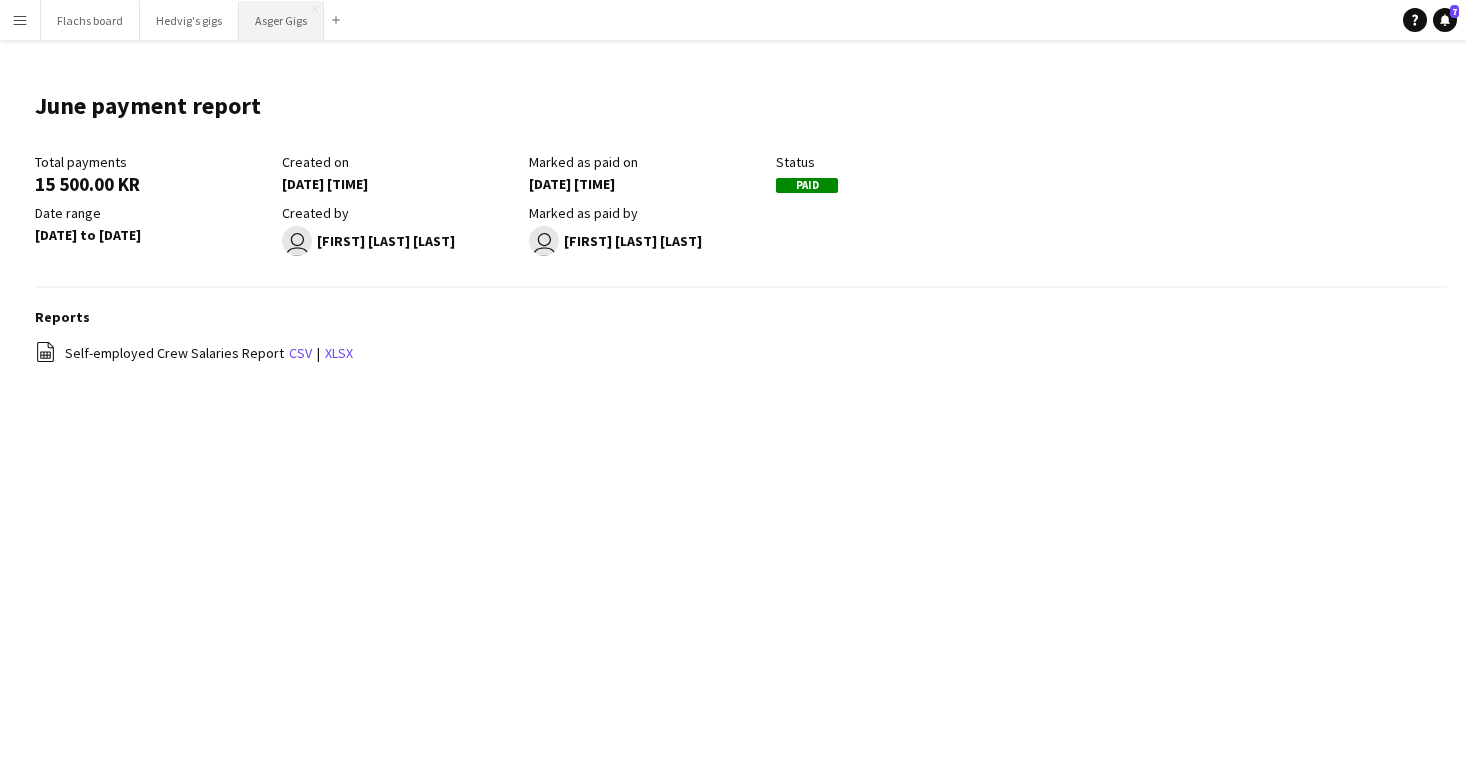 click on "Asger Gigs
Close" at bounding box center [281, 20] 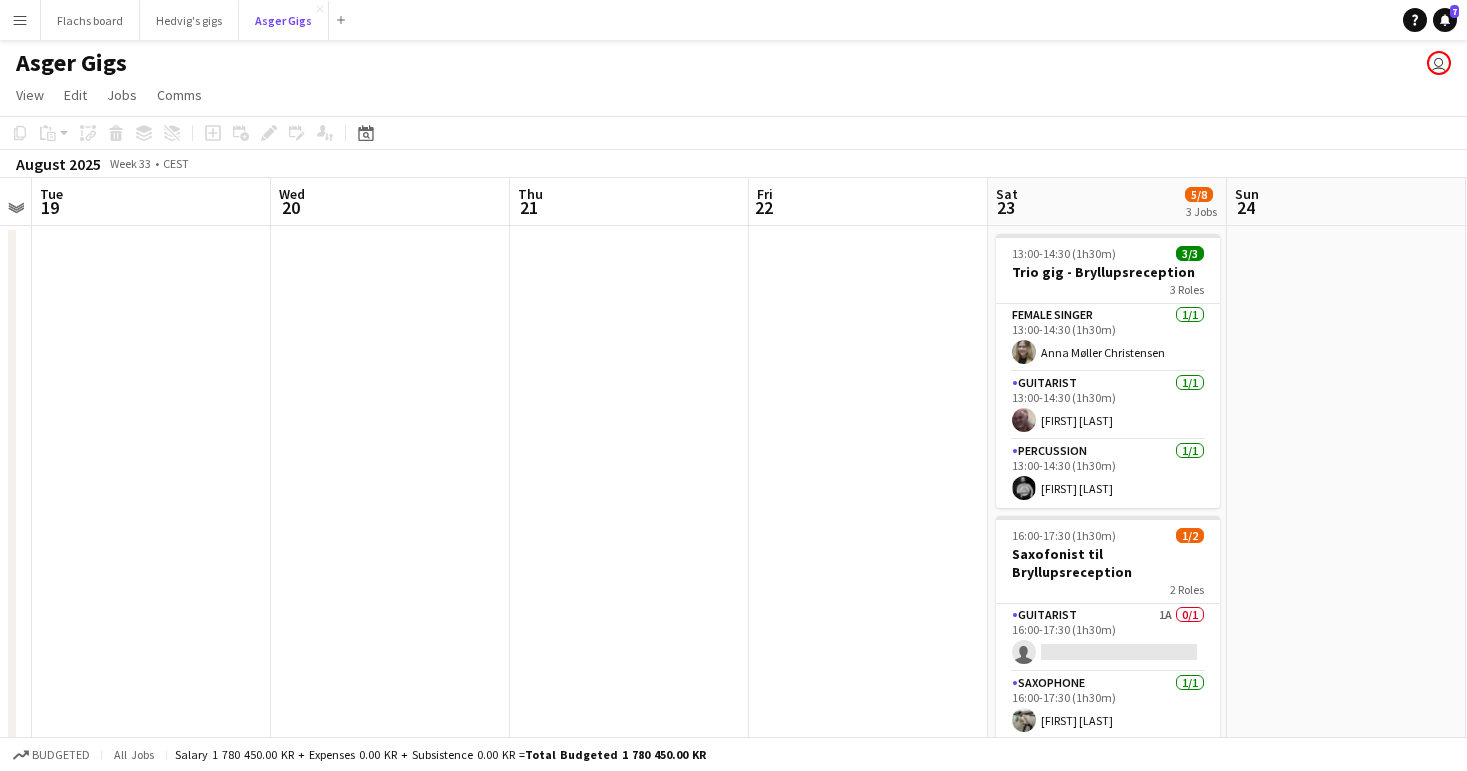 scroll, scrollTop: 0, scrollLeft: 797, axis: horizontal 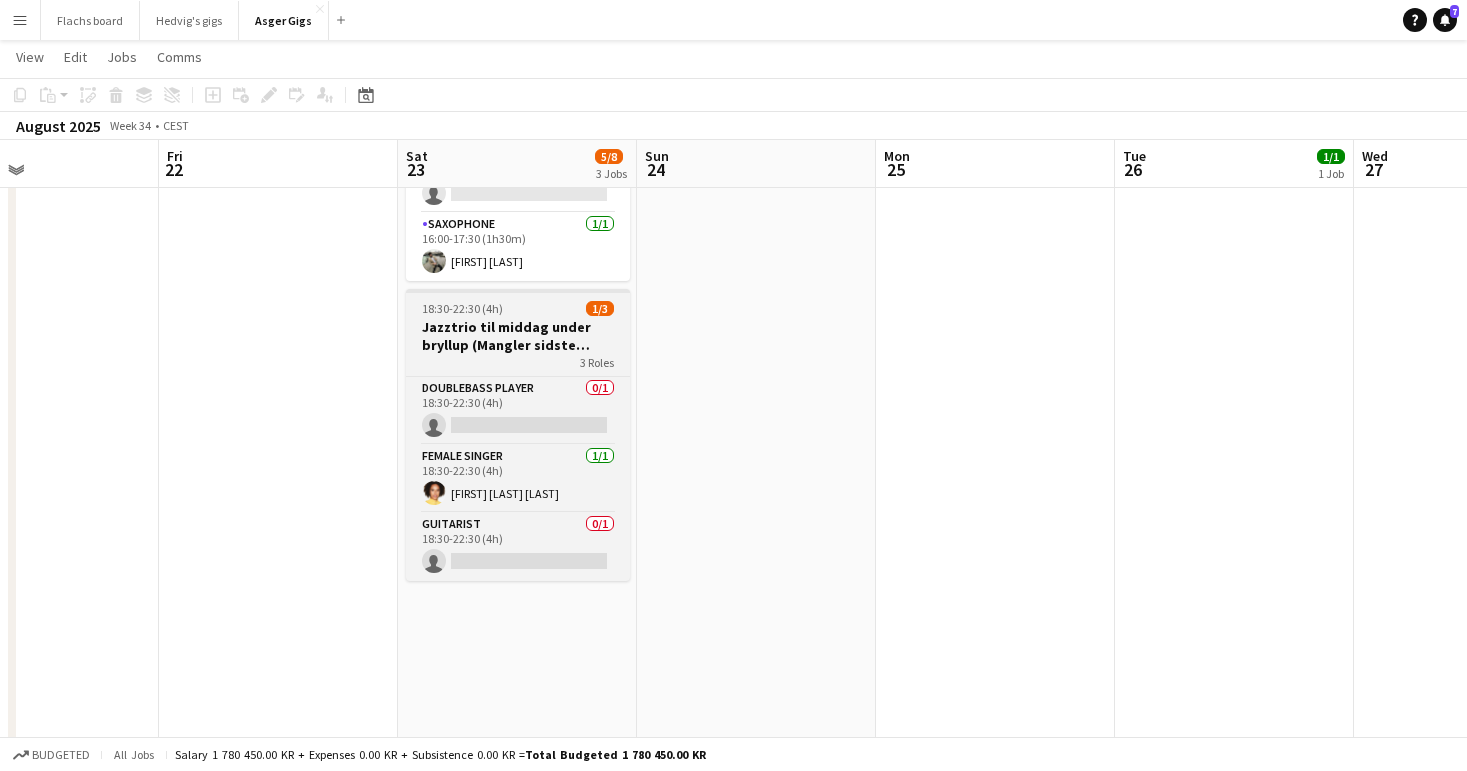 click on "18:30-22:30 (4h)" at bounding box center (462, 308) 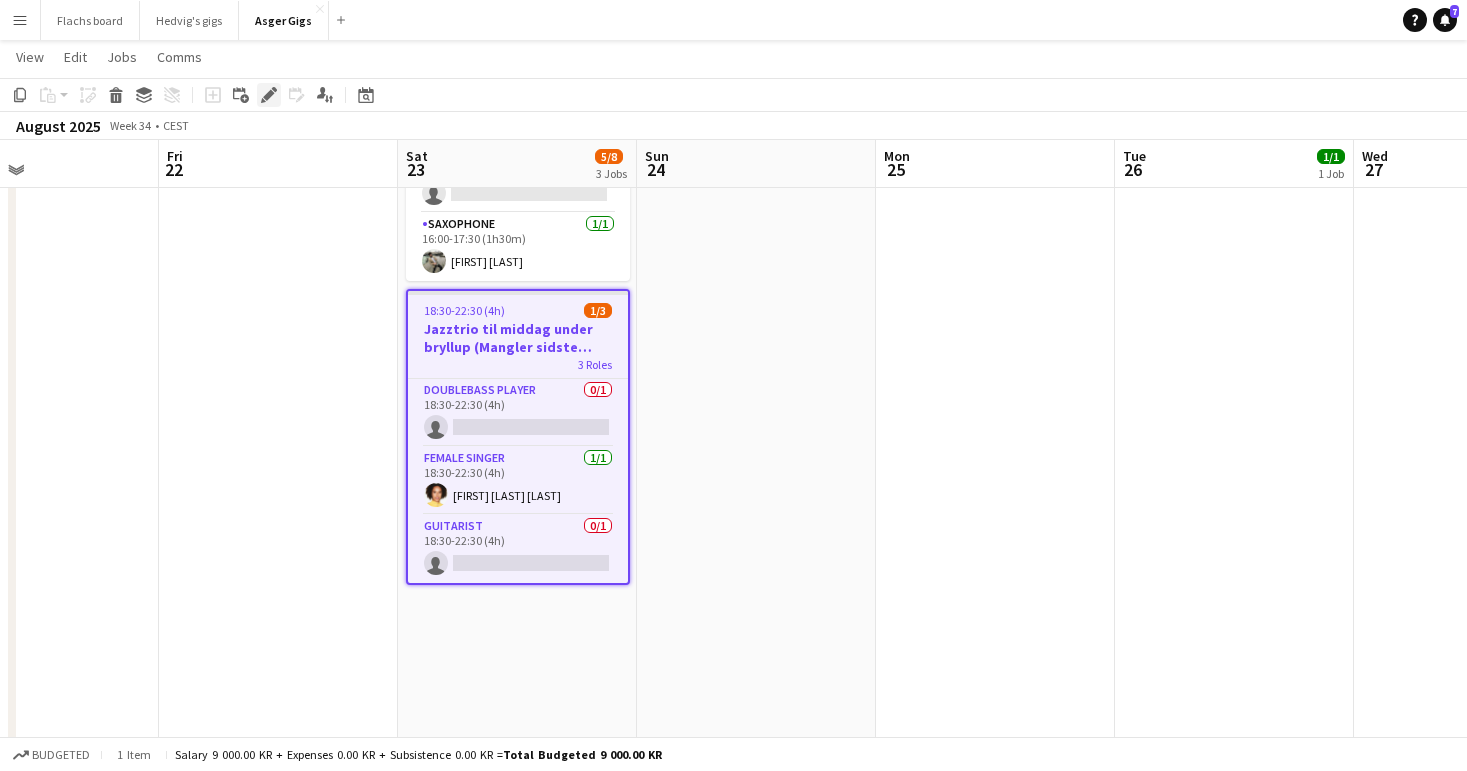 click 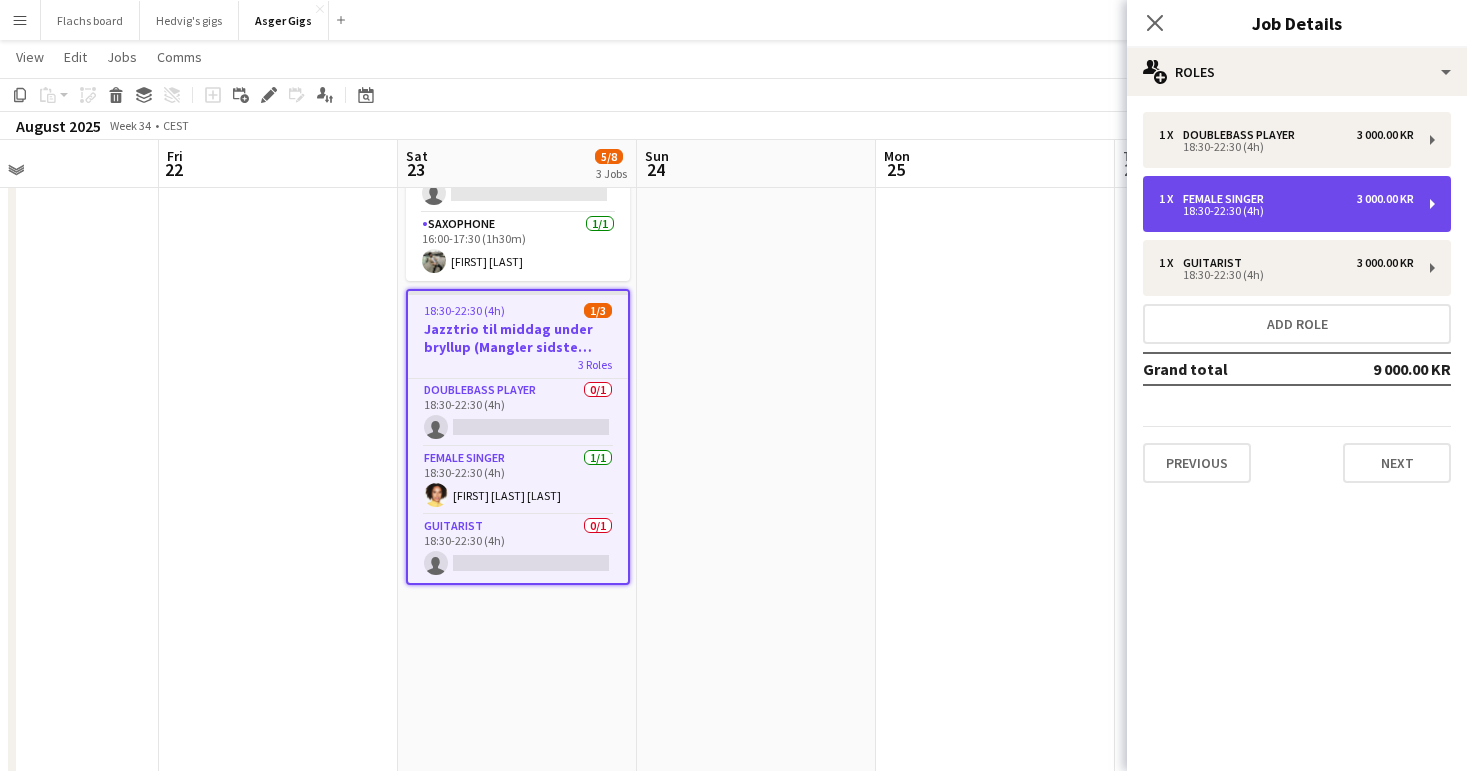 click on "18:30-22:30 (4h)" at bounding box center [1286, 211] 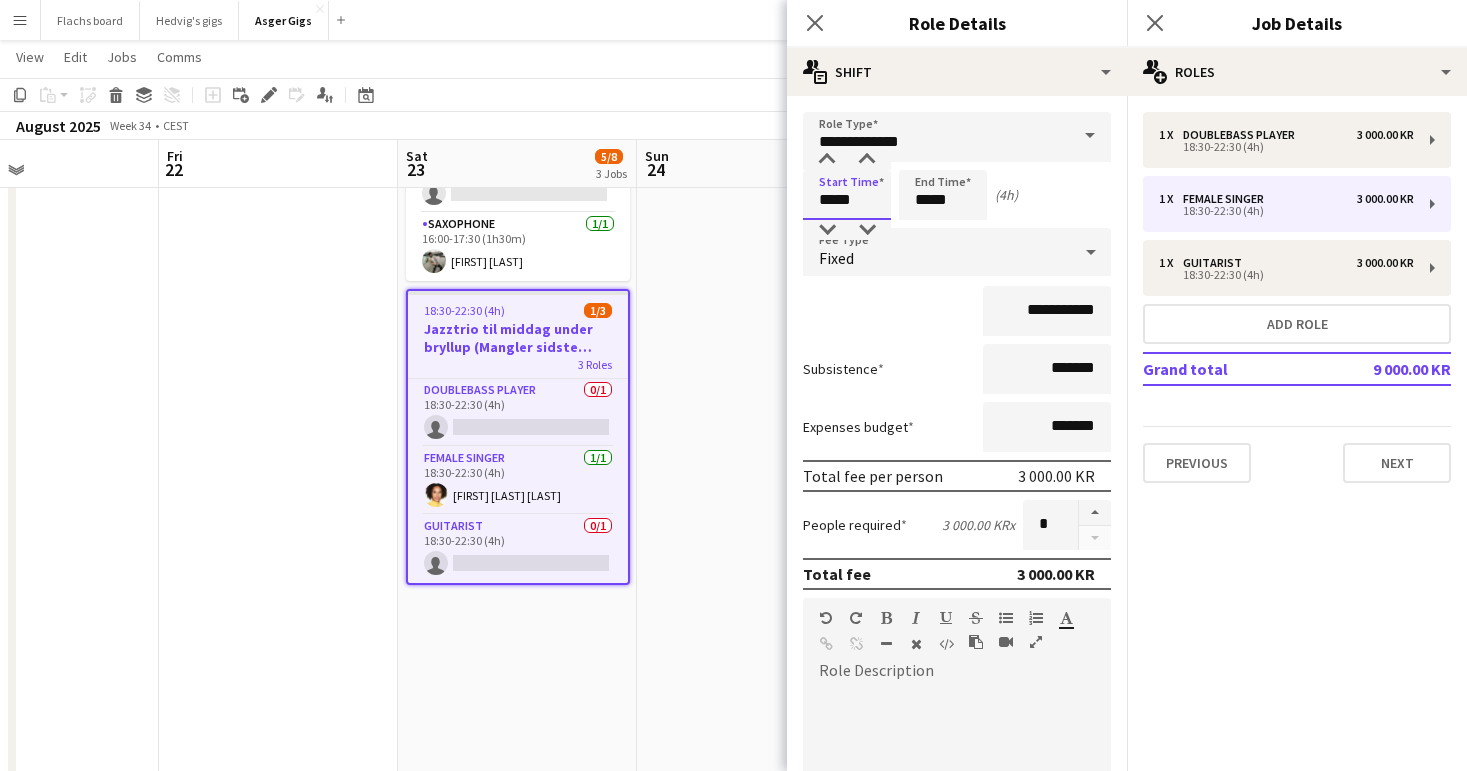 click on "*****" at bounding box center (847, 195) 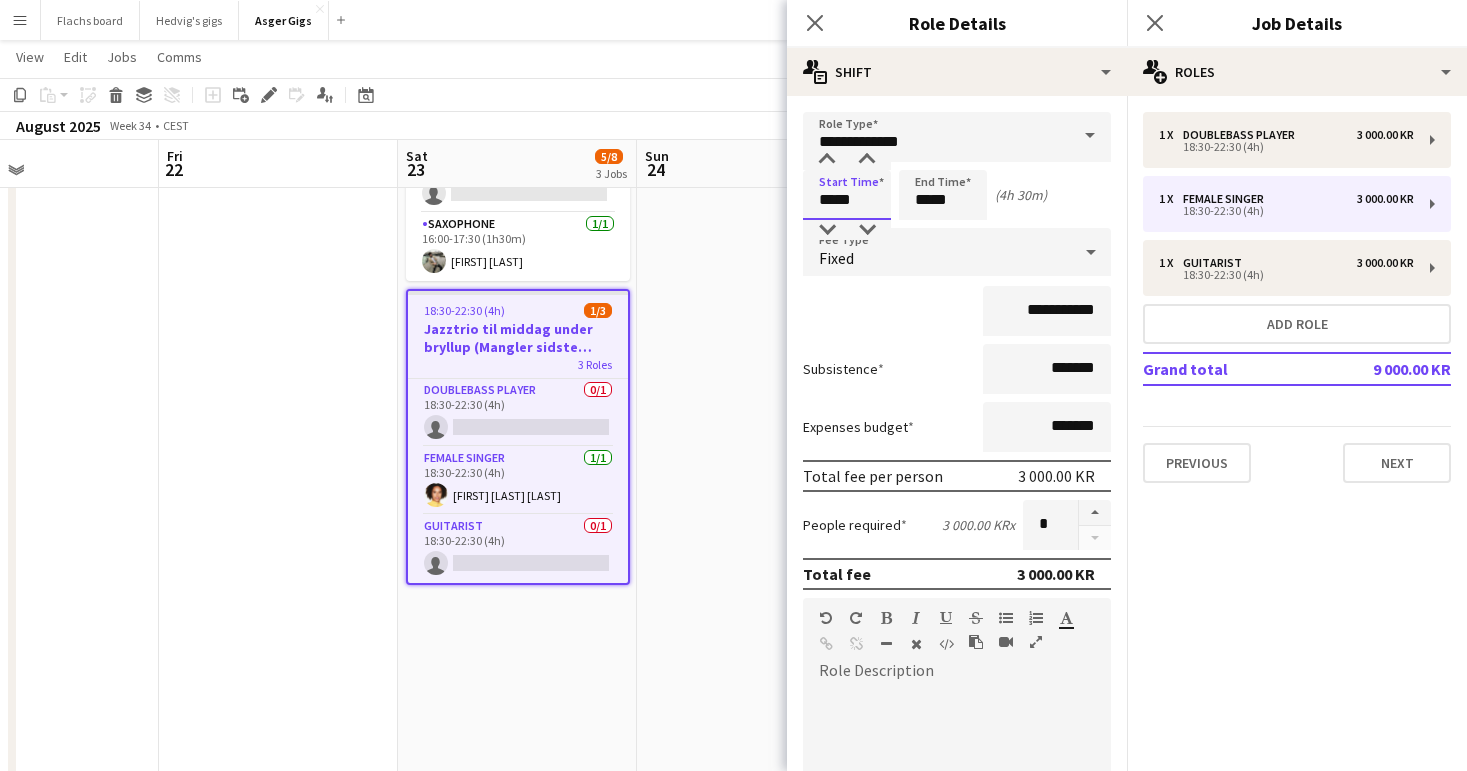 type on "*****" 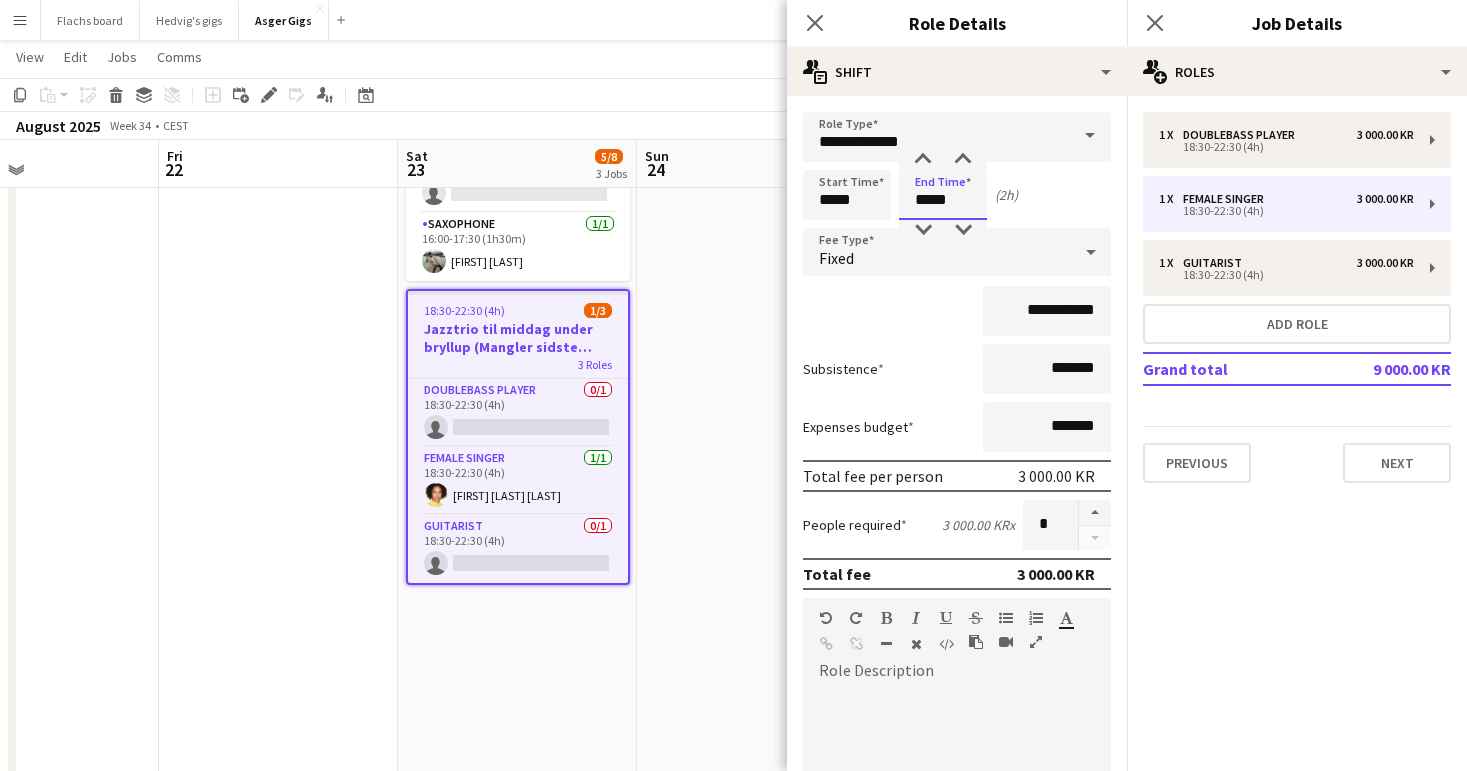 type on "*****" 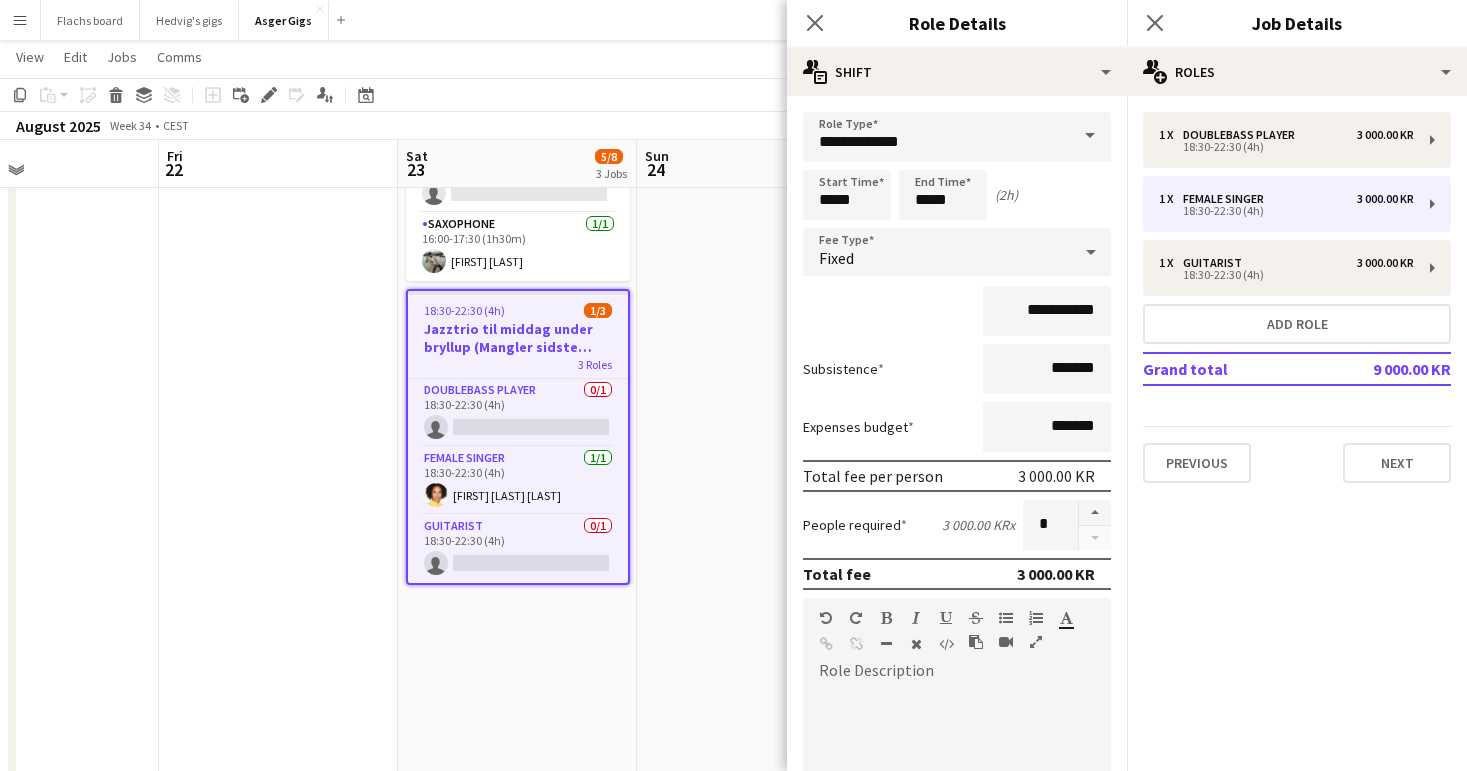 click on "Subsistence  *******" at bounding box center [957, 369] 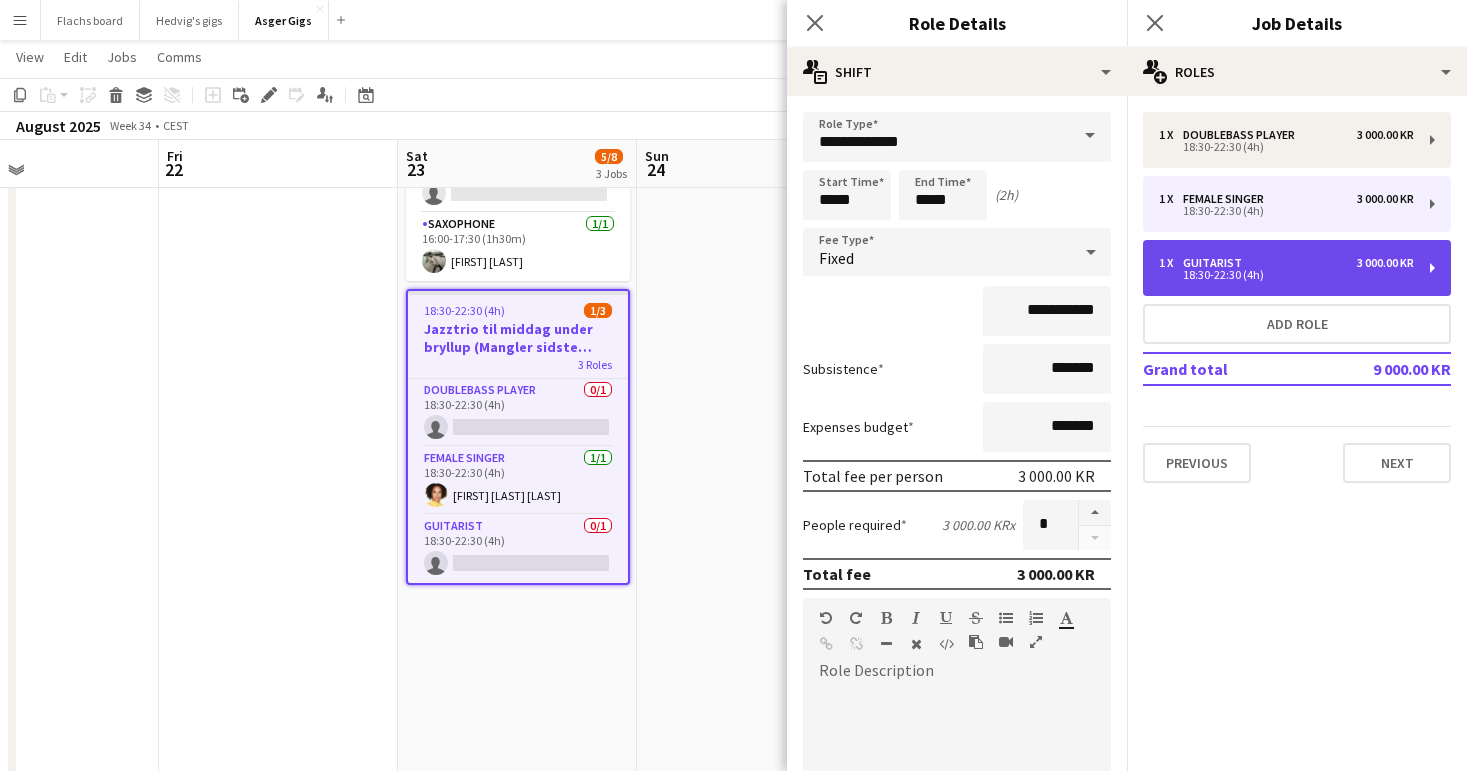 click on "1 x   Guitarist   3 000.00 KR   18:30-22:30 (4h)" at bounding box center (1297, 268) 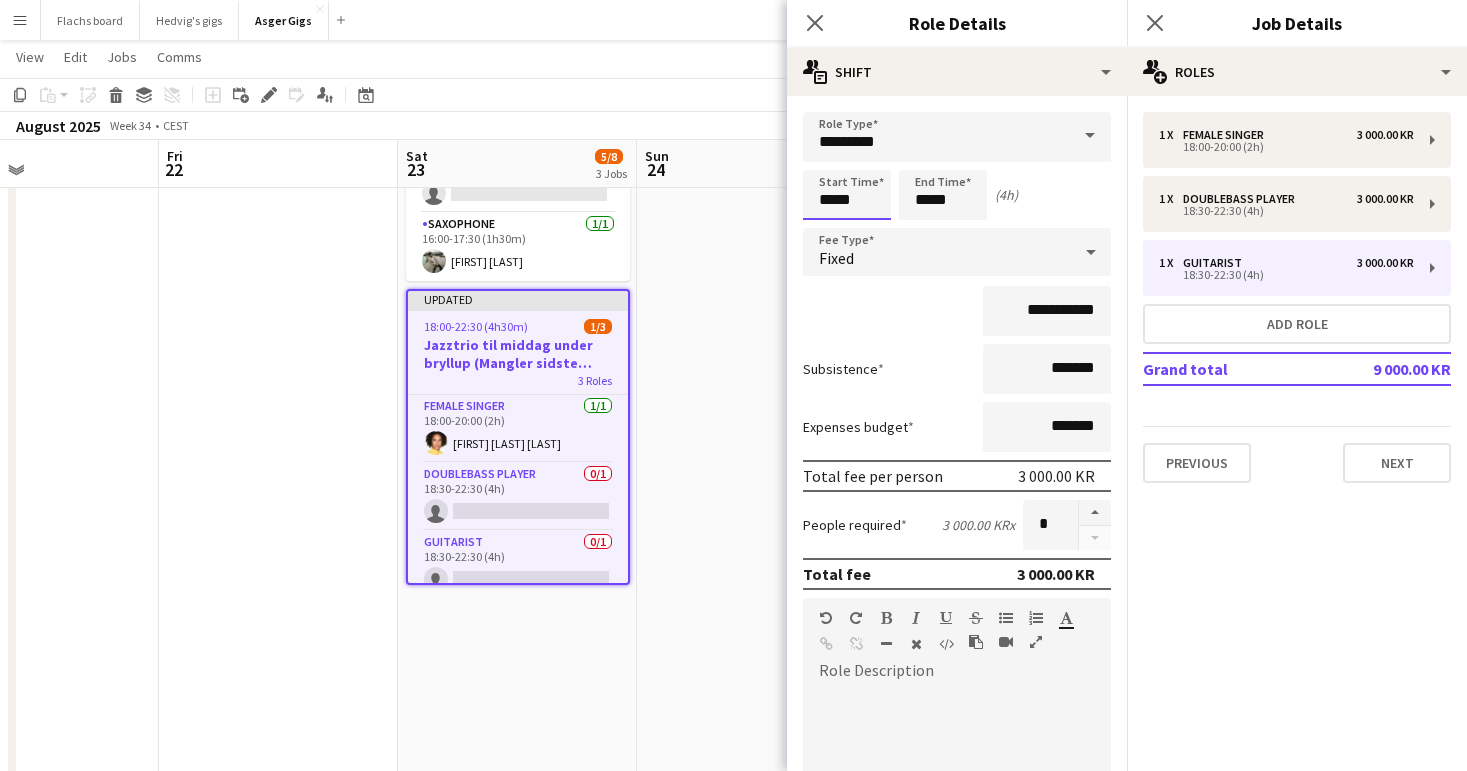 click on "*****" at bounding box center (847, 195) 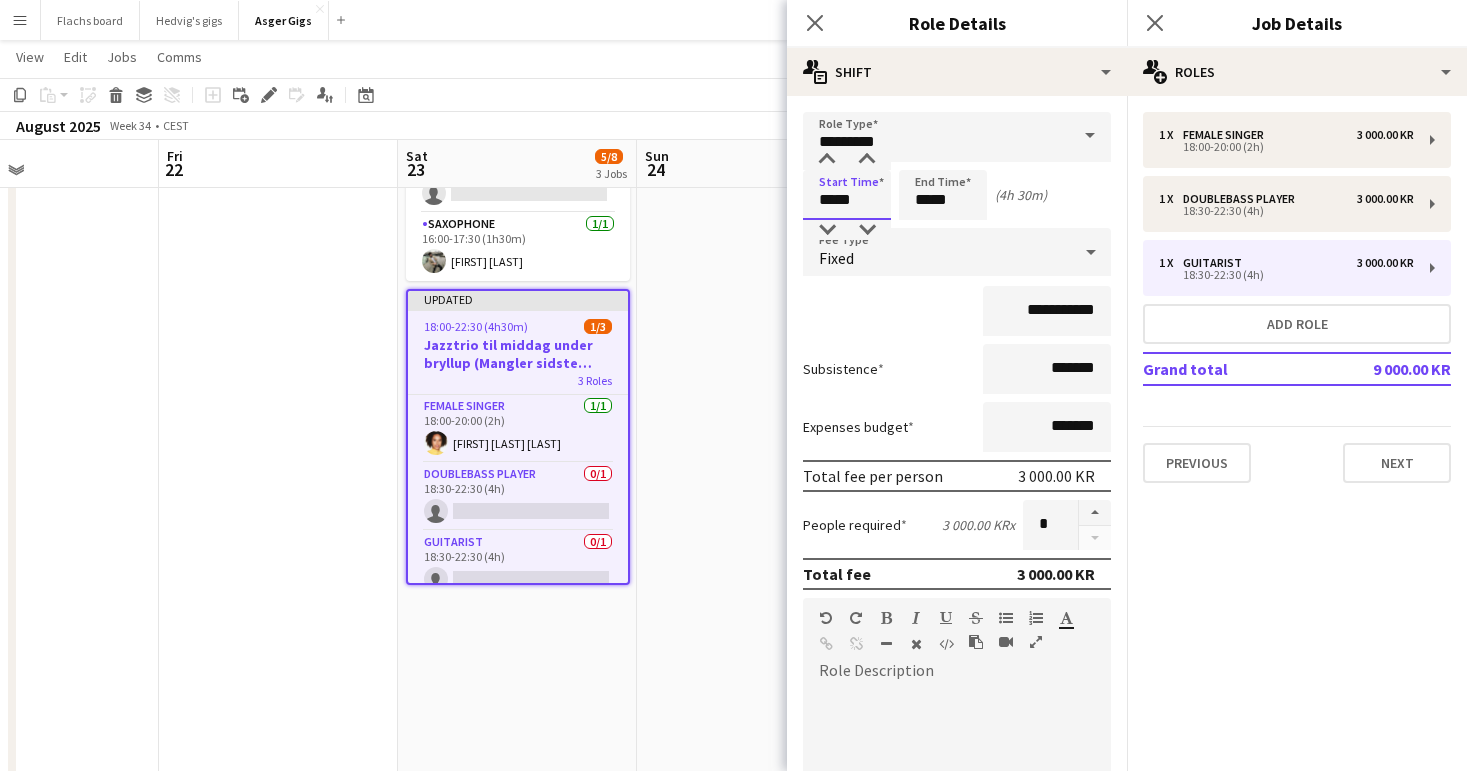 type on "*****" 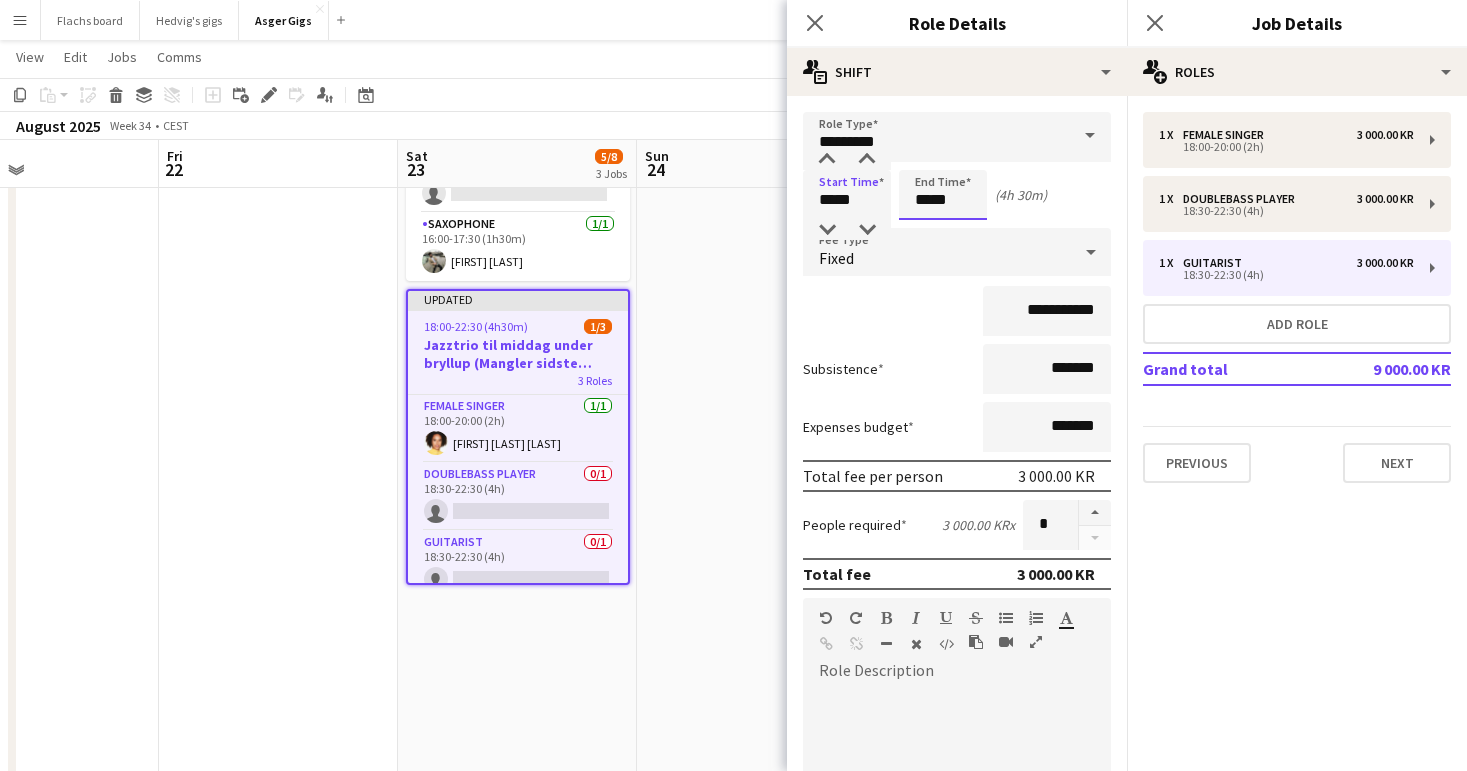 click on "*****" at bounding box center (943, 195) 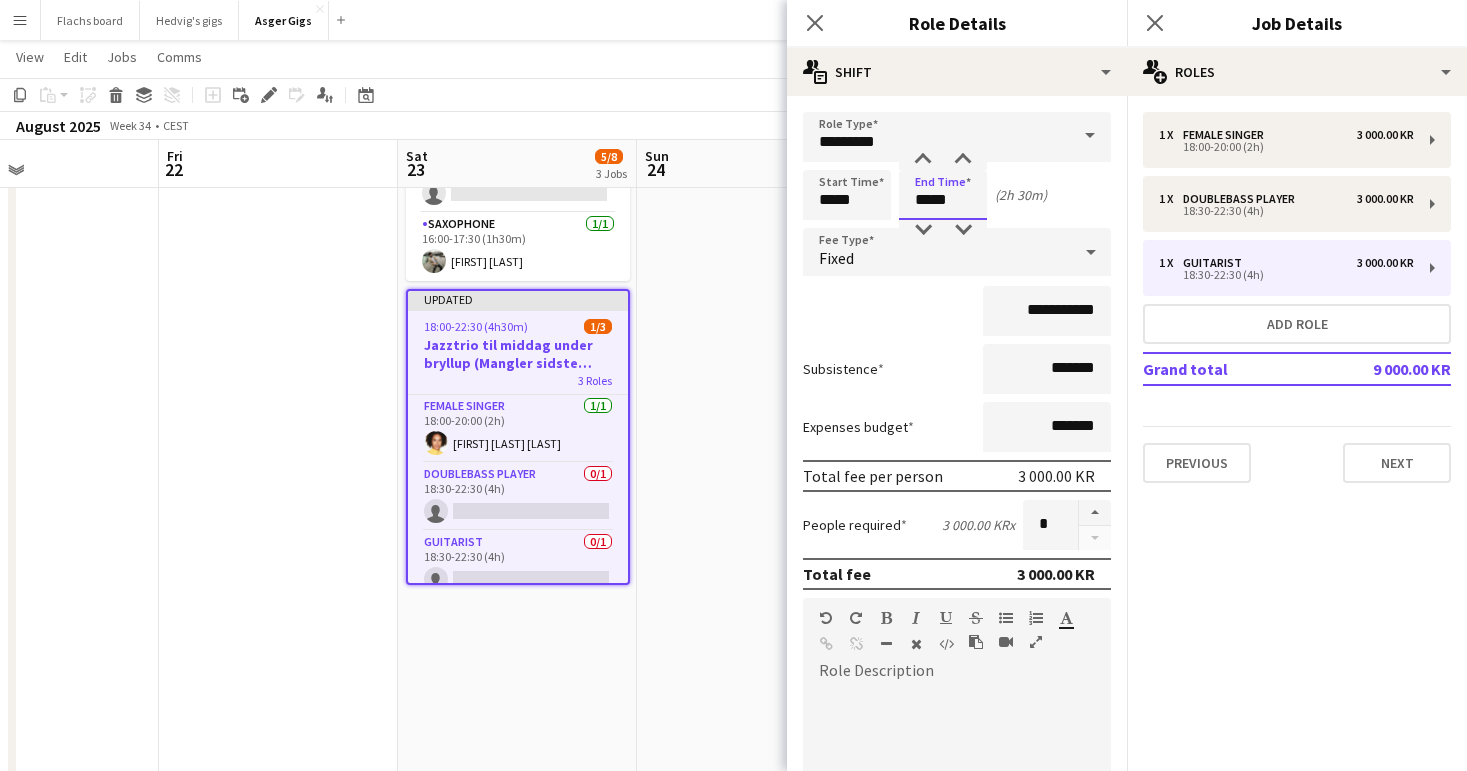 click on "*****" at bounding box center [943, 195] 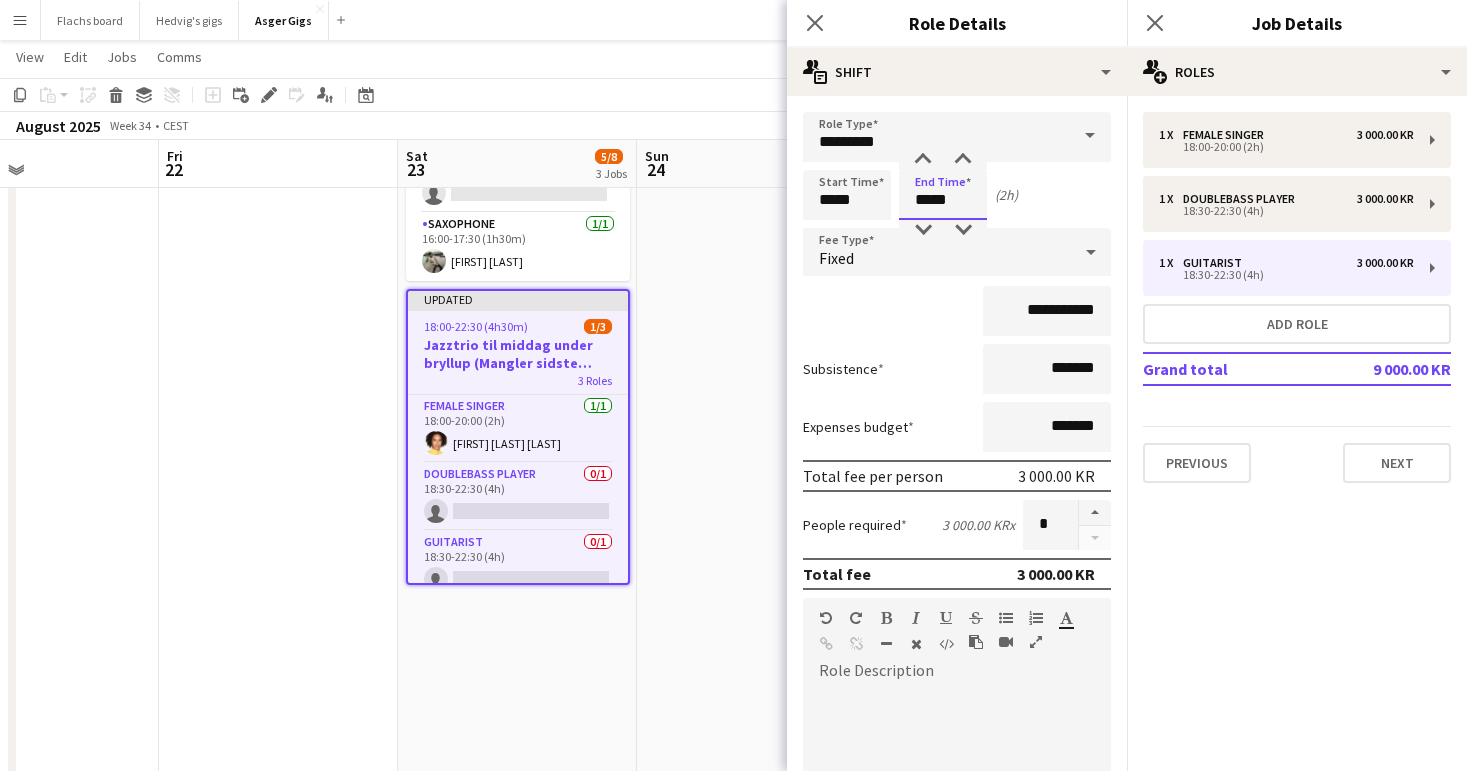 type on "*****" 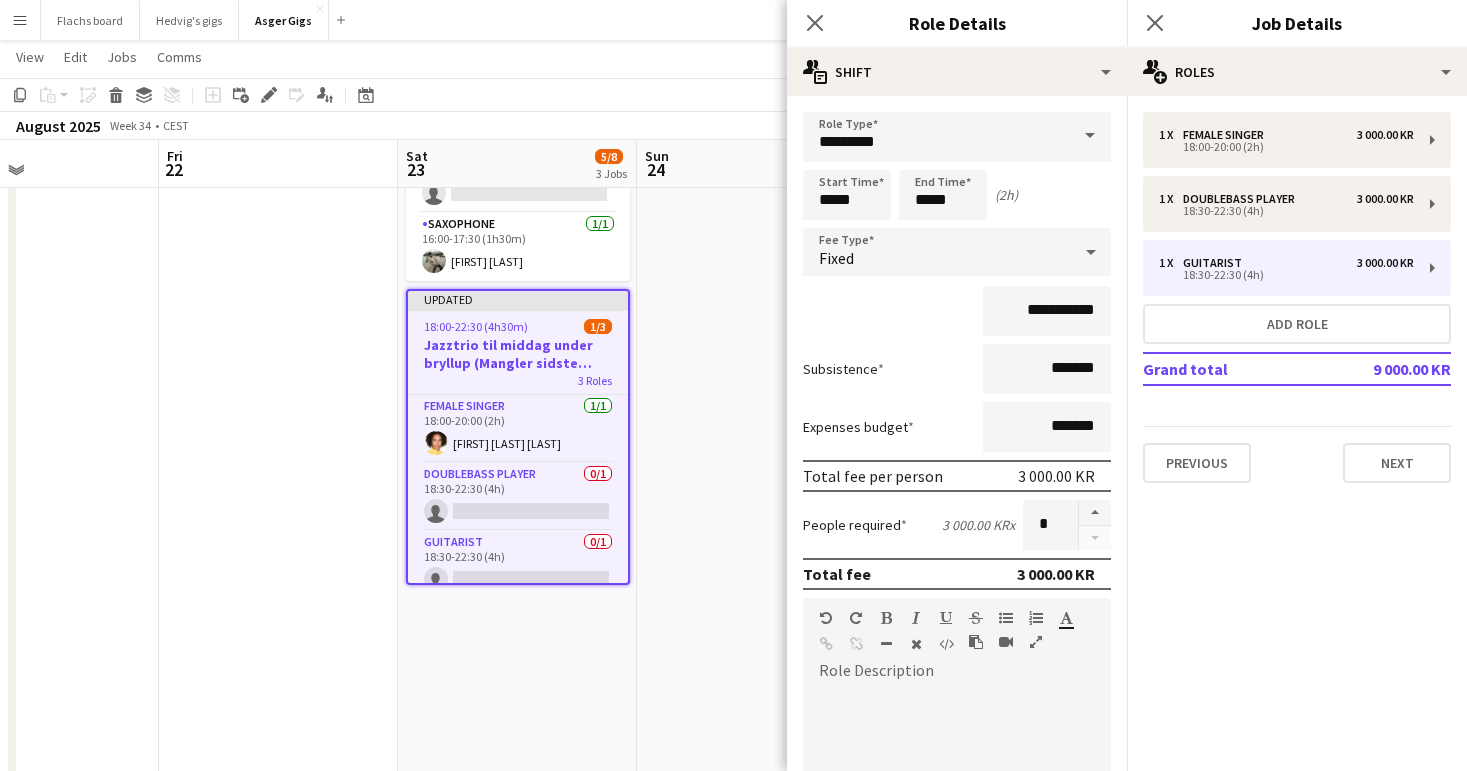 click on "Subsistence  *******" at bounding box center (957, 369) 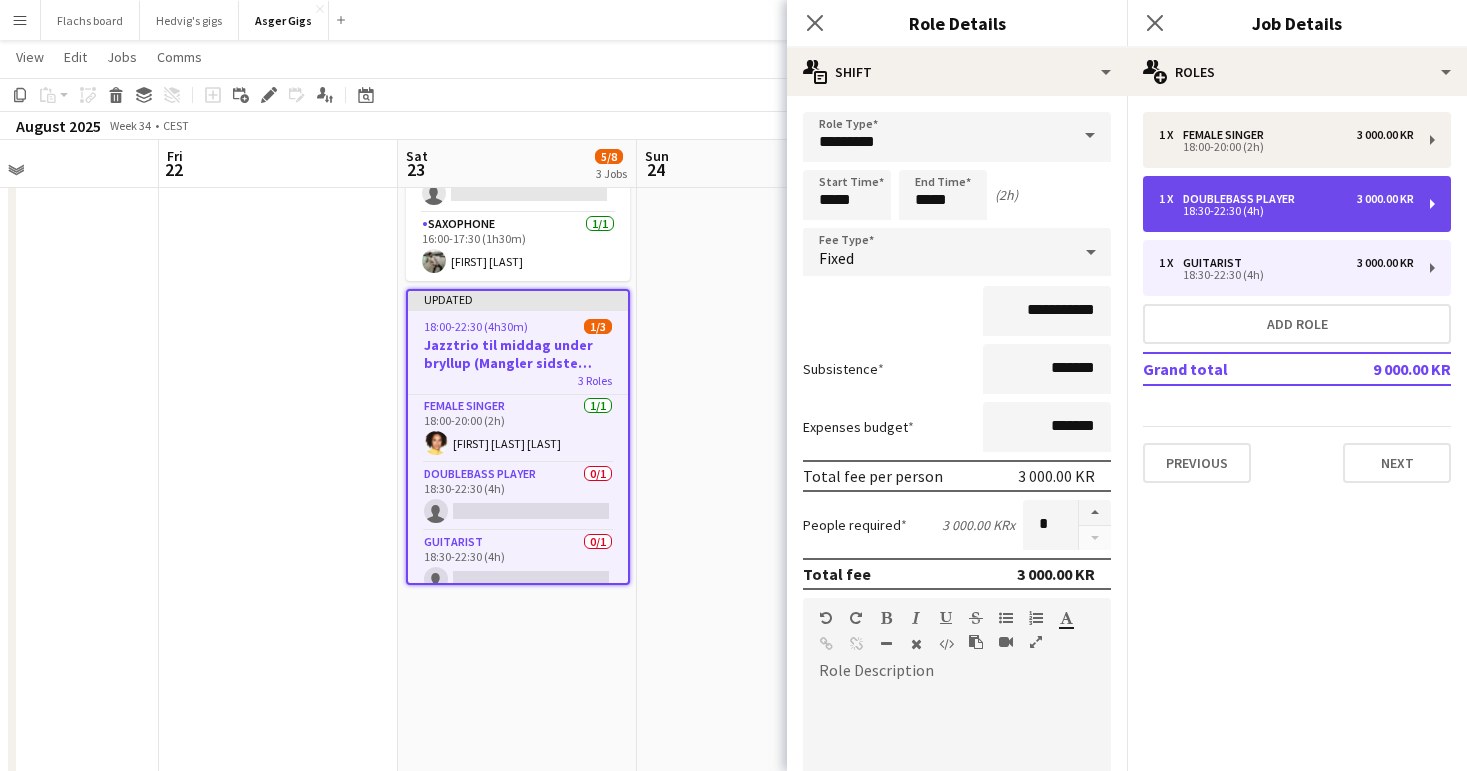 click on "Doublebass Player" at bounding box center (1243, 199) 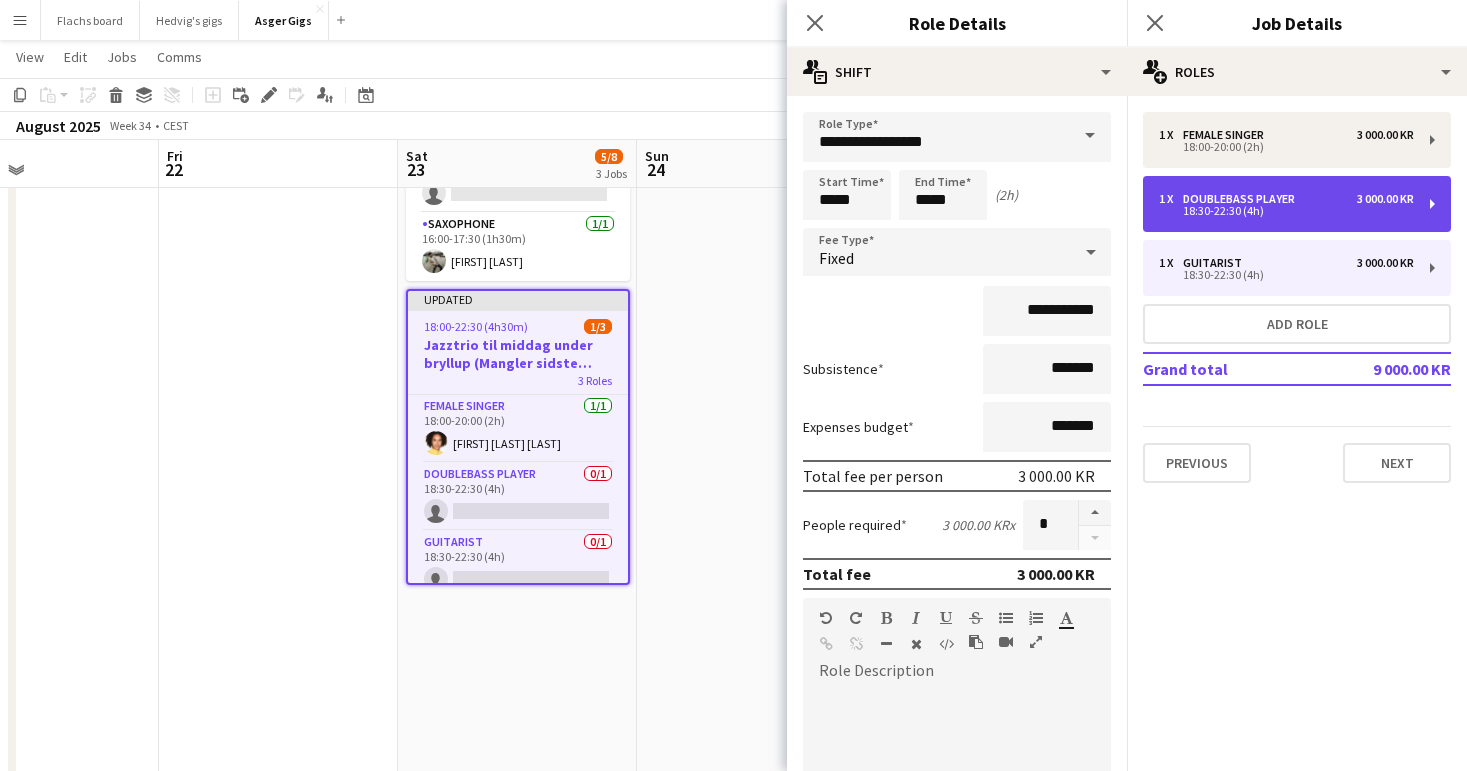 type on "*****" 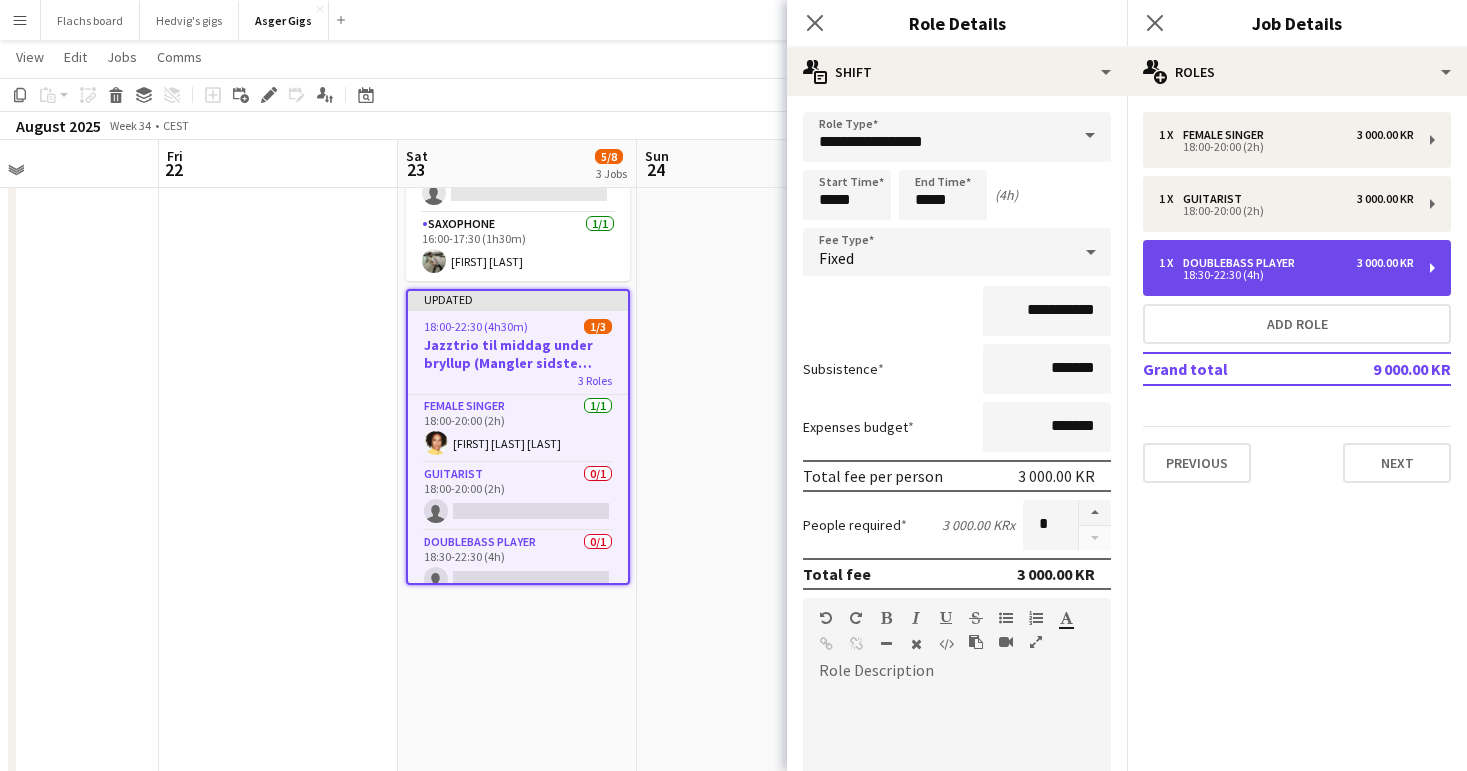 click on "18:30-22:30 (4h)" at bounding box center [1286, 275] 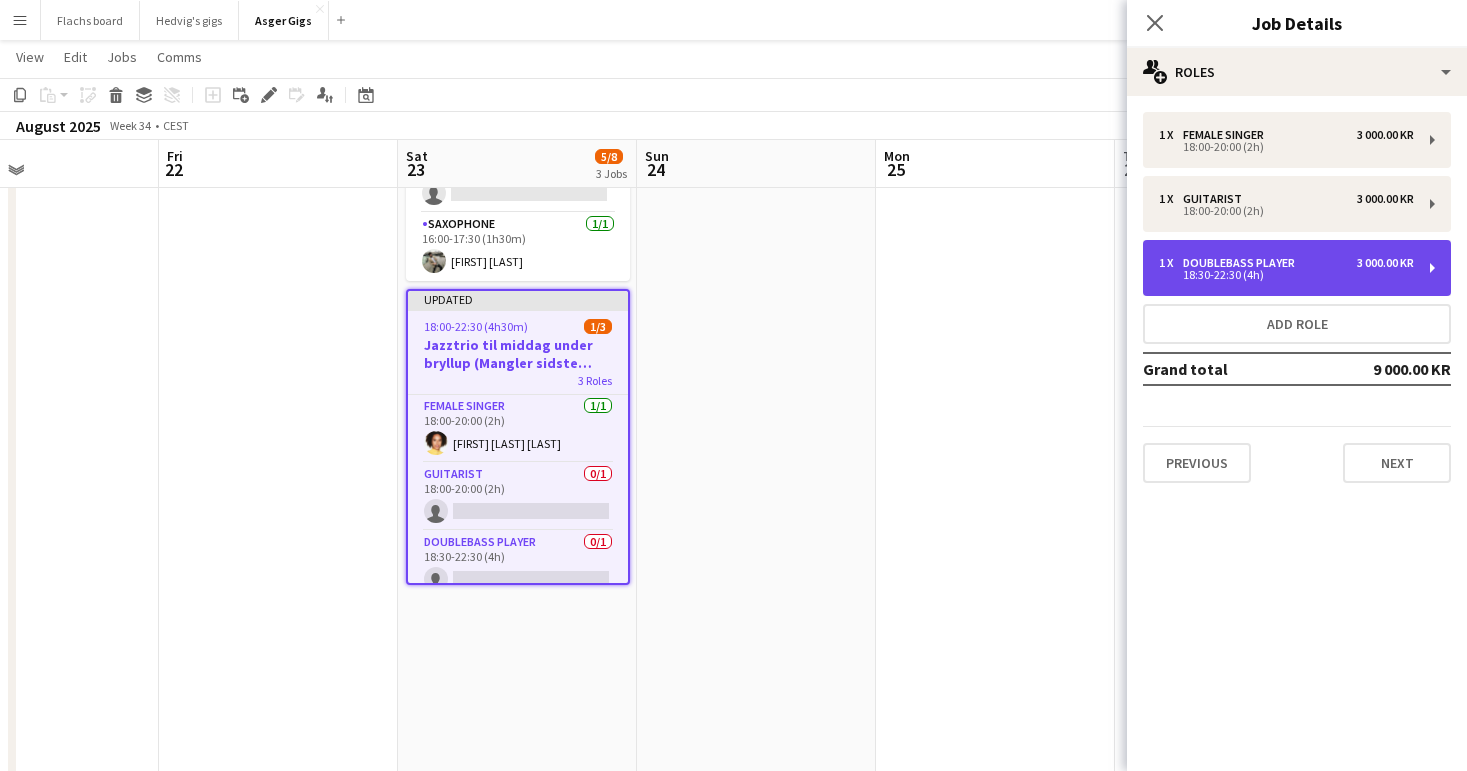 click on "1 x   Doublebass Player   3 000.00 KR   18:30-22:30 (4h)" at bounding box center [1297, 268] 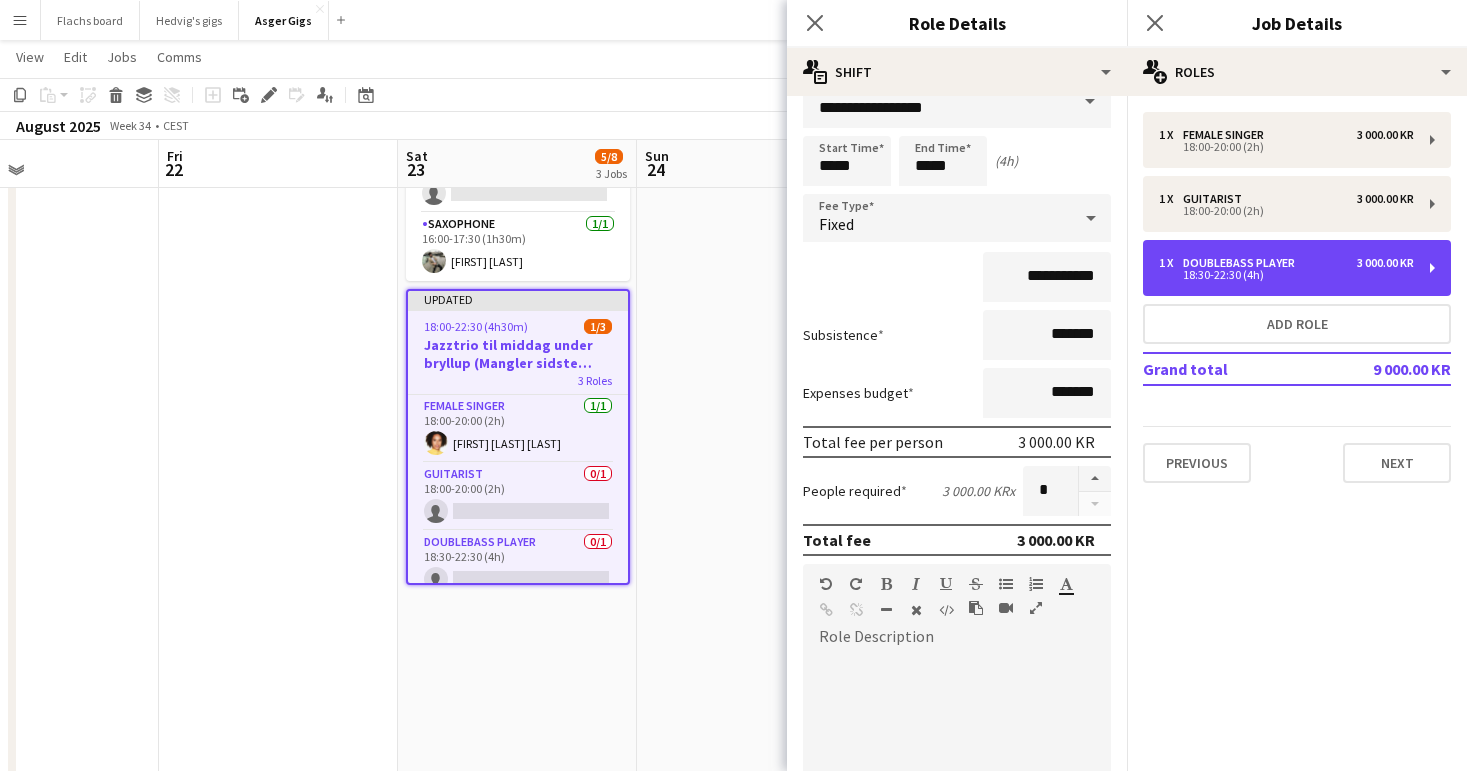 scroll, scrollTop: 0, scrollLeft: 0, axis: both 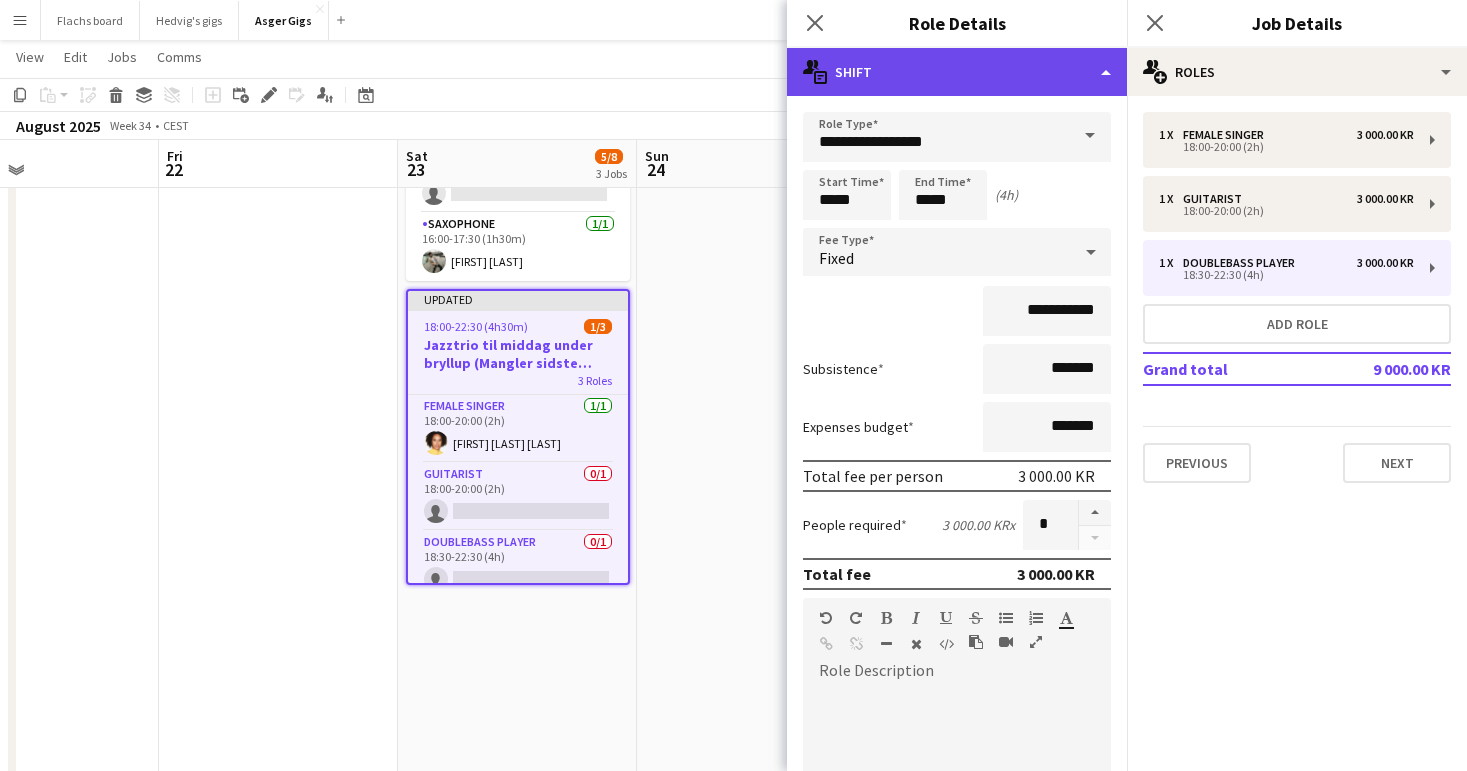 click on "multiple-actions-text
Shift" 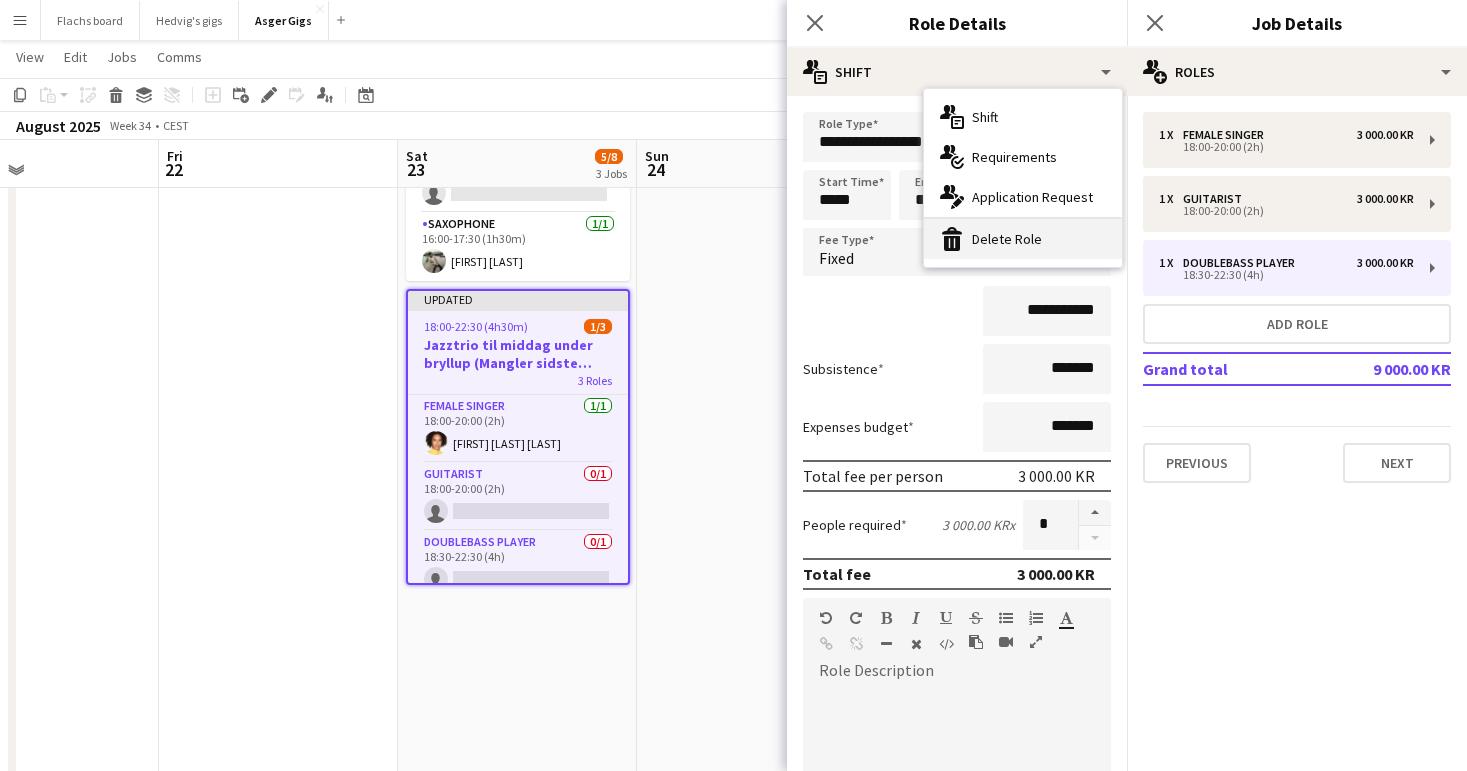 click on "bin-2
Delete Role" at bounding box center (1023, 239) 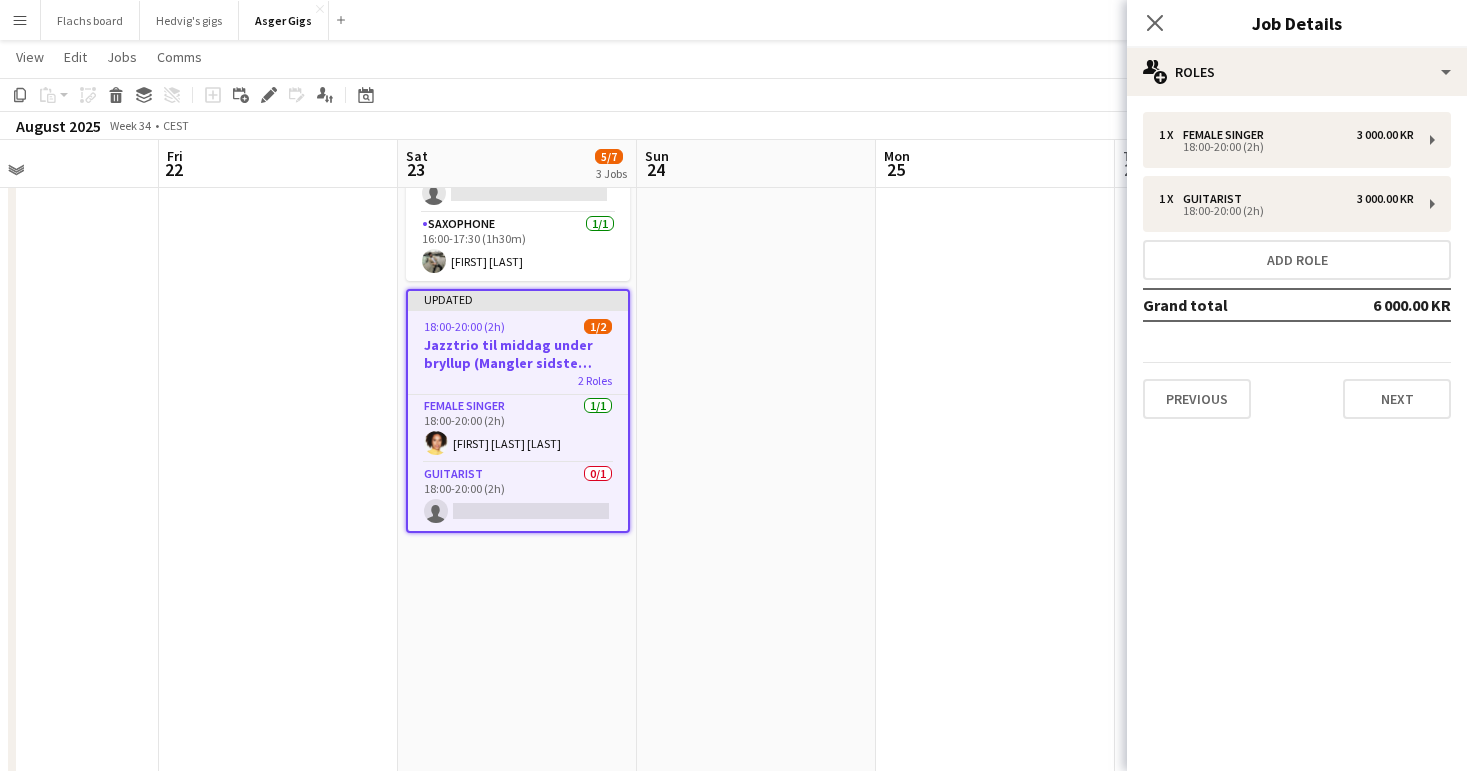 click at bounding box center [995, 577] 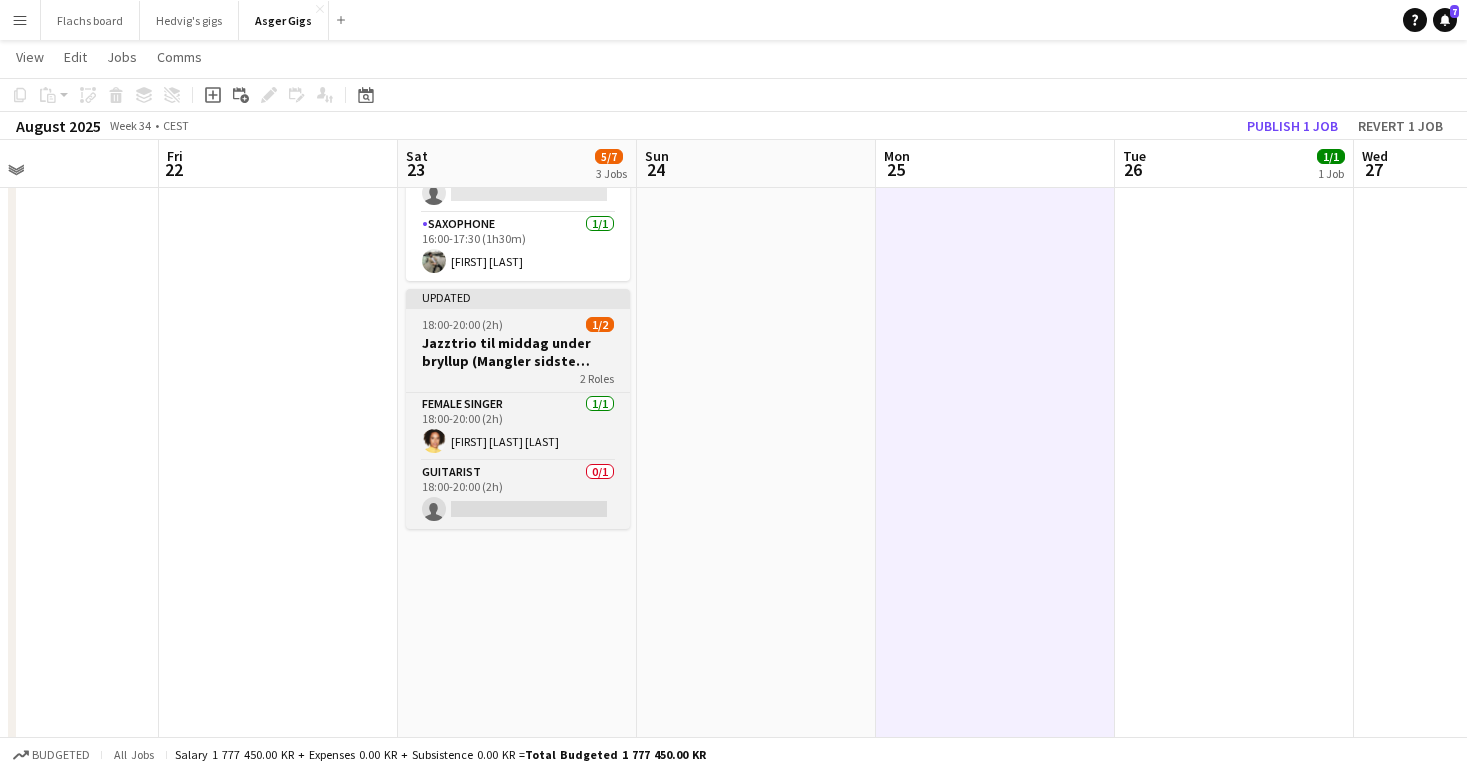 click on "Jazztrio til middag under bryllup (Mangler sidste bekræftelse)" at bounding box center [518, 352] 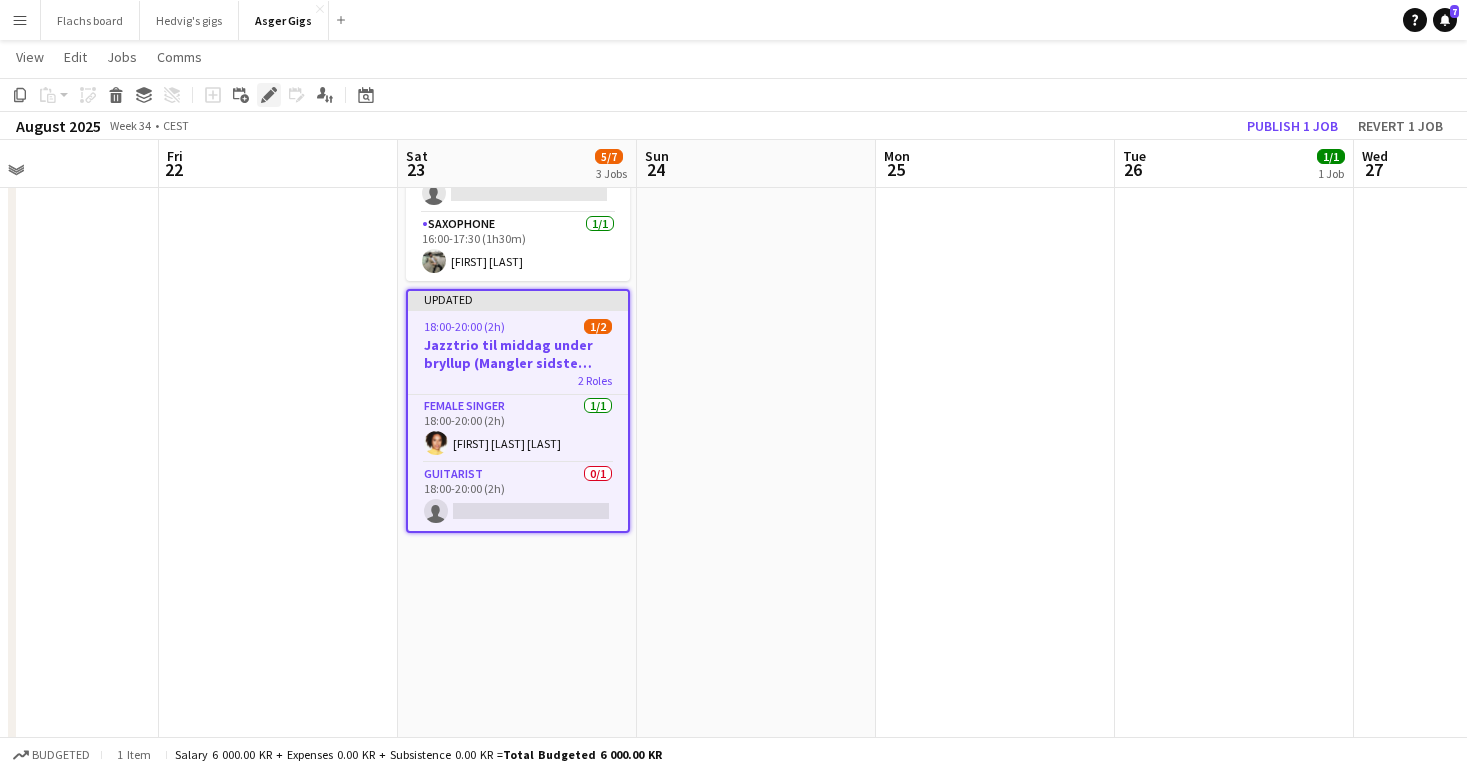 click on "Edit" 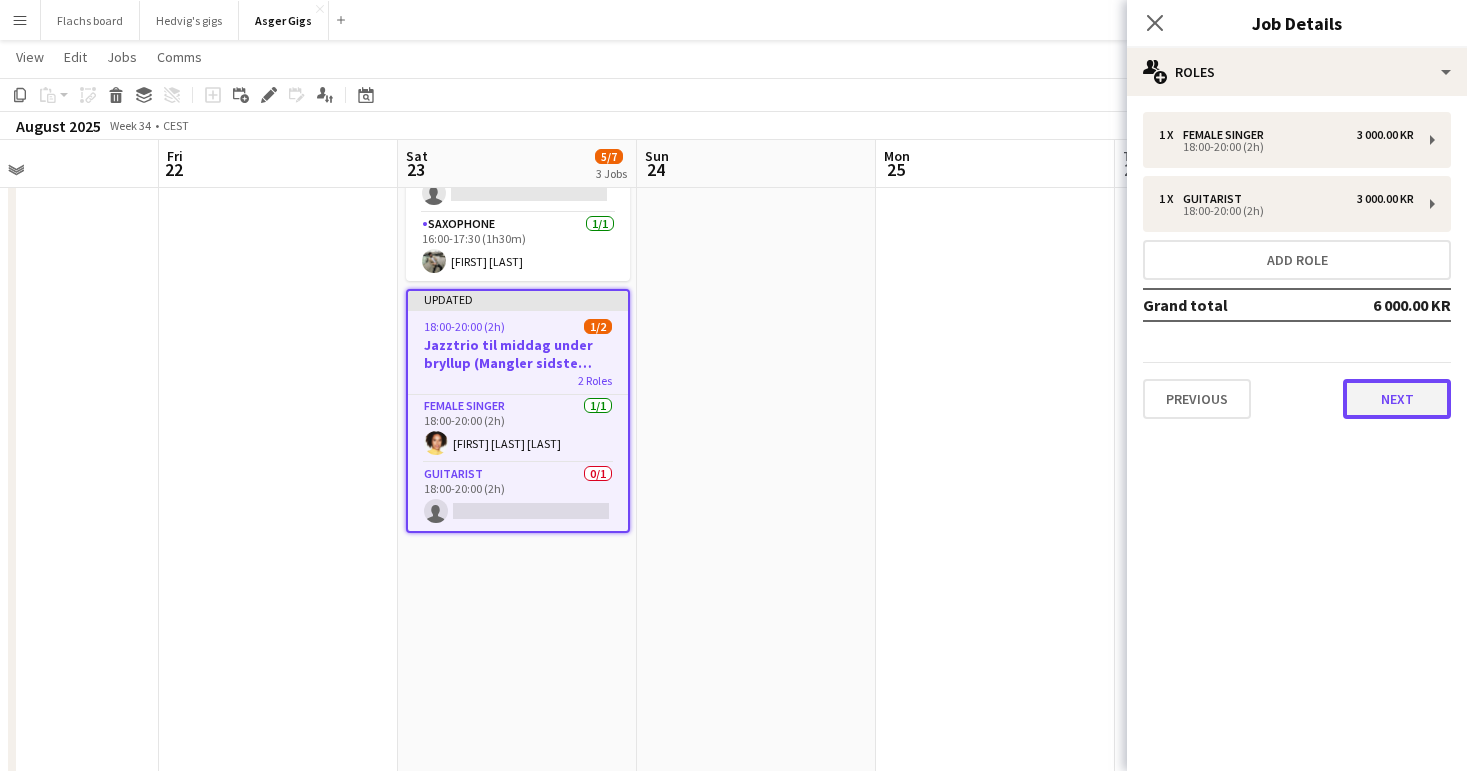 click on "Next" at bounding box center (1397, 399) 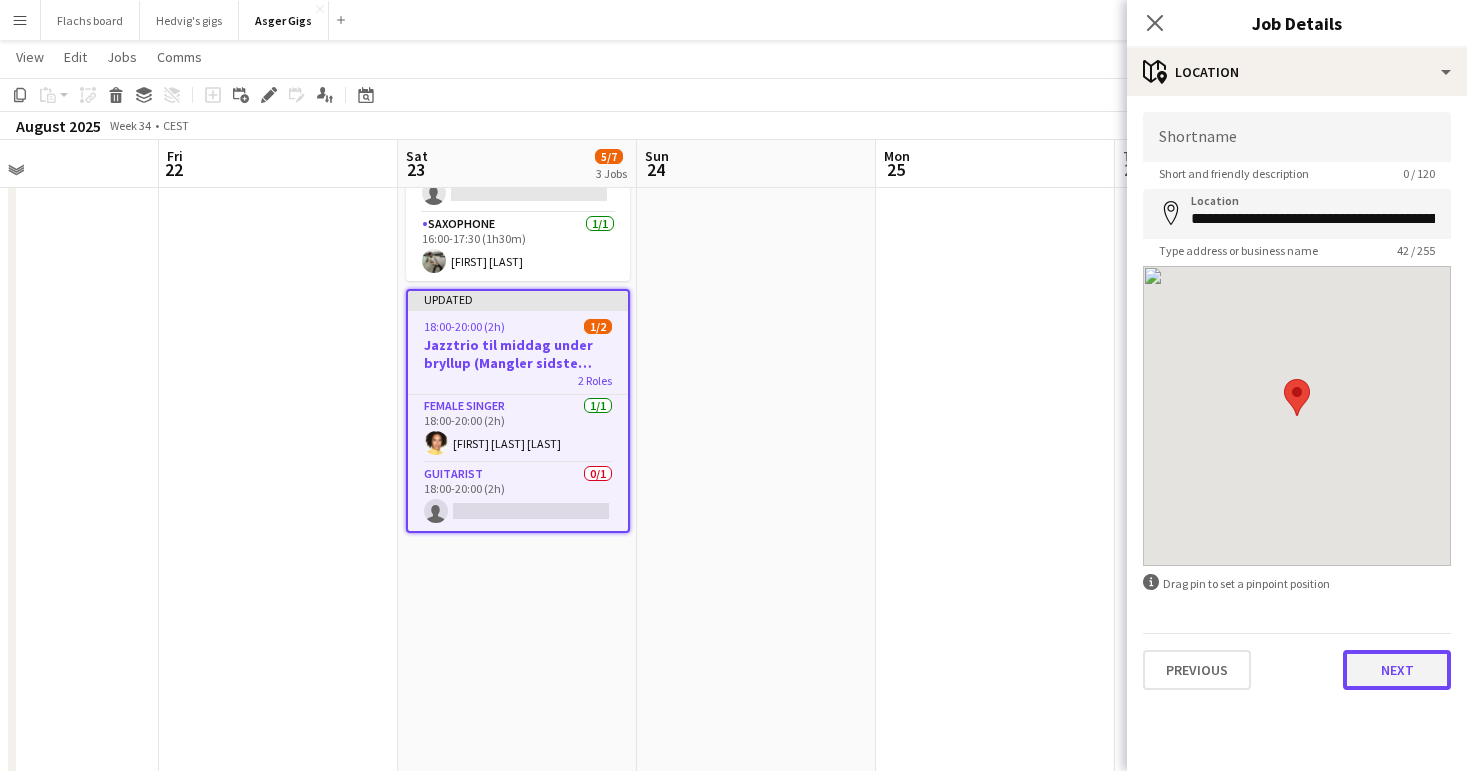 click on "Next" at bounding box center (1397, 670) 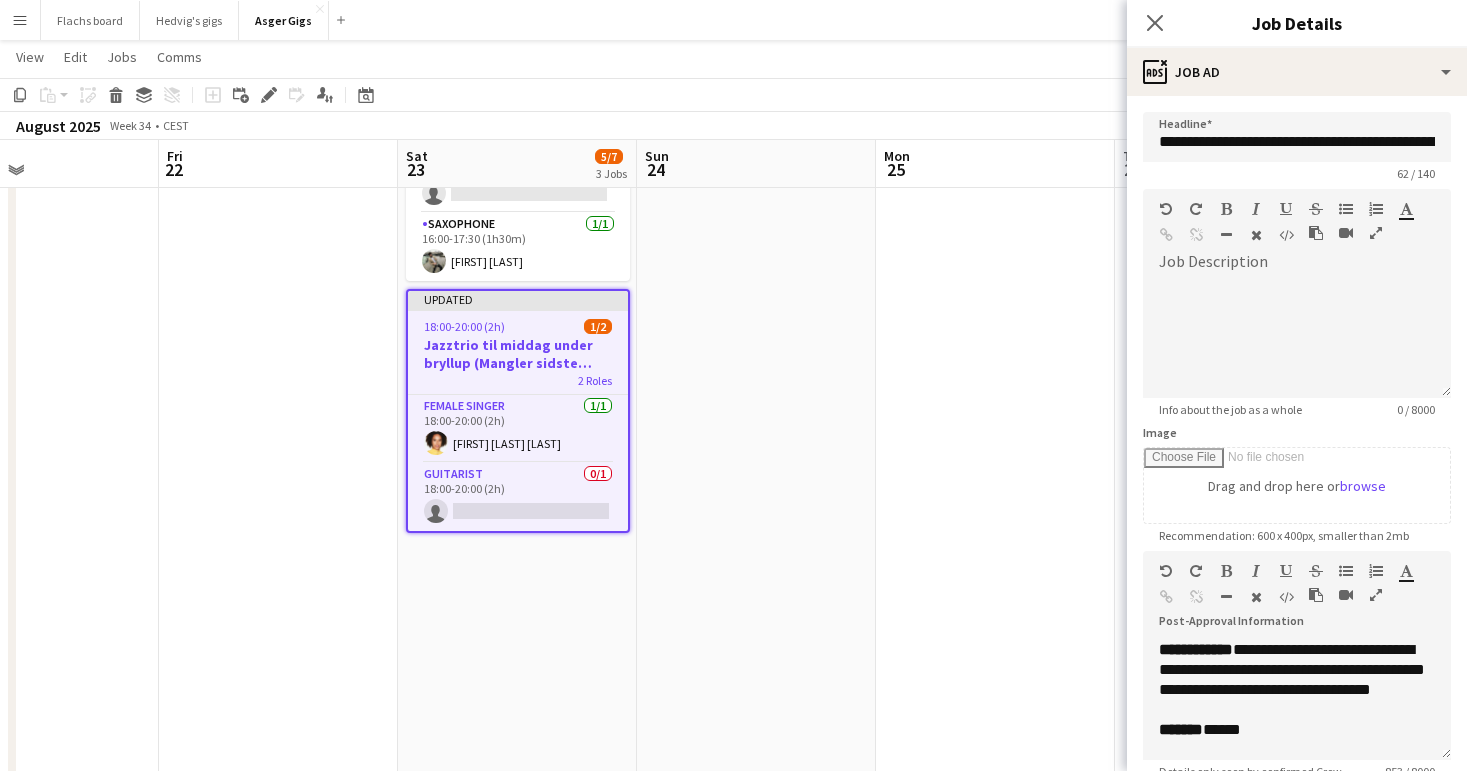 scroll, scrollTop: 58, scrollLeft: 0, axis: vertical 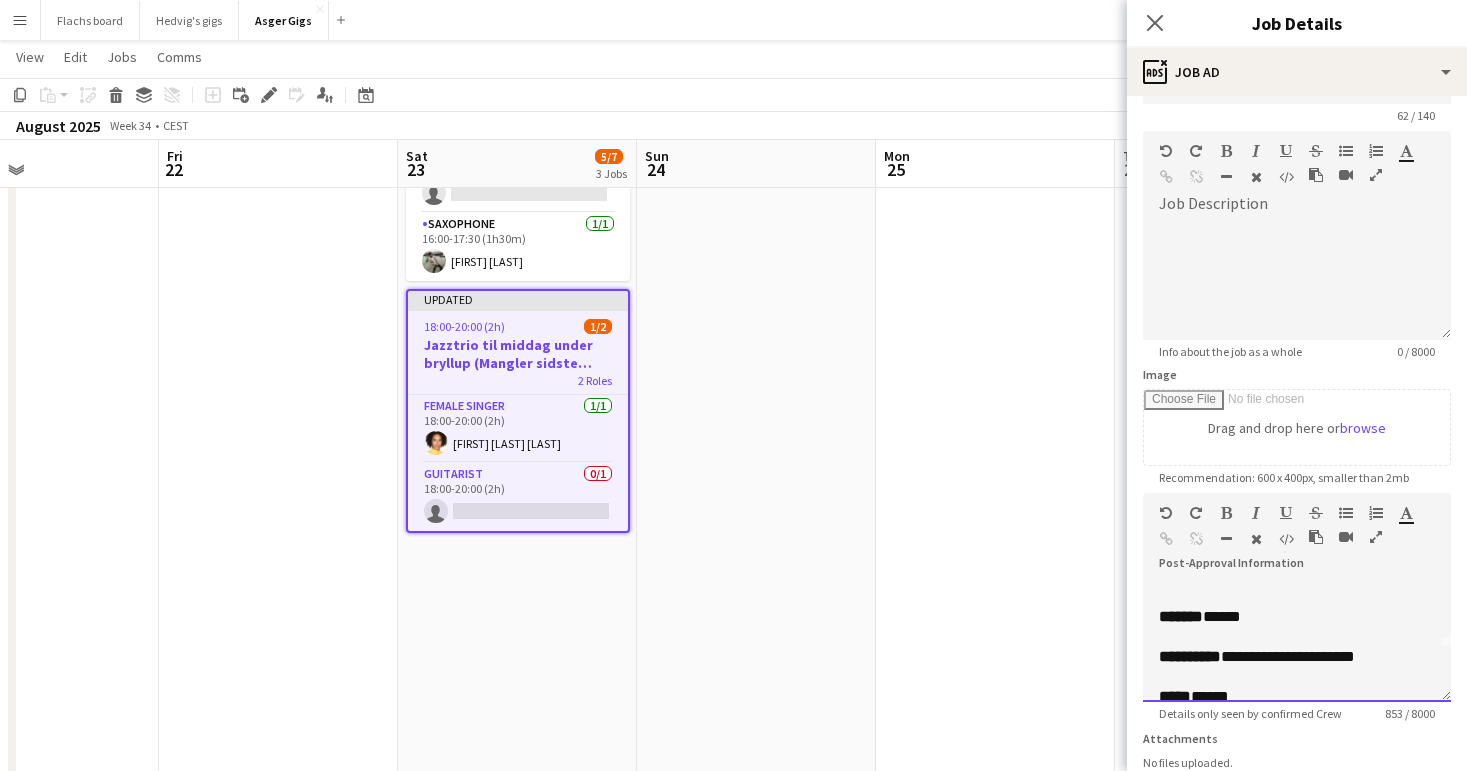 click on "*****" at bounding box center (1222, 616) 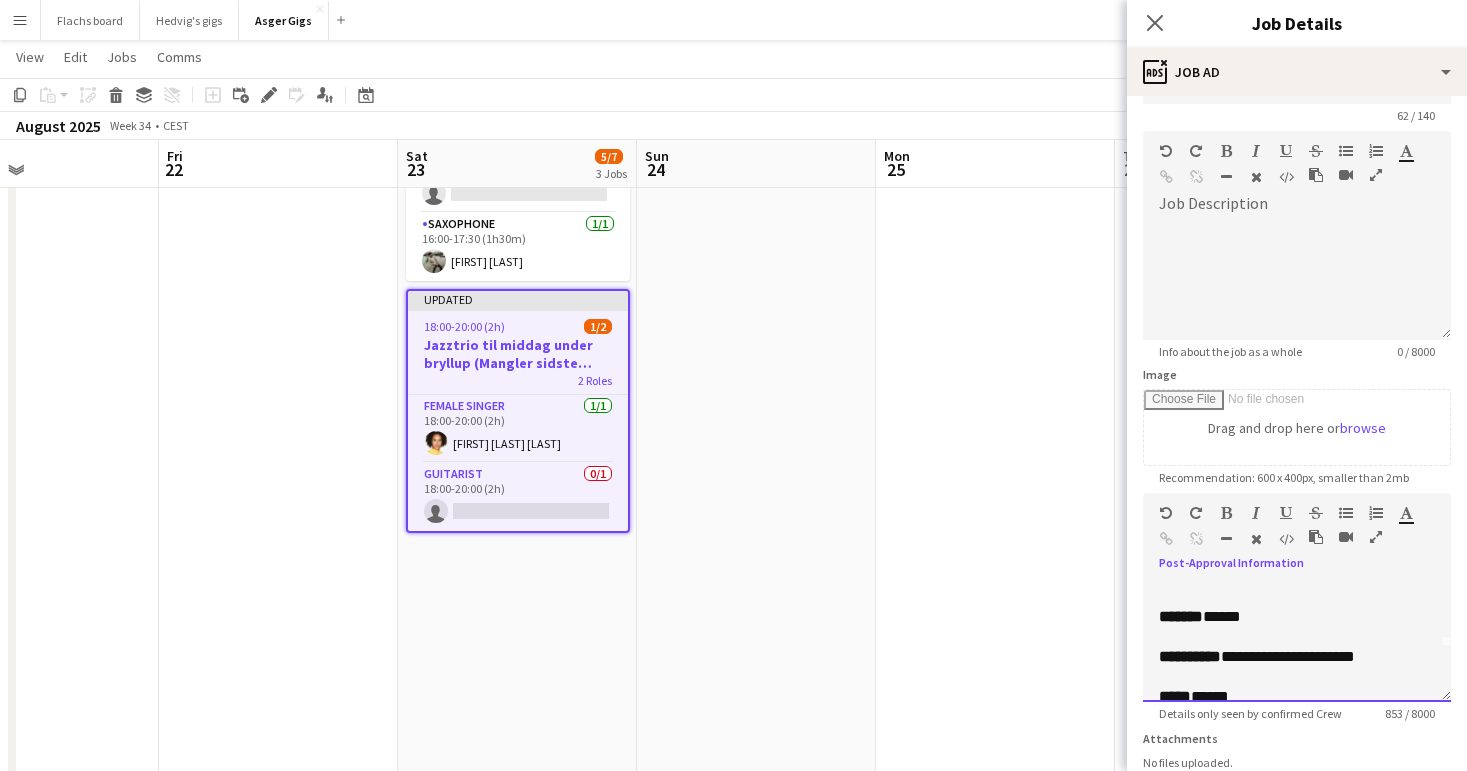 type 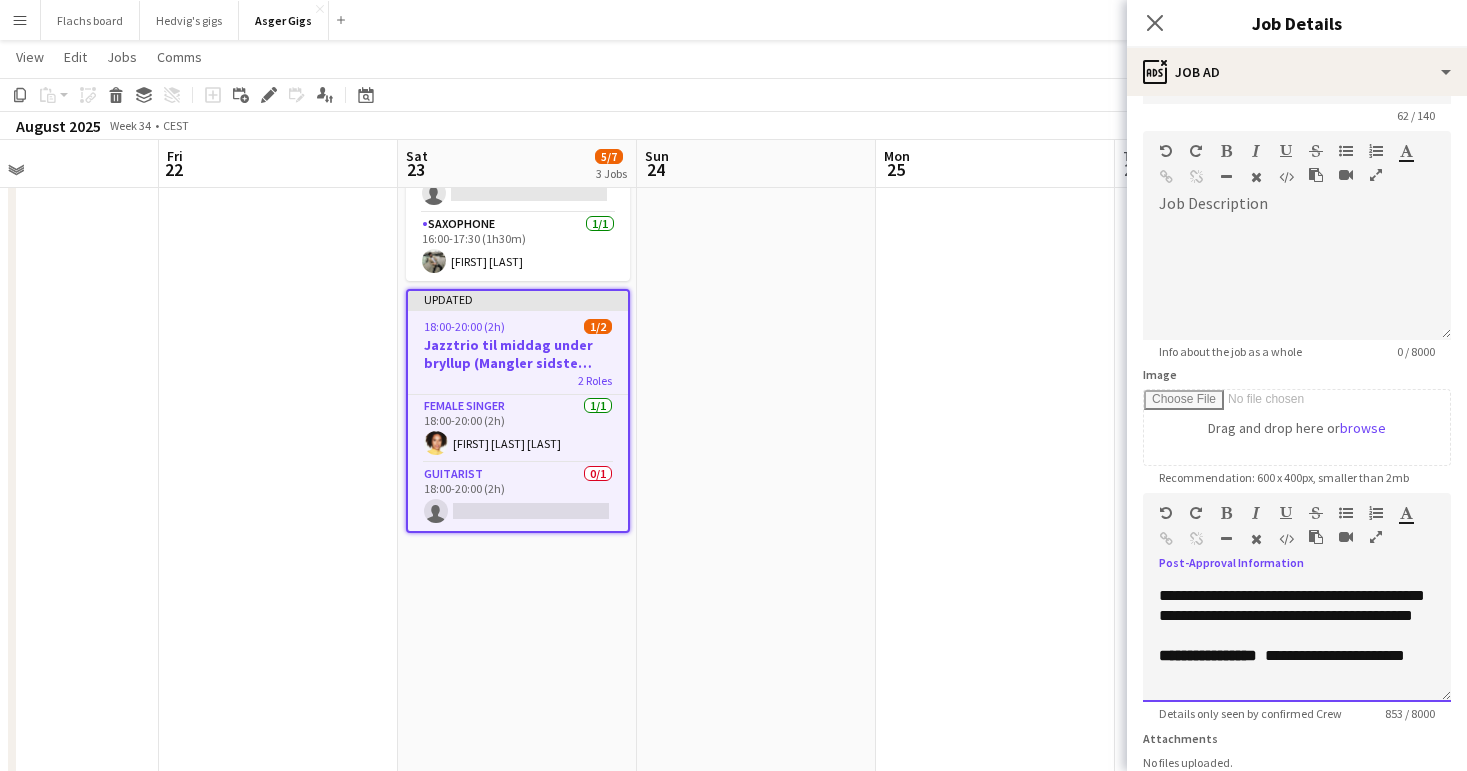scroll, scrollTop: 696, scrollLeft: 0, axis: vertical 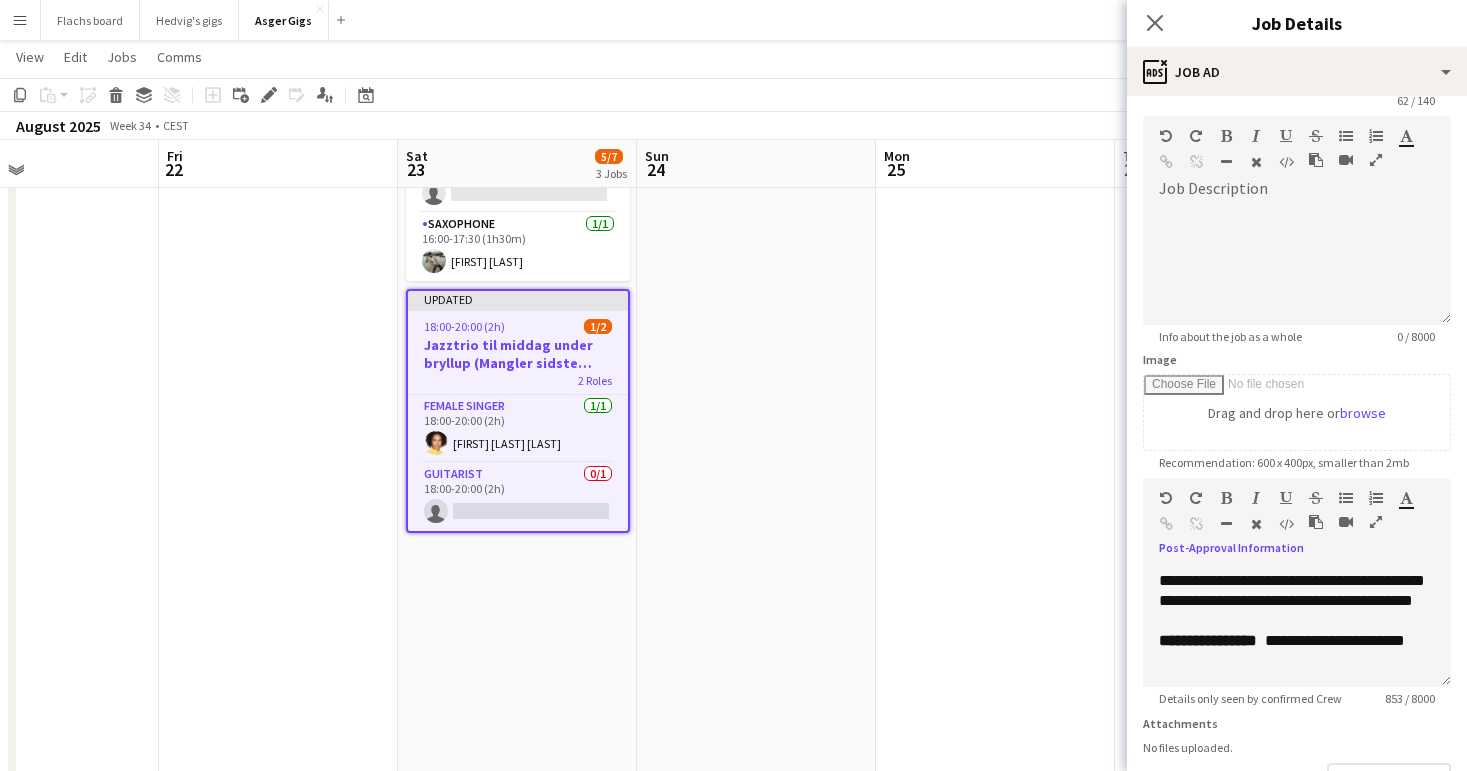 click at bounding box center [995, 577] 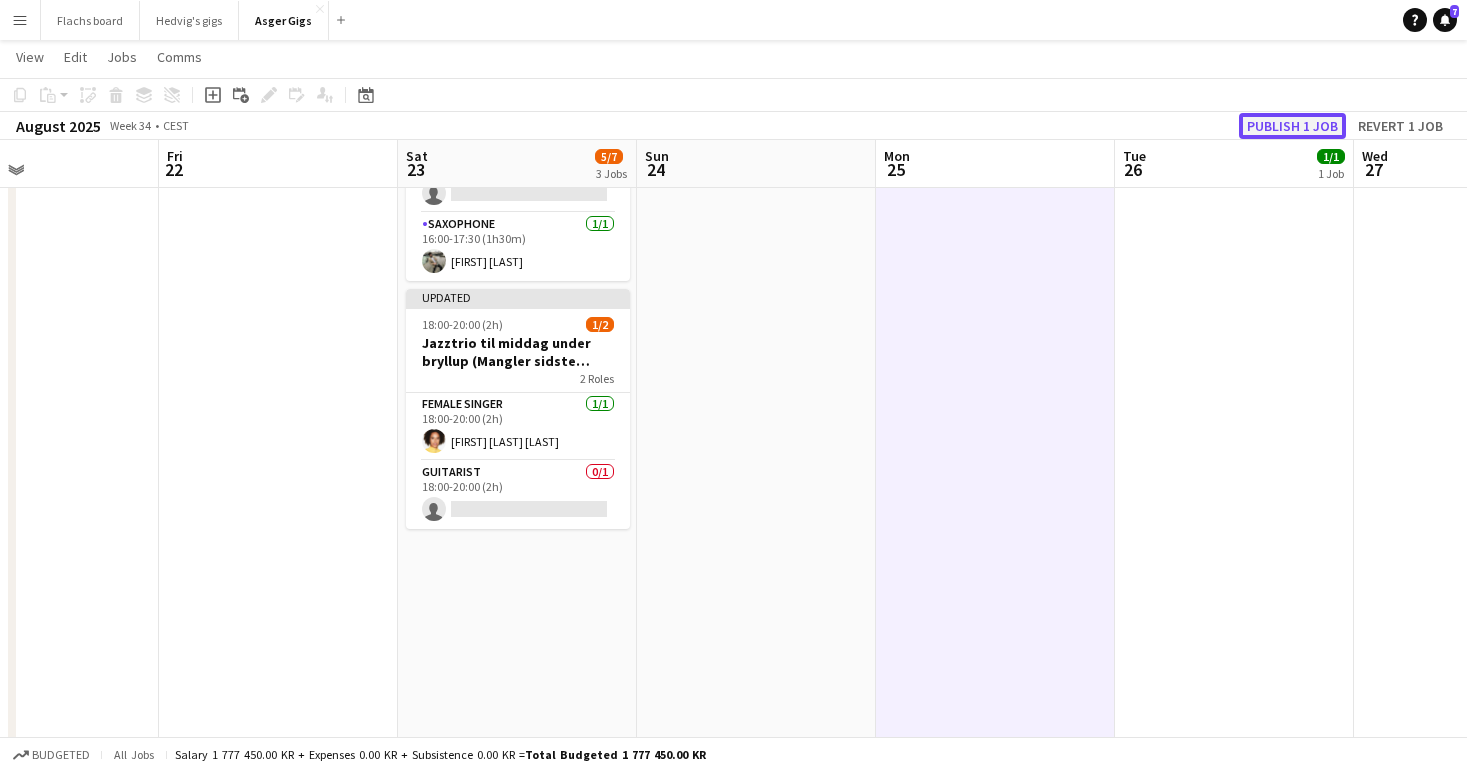 click on "Publish 1 job" 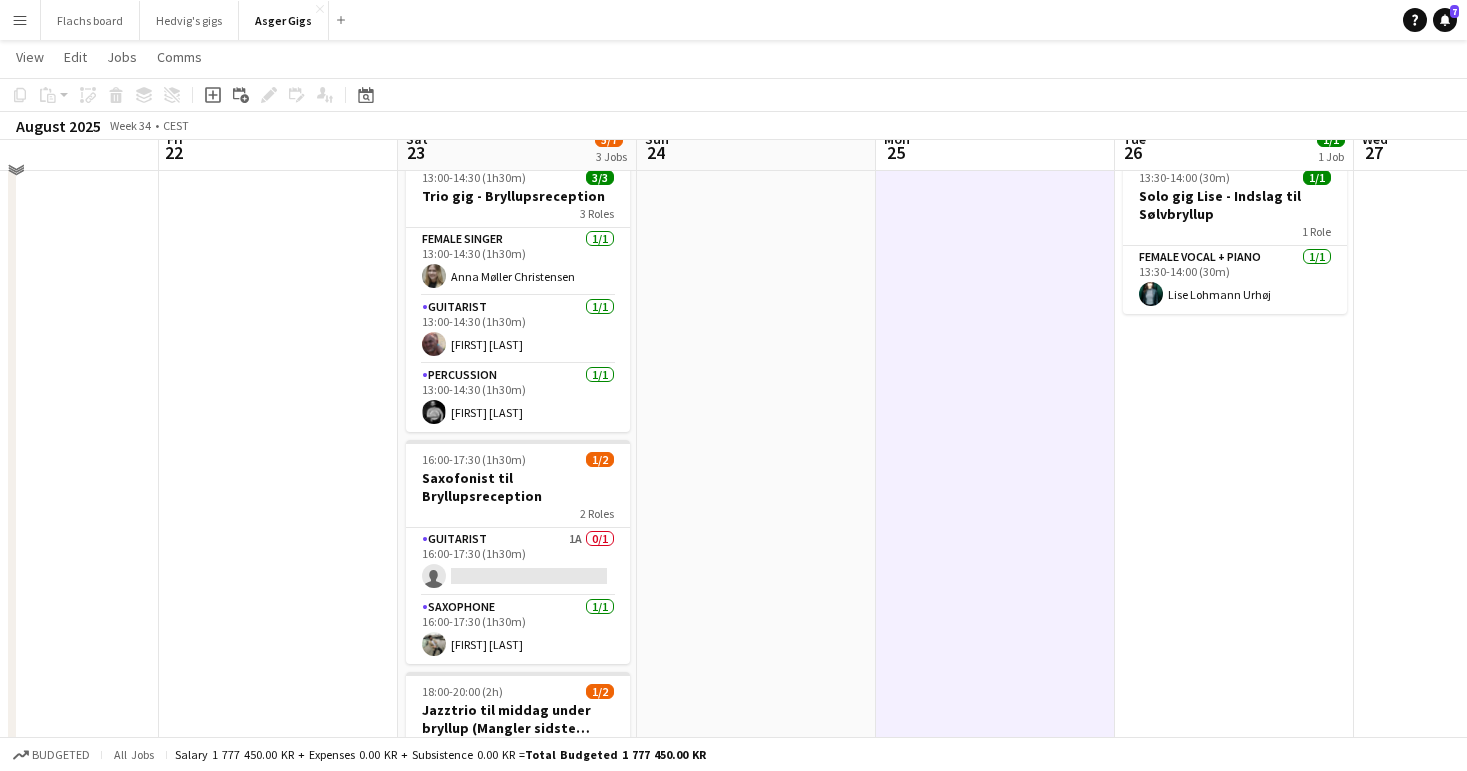 scroll, scrollTop: 80, scrollLeft: 0, axis: vertical 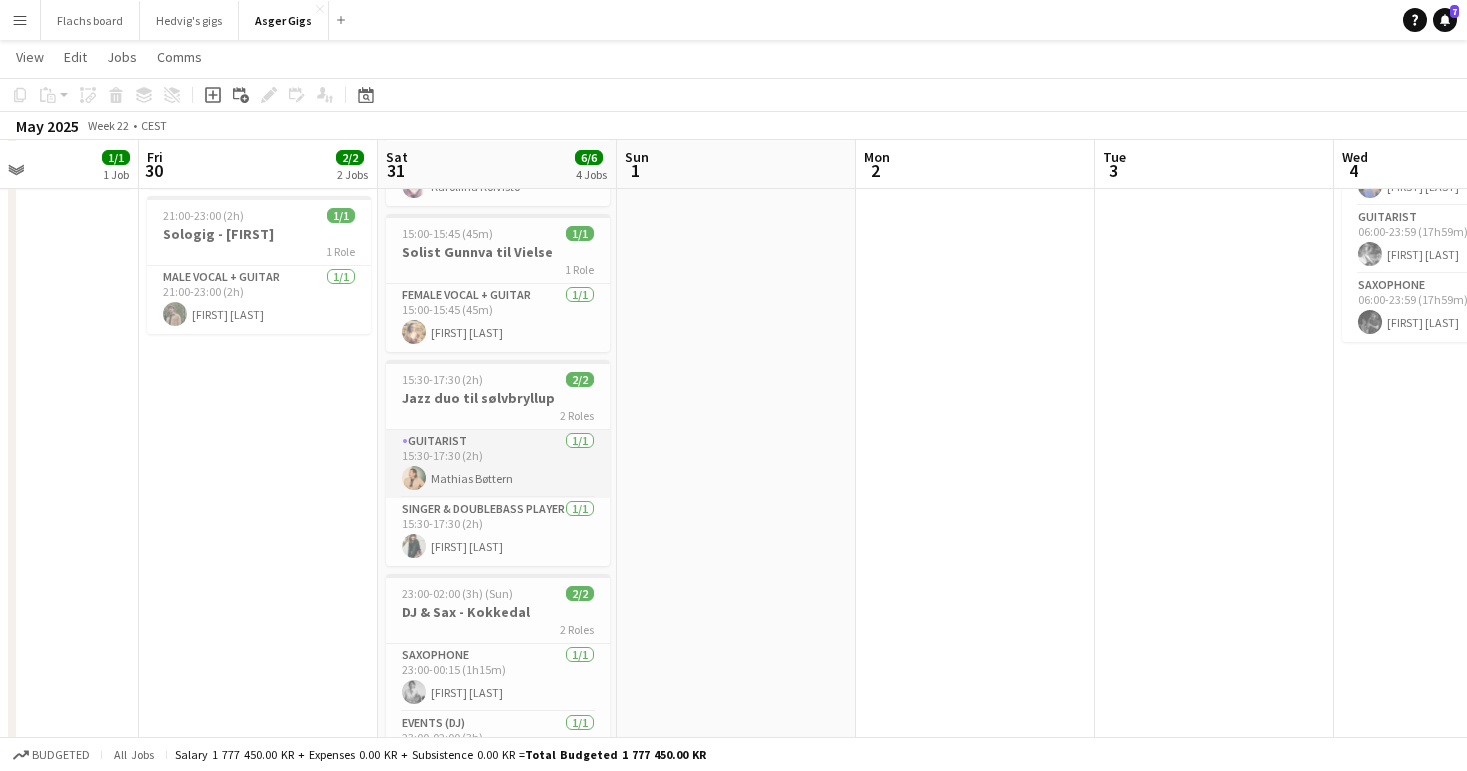 click on "Guitarist   1/1   15:30-17:30 (2h)
Mathias Bøttern" at bounding box center [498, 464] 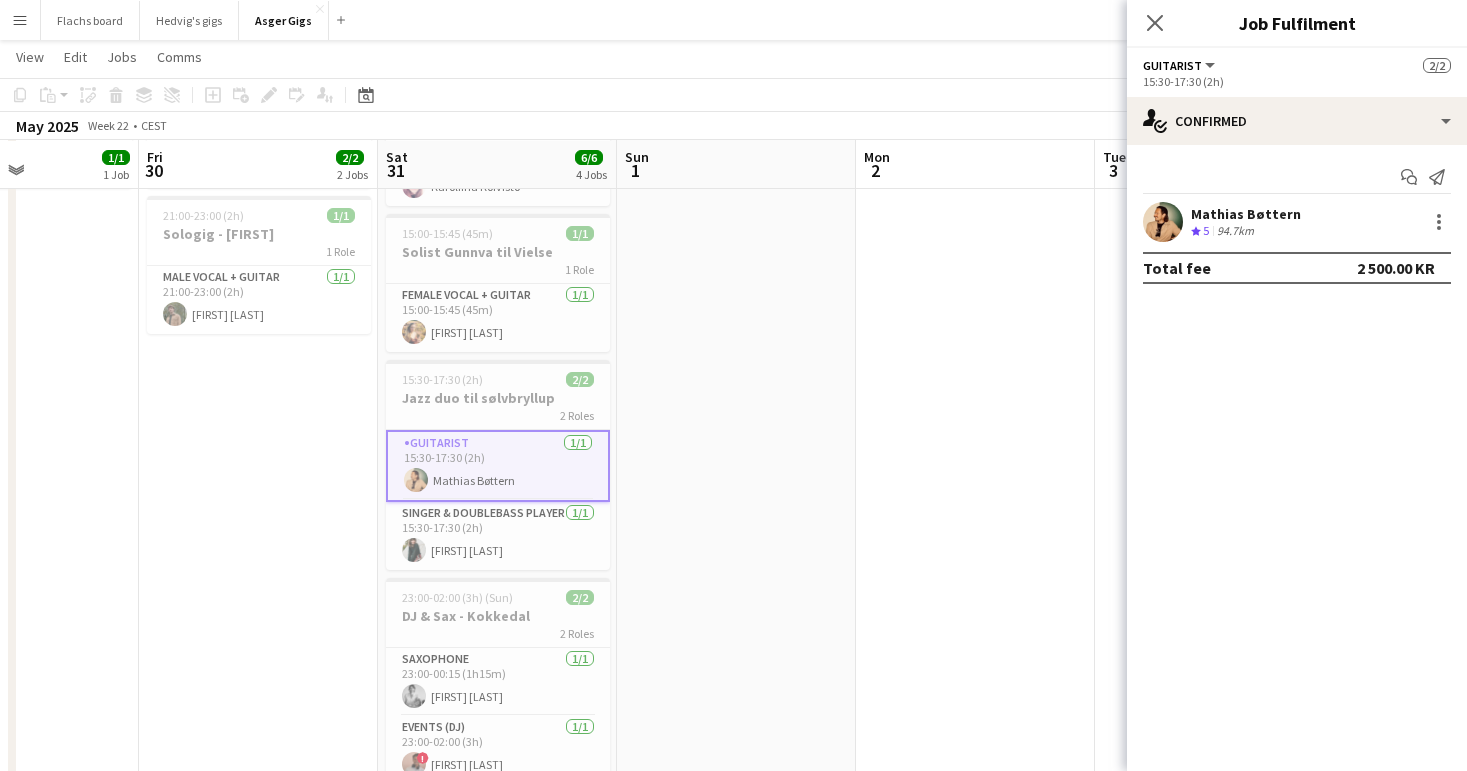 click at bounding box center (736, 1267) 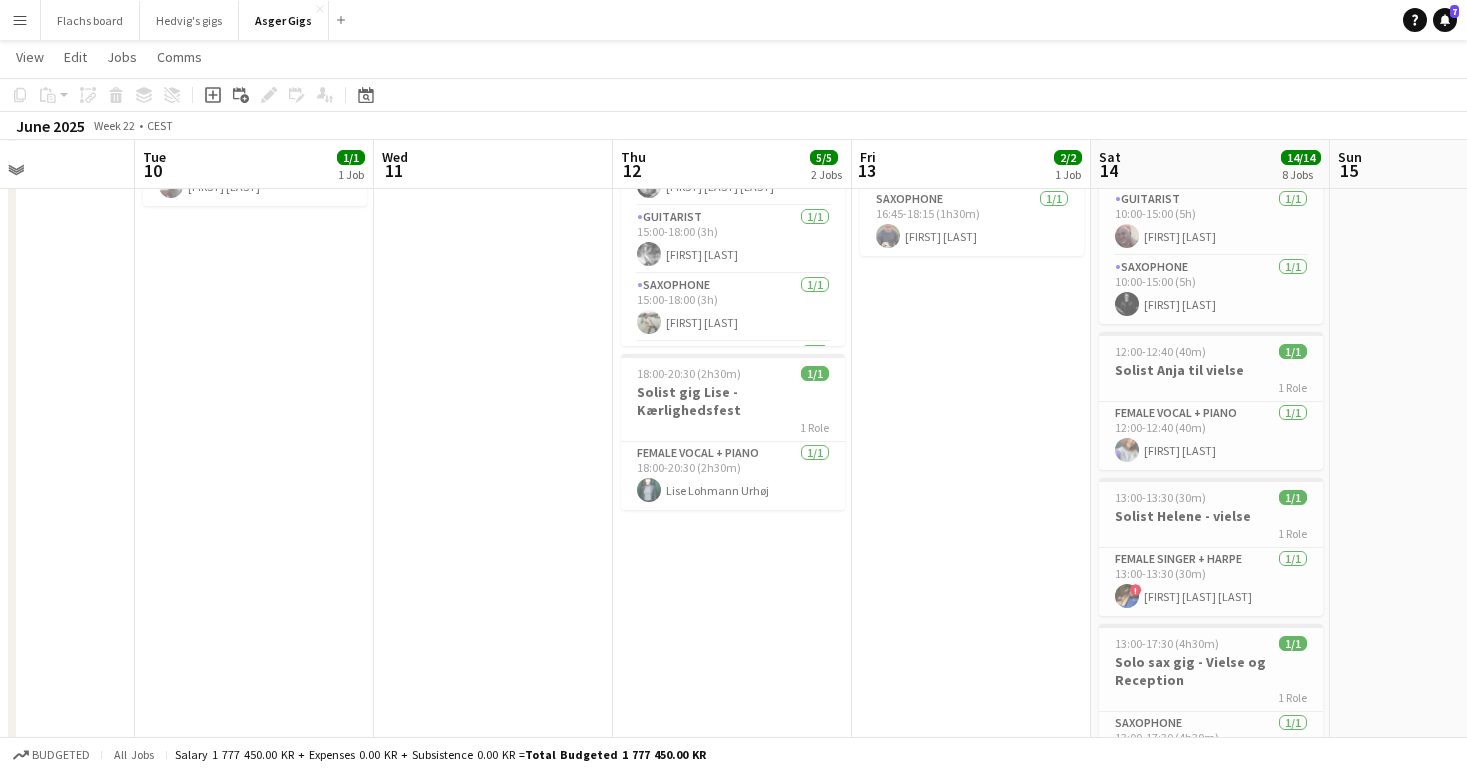scroll, scrollTop: 0, scrollLeft: 639, axis: horizontal 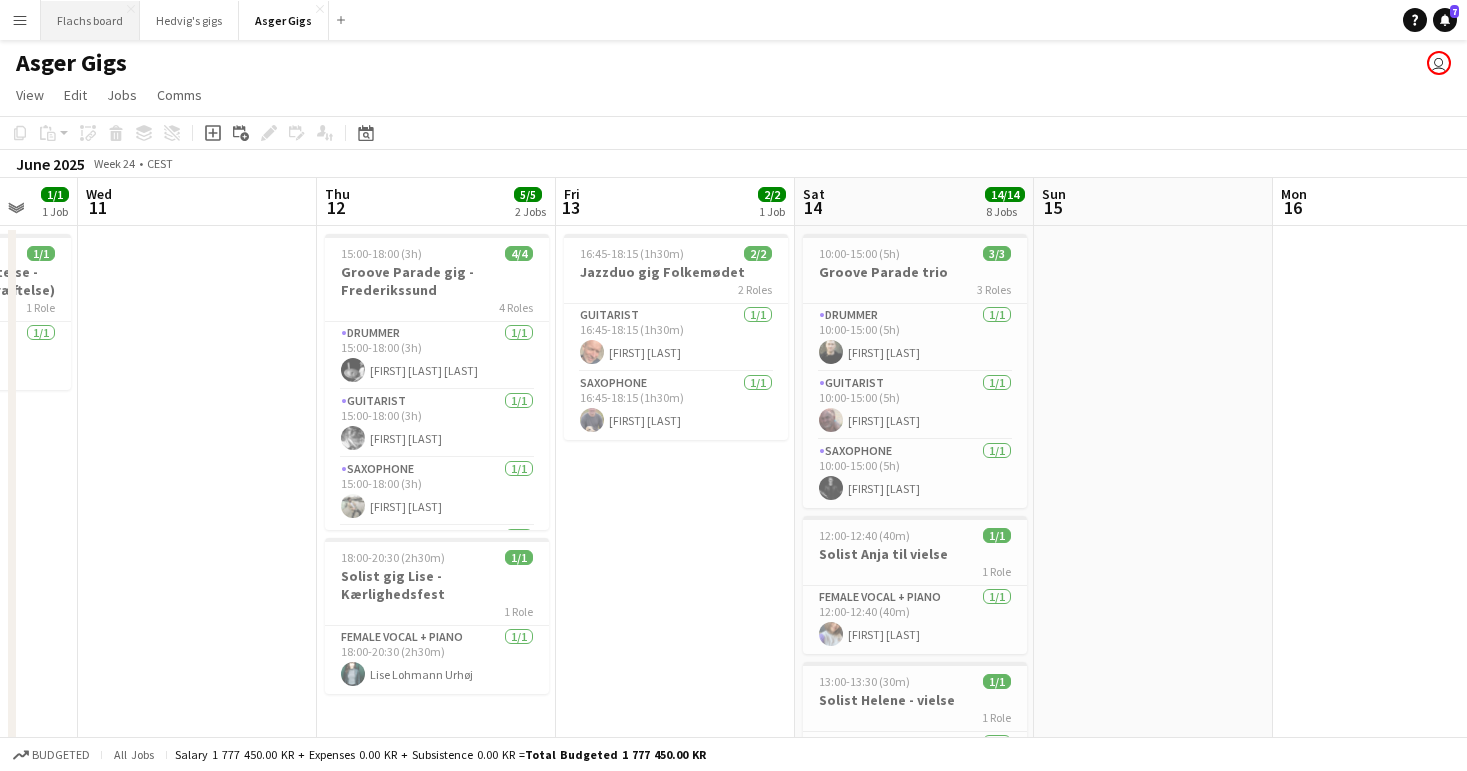 click on "Flachs board
Close" at bounding box center [90, 20] 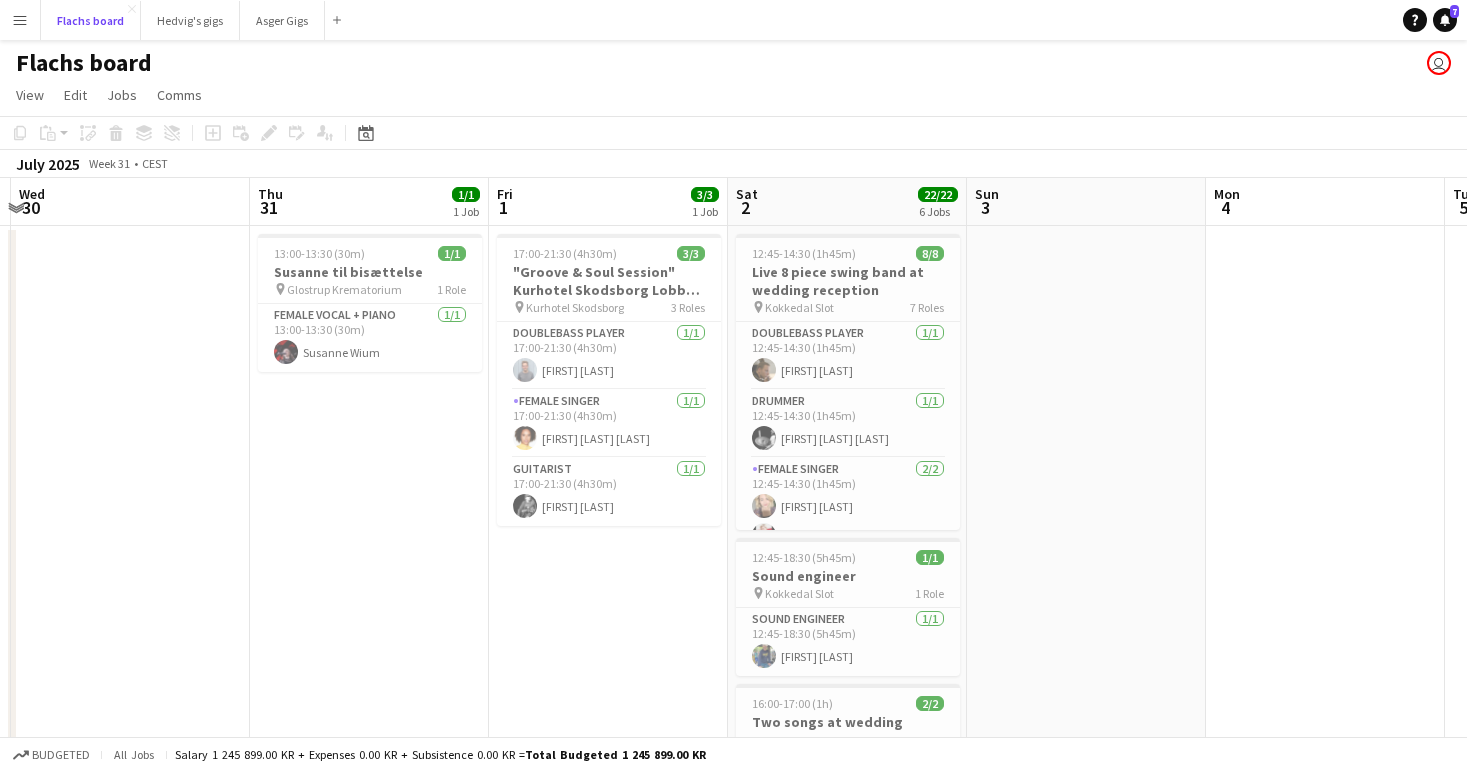 scroll, scrollTop: 0, scrollLeft: 430, axis: horizontal 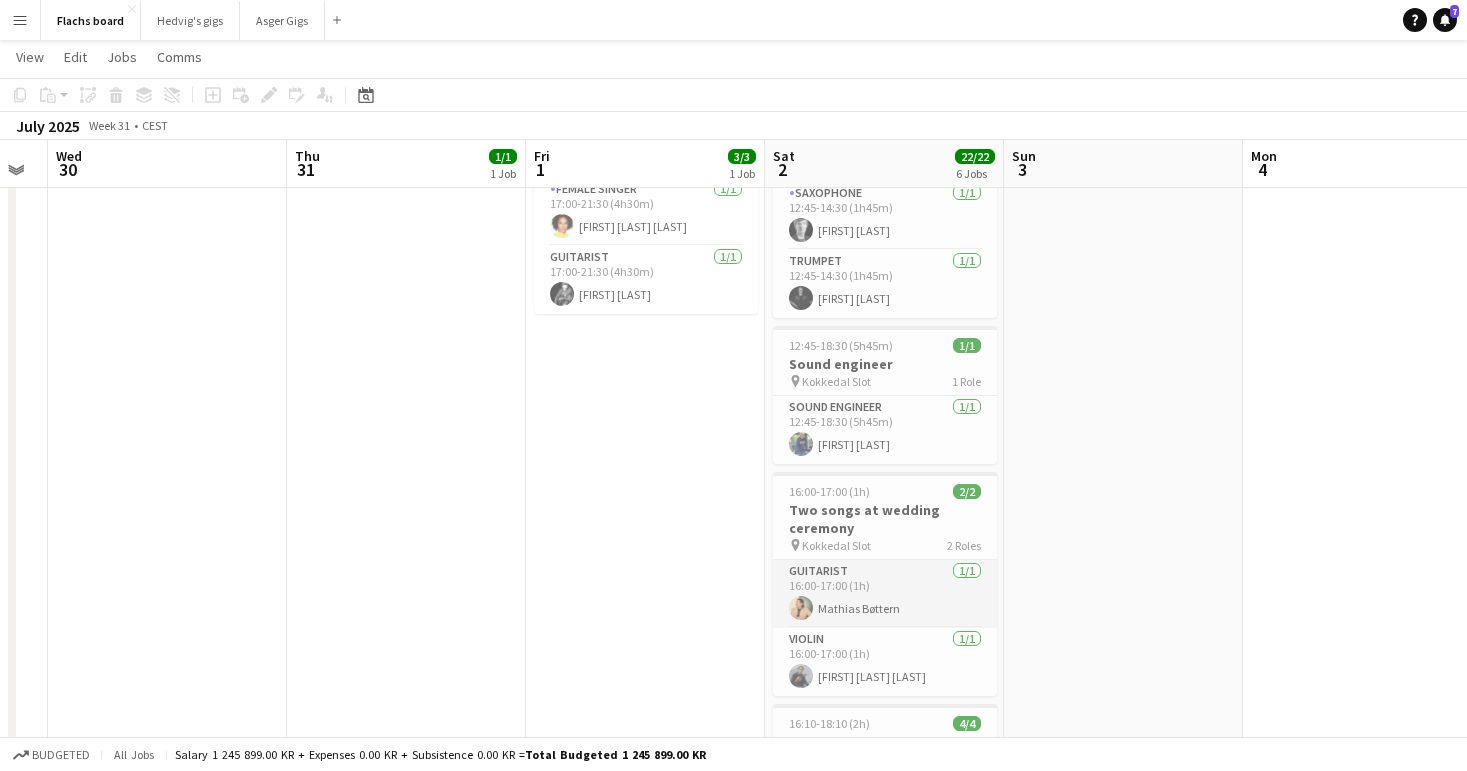 click on "Guitarist   1/1   16:00-17:00 (1h)
Mathias Bøttern" at bounding box center [885, 594] 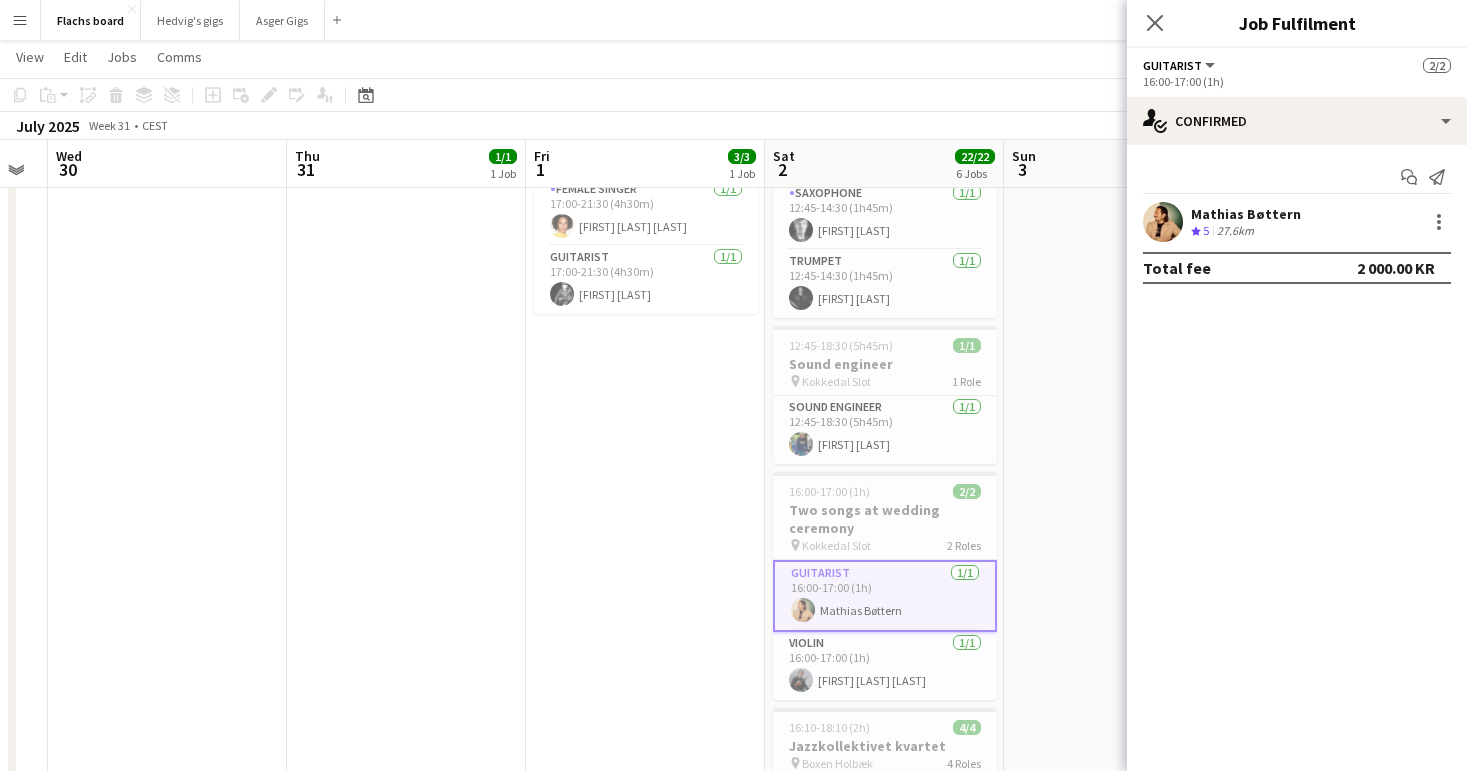 click on "17:00-21:30 (4h30m)    3/3   "Groove & Soul Session" Kurhotel Skodsborg Lobby Tunes 2025
pin
Kurhotel Skodsborg   3 Roles   Doublebass Player   1/1   17:00-21:30 (4h30m)
Anton Tancredi  Female Singer   1/1   17:00-21:30 (4h30m)
Sofie Niebuhr McQueen  Guitarist   1/1   17:00-21:30 (4h30m)
Andreas Carlslund Melskens" at bounding box center (645, 1002) 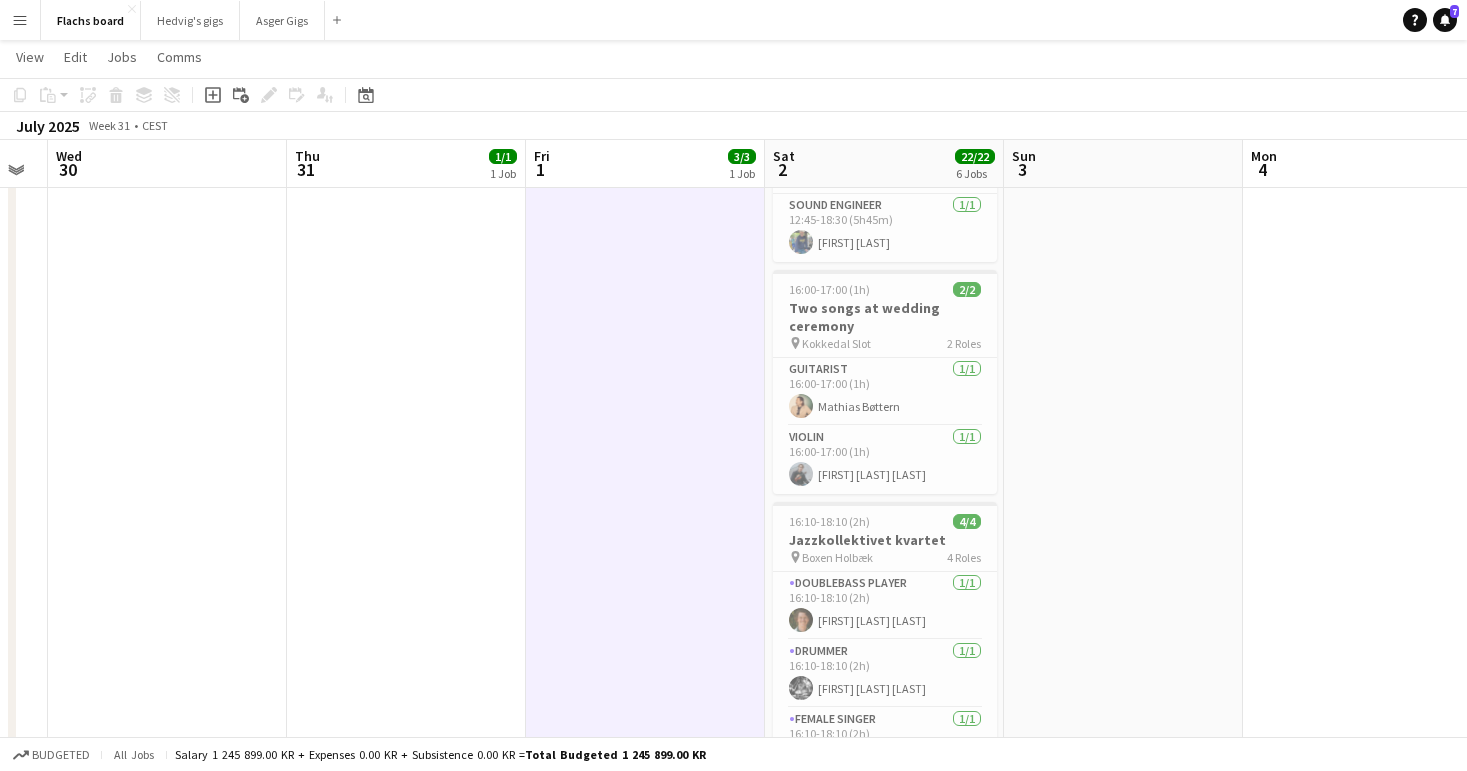scroll, scrollTop: 410, scrollLeft: 0, axis: vertical 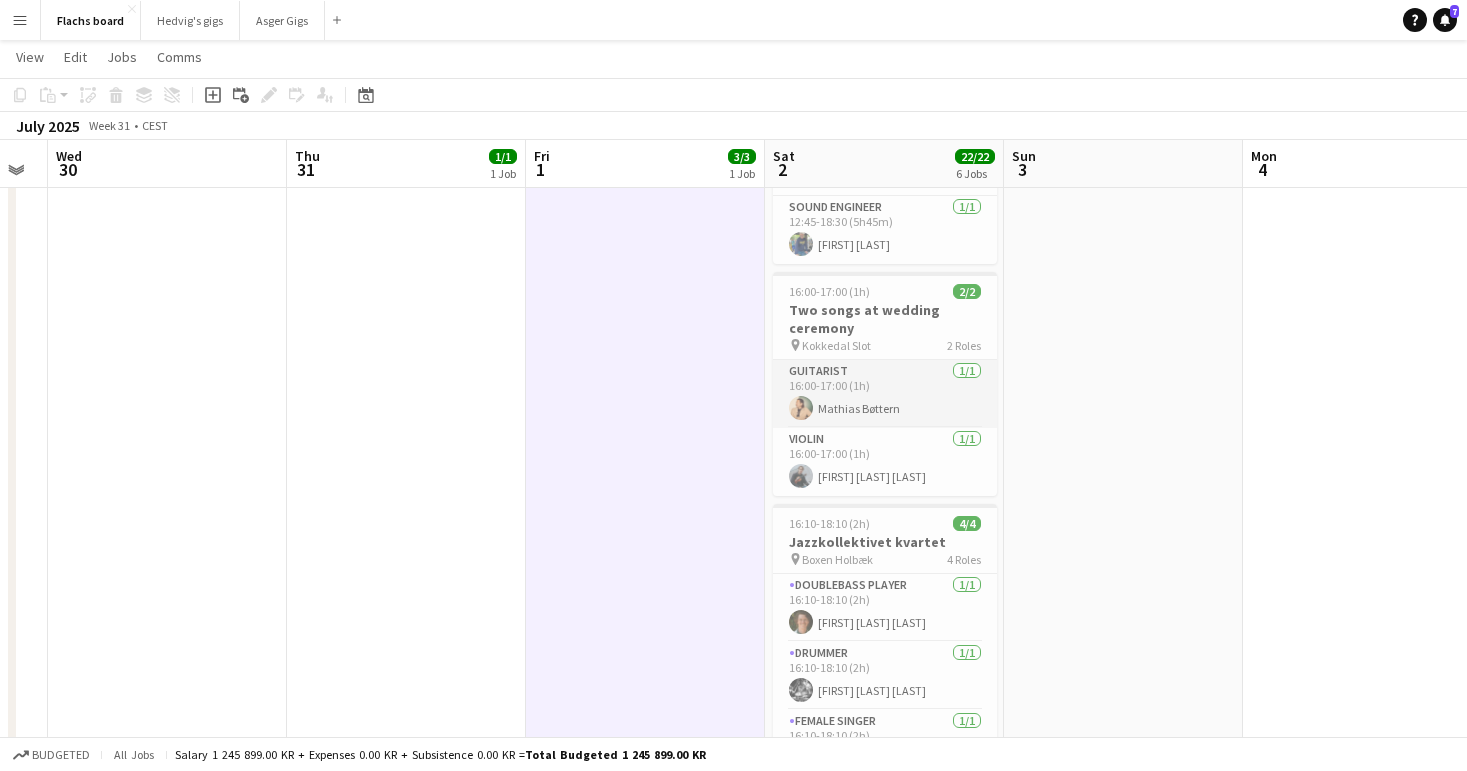 click on "Guitarist   1/1   16:00-17:00 (1h)
Mathias Bøttern" at bounding box center (885, 394) 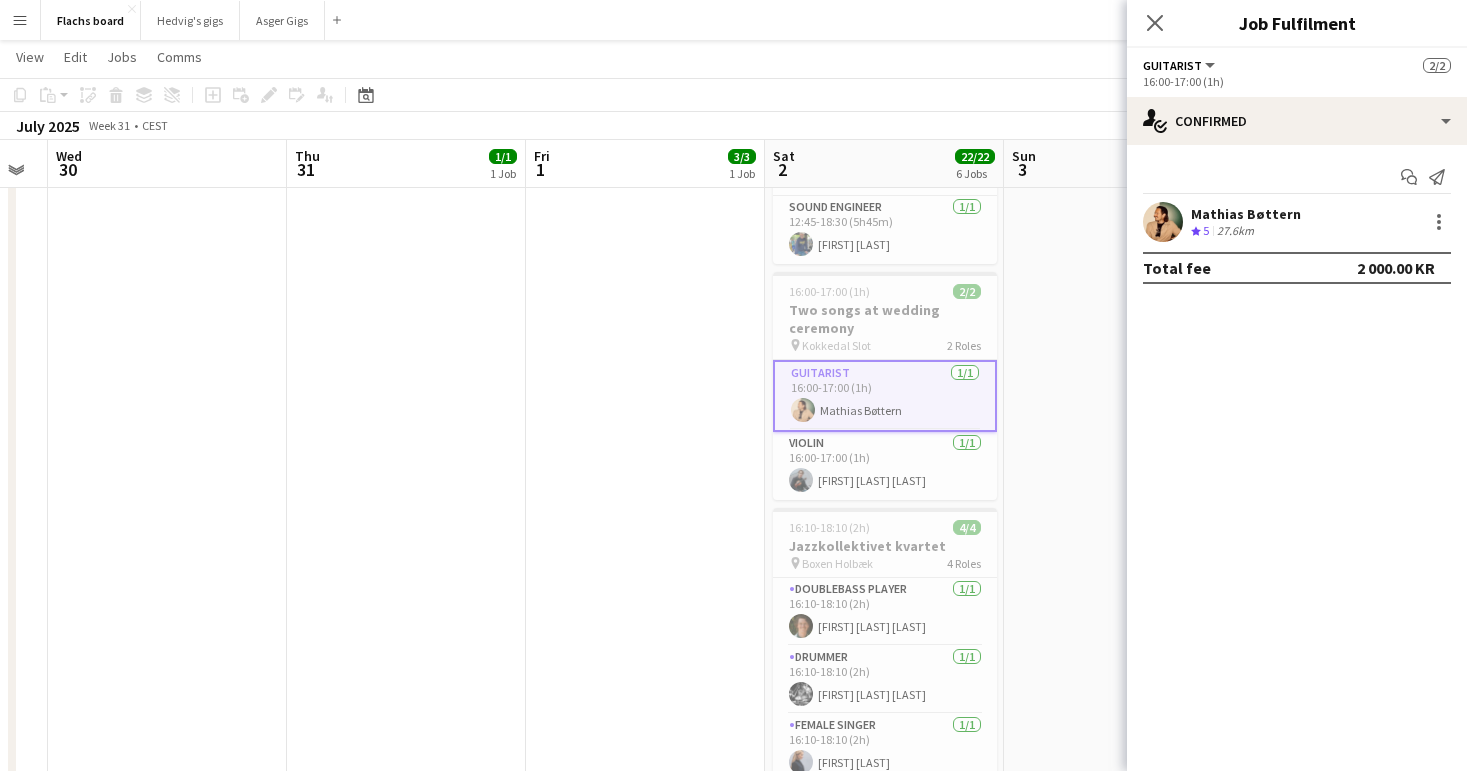 click on "17:00-21:30 (4h30m)    3/3   "Groove & Soul Session" Kurhotel Skodsborg Lobby Tunes 2025
pin
Kurhotel Skodsborg   3 Roles   Doublebass Player   1/1   17:00-21:30 (4h30m)
Anton Tancredi  Female Singer   1/1   17:00-21:30 (4h30m)
Sofie Niebuhr McQueen  Guitarist   1/1   17:00-21:30 (4h30m)
Andreas Carlslund Melskens" at bounding box center (645, 802) 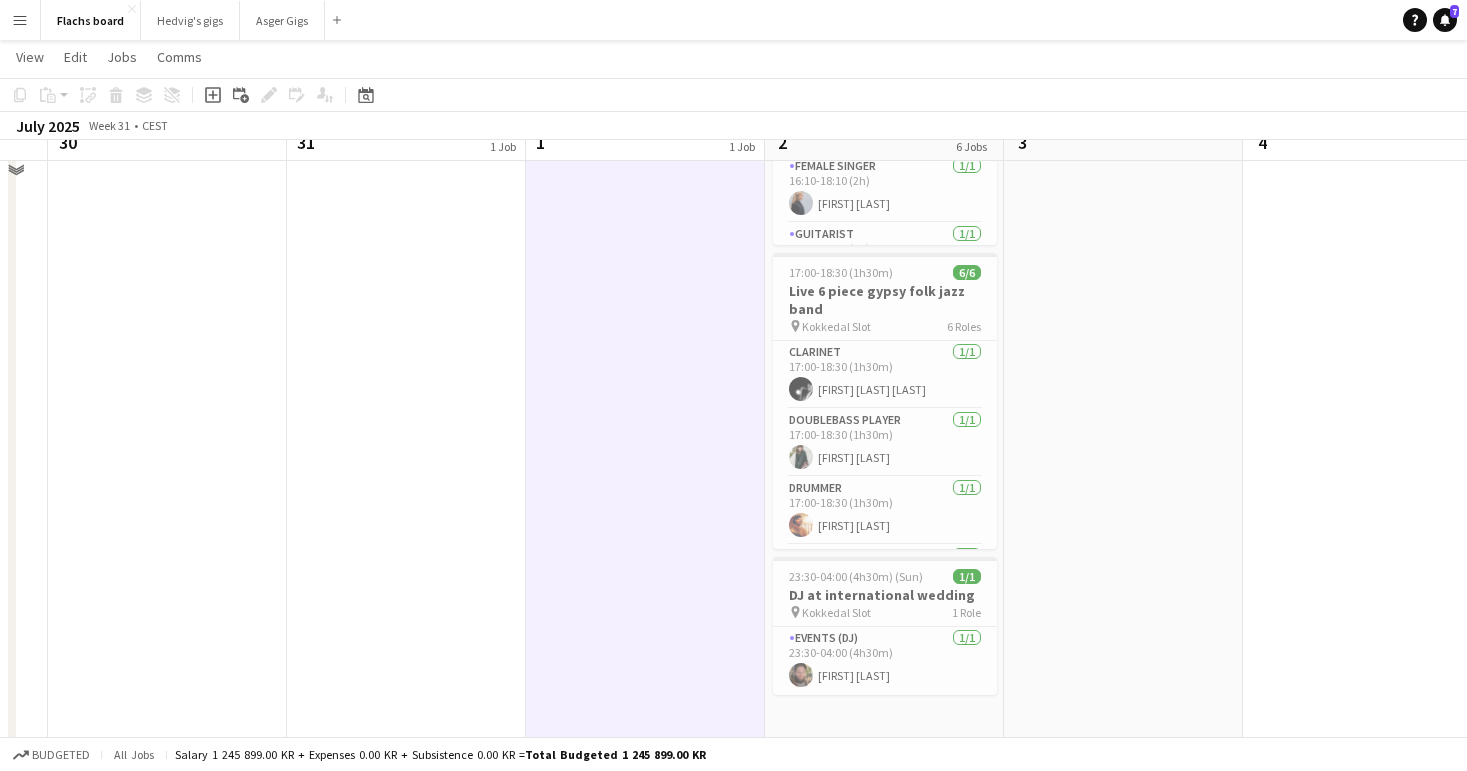 scroll, scrollTop: 975, scrollLeft: 0, axis: vertical 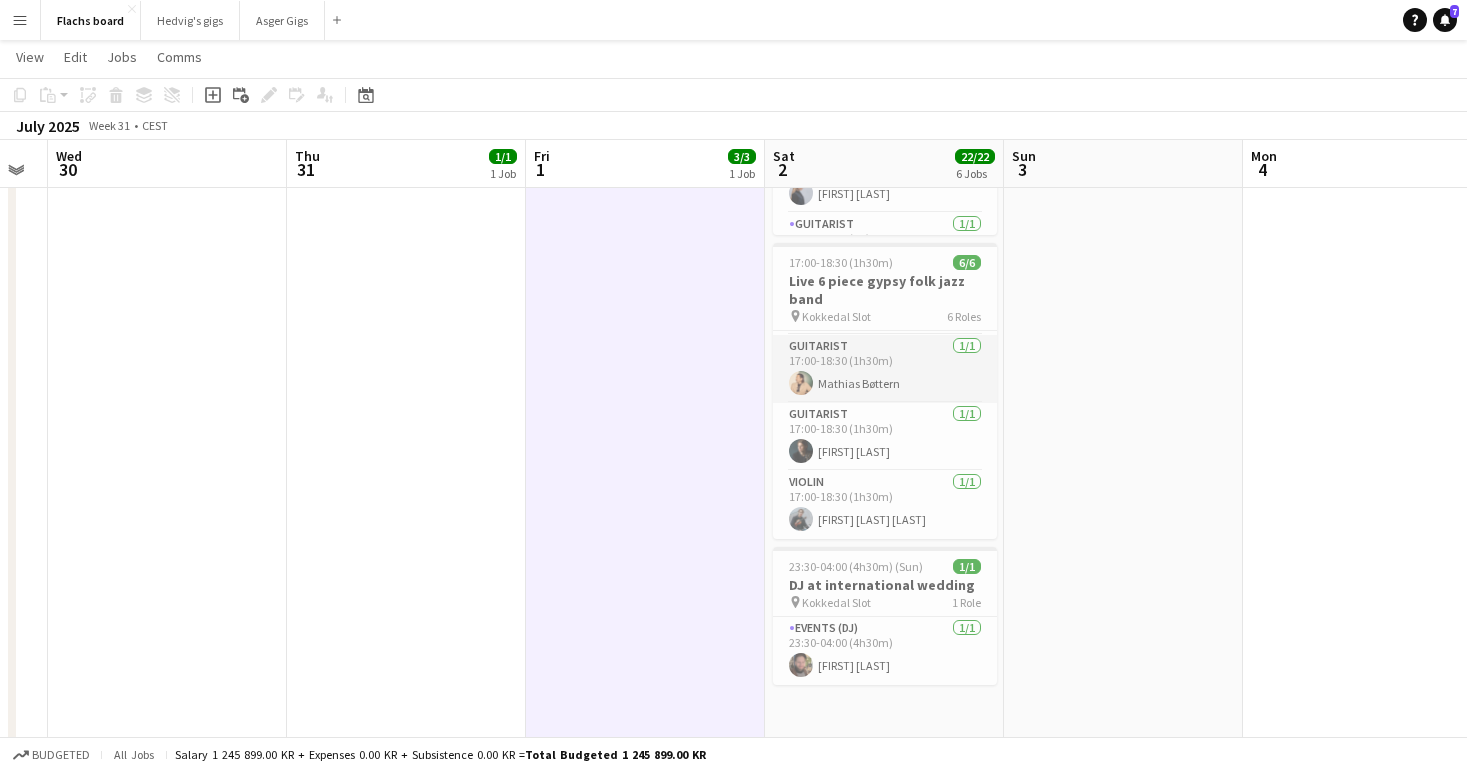 click on "Guitarist   1/1   17:00-18:30 (1h30m)
Mathias Bøttern" at bounding box center (885, 369) 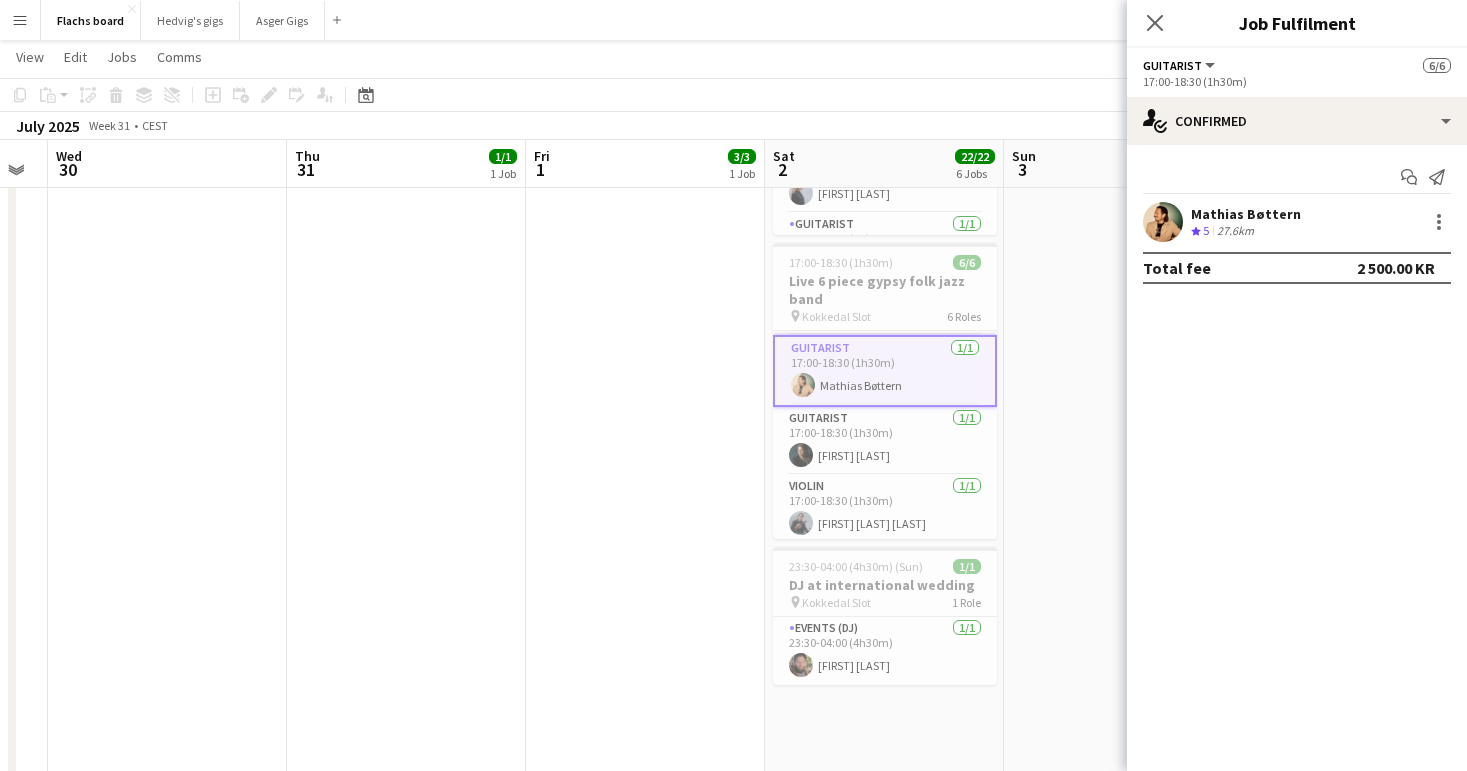 click on "17:00-21:30 (4h30m)    3/3   "Groove & Soul Session" Kurhotel Skodsborg Lobby Tunes 2025
pin
Kurhotel Skodsborg   3 Roles   Doublebass Player   1/1   17:00-21:30 (4h30m)
Anton Tancredi  Female Singer   1/1   17:00-21:30 (4h30m)
Sofie Niebuhr McQueen  Guitarist   1/1   17:00-21:30 (4h30m)
Andreas Carlslund Melskens" at bounding box center (645, 237) 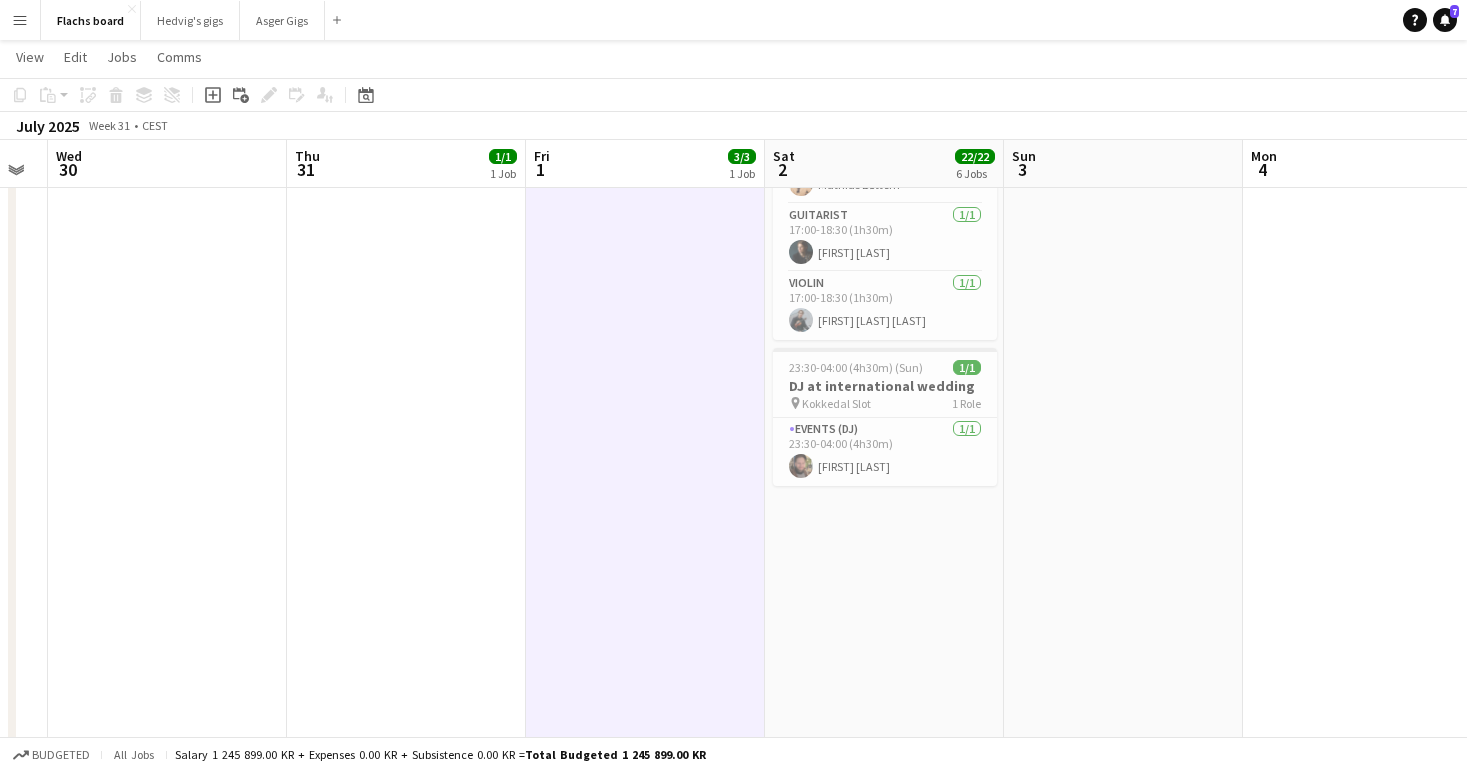 scroll, scrollTop: 1169, scrollLeft: 0, axis: vertical 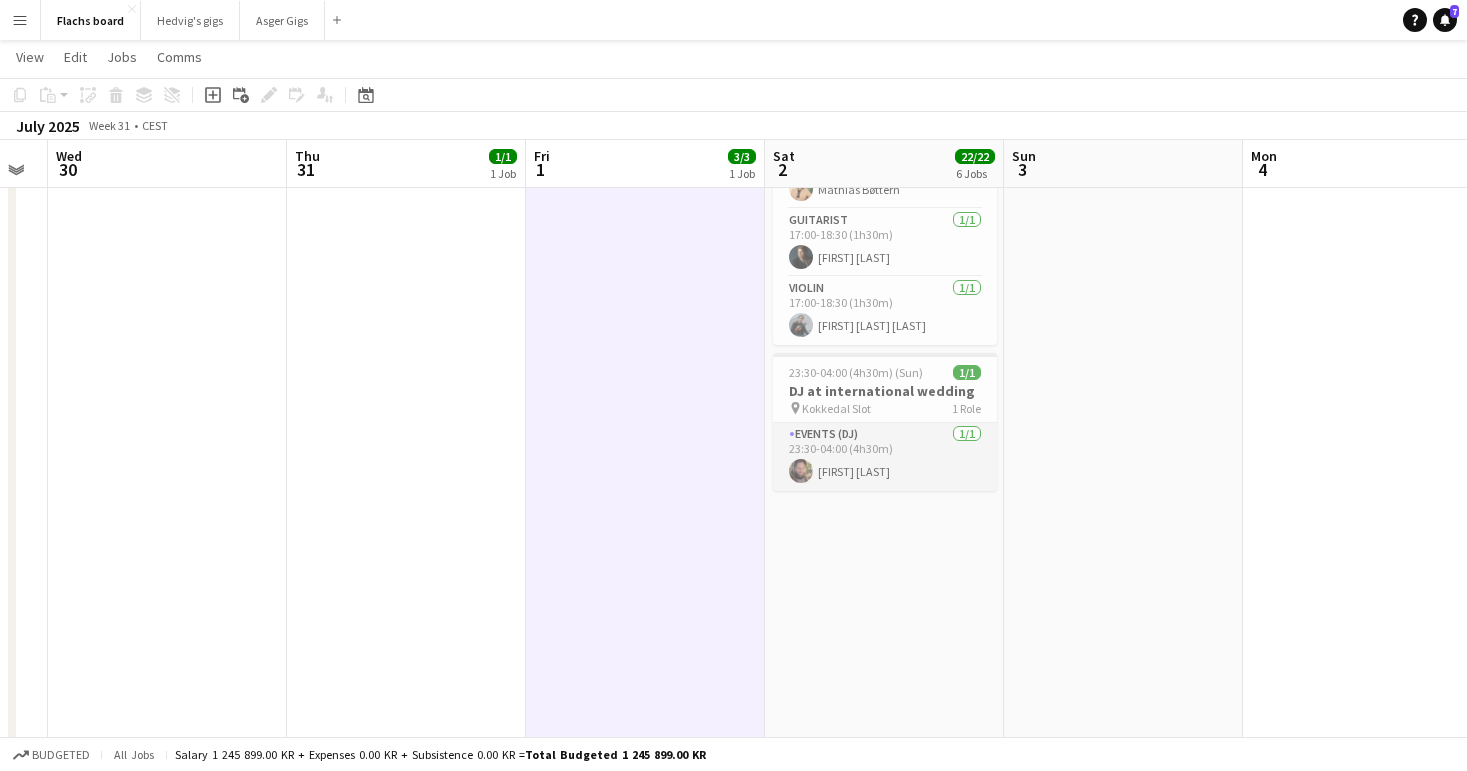 click on "Events (DJ)   1/1   23:30-04:00 (4h30m)
Jonathan Pedersen" at bounding box center [885, 457] 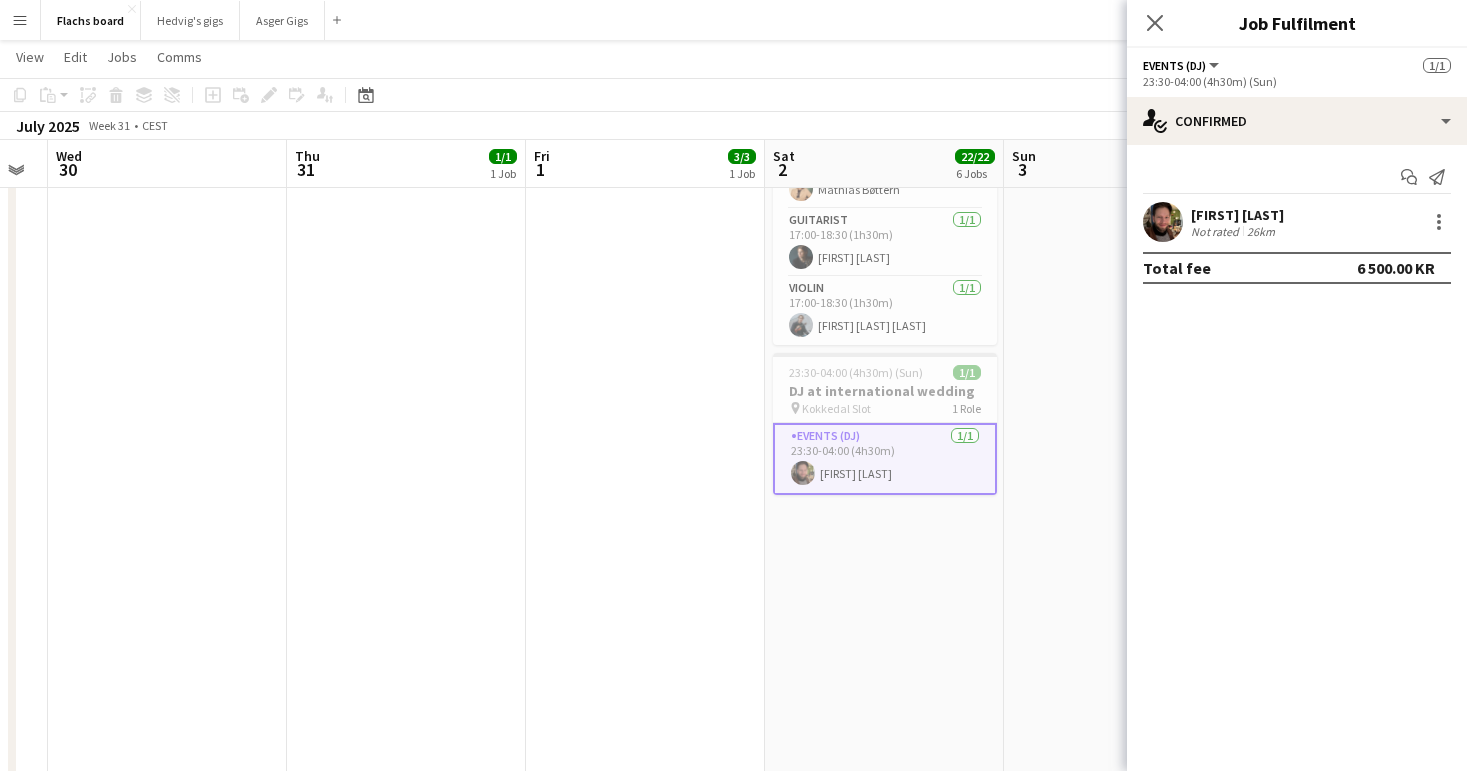 click on "Not rated" at bounding box center [1217, 231] 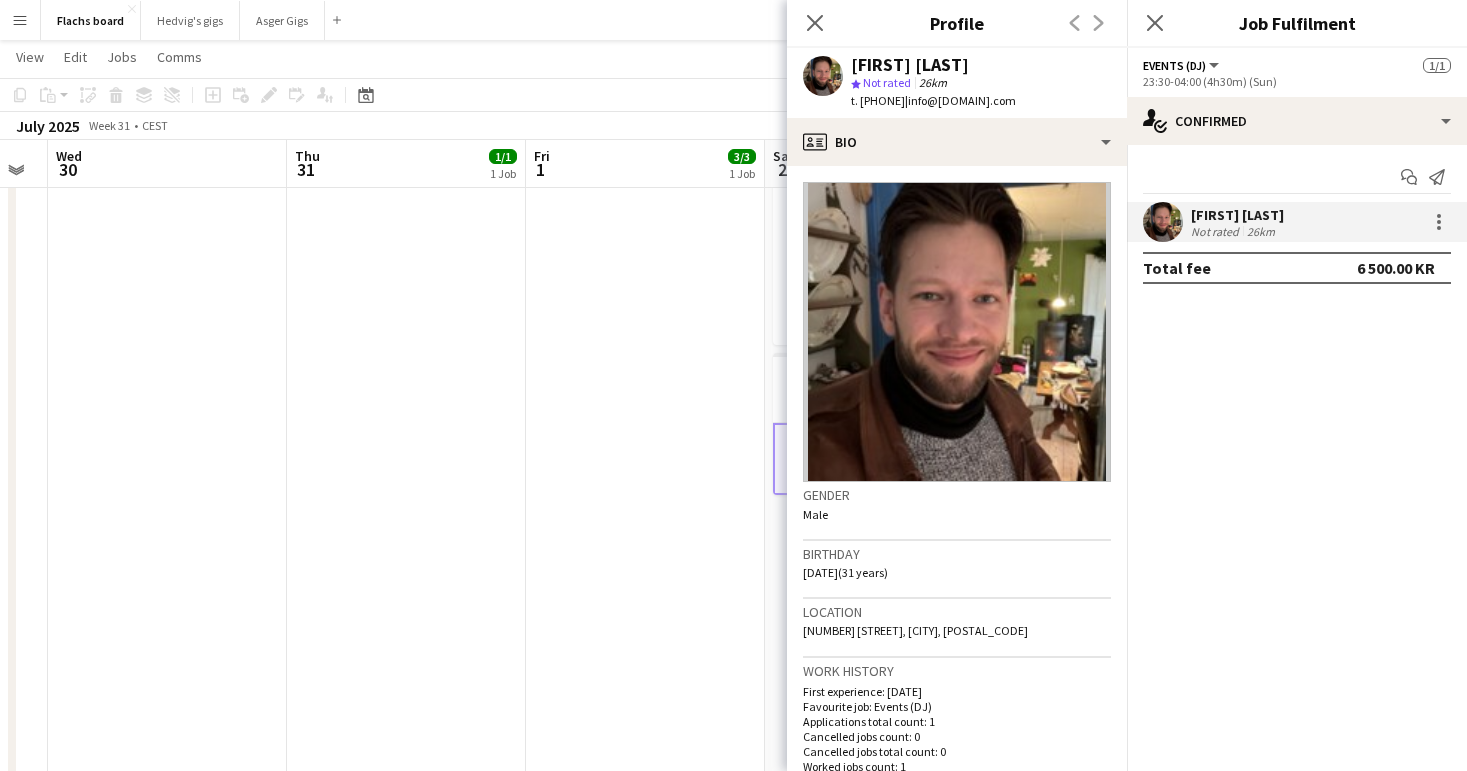 click on "17:00-21:30 (4h30m)    3/3   "Groove & Soul Session" Kurhotel Skodsborg Lobby Tunes 2025
pin
Kurhotel Skodsborg   3 Roles   Doublebass Player   1/1   17:00-21:30 (4h30m)
Anton Tancredi  Female Singer   1/1   17:00-21:30 (4h30m)
Sofie Niebuhr McQueen  Guitarist   1/1   17:00-21:30 (4h30m)
Andreas Carlslund Melskens" at bounding box center (645, 43) 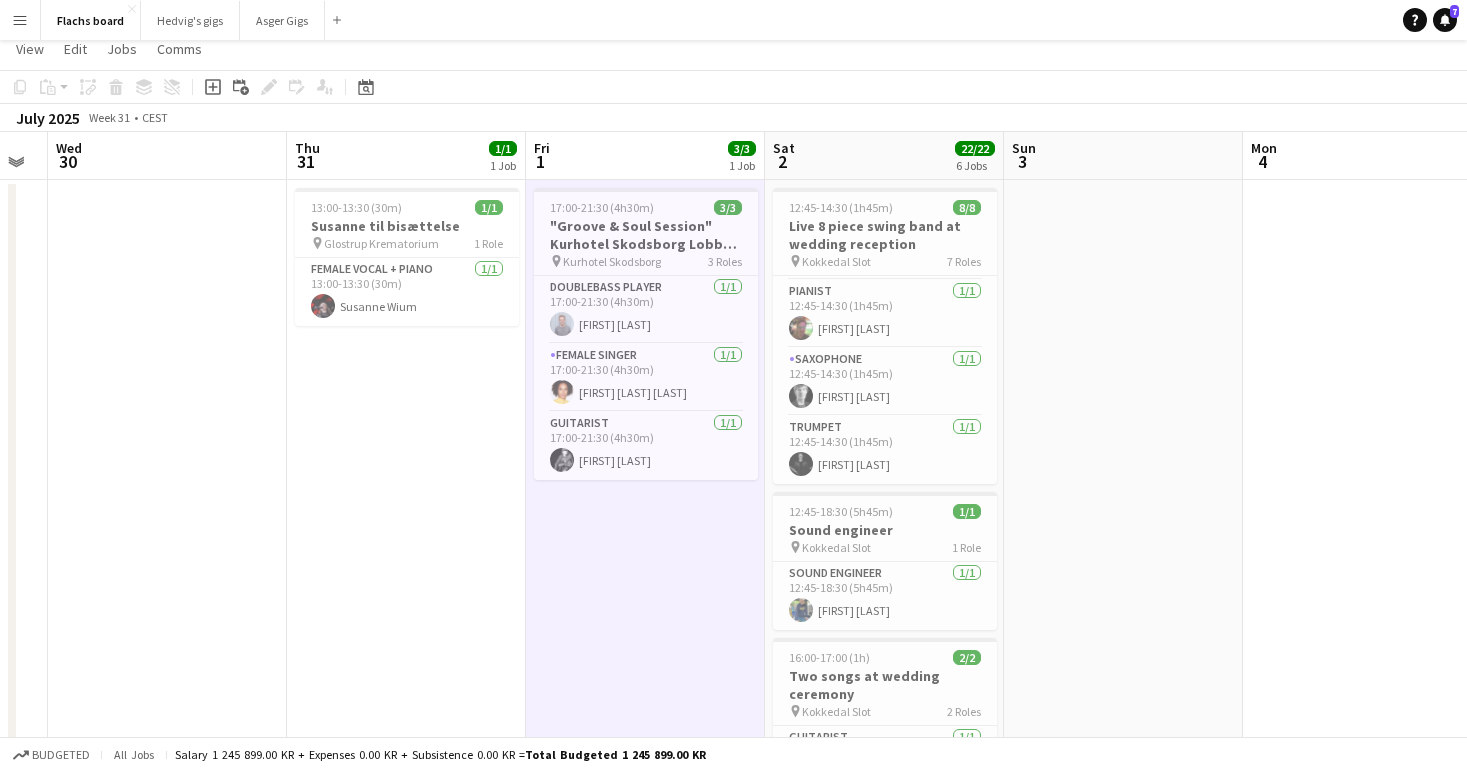 scroll, scrollTop: 0, scrollLeft: 0, axis: both 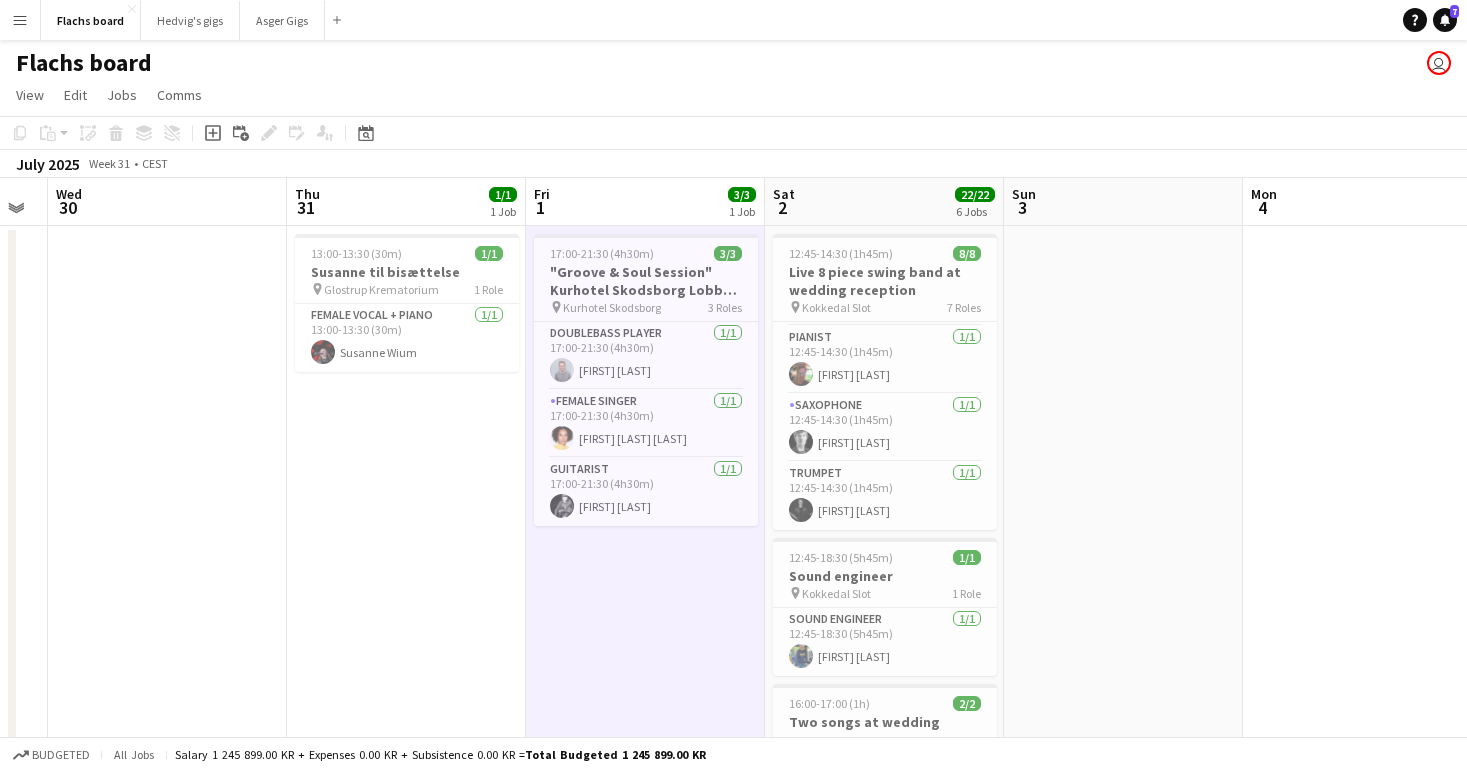 click on "Menu" at bounding box center [20, 20] 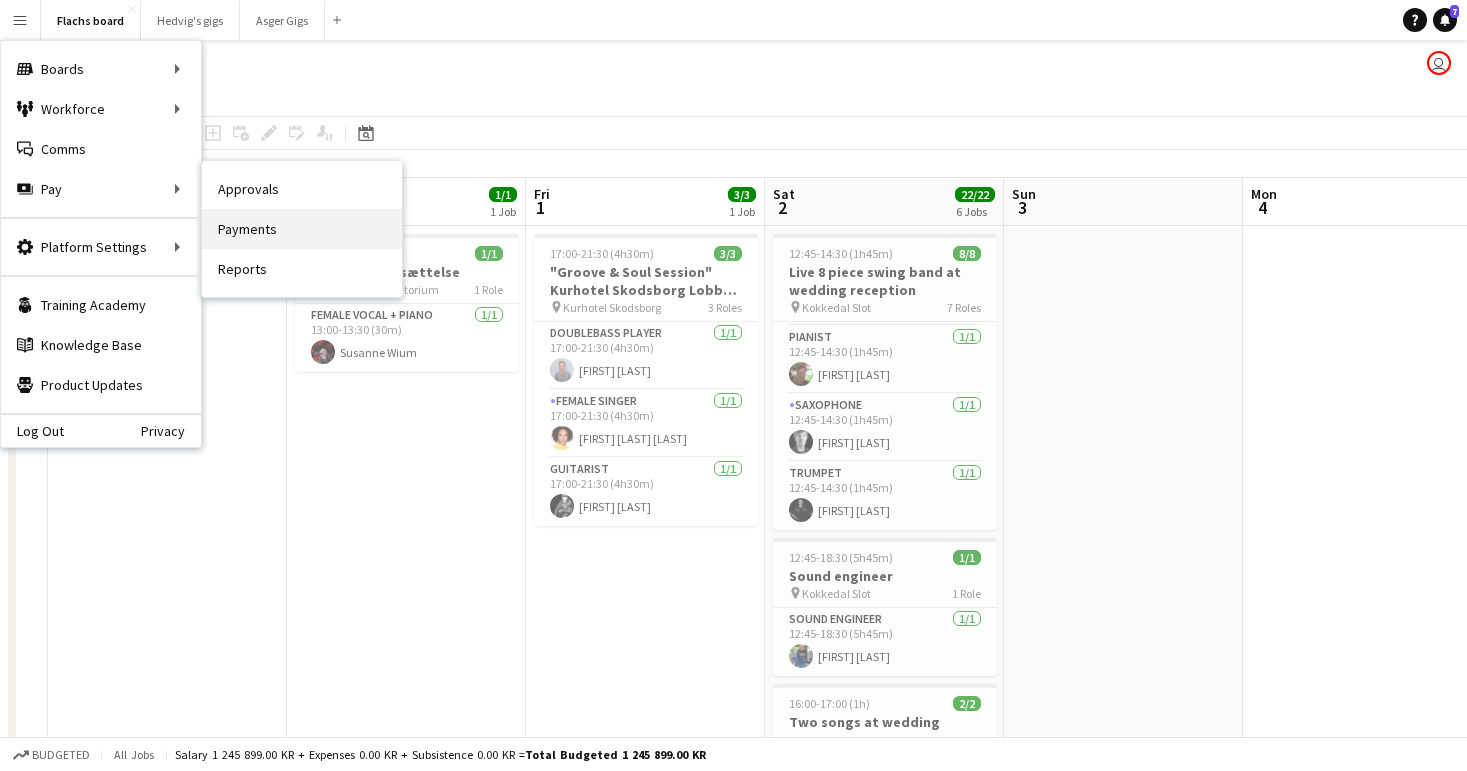 click on "Payments" at bounding box center [302, 229] 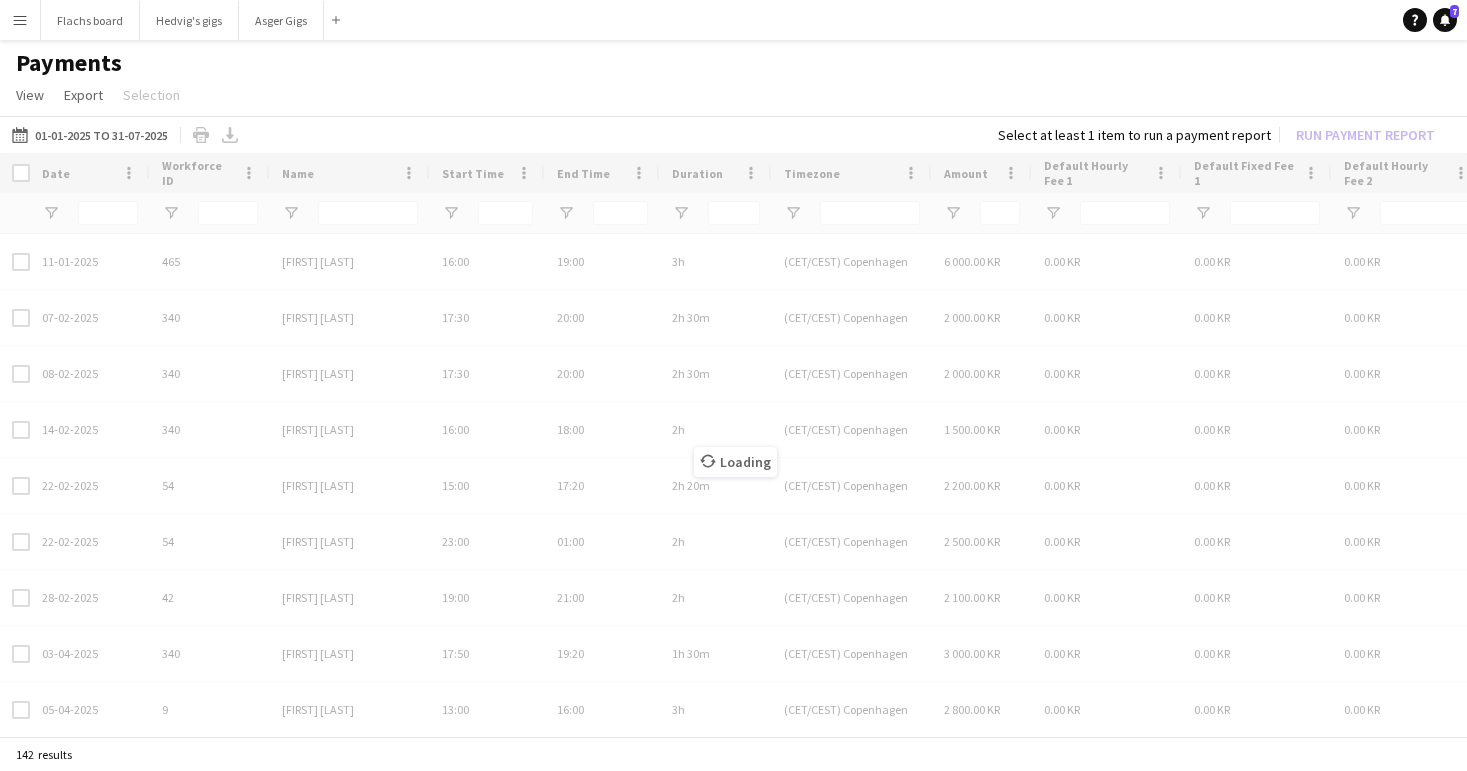 type on "****" 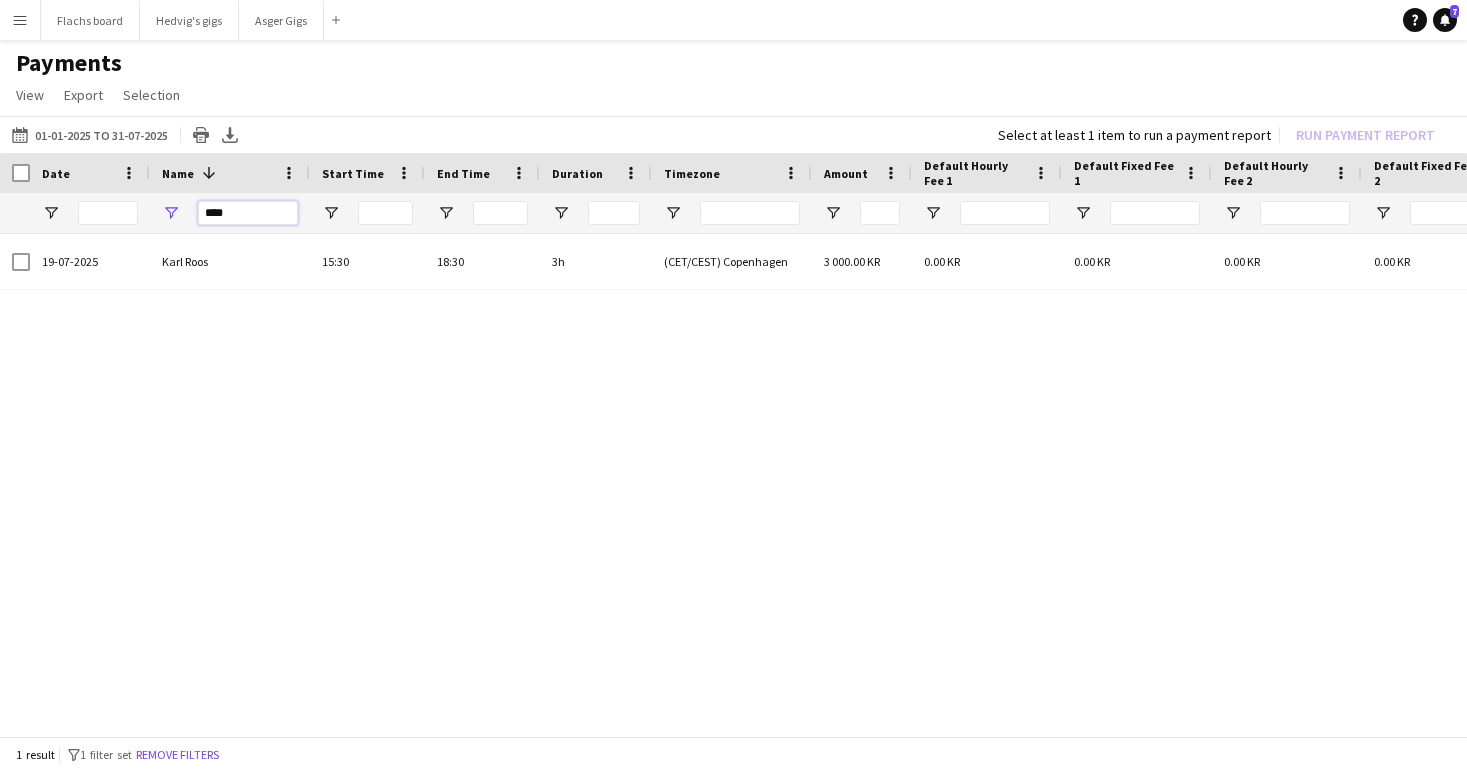 click on "****" at bounding box center [248, 213] 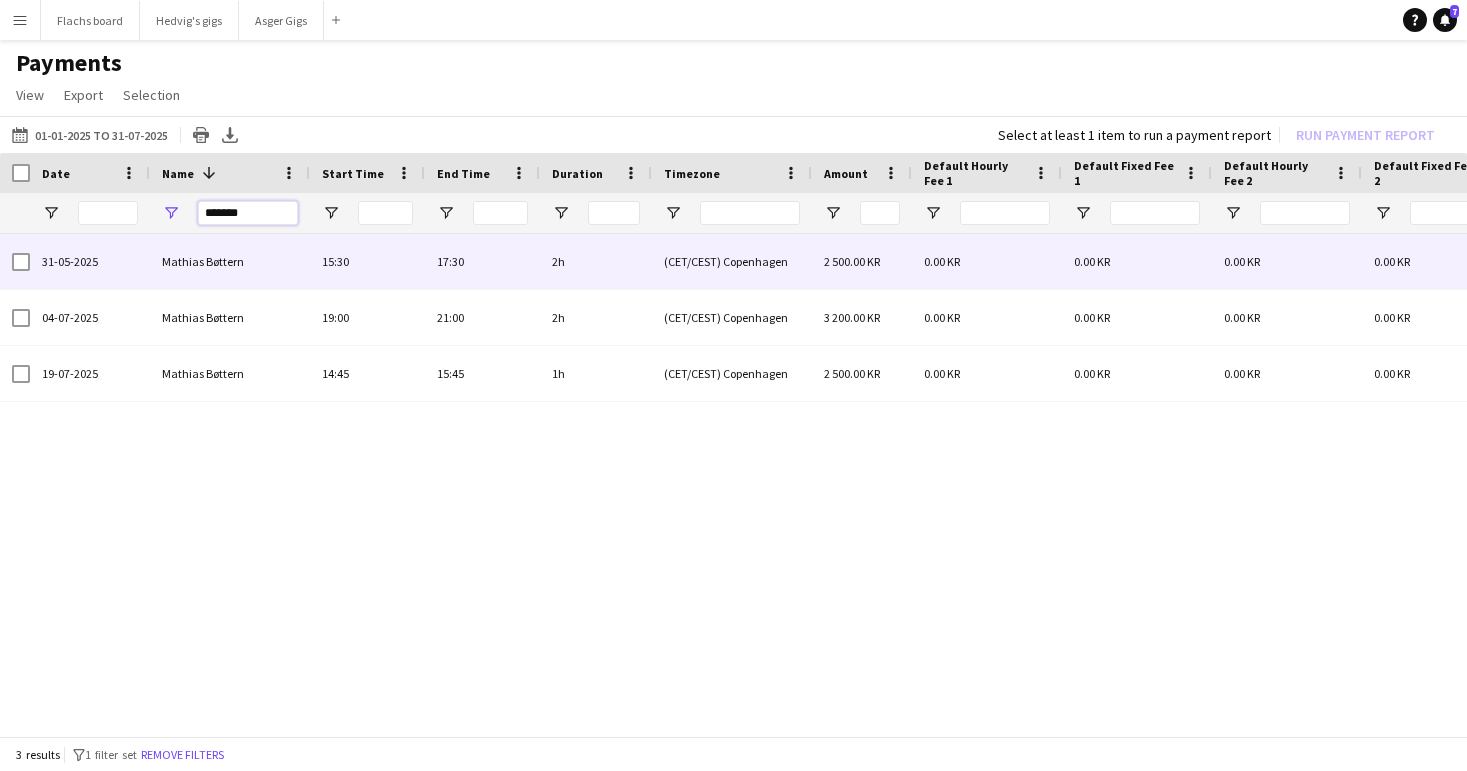 type on "*******" 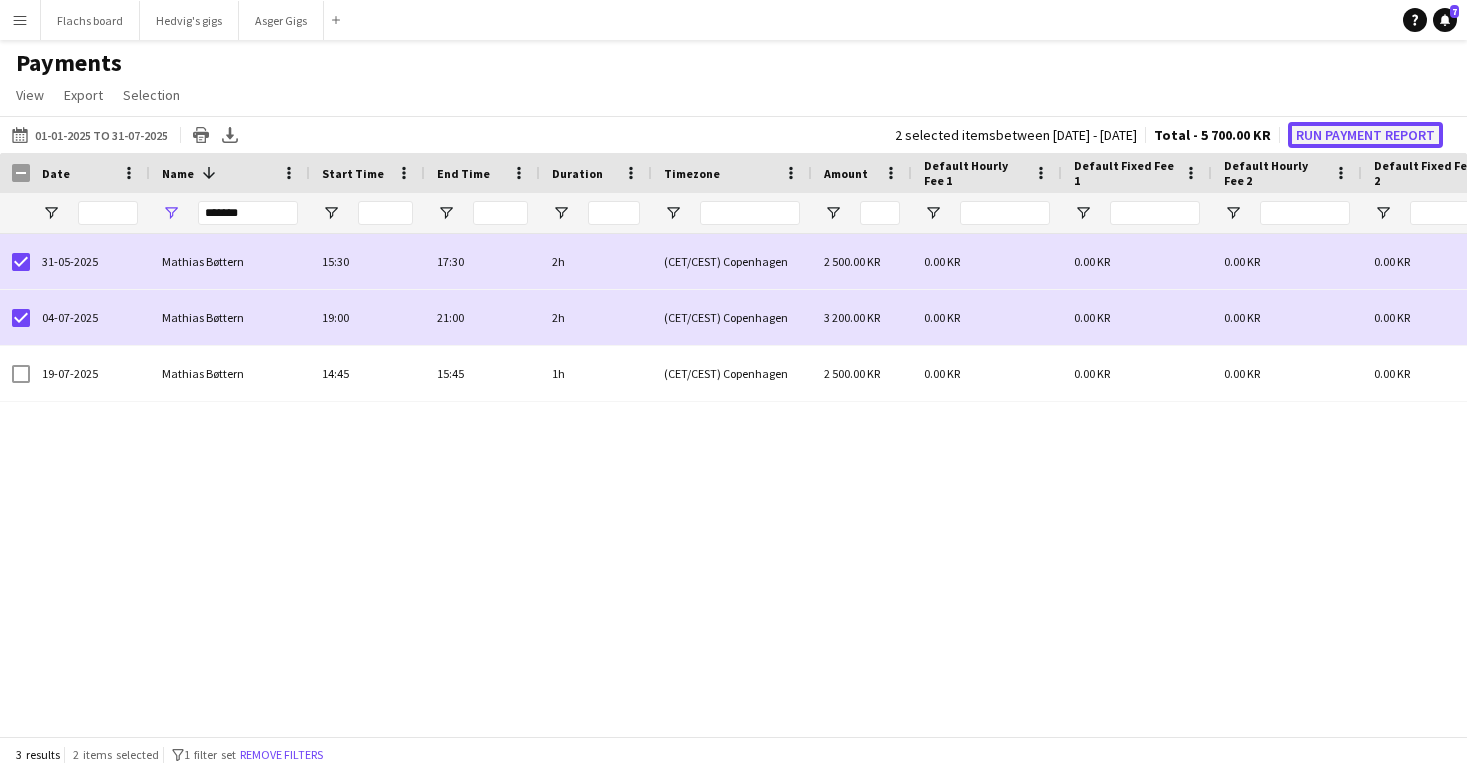 click on "Run Payment Report" 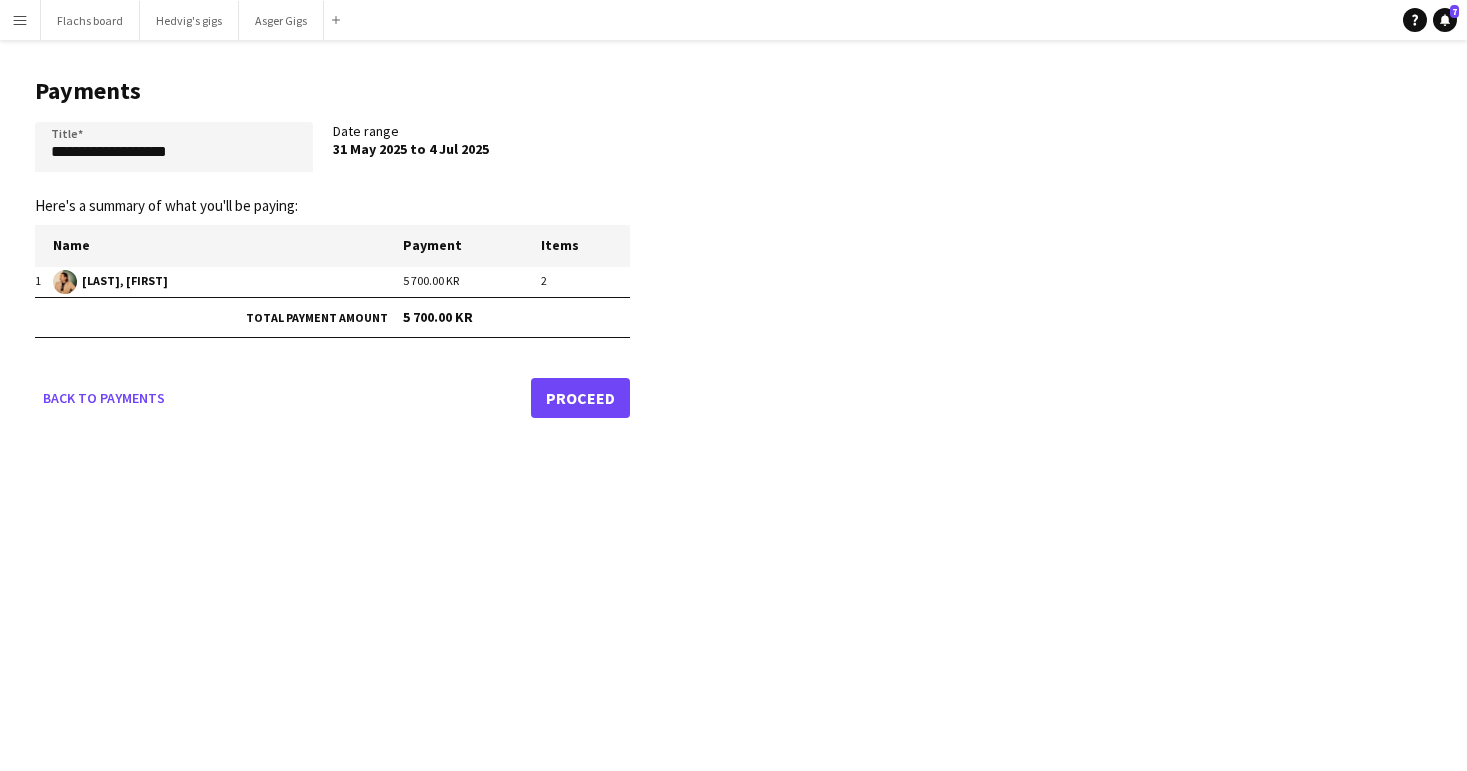 click on "Proceed" 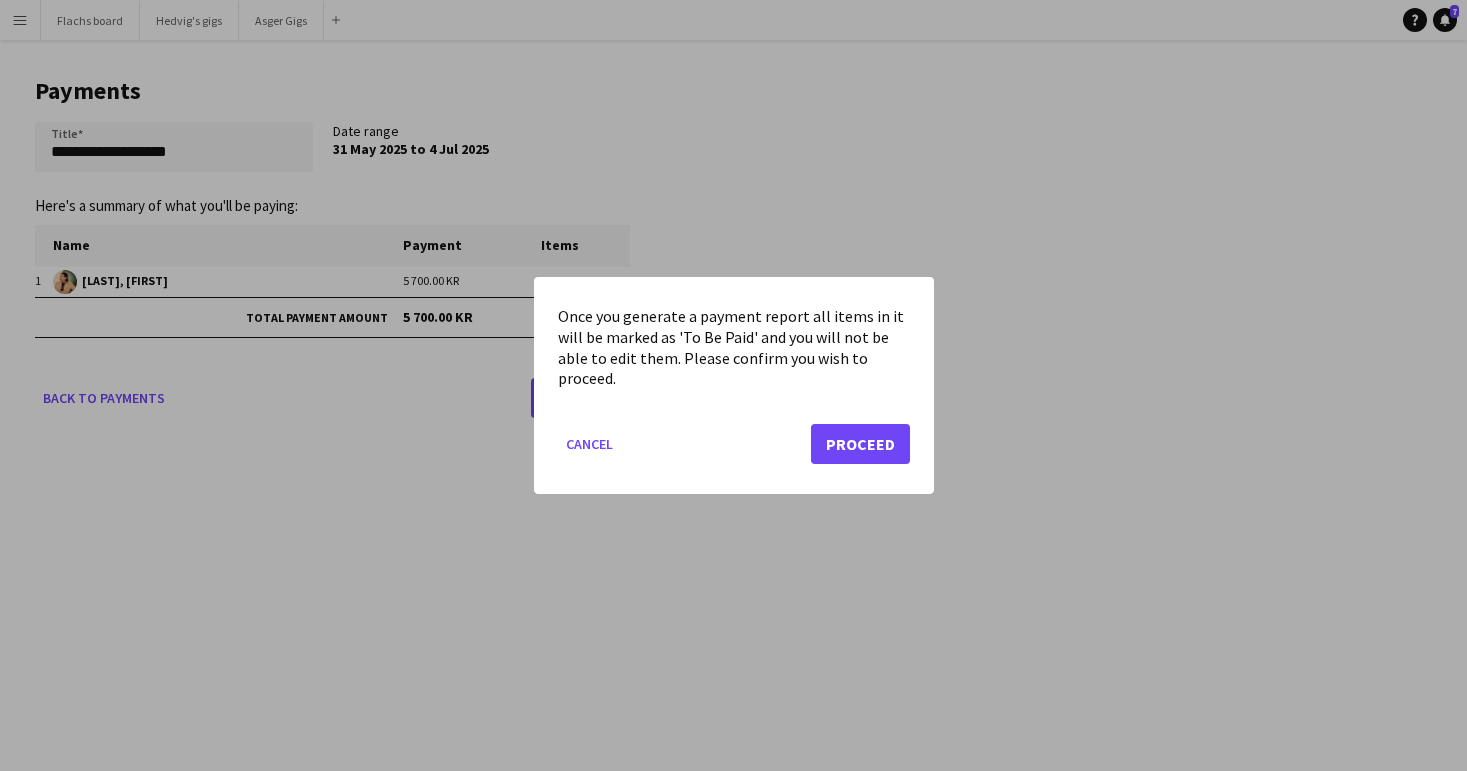 click on "Cancel   Proceed" 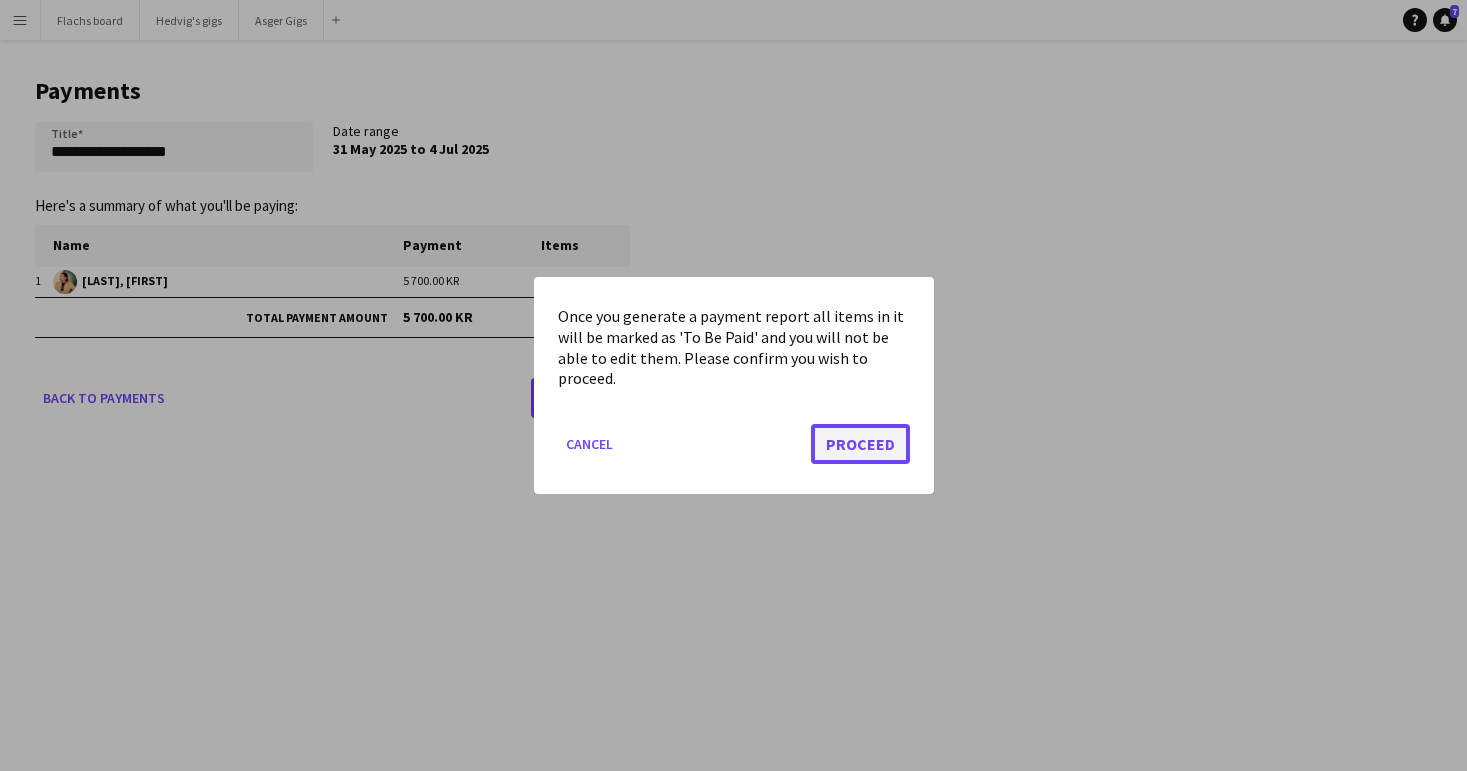click on "Proceed" 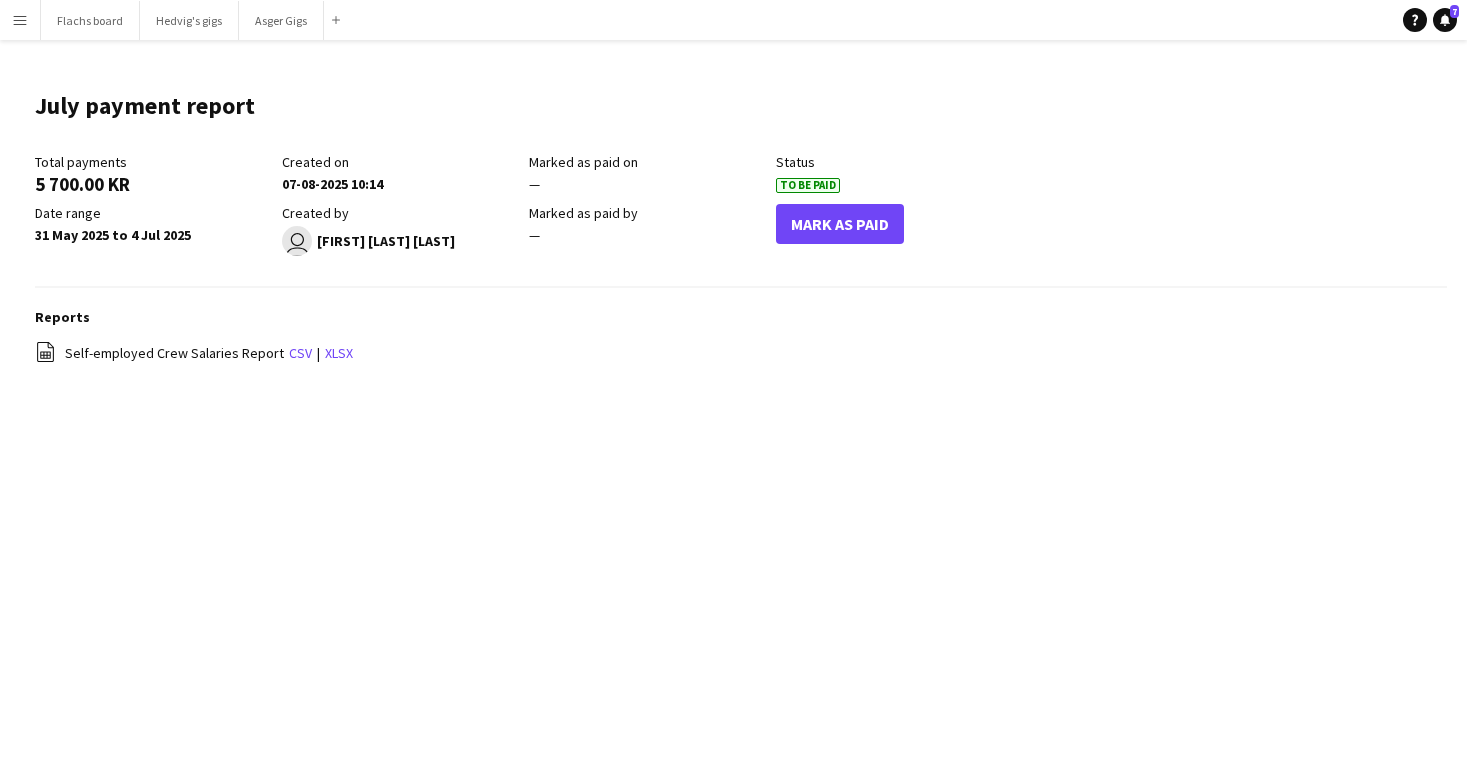 click on "Total payments   5 700.00 KR   Created on   07-08-2025 10:14   Marked as paid on  —  Status   To Be Paid   Date range   31 May 2025 to 4 Jul 2025   Created by
user
Asger Søgaard Hajslund   Marked as paid by  —  Mark As Paid" 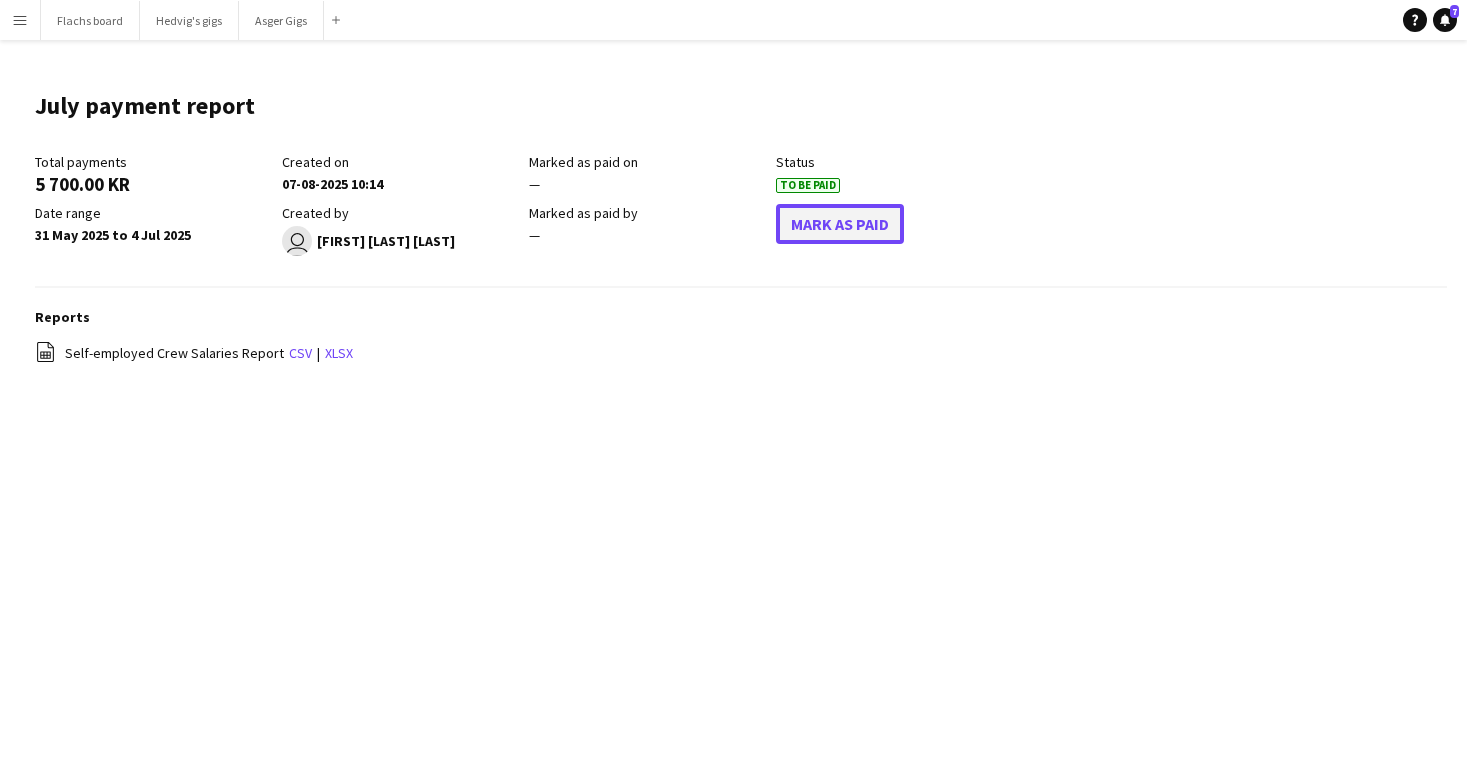 click on "Mark As Paid" 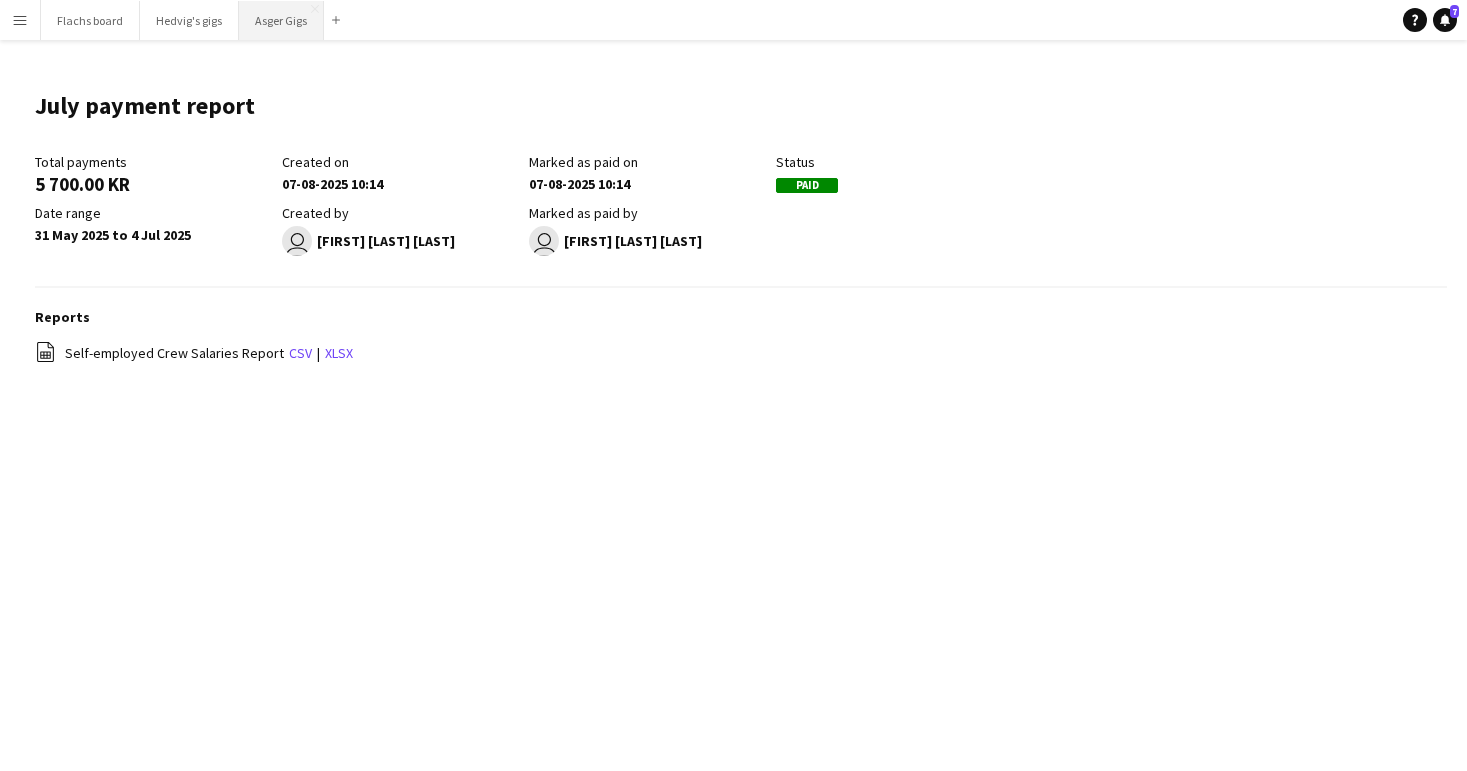 click on "Asger Gigs
Close" at bounding box center (281, 20) 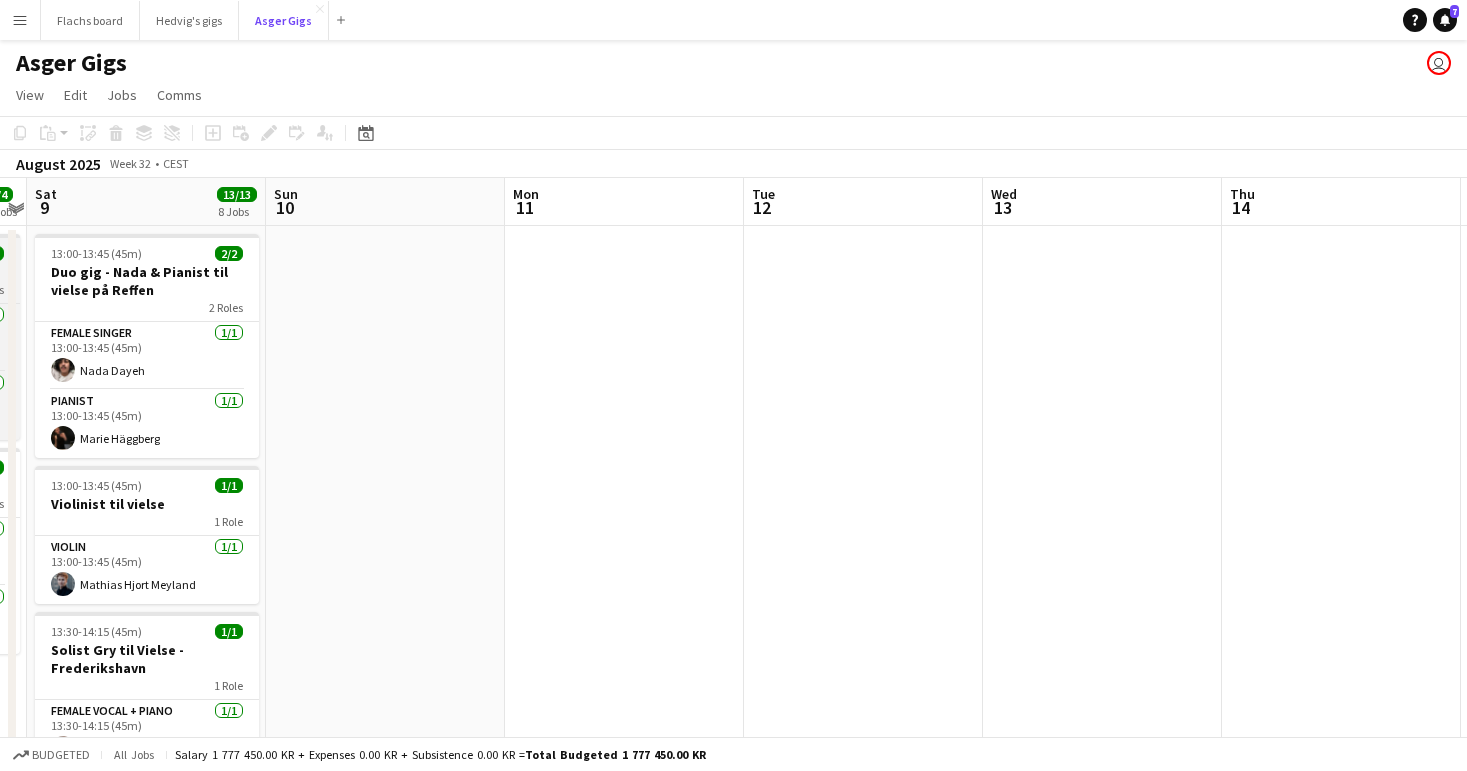 scroll, scrollTop: 0, scrollLeft: 946, axis: horizontal 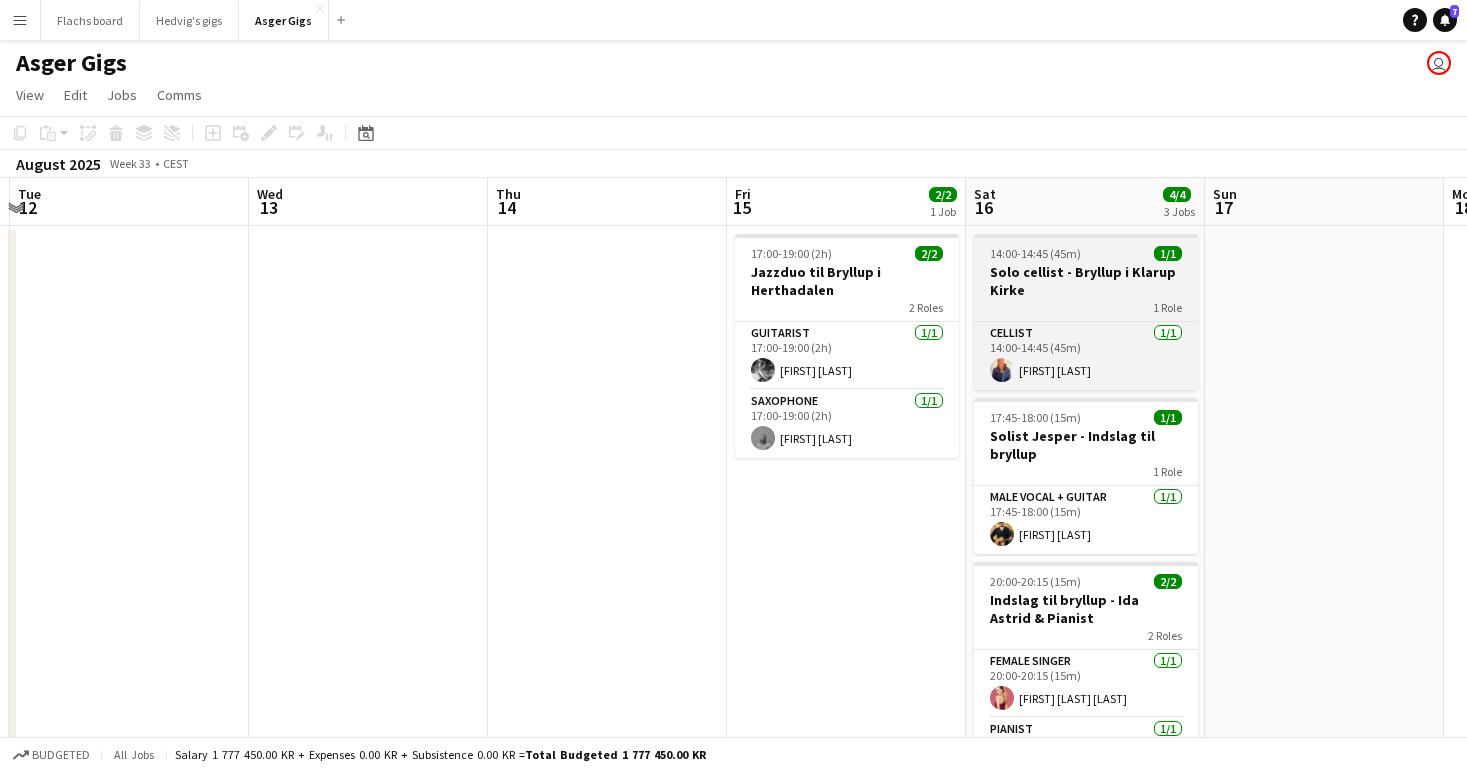 click on "Solo cellist - Bryllup i Klarup Kirke" at bounding box center [1086, 281] 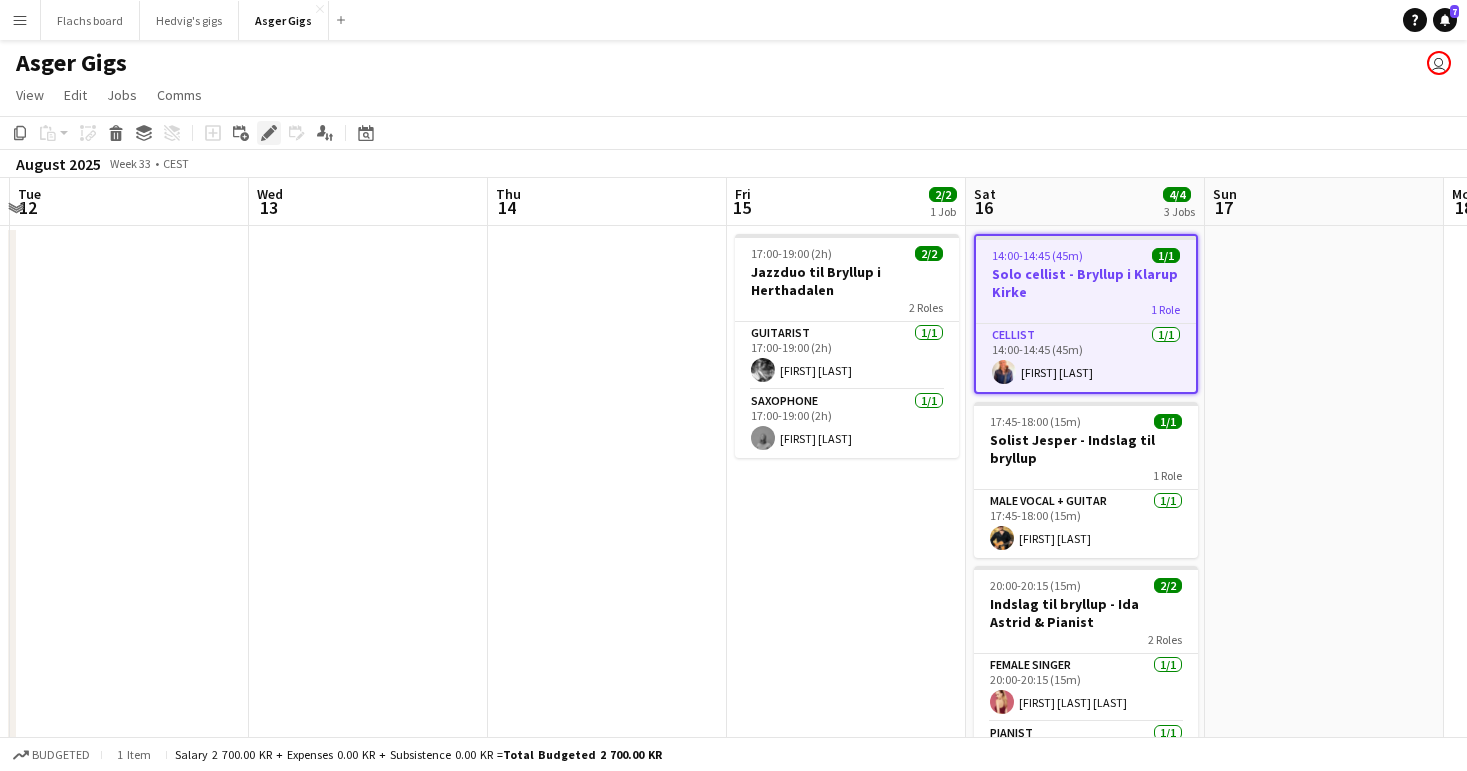 click on "Edit" 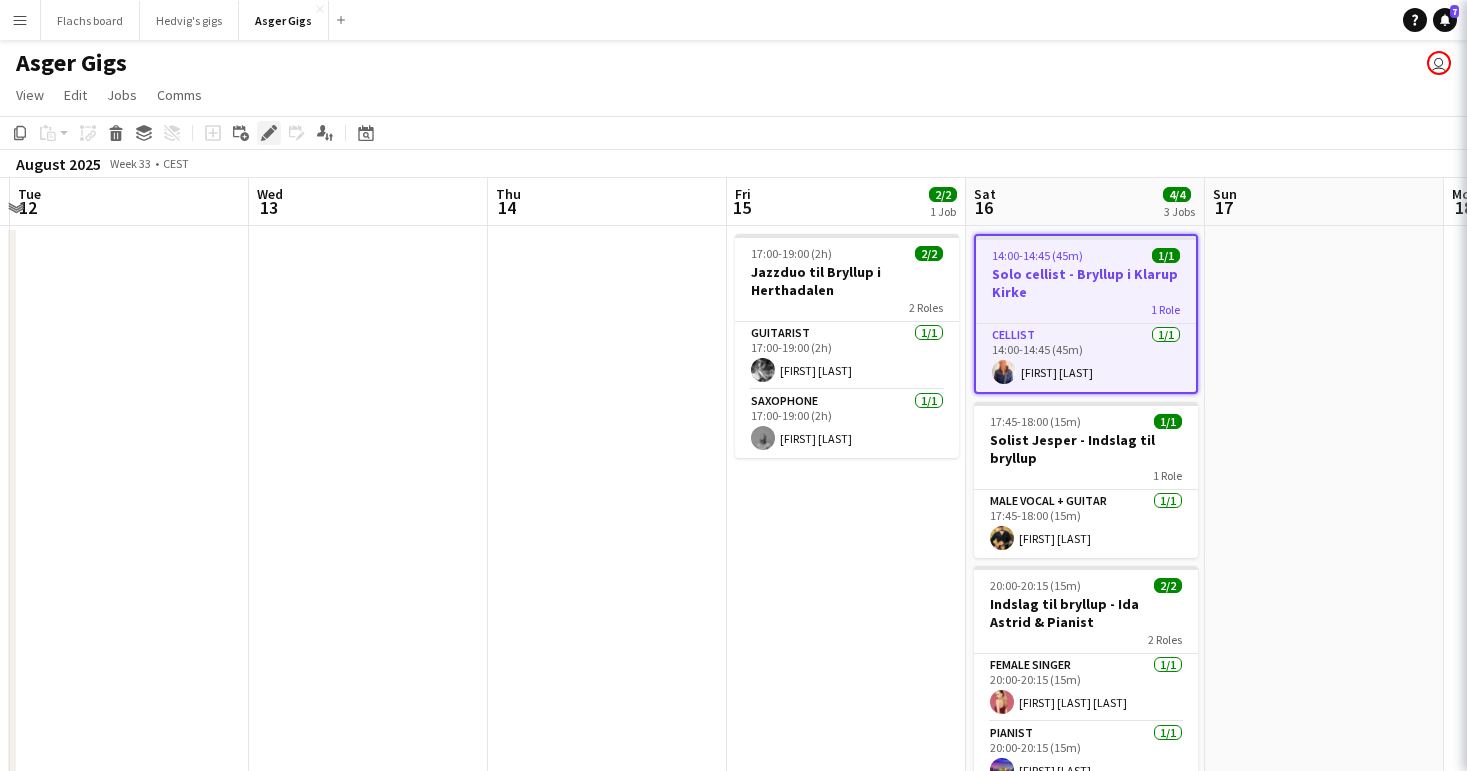 type on "**********" 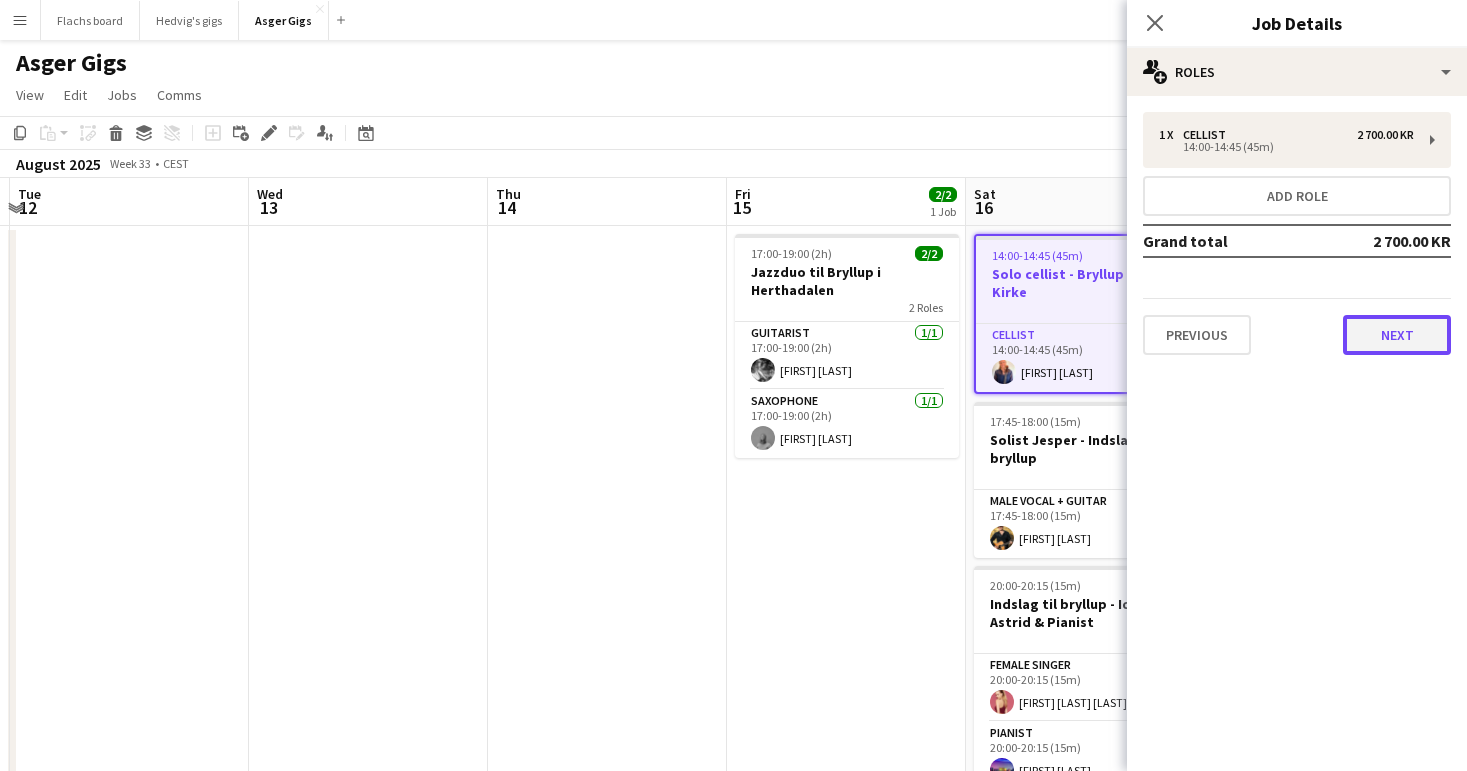 click on "Next" at bounding box center [1397, 335] 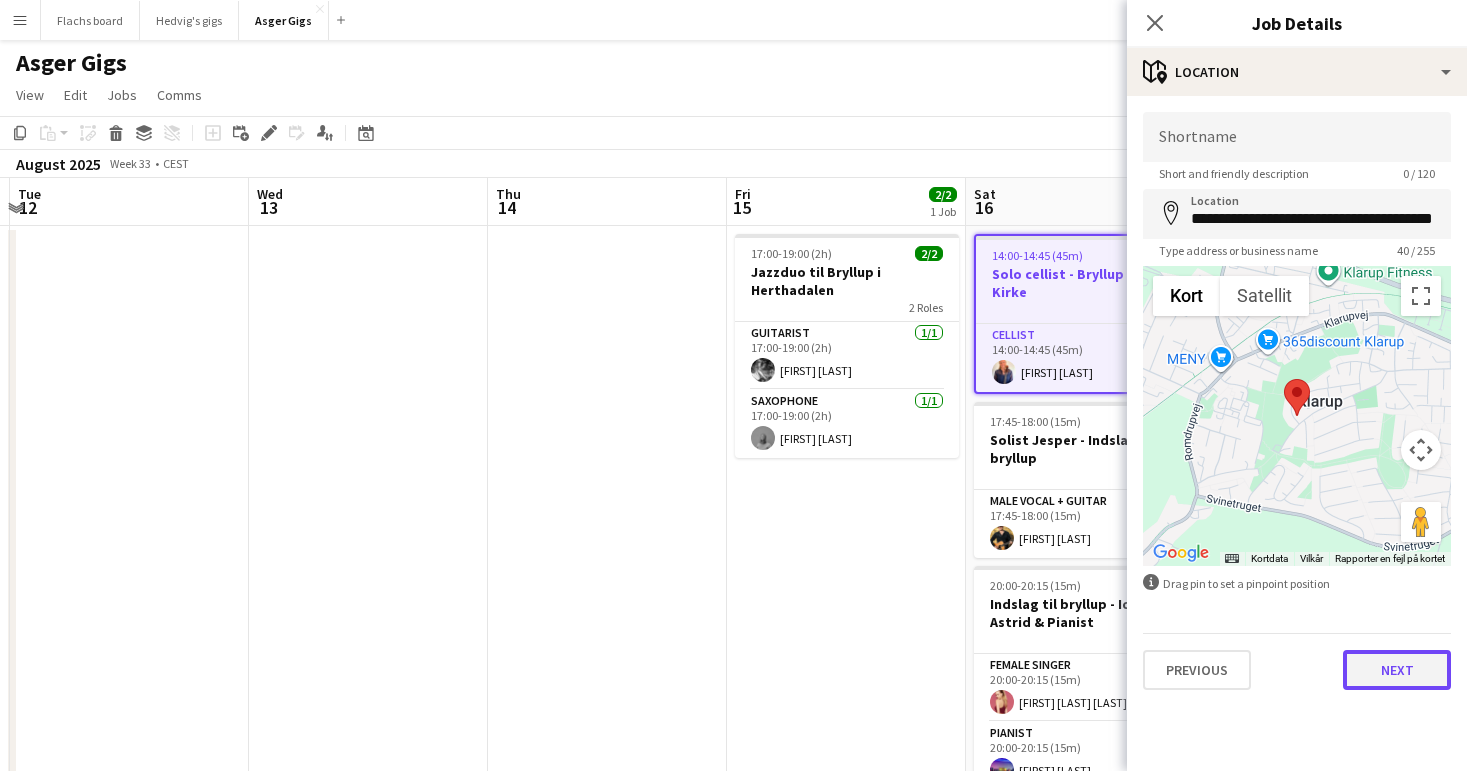 click on "Next" at bounding box center (1397, 670) 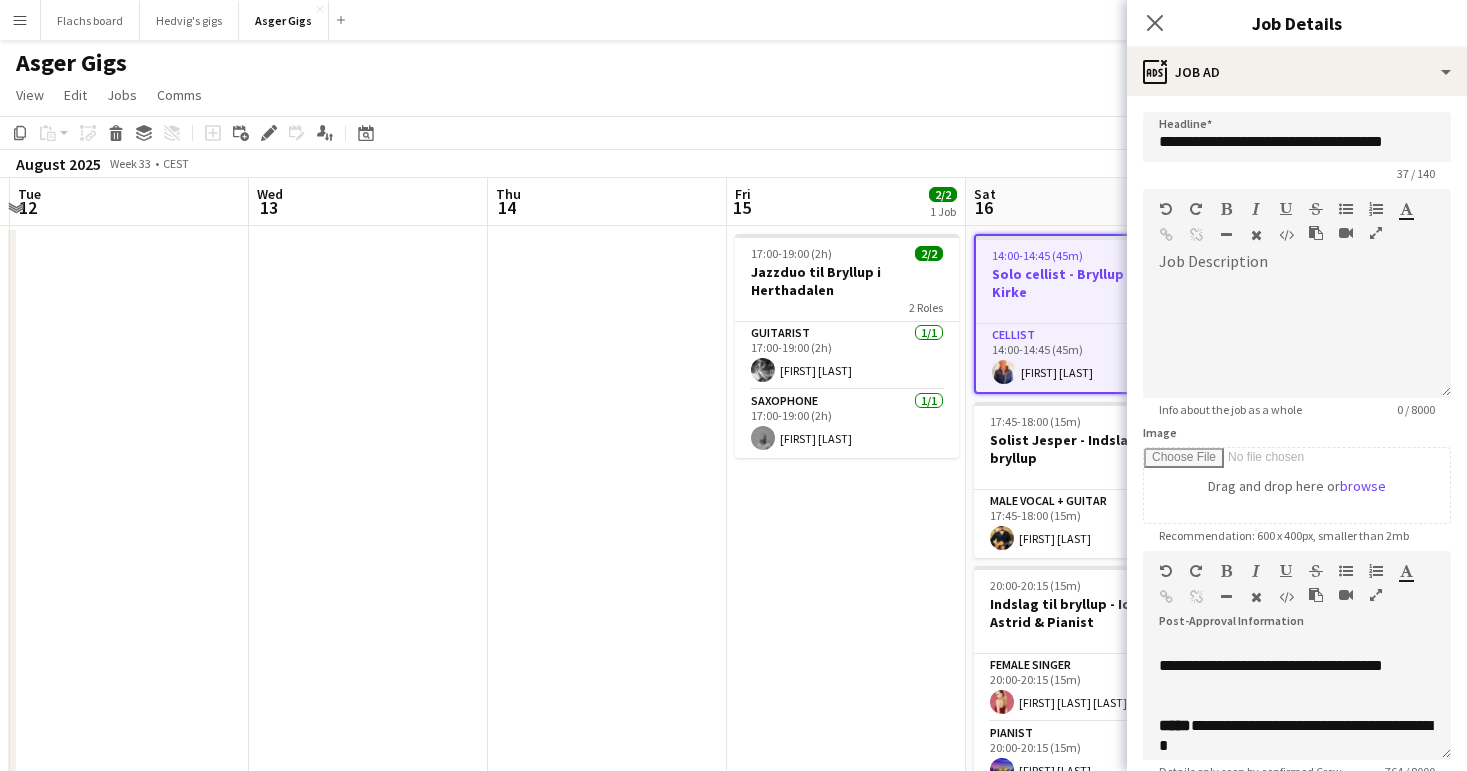 scroll, scrollTop: 173, scrollLeft: 0, axis: vertical 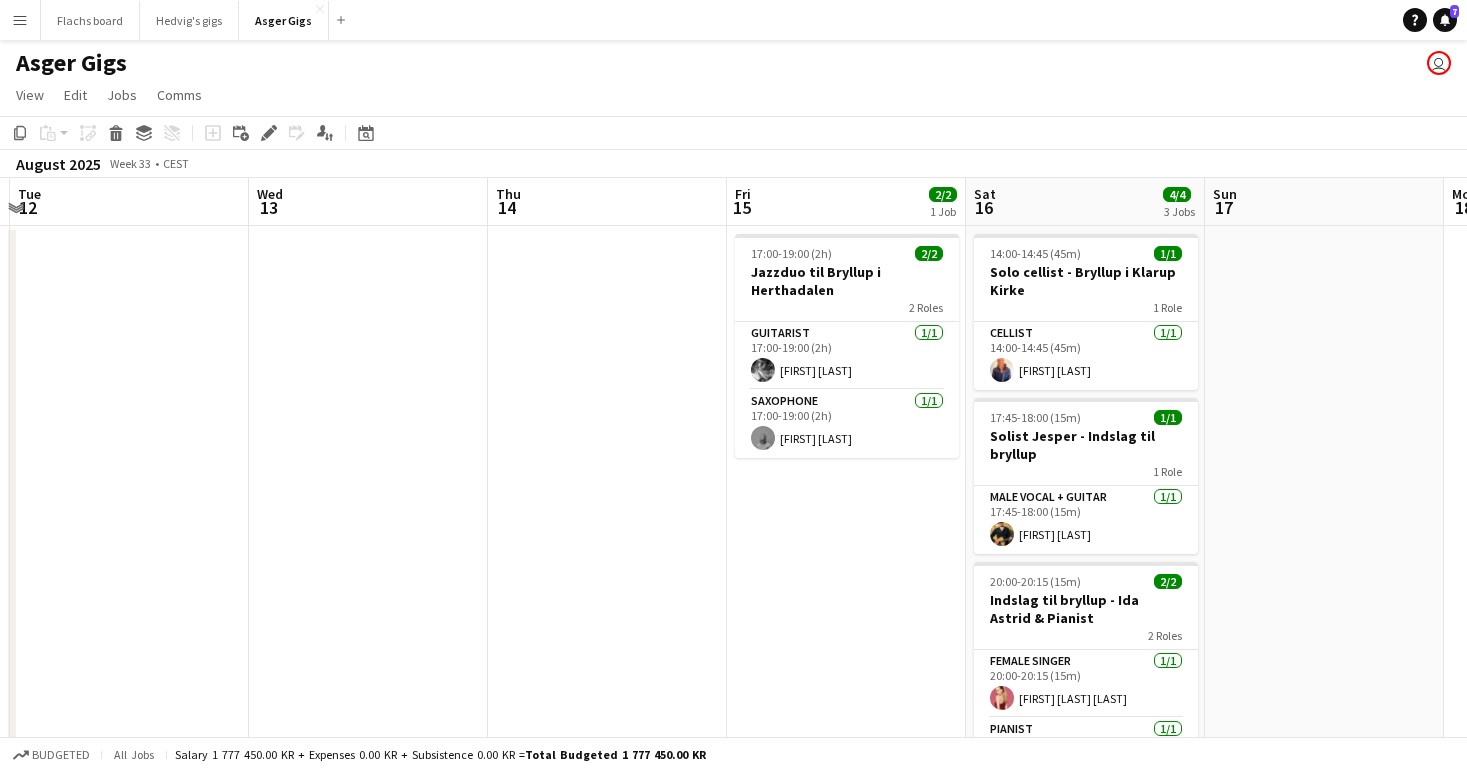 click on "Menu" at bounding box center [20, 20] 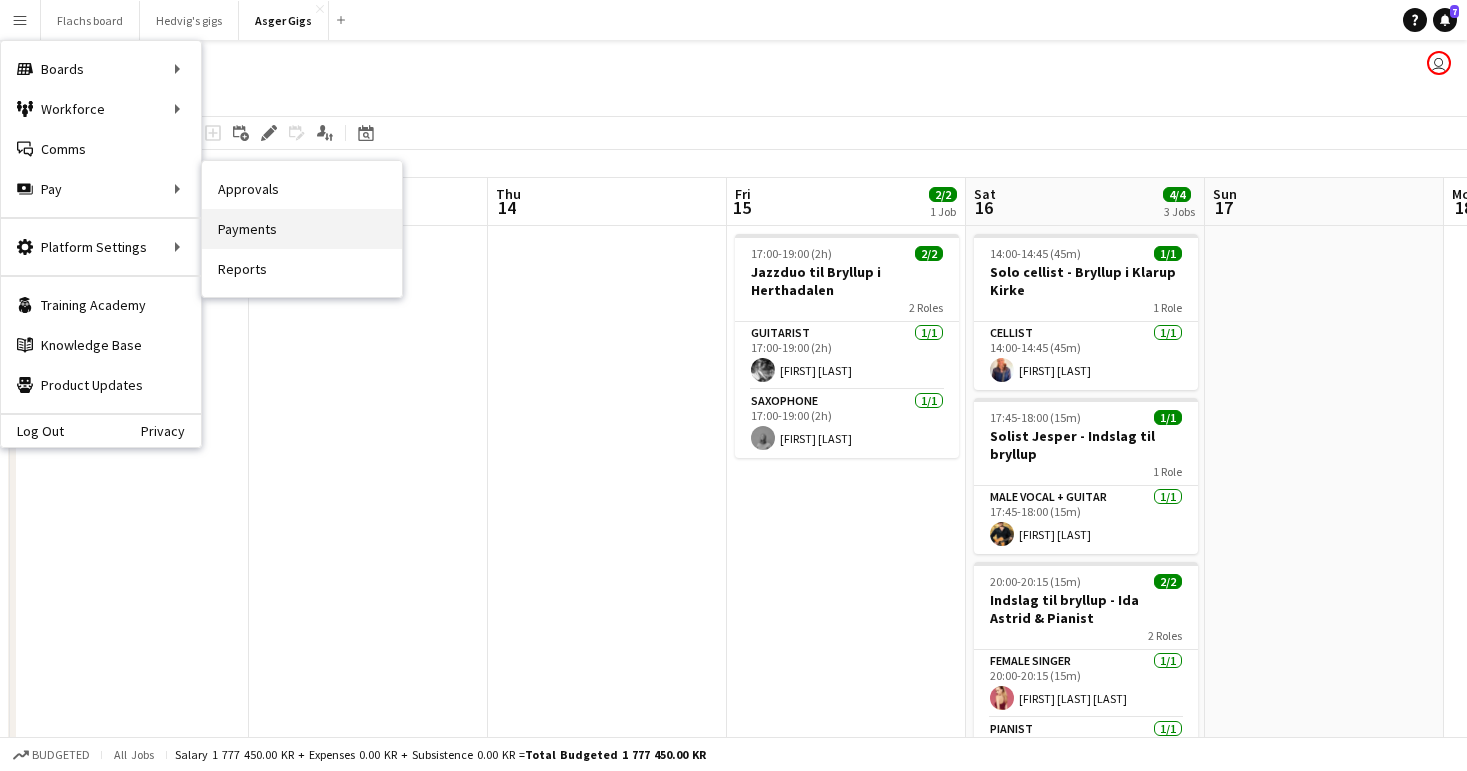 click on "Payments" at bounding box center (302, 229) 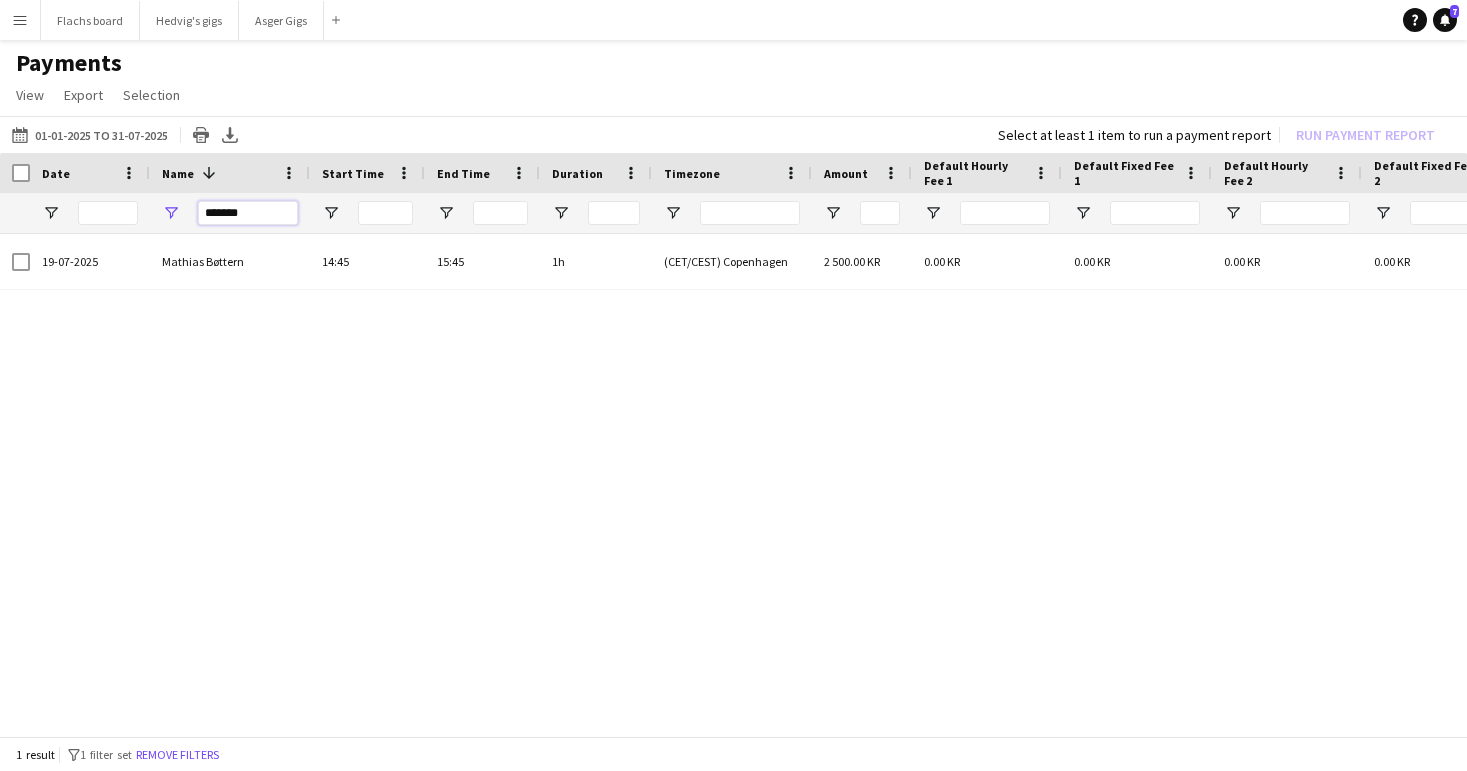 click on "*******" at bounding box center (248, 213) 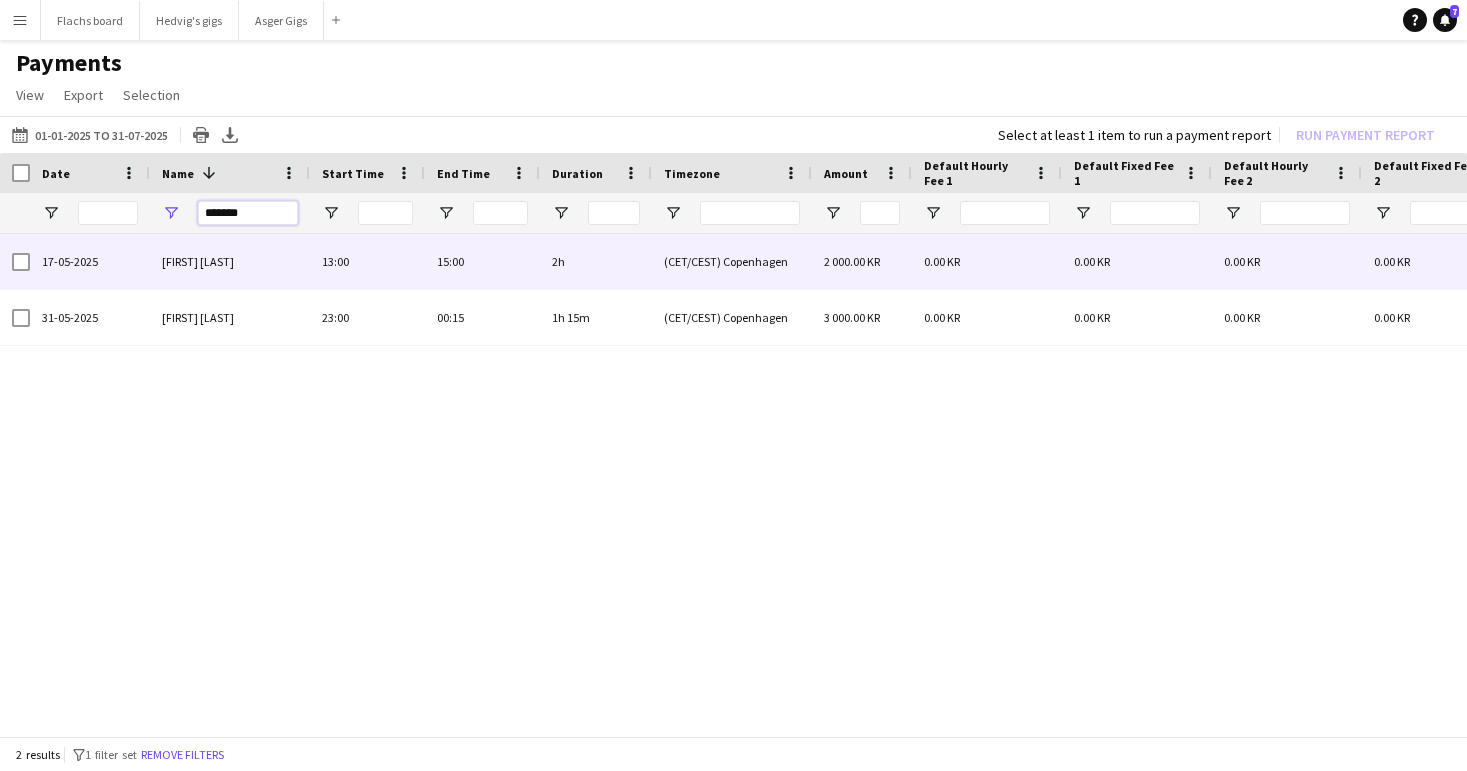 type on "*******" 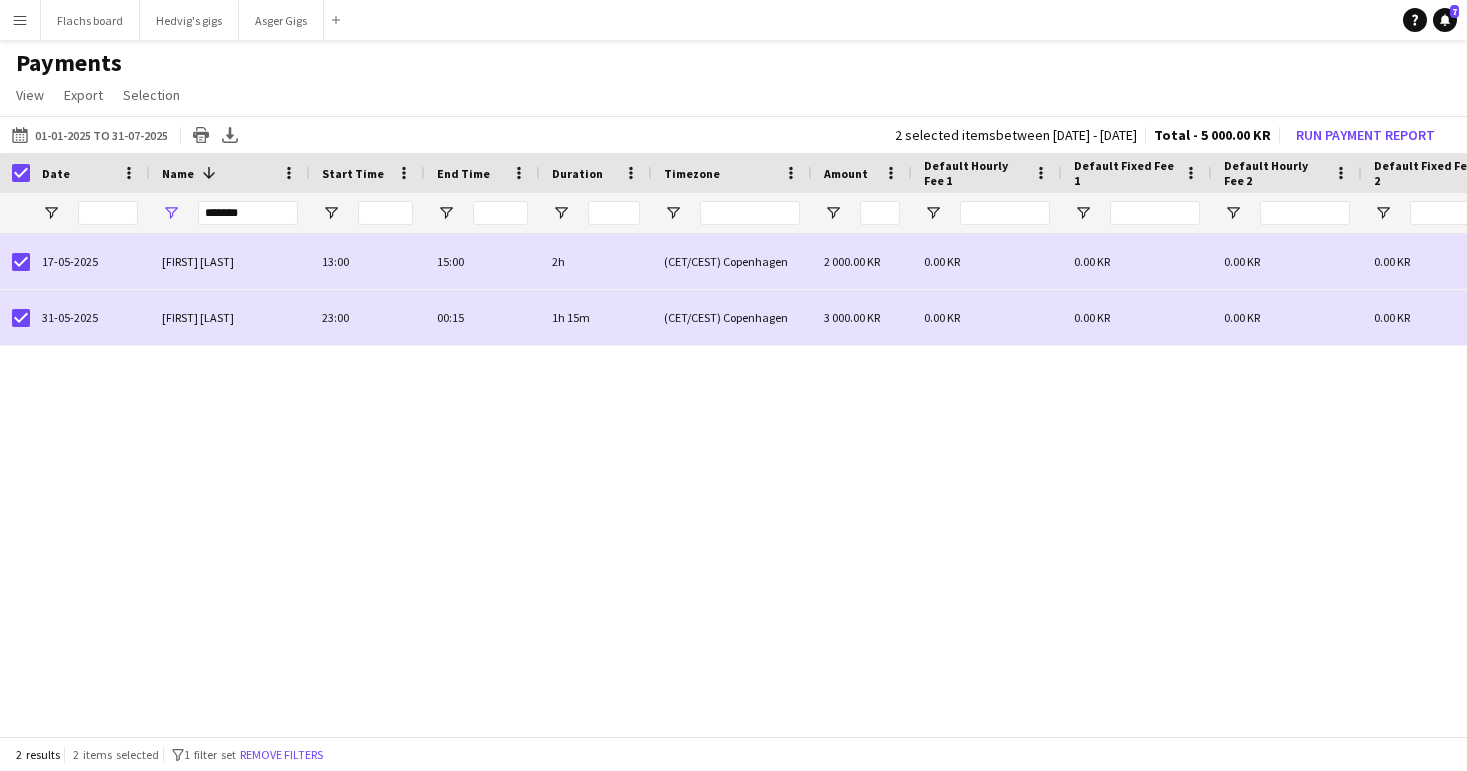 click on "01-01-2025 to 31-07-2025
01-01-2025 to 31-07-2025
Today   This Week   This Month   Yesterday   Last Week   Last Month  AUG 2025 AUG 2025 Monday M Tuesday T Wednesday W Thursday T Friday F Saturday S Sunday S  AUG   1   2   3   4   5   6   7   8   9   10   11   12   13   14   15   16   17   18   19   20   21   22   23   24   25   26   27   28   29   30   31
Comparison range
Comparison range
Apply
Print table
Export XLSX
2 selected items   between 17 May 2025 - 31 May 2025  Total - 5 000.00 KR  Run Payment Report" 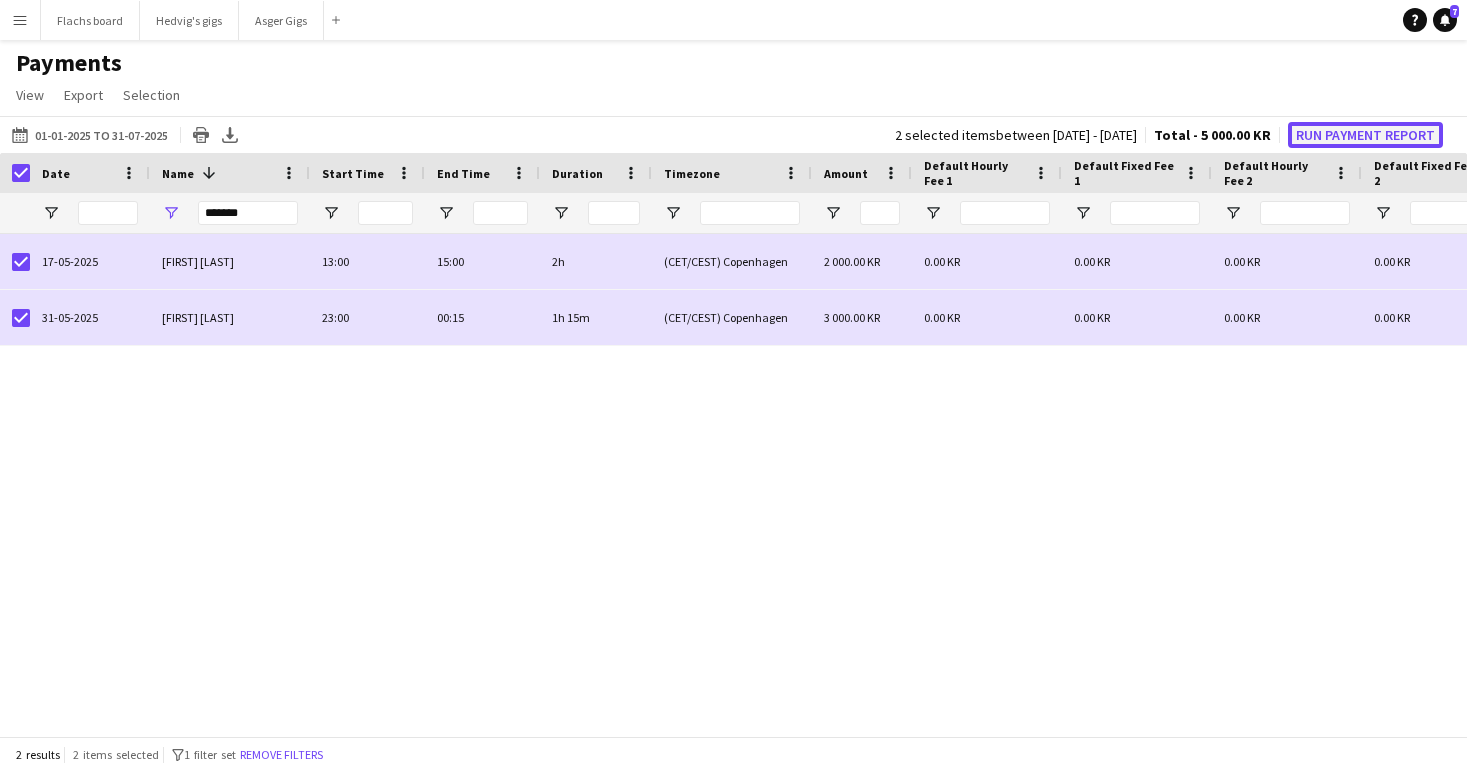 click on "Run Payment Report" 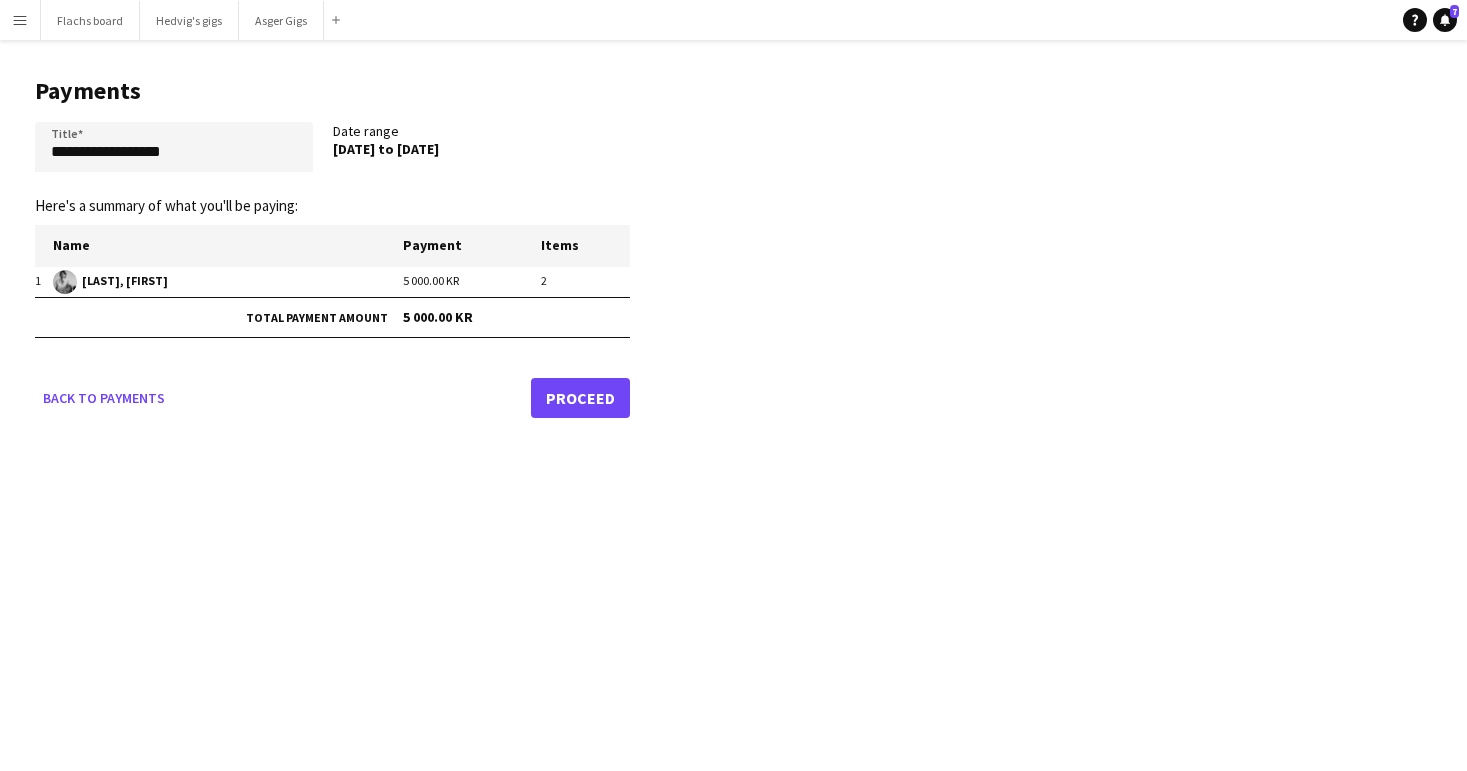 click on "Proceed" 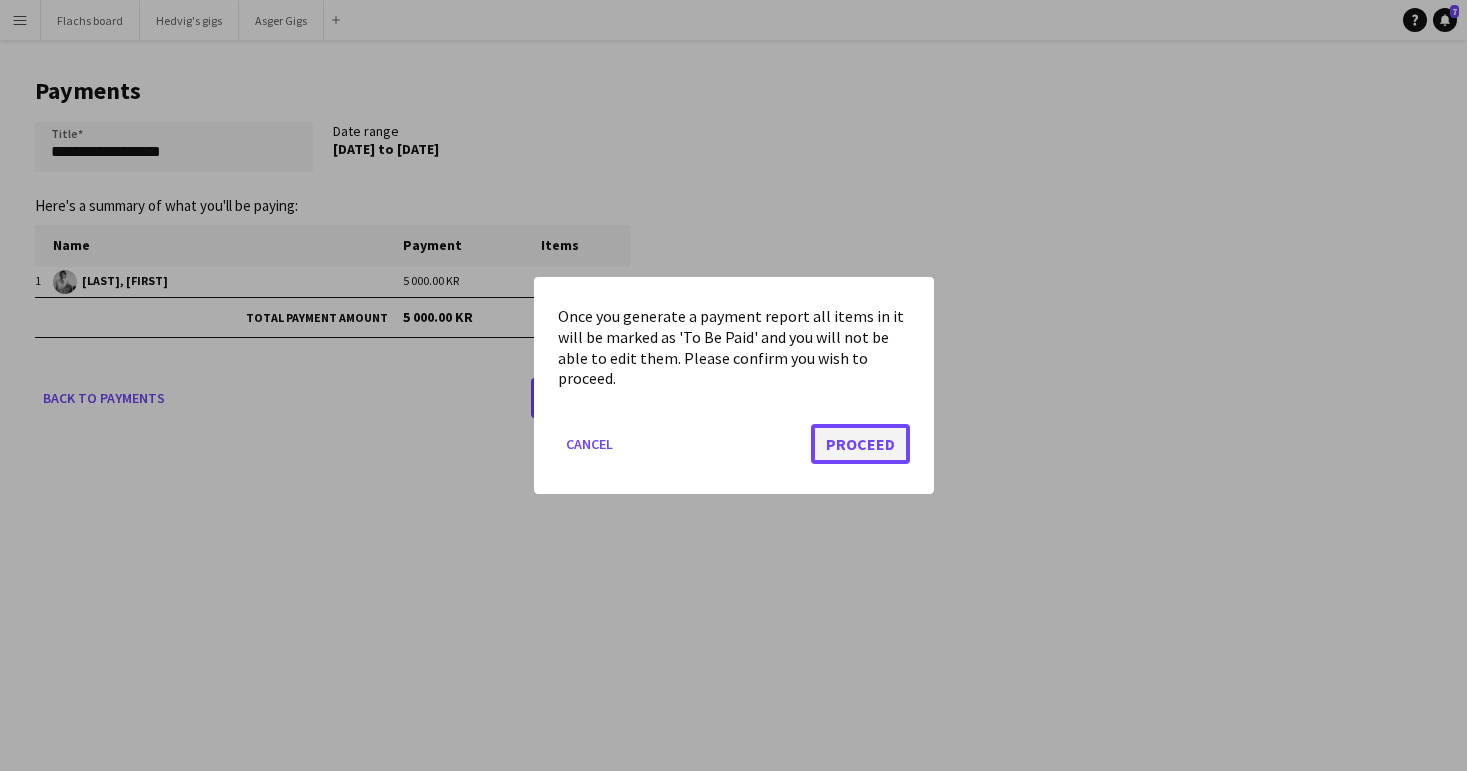 click on "Proceed" 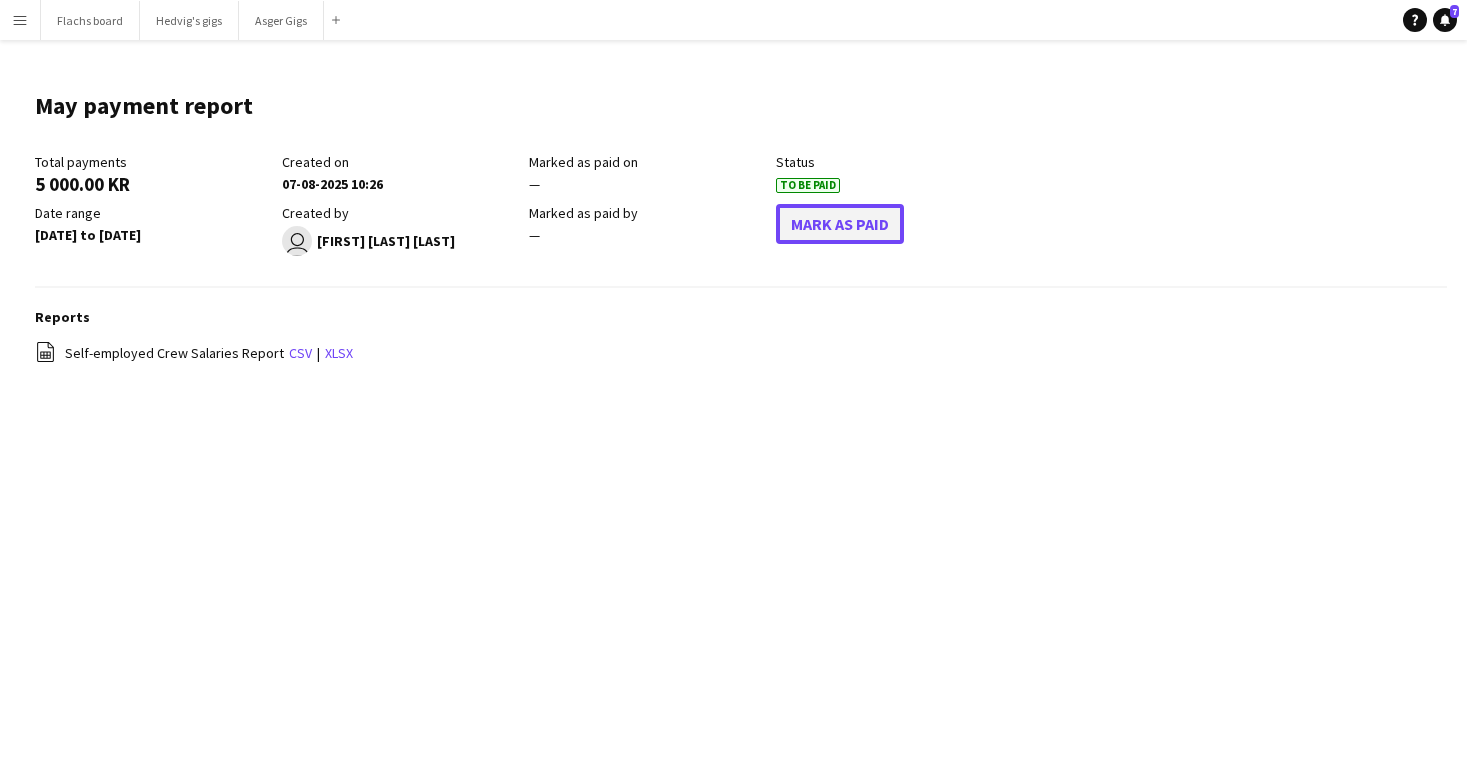 click on "Mark As Paid" 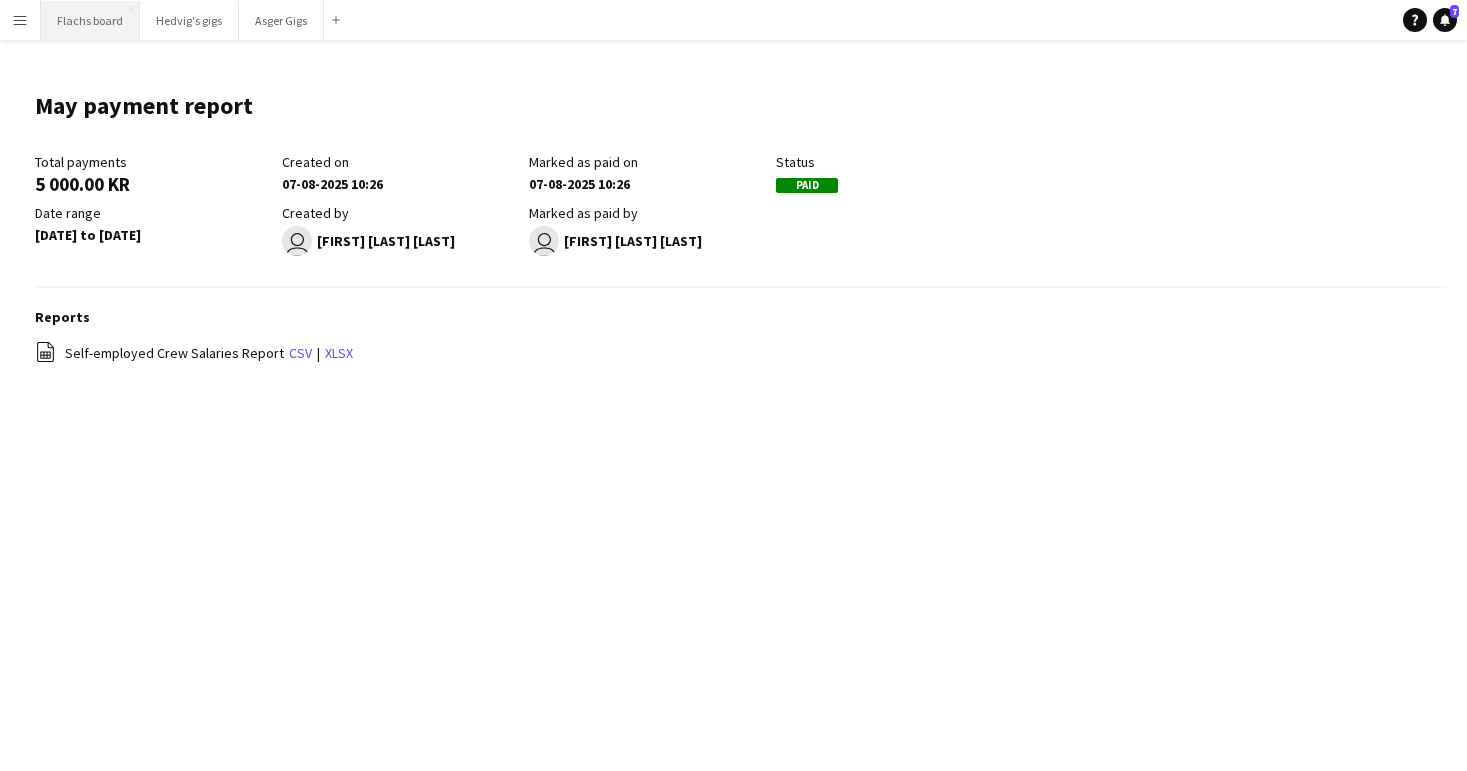 click on "Flachs board
Close" at bounding box center (90, 20) 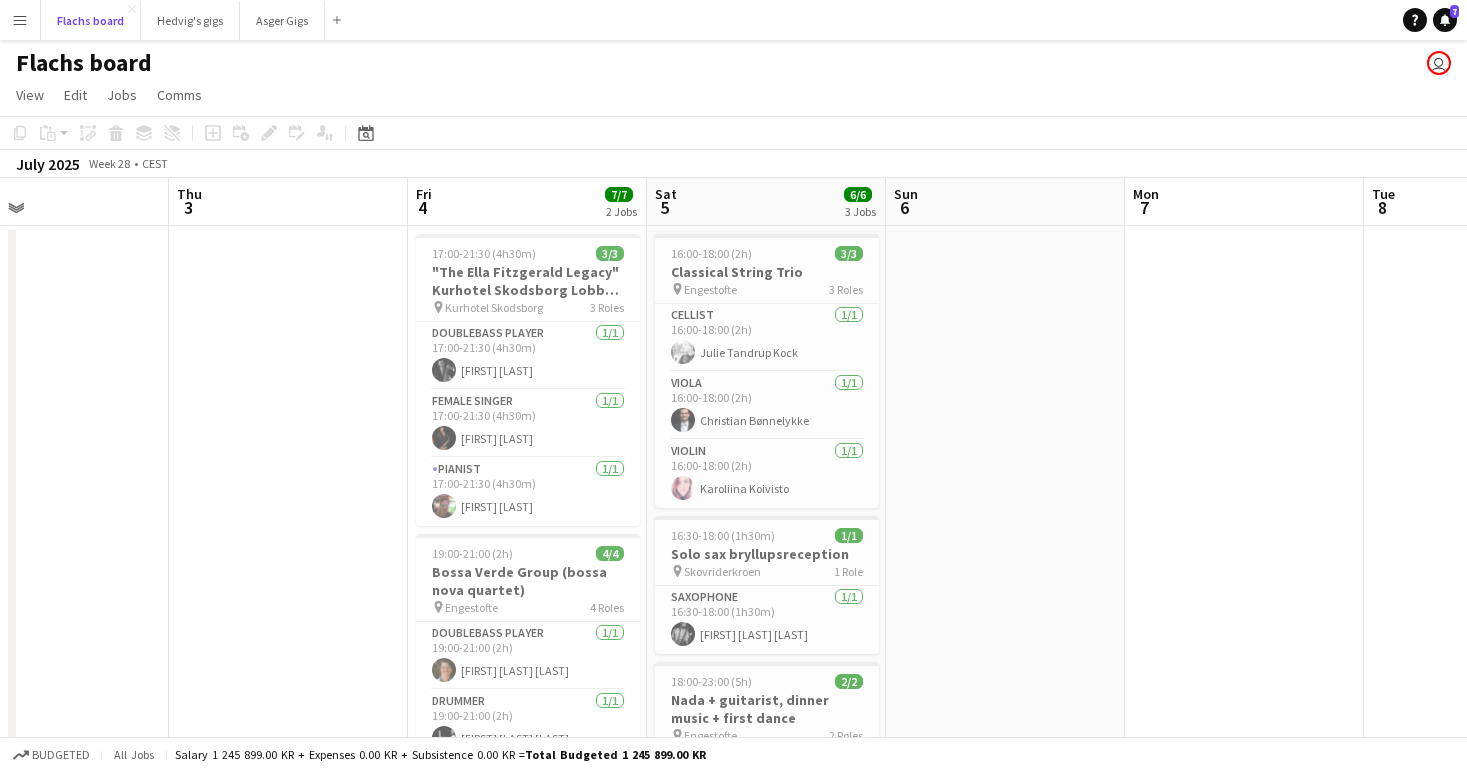 scroll, scrollTop: 0, scrollLeft: 450, axis: horizontal 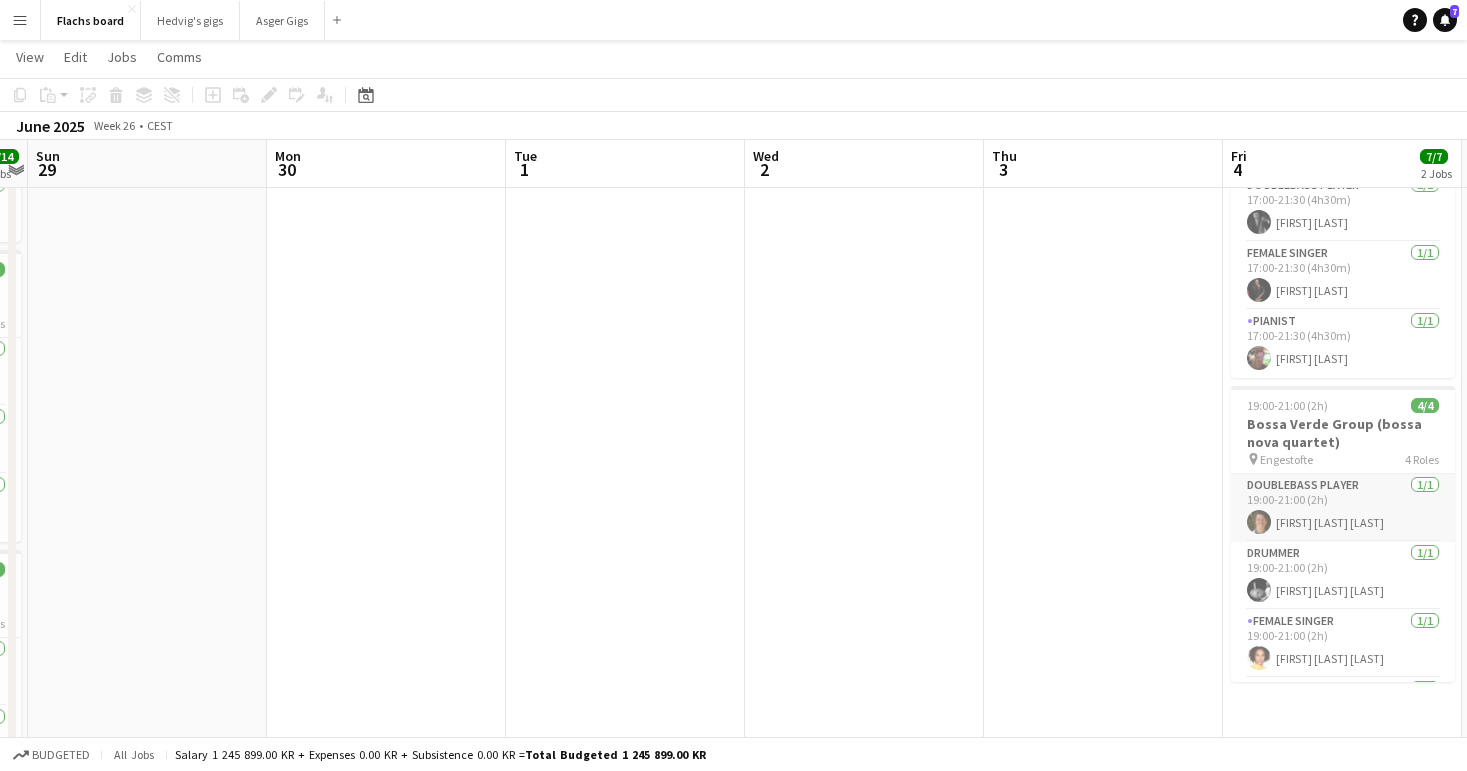 click on "Doublebass Player   1/1   19:00-21:00 (2h)
Thomas Cortes Thorup" at bounding box center [1343, 508] 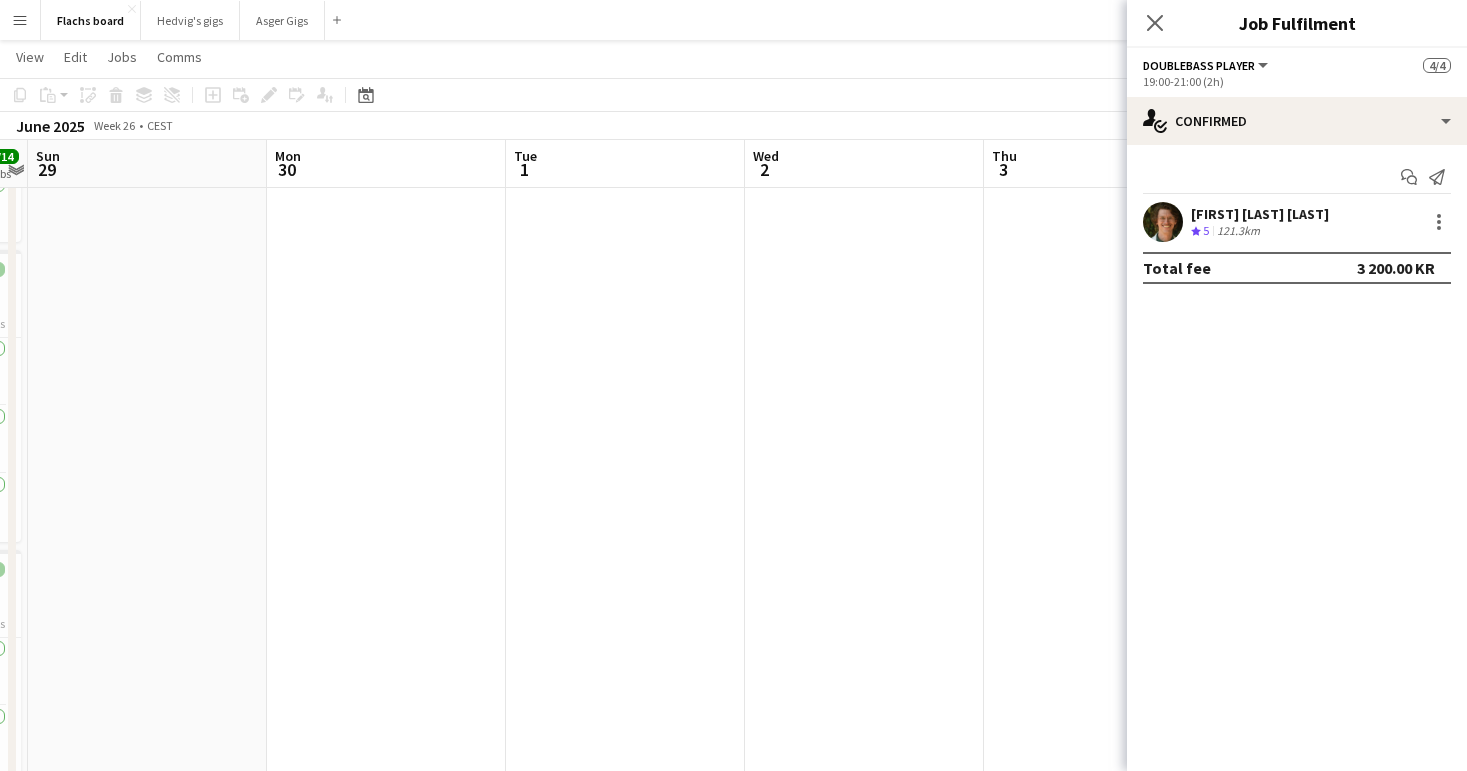 click at bounding box center [1103, 1066] 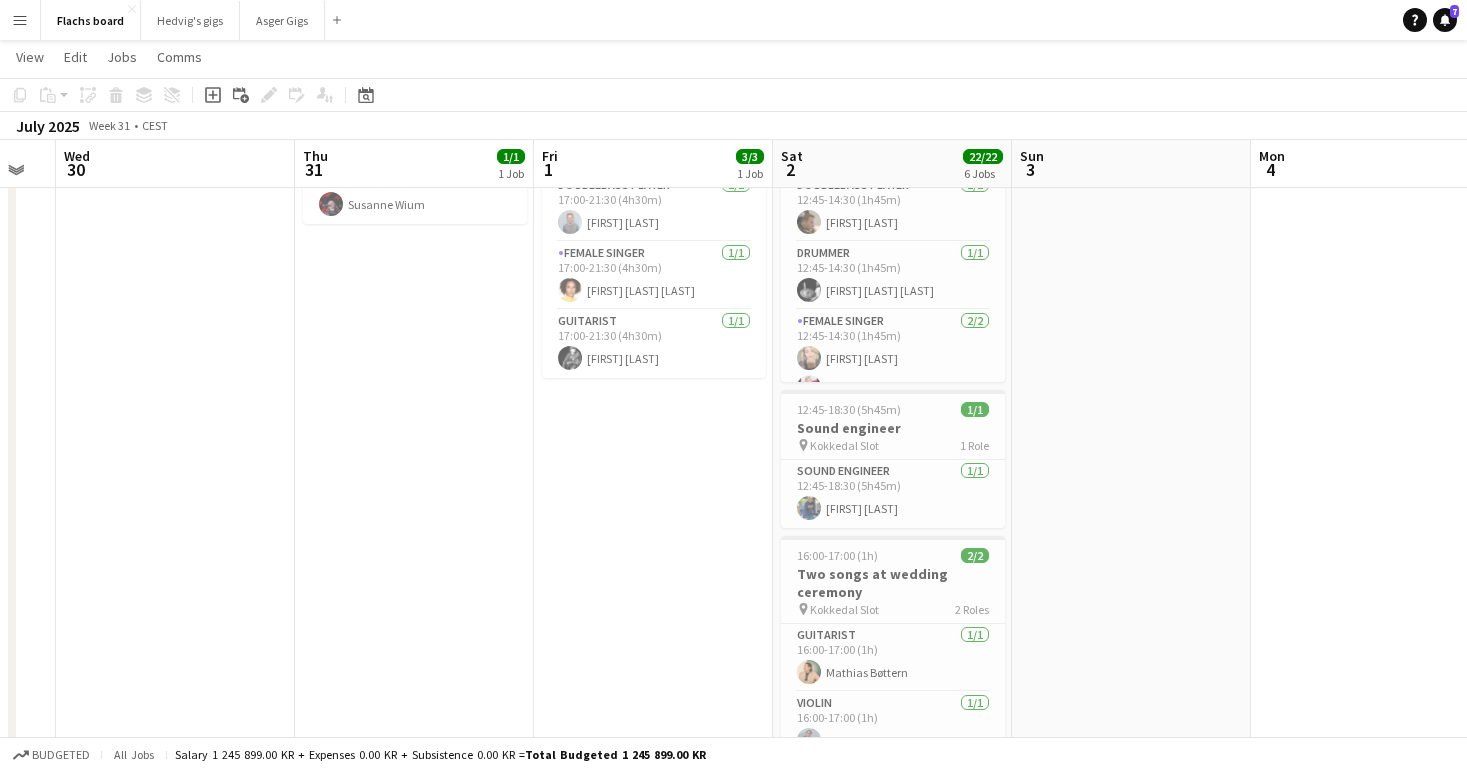 scroll, scrollTop: 0, scrollLeft: 940, axis: horizontal 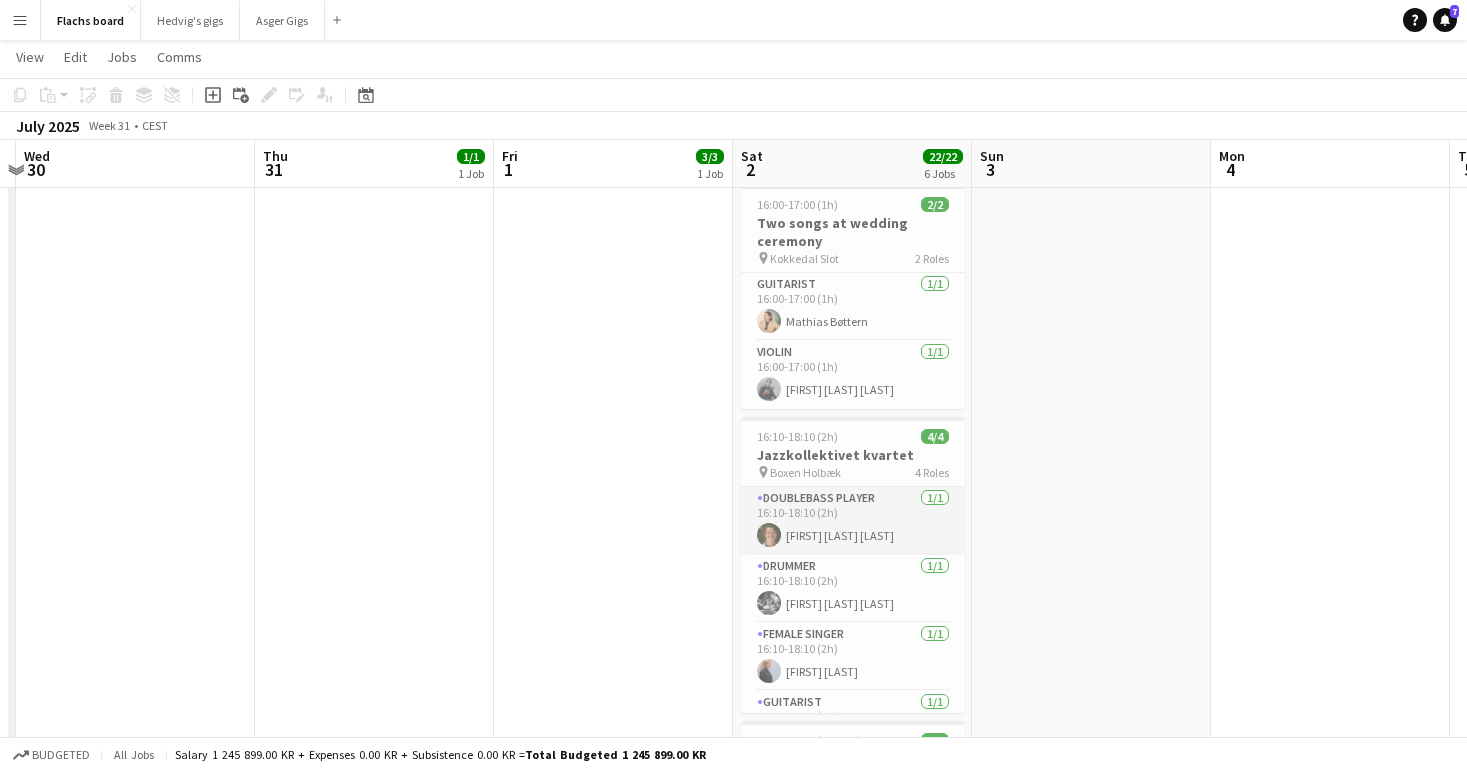 click on "Doublebass Player   1/1   16:10-18:10 (2h)
Thomas Cortes Thorup" at bounding box center (853, 521) 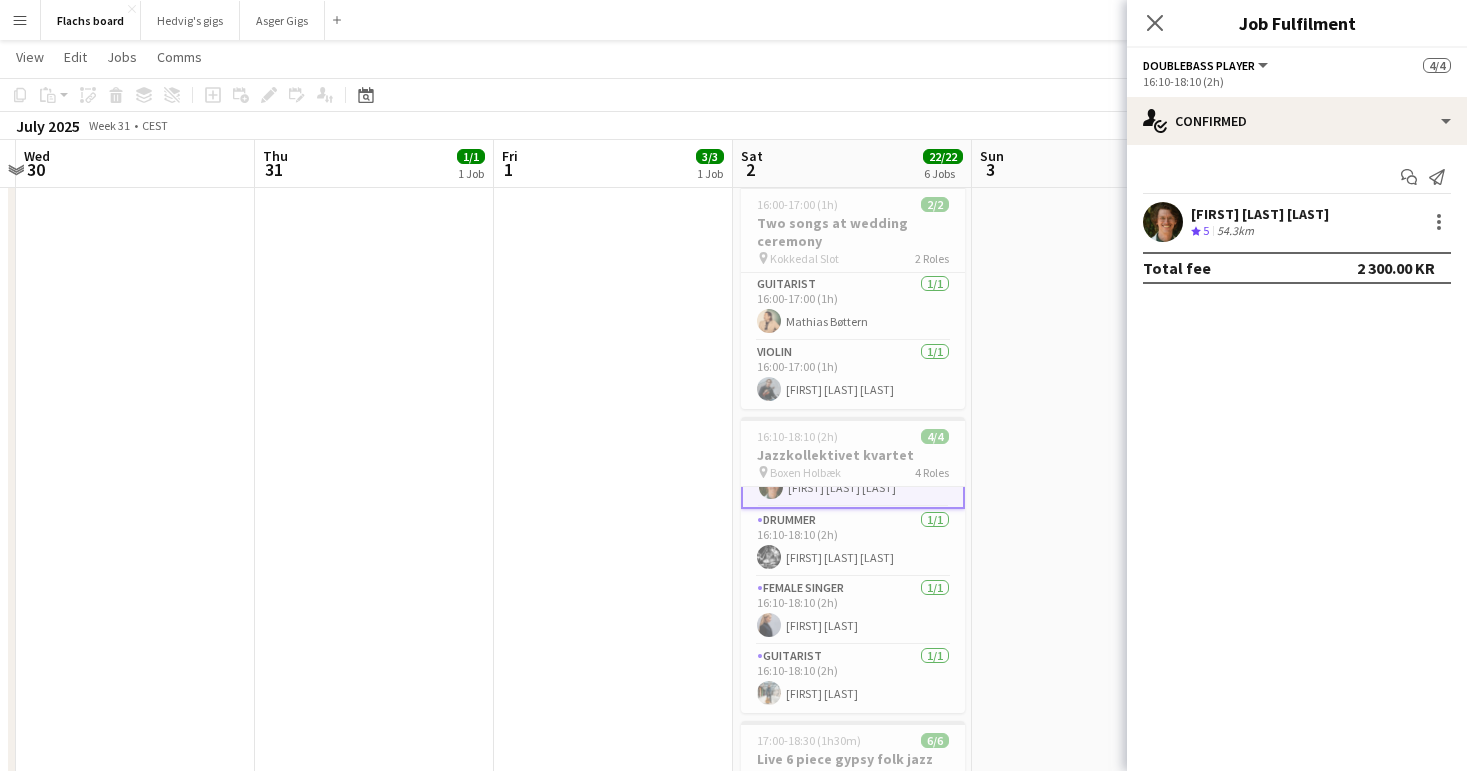 click on "17:00-21:30 (4h30m)    3/3   "Groove & Soul Session" Kurhotel Skodsborg Lobby Tunes 2025
pin
Kurhotel Skodsborg   3 Roles   Doublebass Player   1/1   17:00-21:30 (4h30m)
Anton Tancredi  Female Singer   1/1   17:00-21:30 (4h30m)
Sofie Niebuhr McQueen  Guitarist   1/1   17:00-21:30 (4h30m)
Andreas Carlslund Melskens" at bounding box center (613, 715) 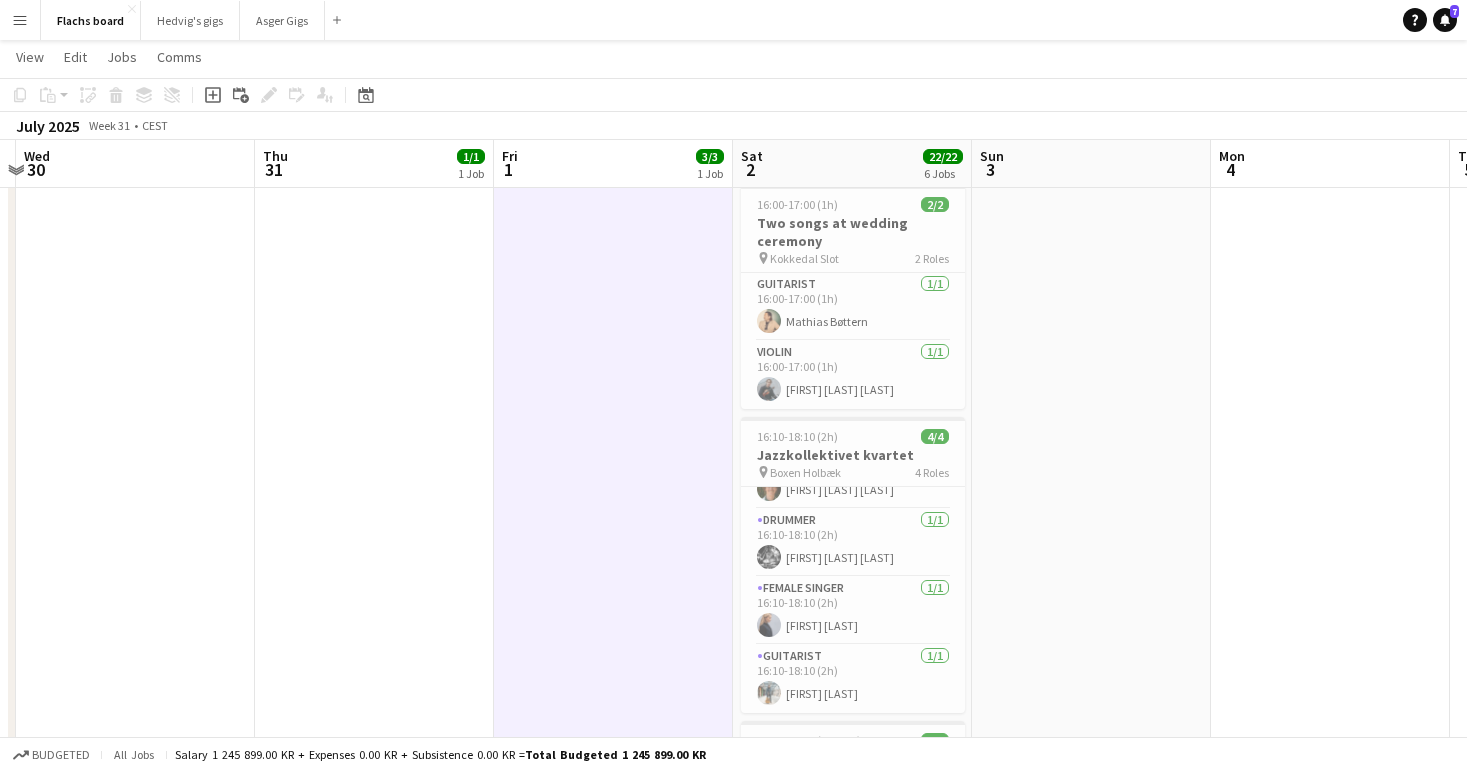 scroll, scrollTop: 496, scrollLeft: 0, axis: vertical 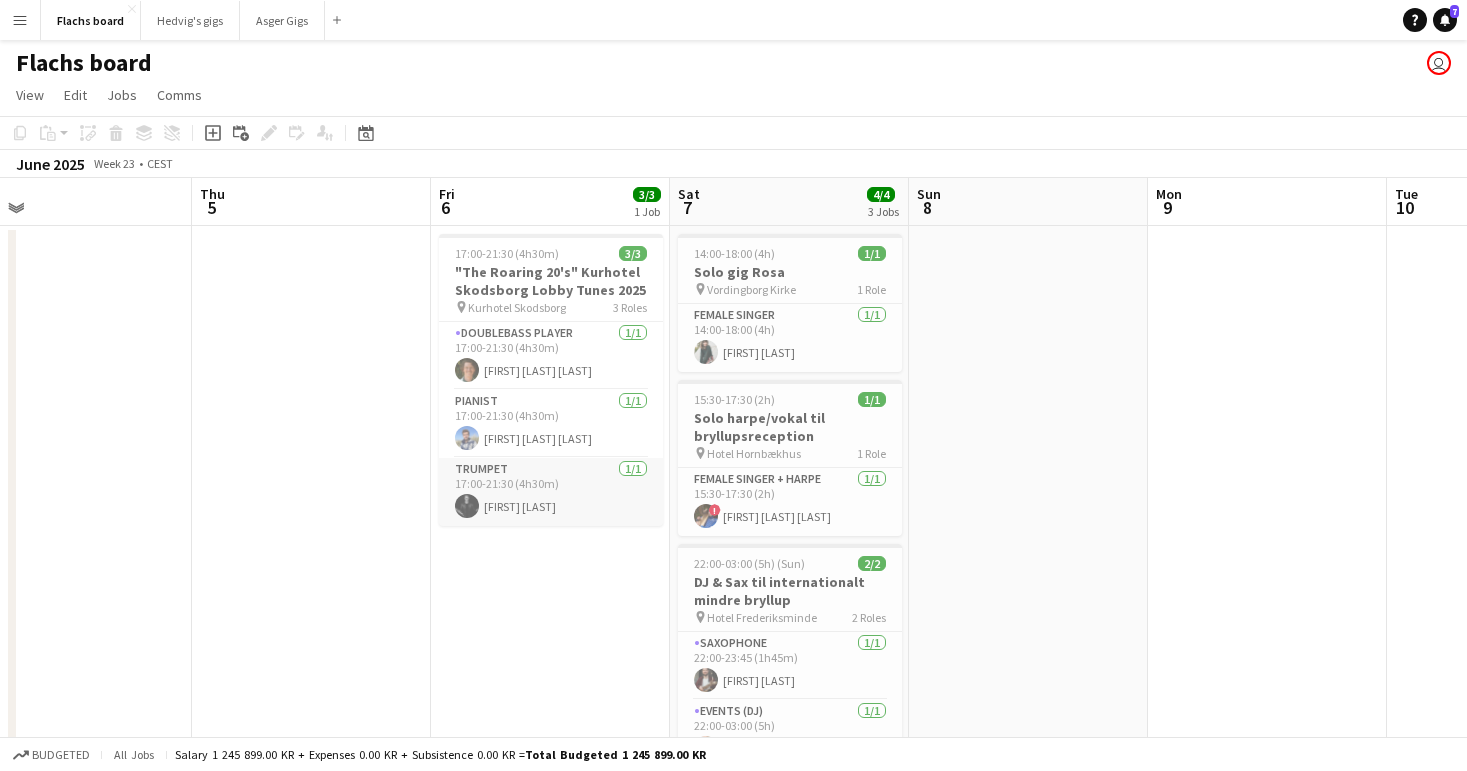click on "Trumpet   1/1   17:00-21:30 (4h30m)
Asbjørn Kamban" at bounding box center [551, 492] 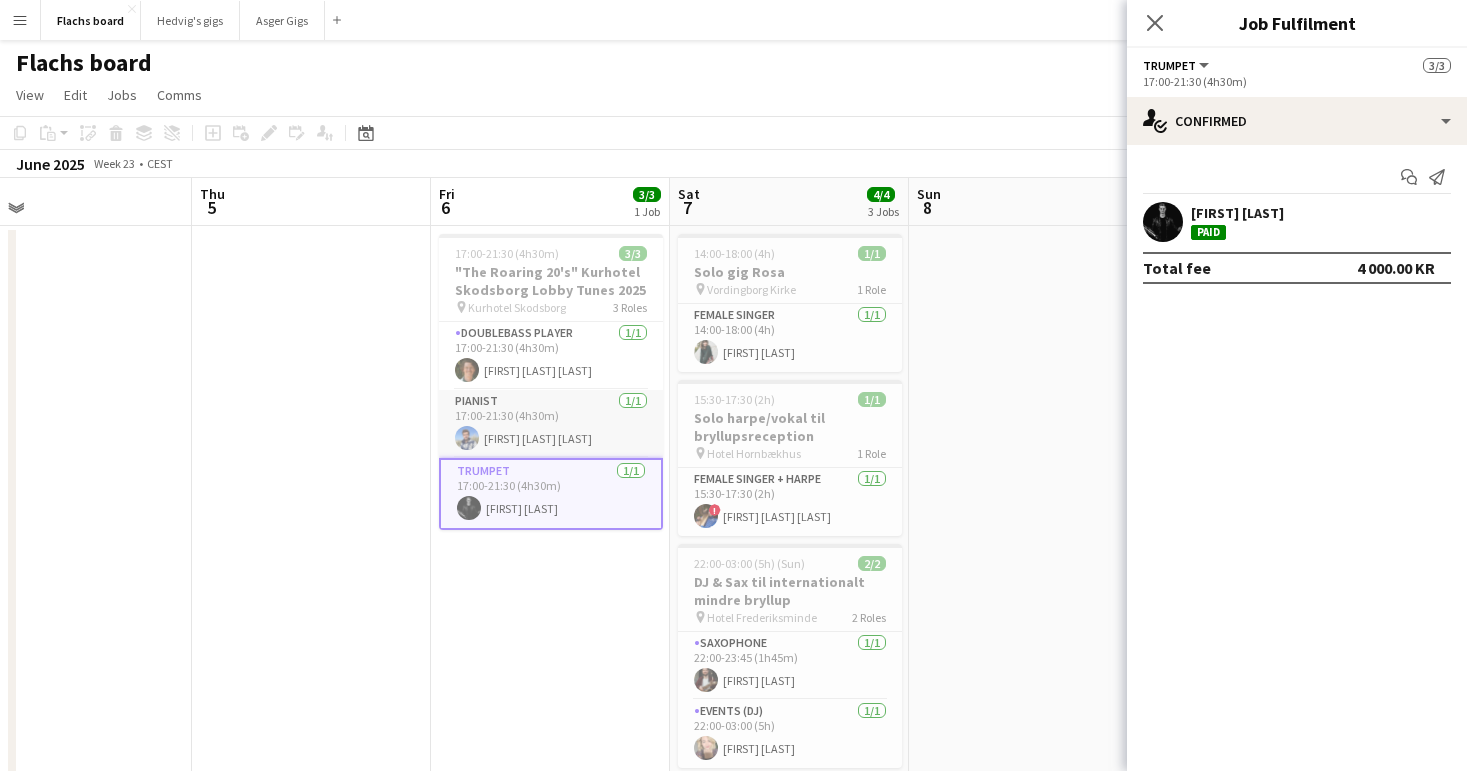 click on "Pianist   1/1   17:00-21:30 (4h30m)
Alfred Lohmann Ocansey" at bounding box center (551, 424) 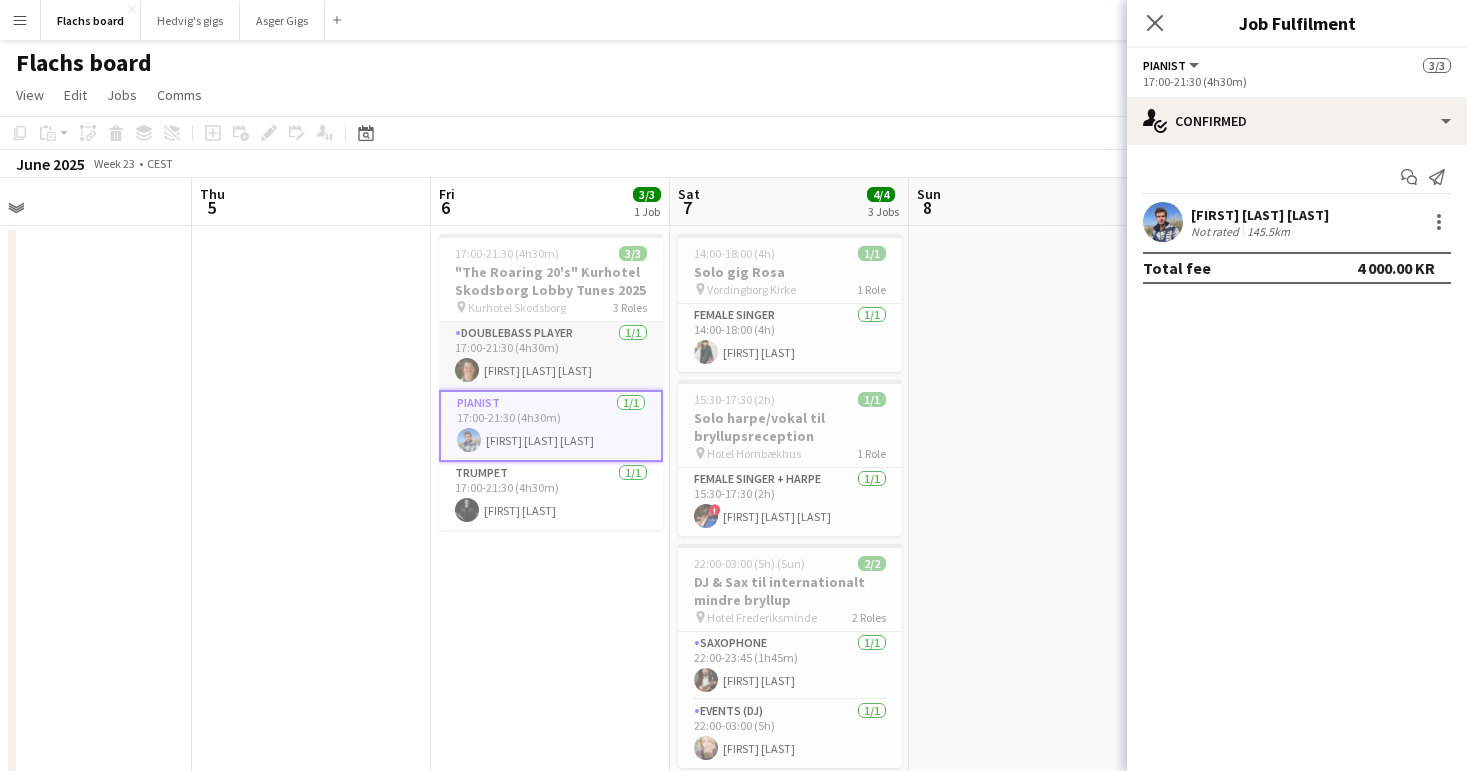 click on "Doublebass Player   1/1   17:00-21:30 (4h30m)
Thomas Cortes Thorup" at bounding box center (551, 356) 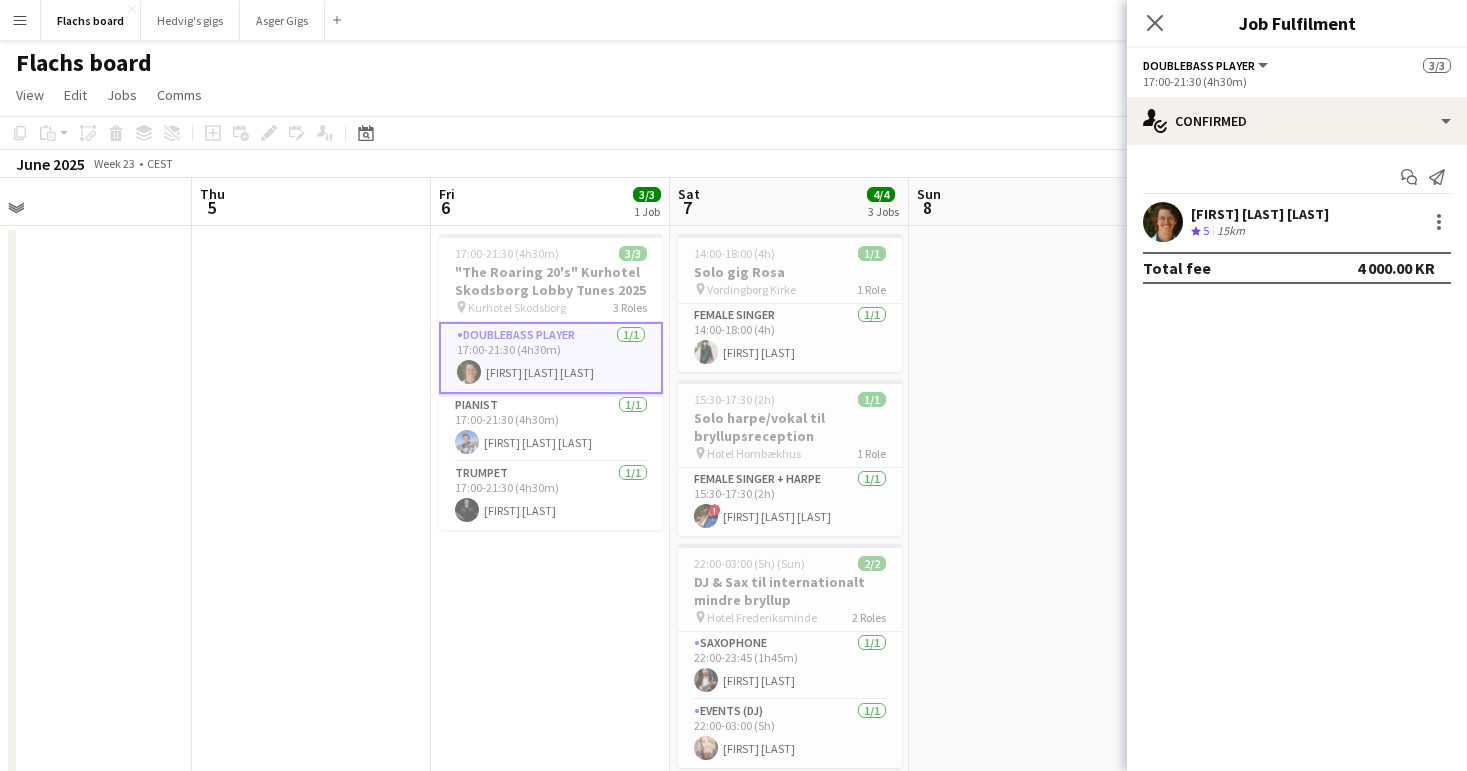 click at bounding box center [311, 1214] 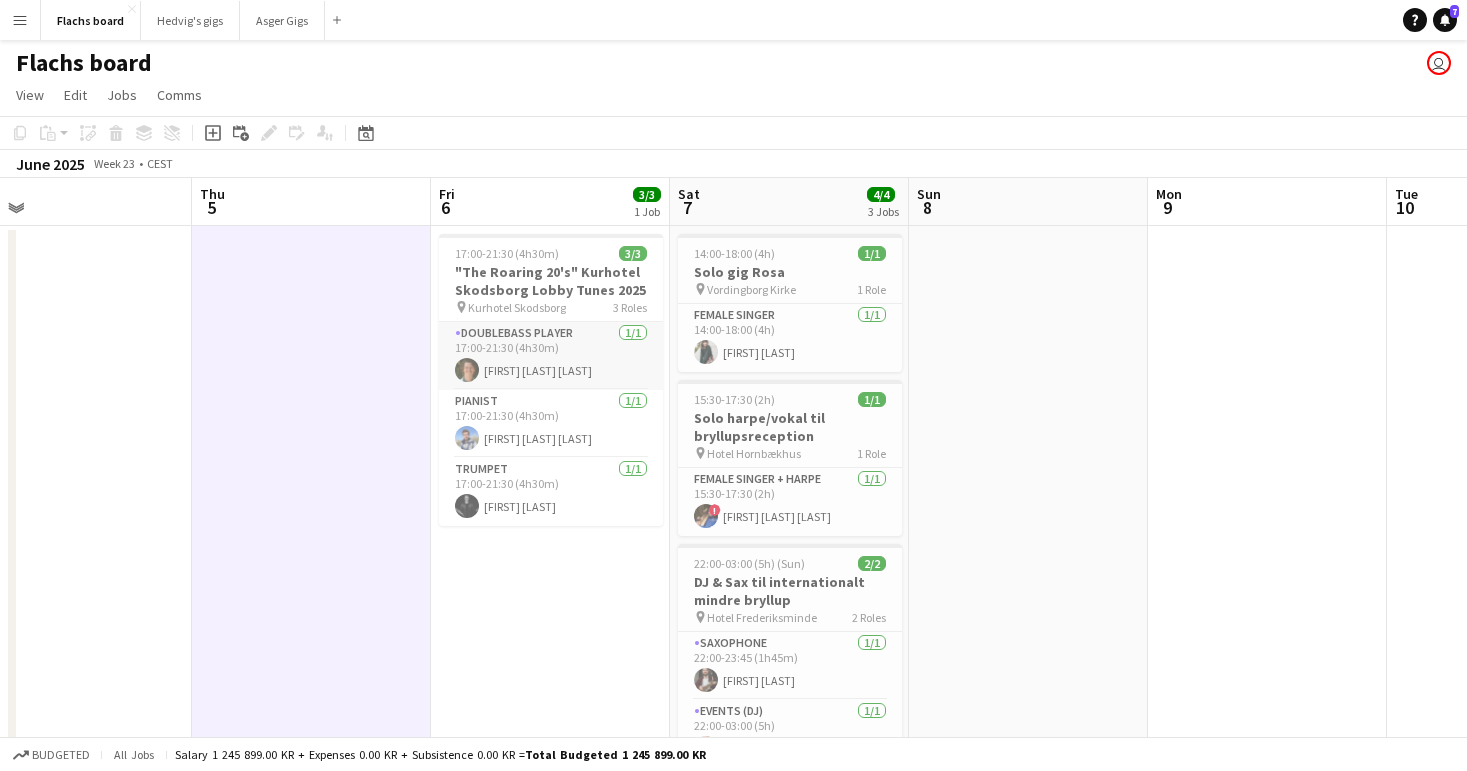 click on "Doublebass Player   1/1   17:00-21:30 (4h30m)
Thomas Cortes Thorup" at bounding box center (551, 356) 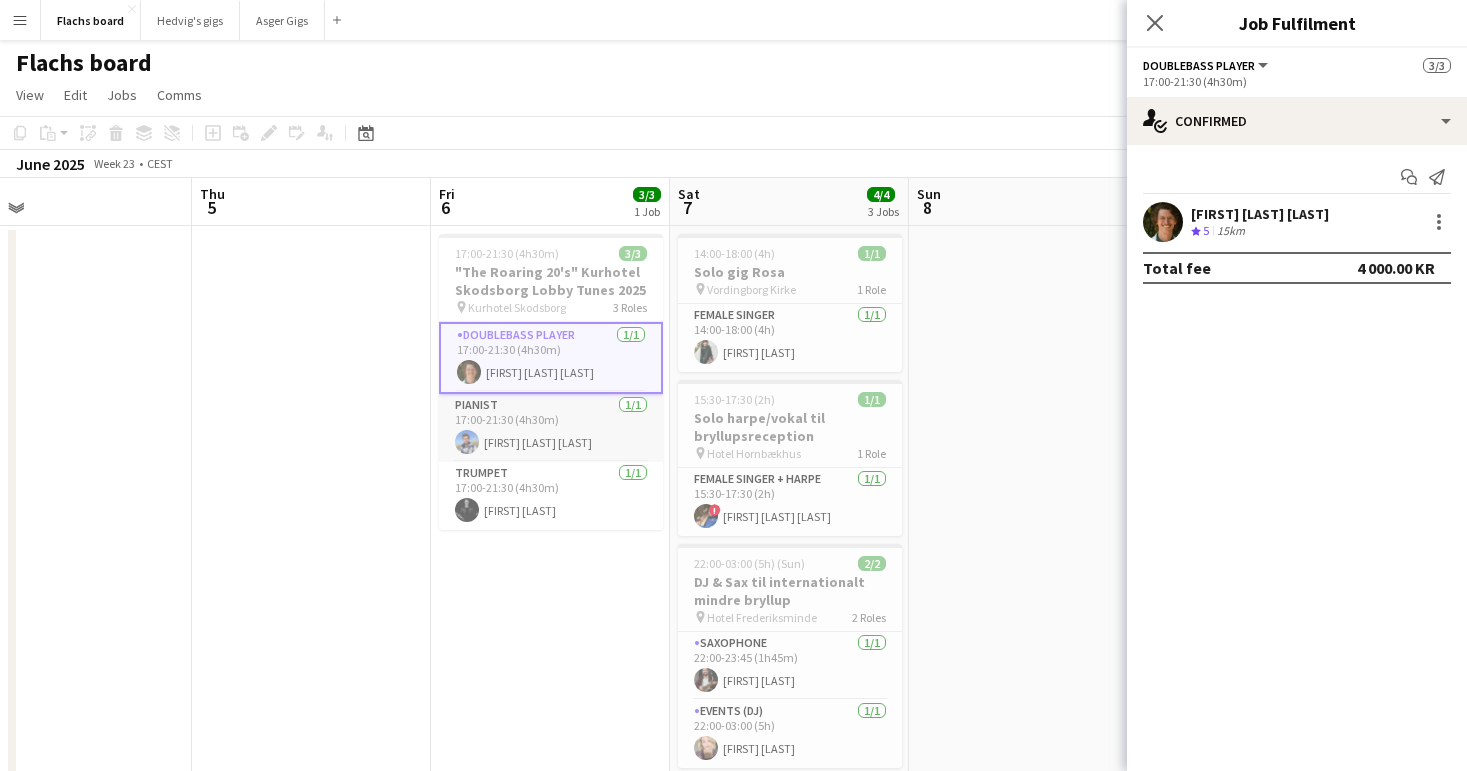 click on "Pianist   1/1   17:00-21:30 (4h30m)
Alfred Lohmann Ocansey" at bounding box center (551, 428) 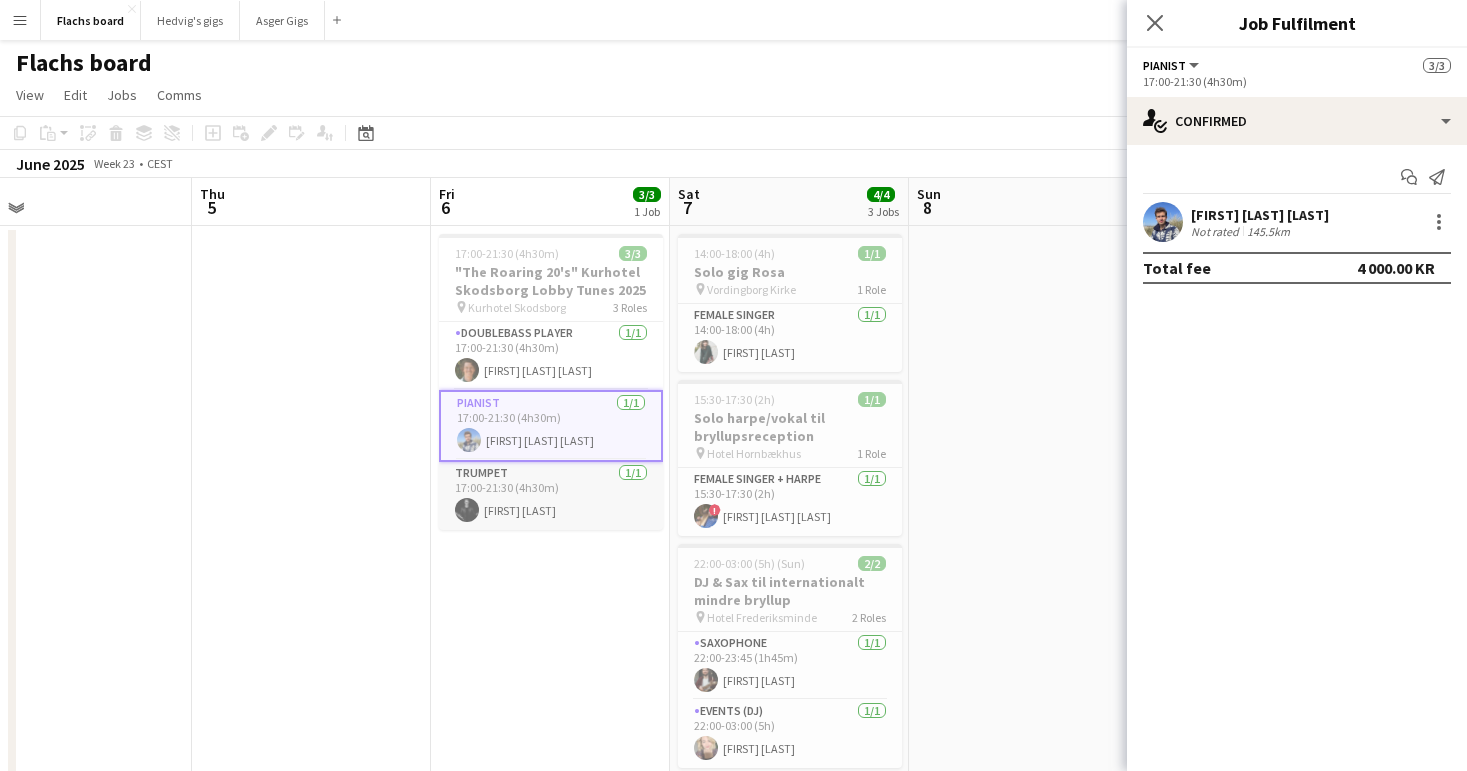 click on "Trumpet   1/1   17:00-21:30 (4h30m)
Asbjørn Kamban" at bounding box center (551, 496) 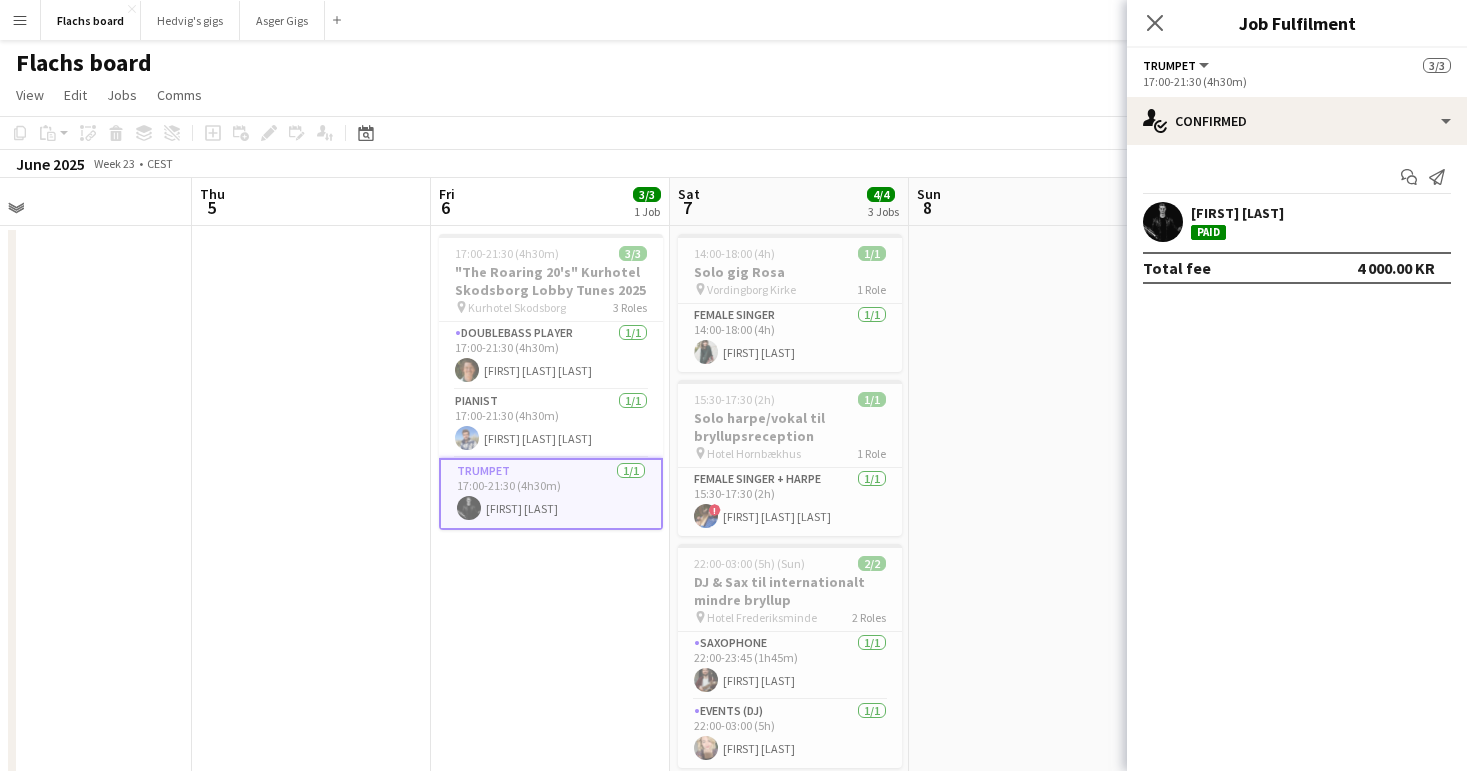 click at bounding box center (311, 1214) 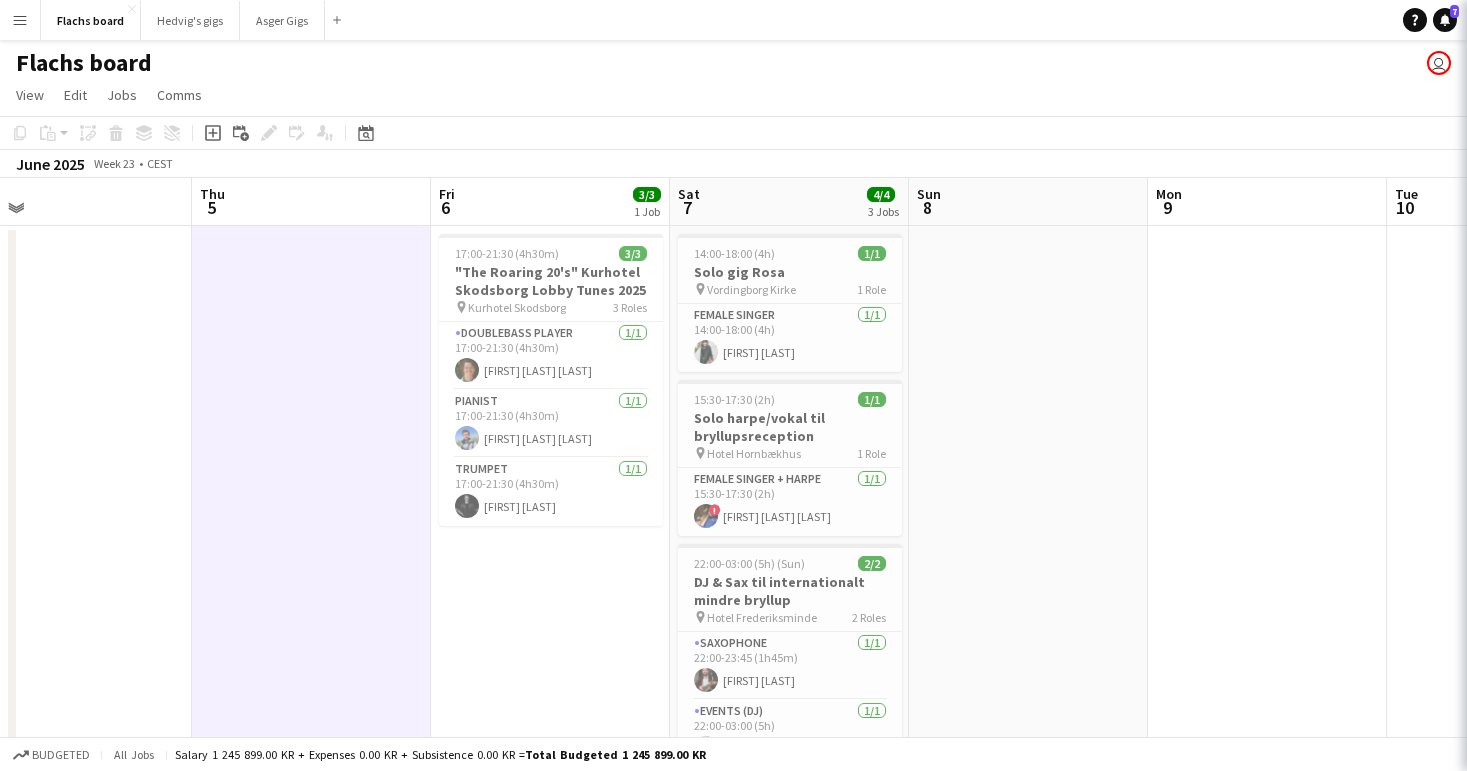 scroll, scrollTop: 0, scrollLeft: 526, axis: horizontal 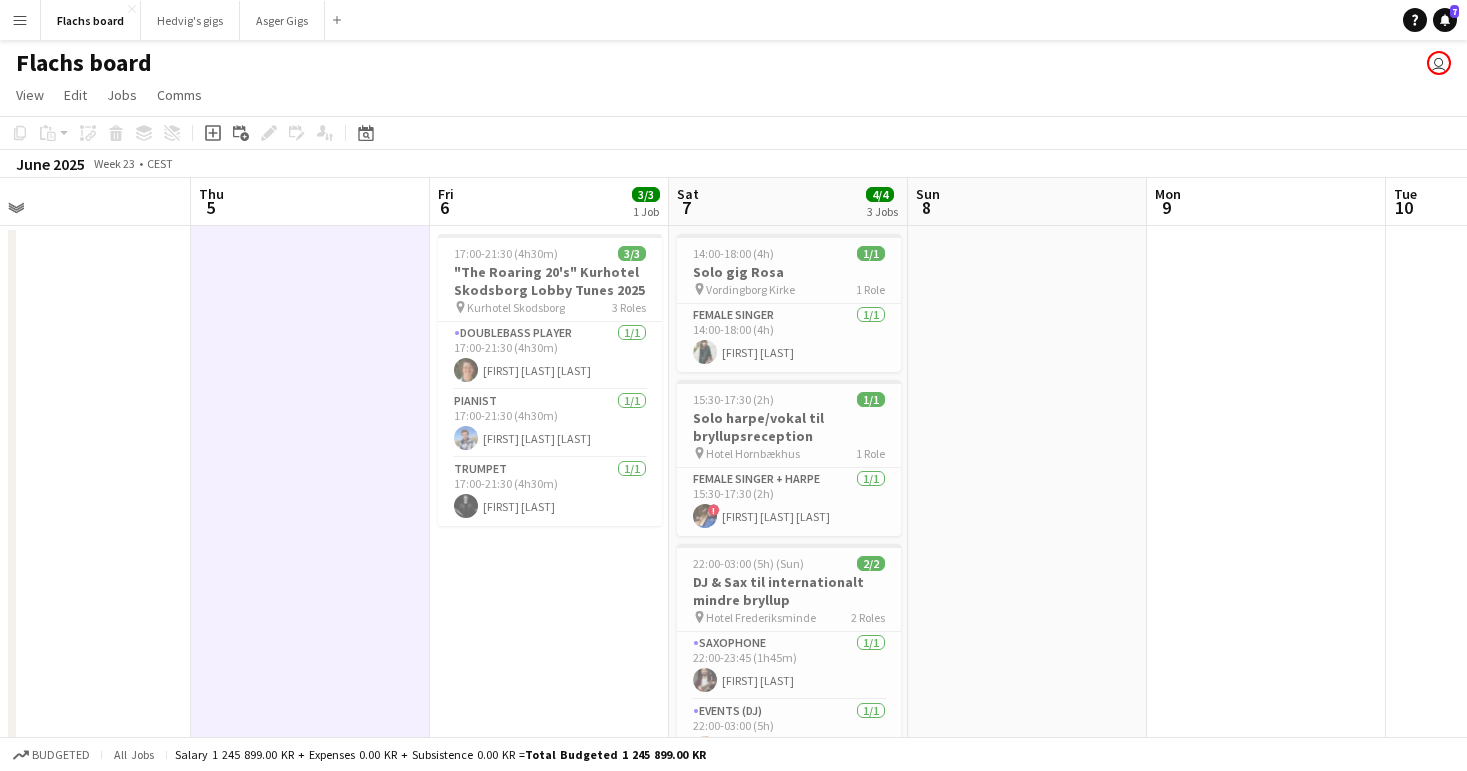 click on "Menu" at bounding box center (20, 20) 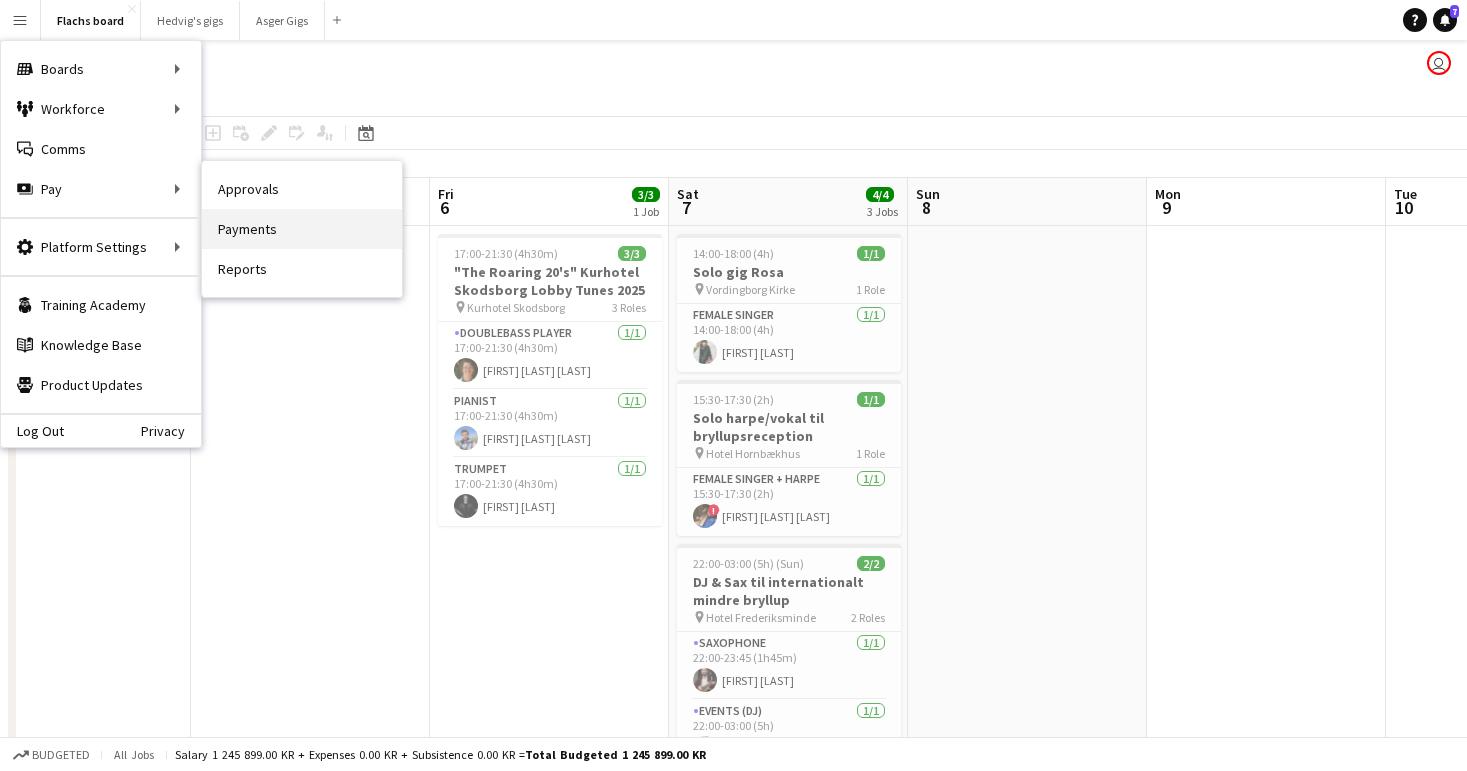 click on "Payments" at bounding box center (302, 229) 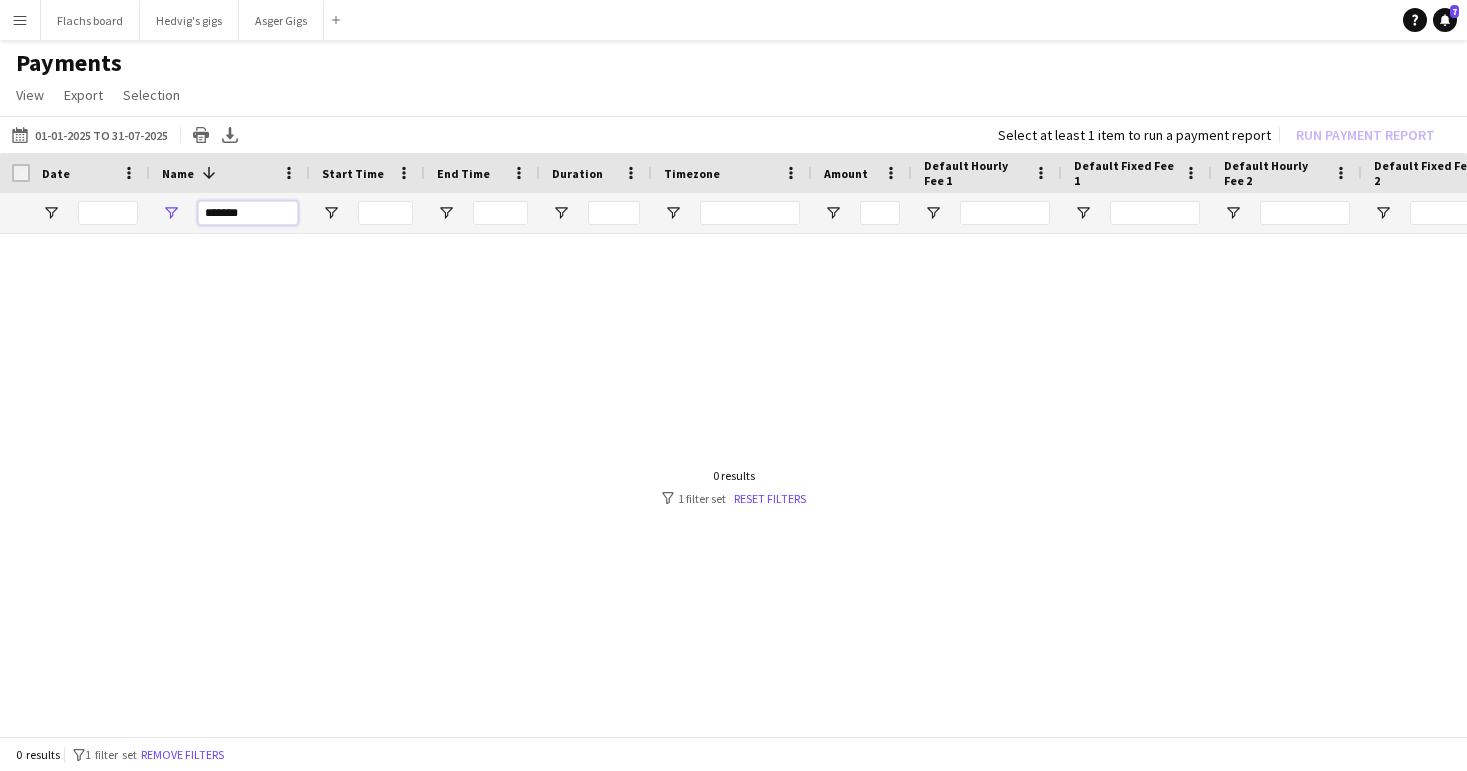 click on "*******" at bounding box center (248, 213) 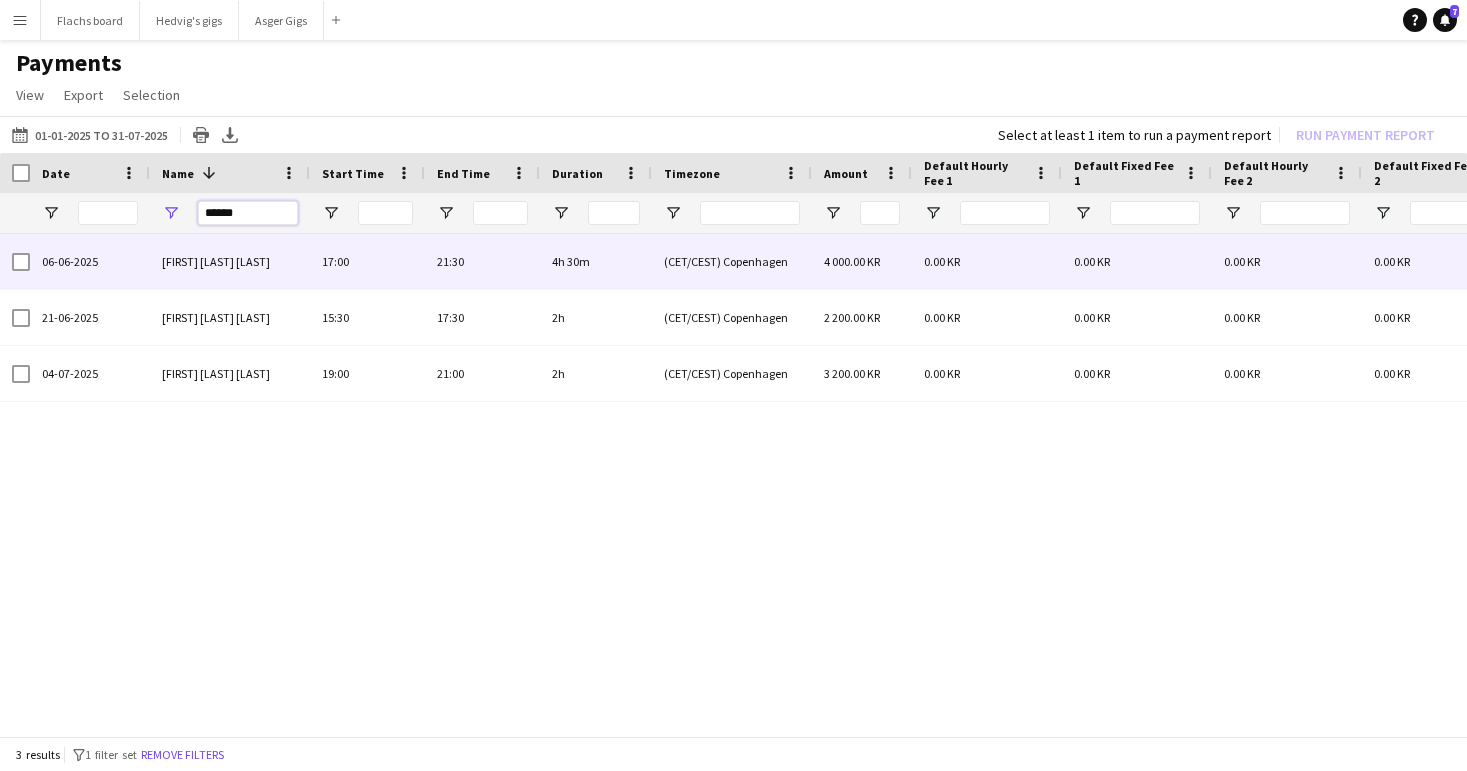 type on "******" 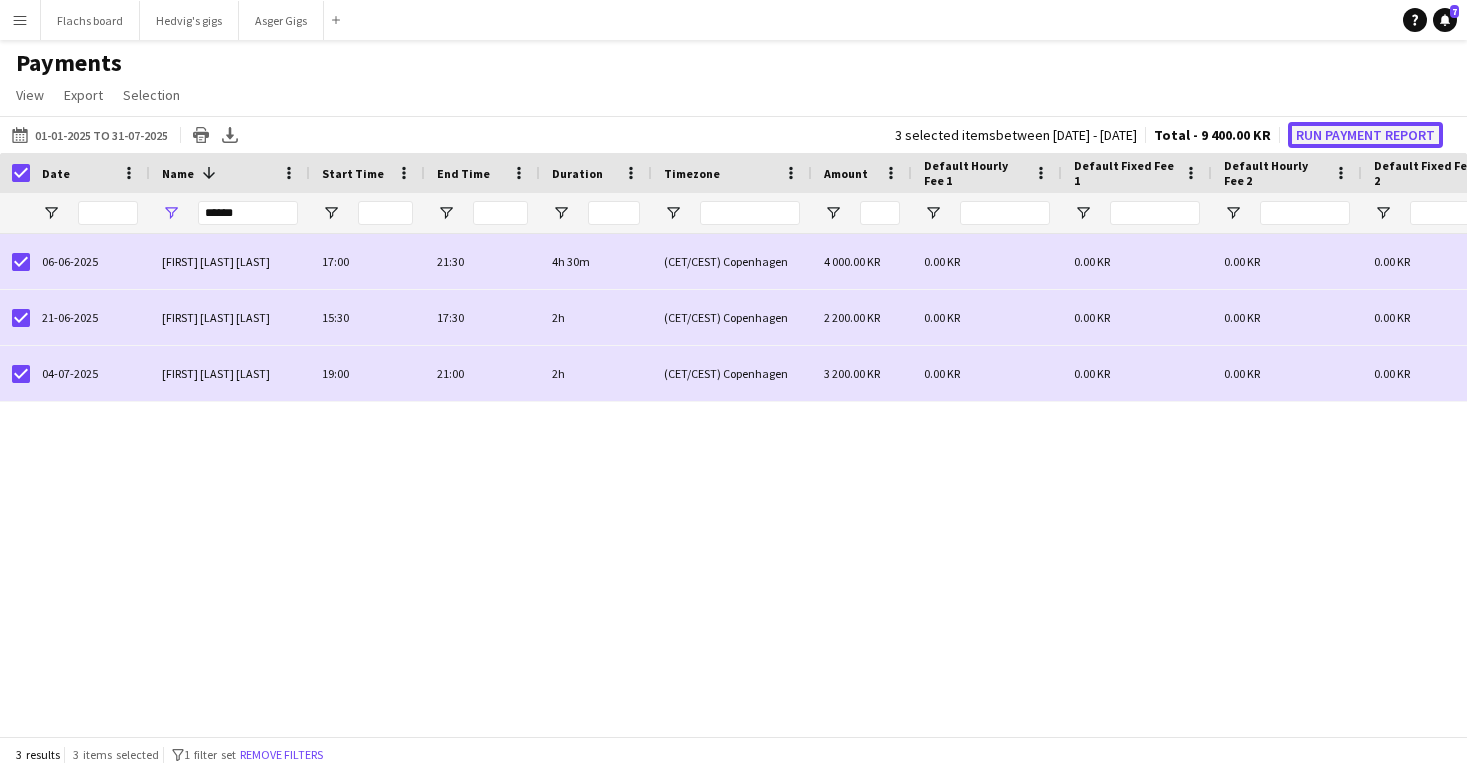 click on "Run Payment Report" 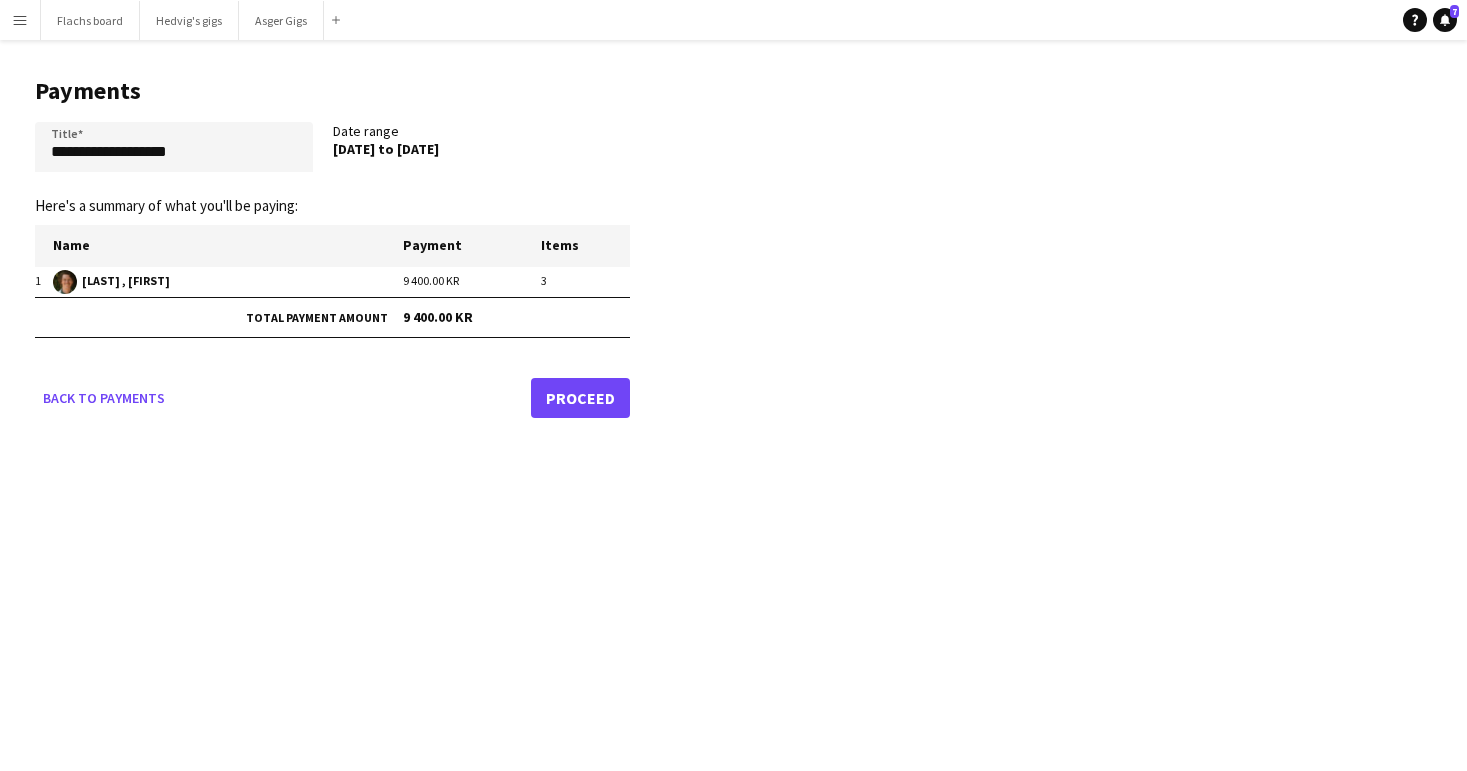 click on "Proceed" 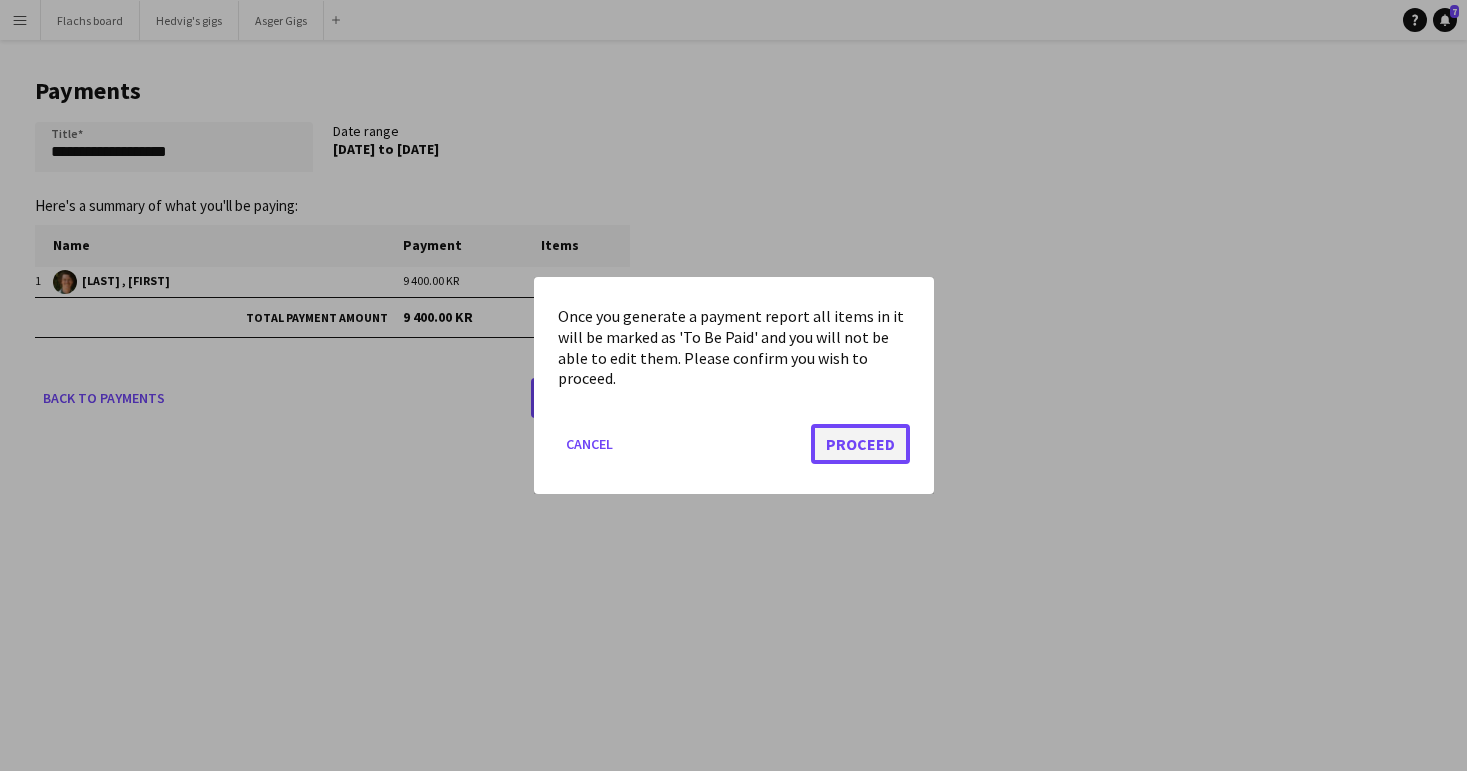 click on "Proceed" 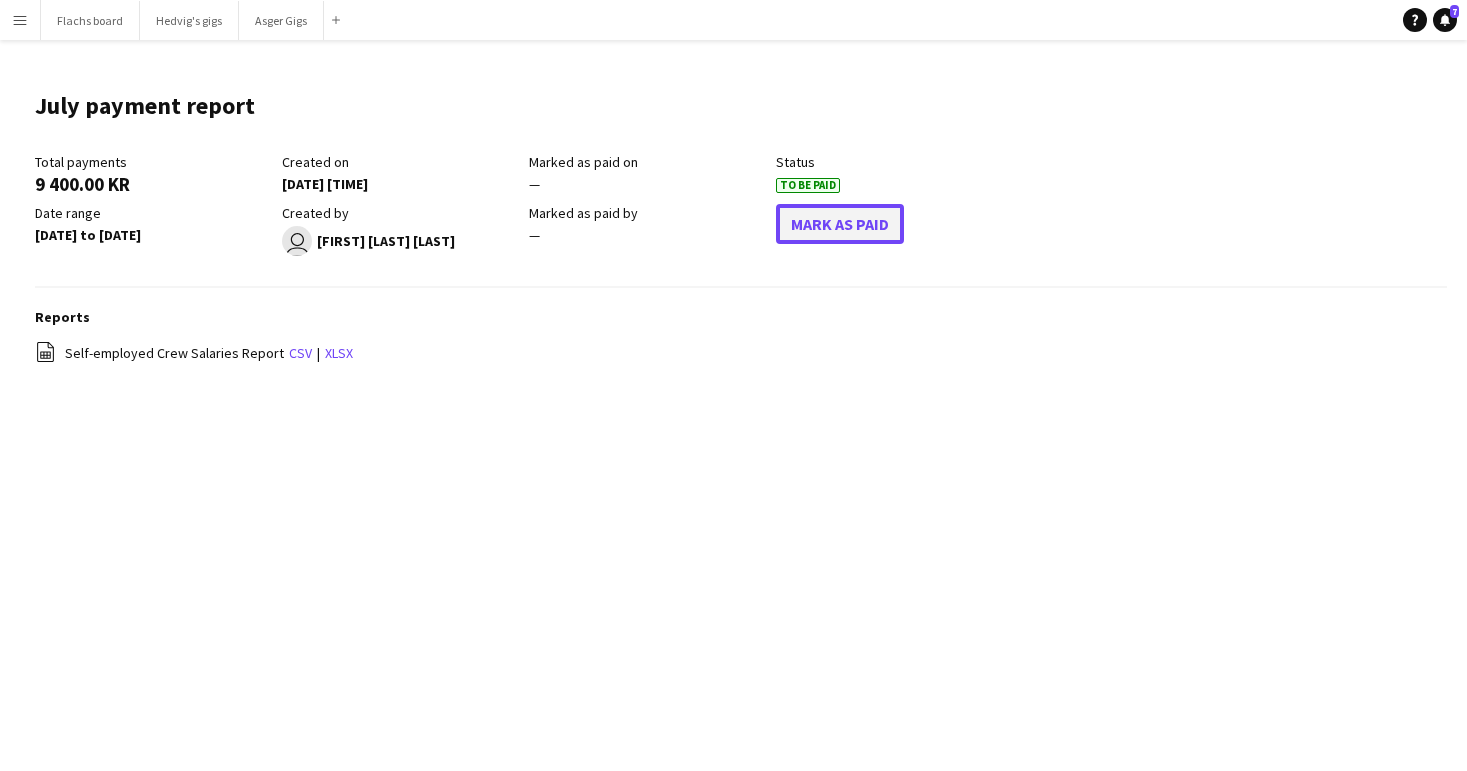click on "Mark As Paid" 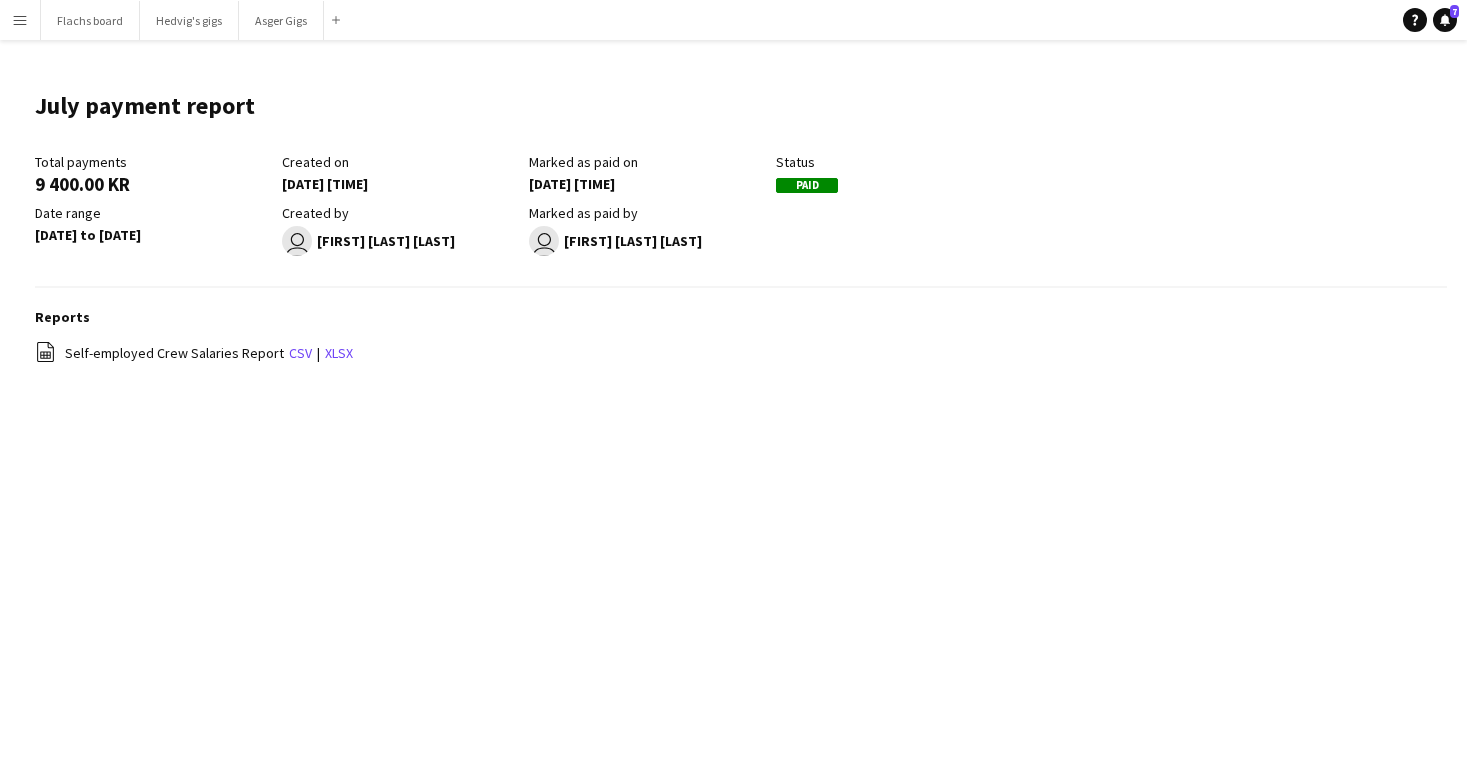 click on "Menu" at bounding box center (20, 20) 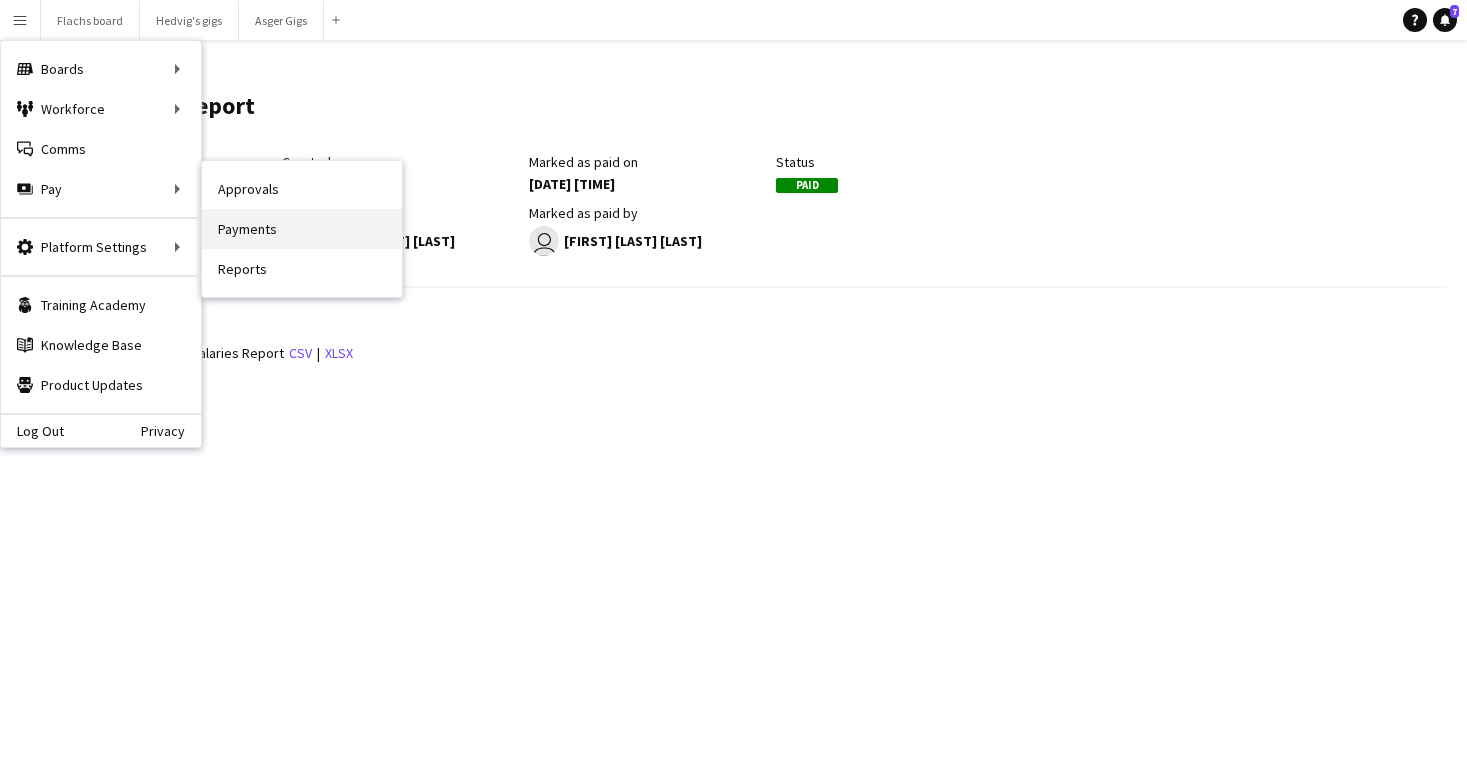click on "Payments" at bounding box center (302, 229) 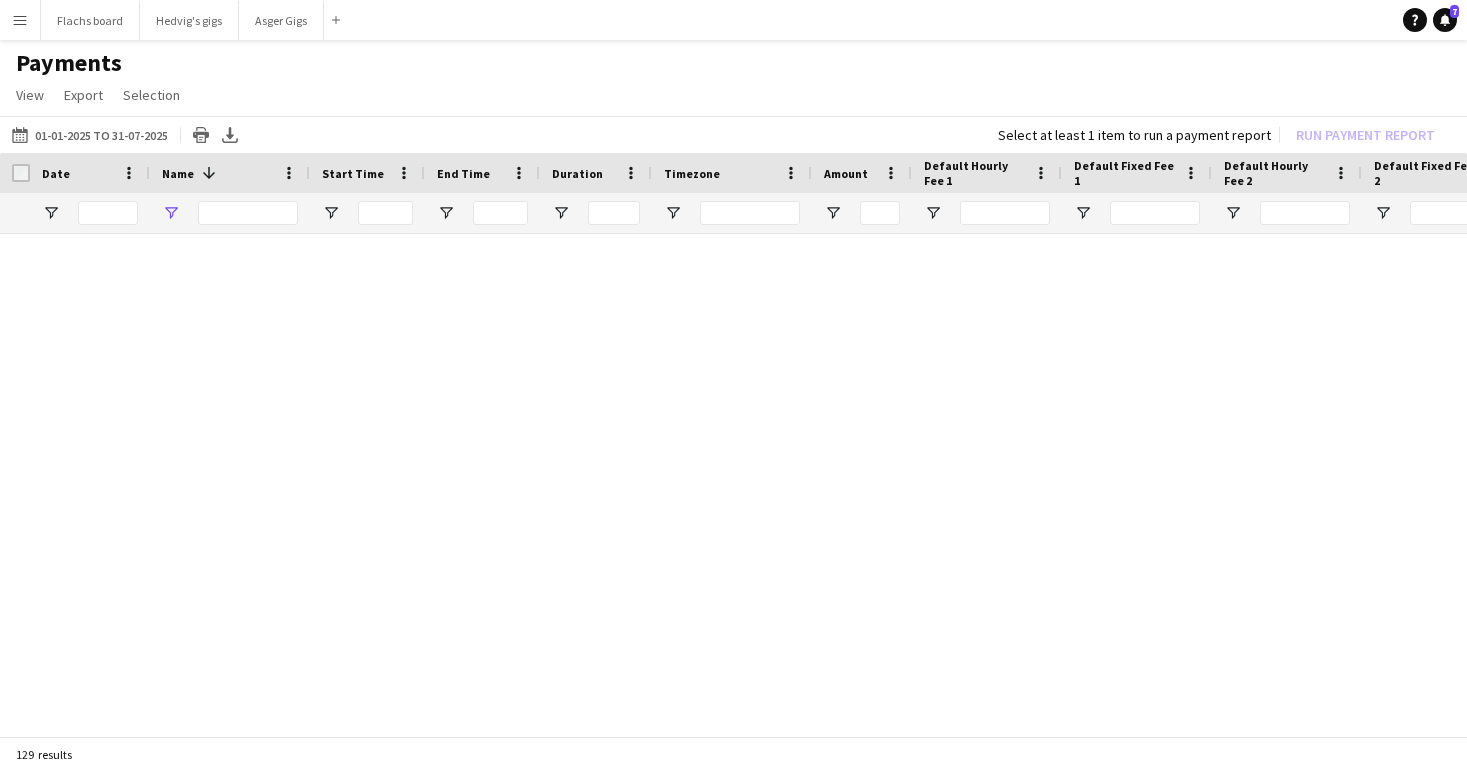 type on "******" 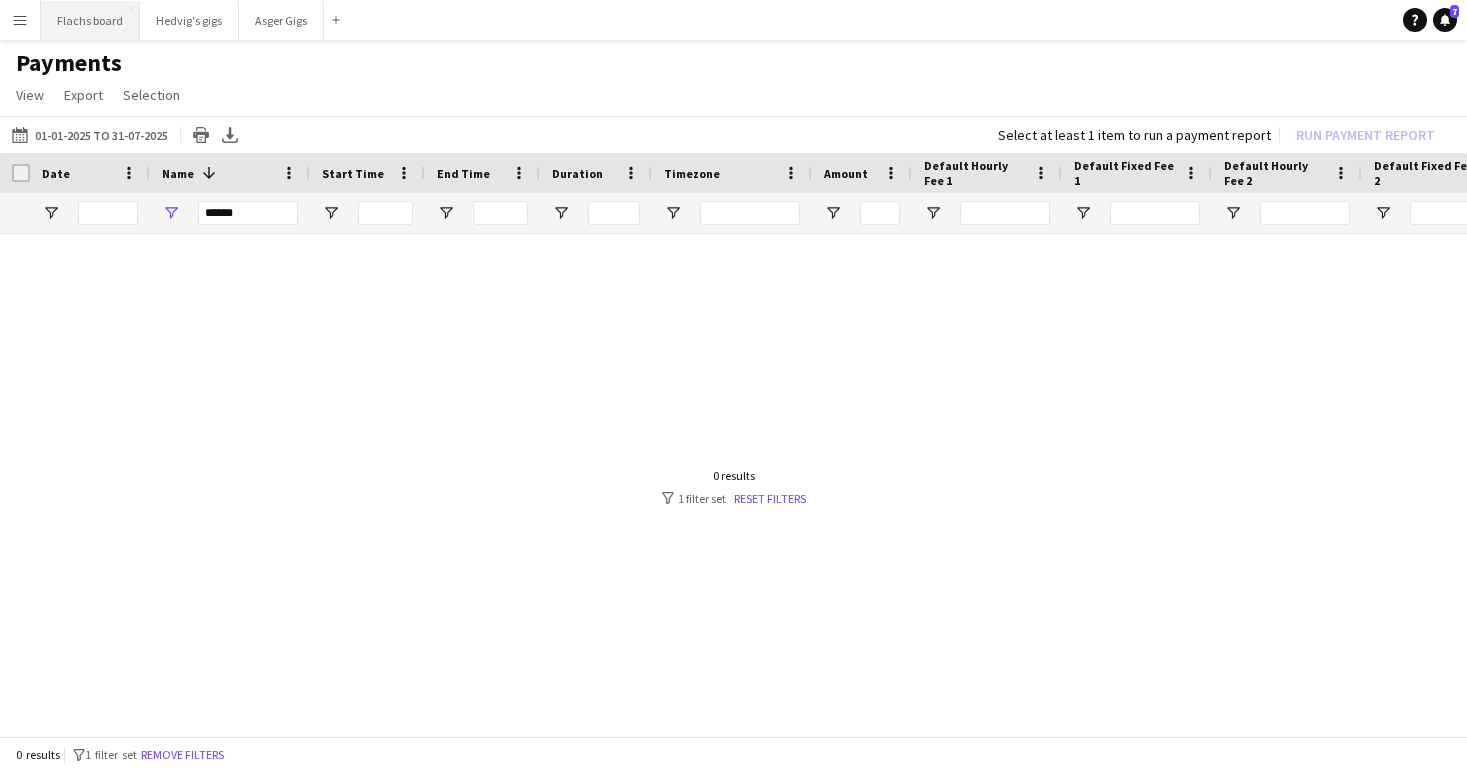 click on "Flachs board
Close" at bounding box center [90, 20] 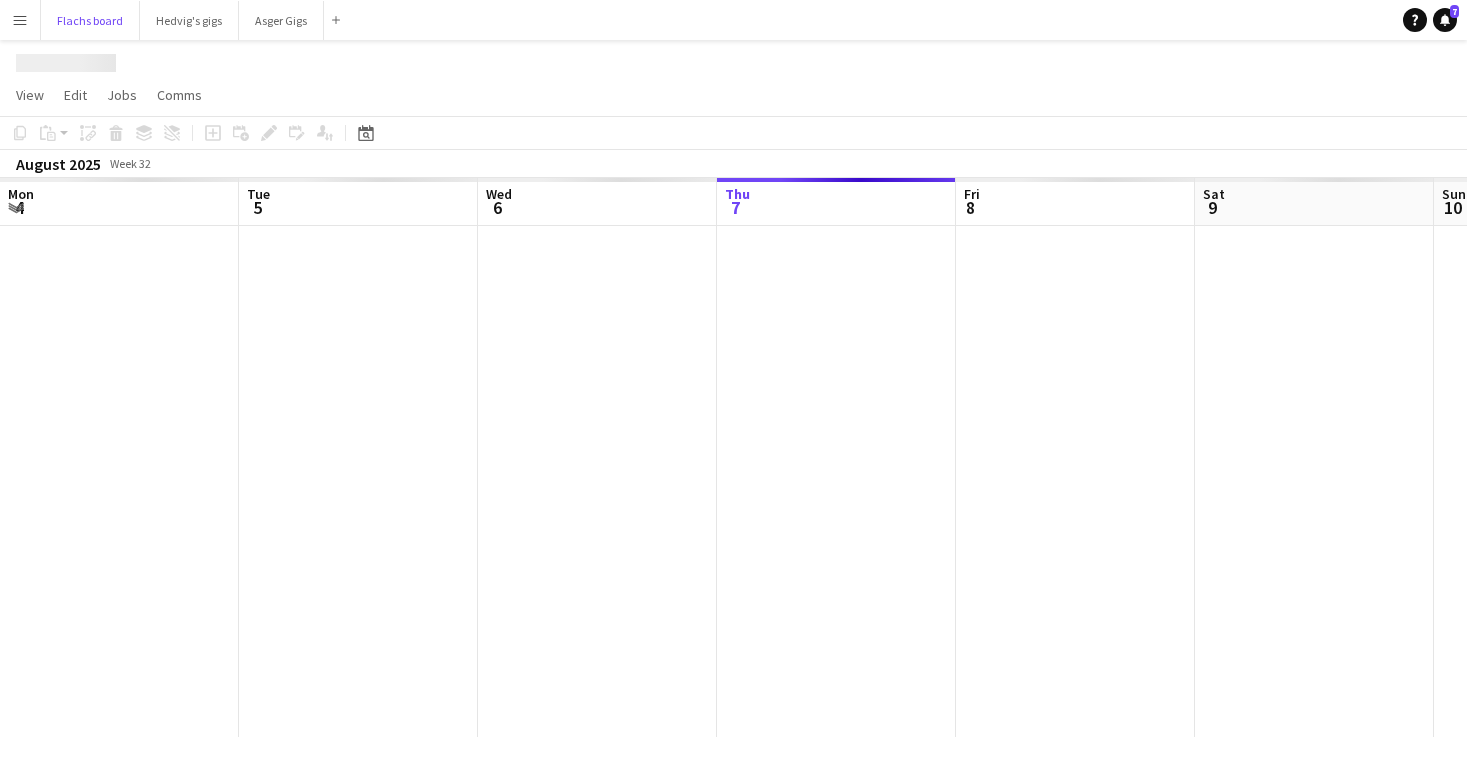 scroll, scrollTop: 0, scrollLeft: 478, axis: horizontal 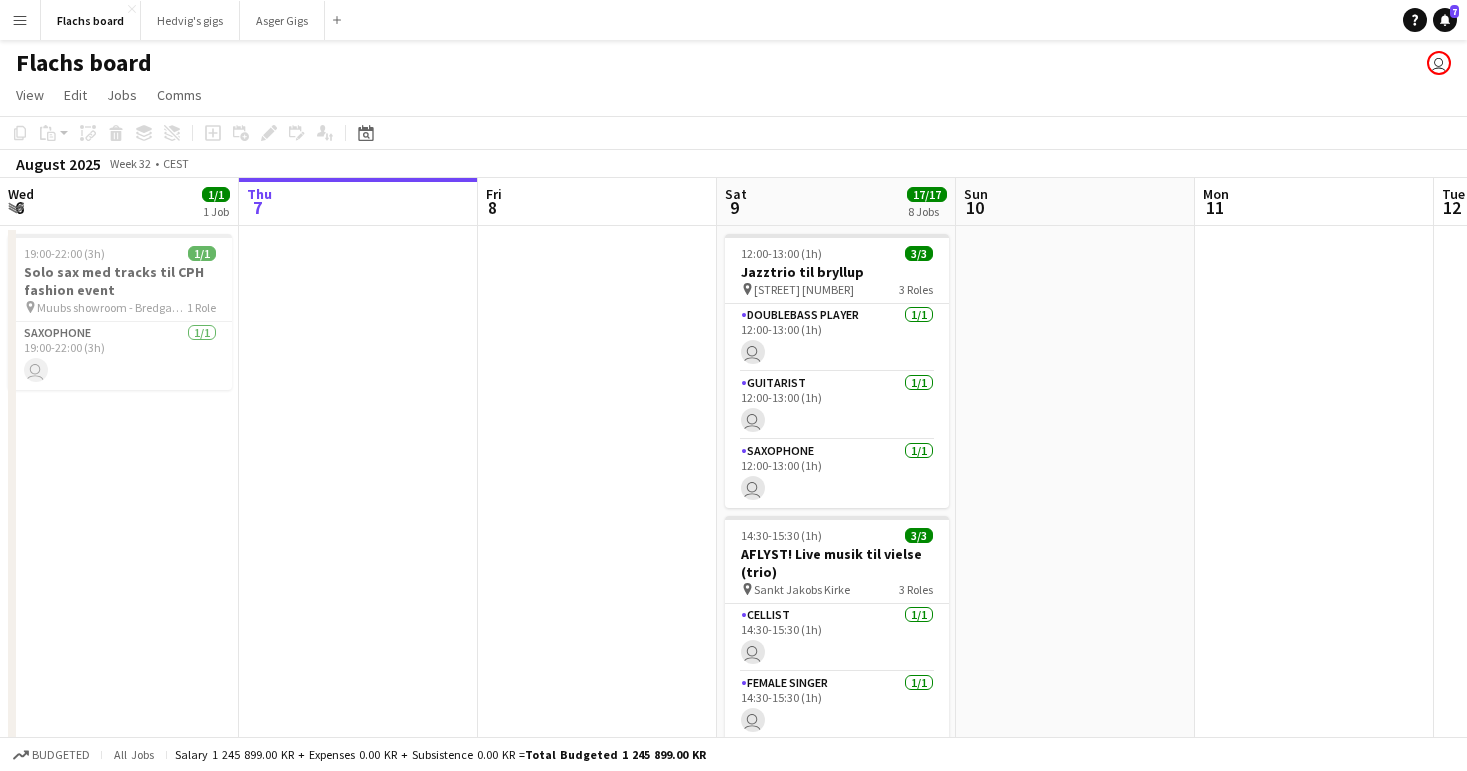 click on "Menu" at bounding box center (20, 20) 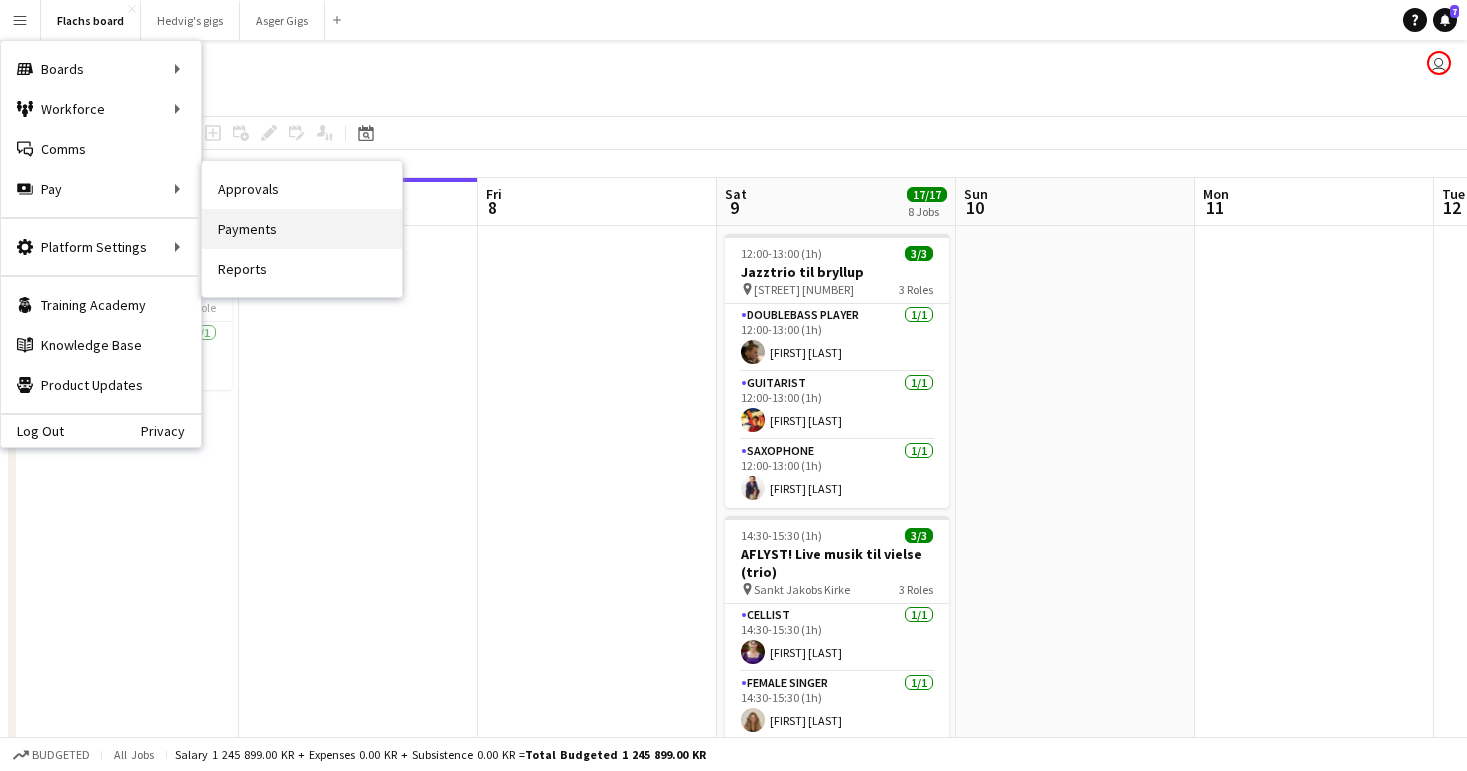 click on "Payments" at bounding box center (302, 229) 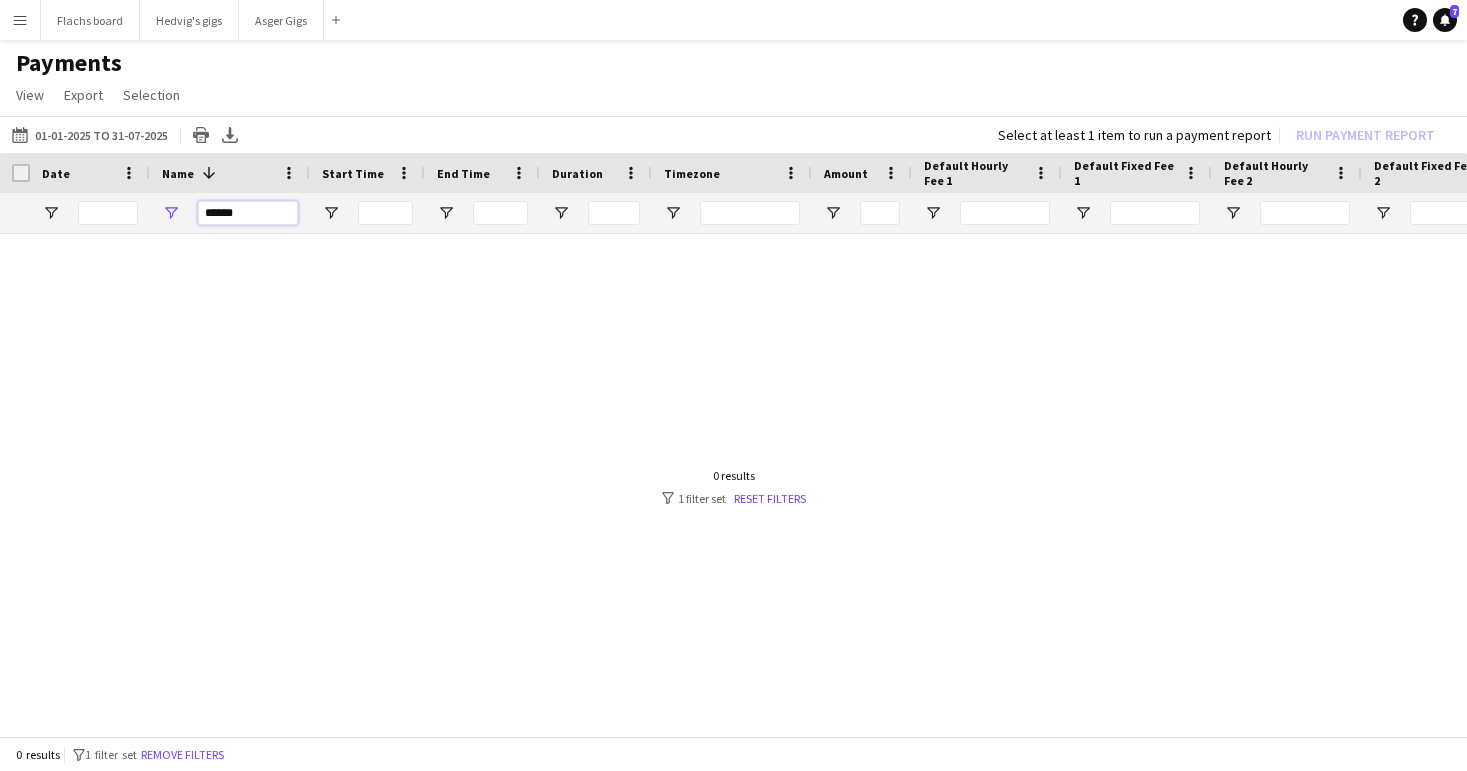 click on "******" at bounding box center (248, 213) 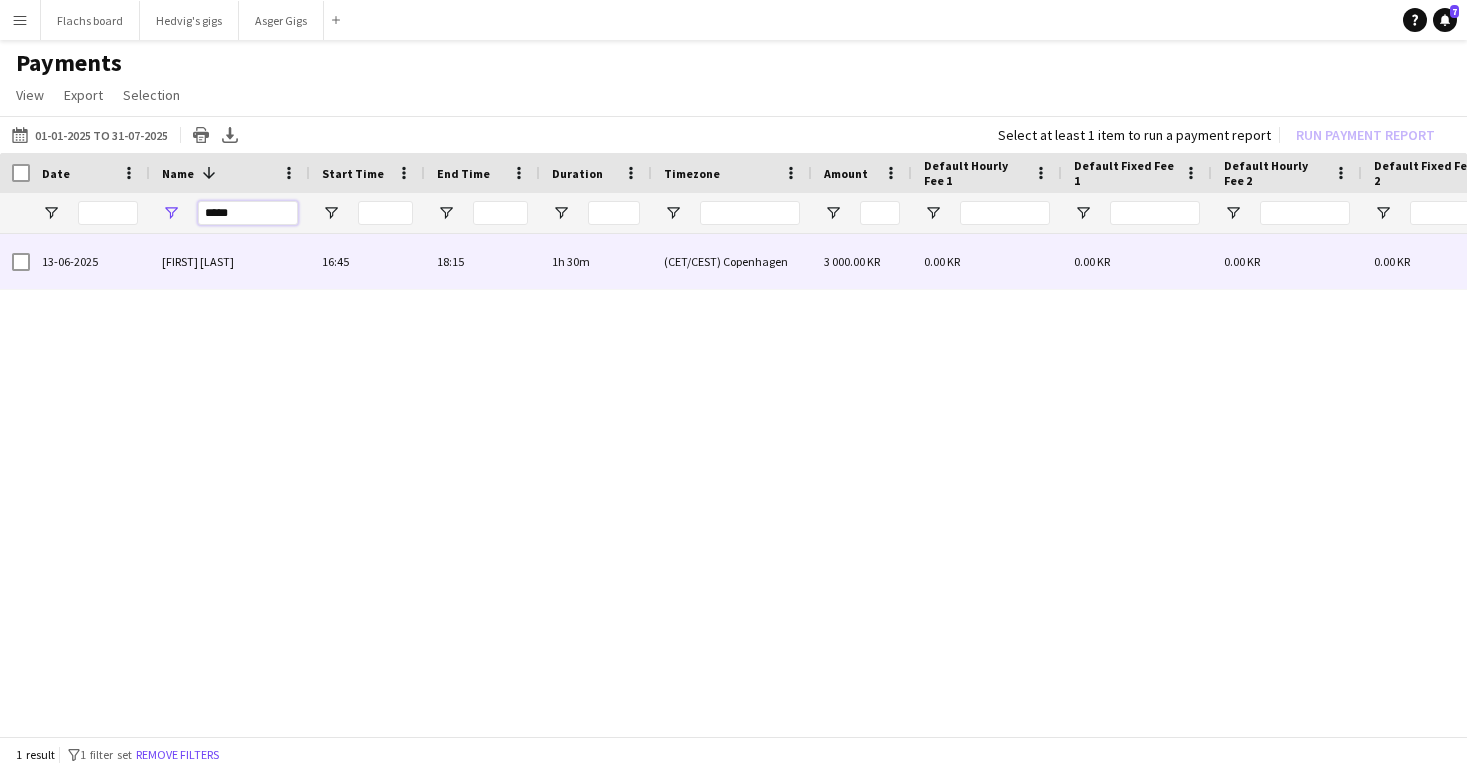 type on "*****" 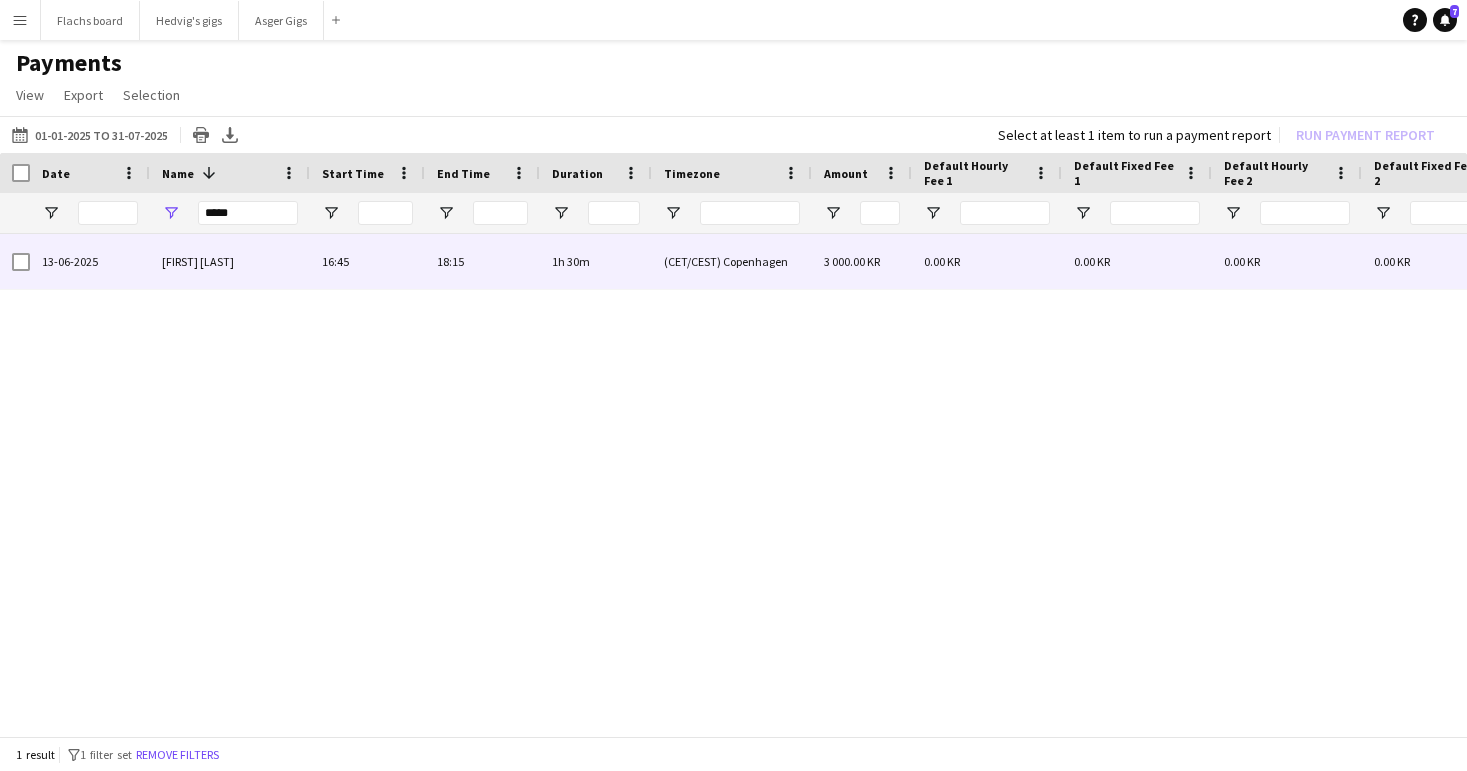 click at bounding box center [15, 261] 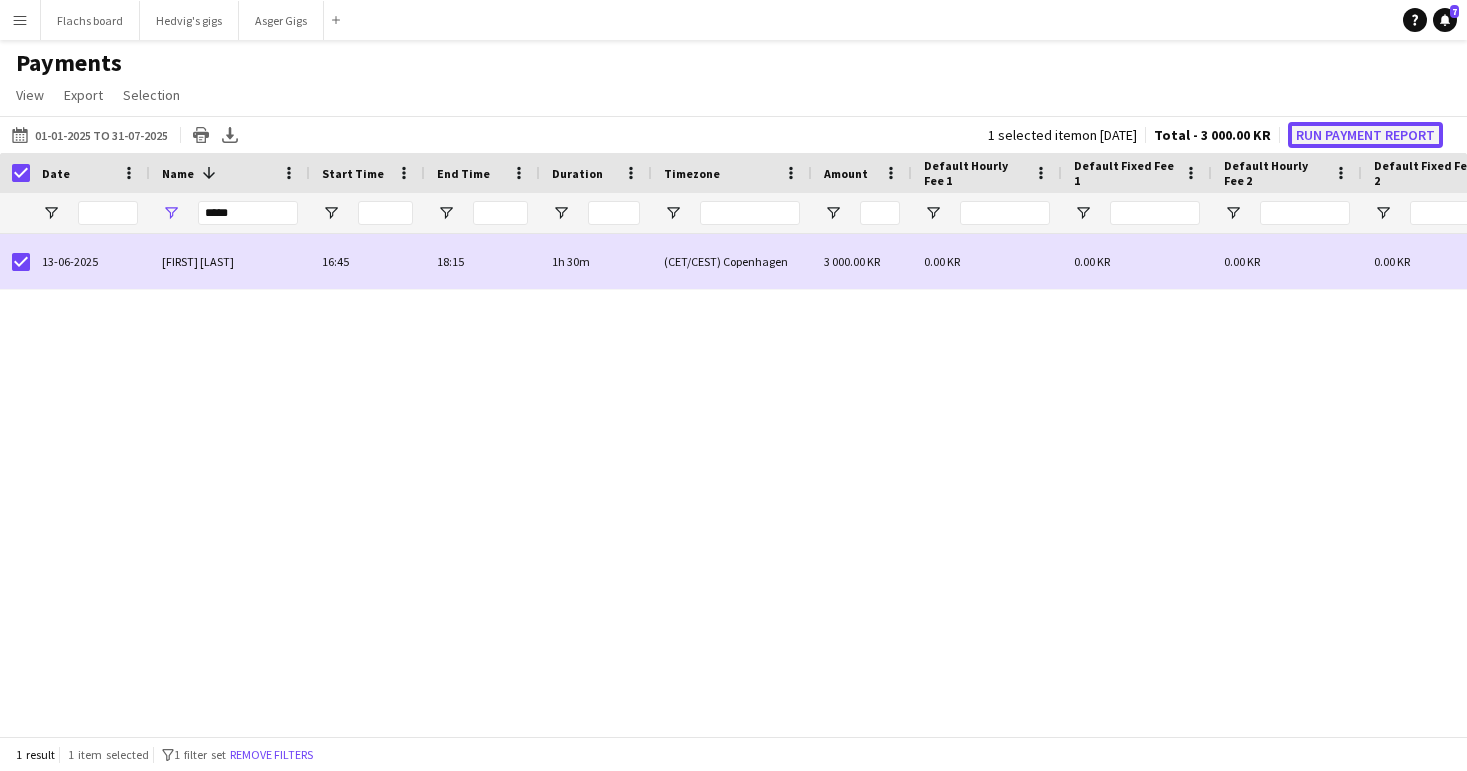 click on "Run Payment Report" 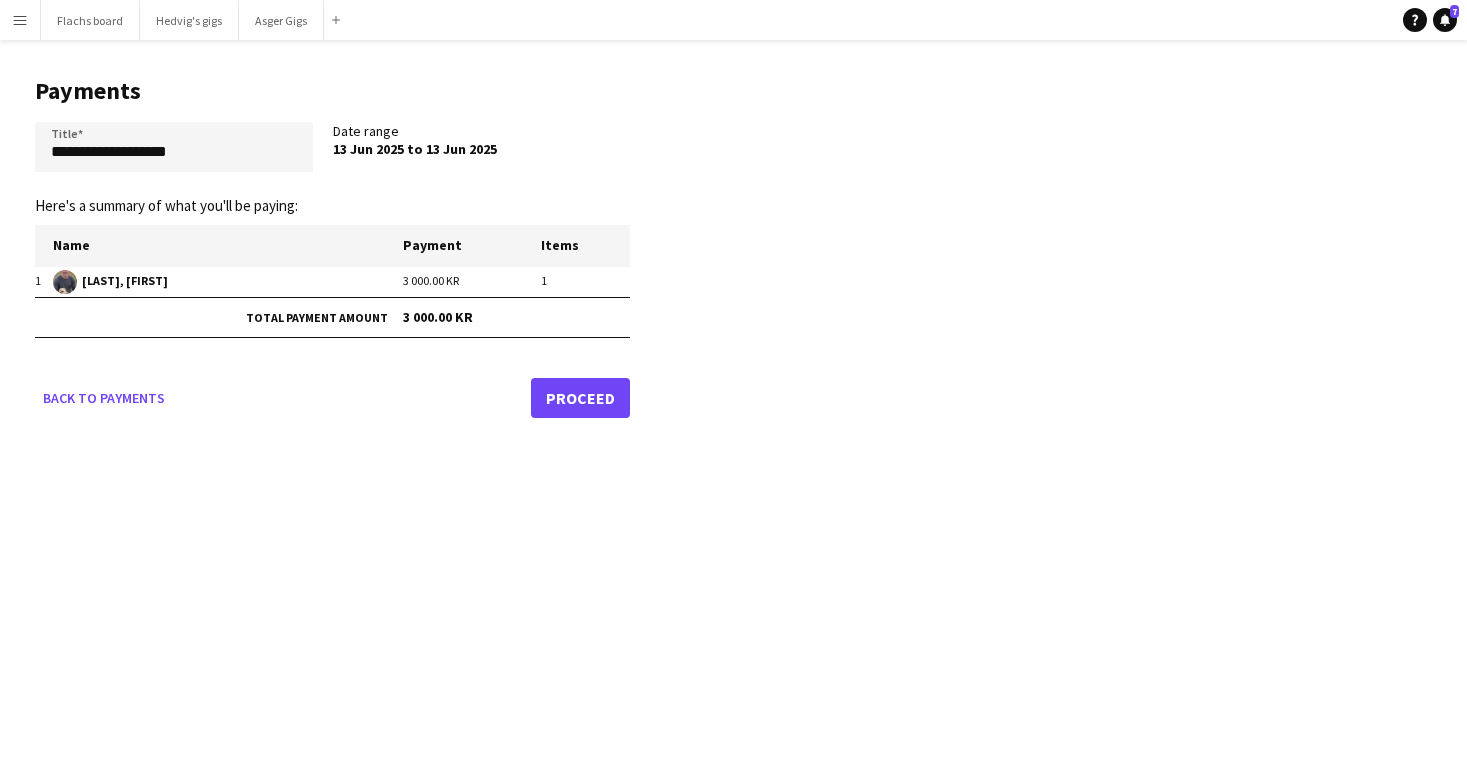 click on "Proceed" 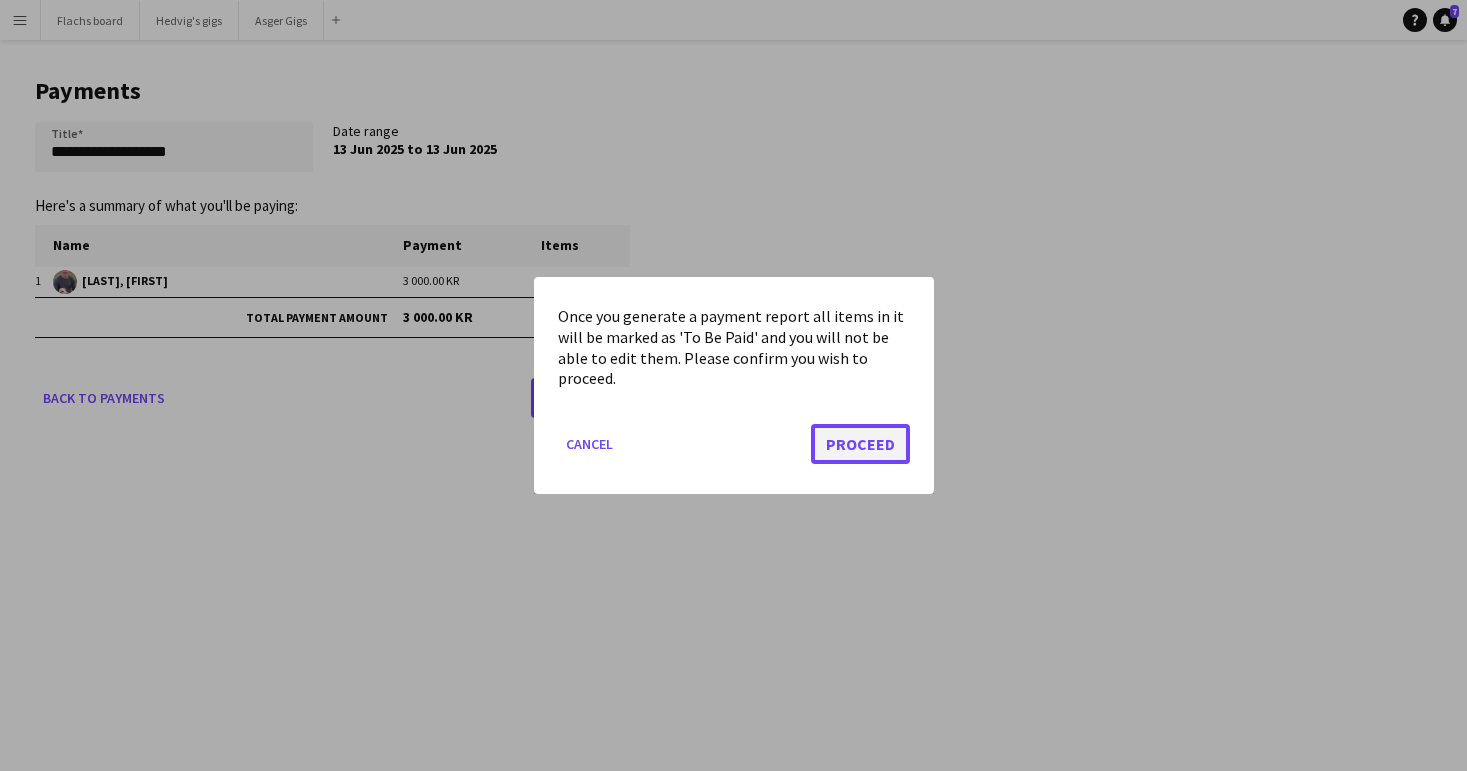 click on "Proceed" 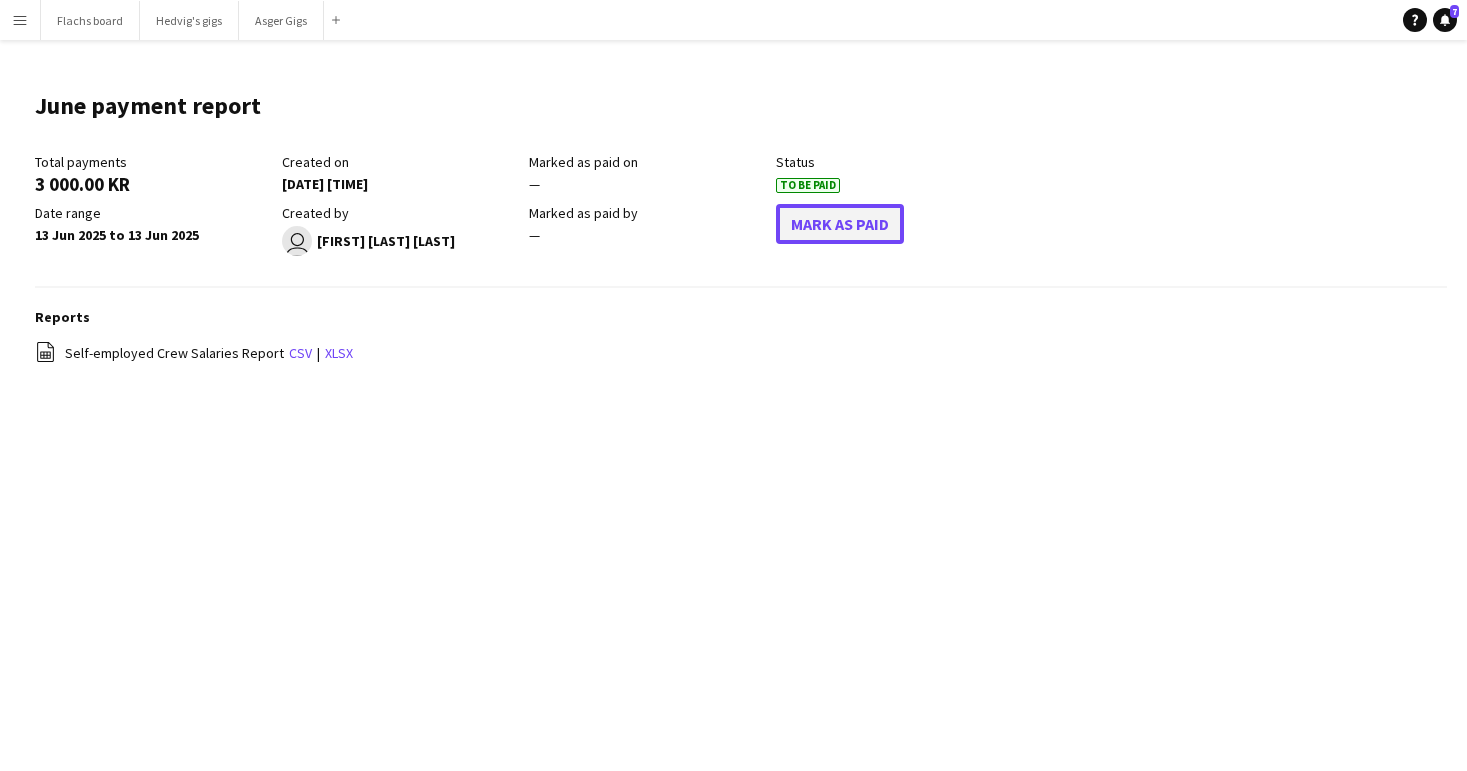 click on "Mark As Paid" 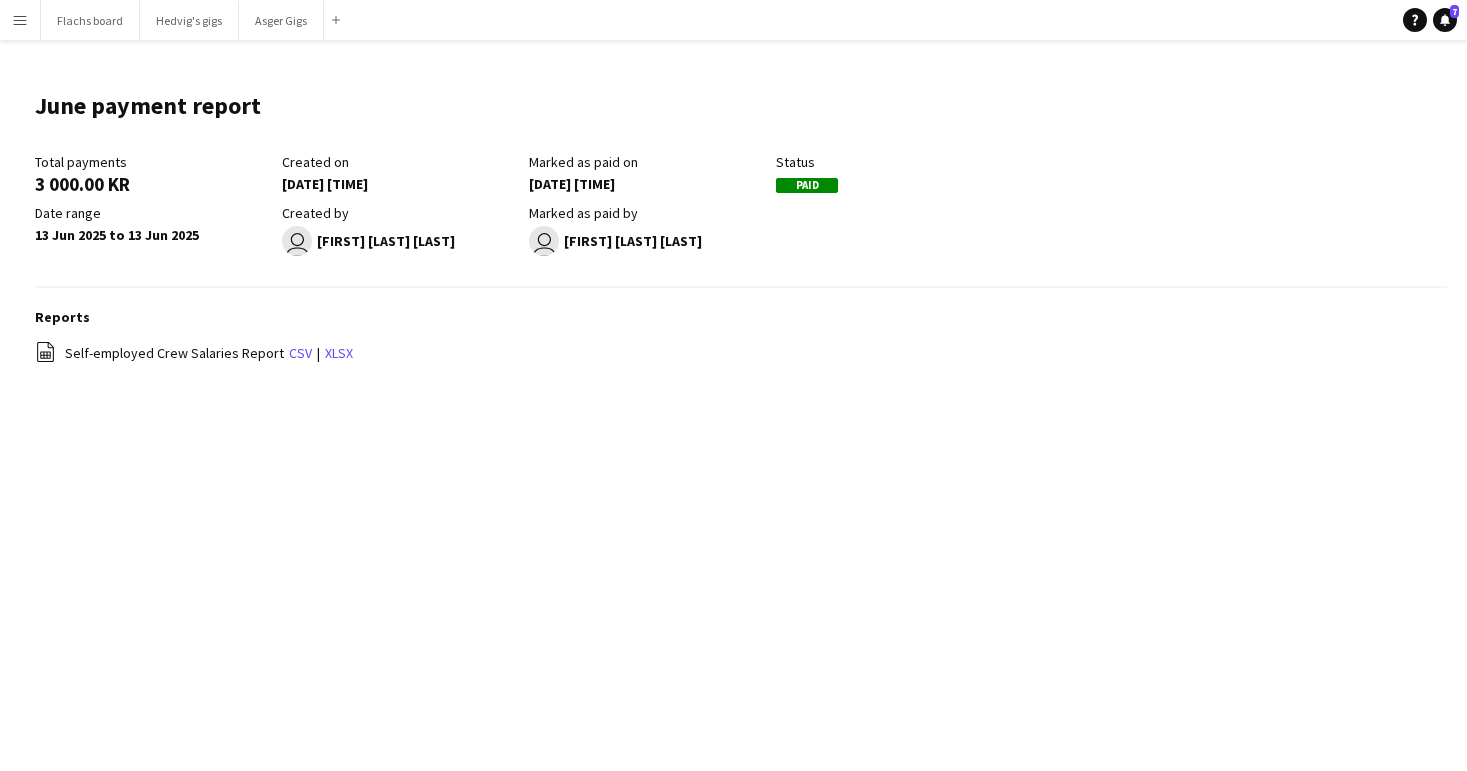click on "Menu" at bounding box center [20, 20] 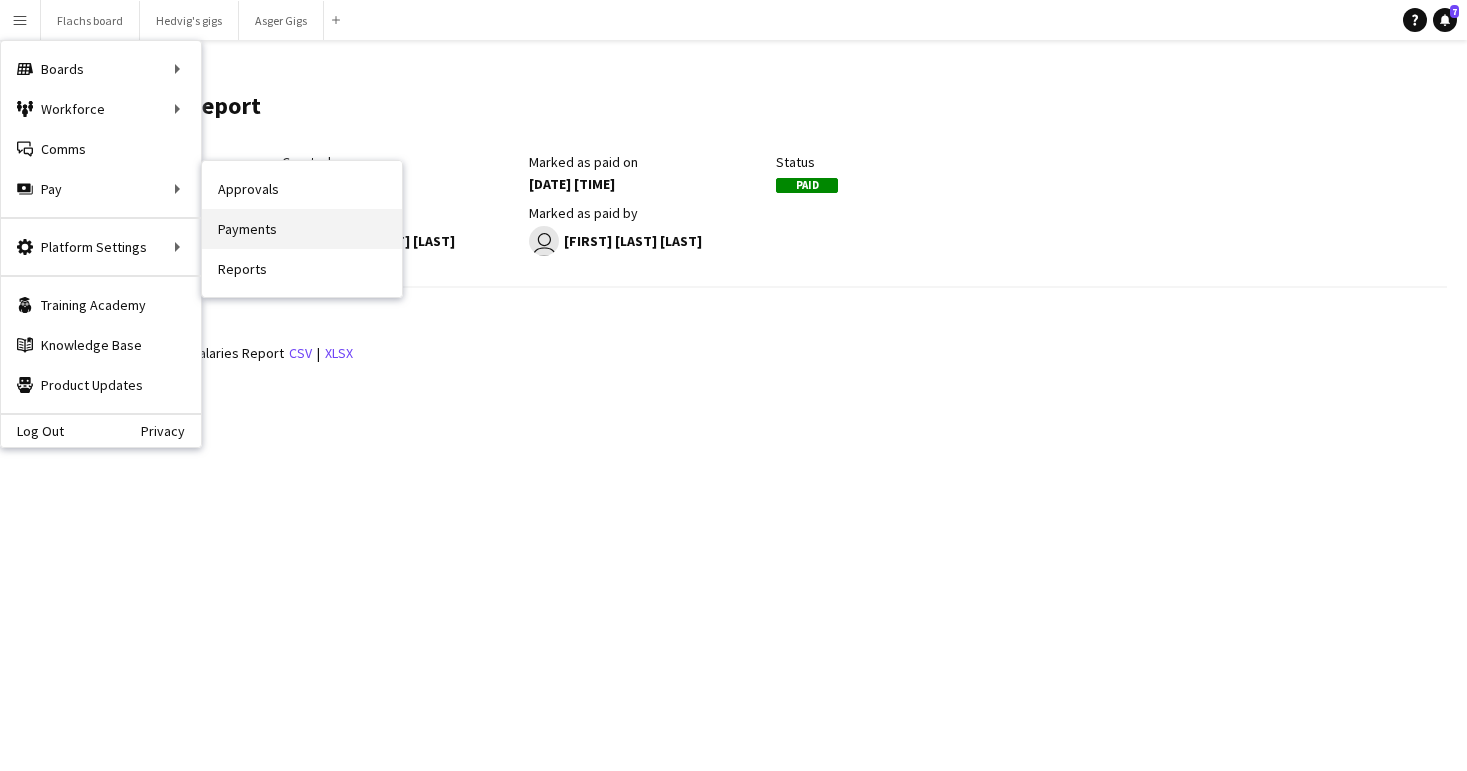 click on "Payments" at bounding box center (302, 229) 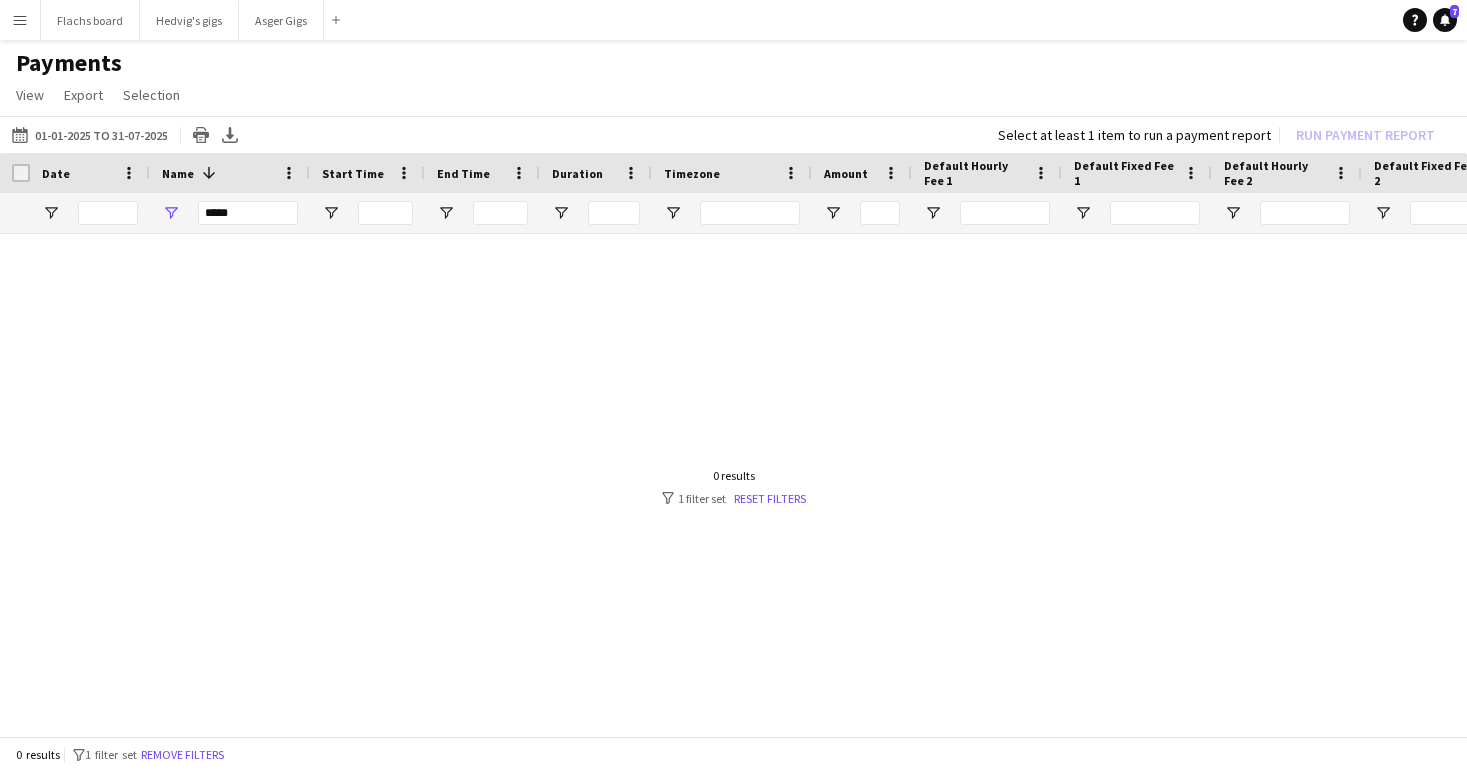 click on "*****" at bounding box center [230, 213] 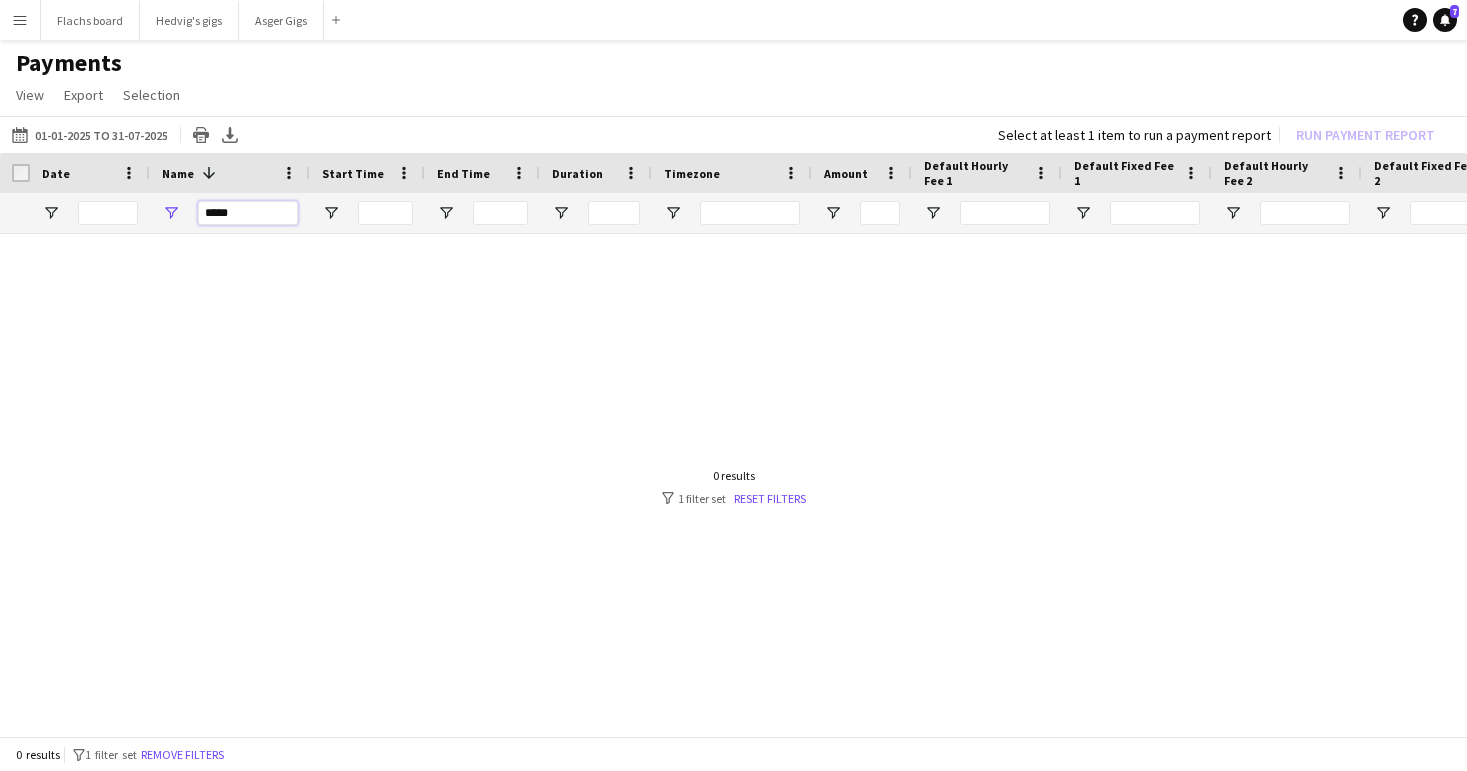 click on "*****" at bounding box center (248, 213) 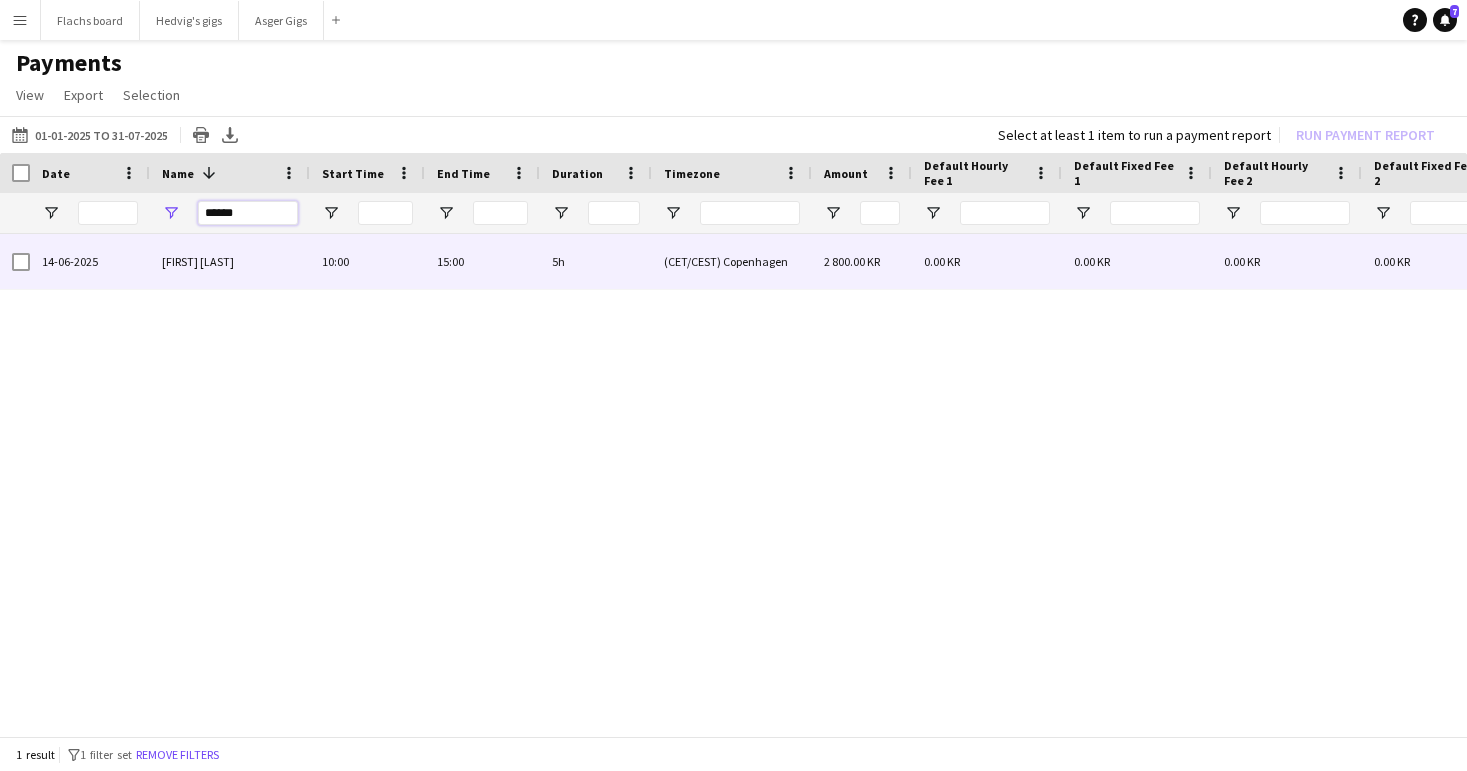 type on "******" 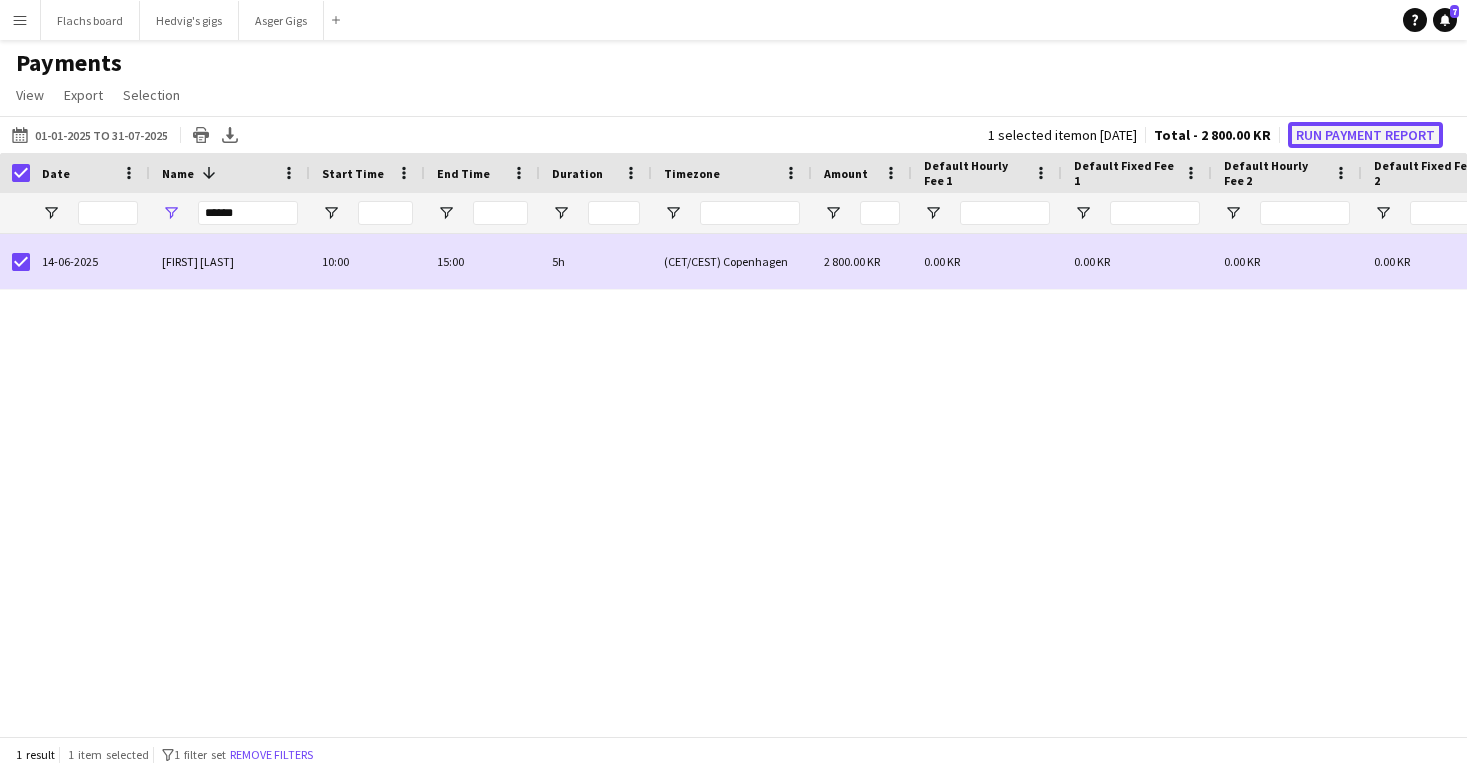 click on "Run Payment Report" 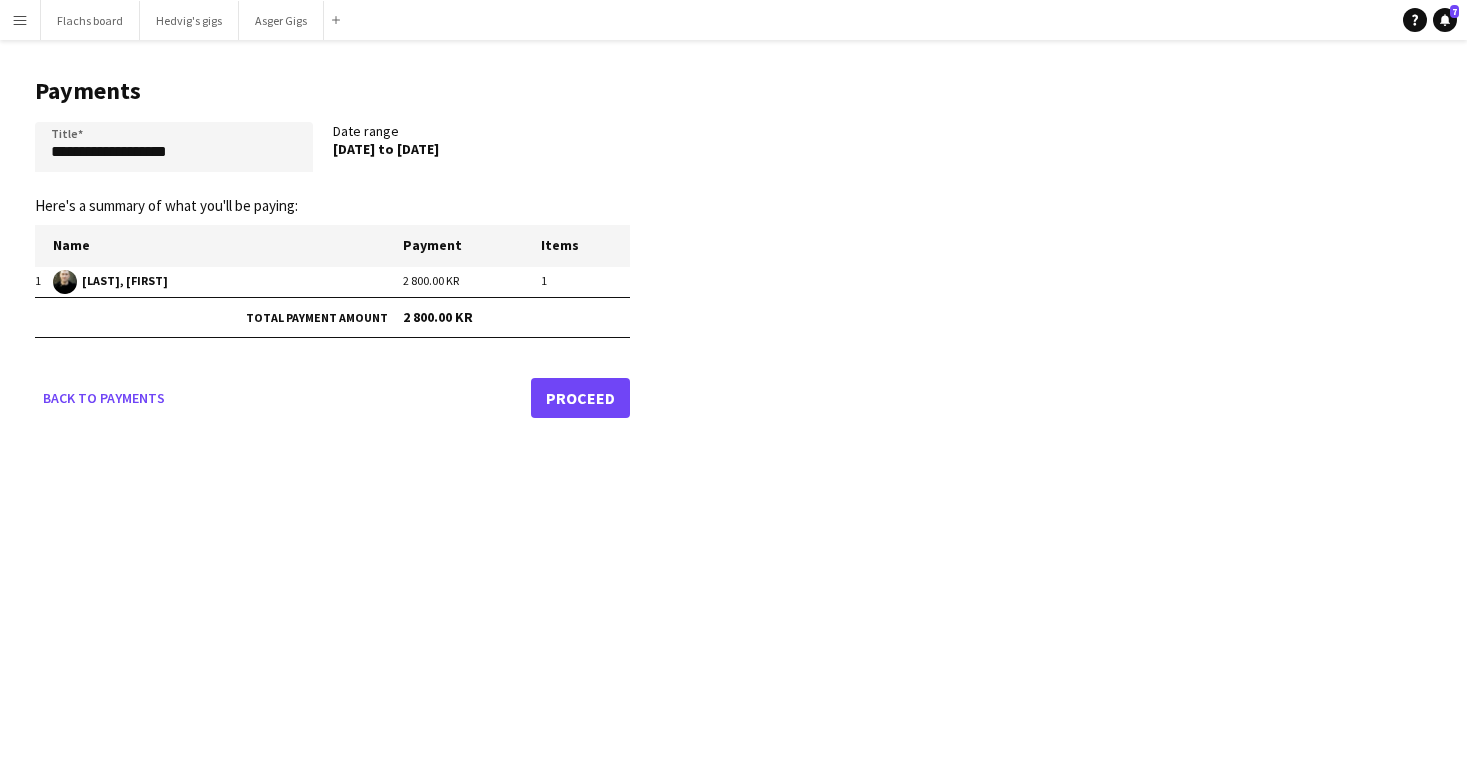 click on "Proceed" 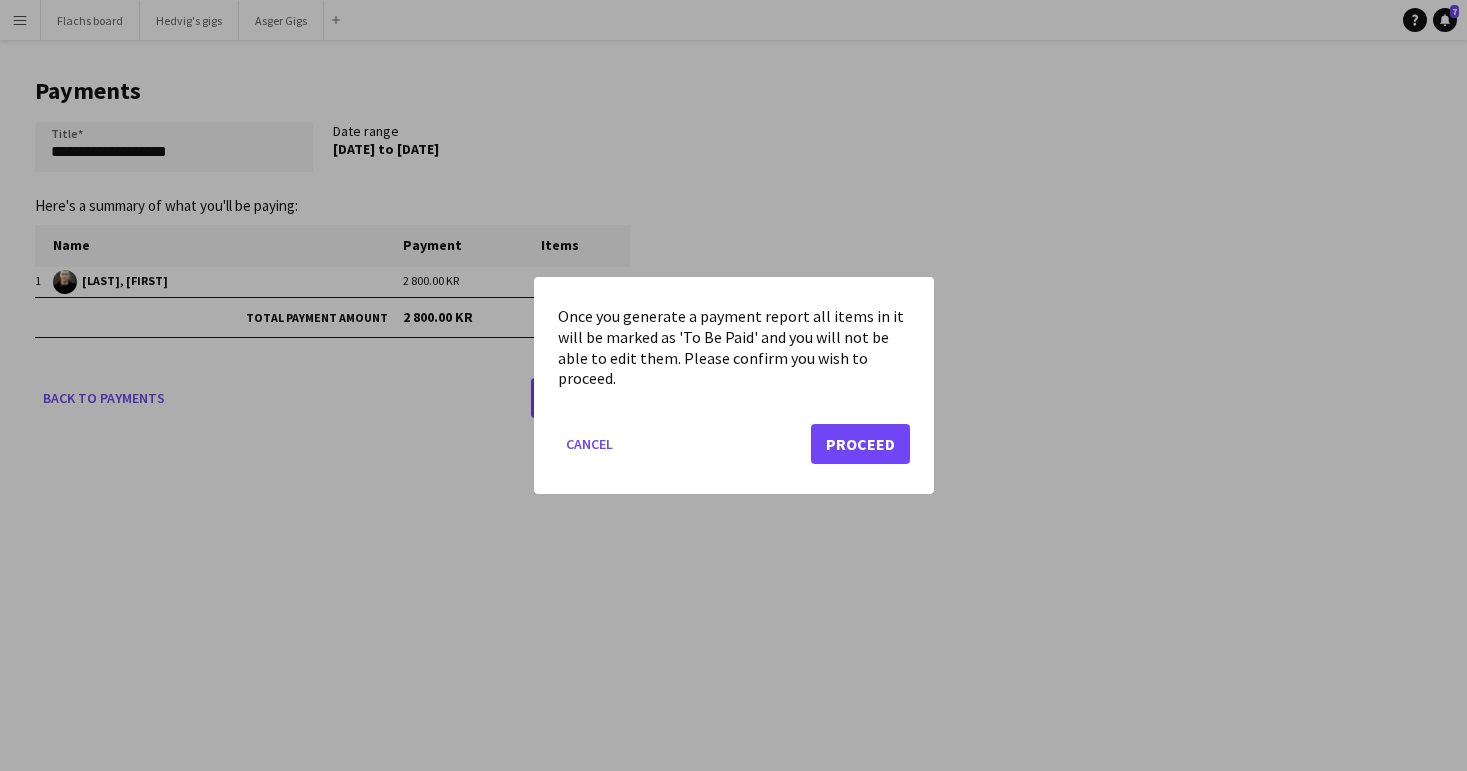 click on "Cancel   Proceed" 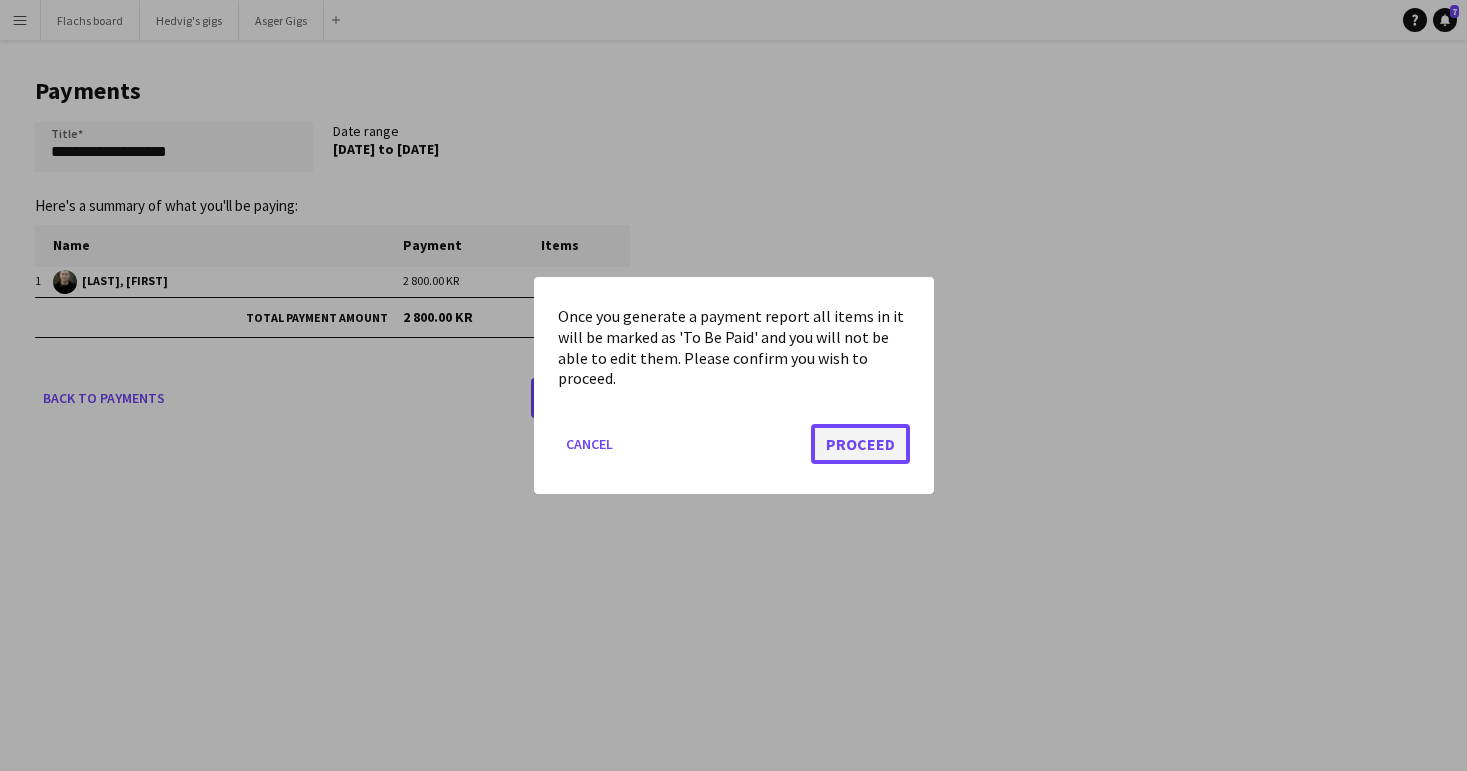 click on "Proceed" 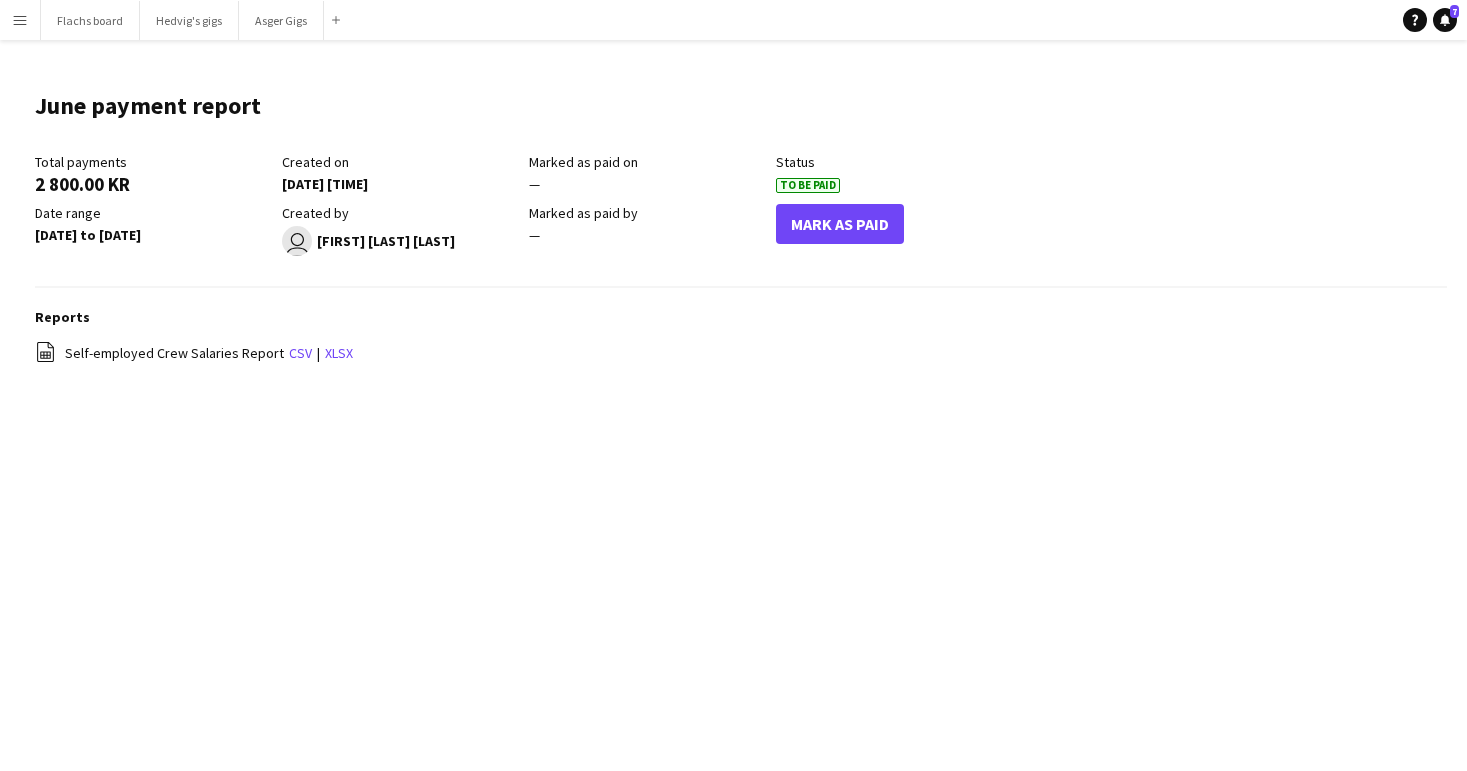 click on "Menu" at bounding box center (20, 20) 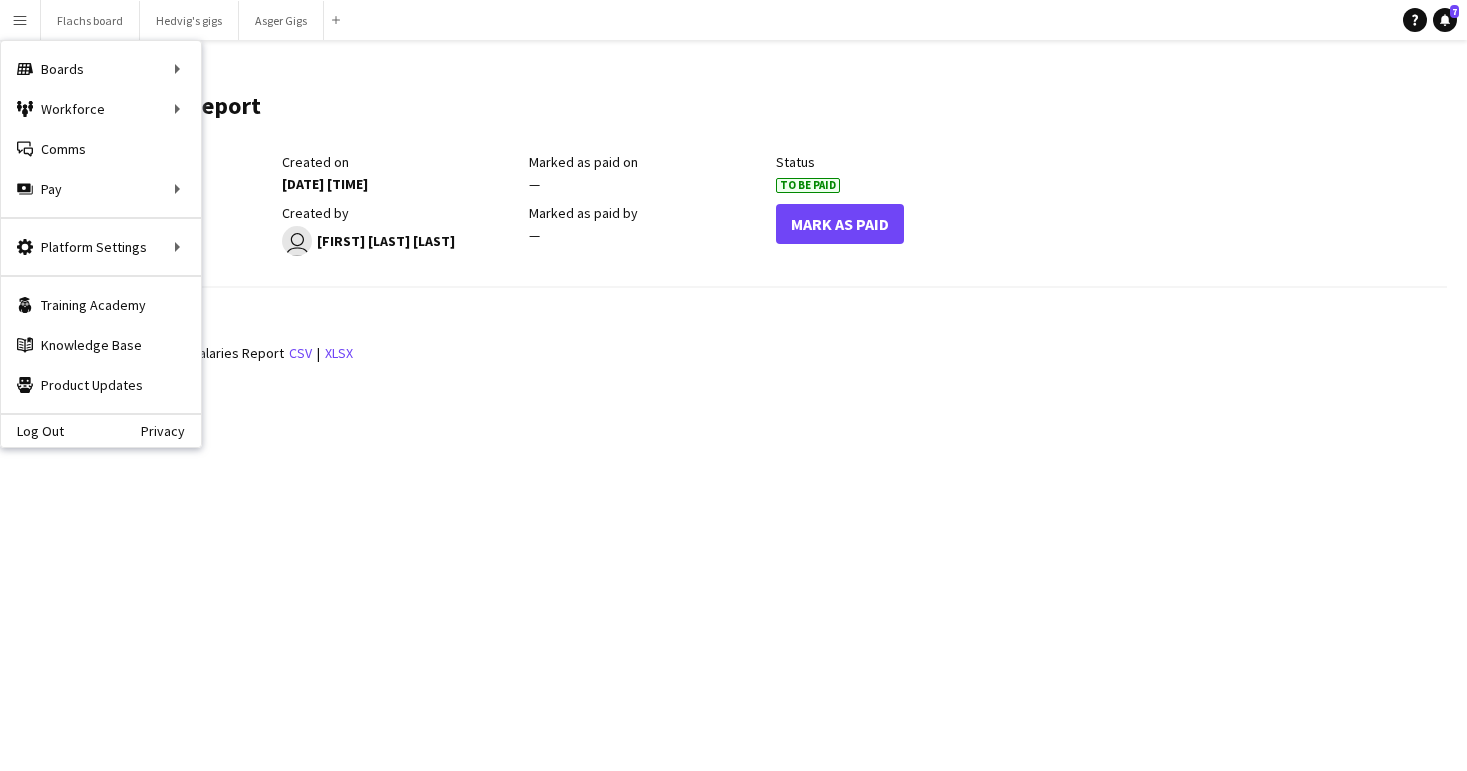 click on "Total payments   2 800.00 KR   Created on   07-08-2025 10:37   Marked as paid on  —  Status   To Be Paid   Date range   14 Jun 2025 to 14 Jun 2025   Created by
user
Asger Søgaard Hajslund   Marked as paid by  —  Mark As Paid" 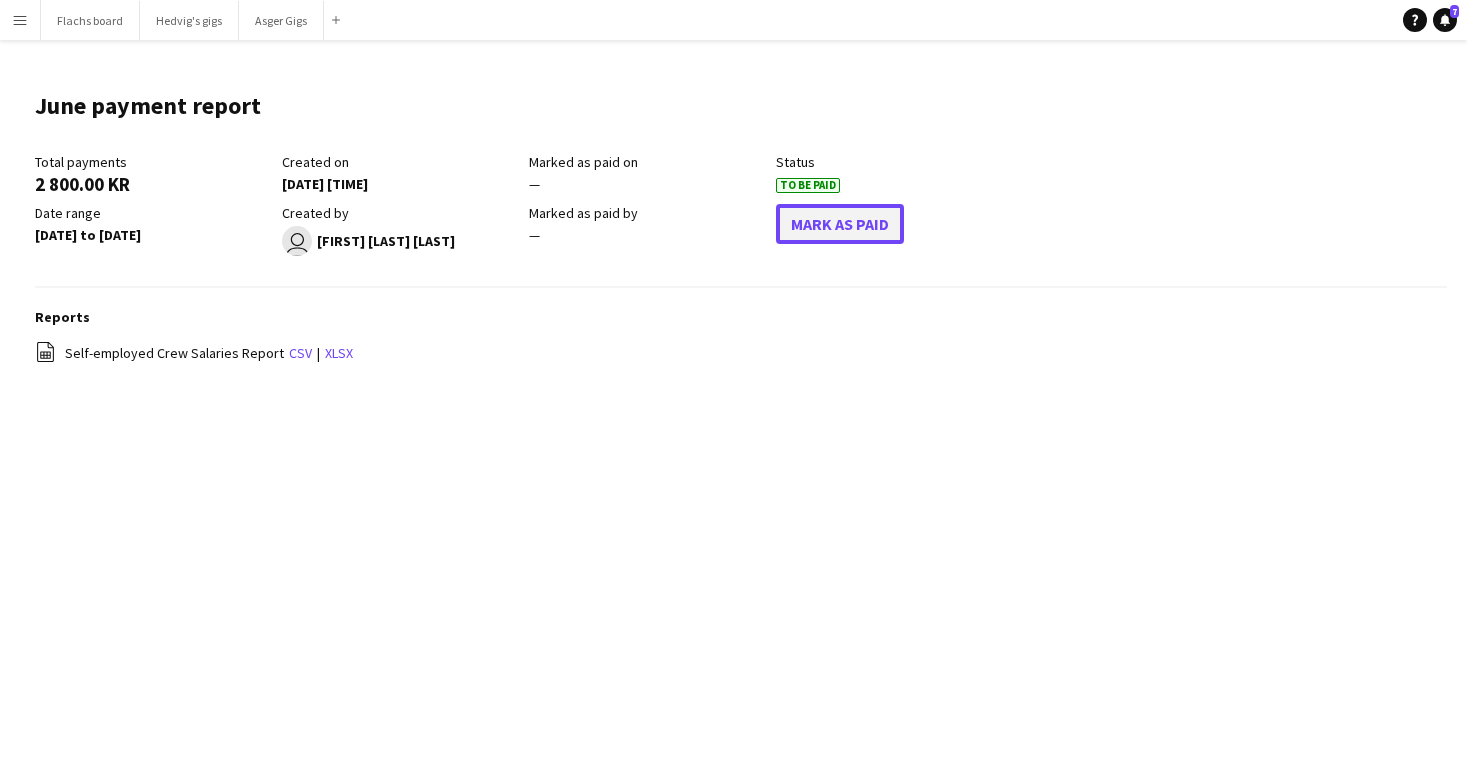 click on "Mark As Paid" 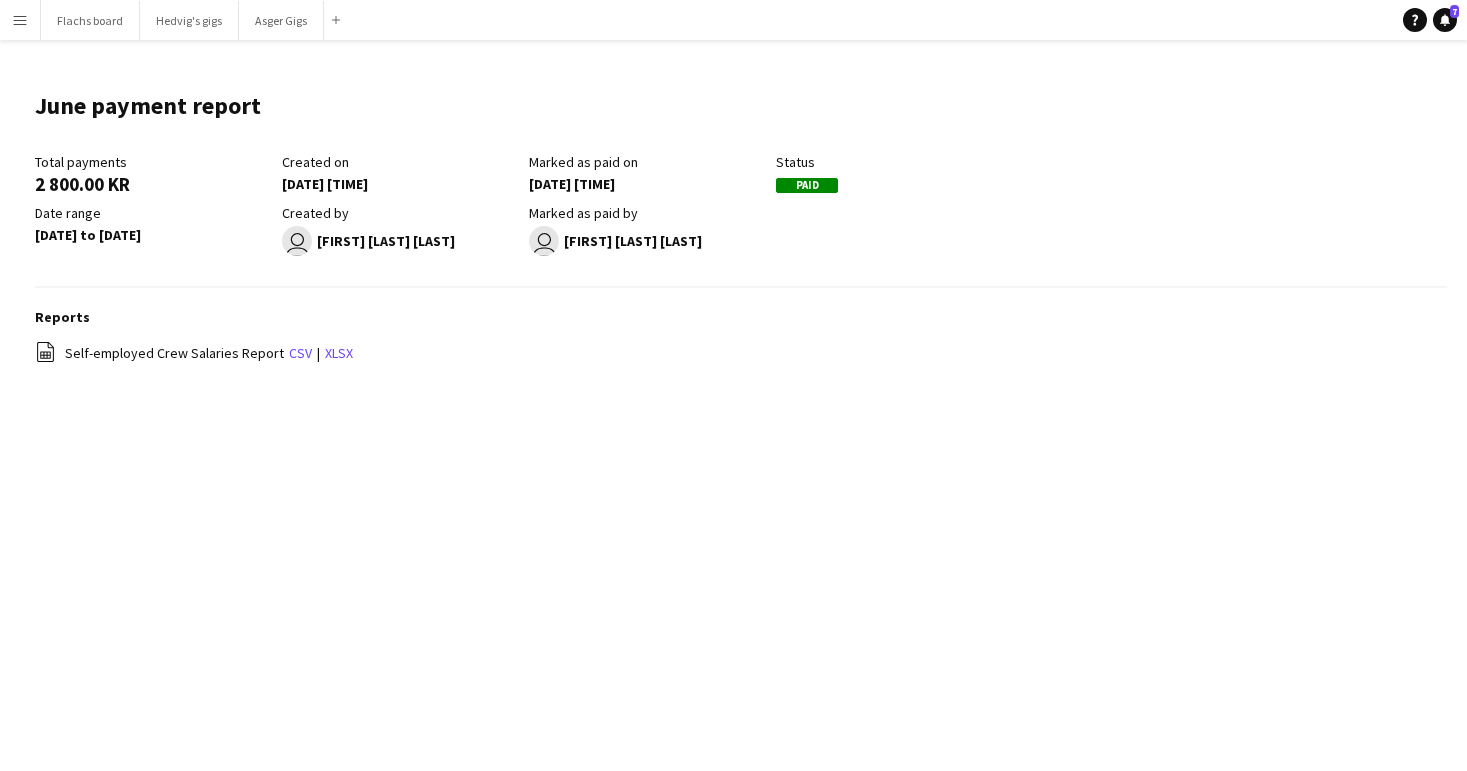 click on "Menu" at bounding box center [20, 20] 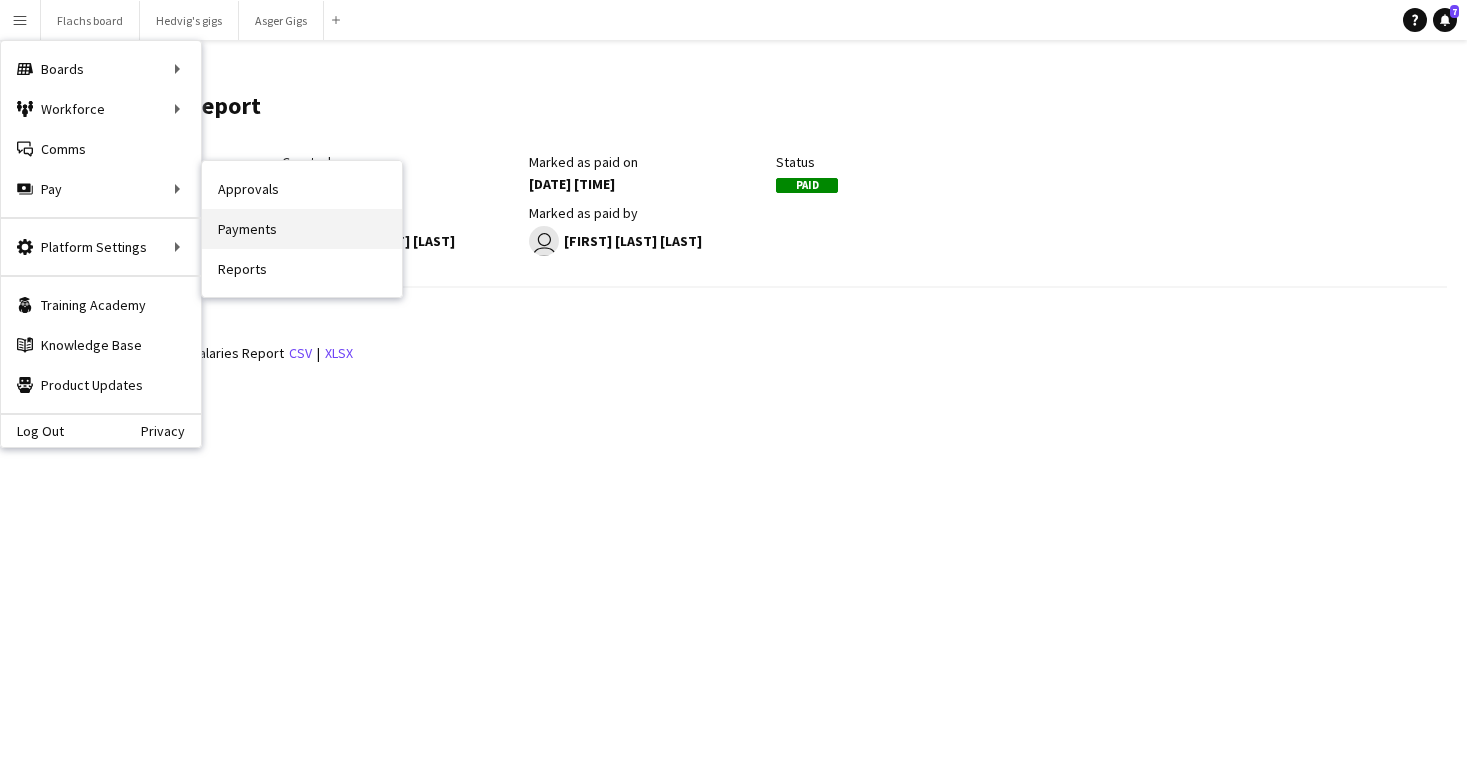 click on "Payments" at bounding box center [302, 229] 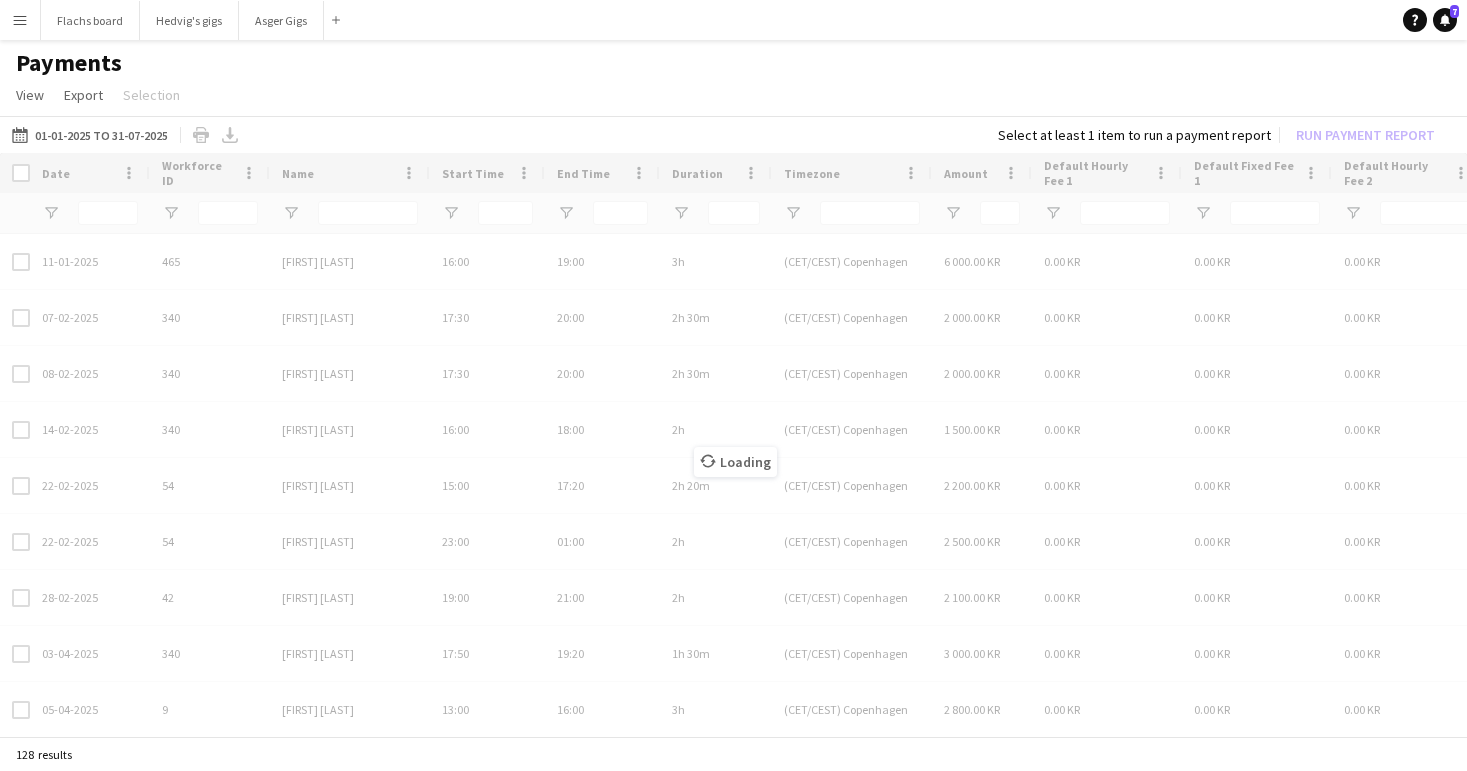 click on "Loading" at bounding box center [733, 446] 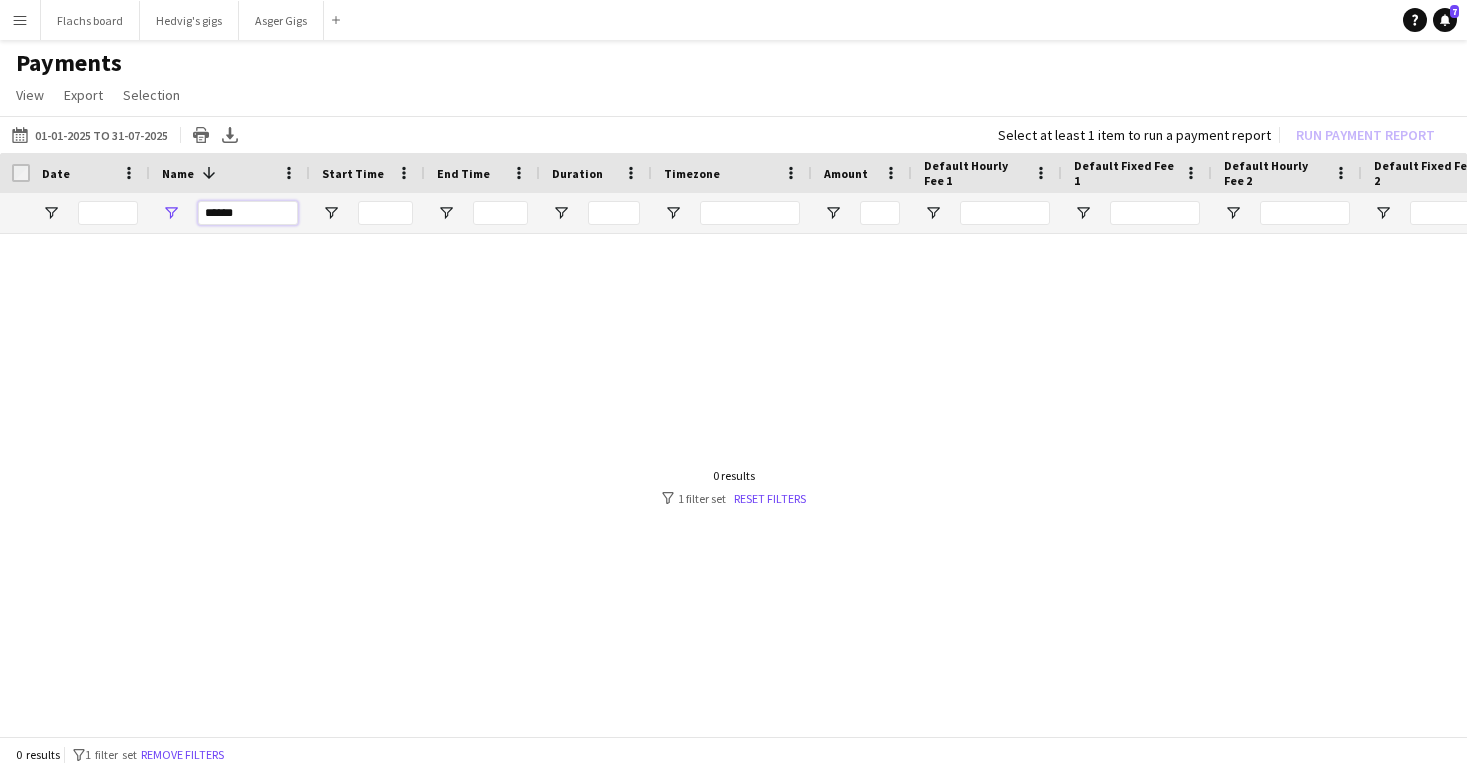 click on "******" at bounding box center (248, 213) 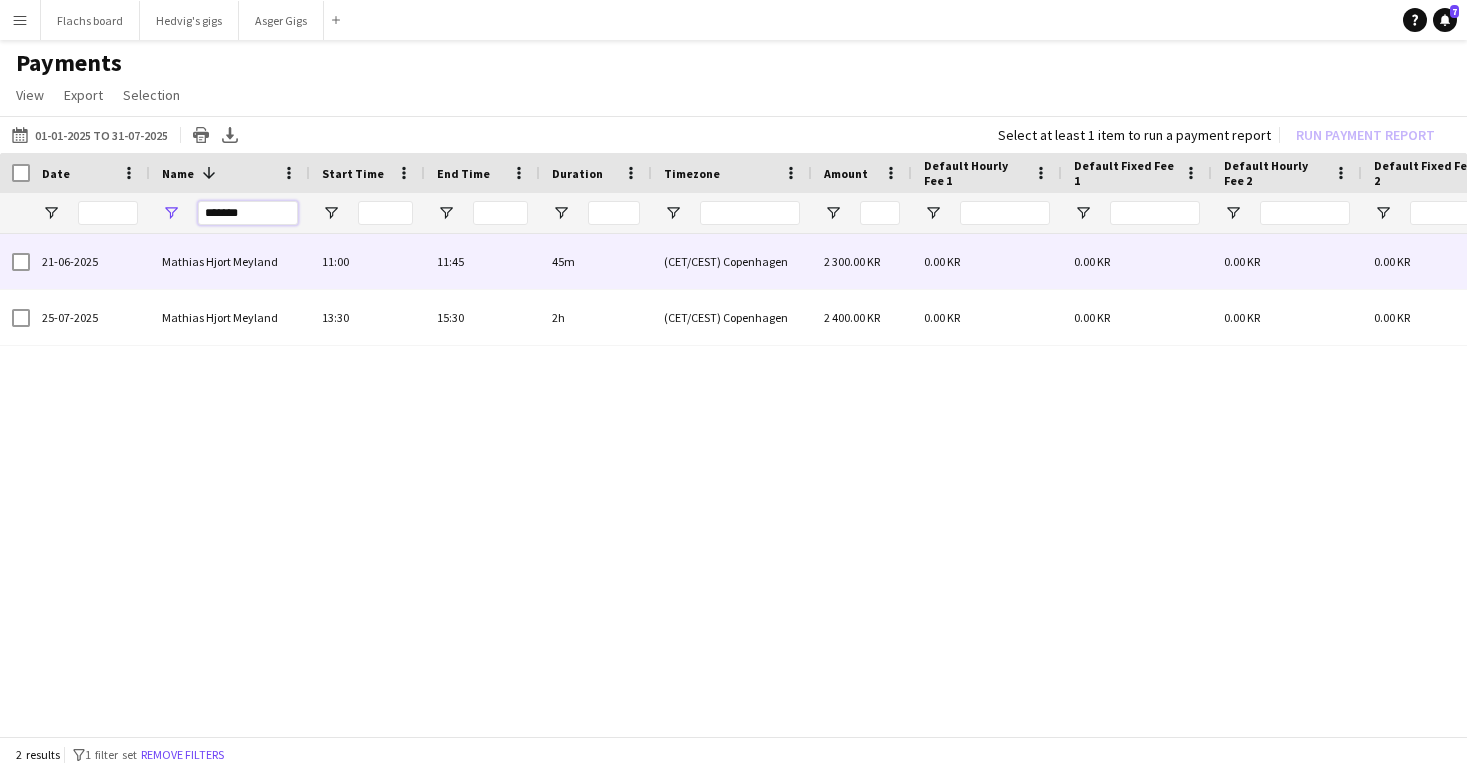 type on "*******" 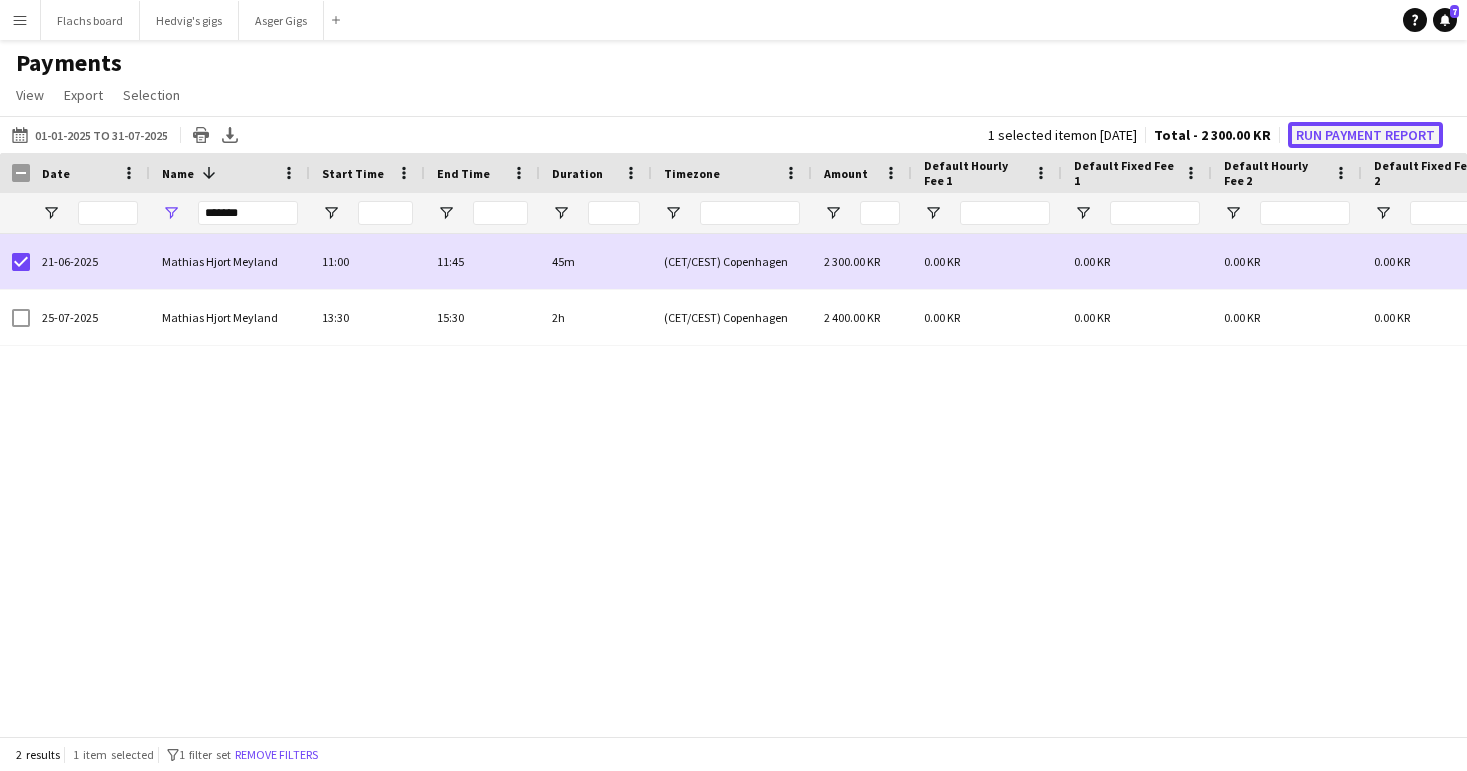 click on "Run Payment Report" 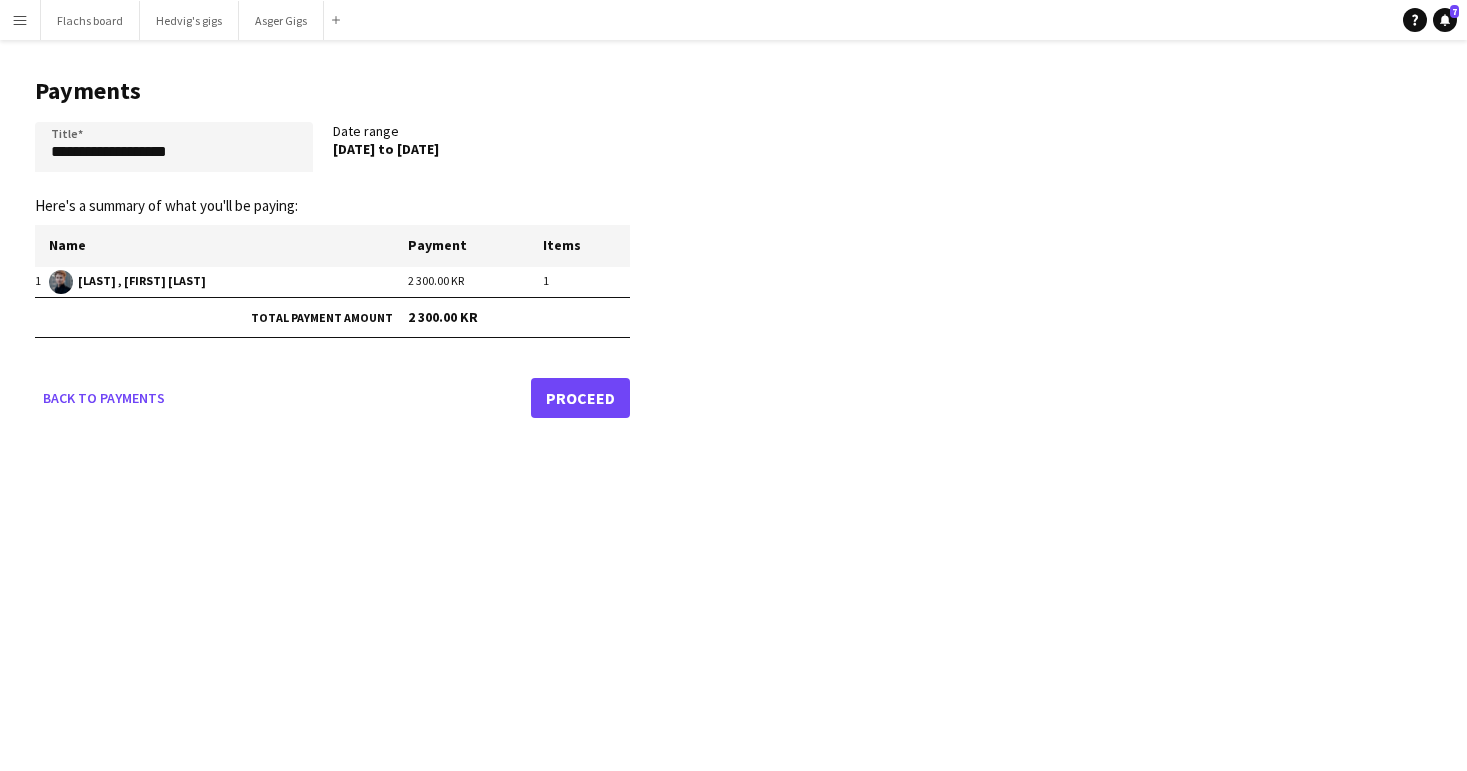 click on "Proceed" 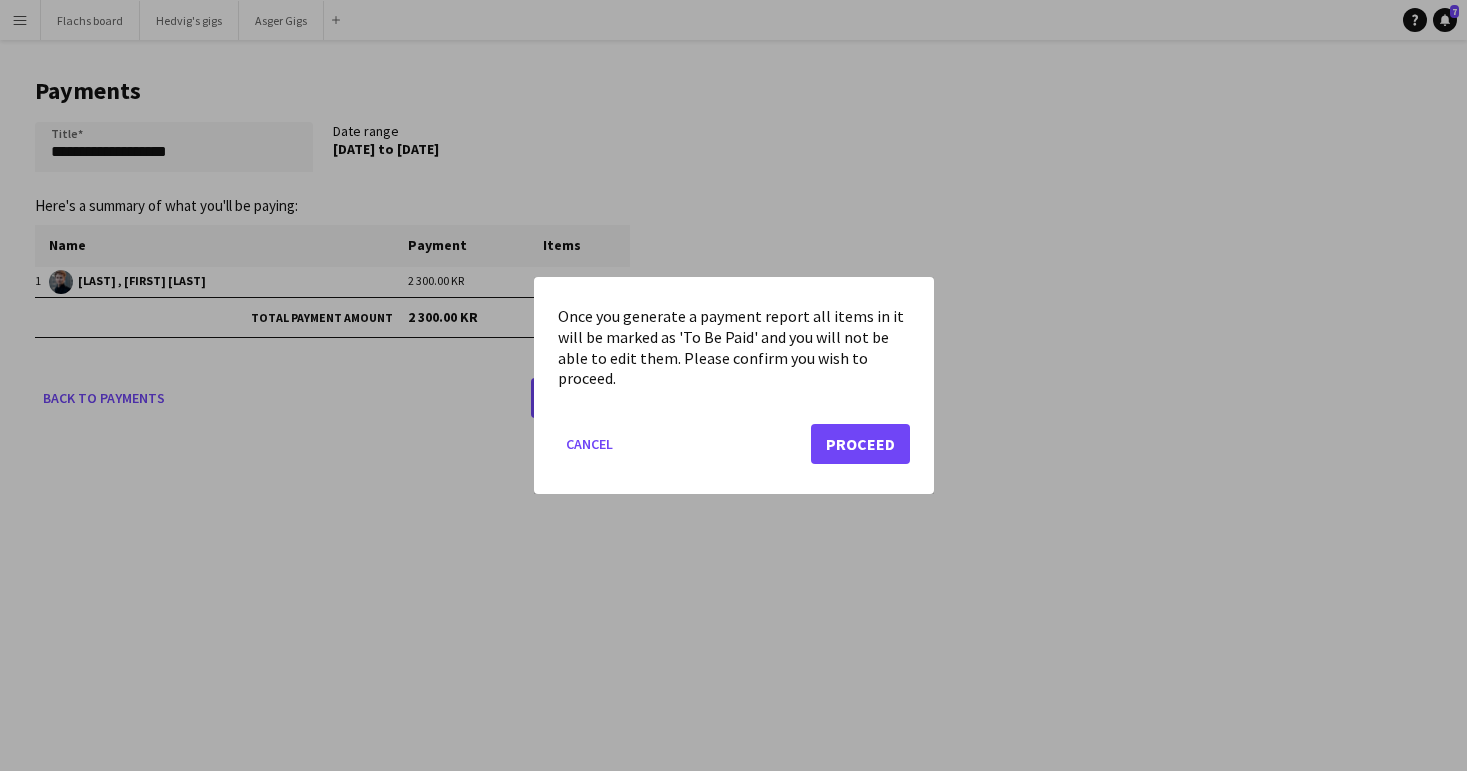 click on "Cancel   Proceed" 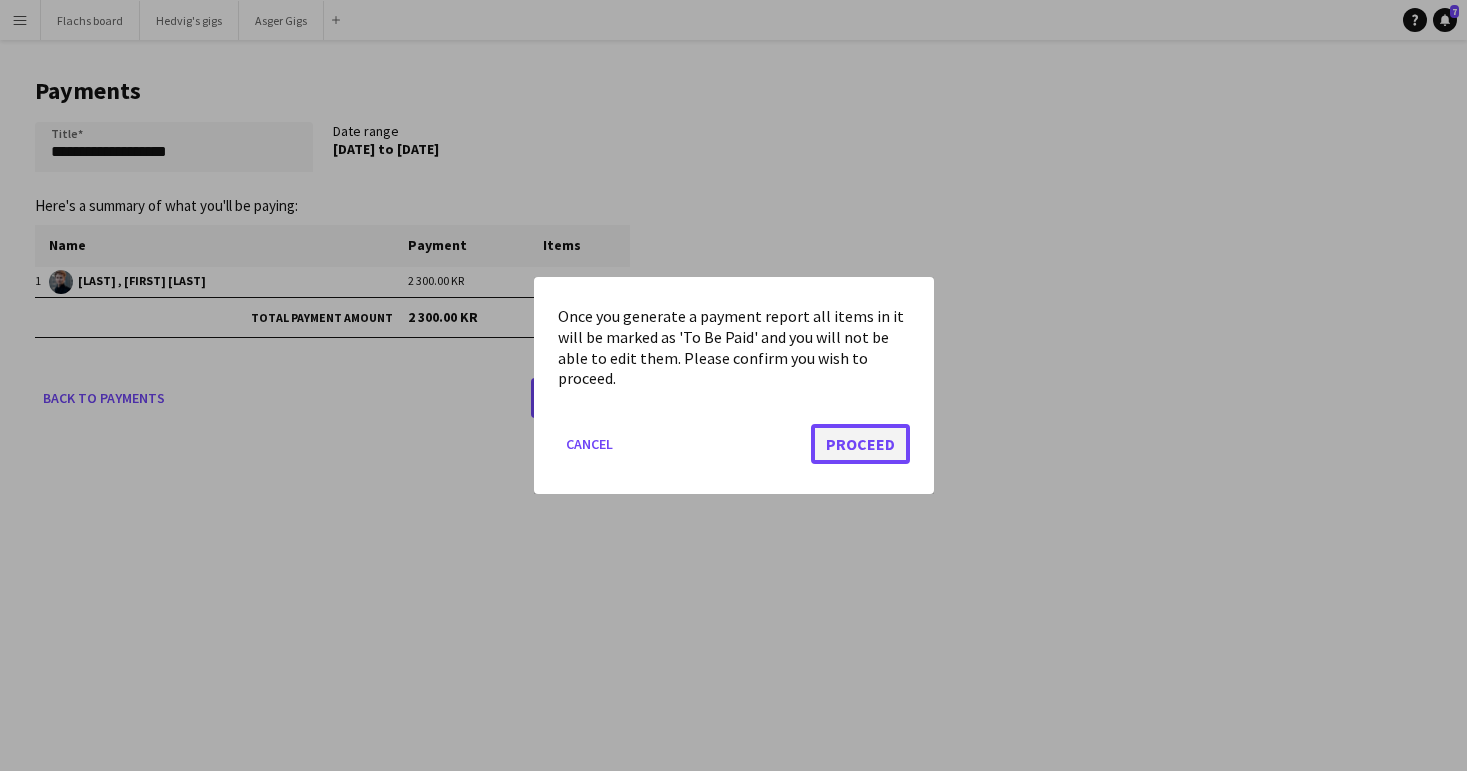 click on "Proceed" 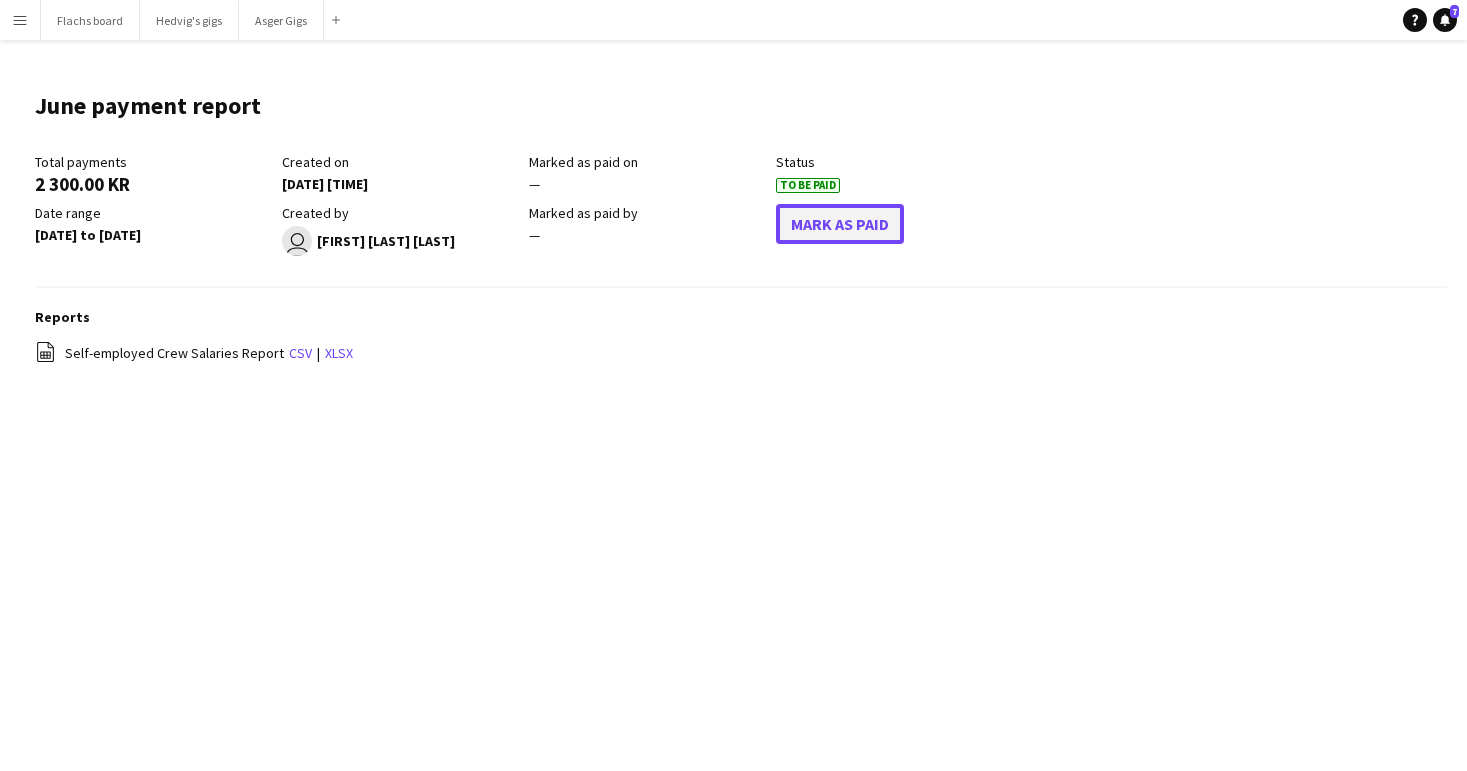 click on "Mark As Paid" 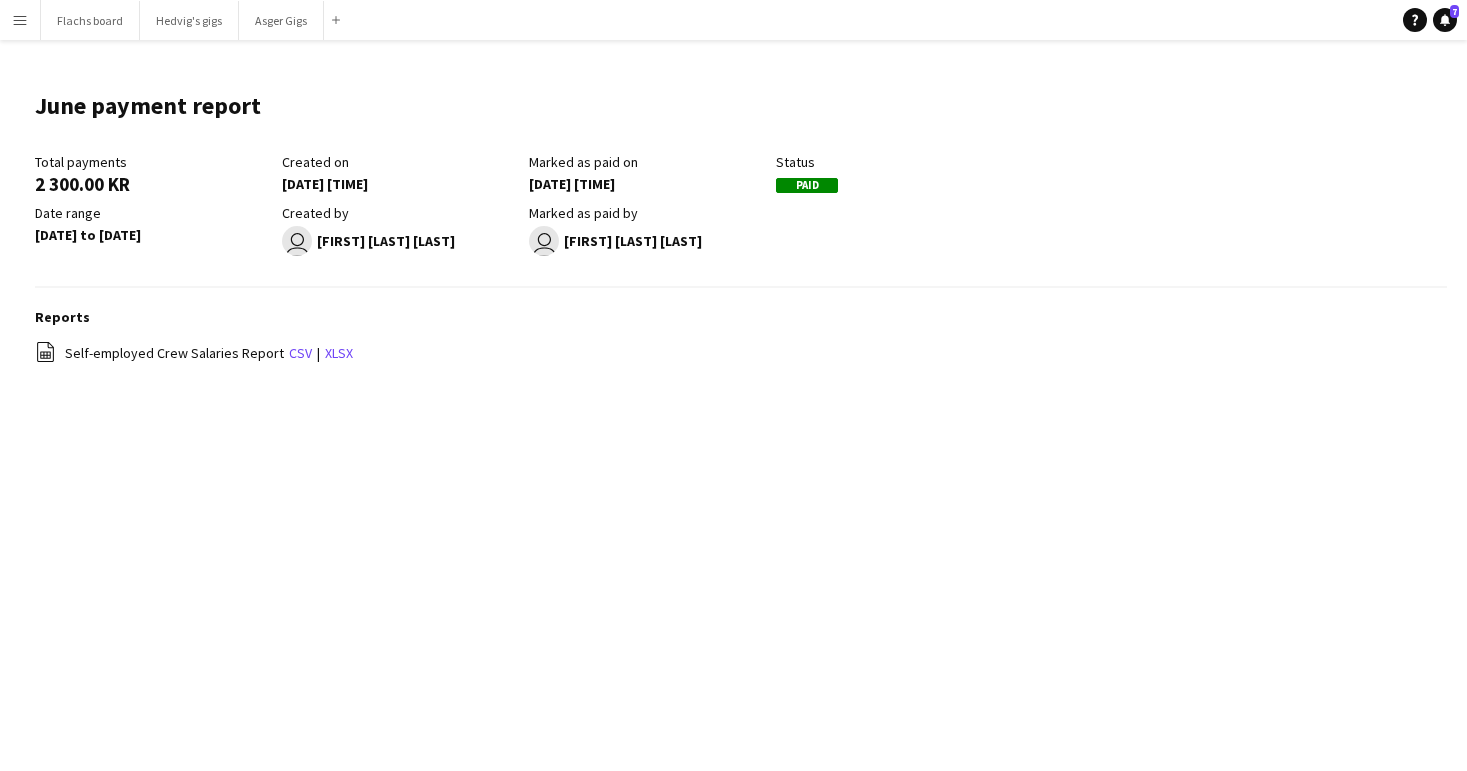 click on "Status" 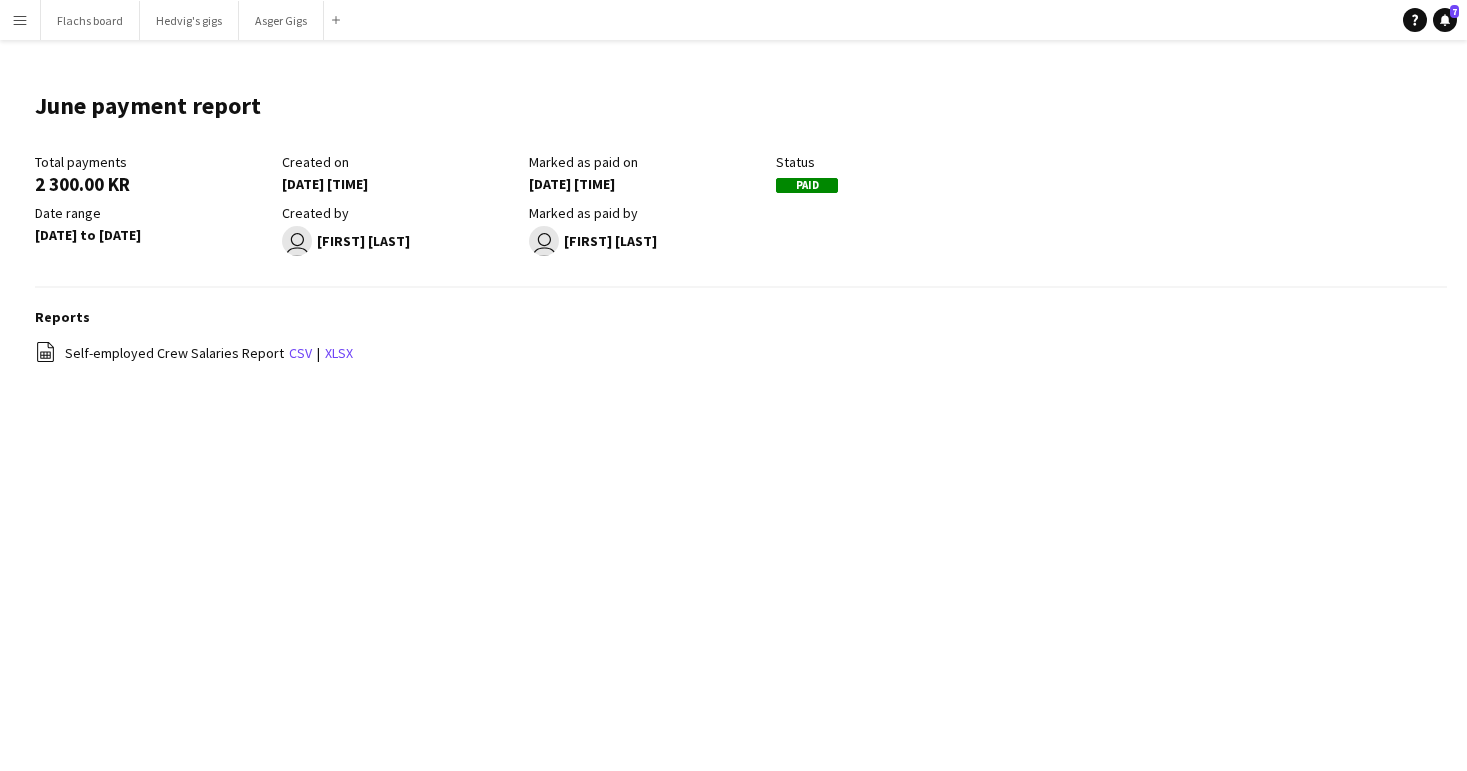scroll, scrollTop: 0, scrollLeft: 0, axis: both 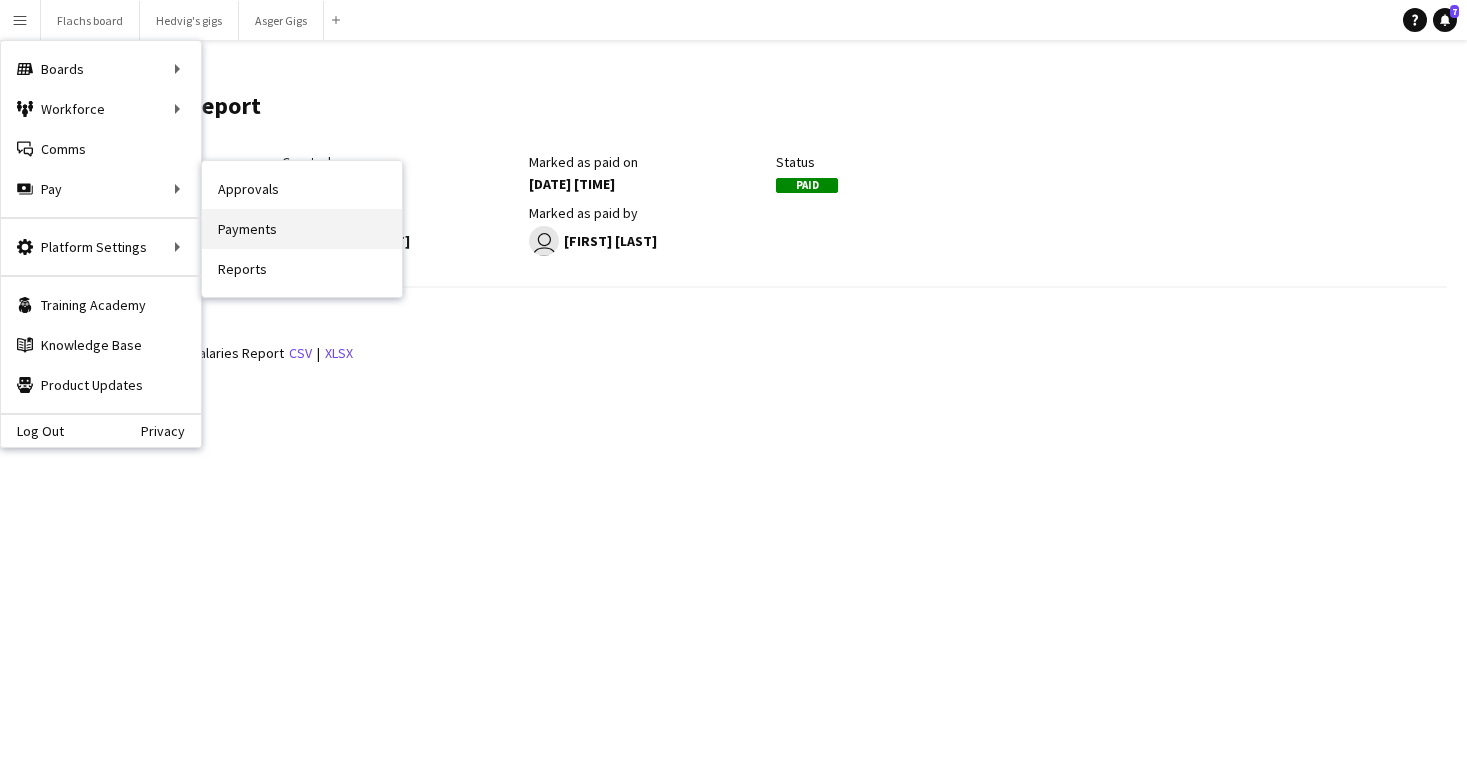 click on "Payments" at bounding box center (302, 229) 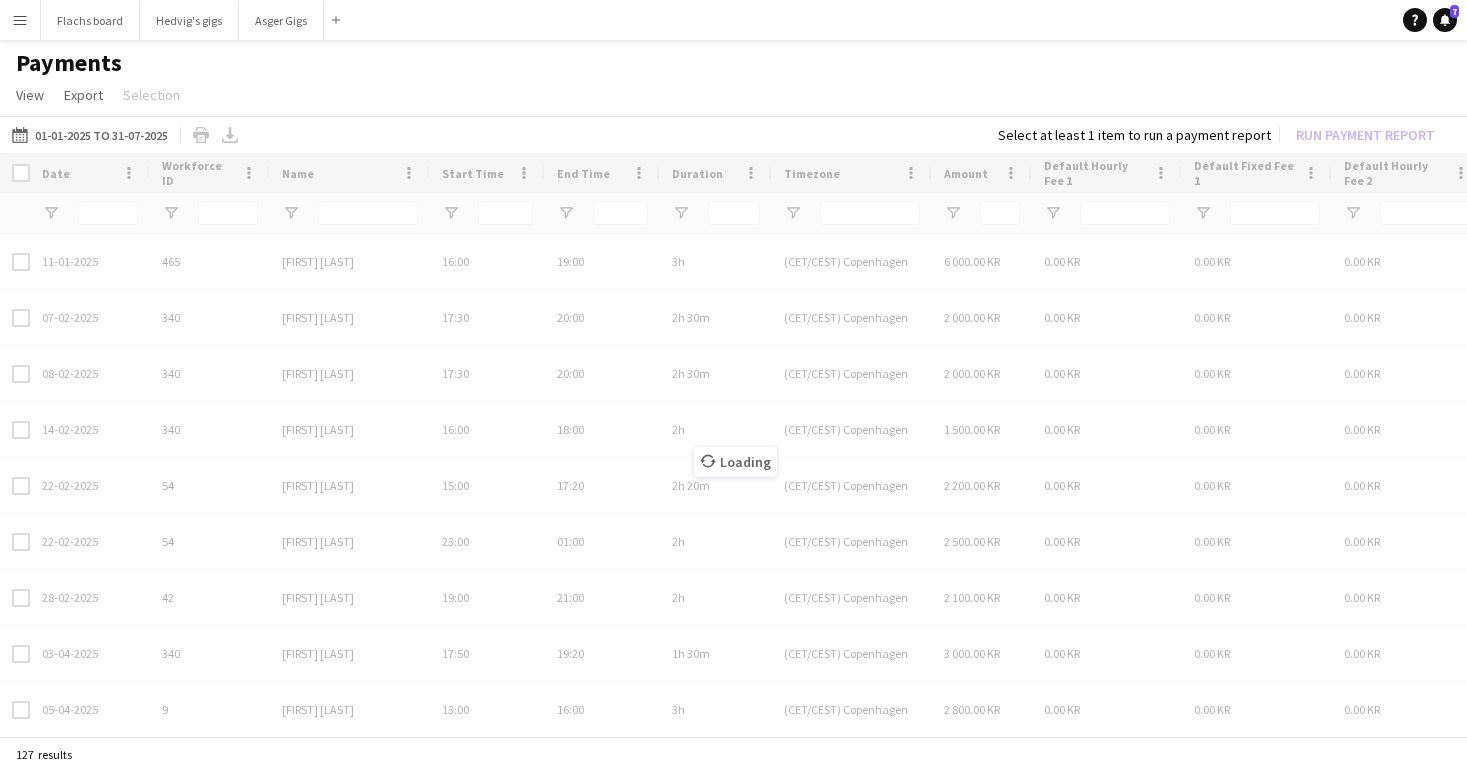 click at bounding box center (228, 213) 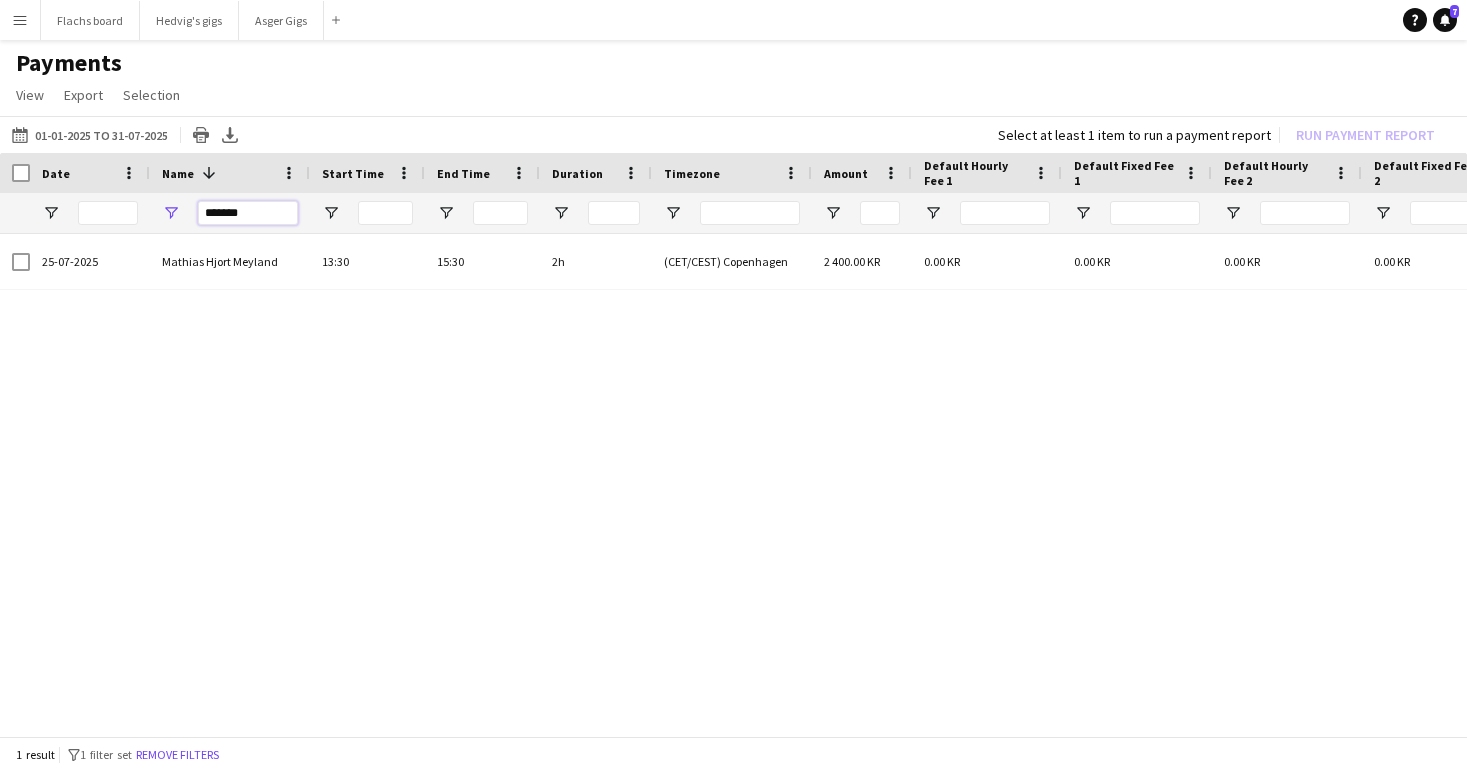 click on "*******" at bounding box center (248, 213) 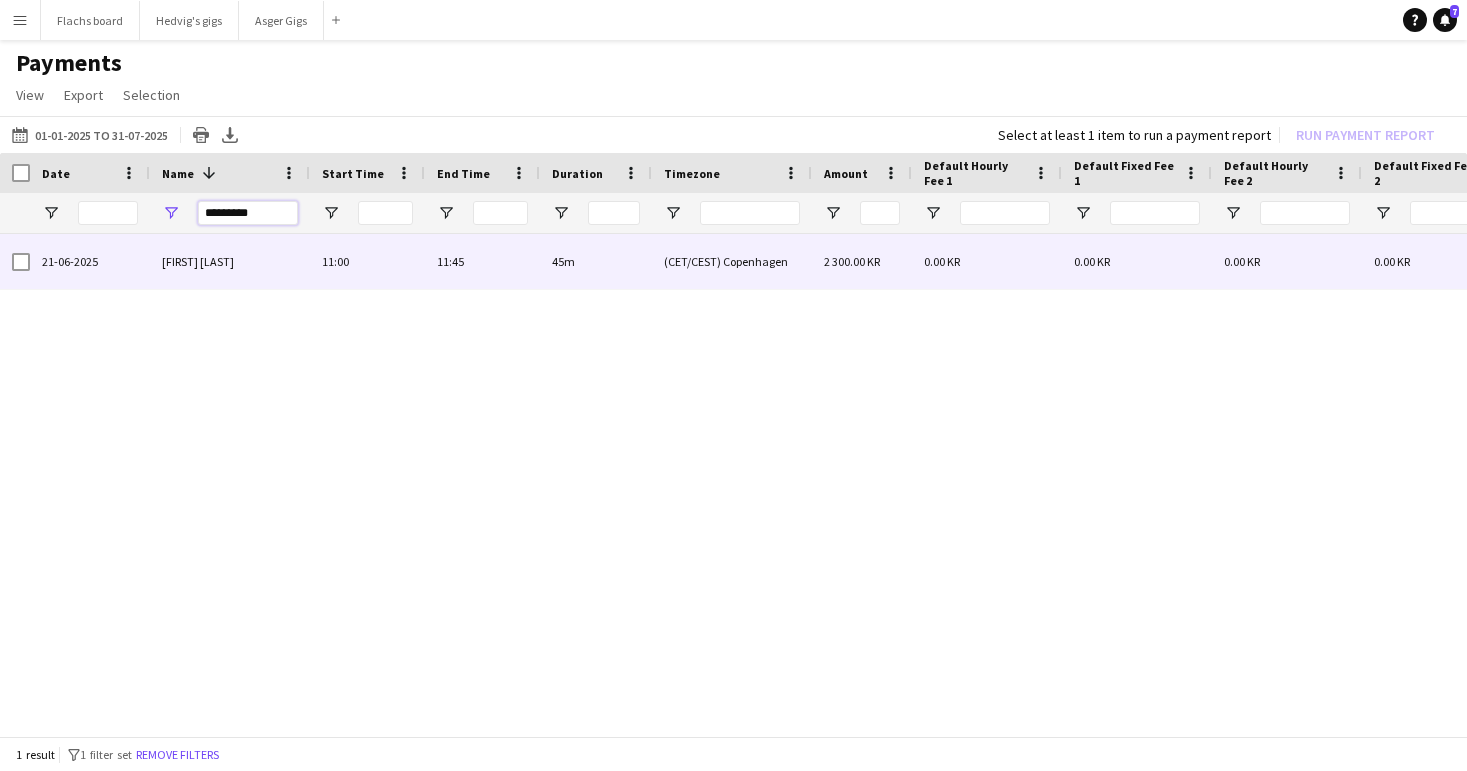 type on "*********" 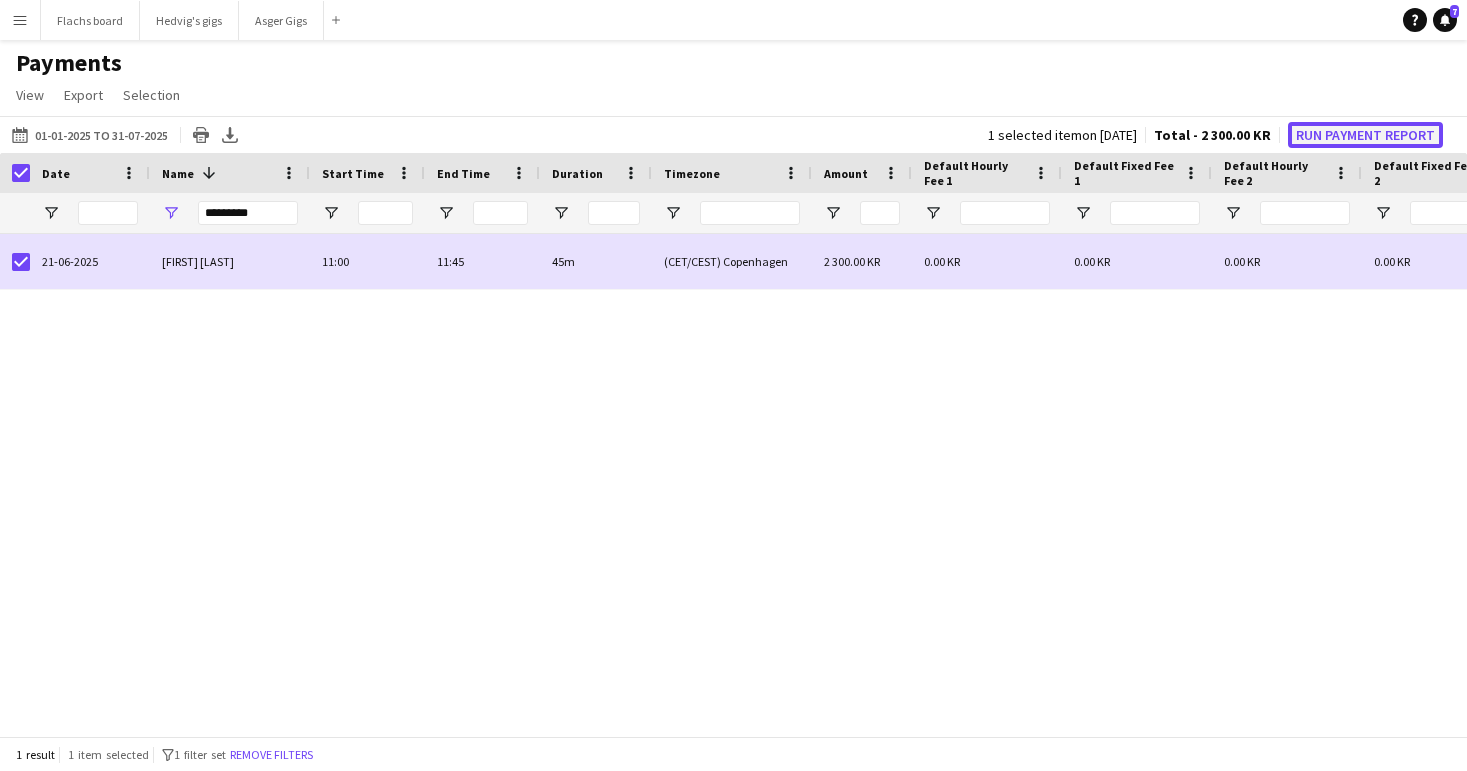 click on "Run Payment Report" 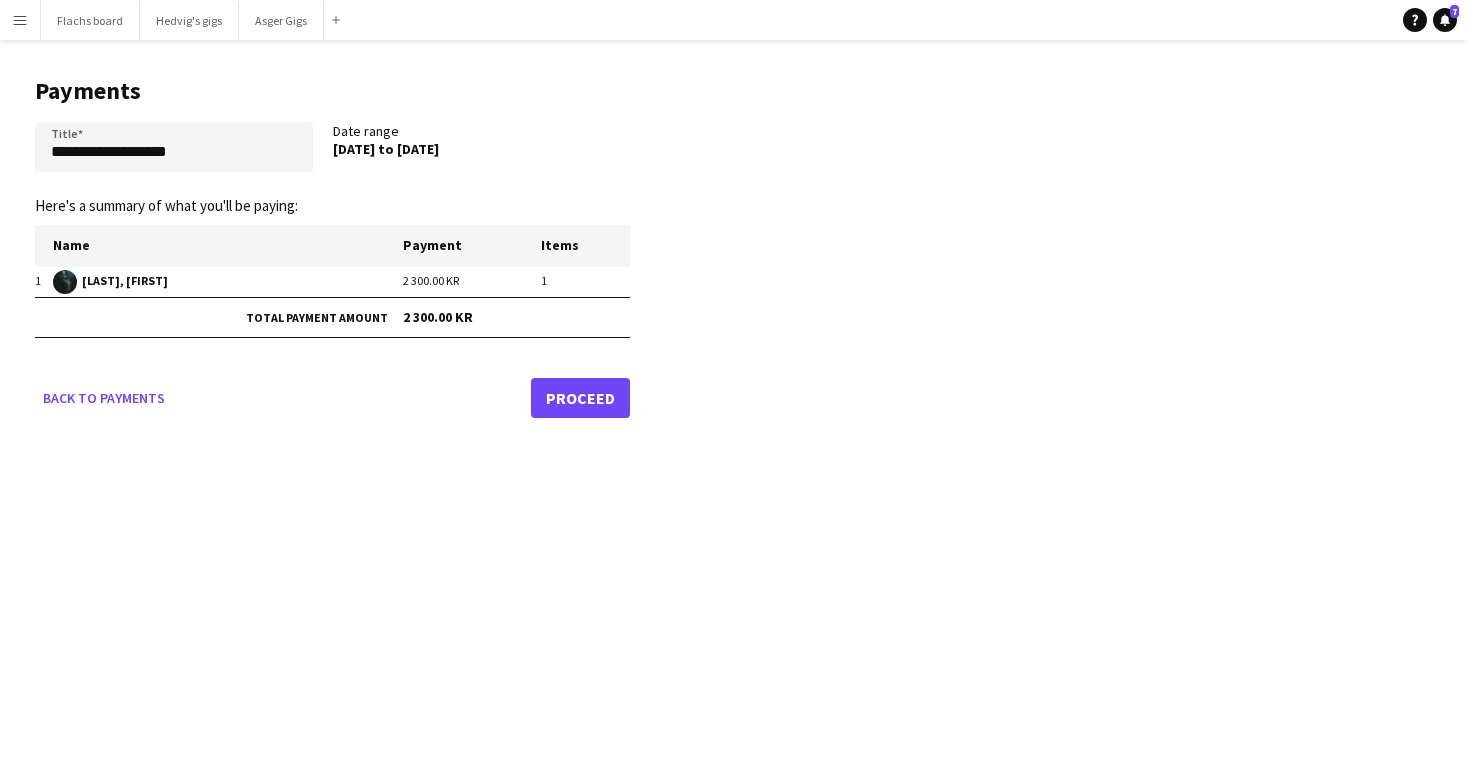 click on "**********" 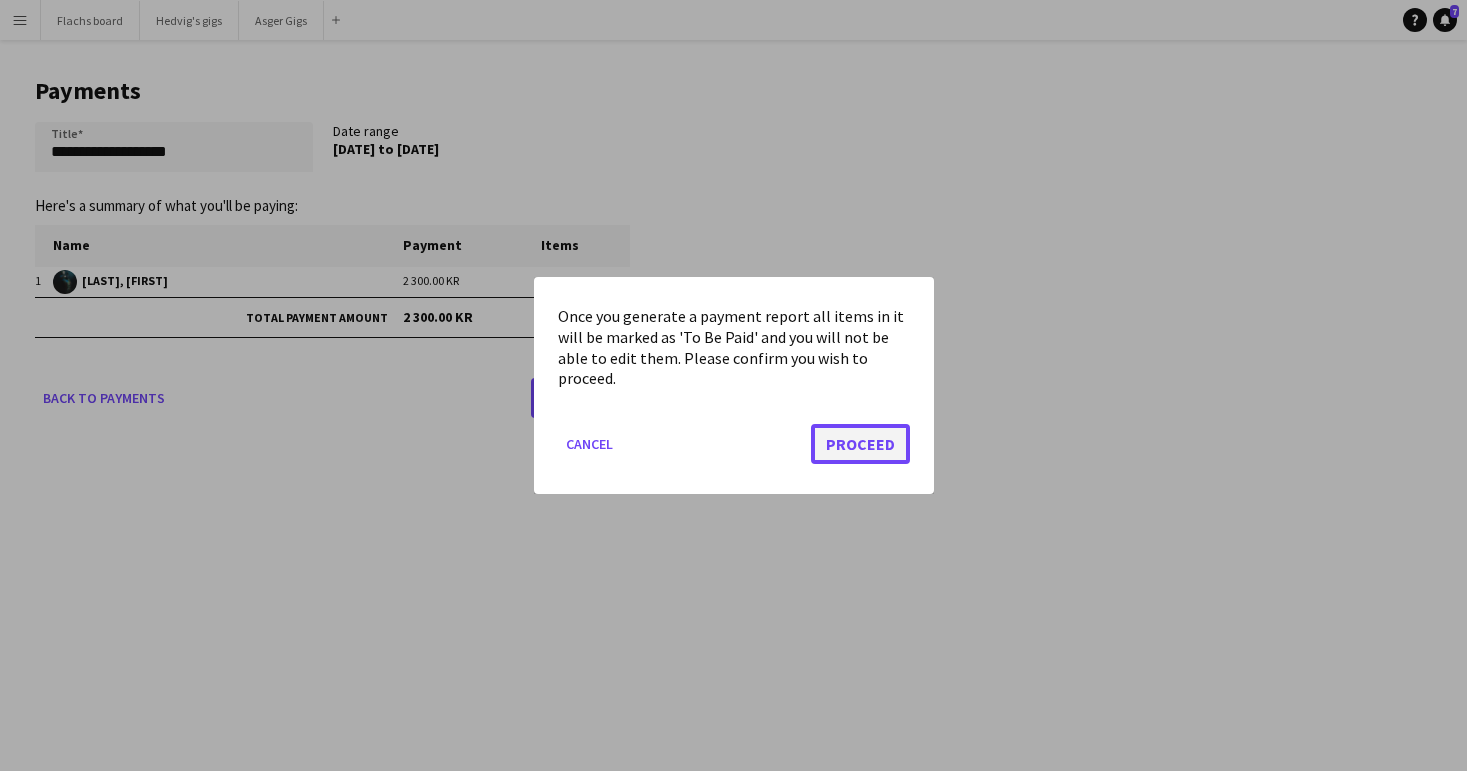 click on "Proceed" 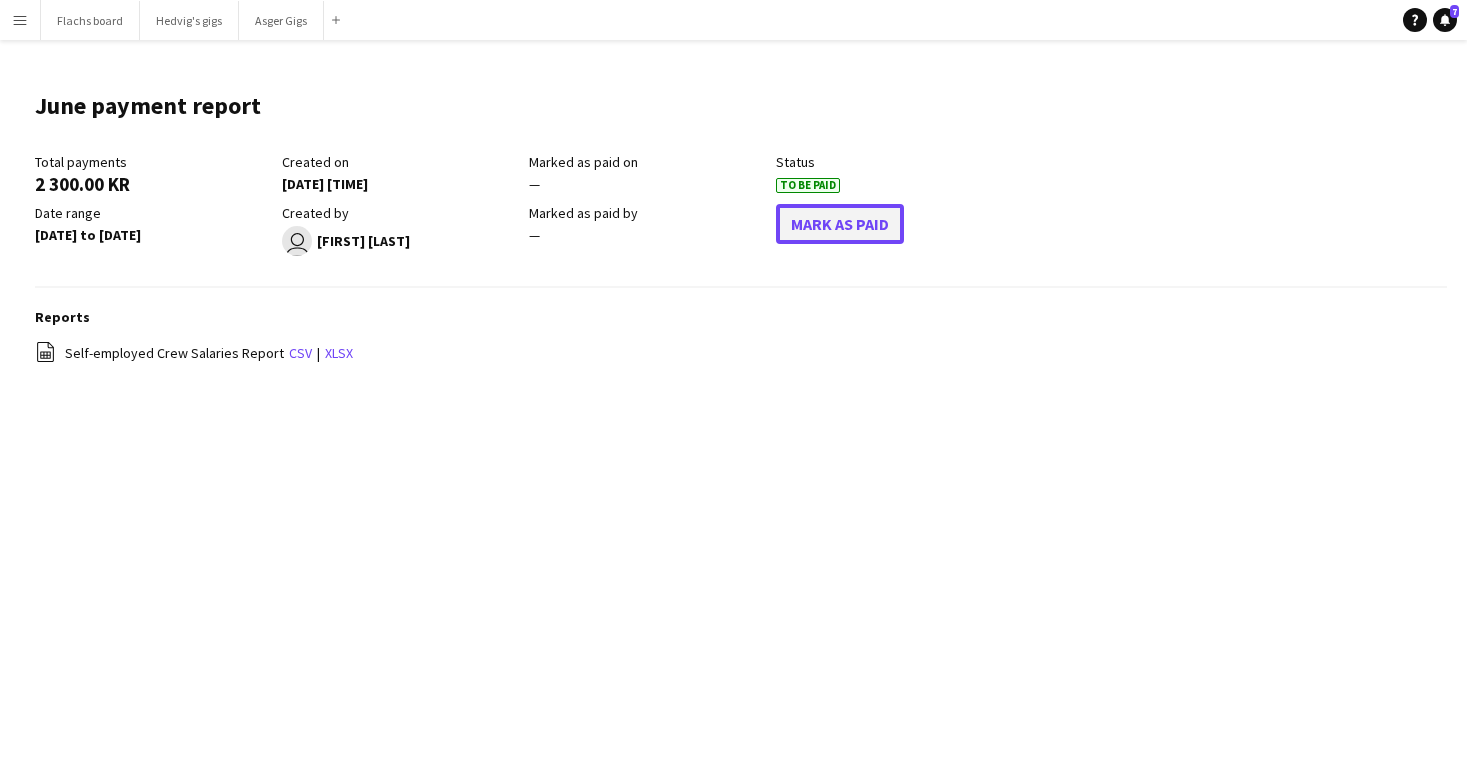 click on "Mark As Paid" 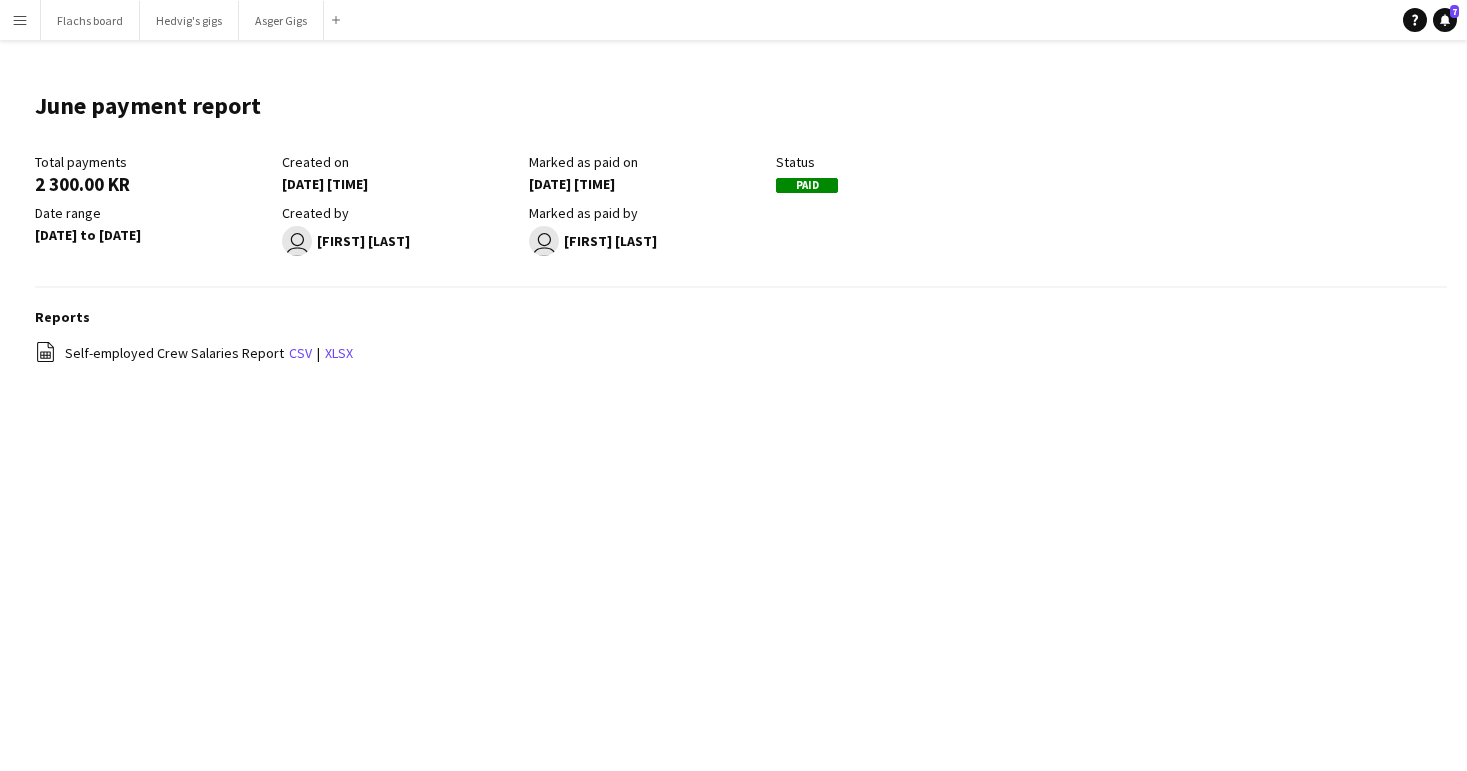 click on "Menu" at bounding box center (20, 20) 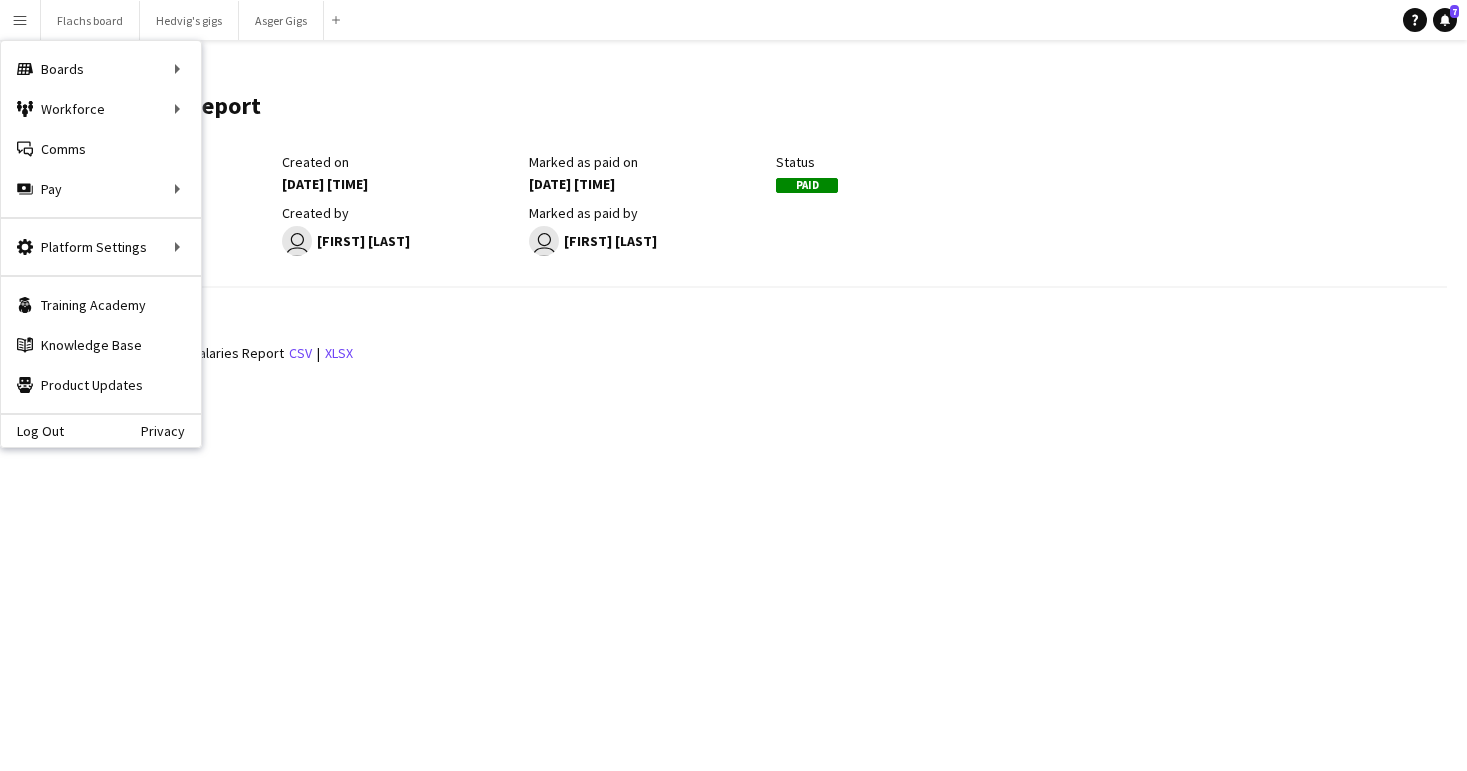 click on "[DATE] to [DATE]" 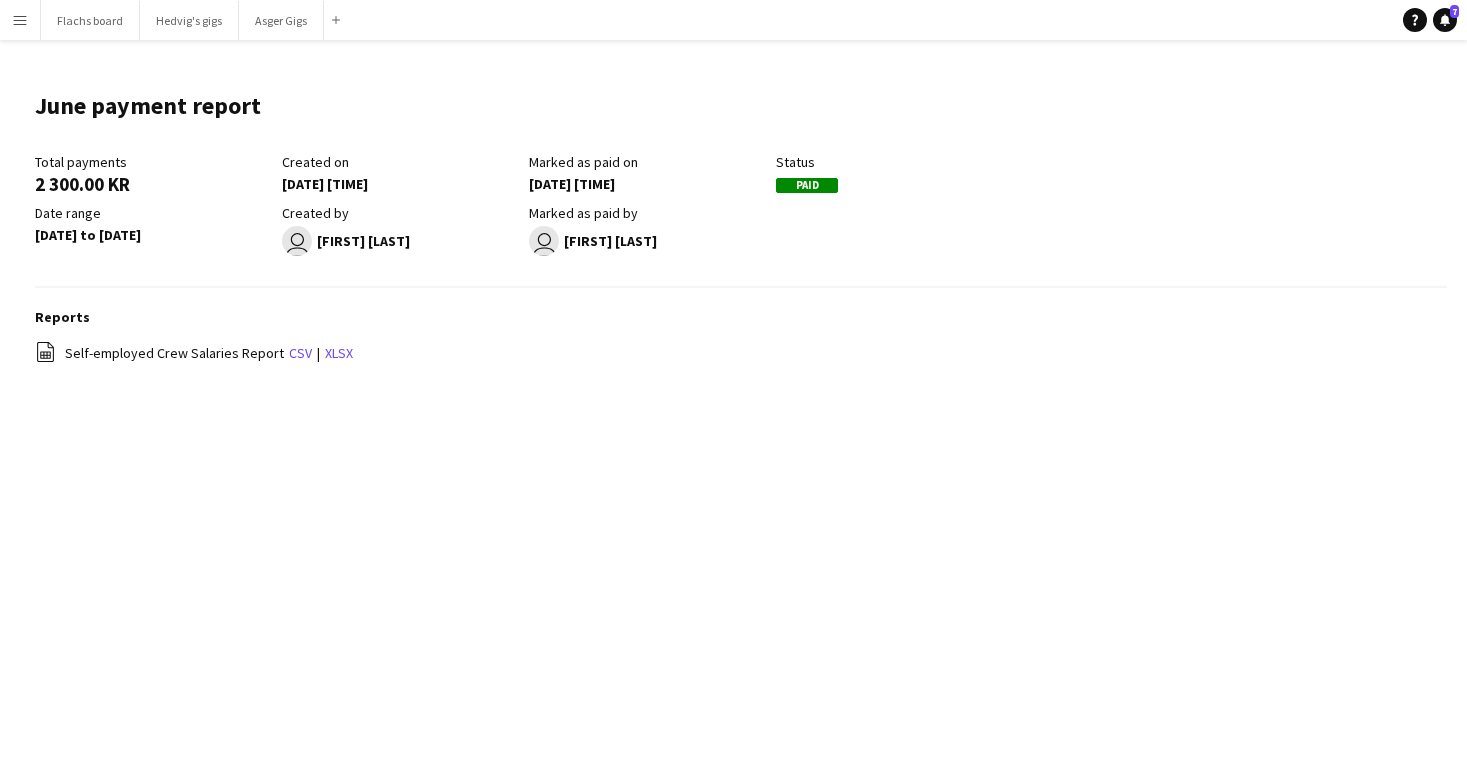 click on "Menu" at bounding box center [20, 20] 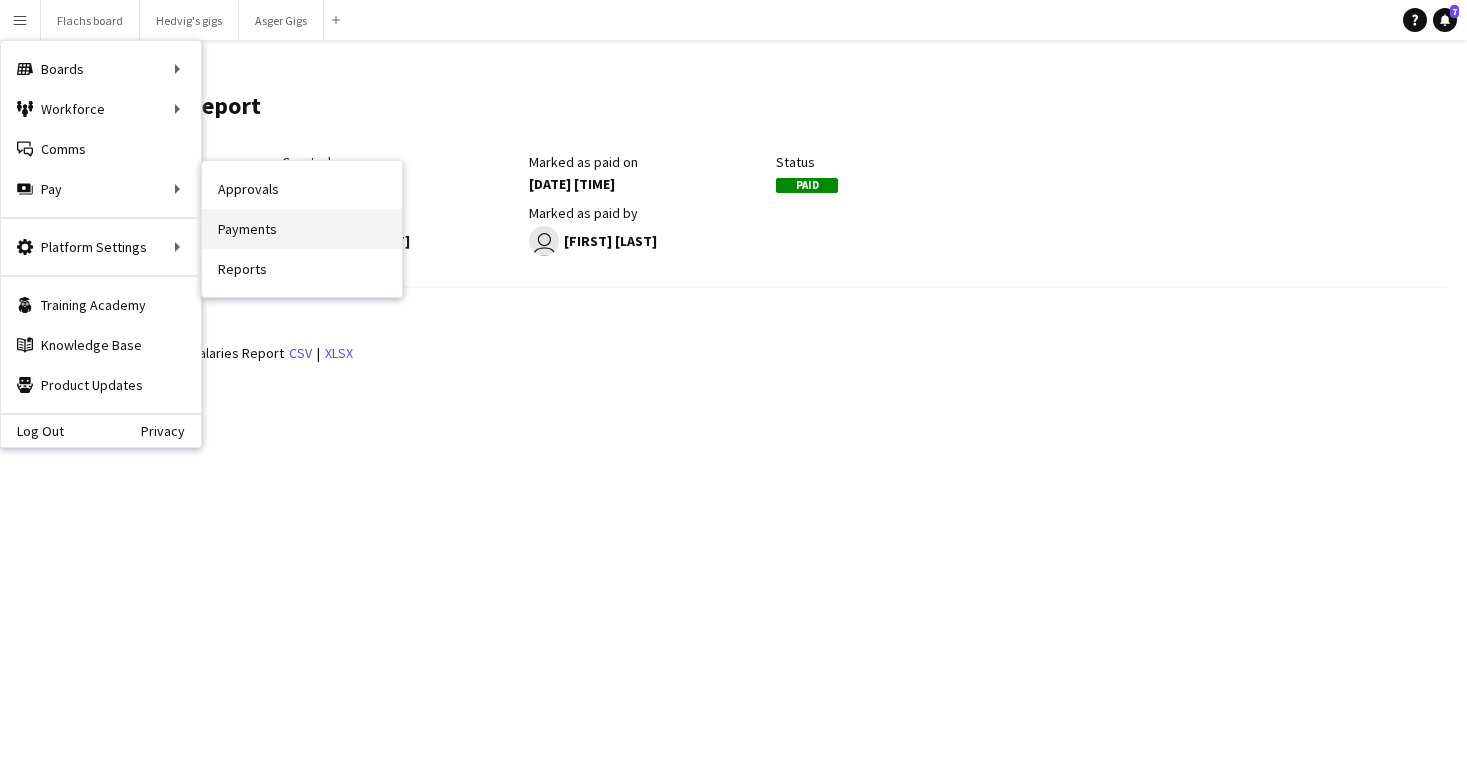 click on "Payments" at bounding box center [302, 229] 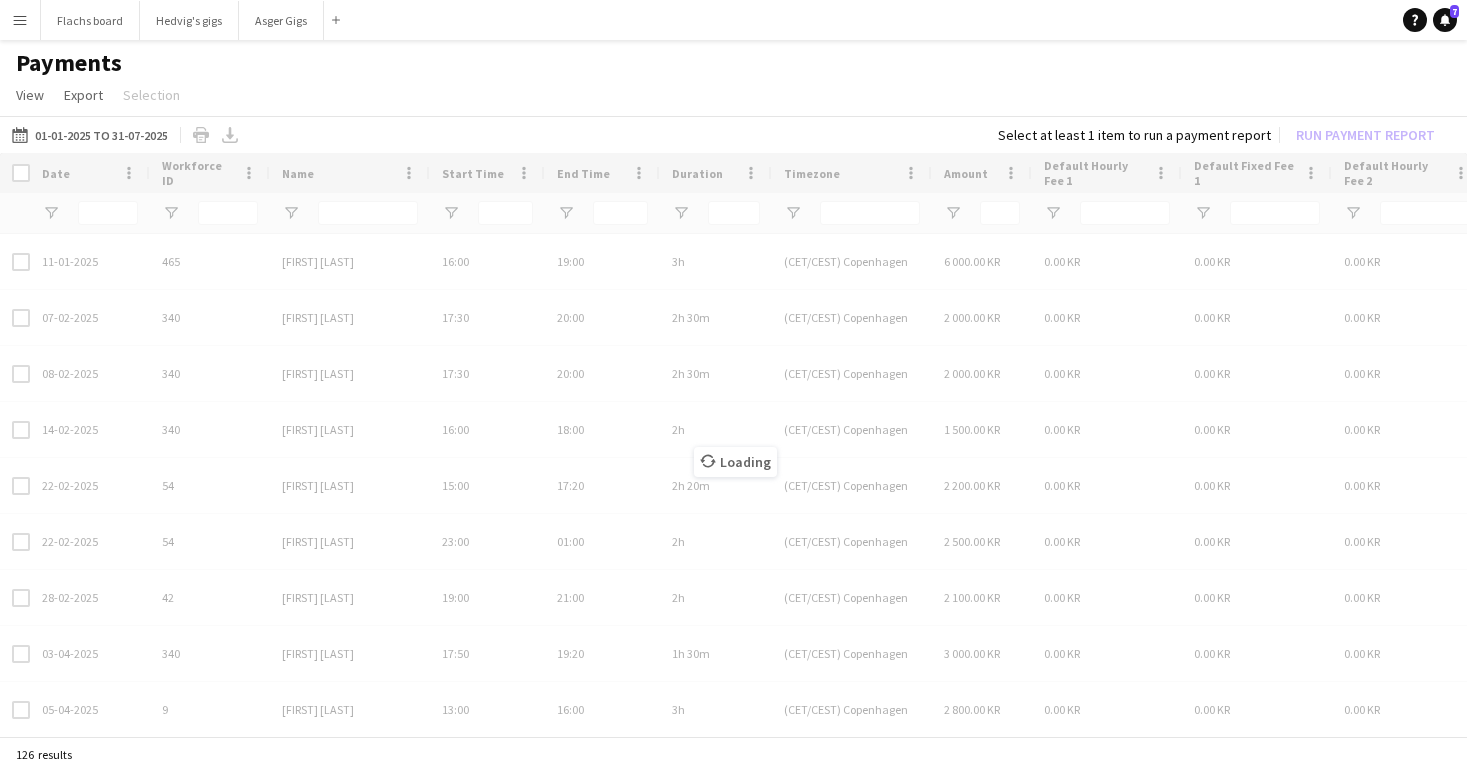 click on "Loading" at bounding box center [733, 446] 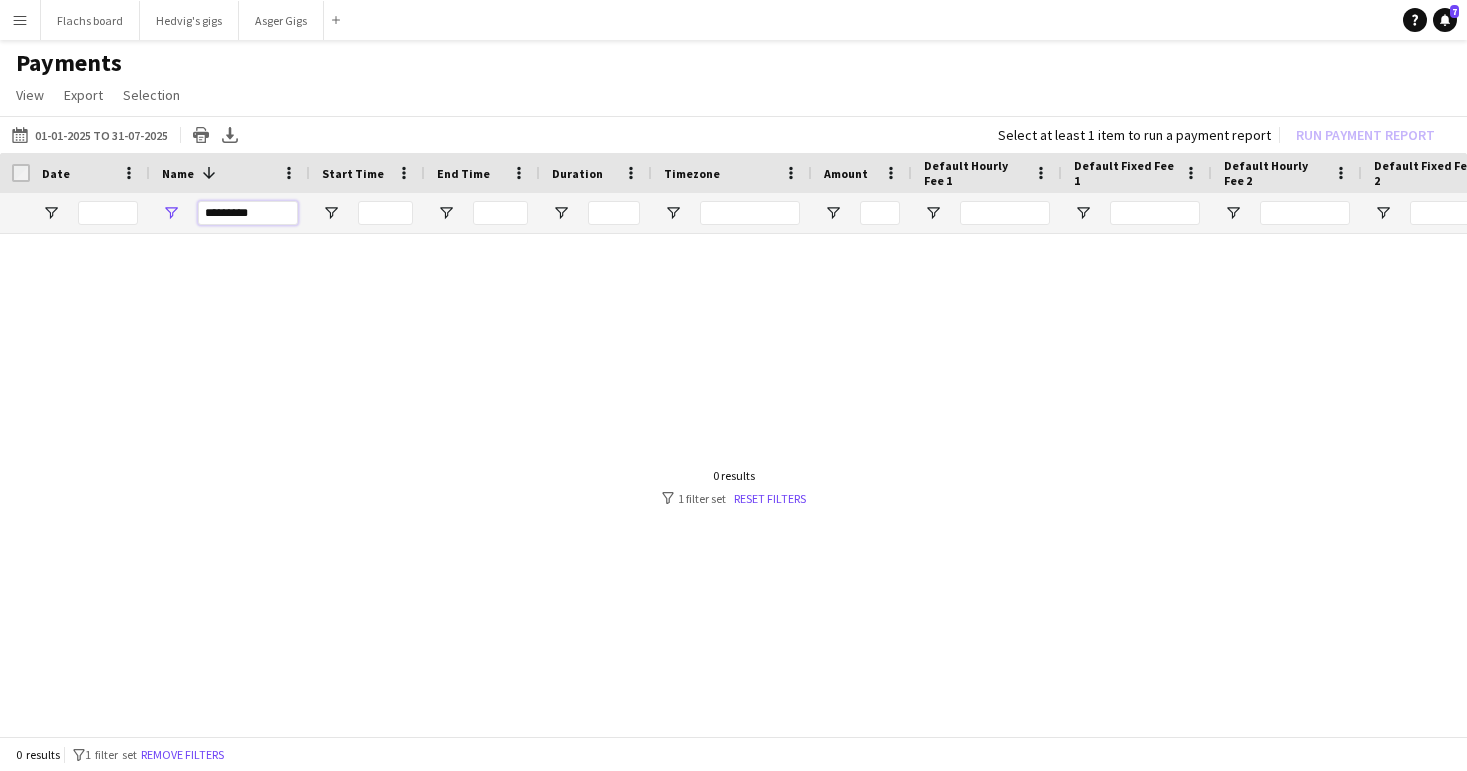 click on "*********" at bounding box center [248, 213] 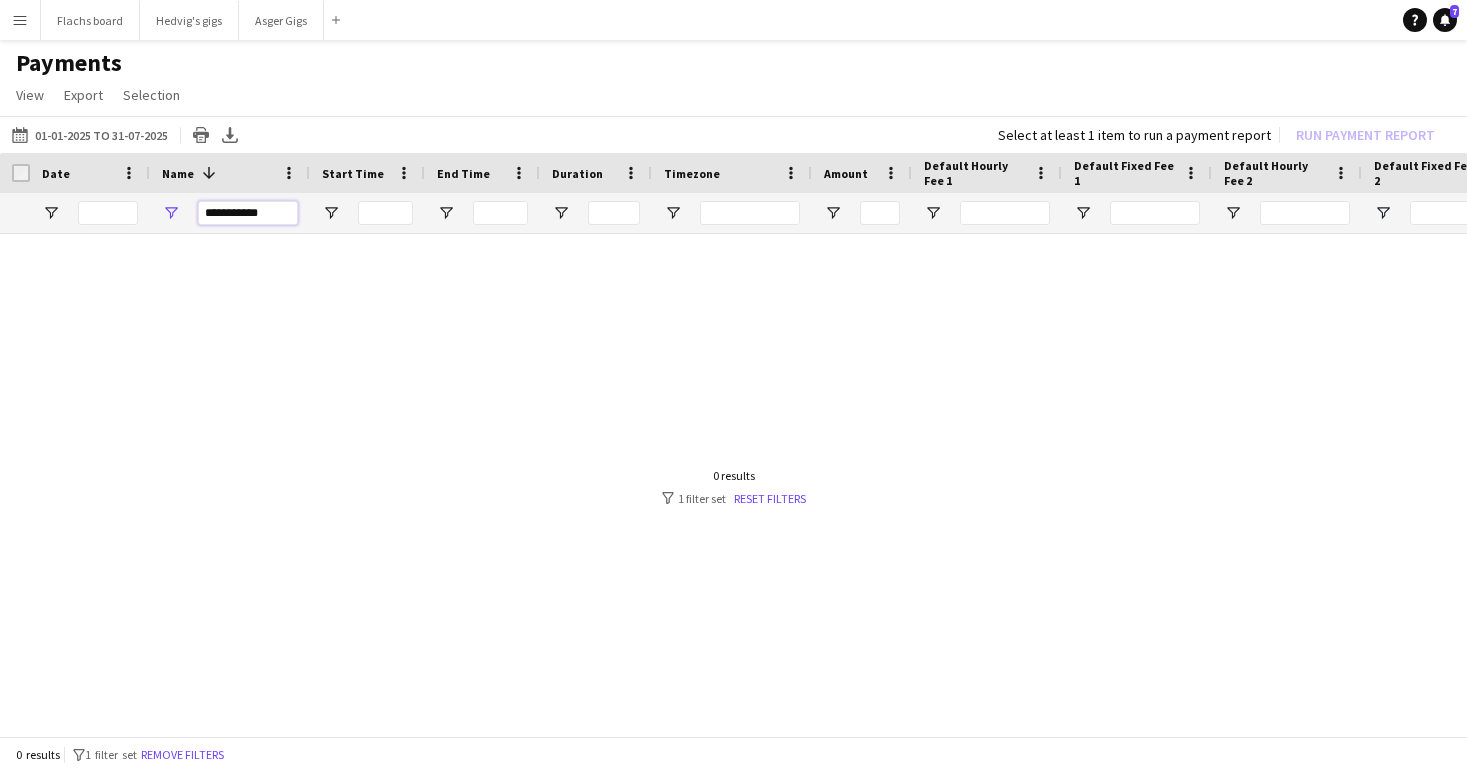 click on "**********" at bounding box center [248, 213] 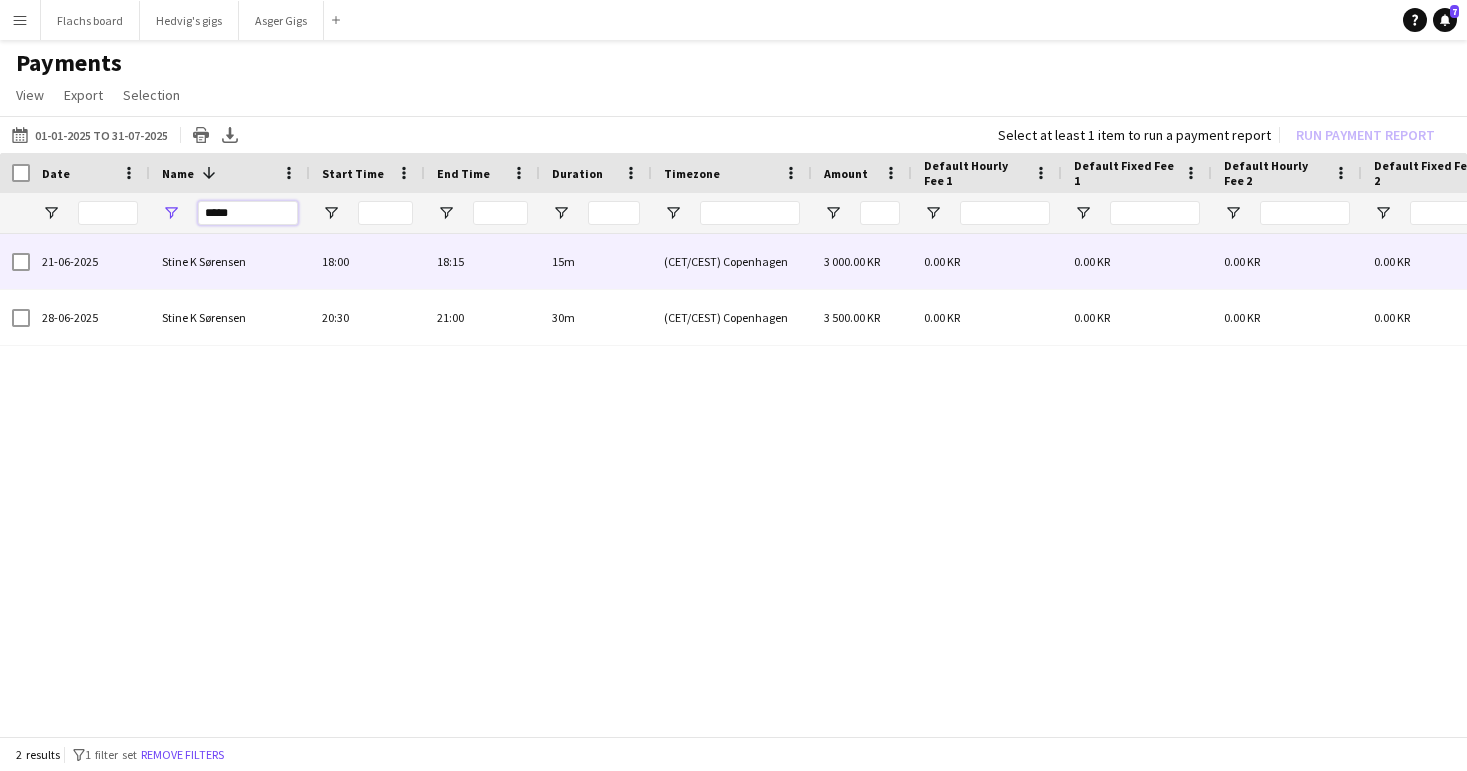 type on "*****" 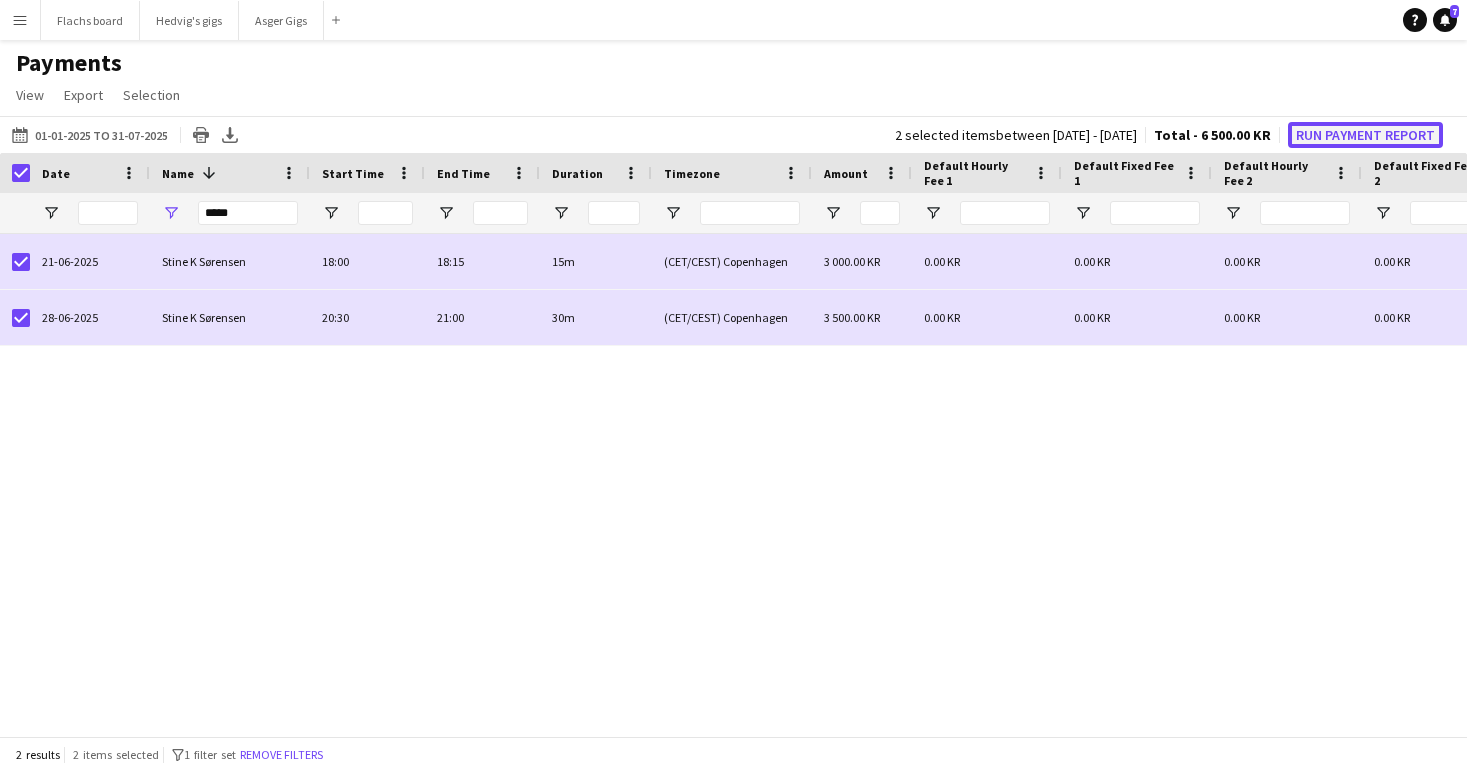 click on "Run Payment Report" 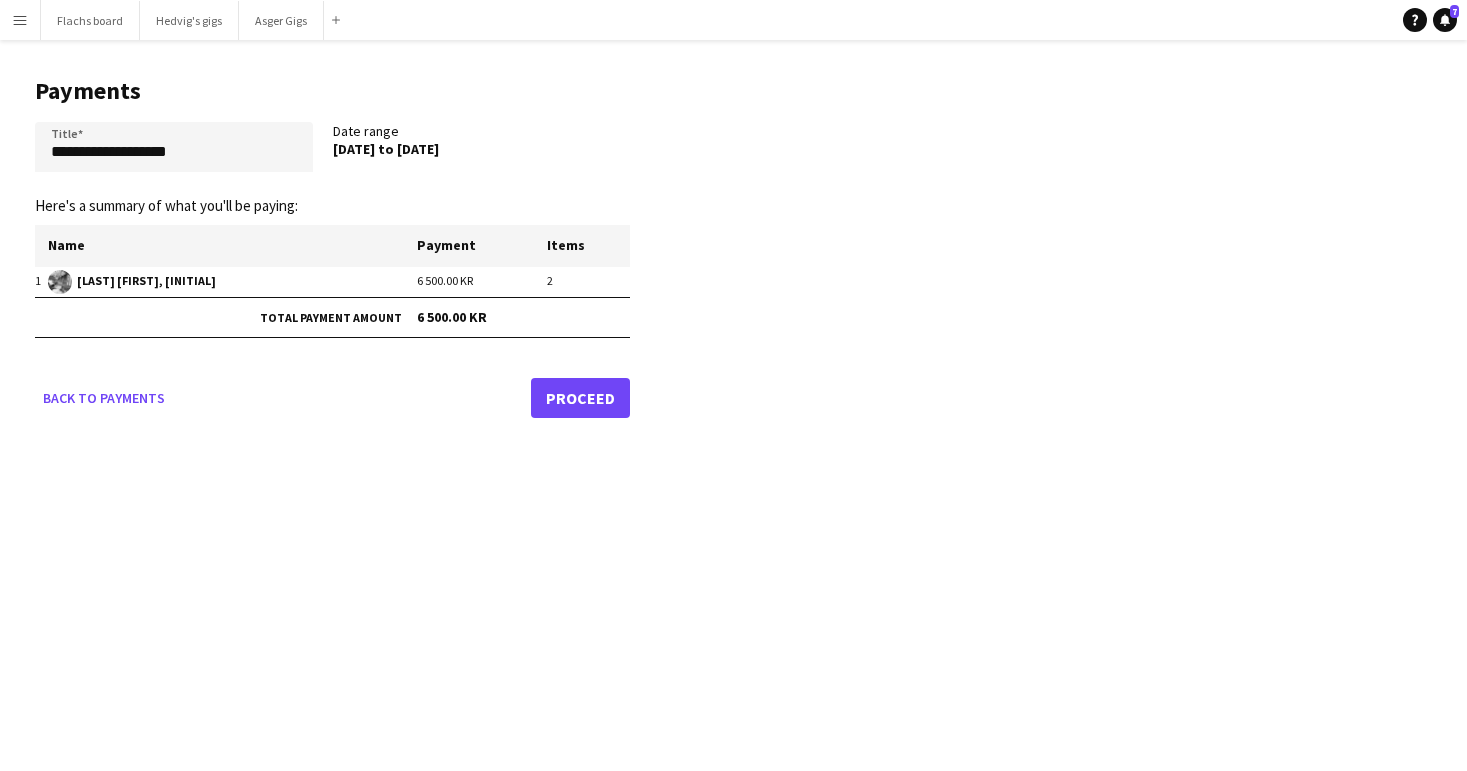 click on "Proceed" 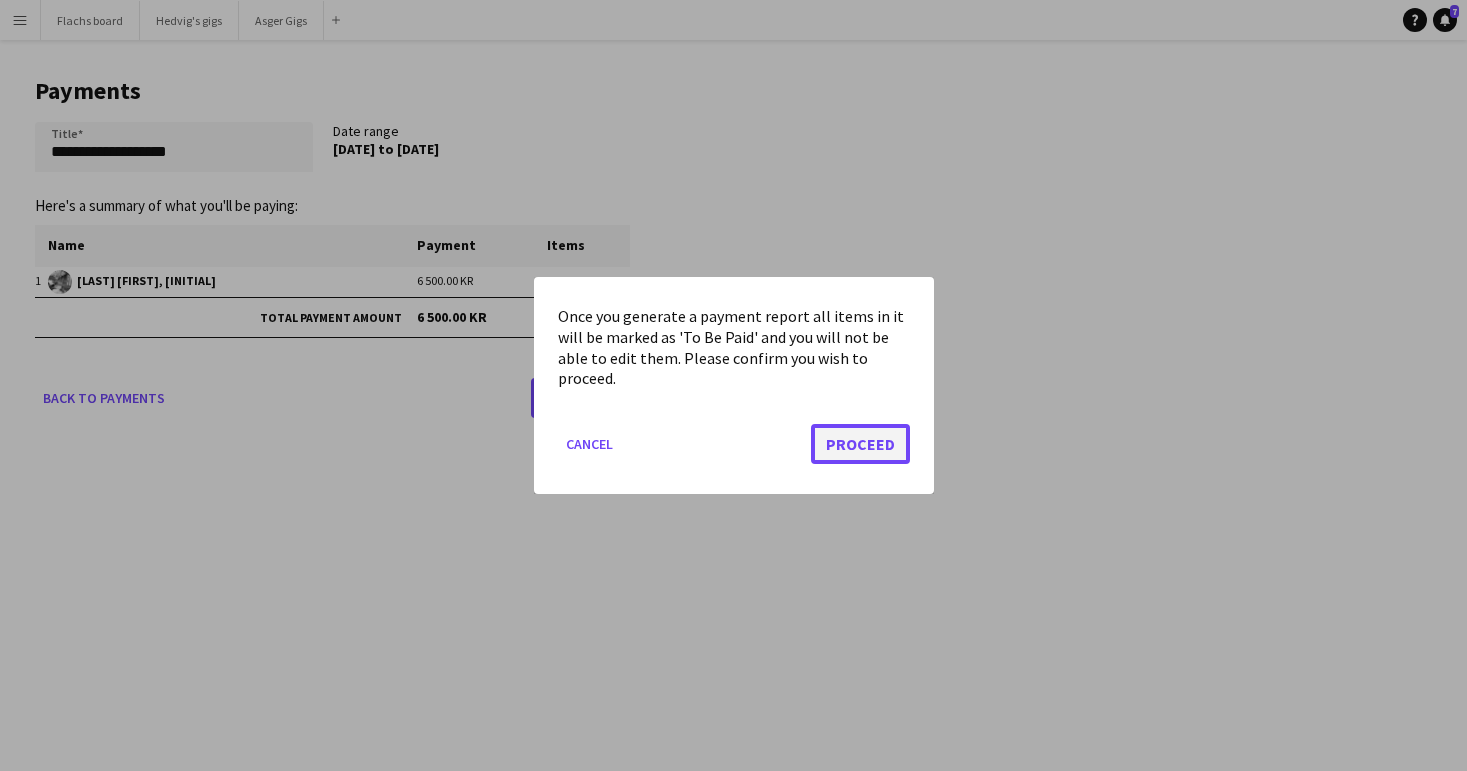 click on "Proceed" 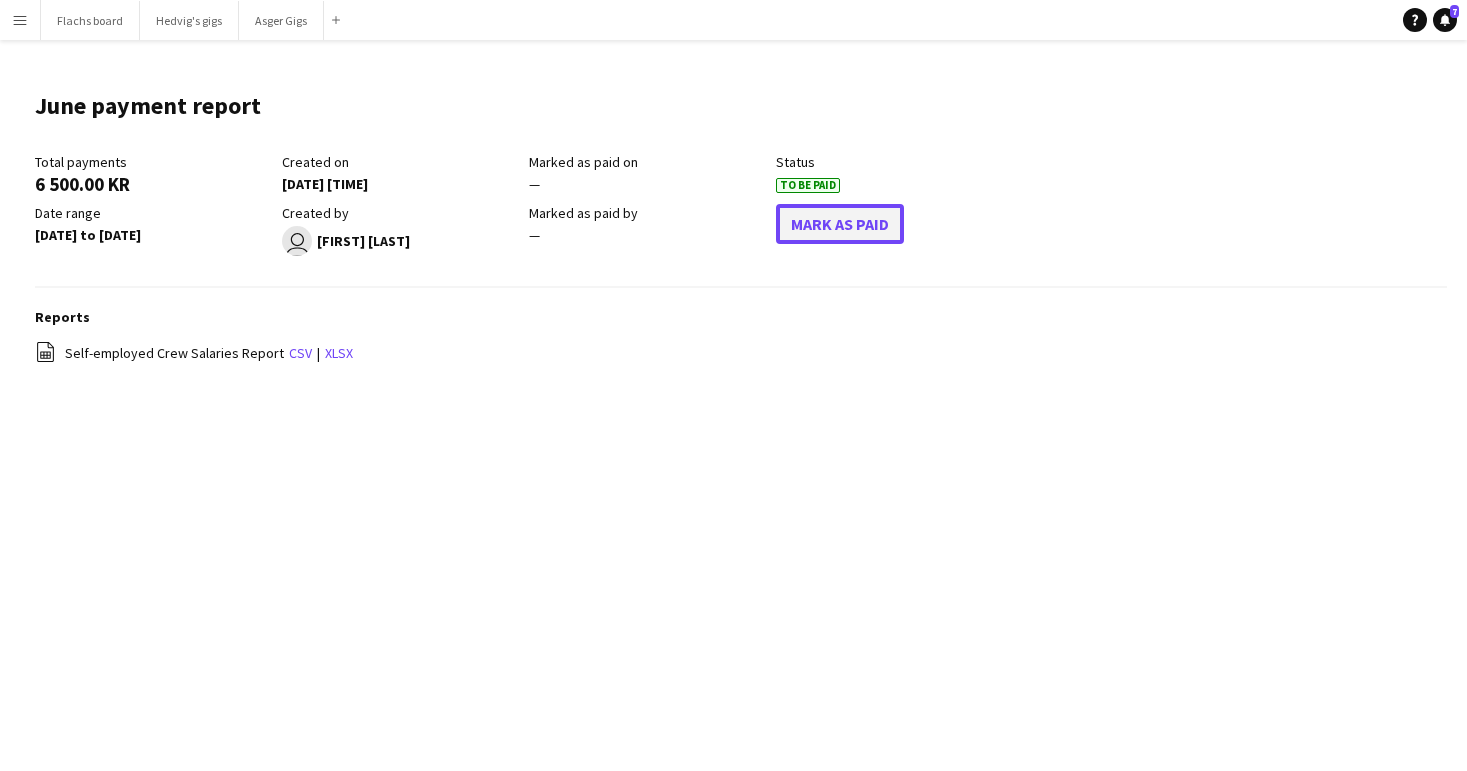 click on "Mark As Paid" 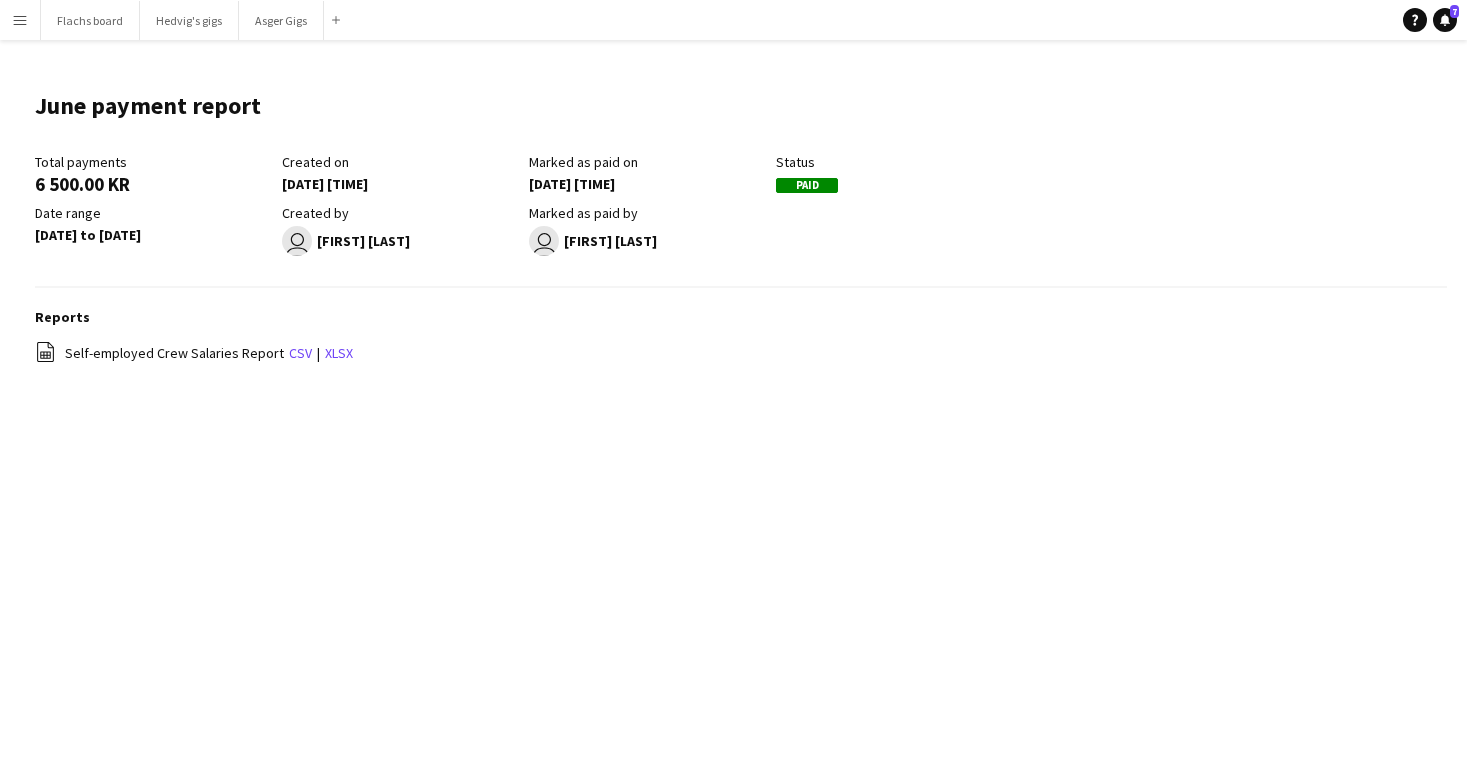 click on "Menu" at bounding box center (20, 20) 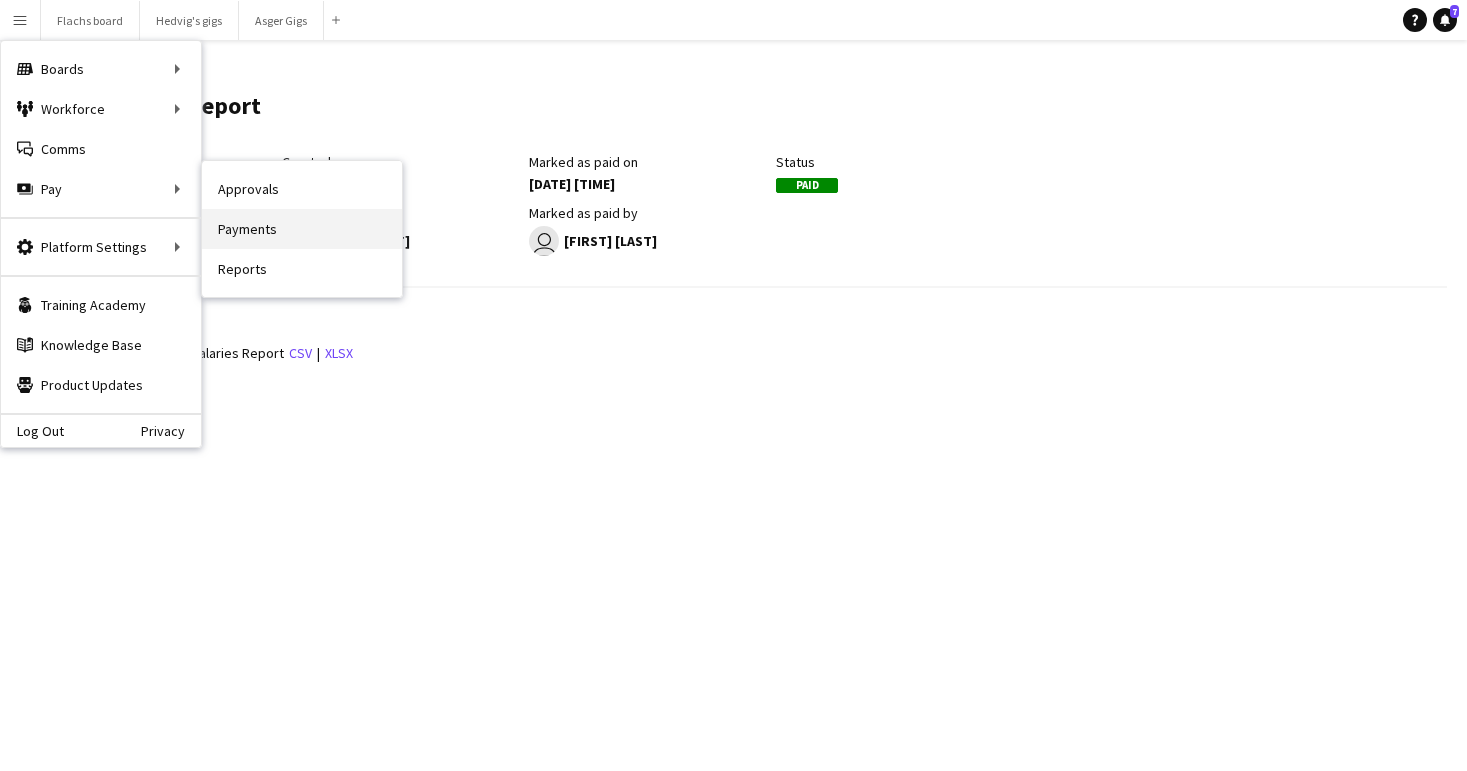 click on "Payments" at bounding box center [302, 229] 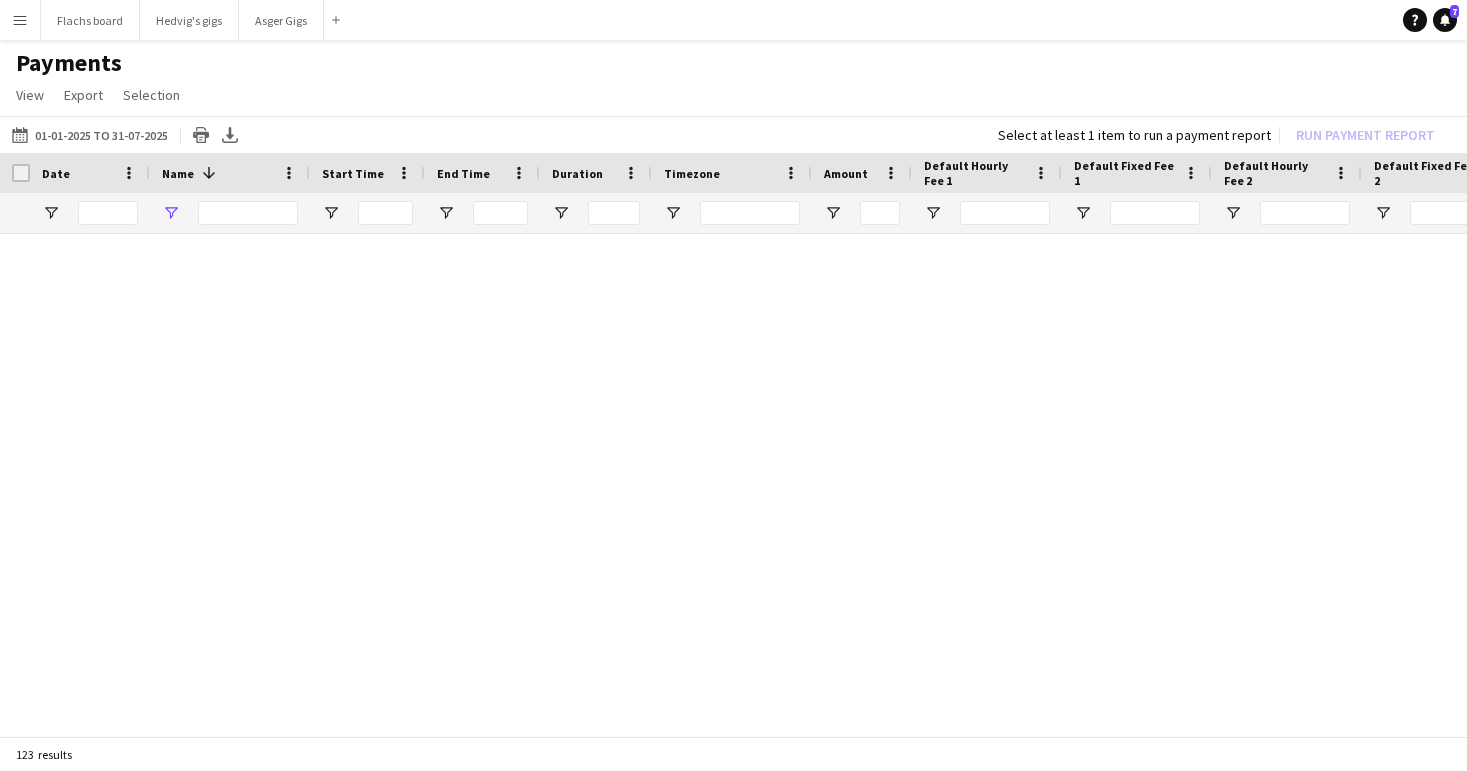 type on "*****" 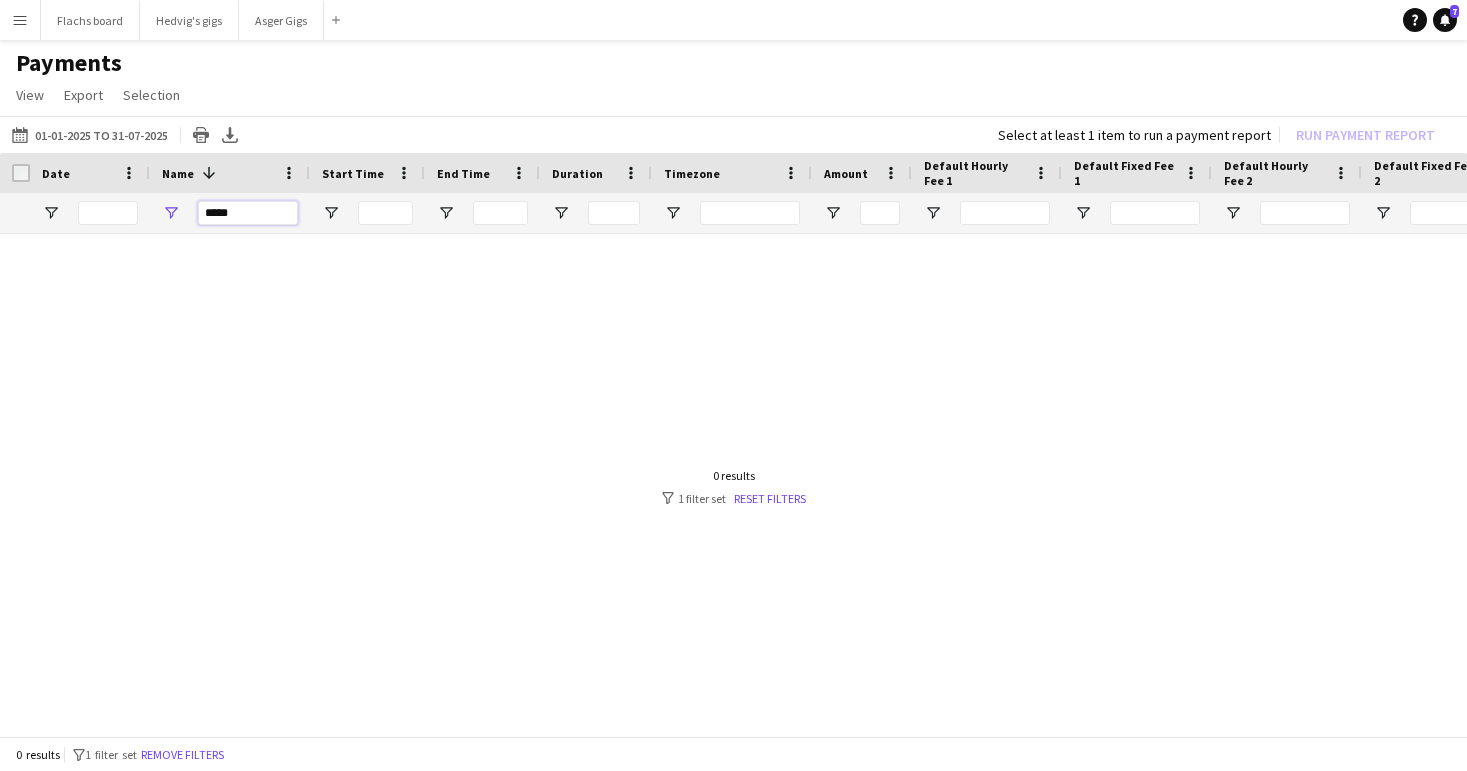 click on "*****" at bounding box center [248, 213] 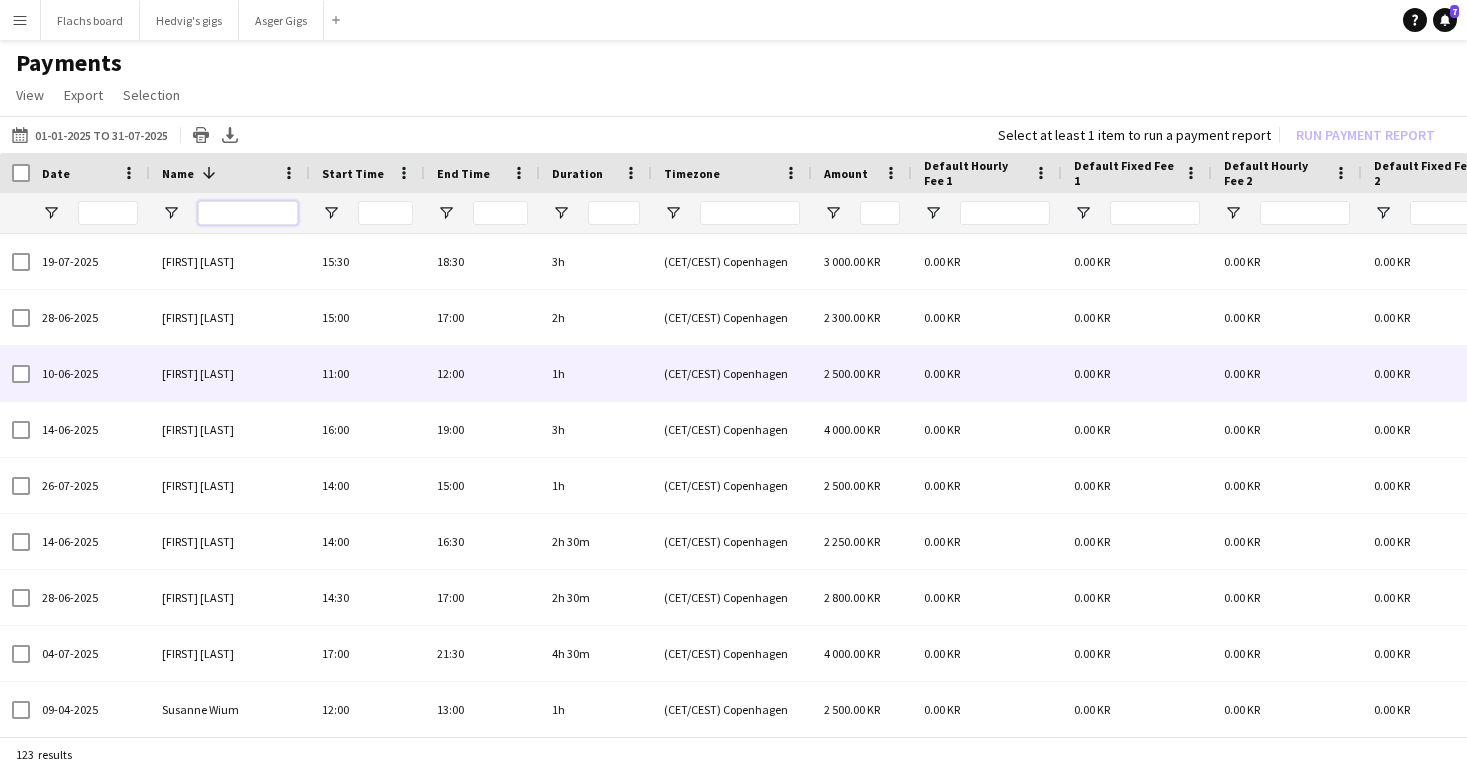 scroll, scrollTop: 0, scrollLeft: 673, axis: horizontal 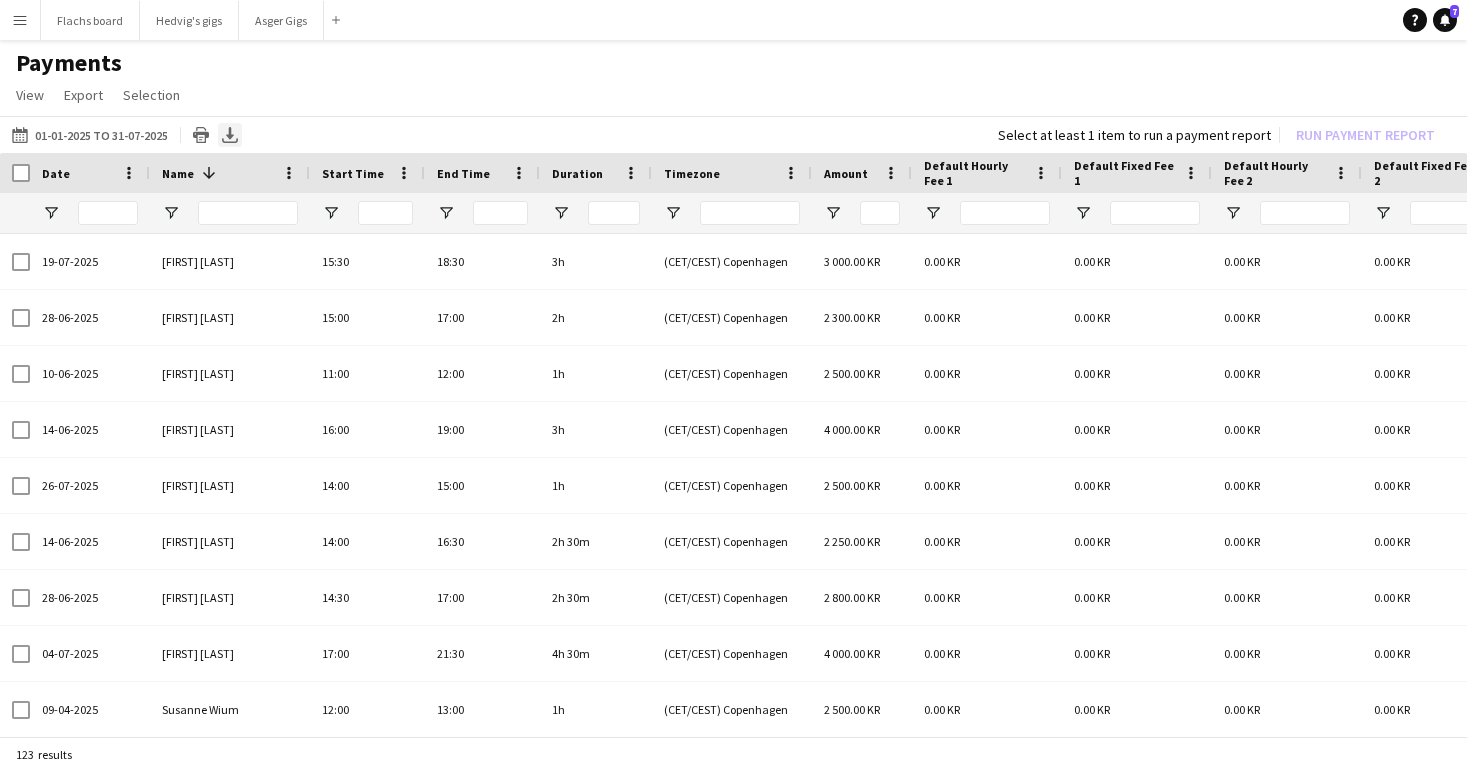 click on "Export XLSX" 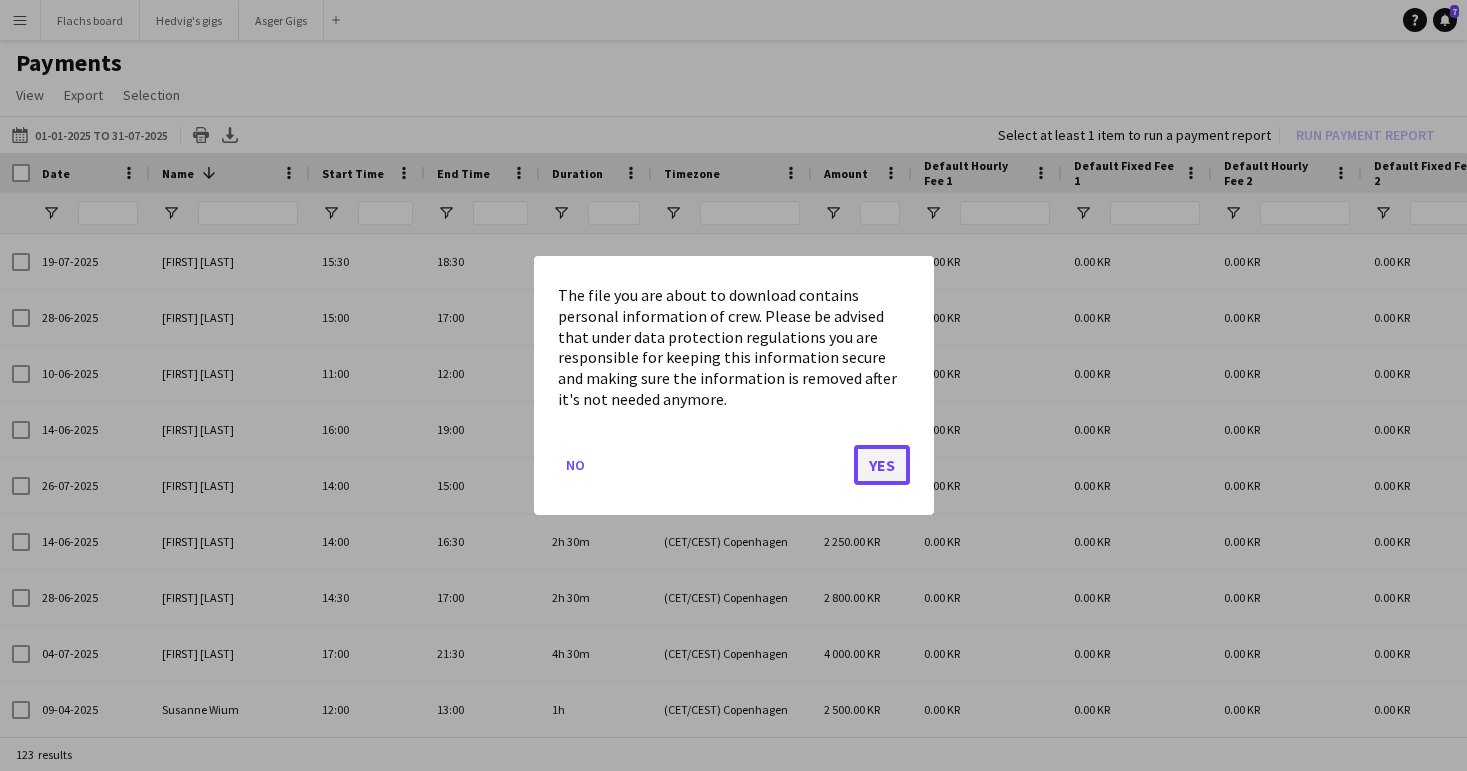 click on "Yes" 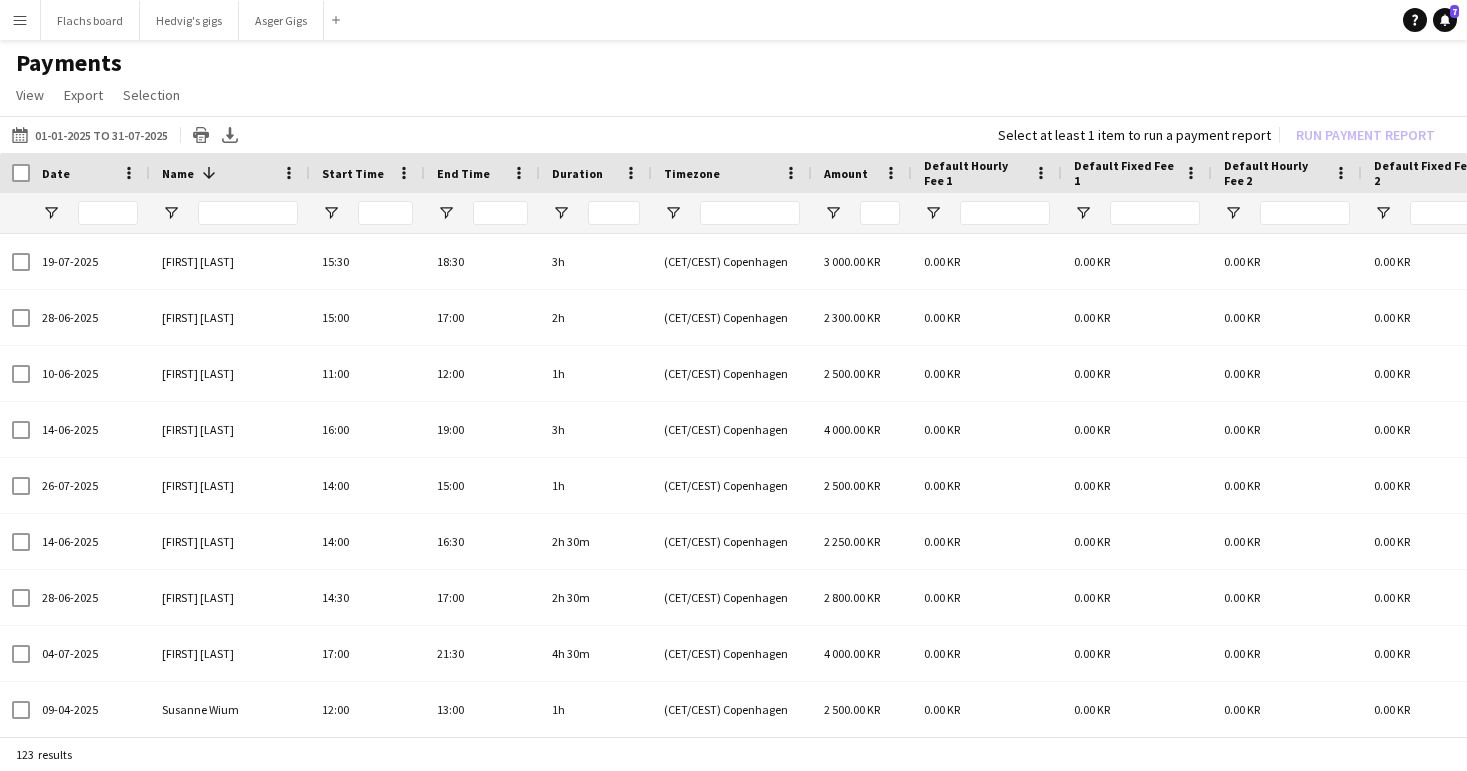 click on "Menu
Boards
Boards   Boards   All jobs   Status
Workforce
Workforce   My Workforce   Recruiting
Comms
Comms
Pay
Pay   Approvals   Payments   Reports
Platform Settings
Platform Settings   App settings   Your settings   Profiles
Training Academy
Training Academy
Knowledge Base
Knowledge Base
Product Updates
Product Updates   Log Out   Privacy   Flachs board
Close
Hedvig's gigs
Close
Asger Gigs
Close
Add
Help
Notifications
7" at bounding box center (733, 20) 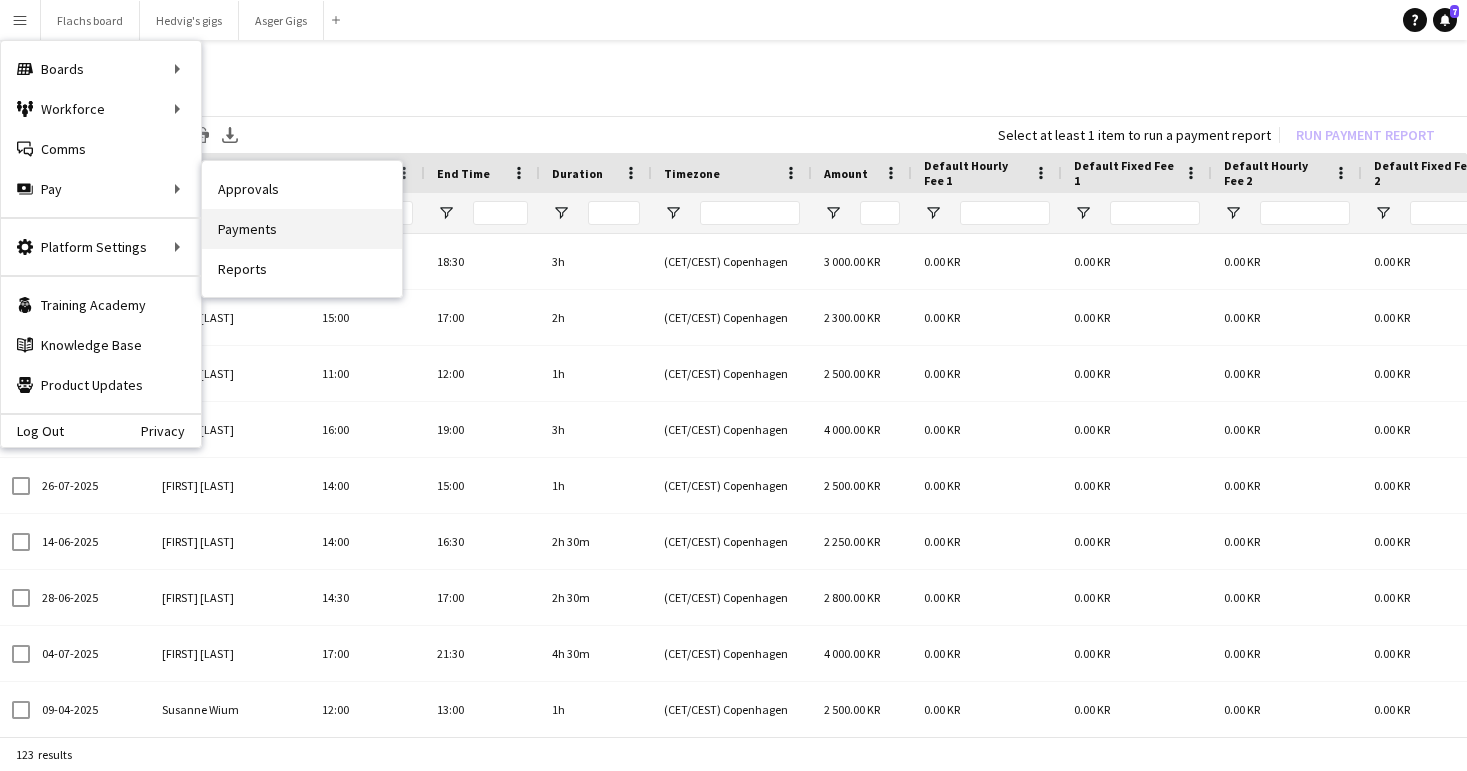 click on "Payments" at bounding box center [302, 229] 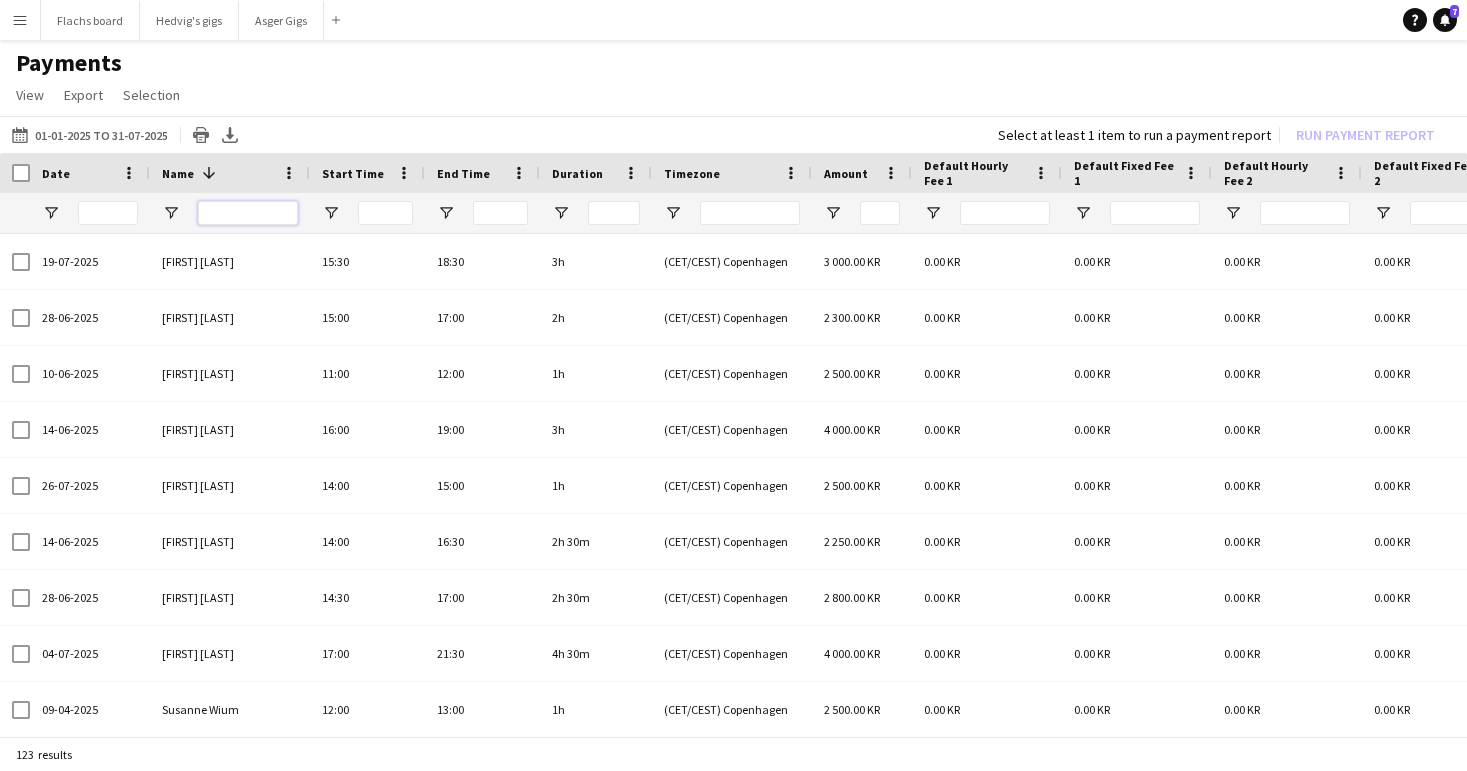 click at bounding box center (248, 213) 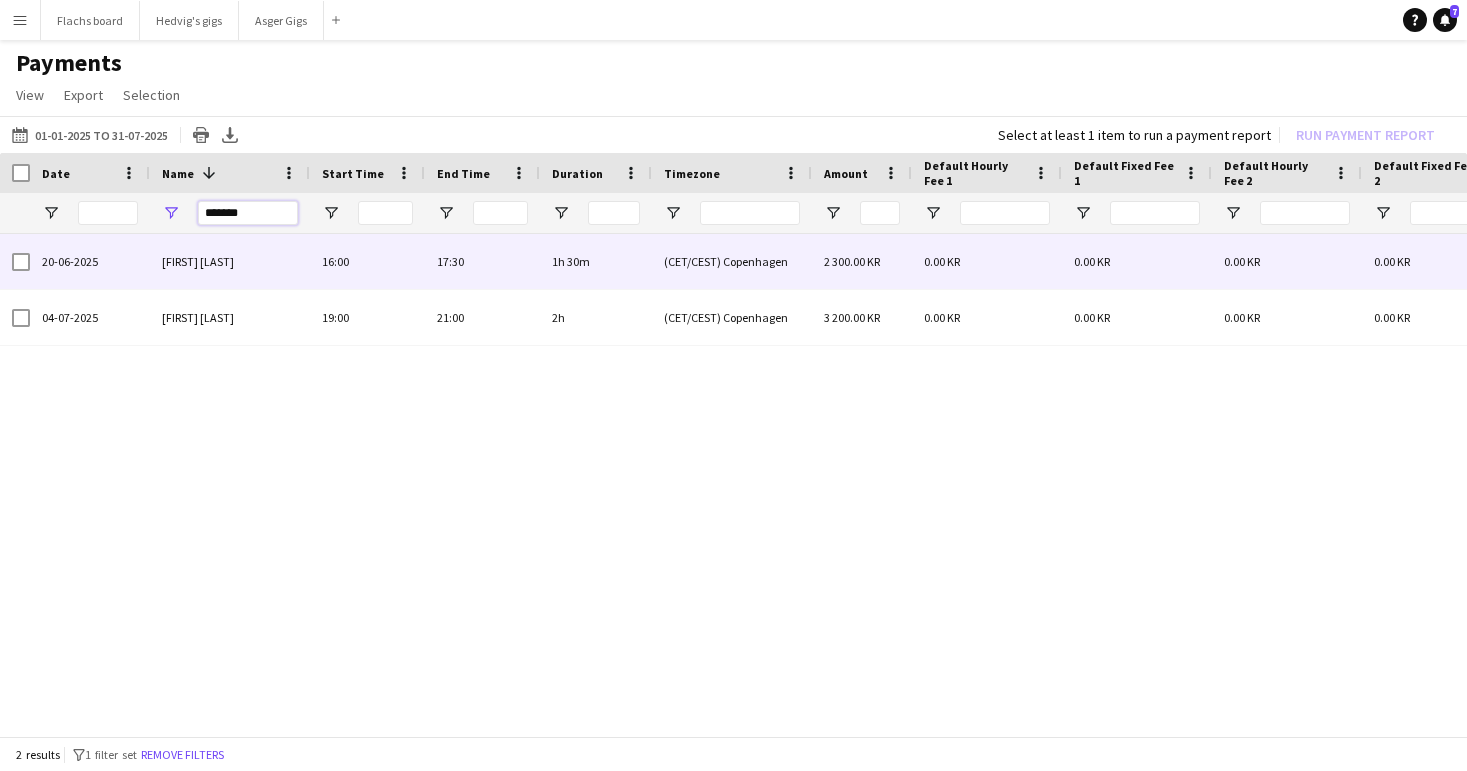 type on "*******" 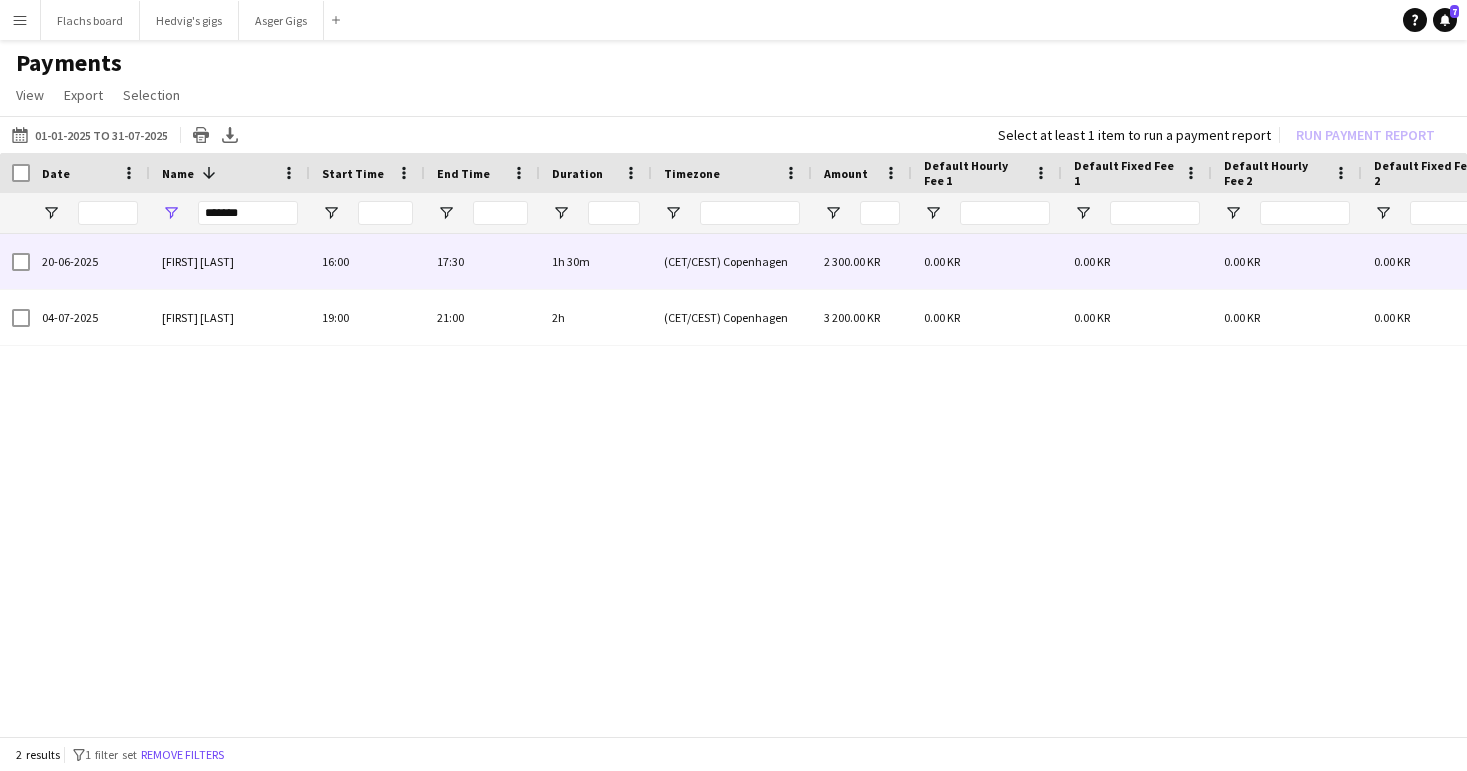 click at bounding box center (15, 261) 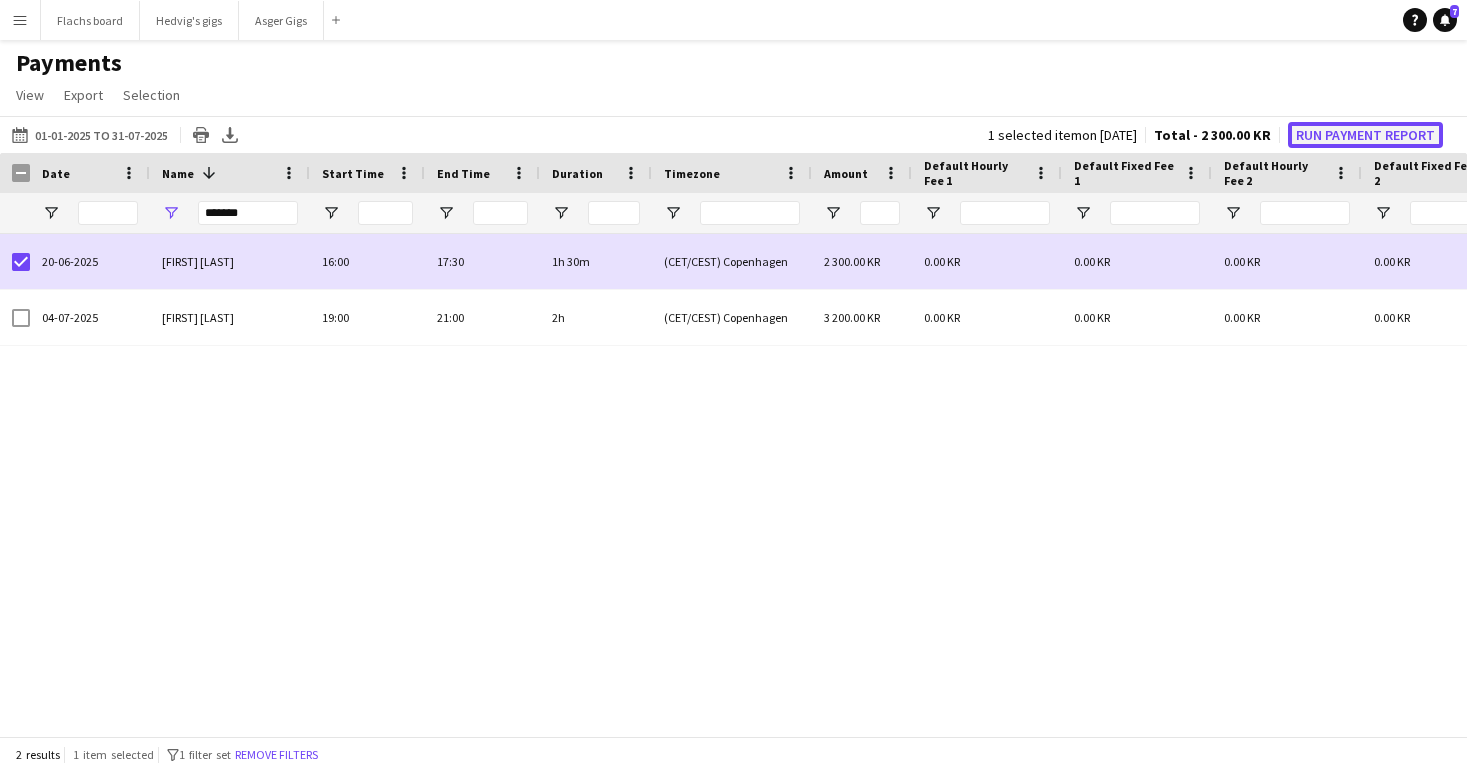 click on "Run Payment Report" 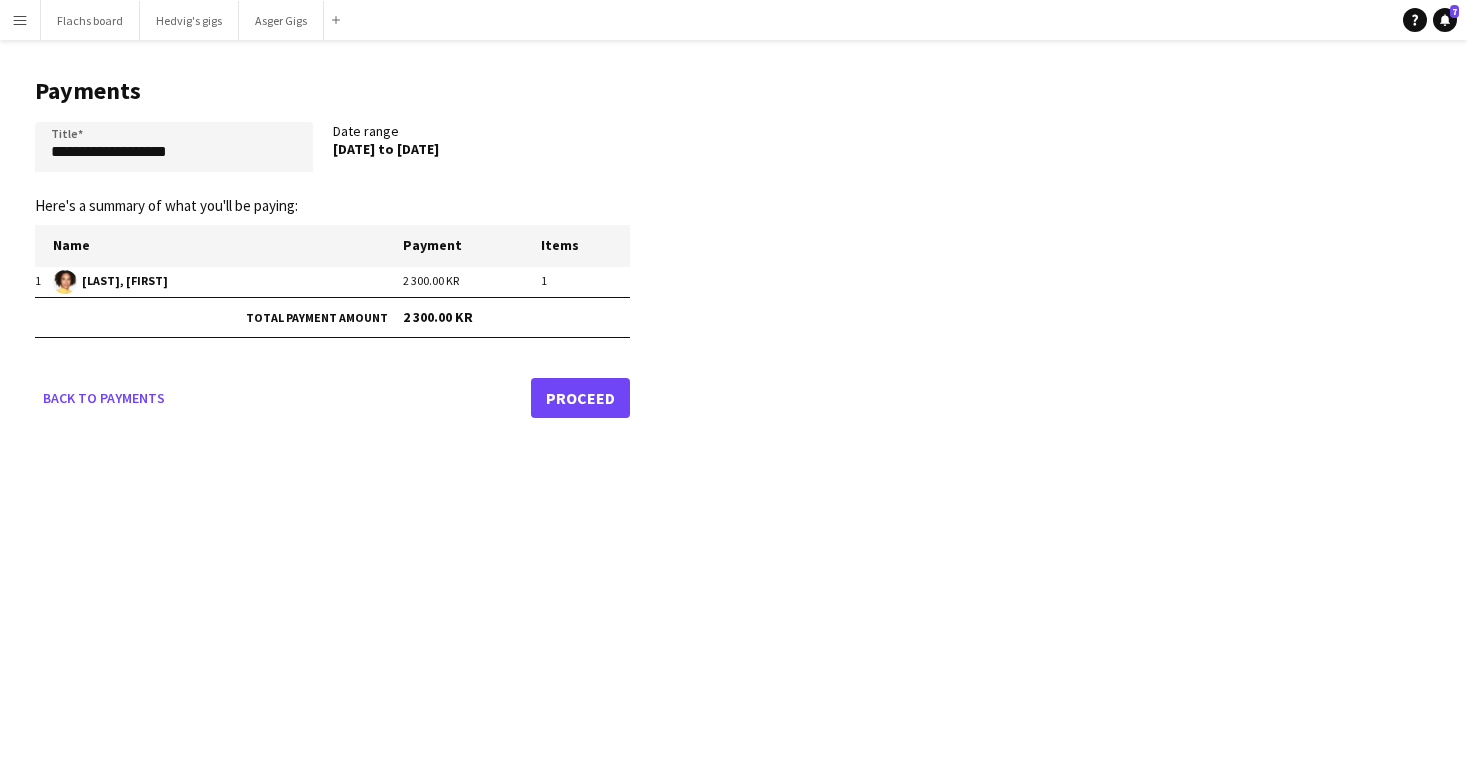 click on "Proceed" 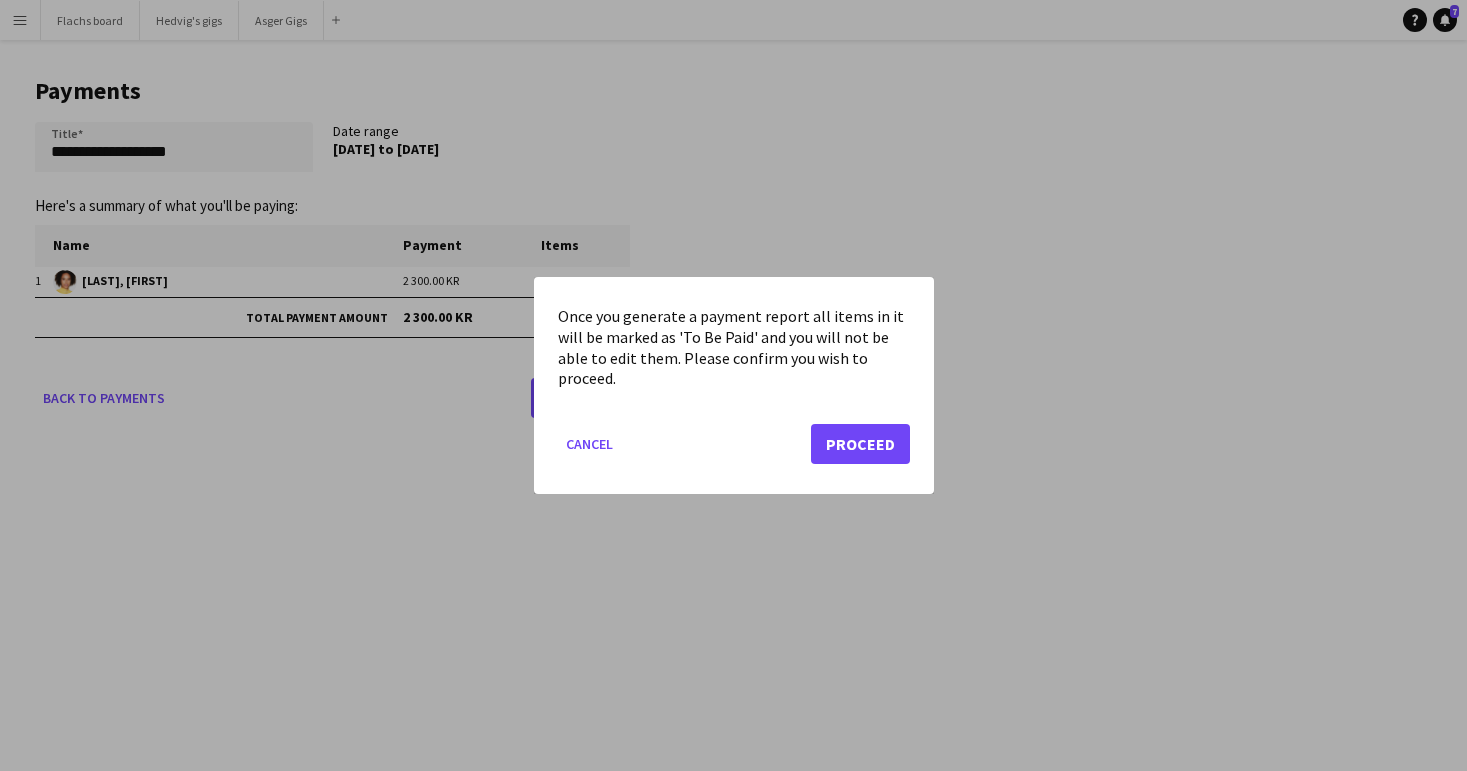 click on "Cancel   Proceed" 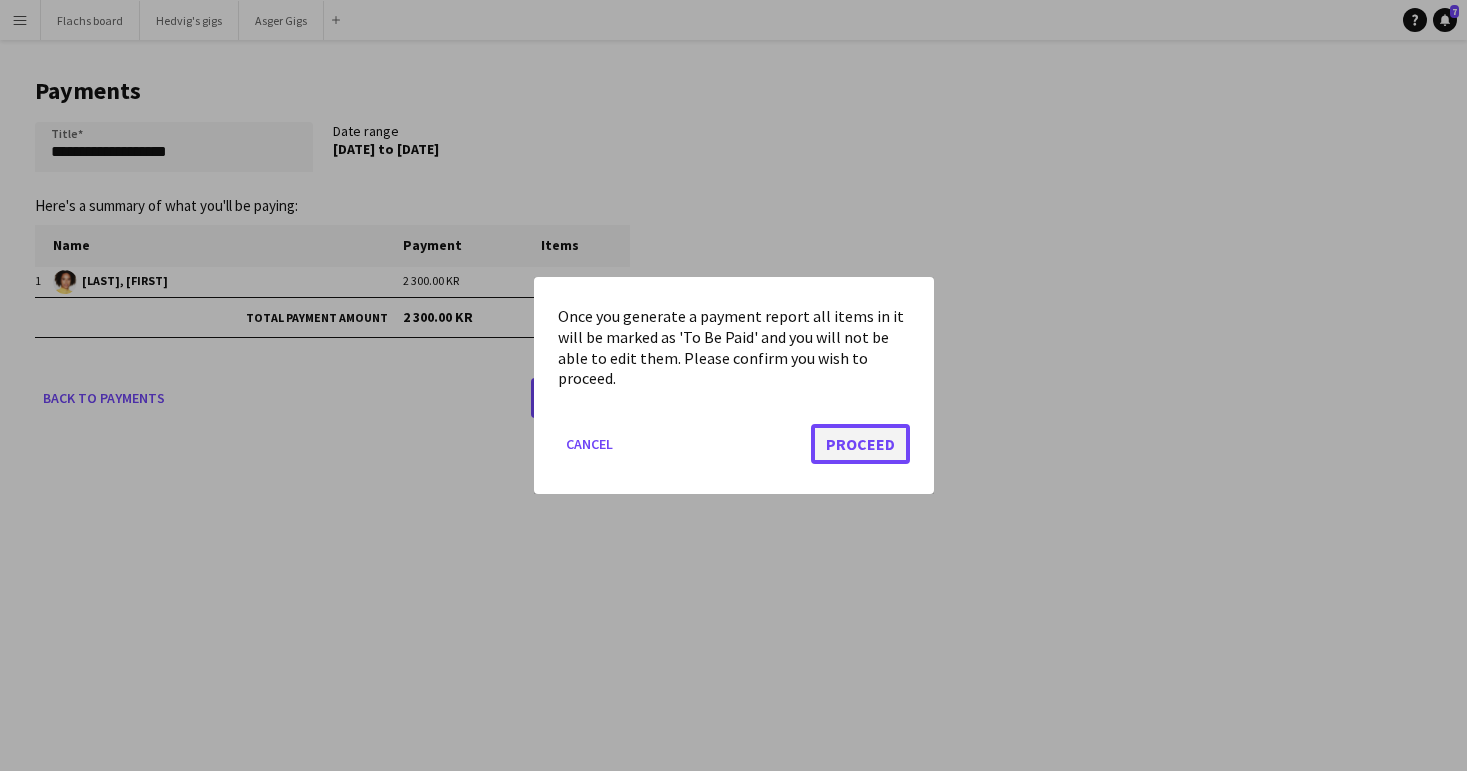 click on "Proceed" 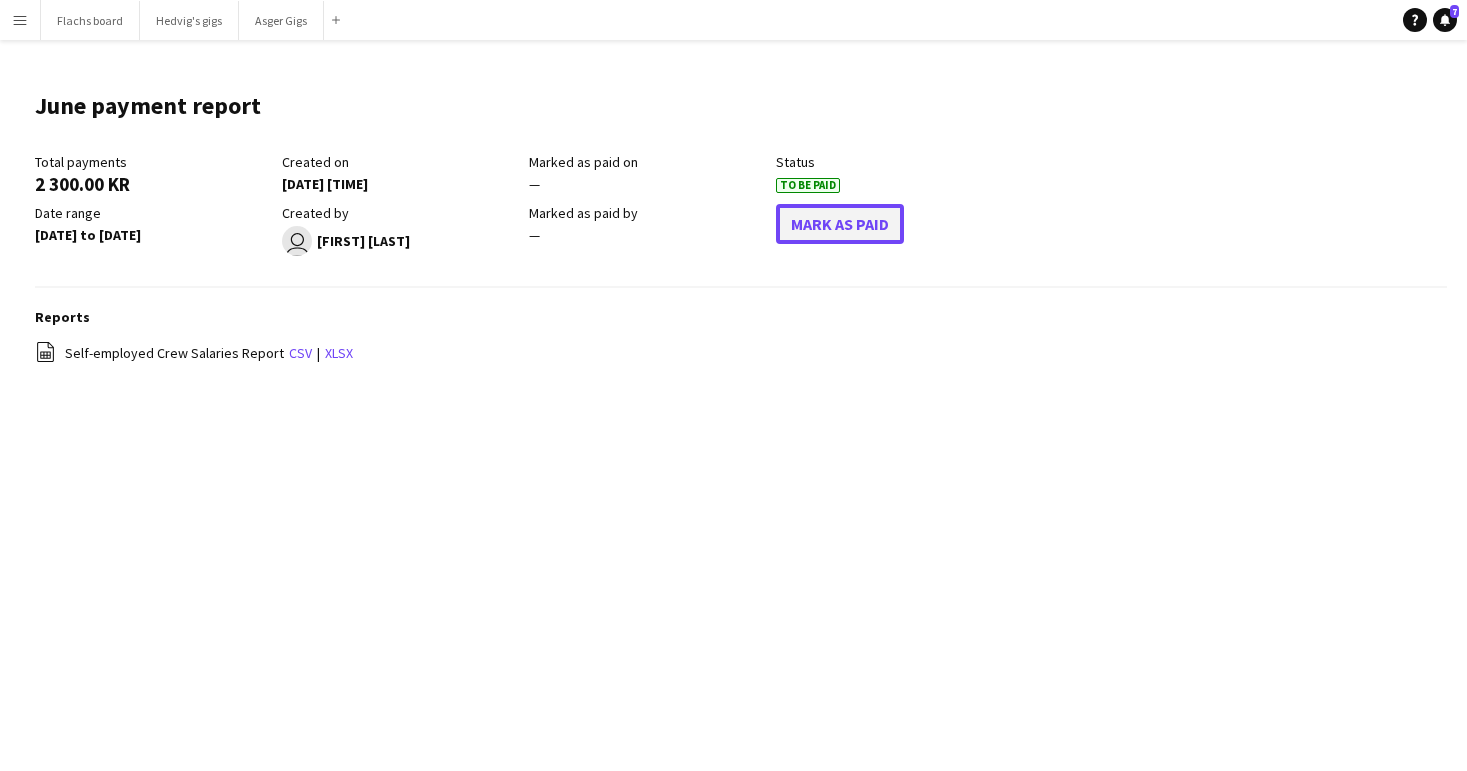 click on "Mark As Paid" 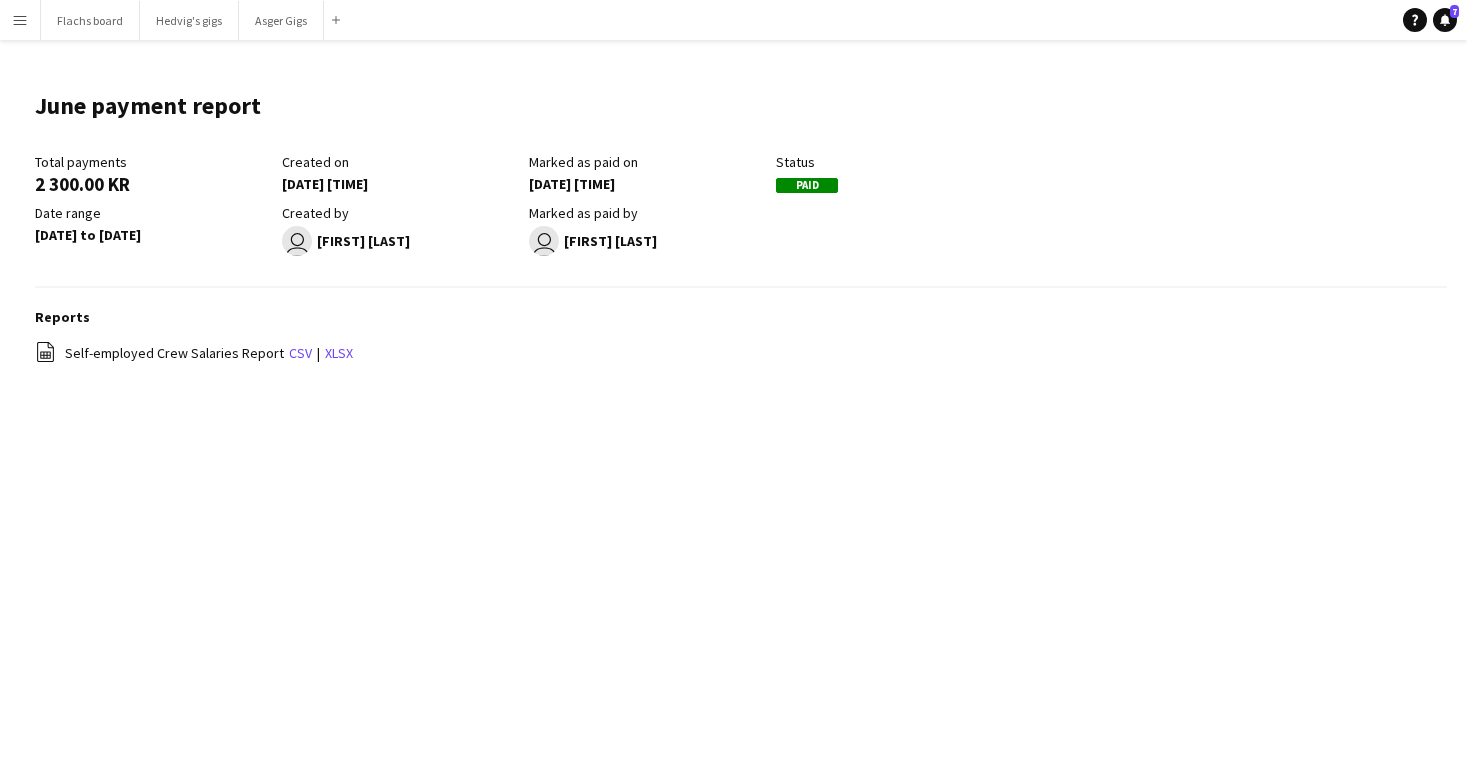 click on "Menu" at bounding box center [20, 20] 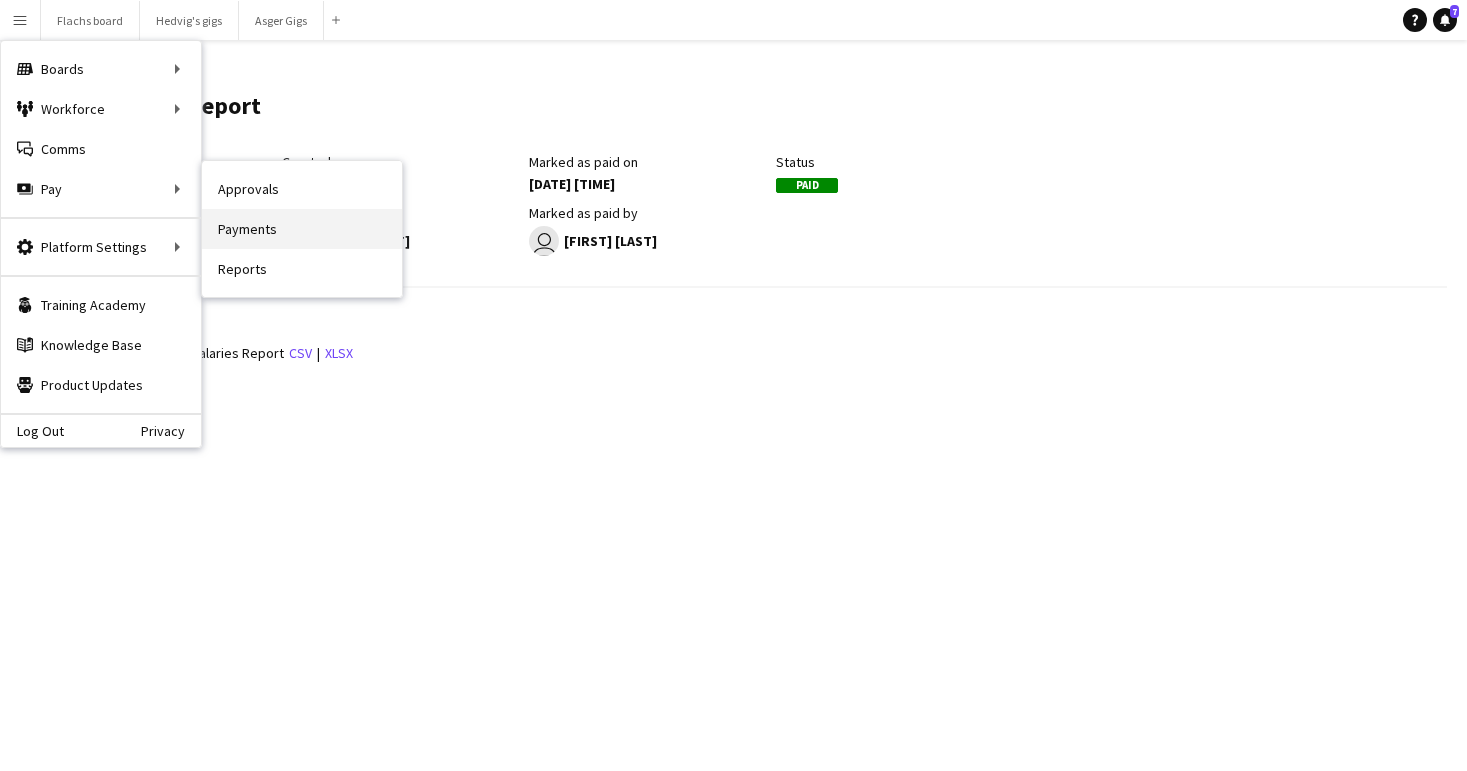 click on "Payments" at bounding box center [302, 229] 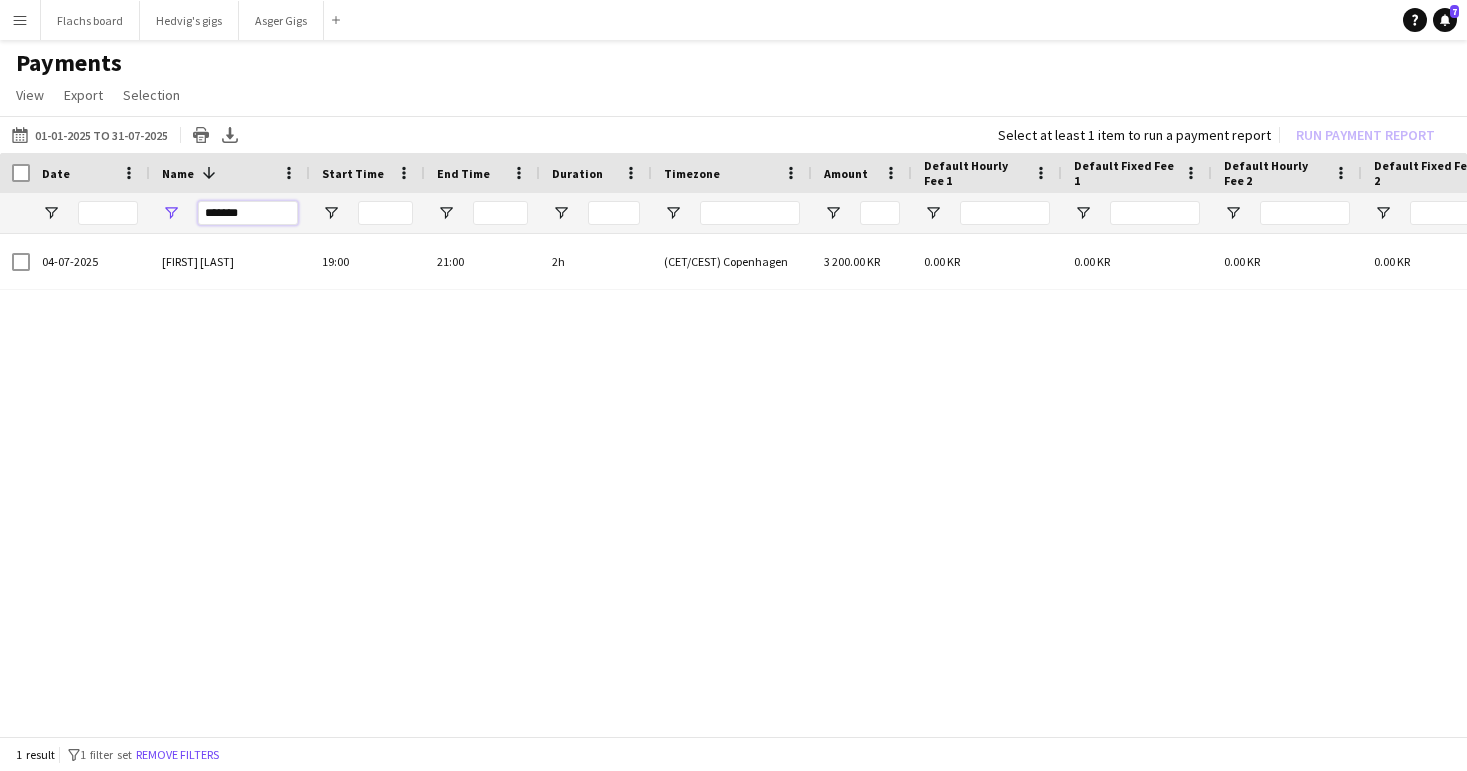 click on "*******" at bounding box center [248, 213] 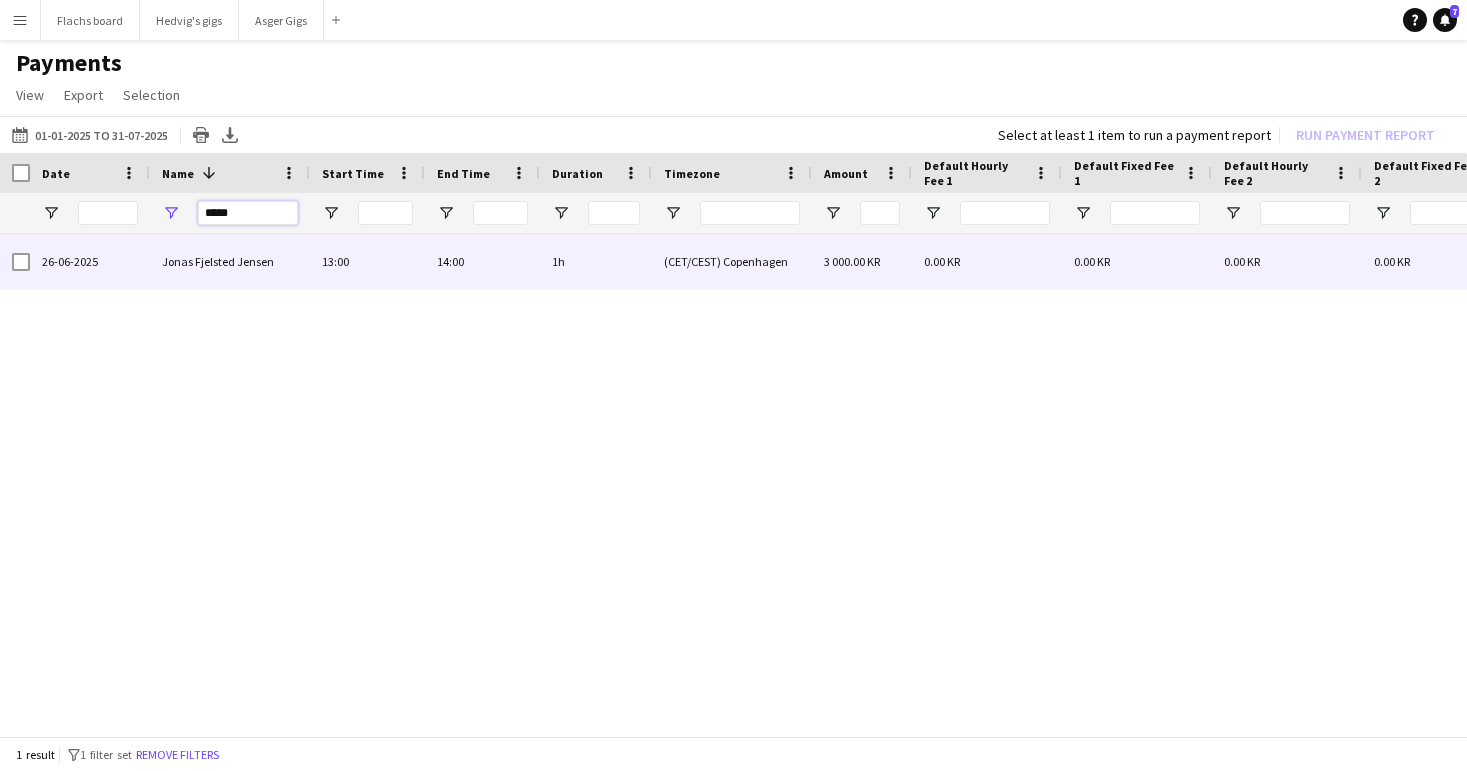 type on "*****" 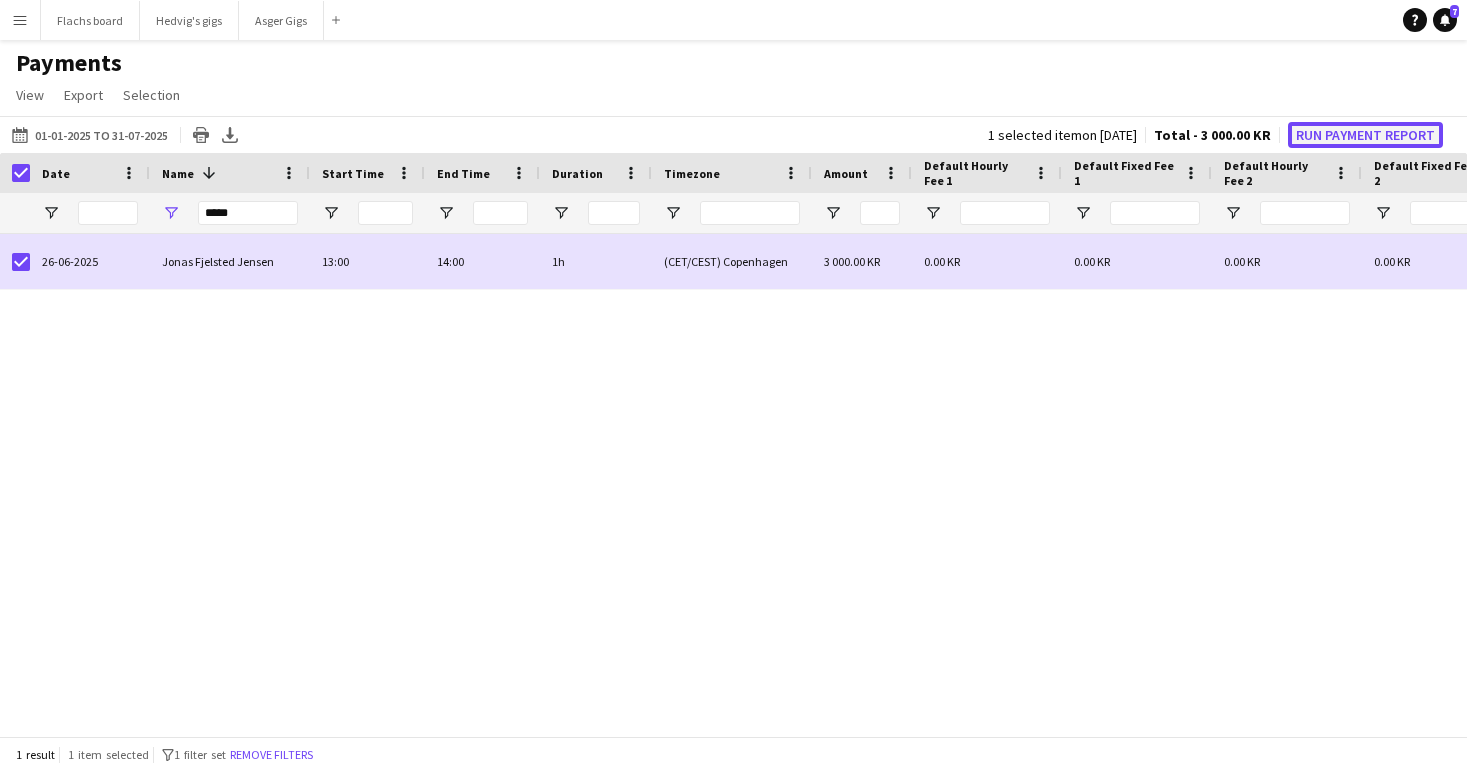 click on "Run Payment Report" 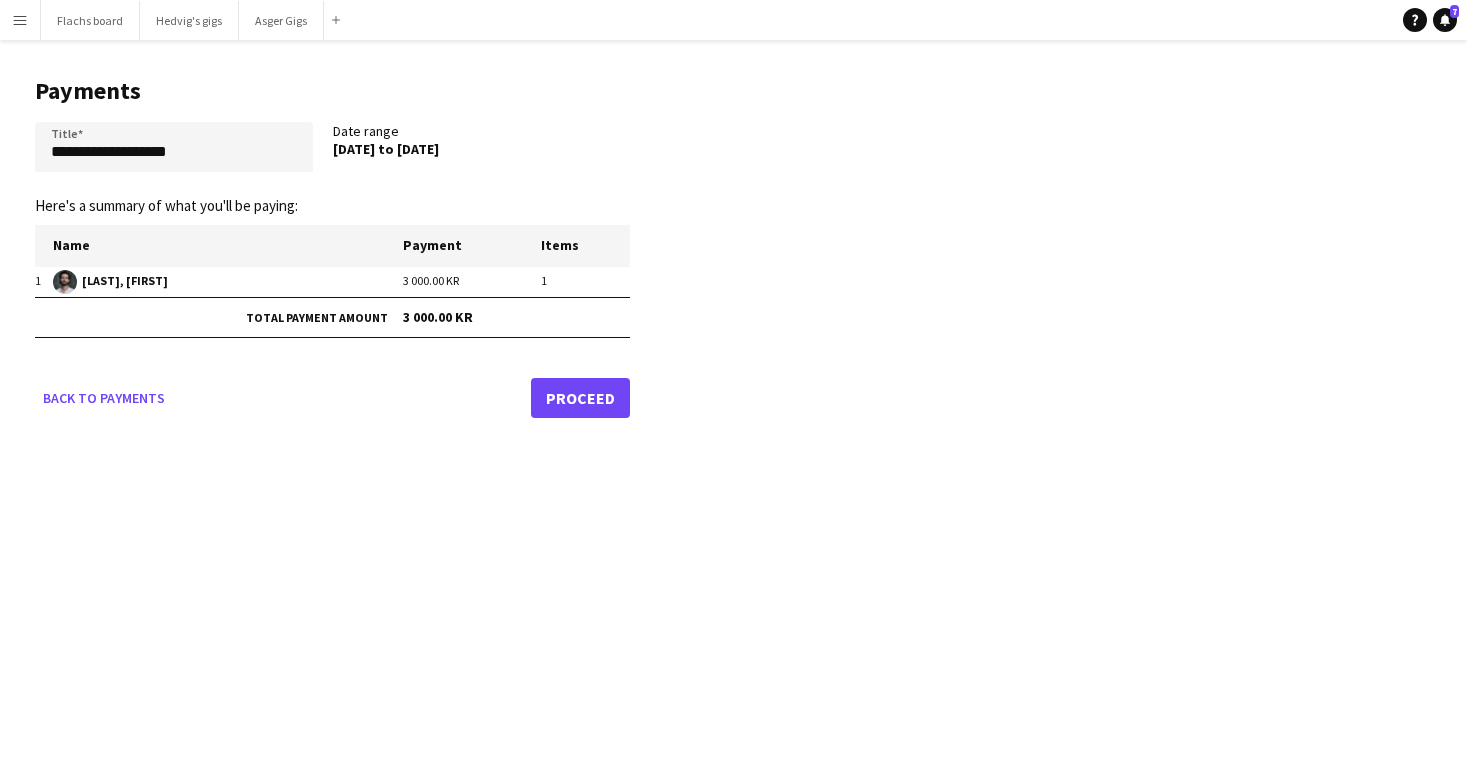 click on "Proceed" 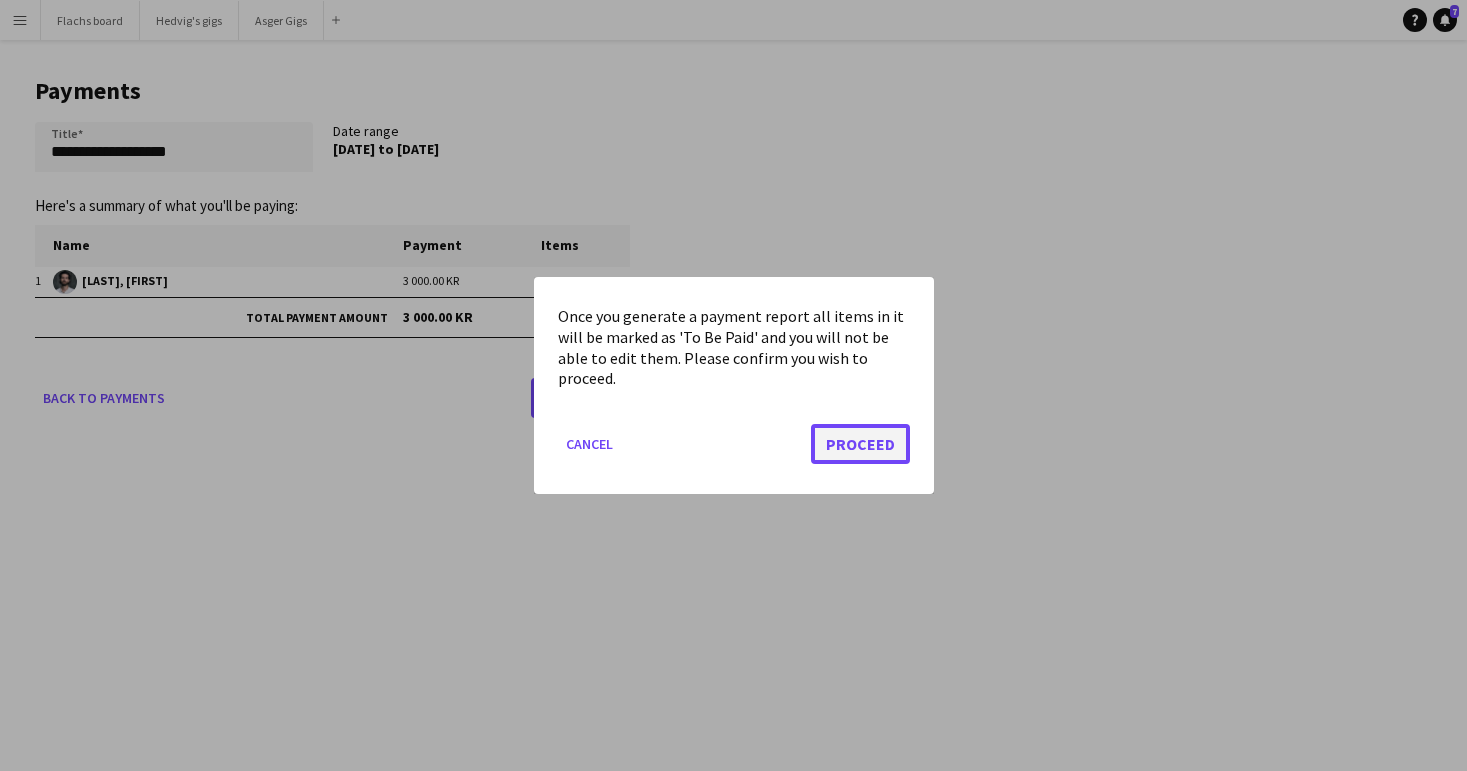 click on "Proceed" 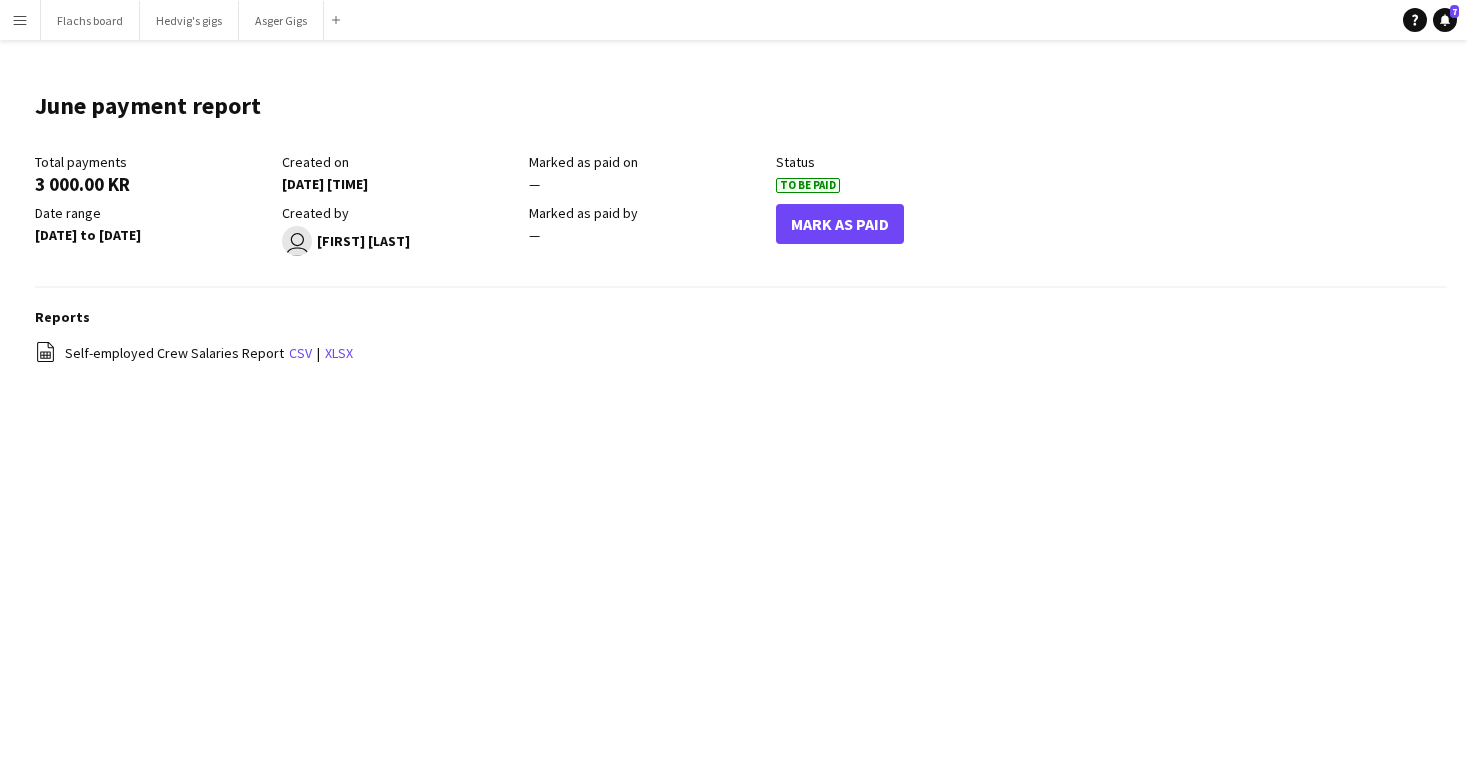 click on "Mark As Paid" 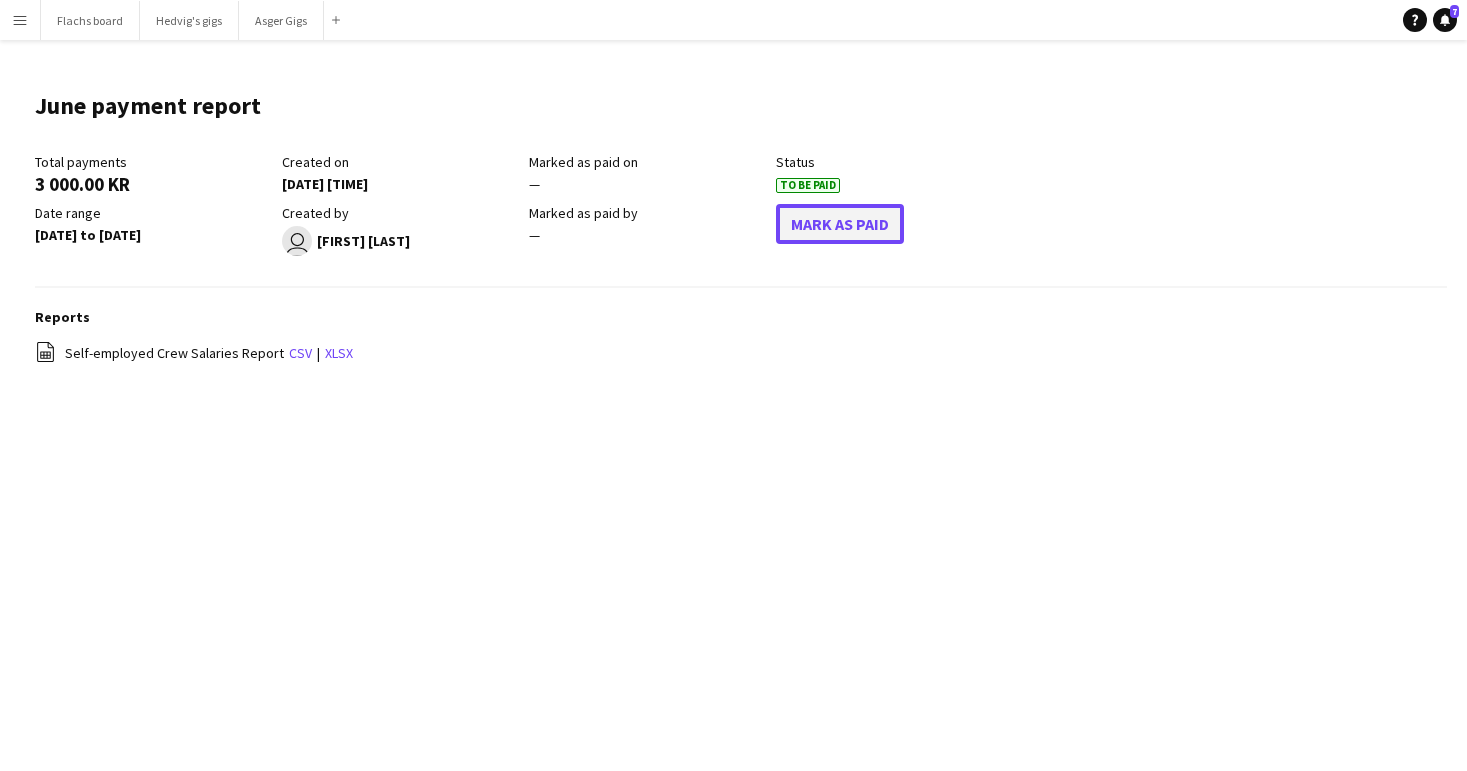 click on "Mark As Paid" 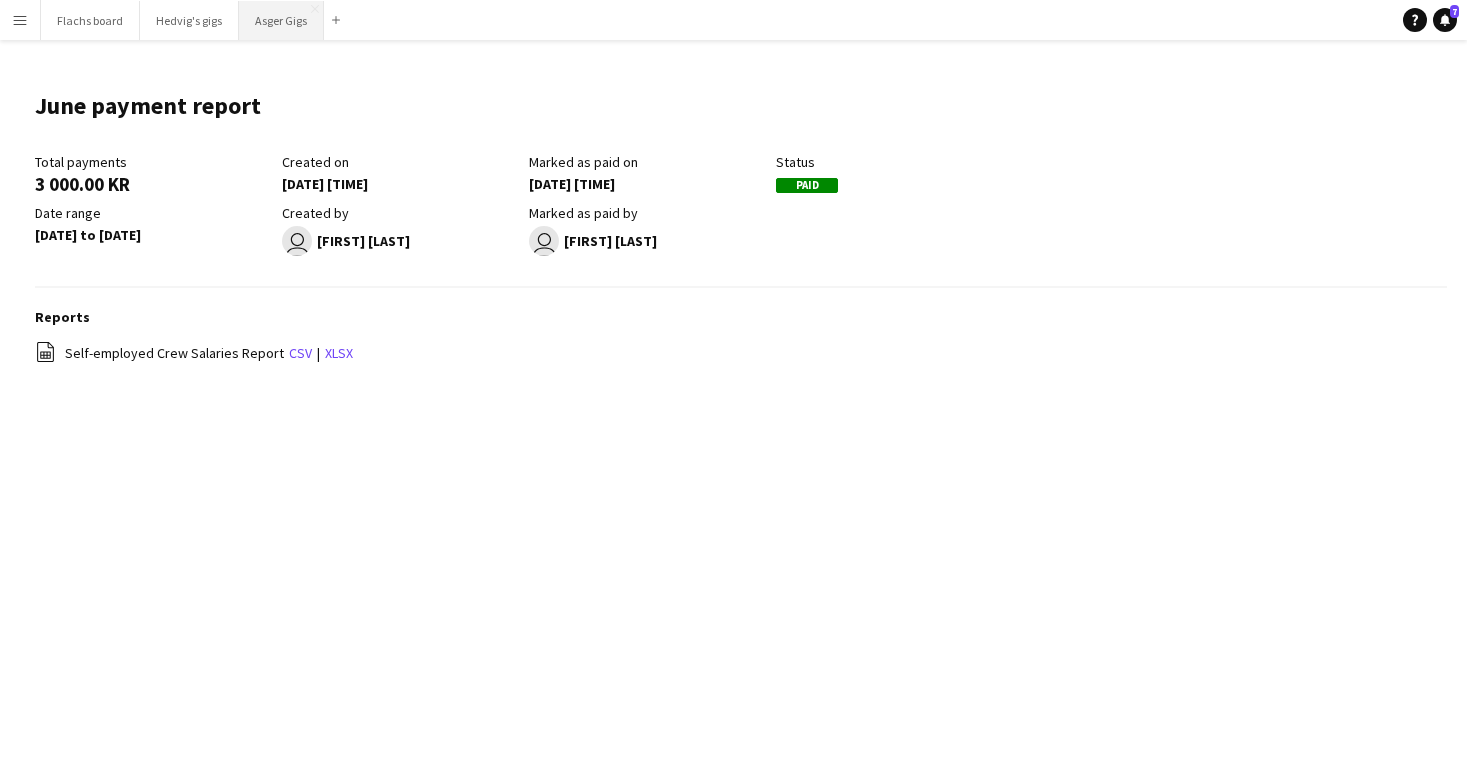 click on "Asger Gigs
Close" at bounding box center [281, 20] 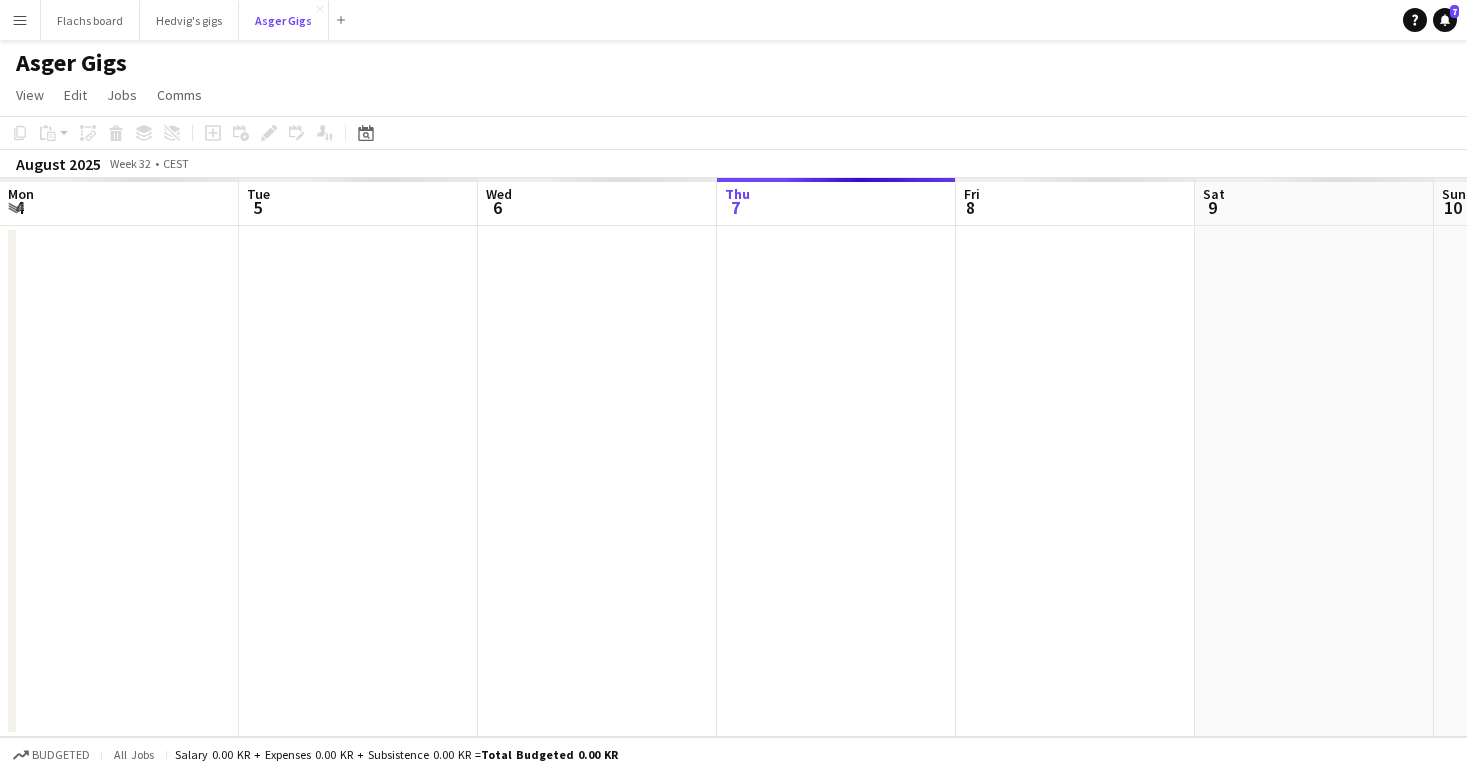 scroll, scrollTop: 0, scrollLeft: 478, axis: horizontal 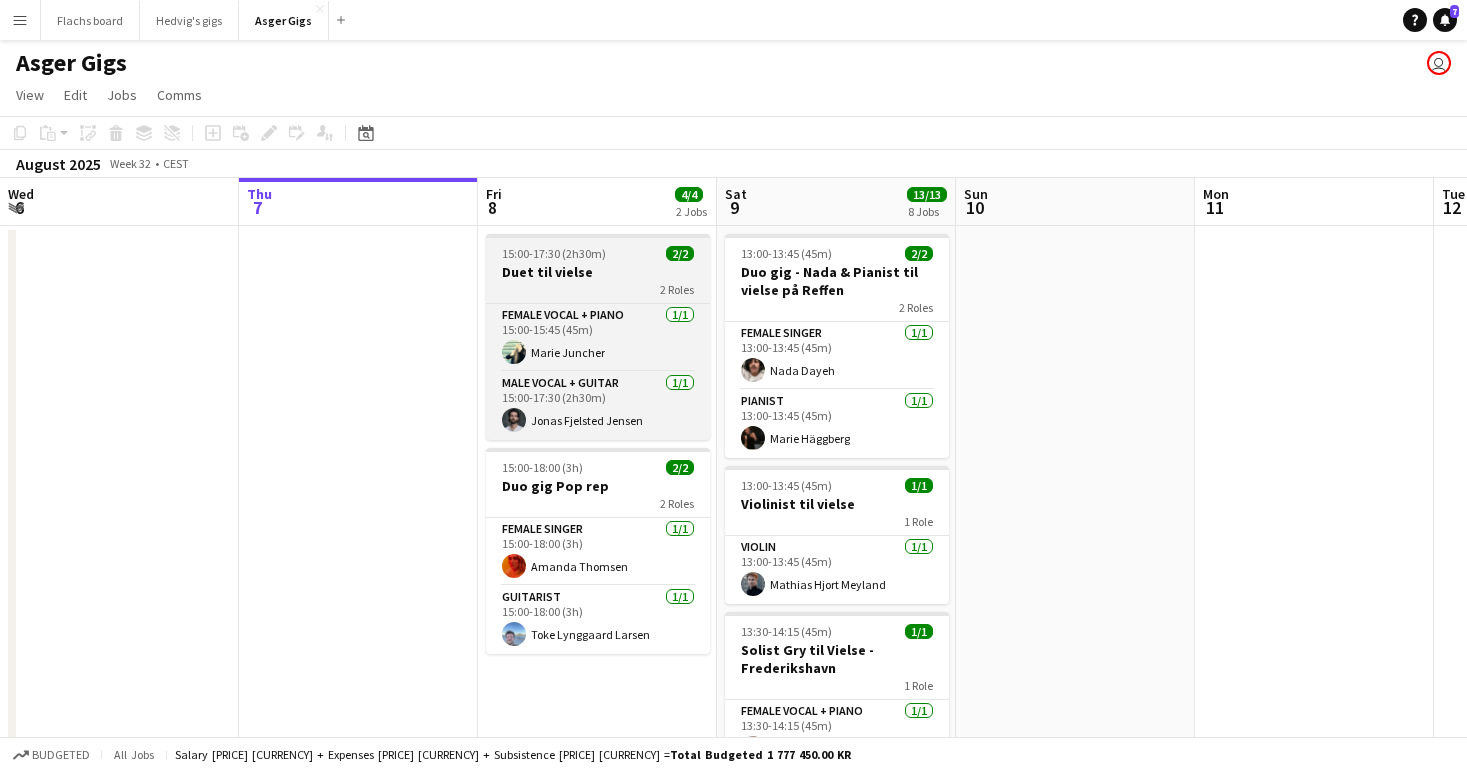 click on "[TIME]-[TIME] (2h30m) 2/2 Duet til vielse 2 Roles Female Vocal + Piano 1/1 [TIME]-[TIME] (45m)
[LAST], [FIRST] Male Vocal + Guitar 1/1 [TIME]-[TIME] (2h30m)
[LAST], [FIRST]" at bounding box center (598, 337) 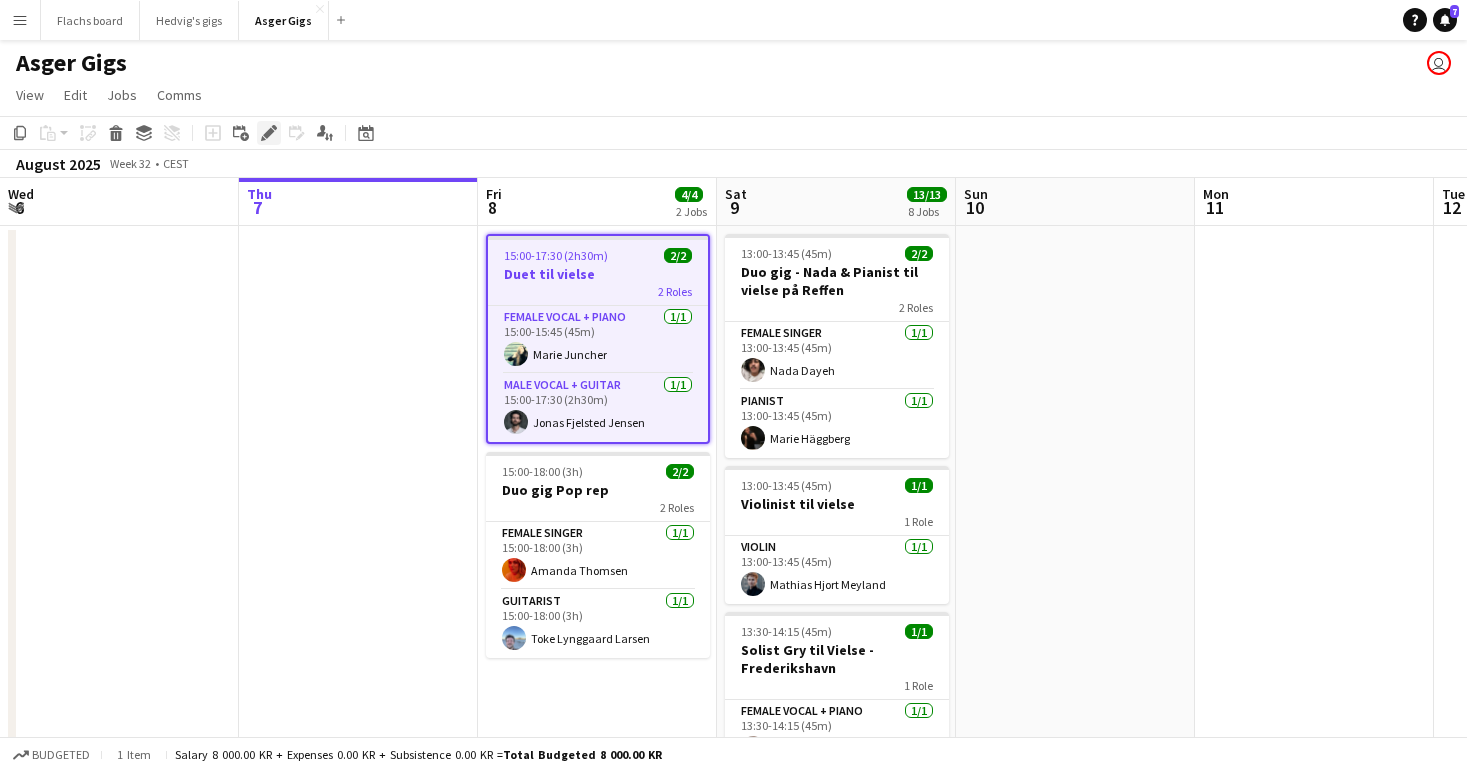 click on "Edit" 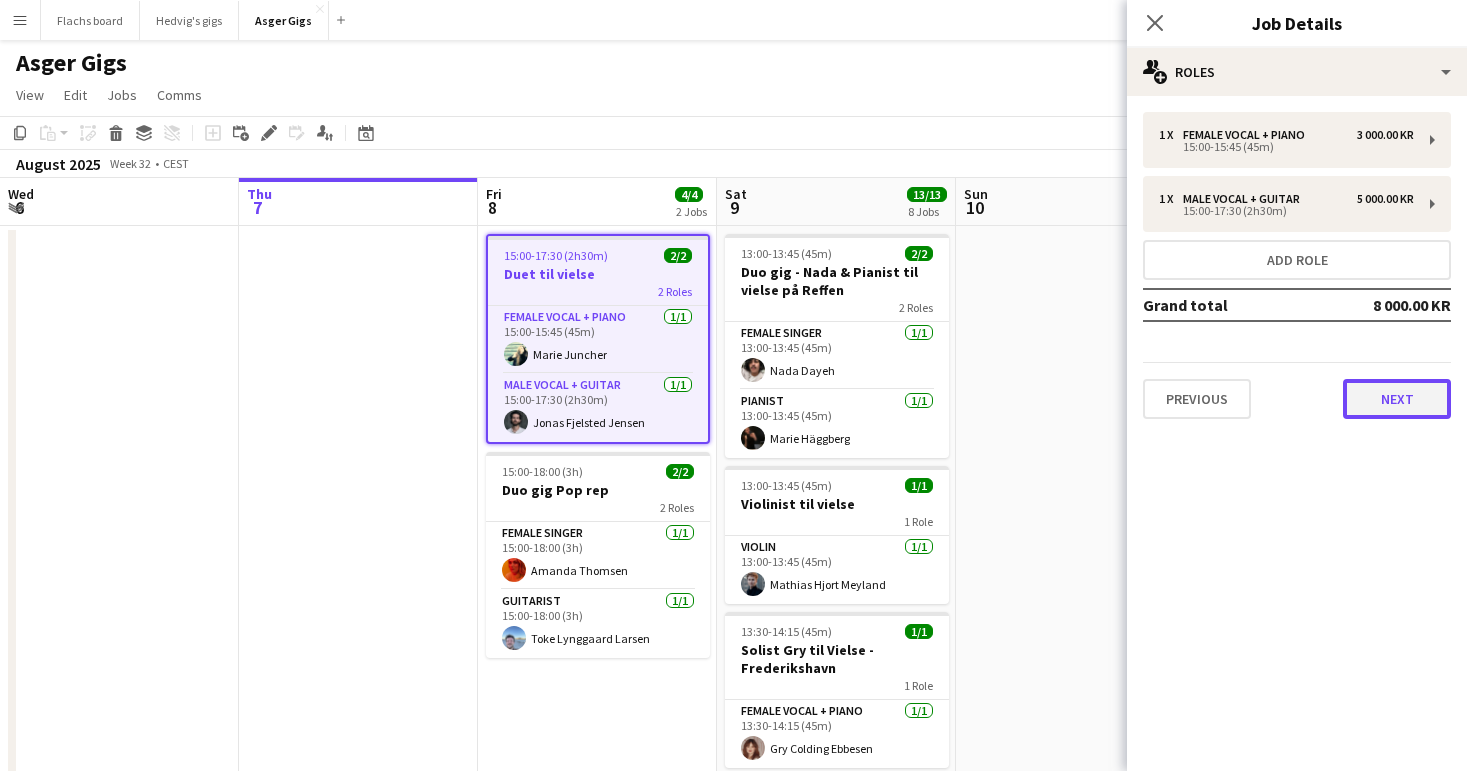 click on "Next" at bounding box center [1397, 399] 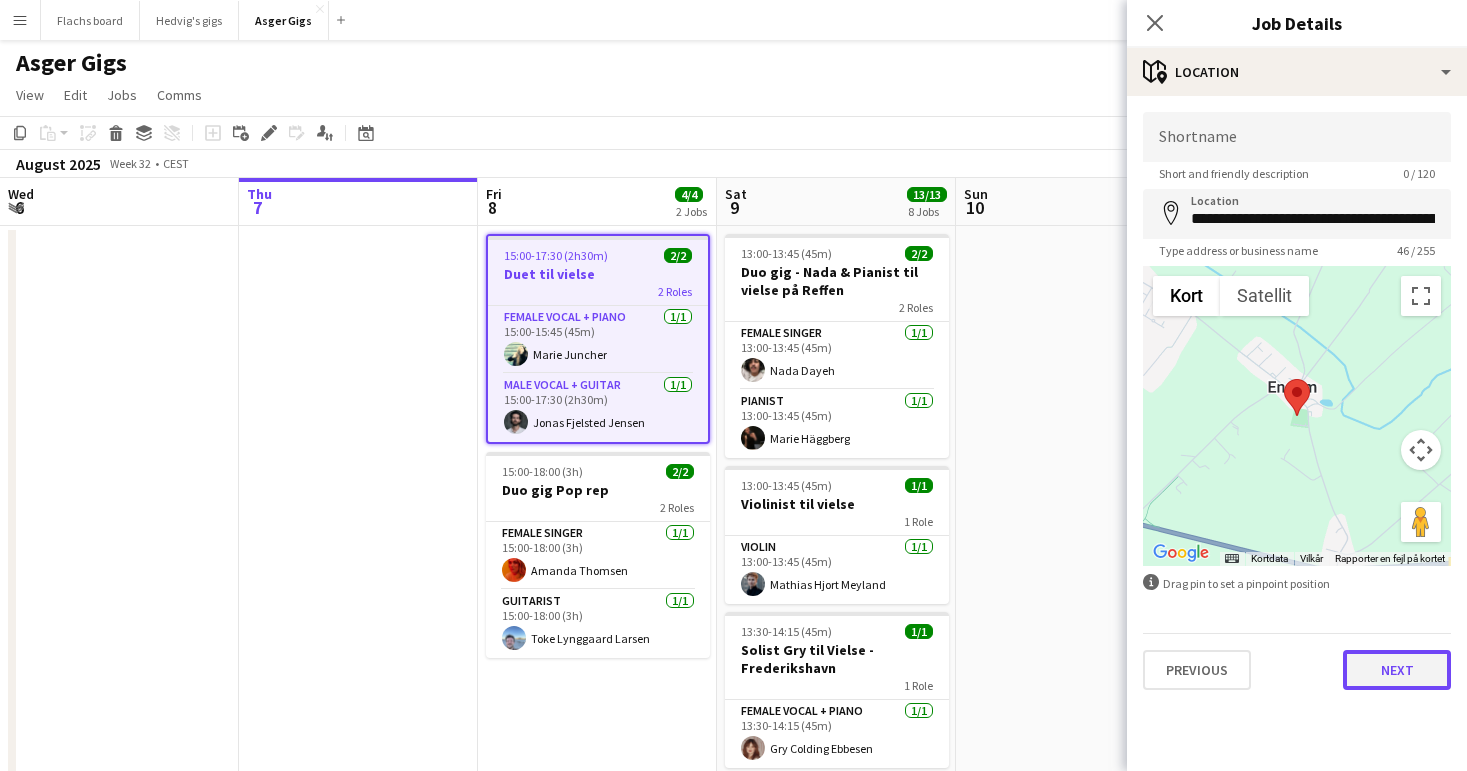 click on "Next" at bounding box center [1397, 670] 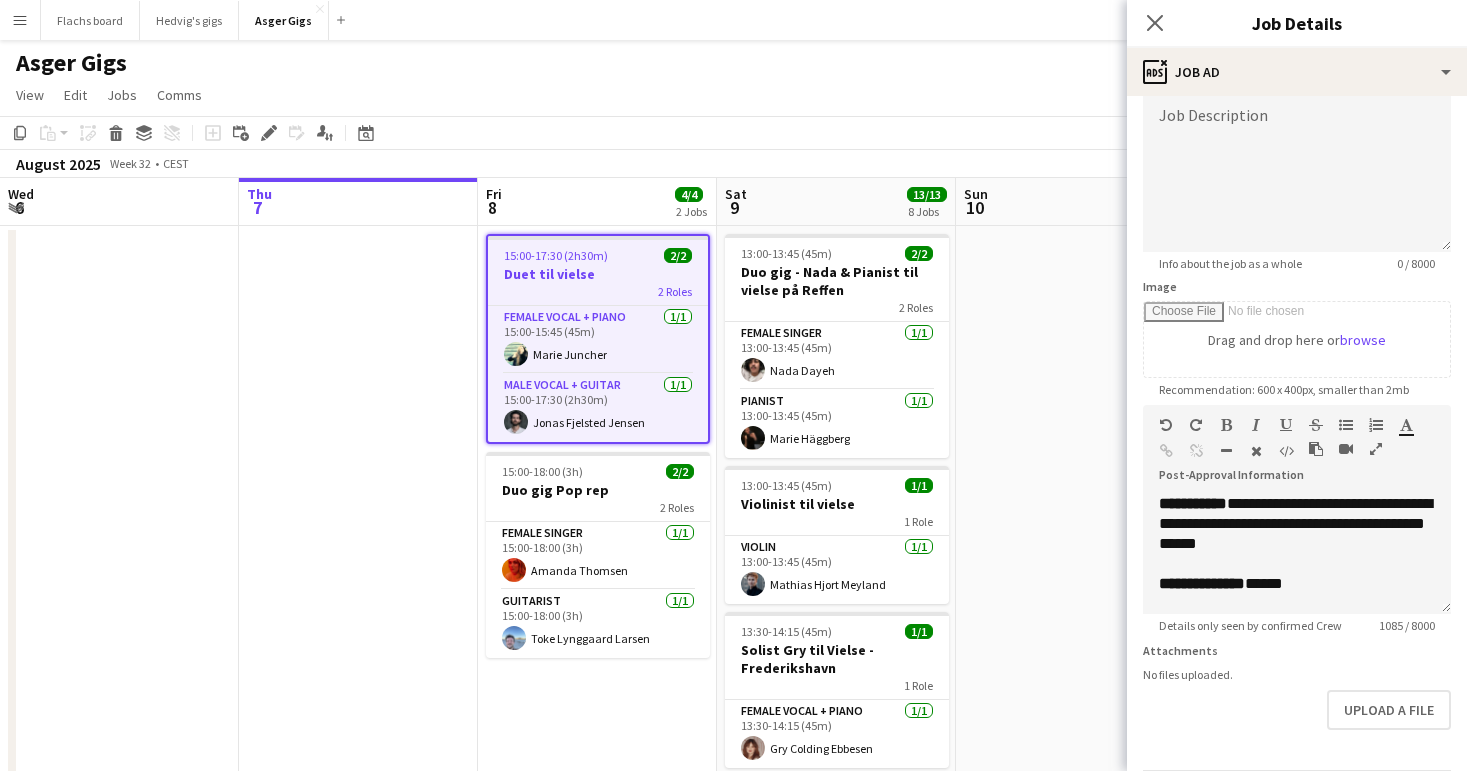scroll, scrollTop: 217, scrollLeft: 0, axis: vertical 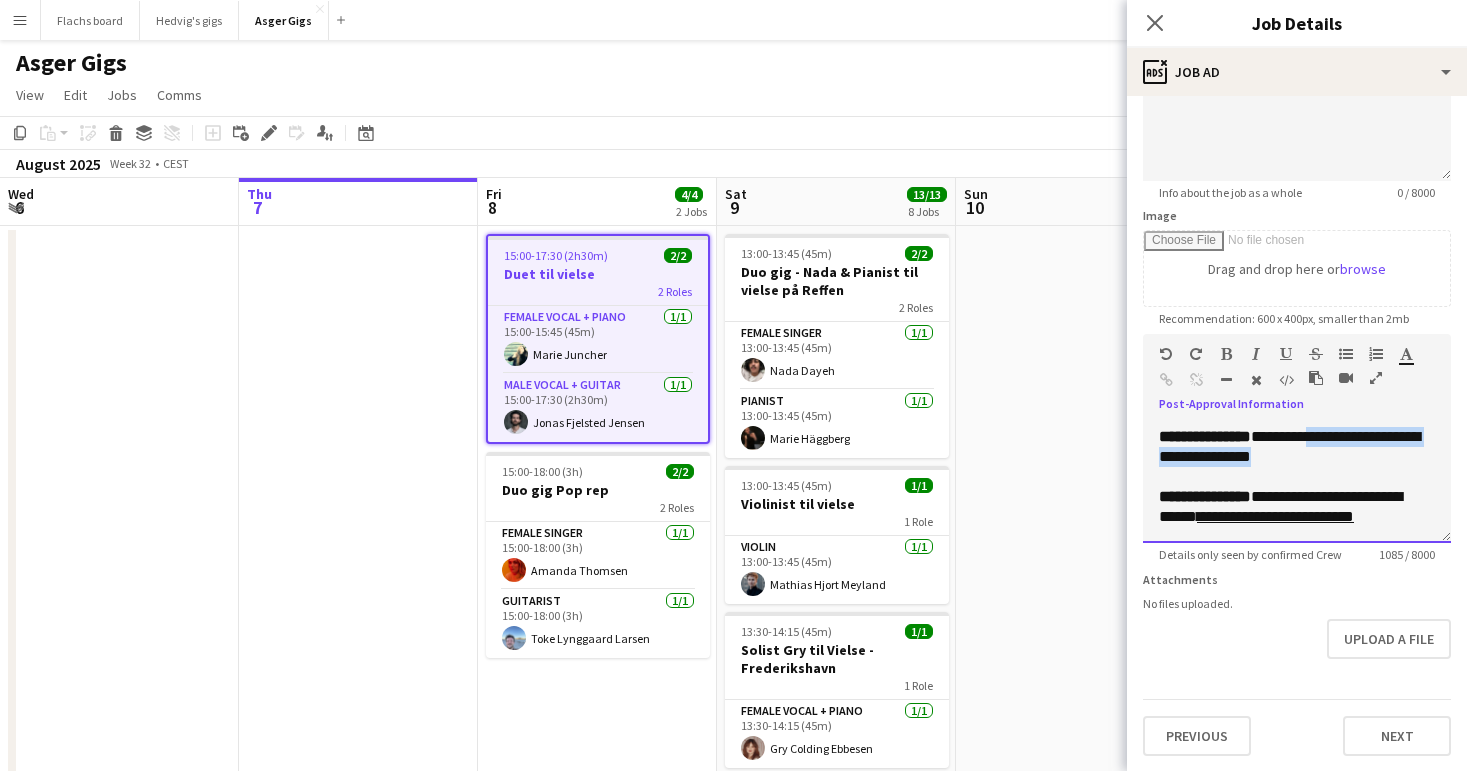 drag, startPoint x: 1285, startPoint y: 500, endPoint x: 1274, endPoint y: 482, distance: 21.095022 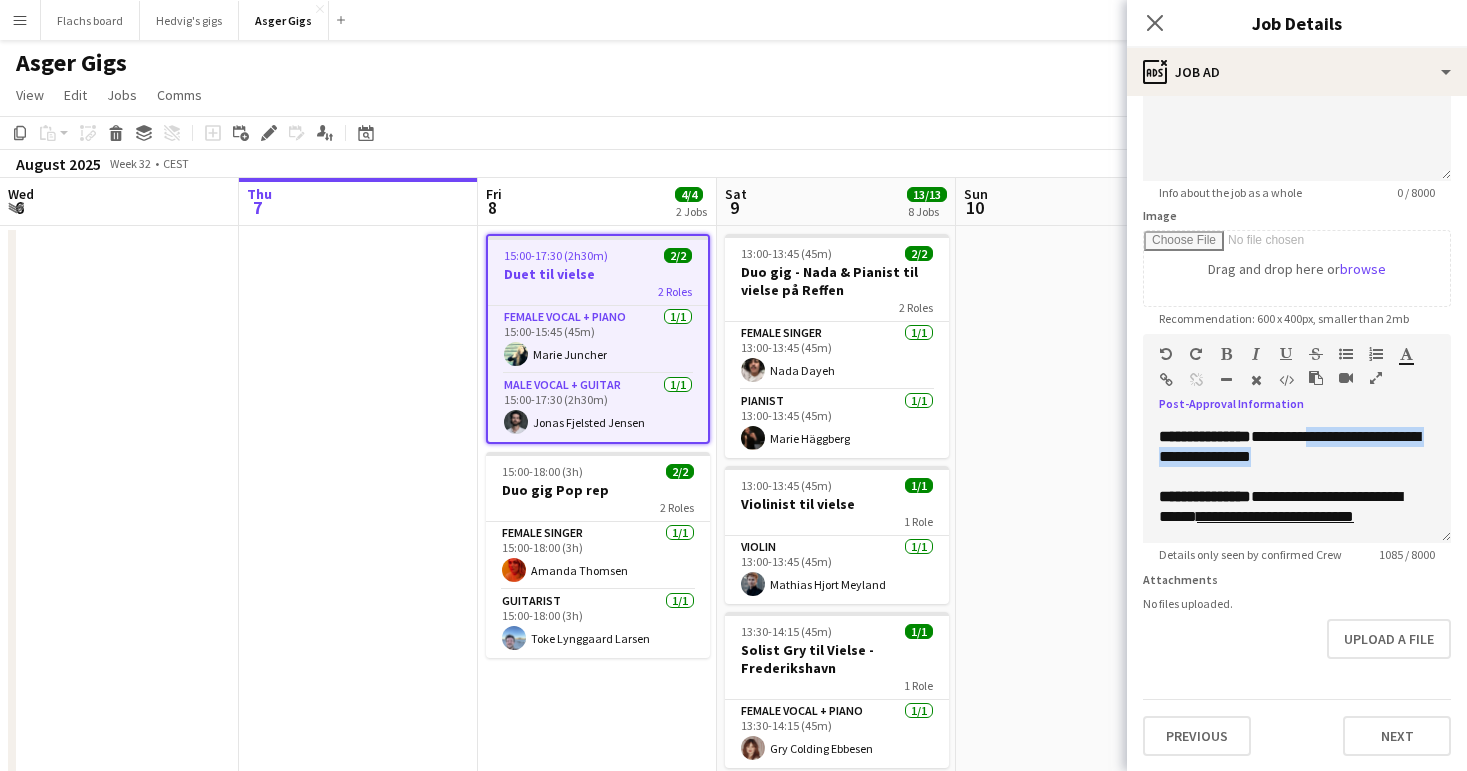 click at bounding box center [358, 1036] 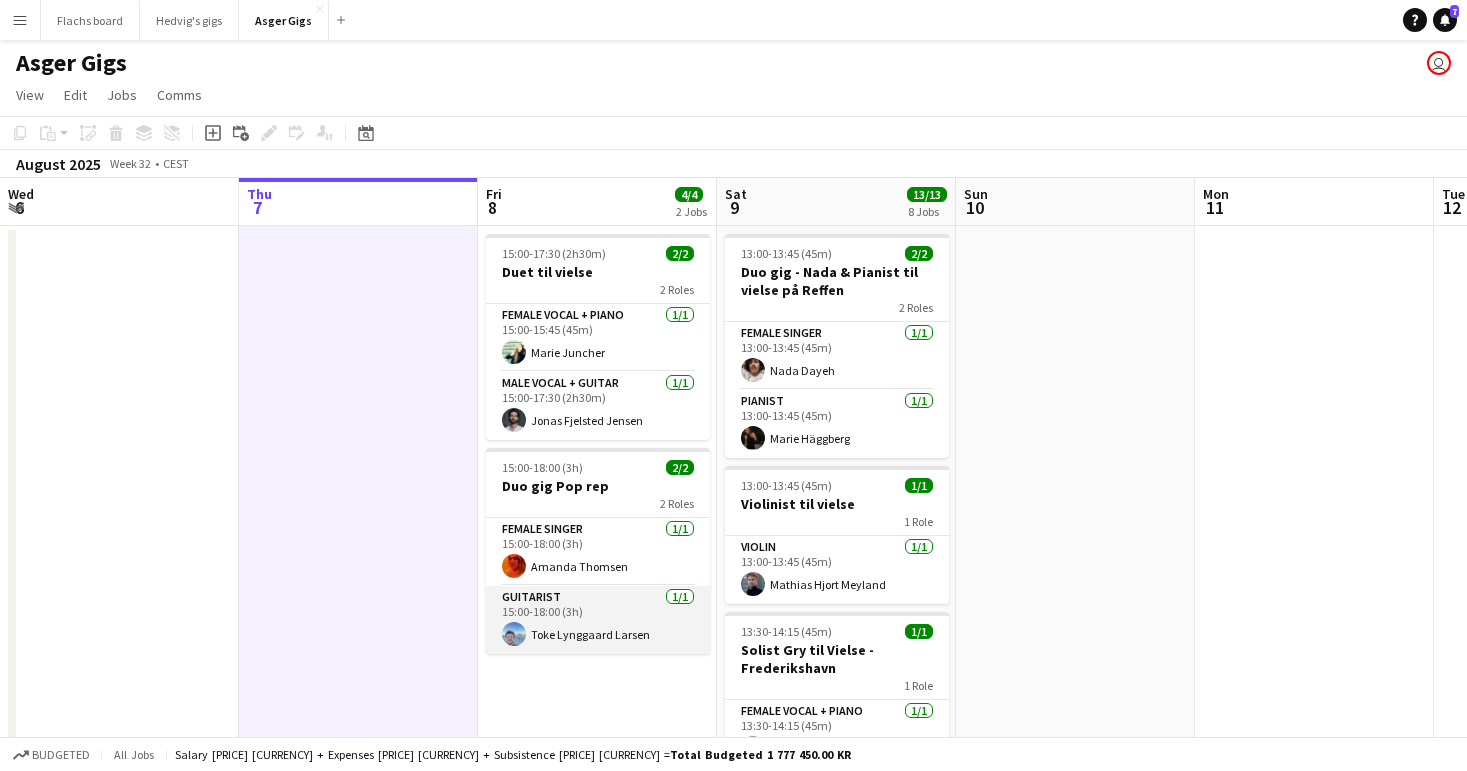 click on "Guitarist   1/1   [TIME]-[TIME] ([DURATION])
[FIRST] [LAST]" at bounding box center (598, 620) 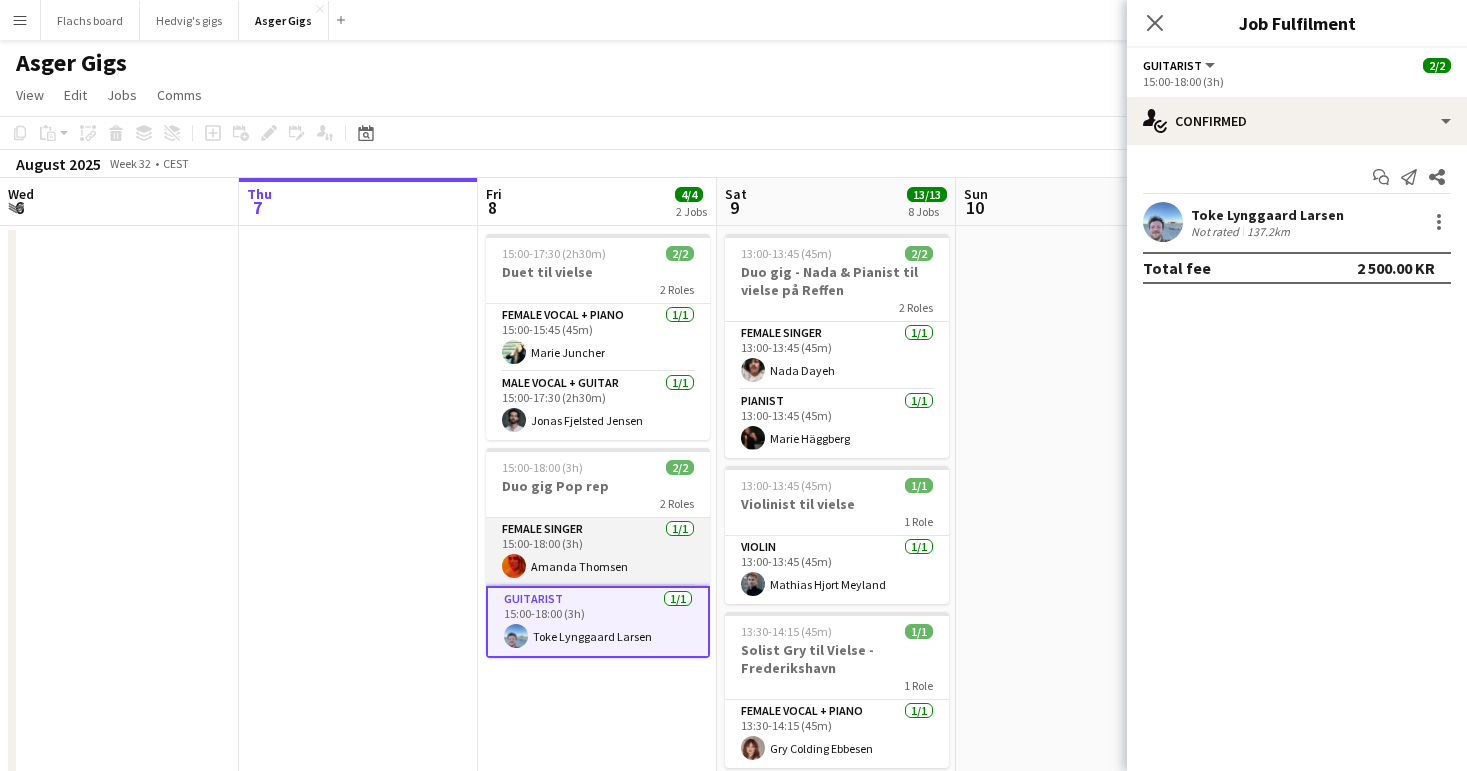 click on "Female Singer 1/1 [TIME]-[TIME] (3h)
[LAST], [FIRST]" at bounding box center (598, 552) 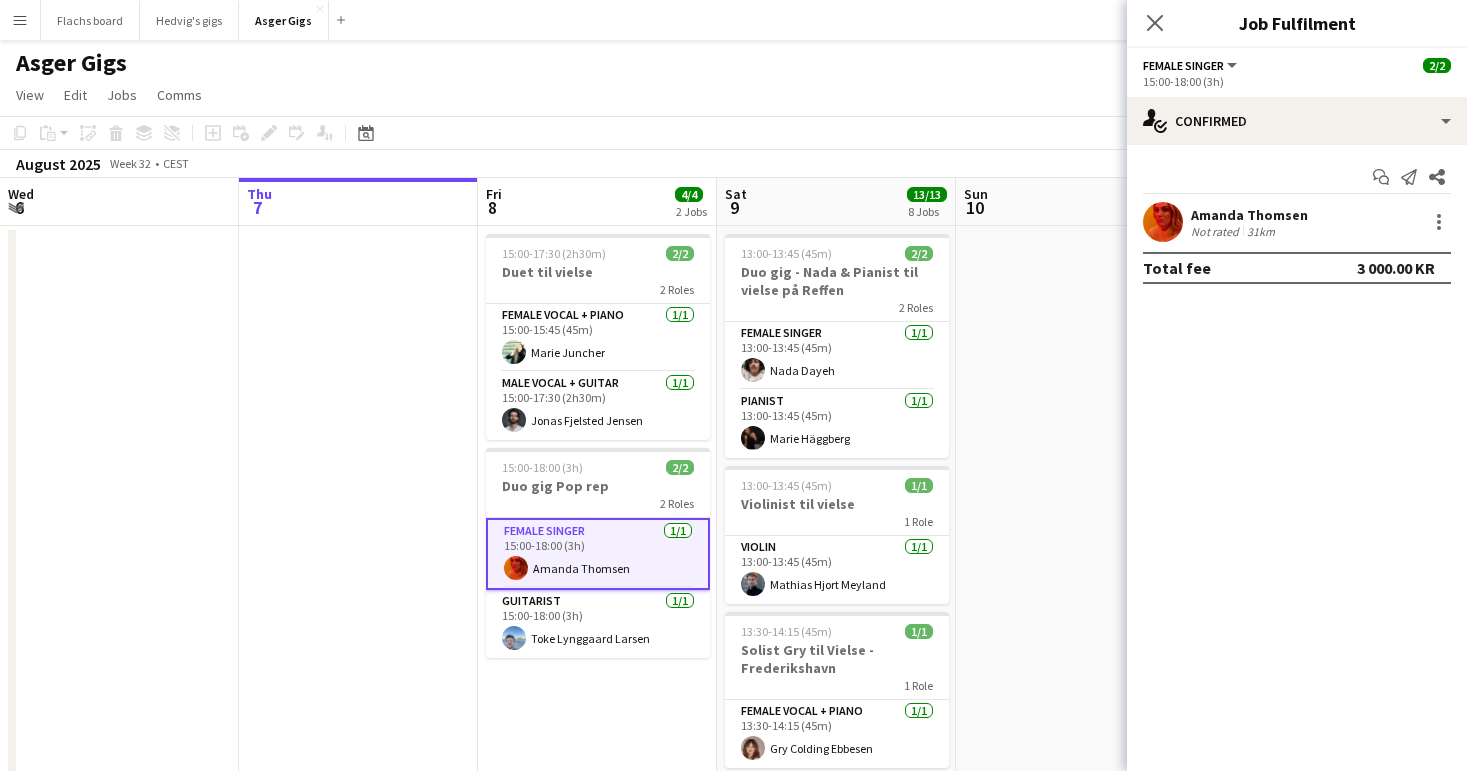 click on "Copy
Paste
Paste
Command
V Paste with crew
Command
Shift
V
Paste linked Job
Delete
Group
Ungroup
Add job
Add linked Job
Edit
Edit linked Job
Applicants
Date picker
AUG 2025 AUG 2025 Monday M Tuesday T Wednesday W Thursday T Friday F Saturday S Sunday S  AUG   1   2   3   4   5   6   7   8   9   10   11   12   13   14   15   16   17   18   19   20   21   22   23   24   25" 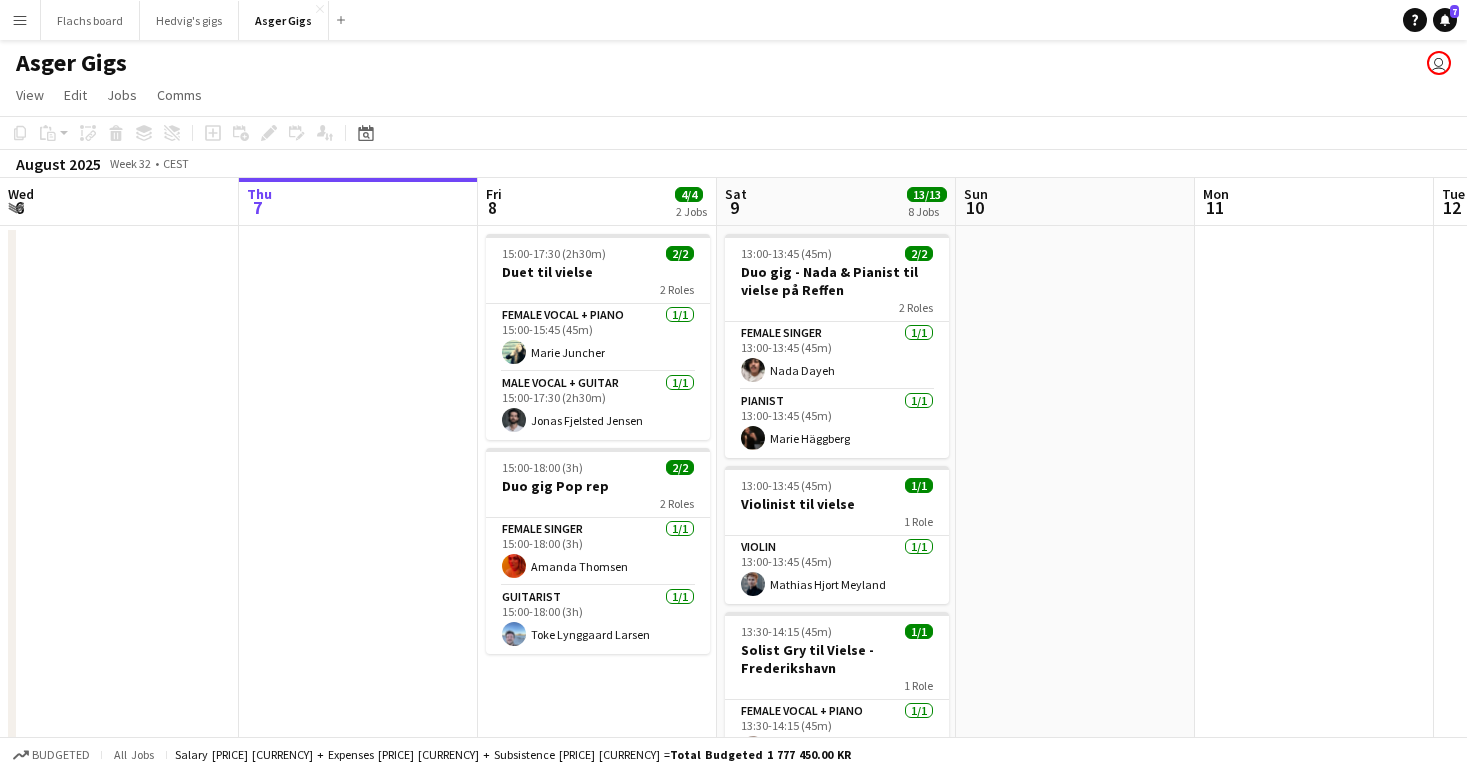 click on "Menu" at bounding box center [20, 20] 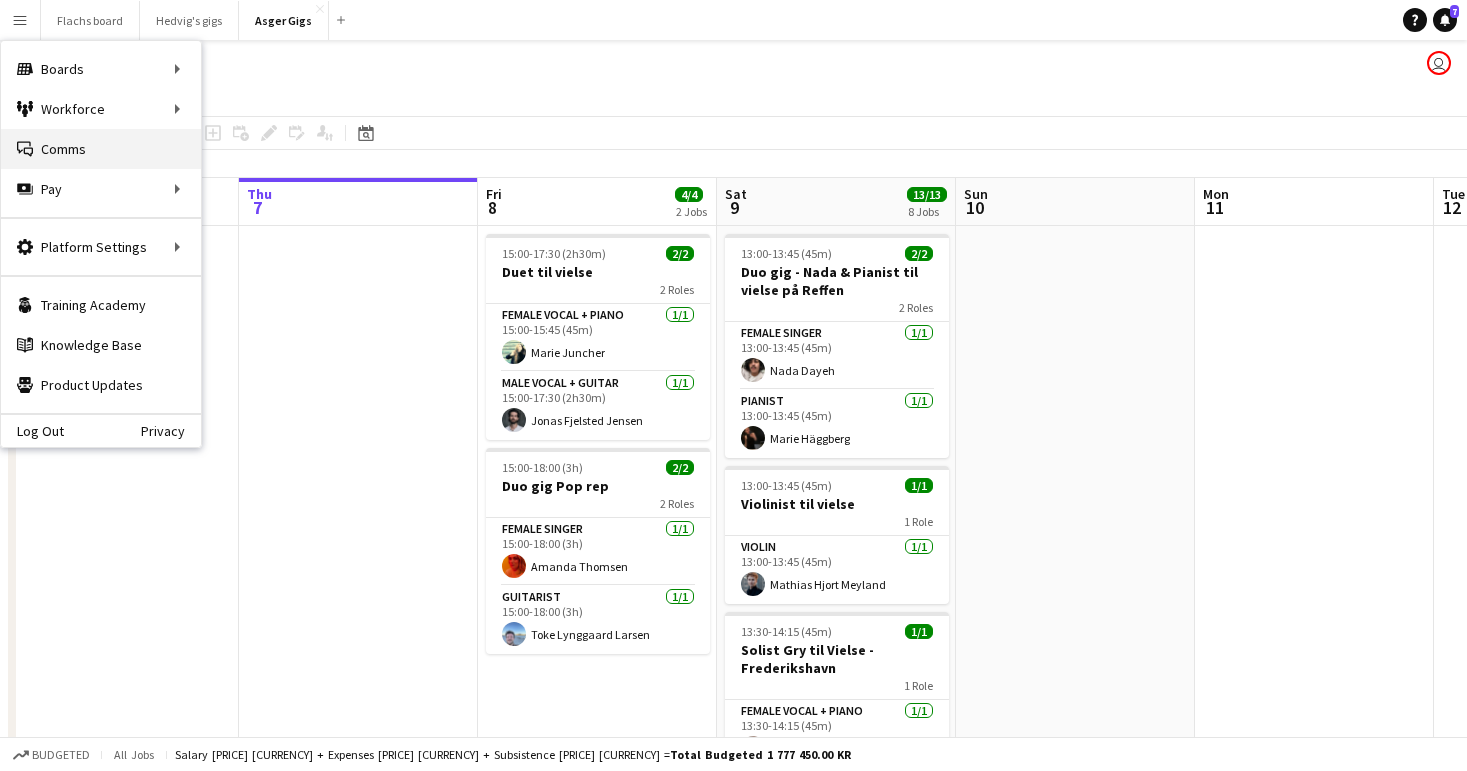 click on "Comms
Comms" at bounding box center (101, 149) 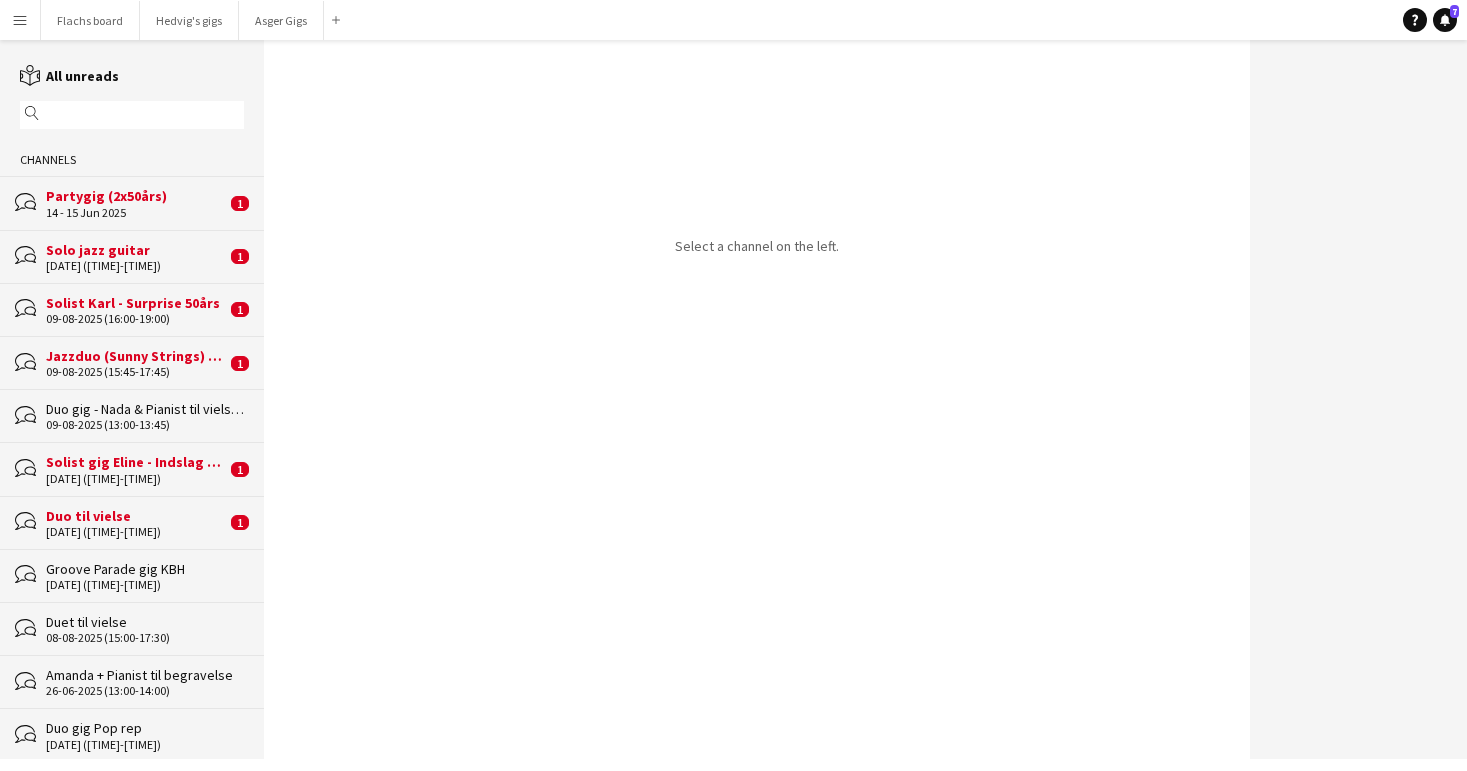 click on "14 - 15 Jun 2025" 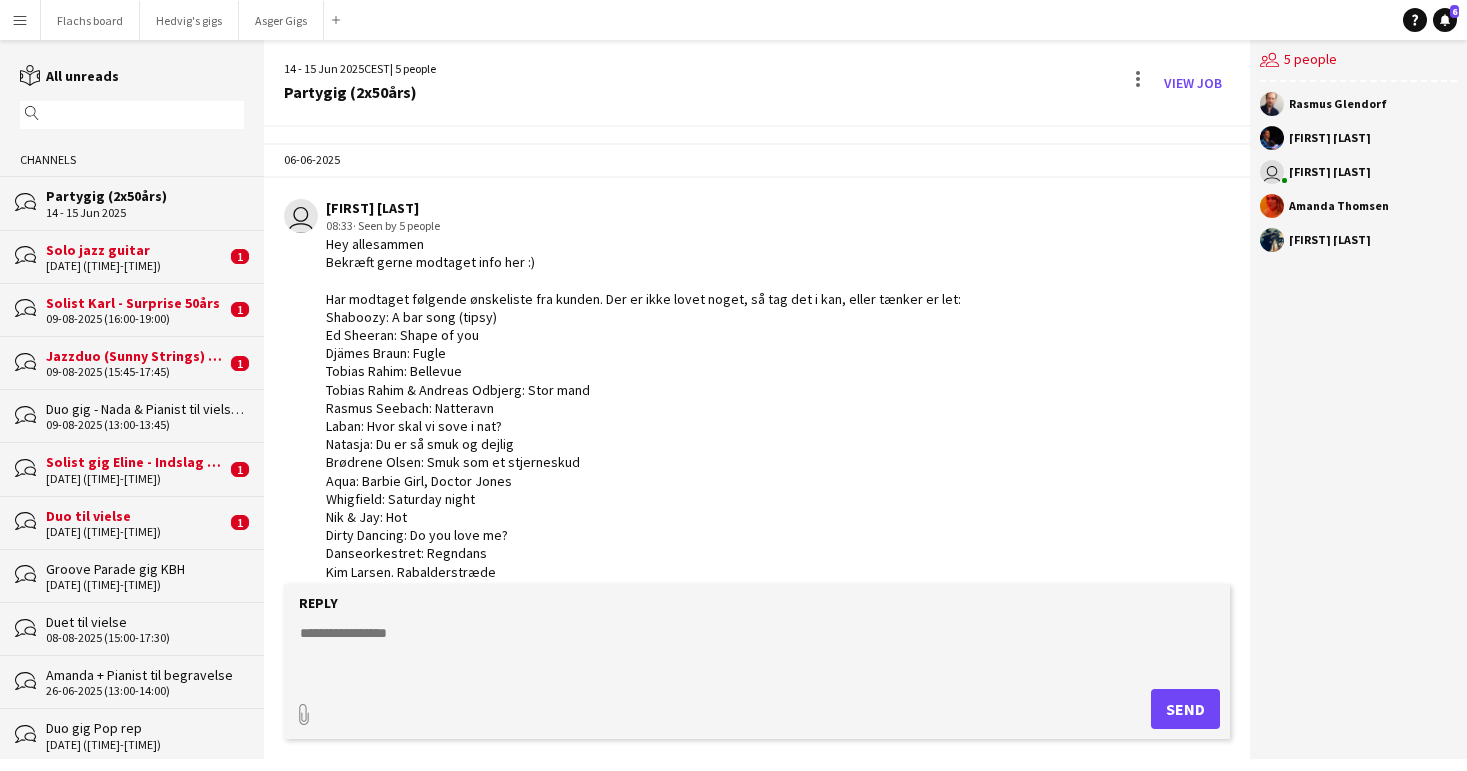 scroll, scrollTop: 4883, scrollLeft: 0, axis: vertical 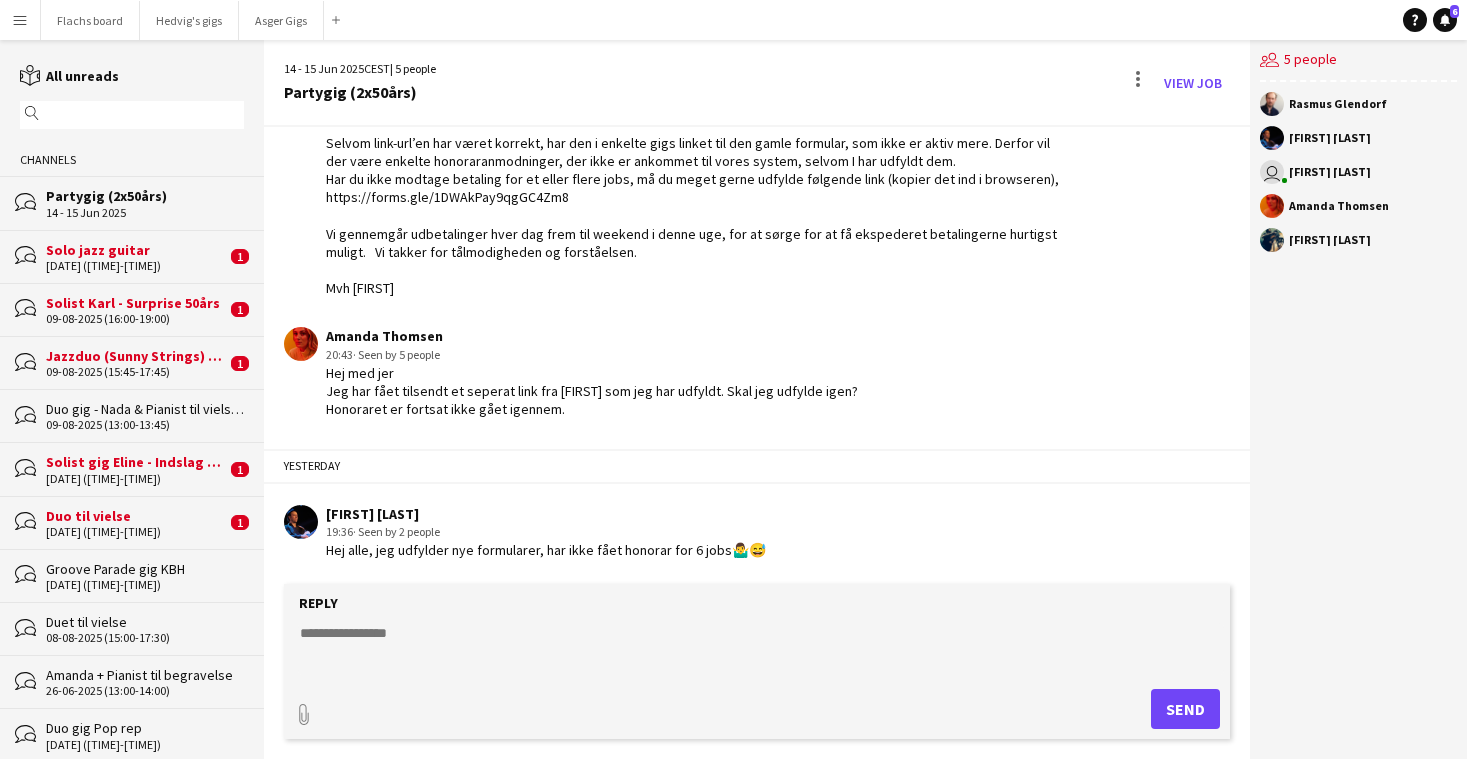 click on "Solo jazz guitar" 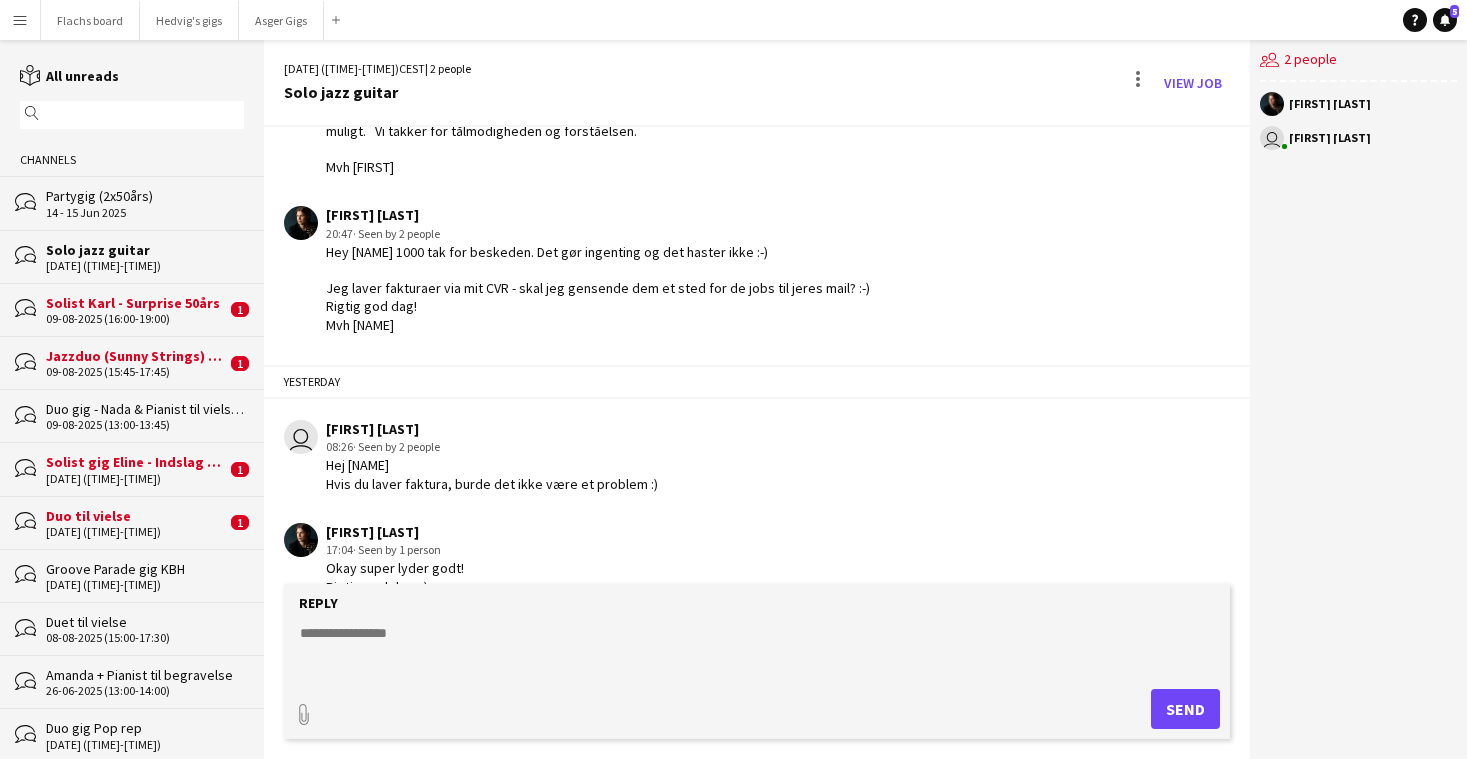 scroll, scrollTop: 313, scrollLeft: 0, axis: vertical 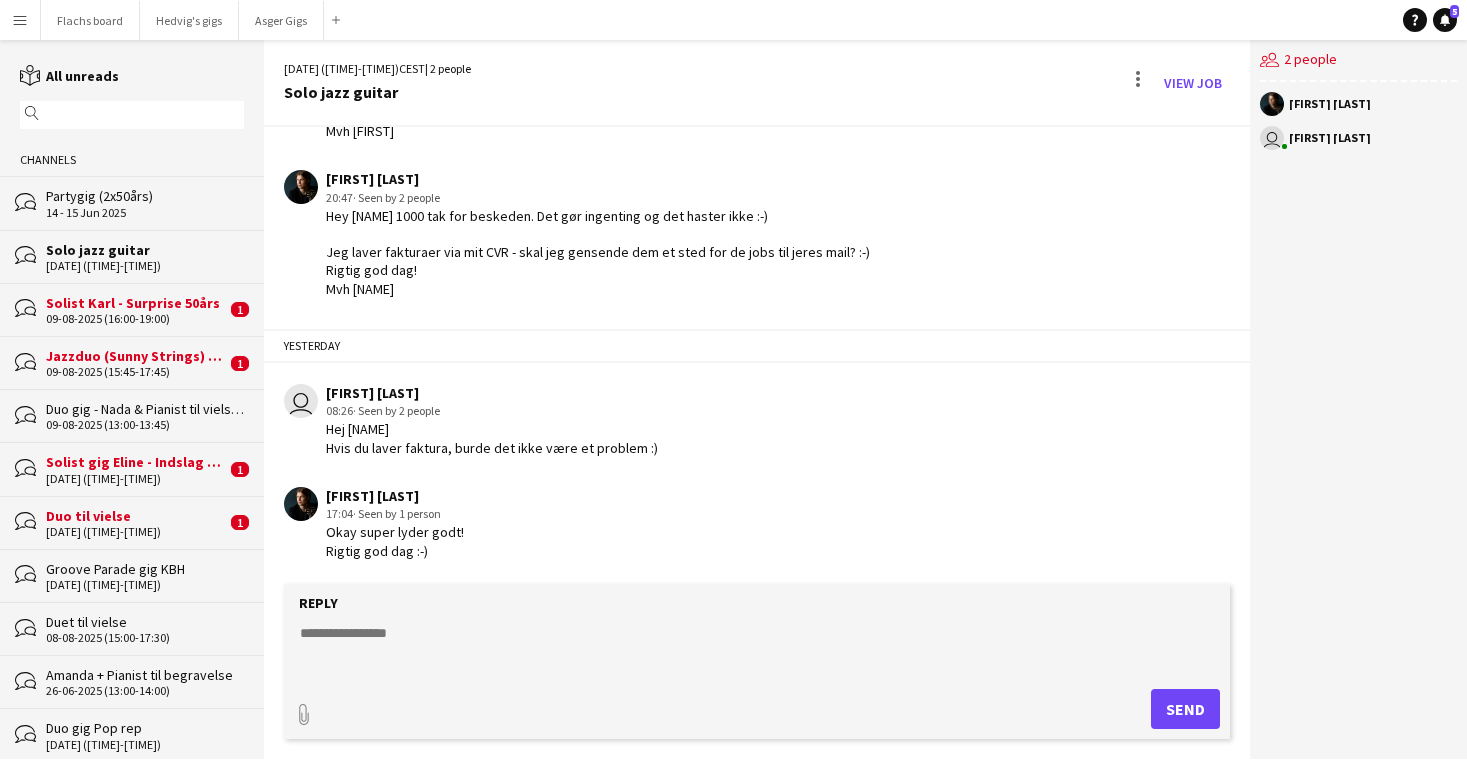 click on "09-08-2025 (16:00-19:00)" 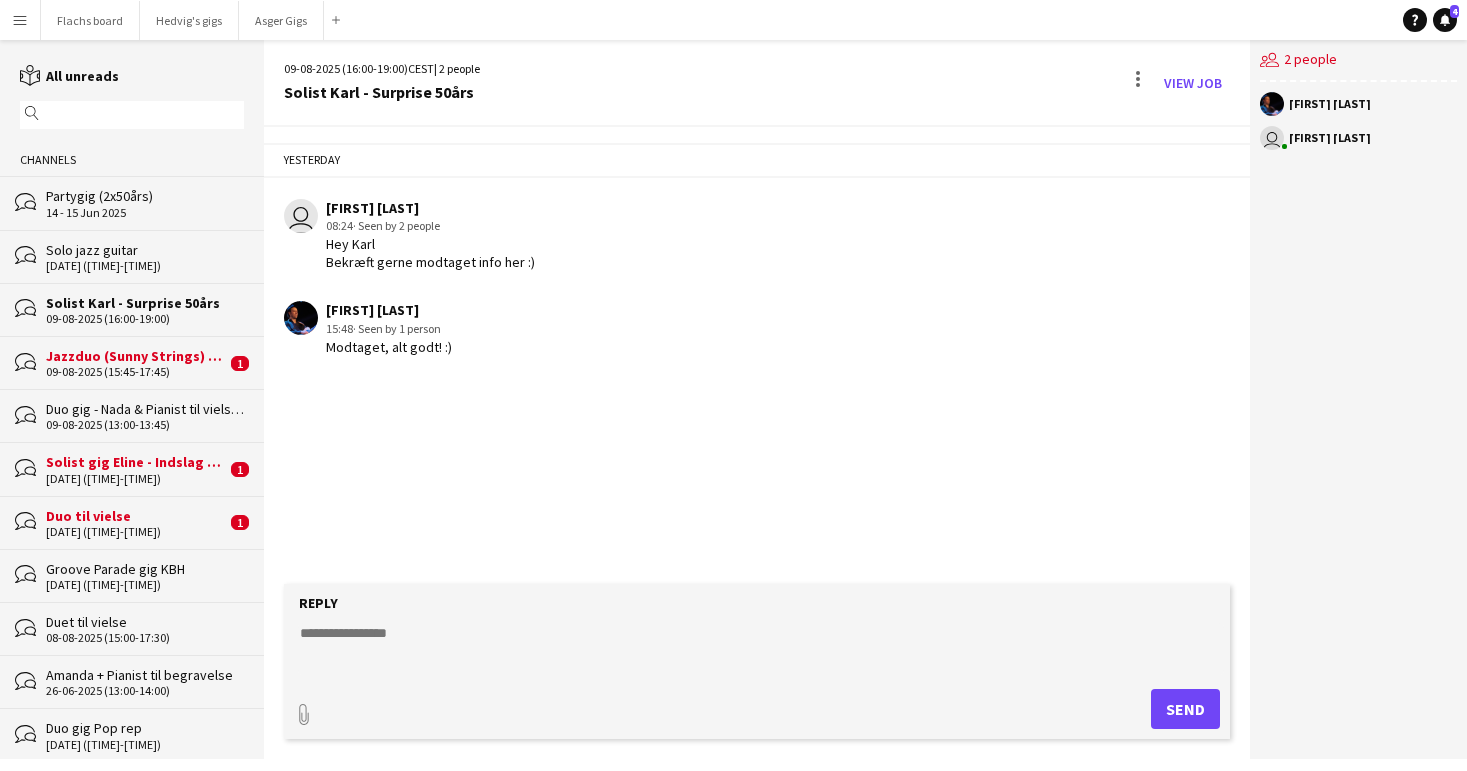 click on "Jazzduo (Sunny Strings) Bryllupsreception" 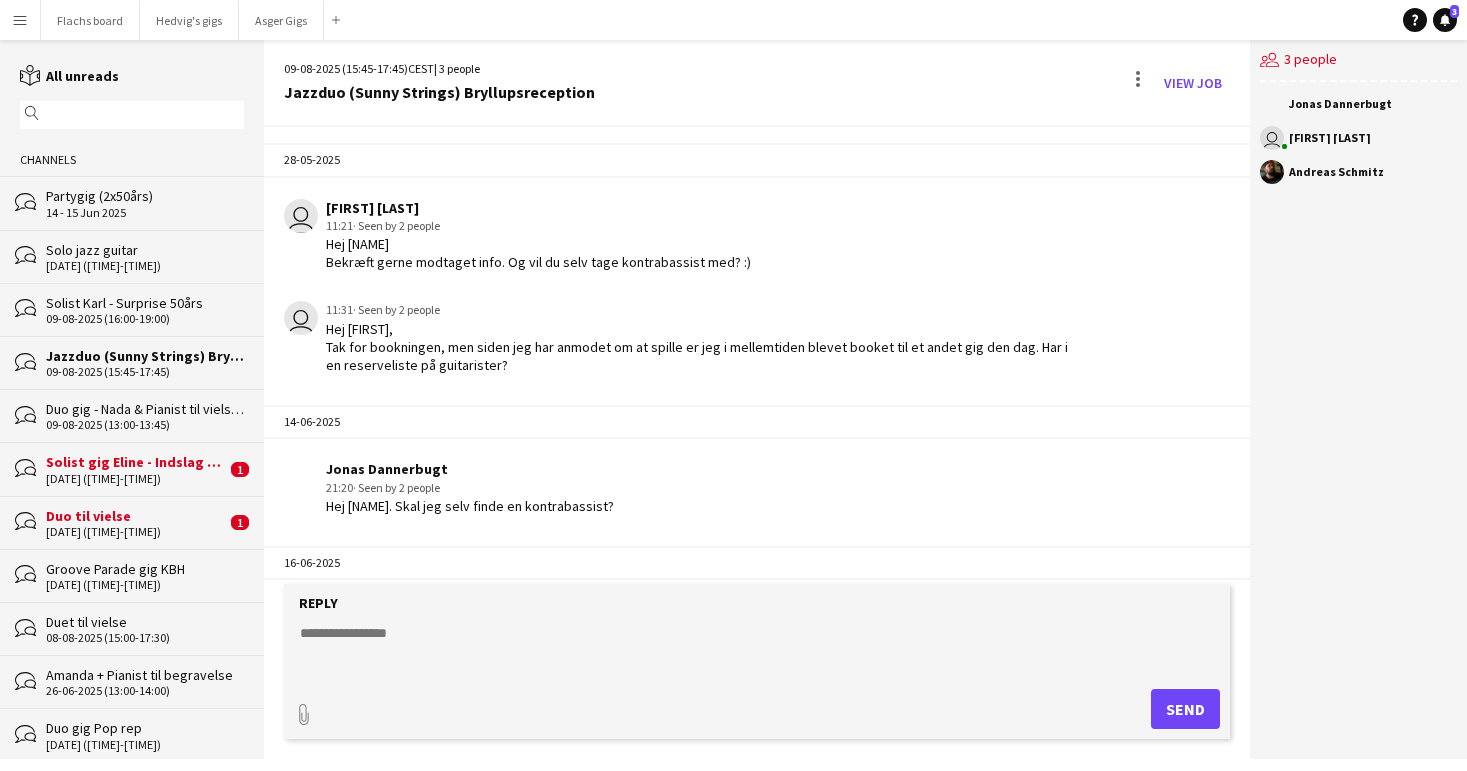 scroll, scrollTop: 1522, scrollLeft: 0, axis: vertical 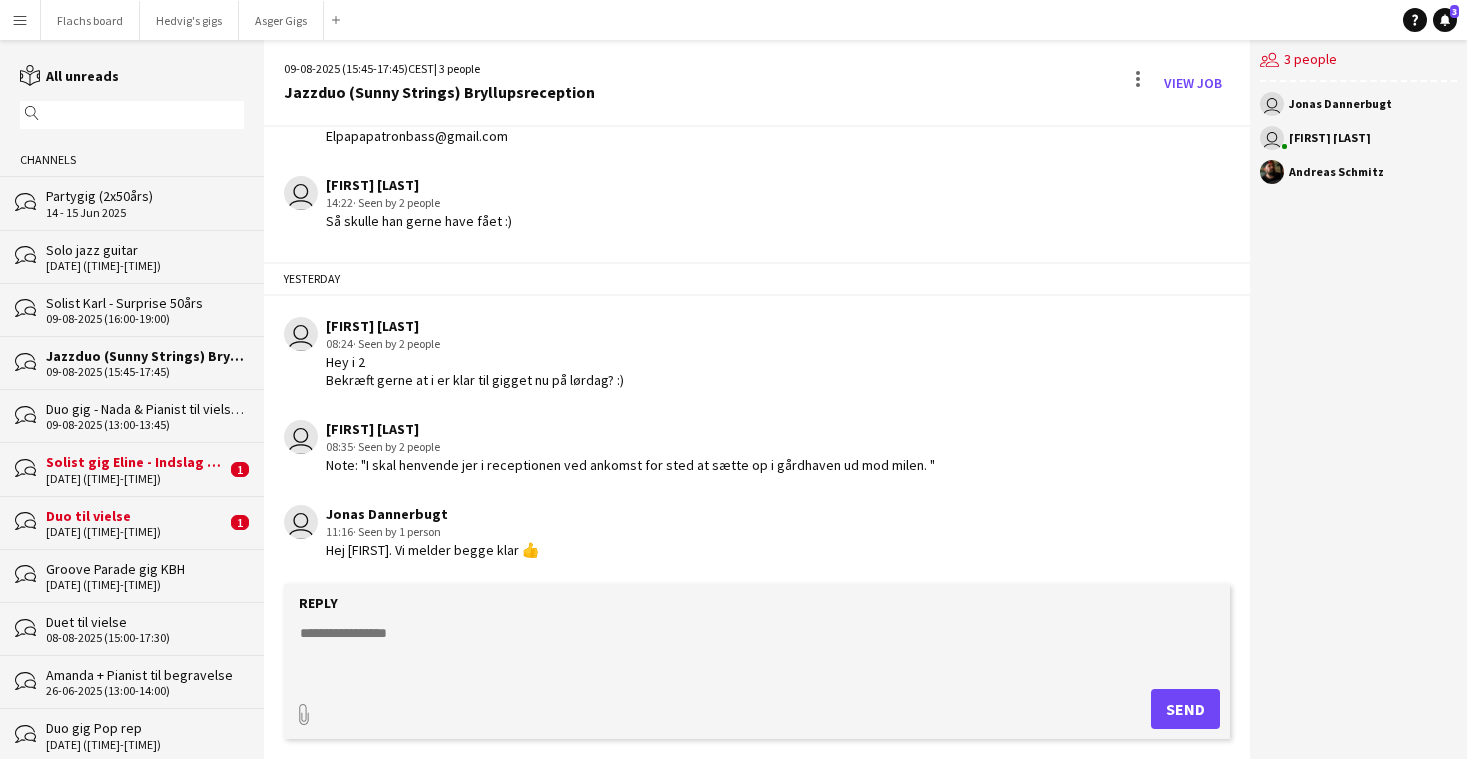 click 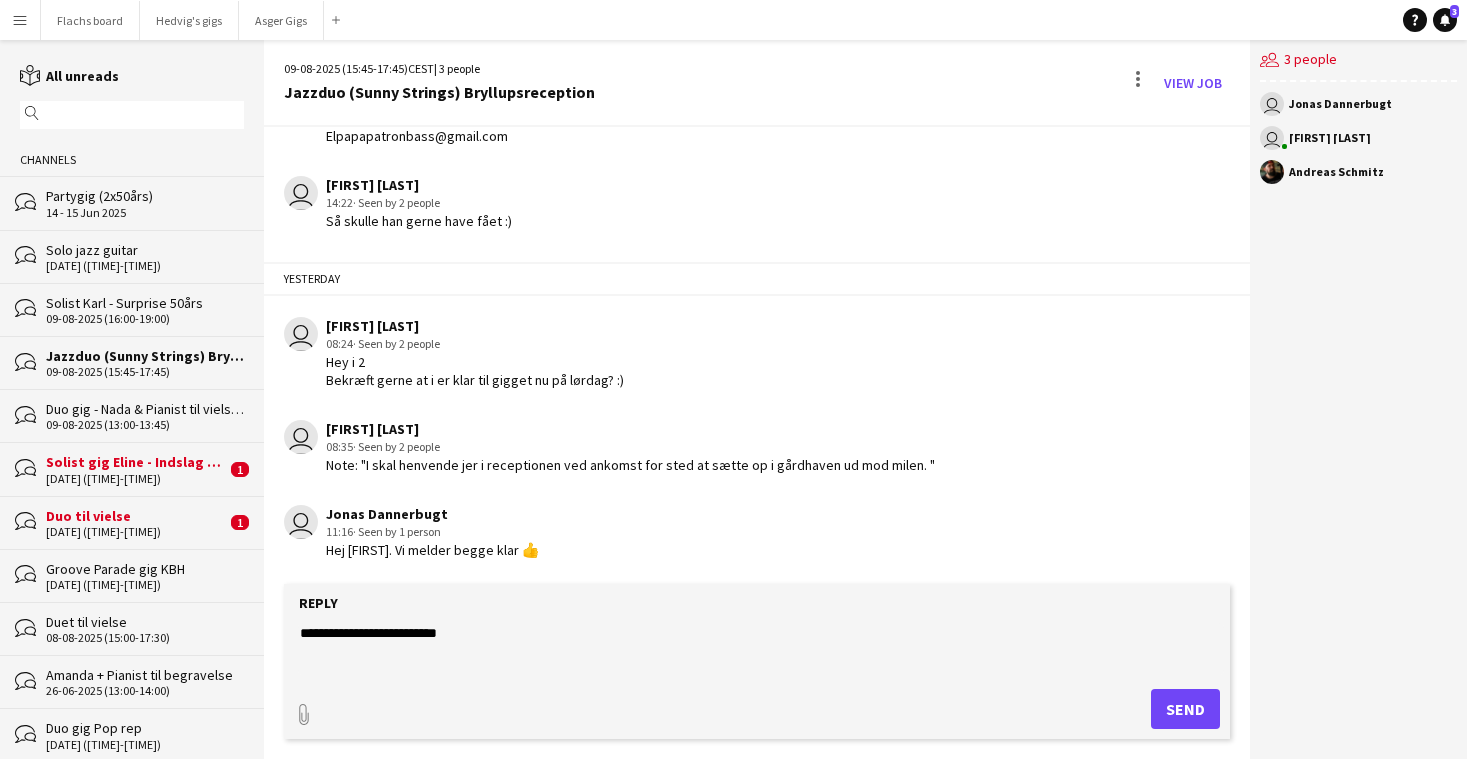 type on "**********" 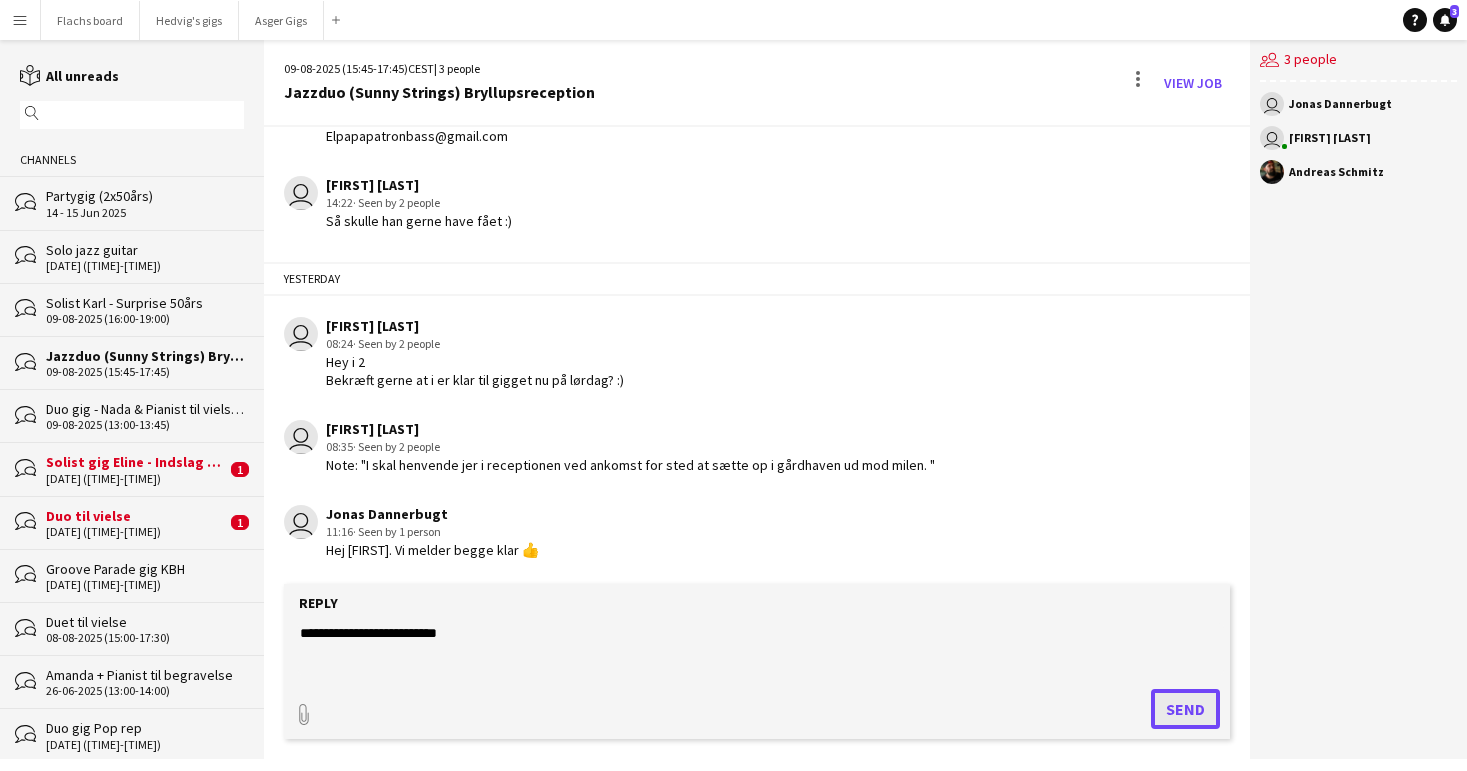click on "Send" 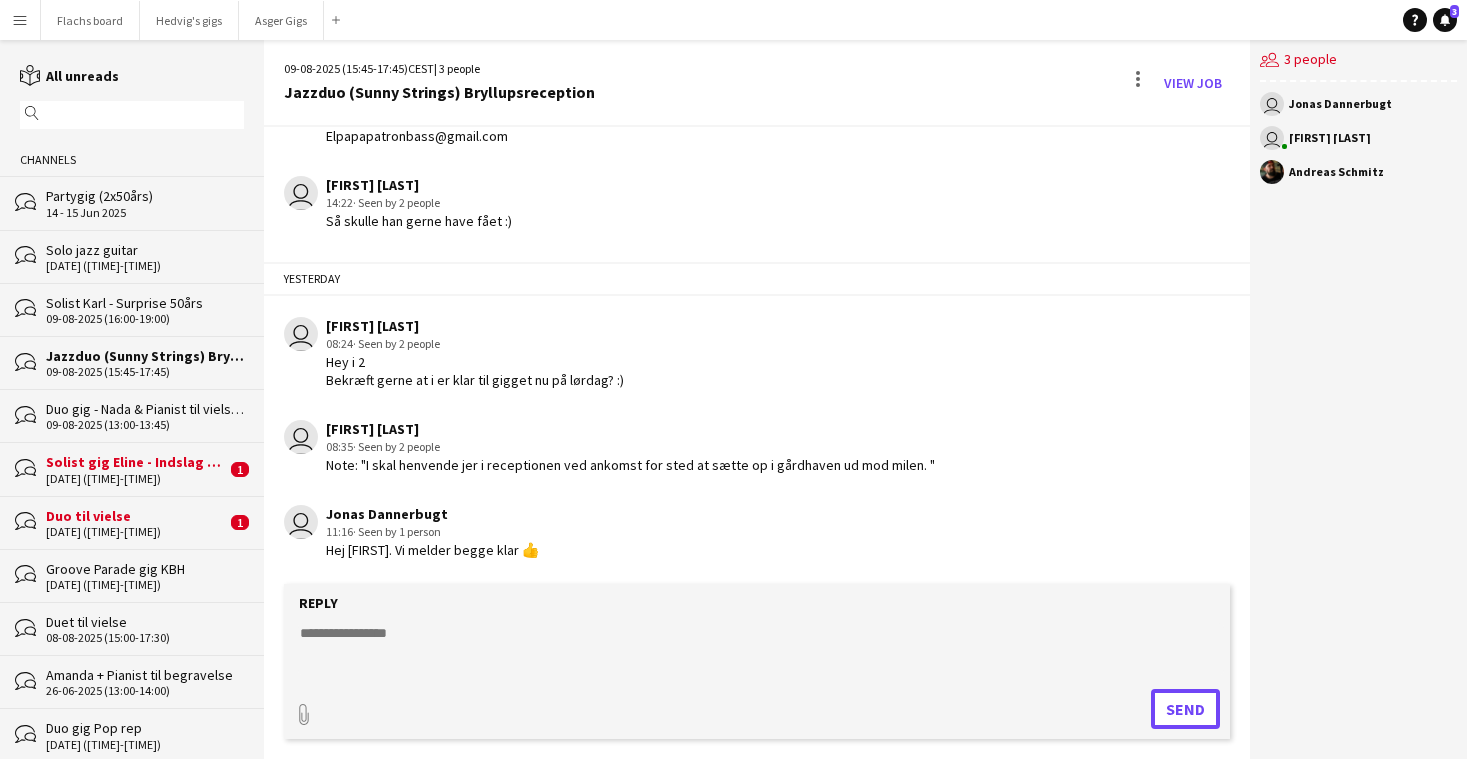 scroll, scrollTop: 1645, scrollLeft: 0, axis: vertical 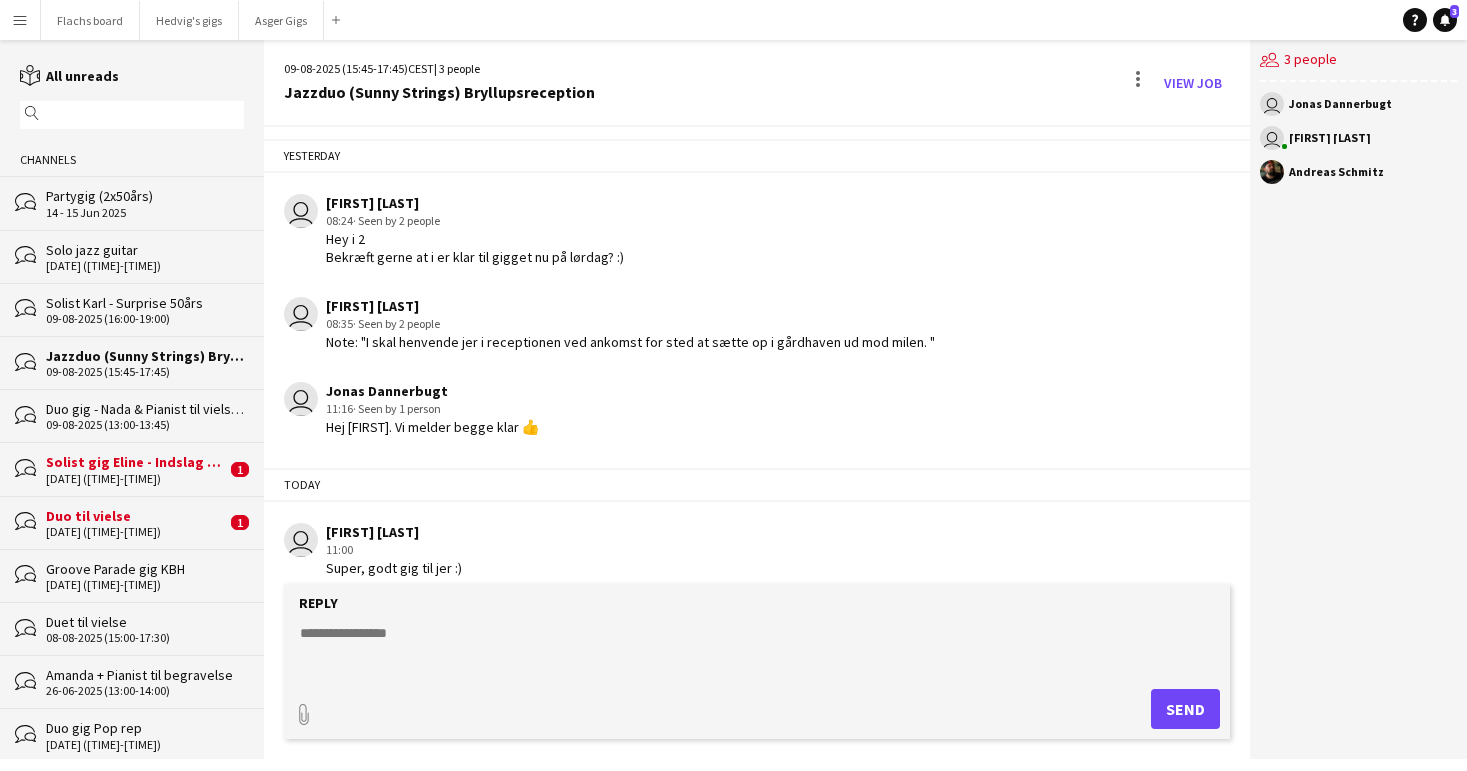 click on "[DATE] ([TIME]-[TIME])" 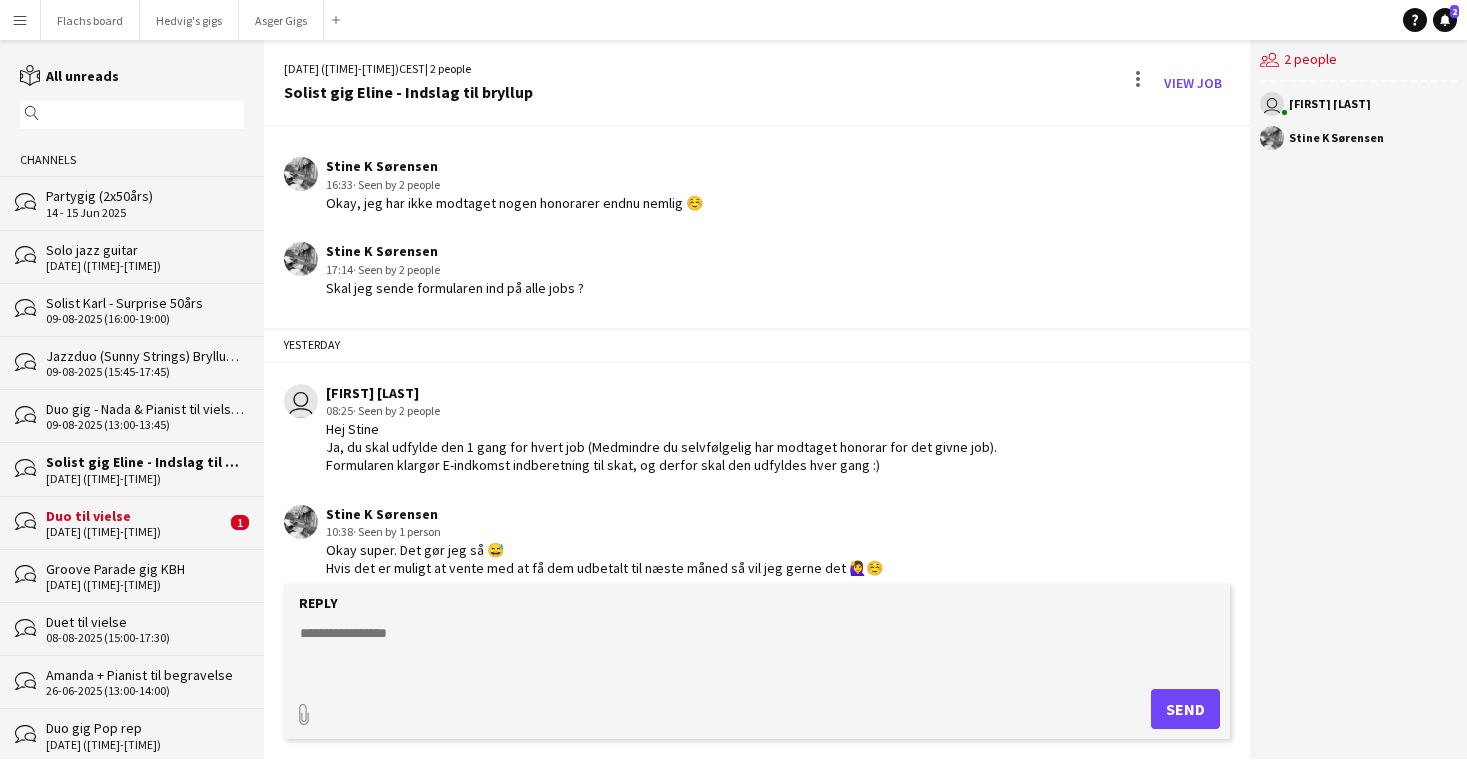 scroll, scrollTop: 344, scrollLeft: 0, axis: vertical 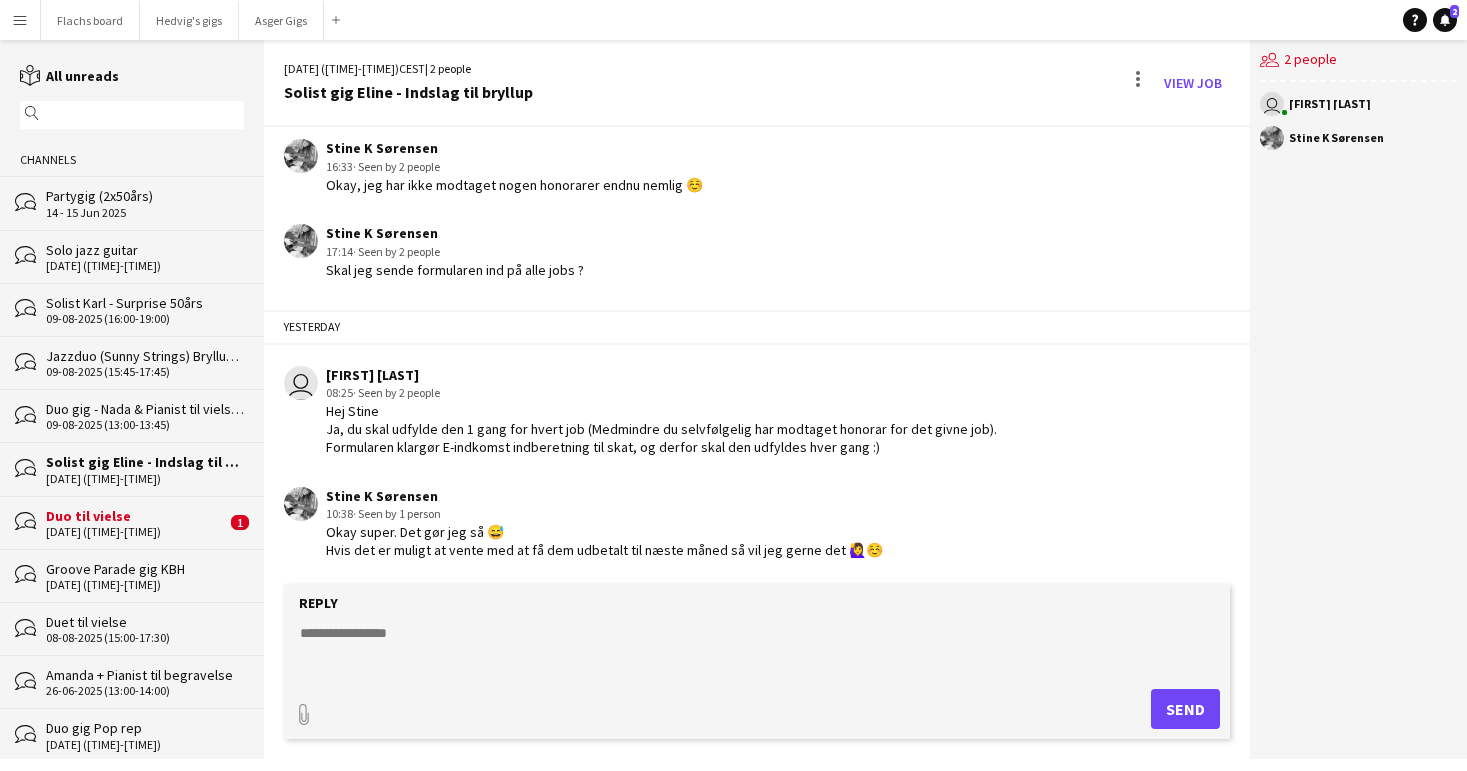 click on "[DATE] ([TIME]-[TIME])" 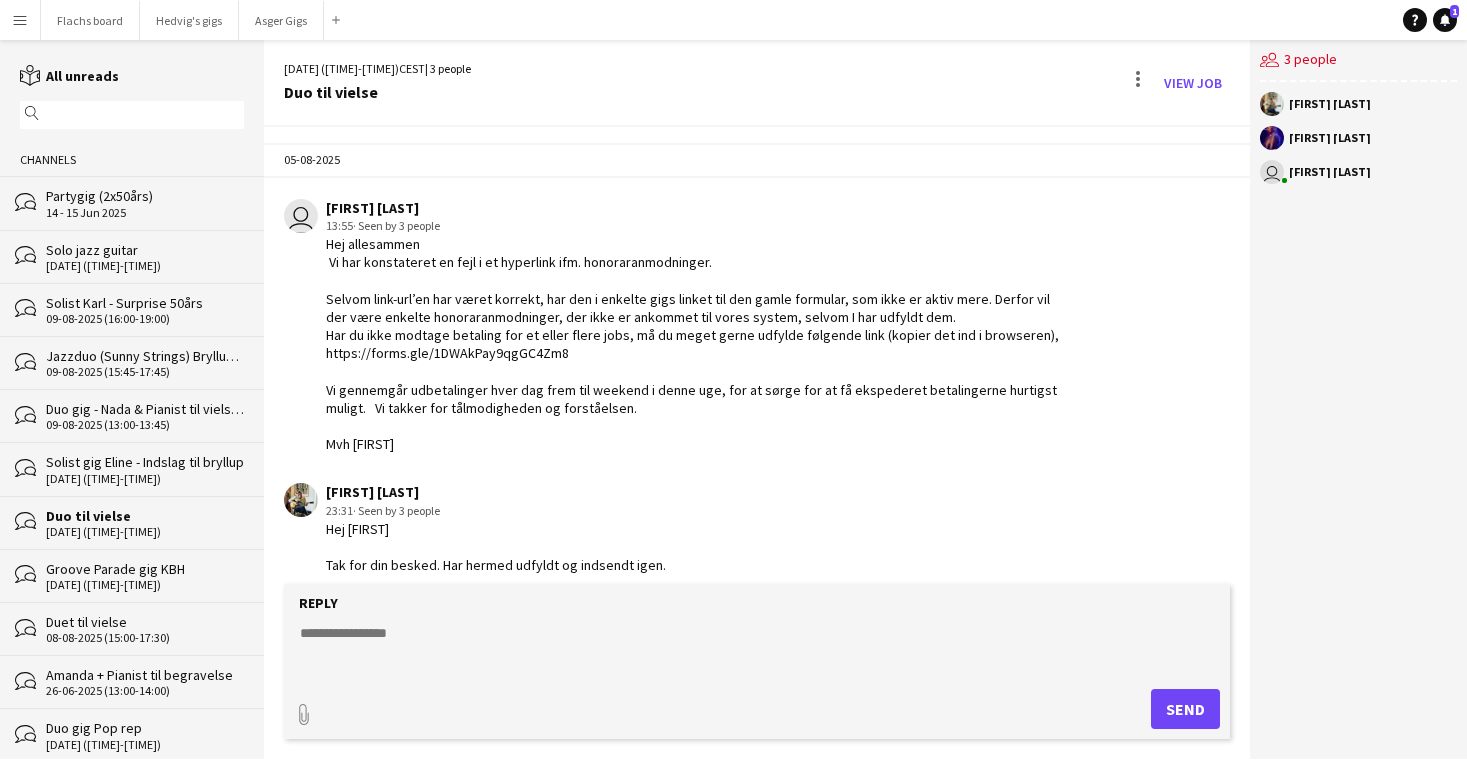 scroll, scrollTop: 383, scrollLeft: 0, axis: vertical 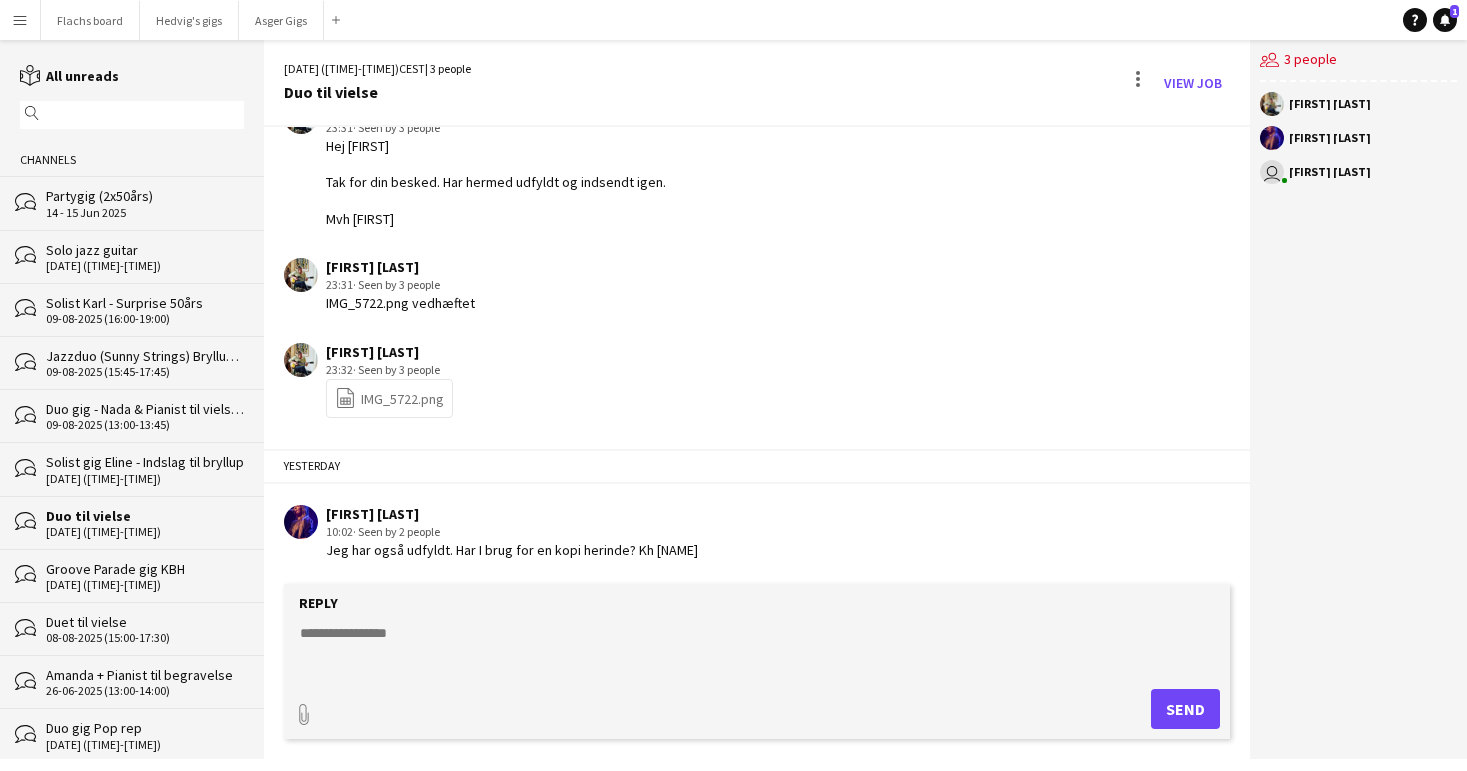 click on "[DATE] ([TIME]-[TIME])" 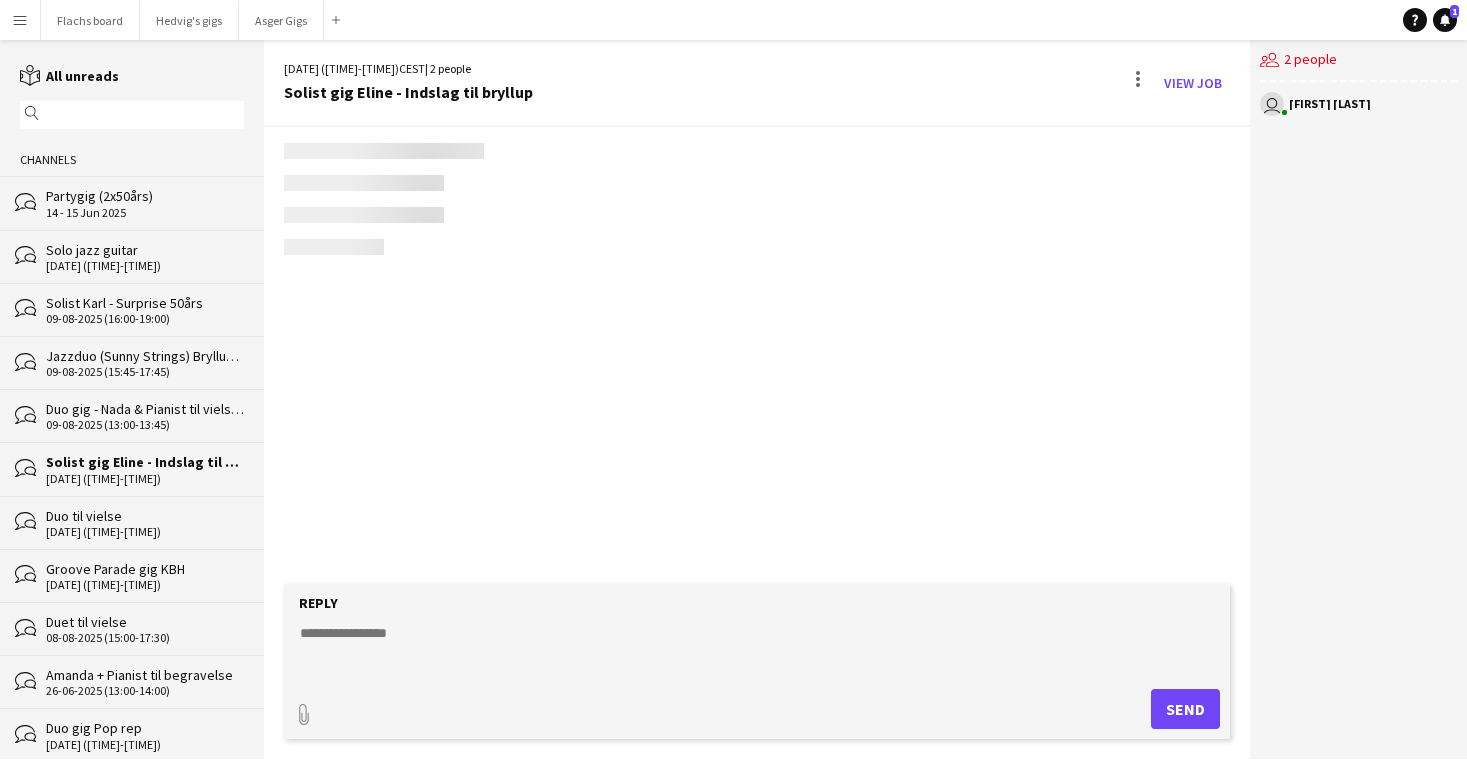 scroll, scrollTop: 344, scrollLeft: 0, axis: vertical 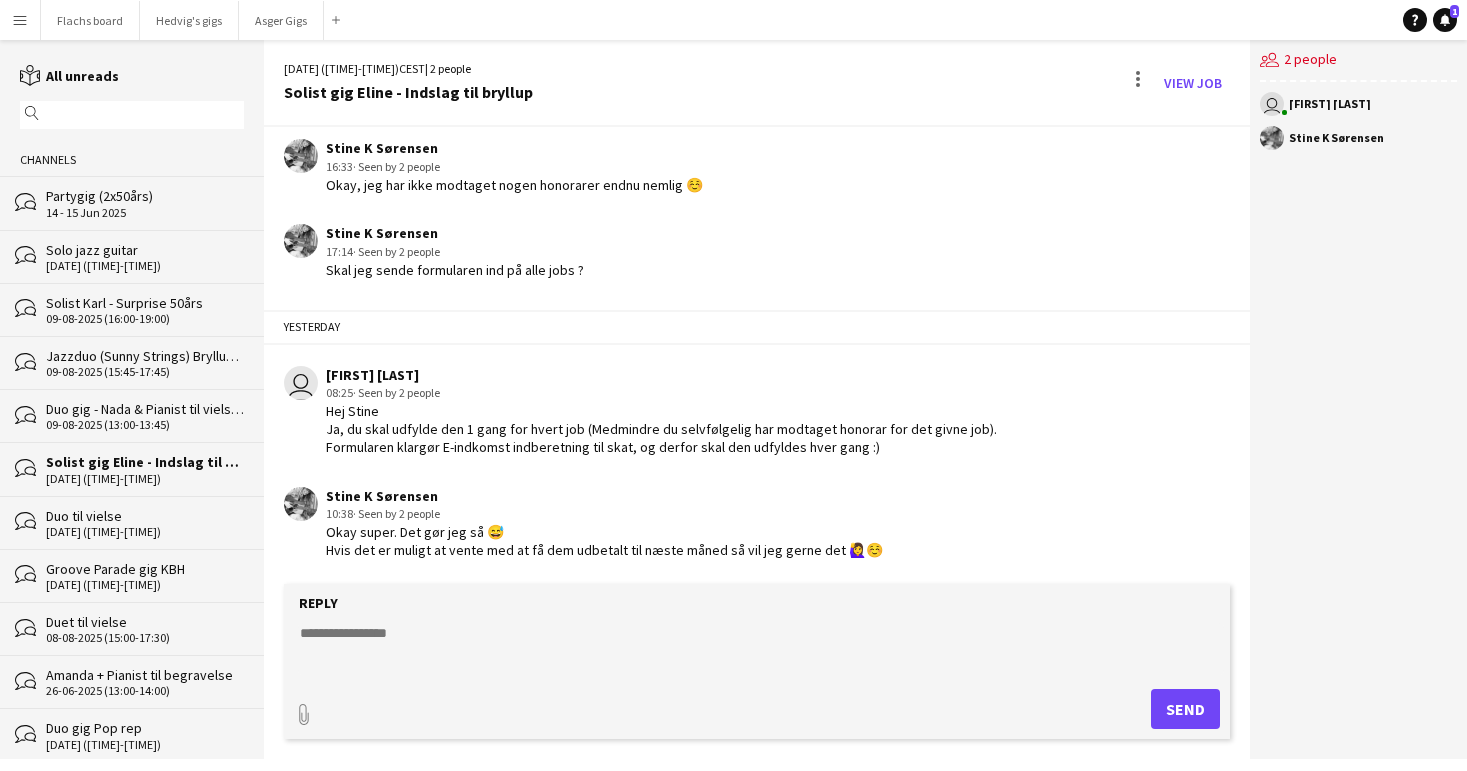 click 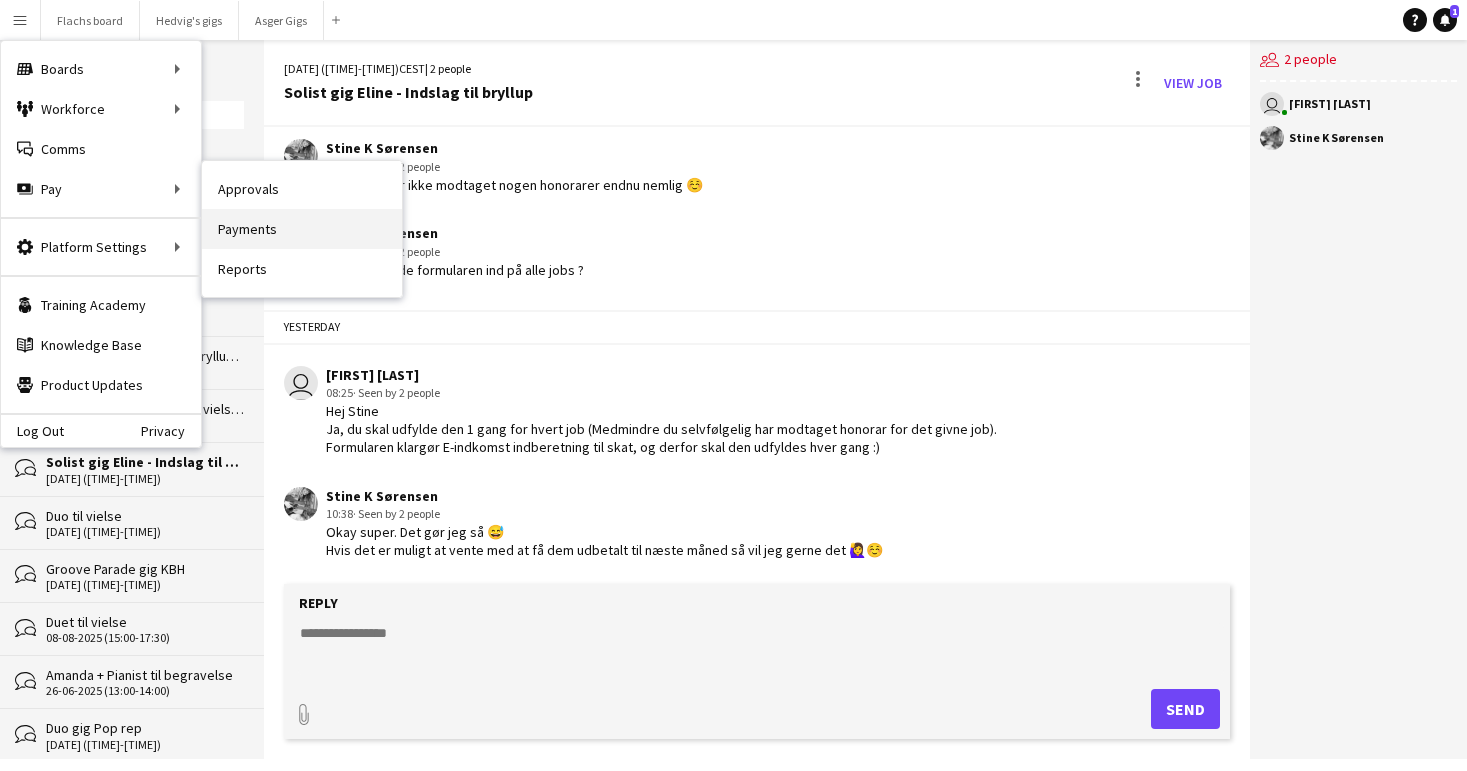 click on "Payments" at bounding box center [302, 229] 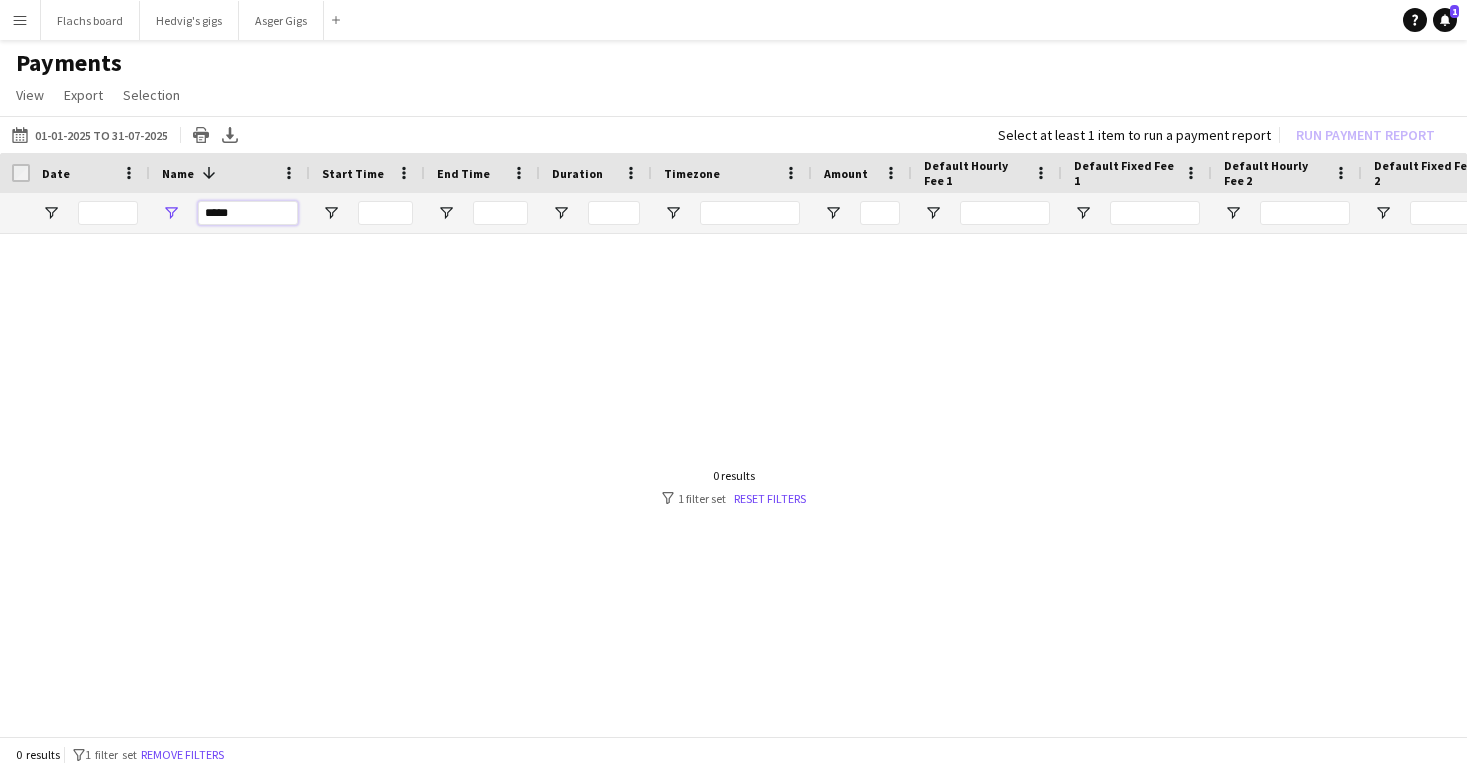 click on "*****" at bounding box center (248, 213) 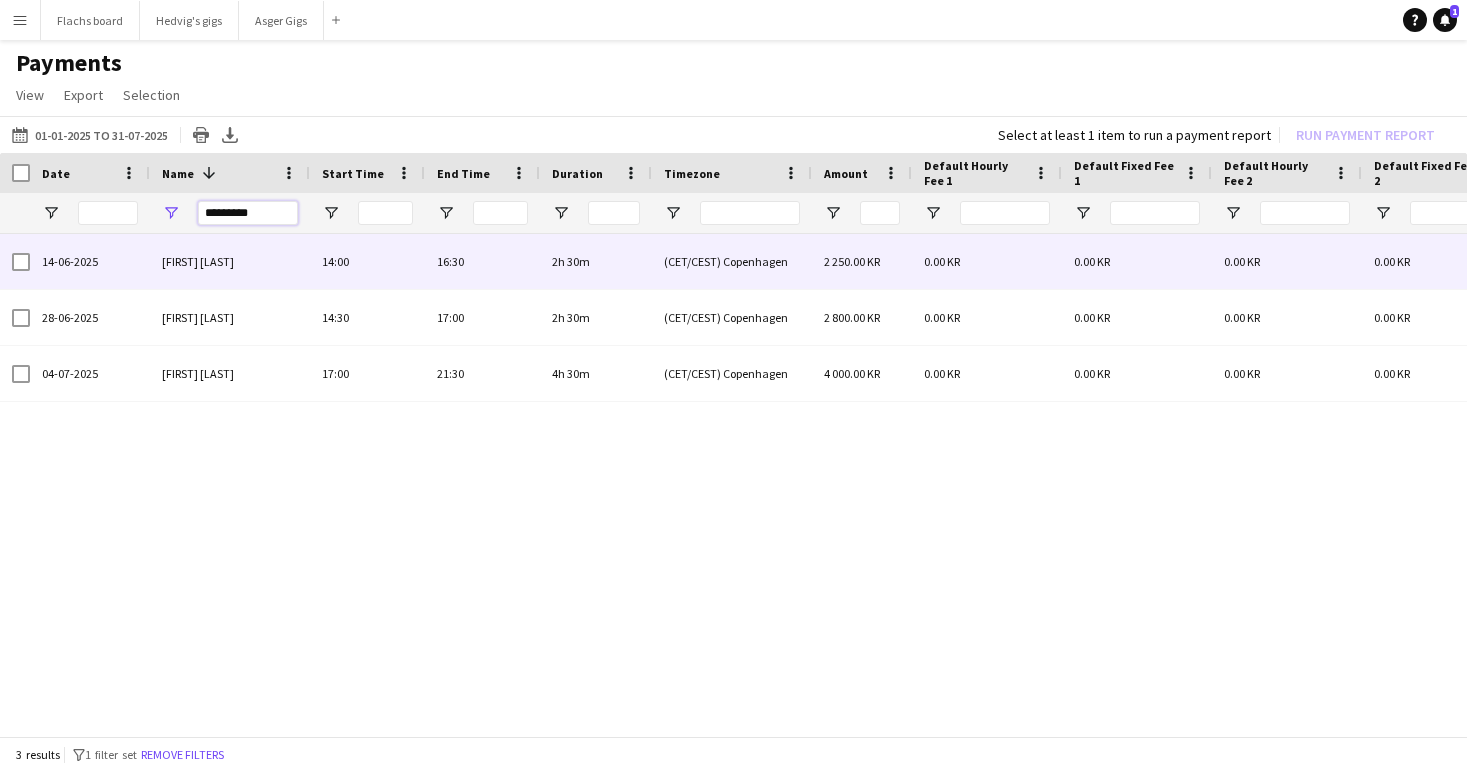 type on "*********" 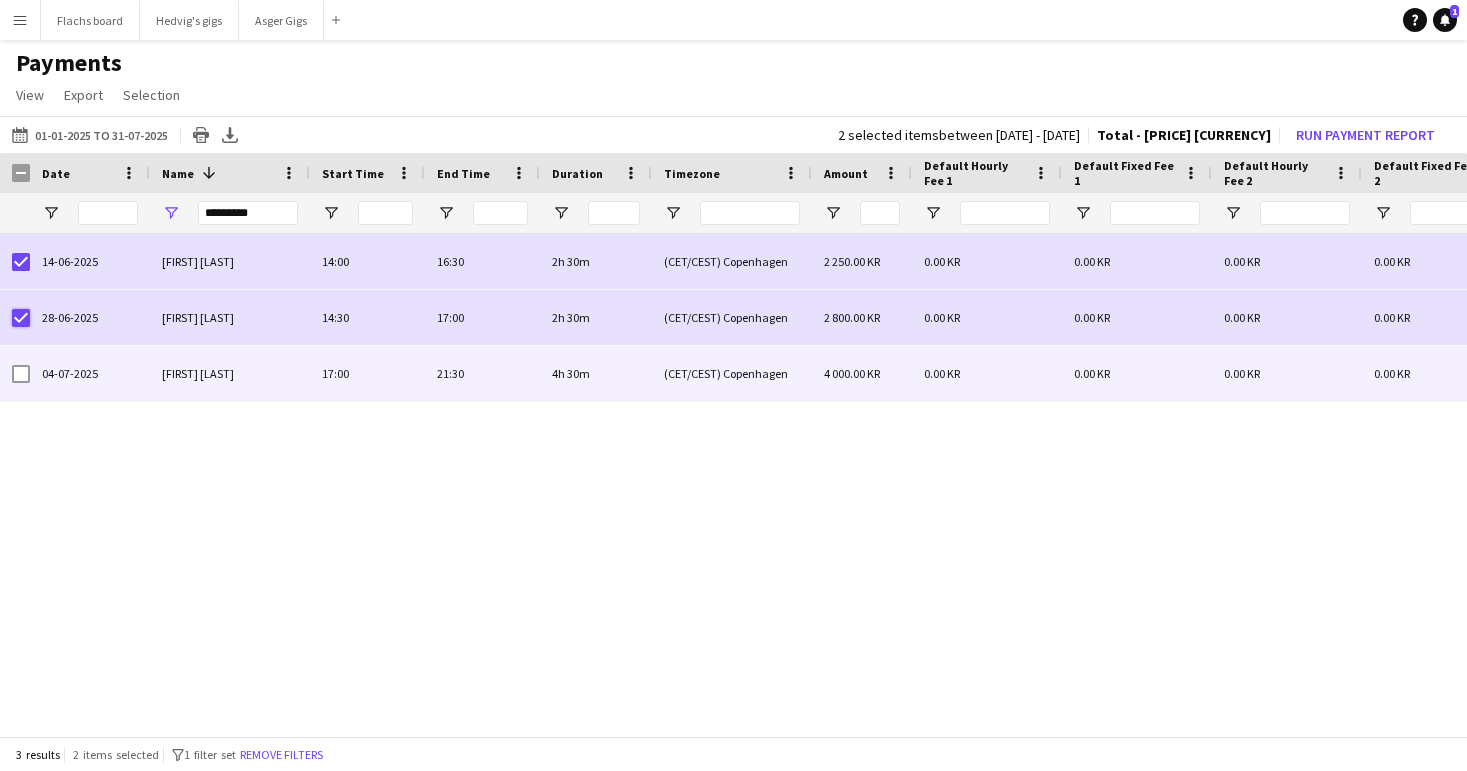 scroll, scrollTop: 0, scrollLeft: 360, axis: horizontal 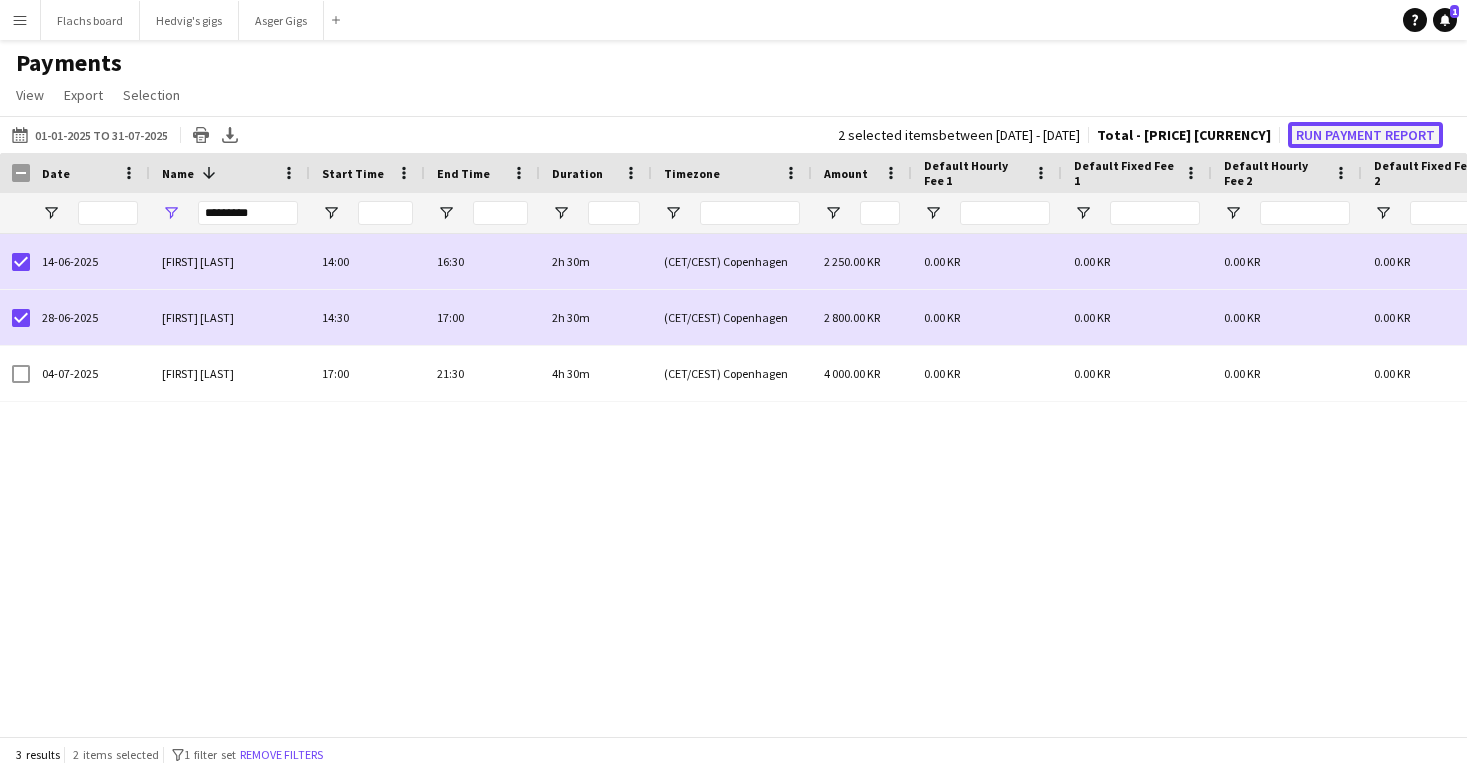 click on "Run Payment Report" 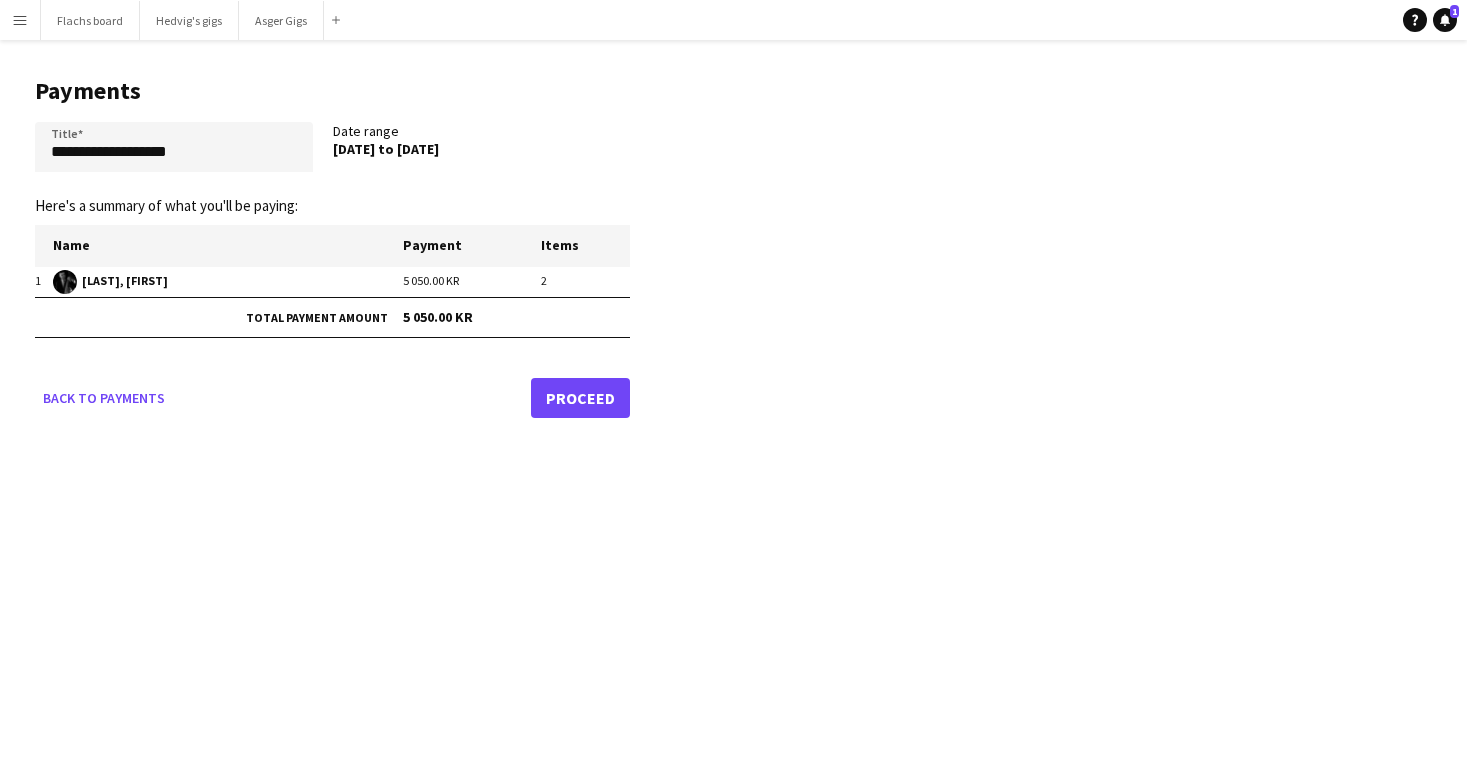 click on "Proceed" 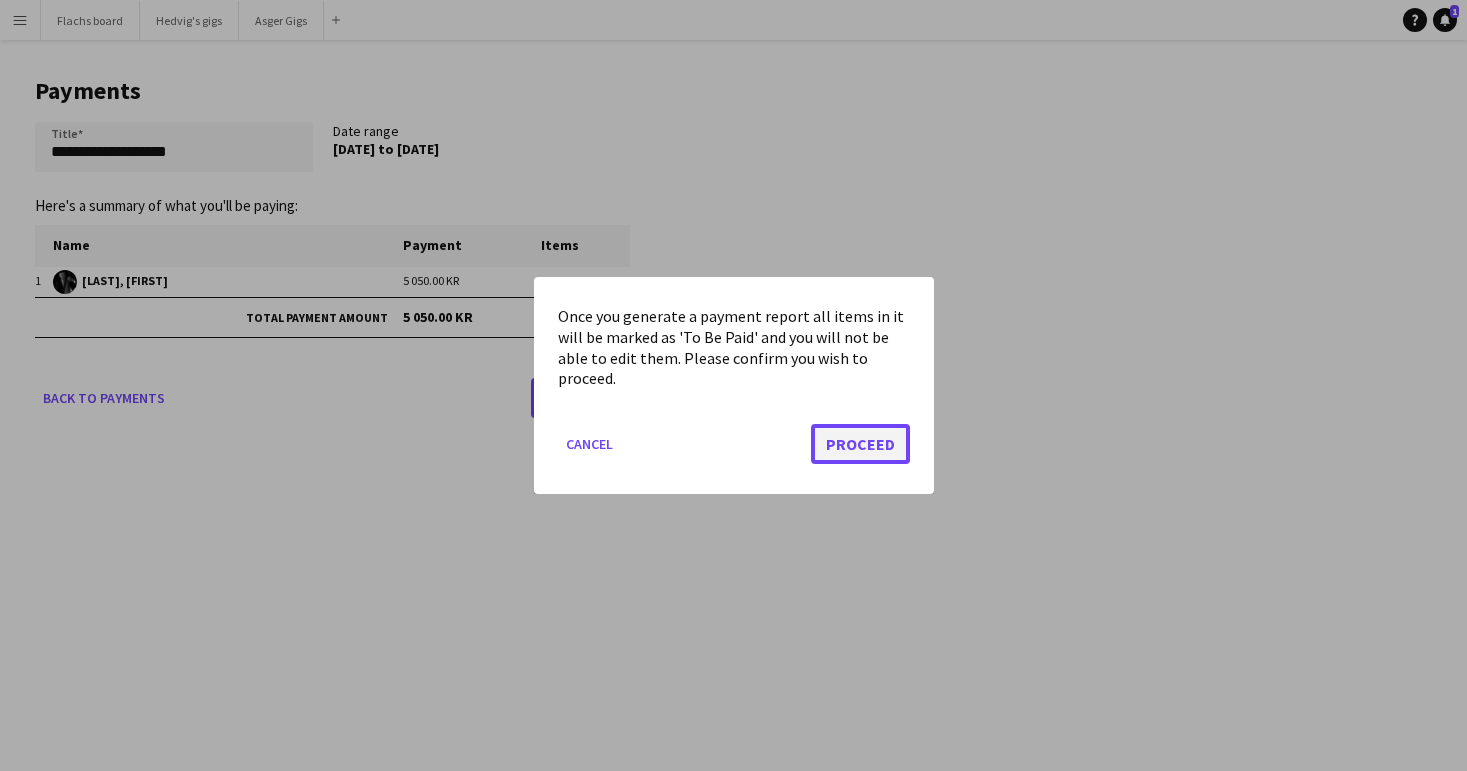 click on "Proceed" 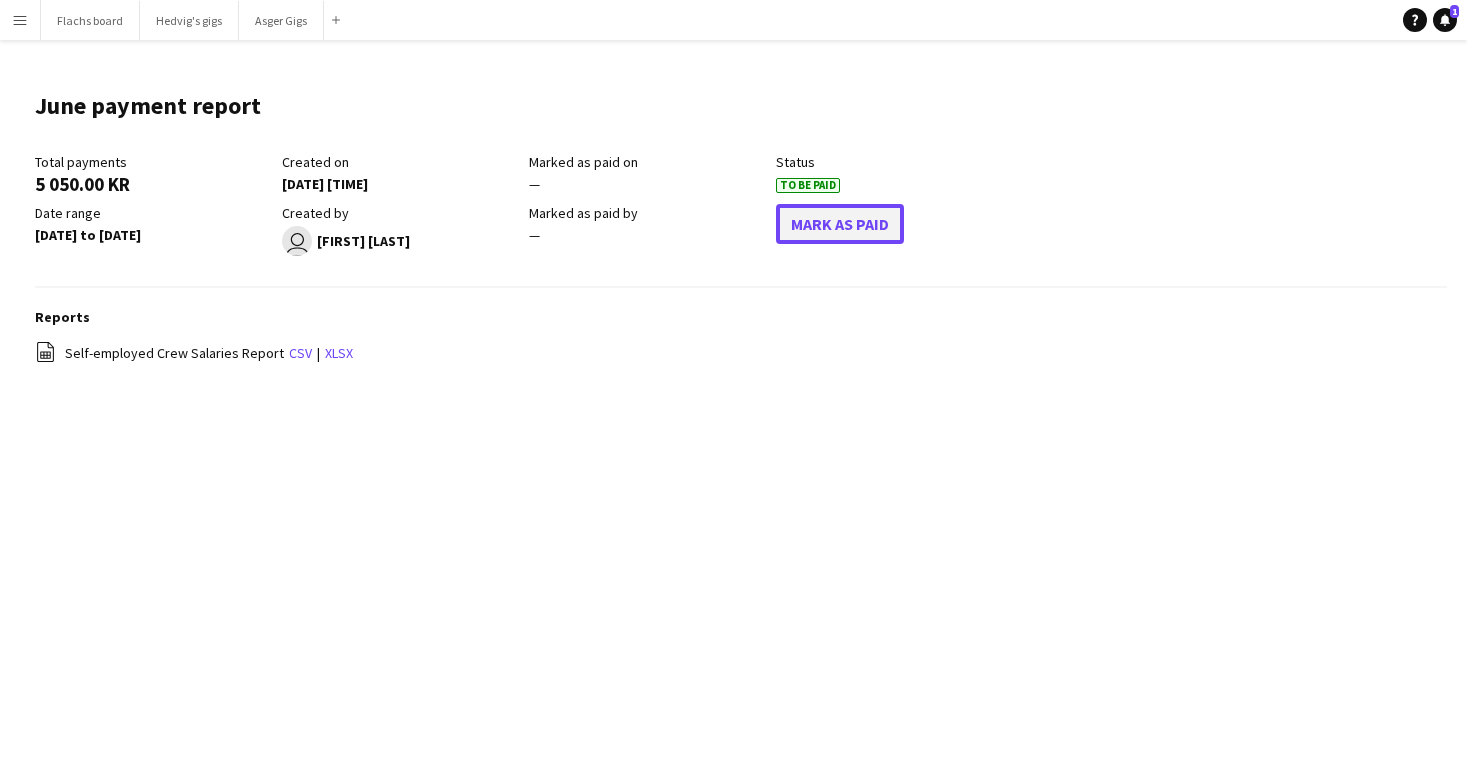 click on "Mark As Paid" 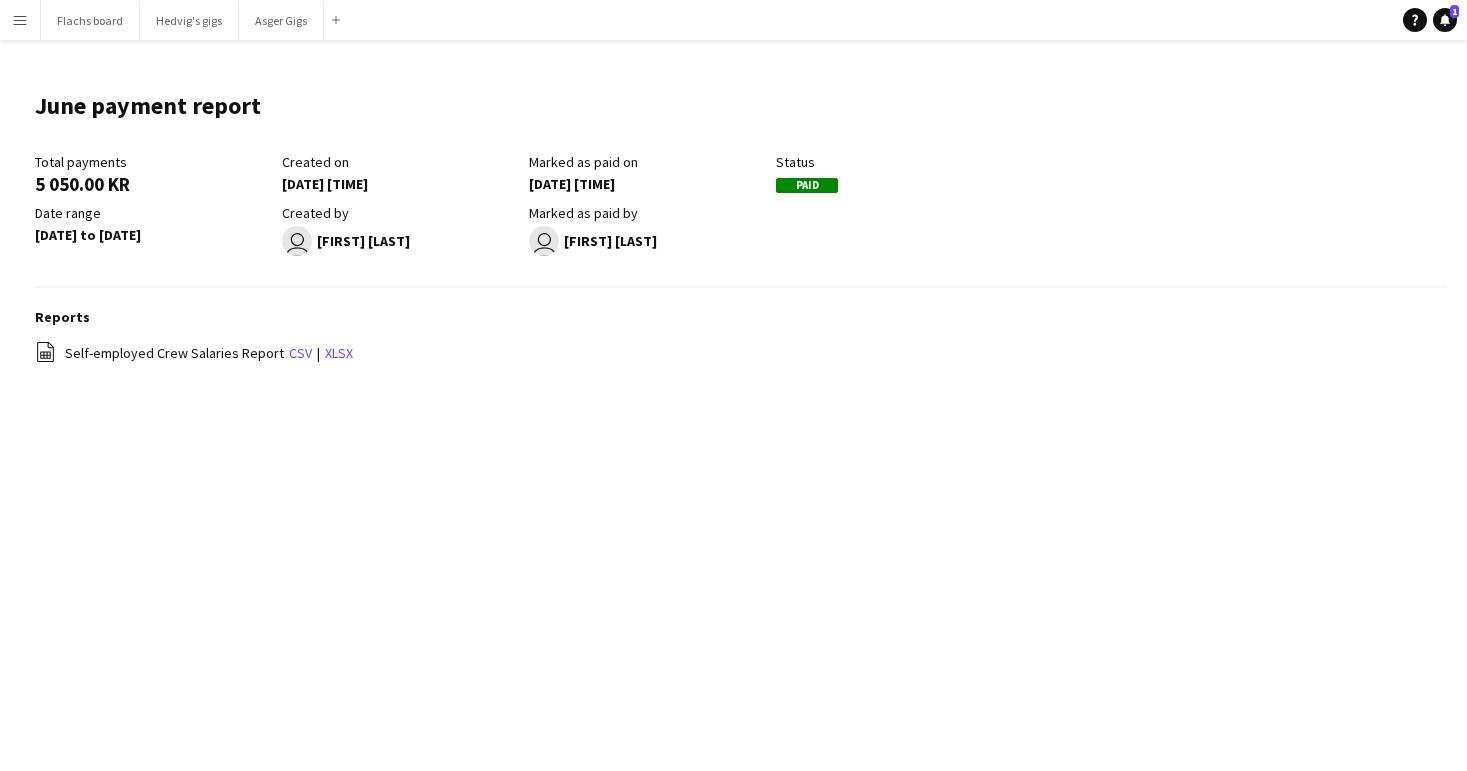 click on "Menu" at bounding box center [20, 20] 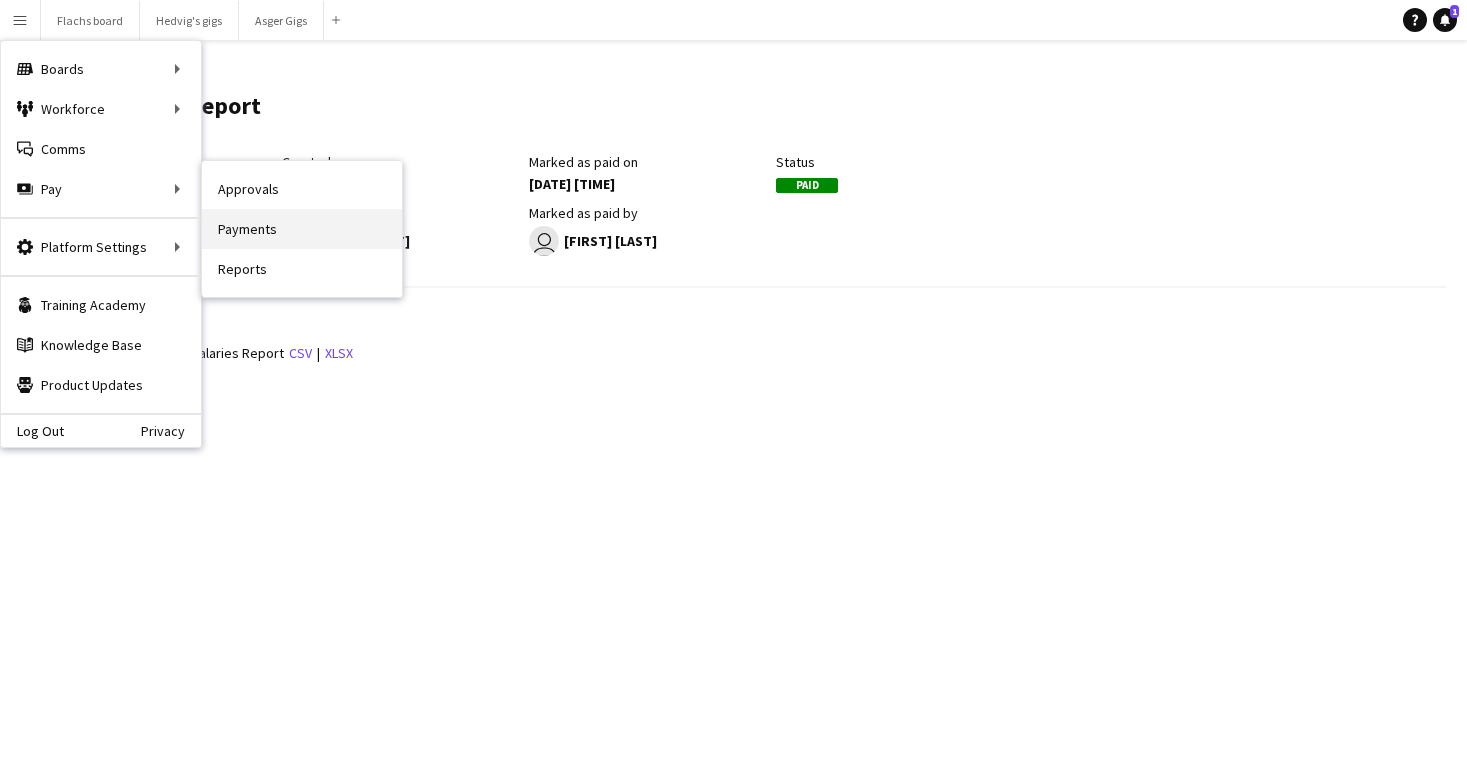 click on "Payments" at bounding box center (302, 229) 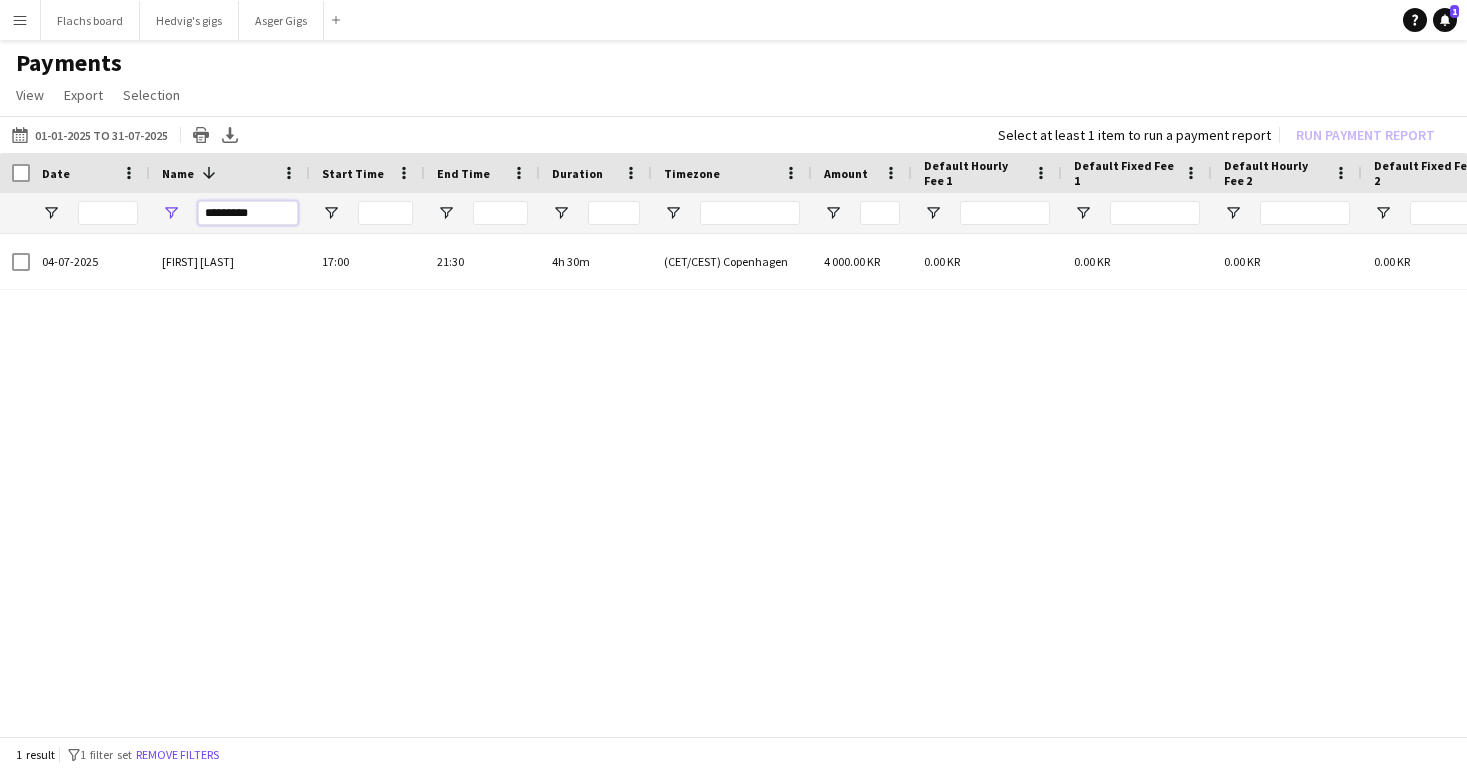 click on "*********" at bounding box center (248, 213) 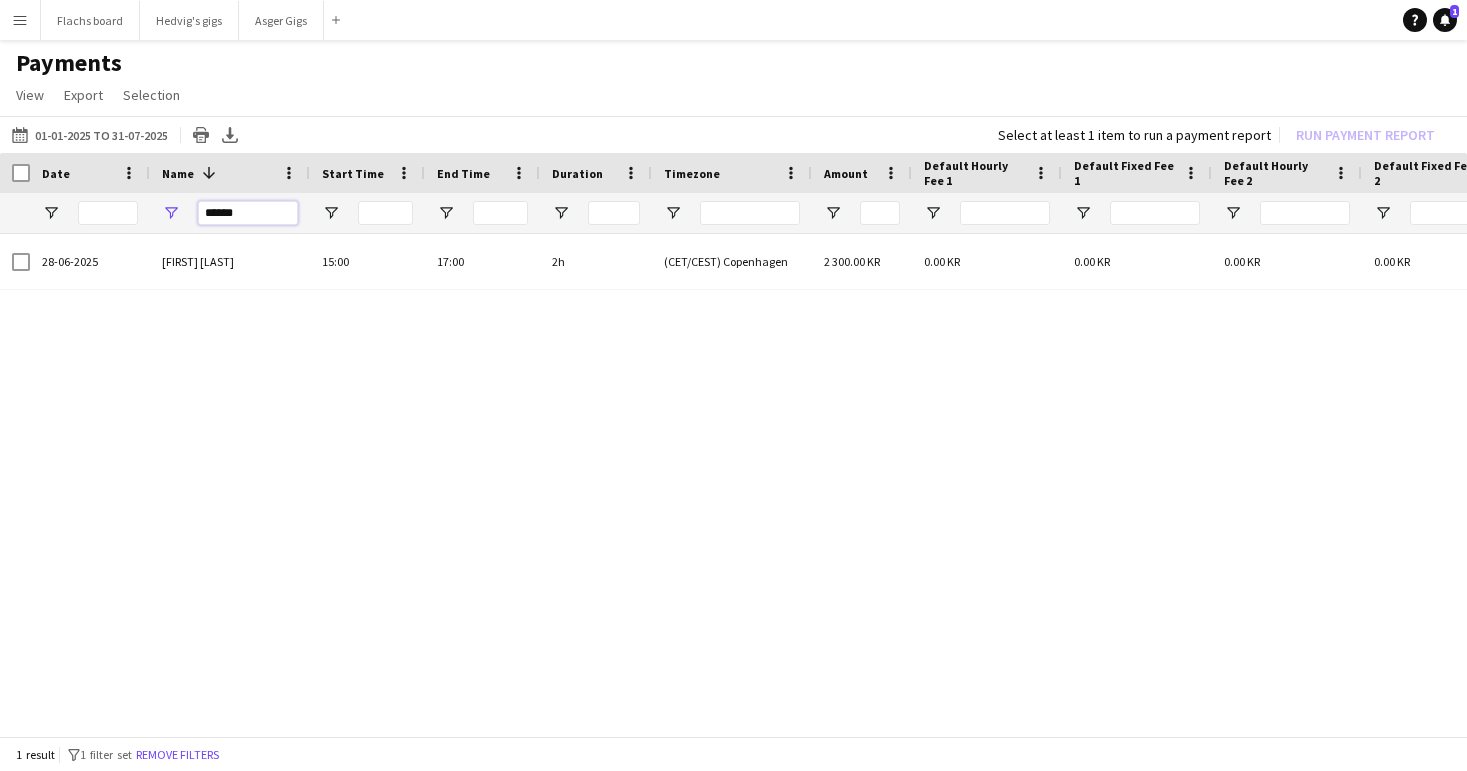 type on "******" 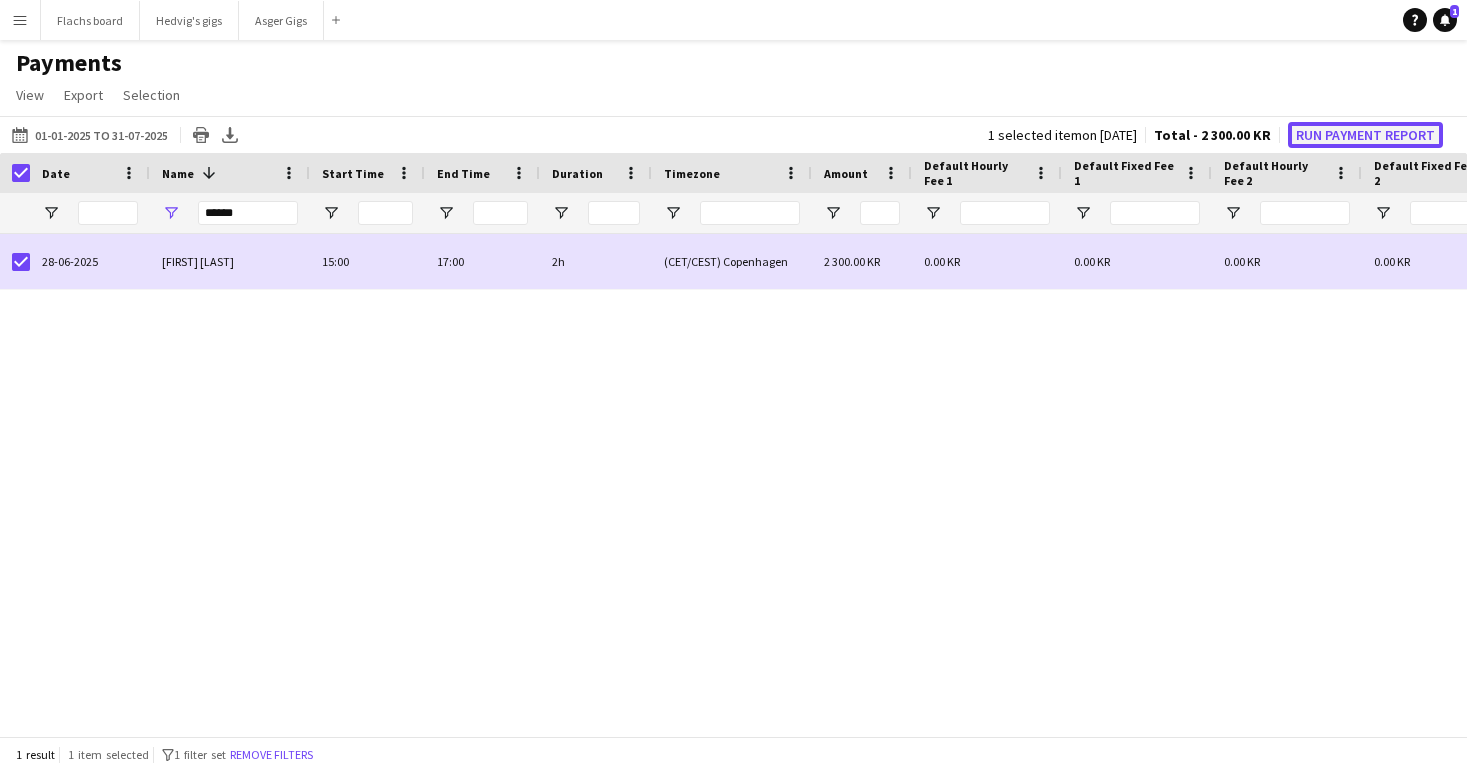 click on "Run Payment Report" 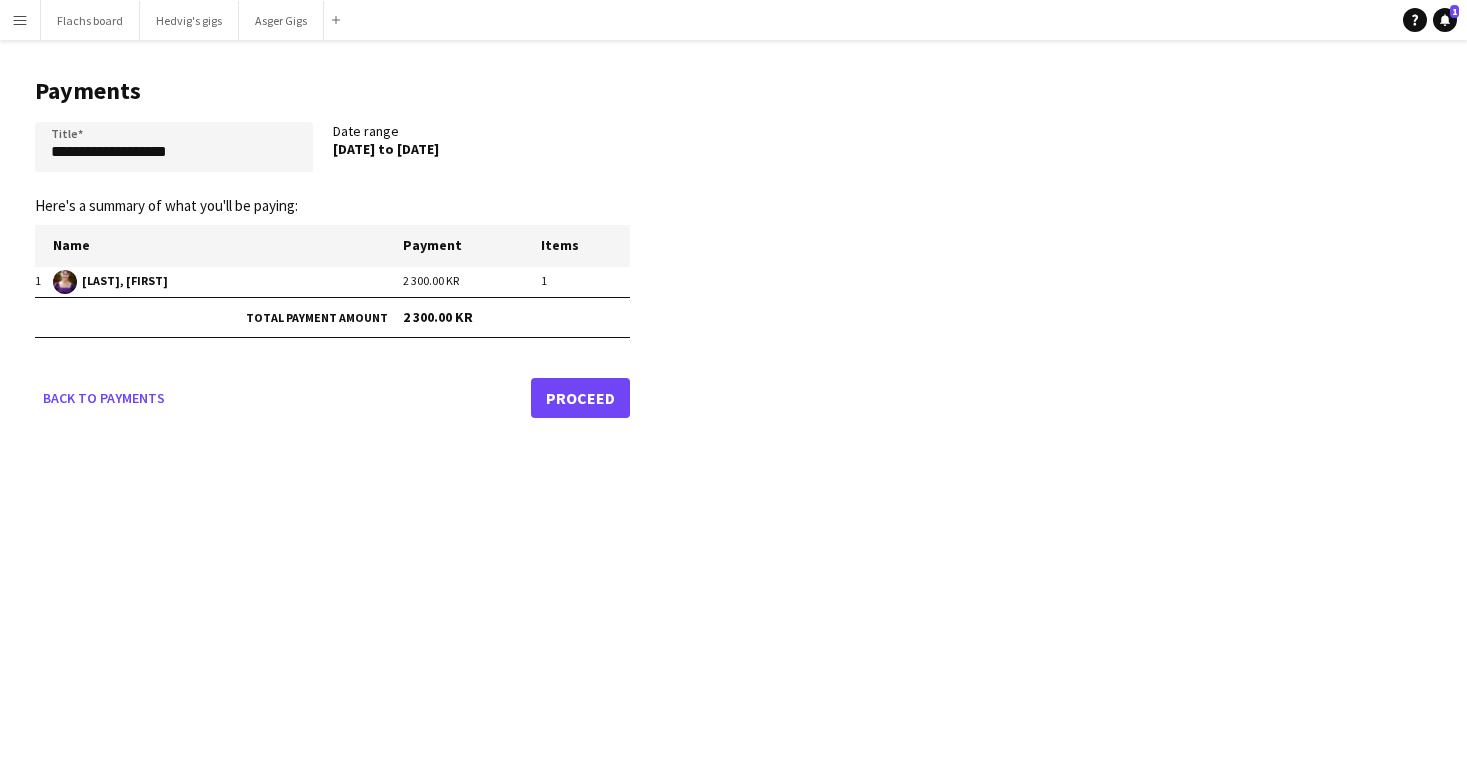 click on "Proceed" 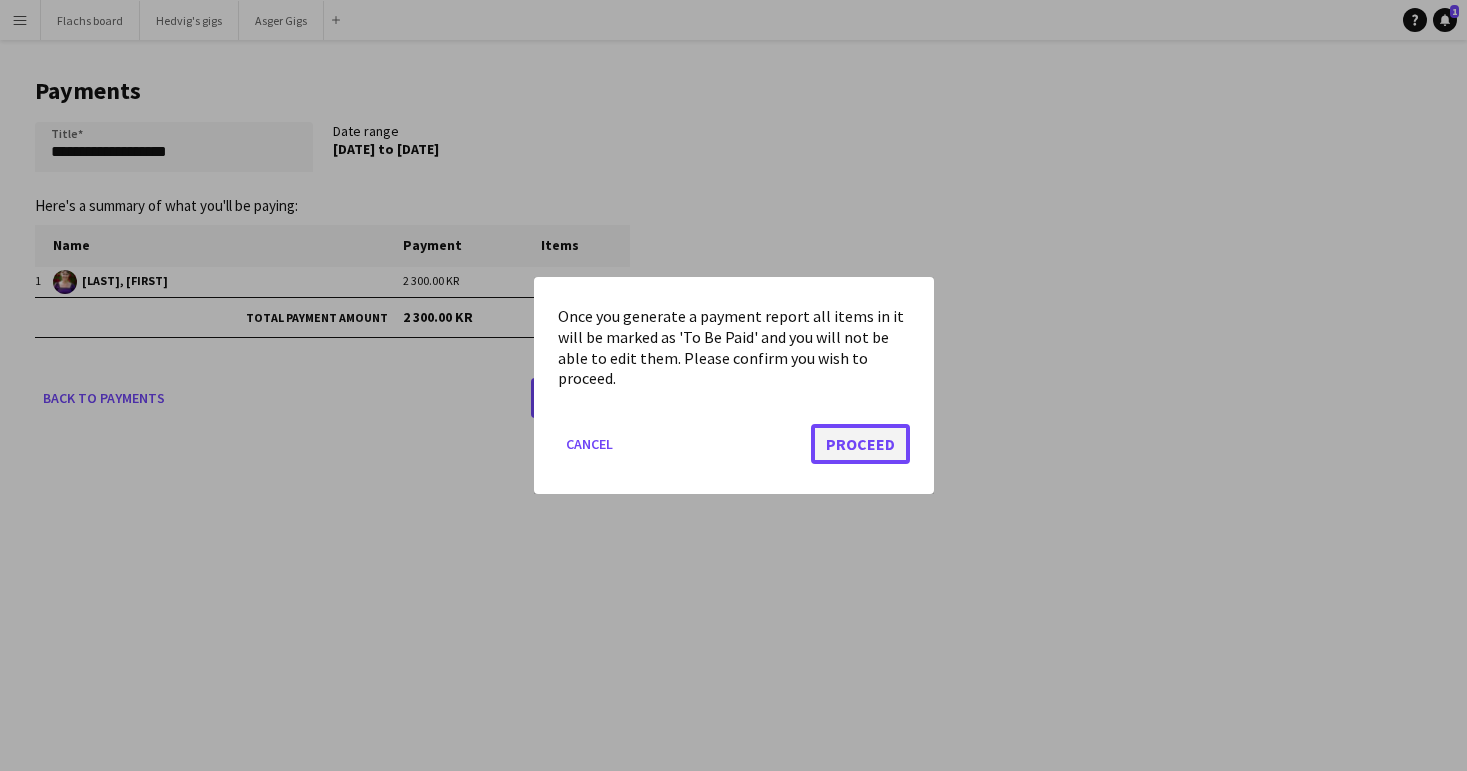 click on "Proceed" 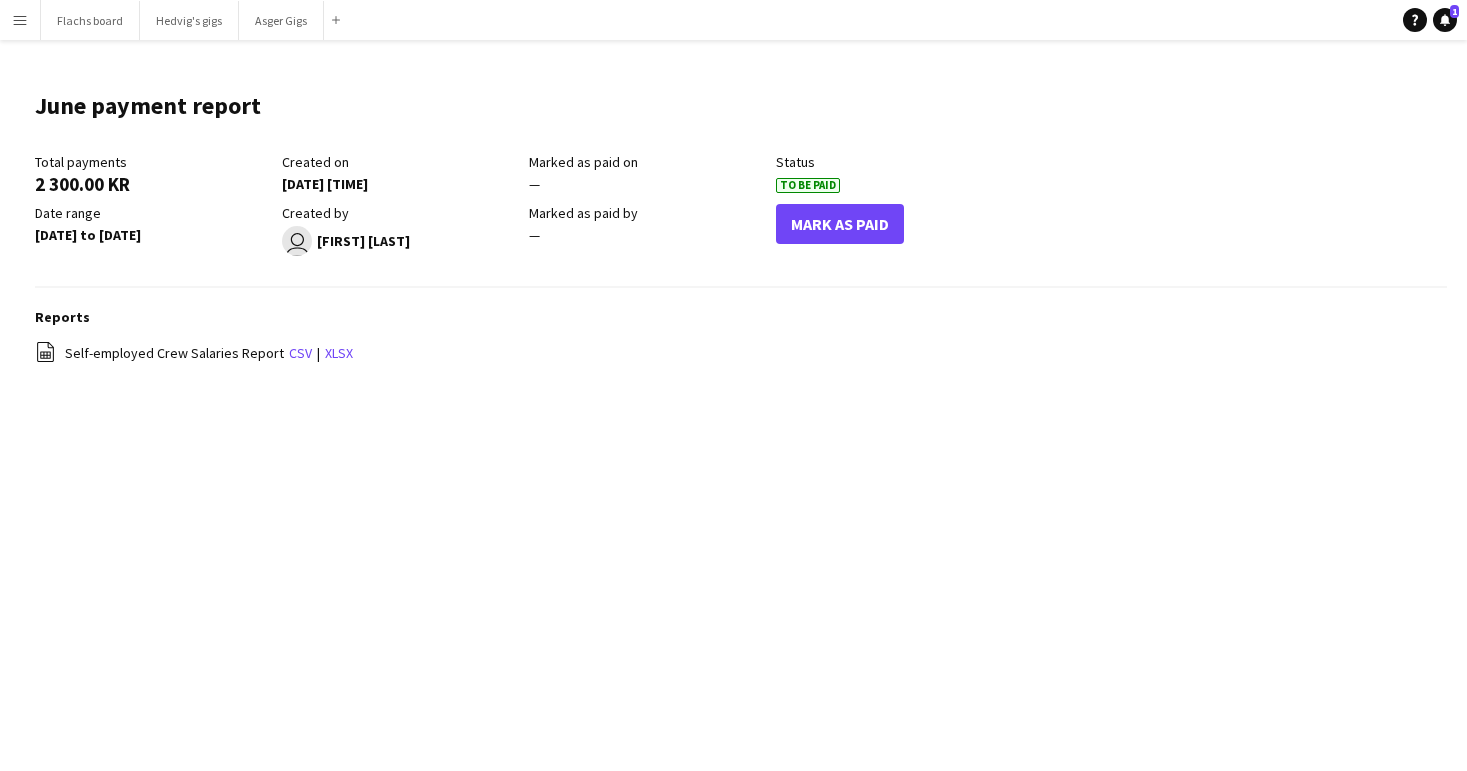 click on "To Be Paid" 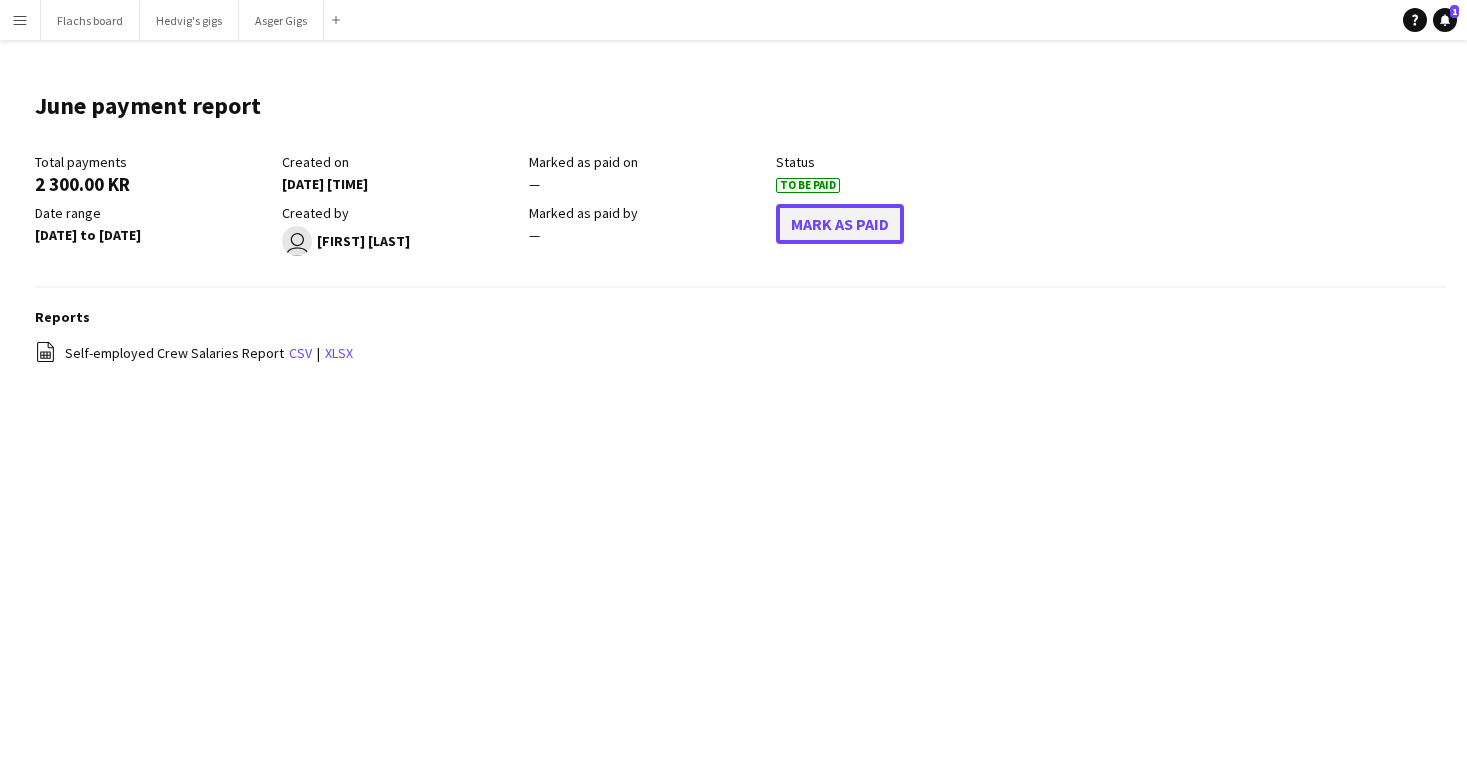 click on "Mark As Paid" 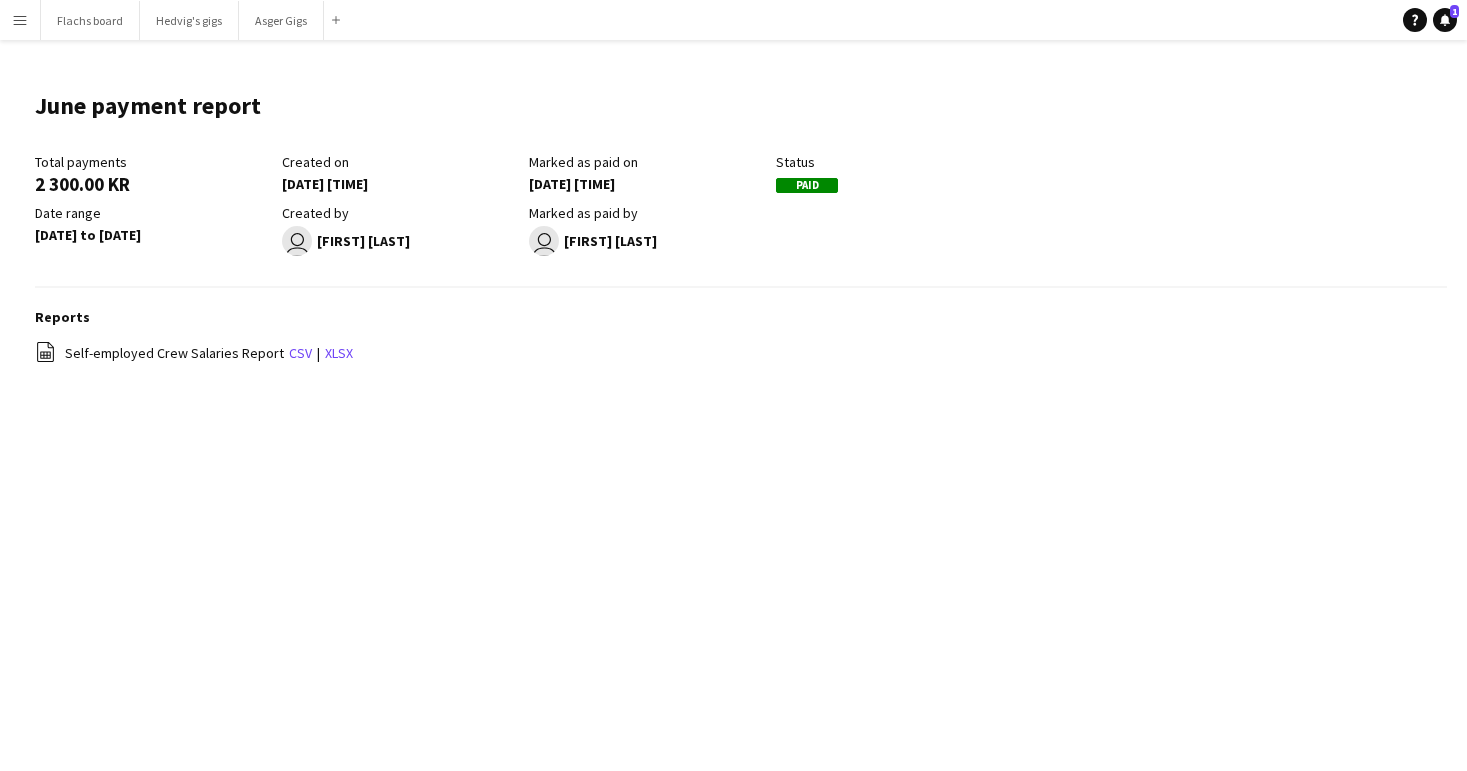 click on "Menu" at bounding box center (20, 20) 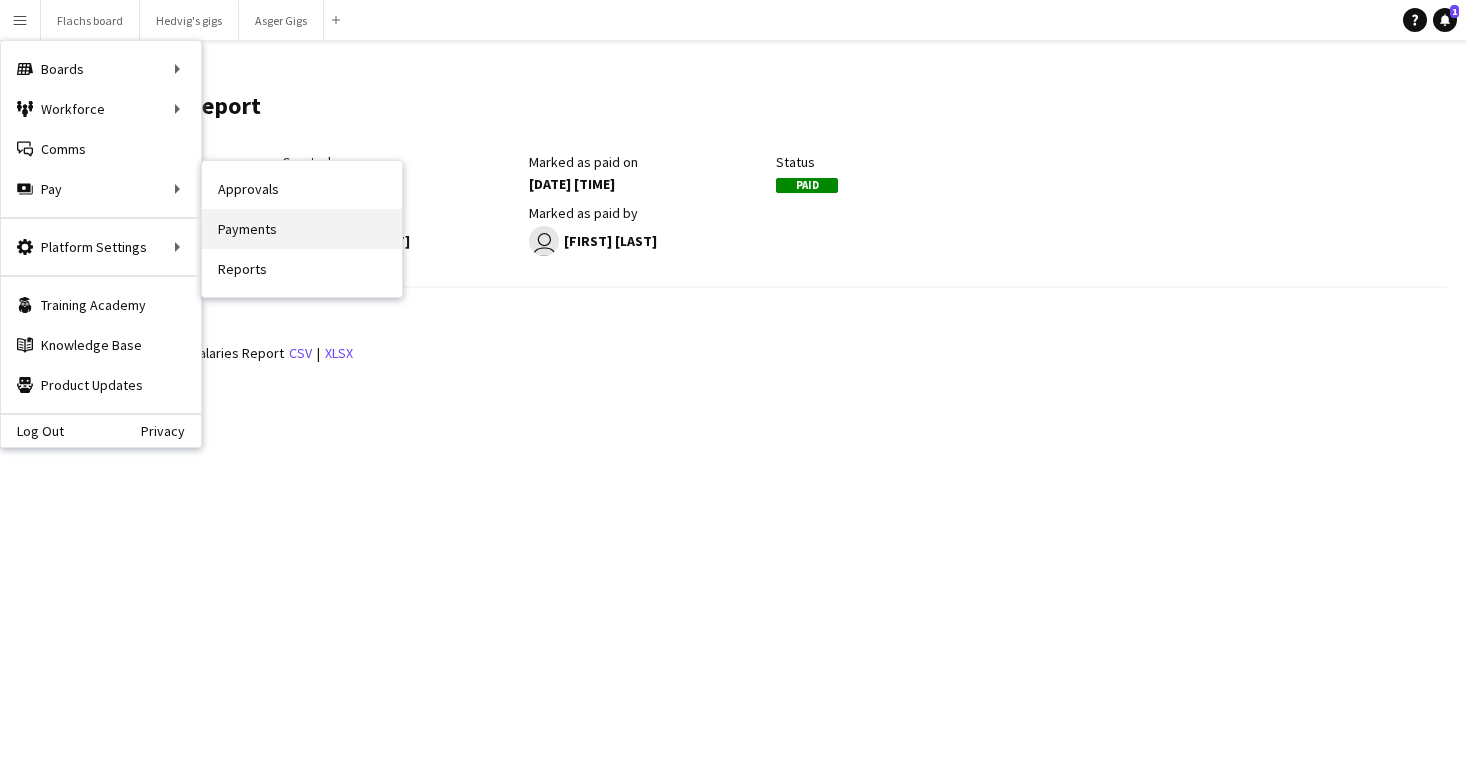 click on "Payments" at bounding box center [302, 229] 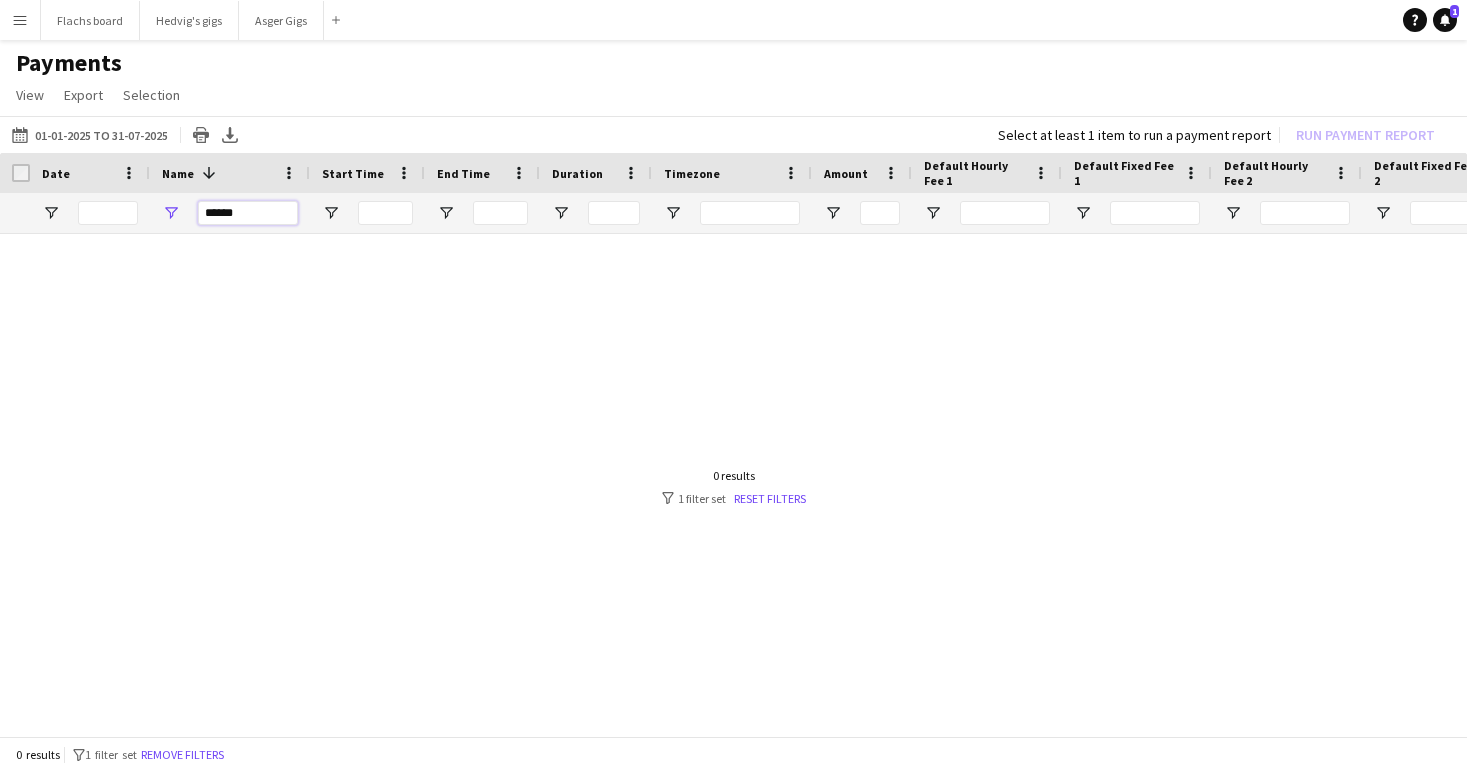 click on "******" at bounding box center (248, 213) 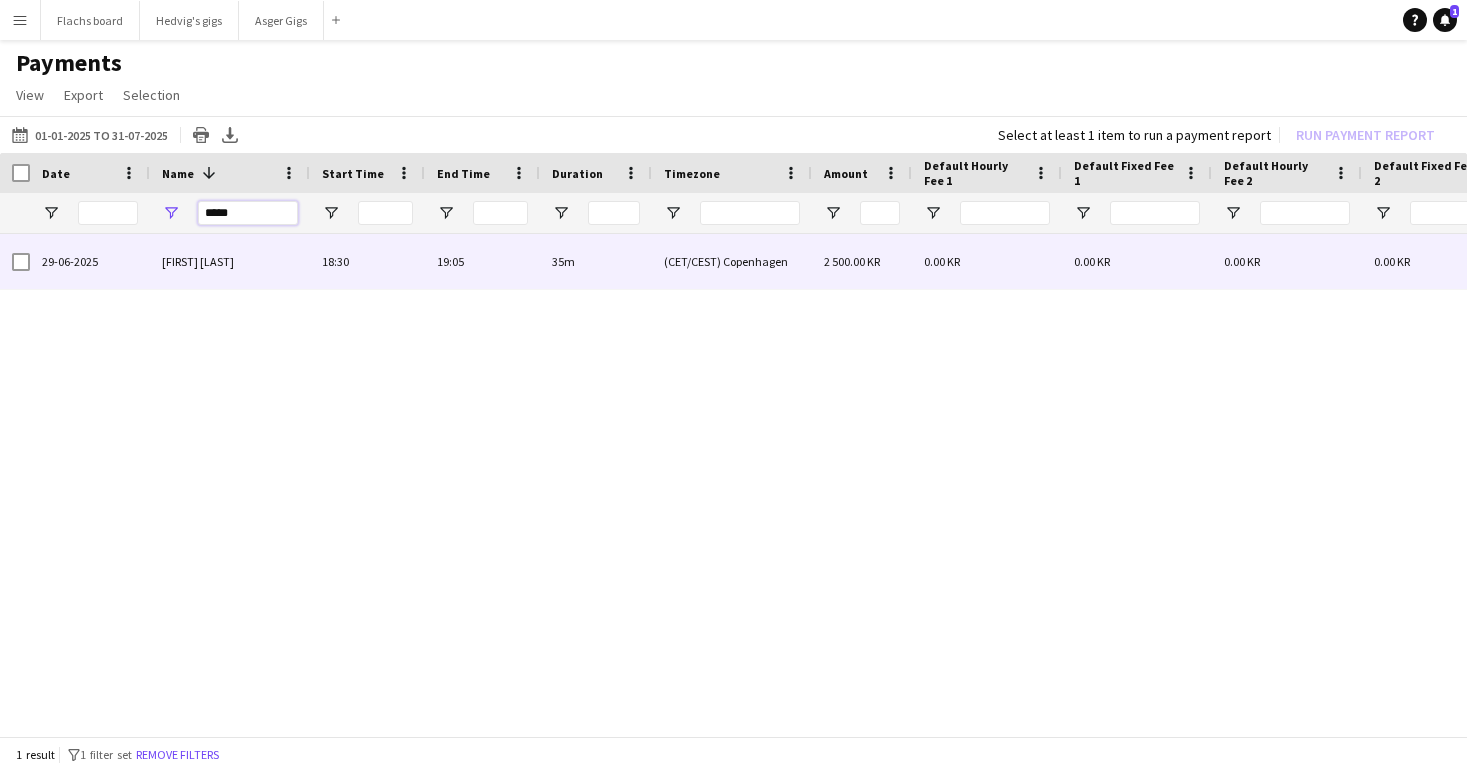 type on "*****" 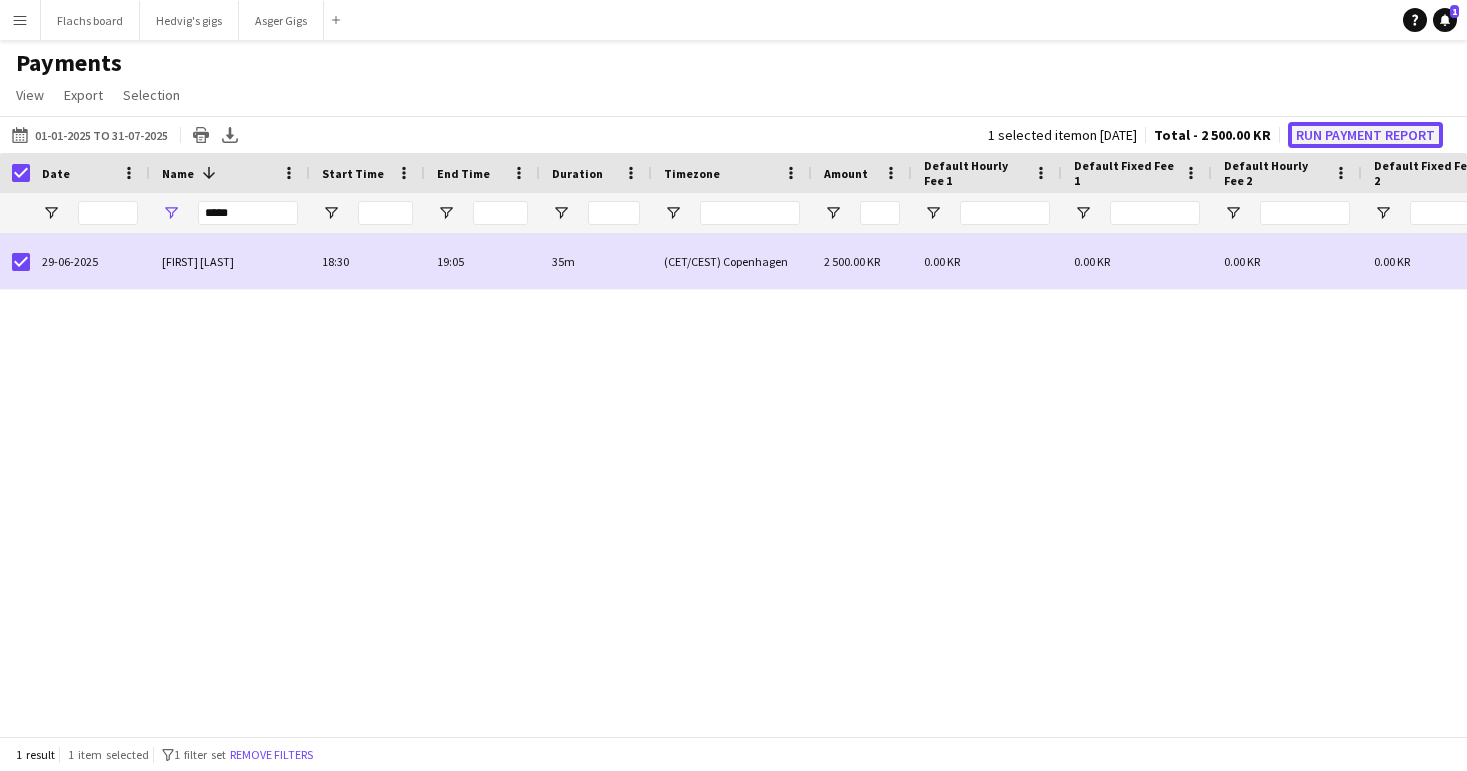 click on "Run Payment Report" 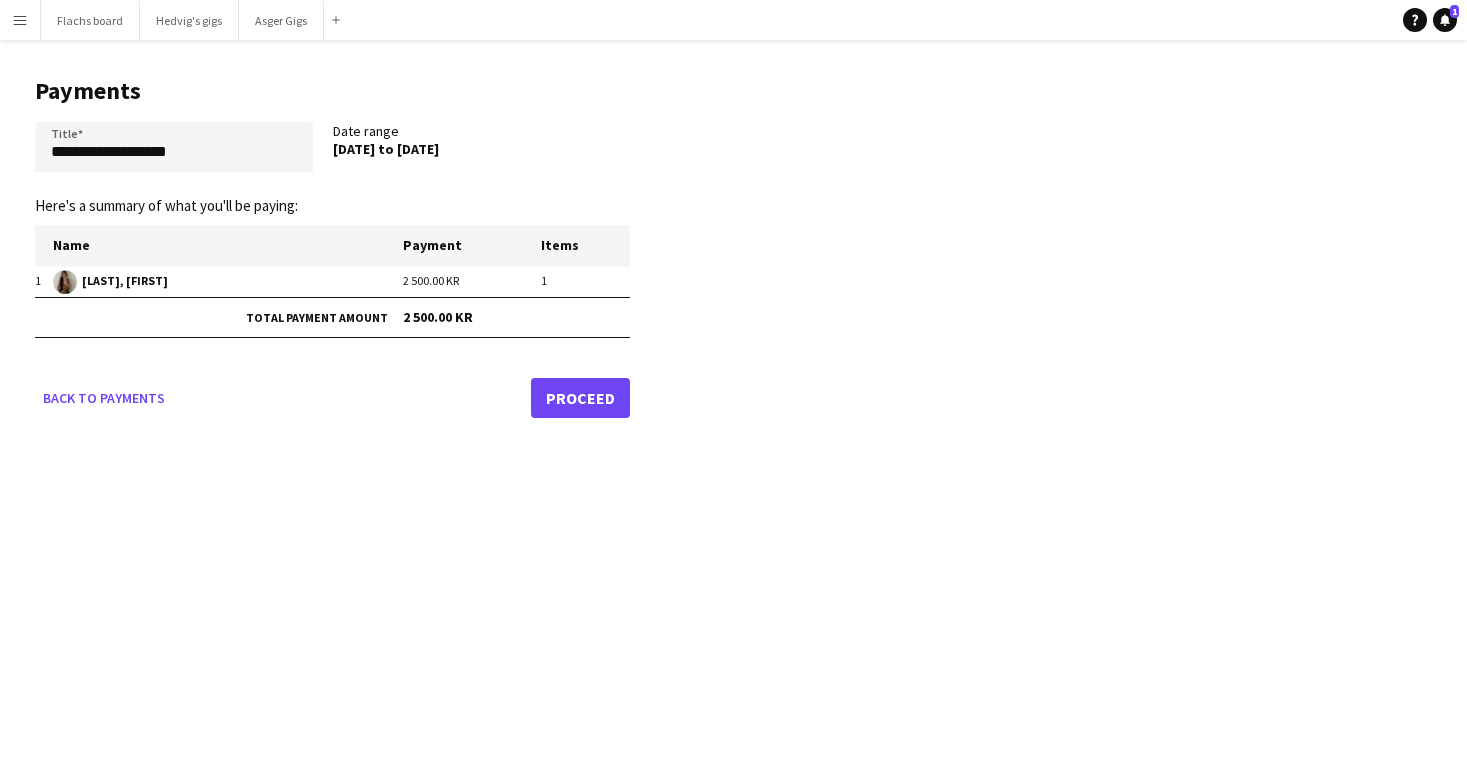 click on "Proceed" 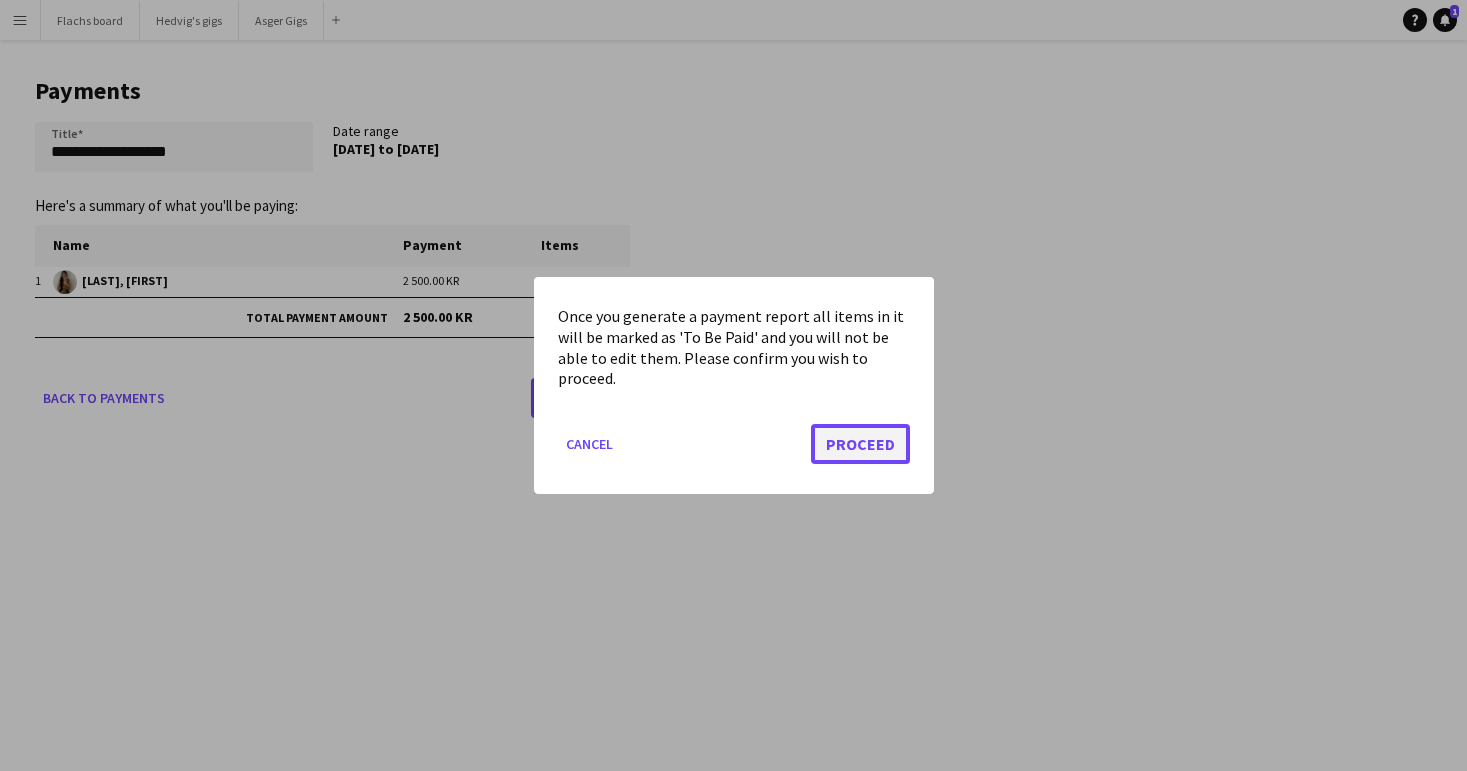 click on "Proceed" 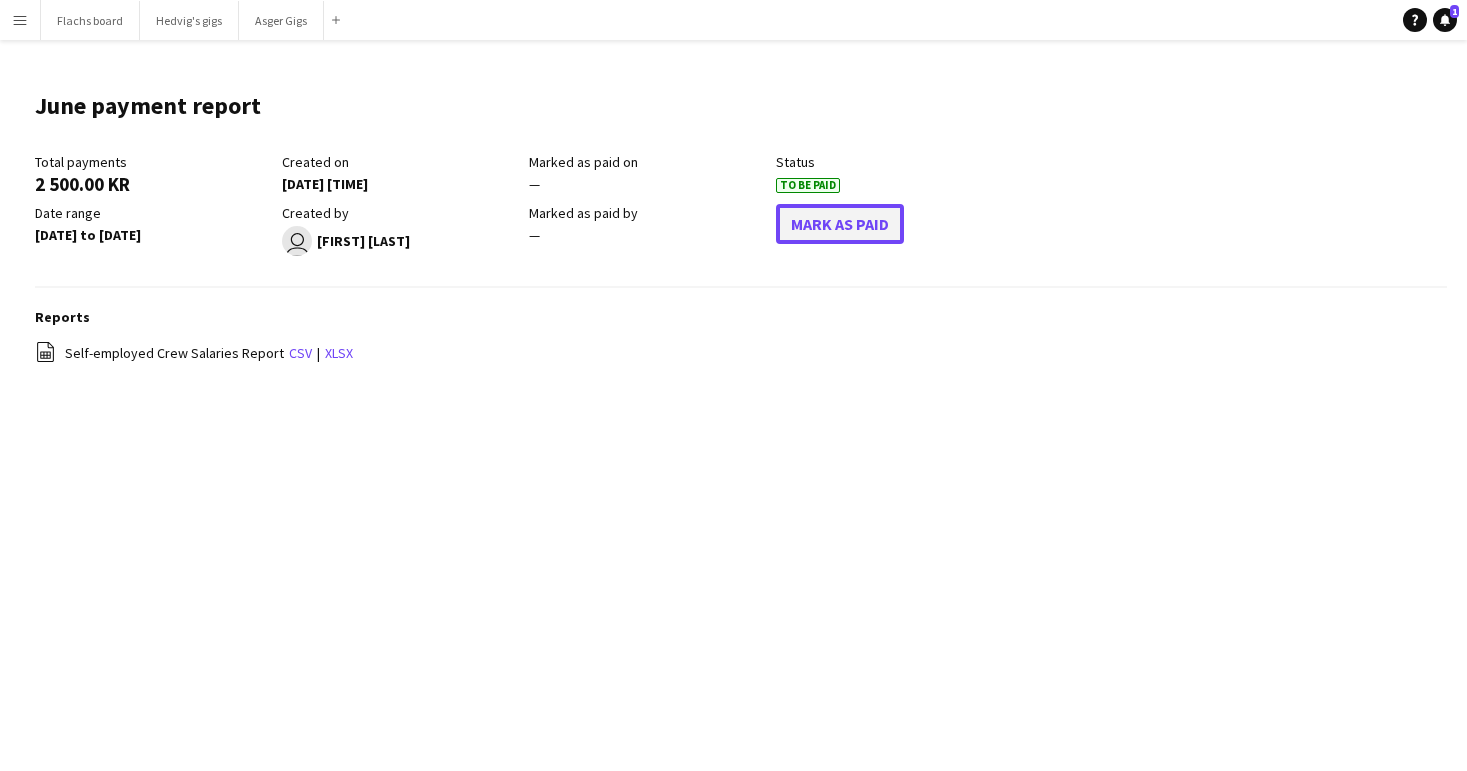 click on "Mark As Paid" 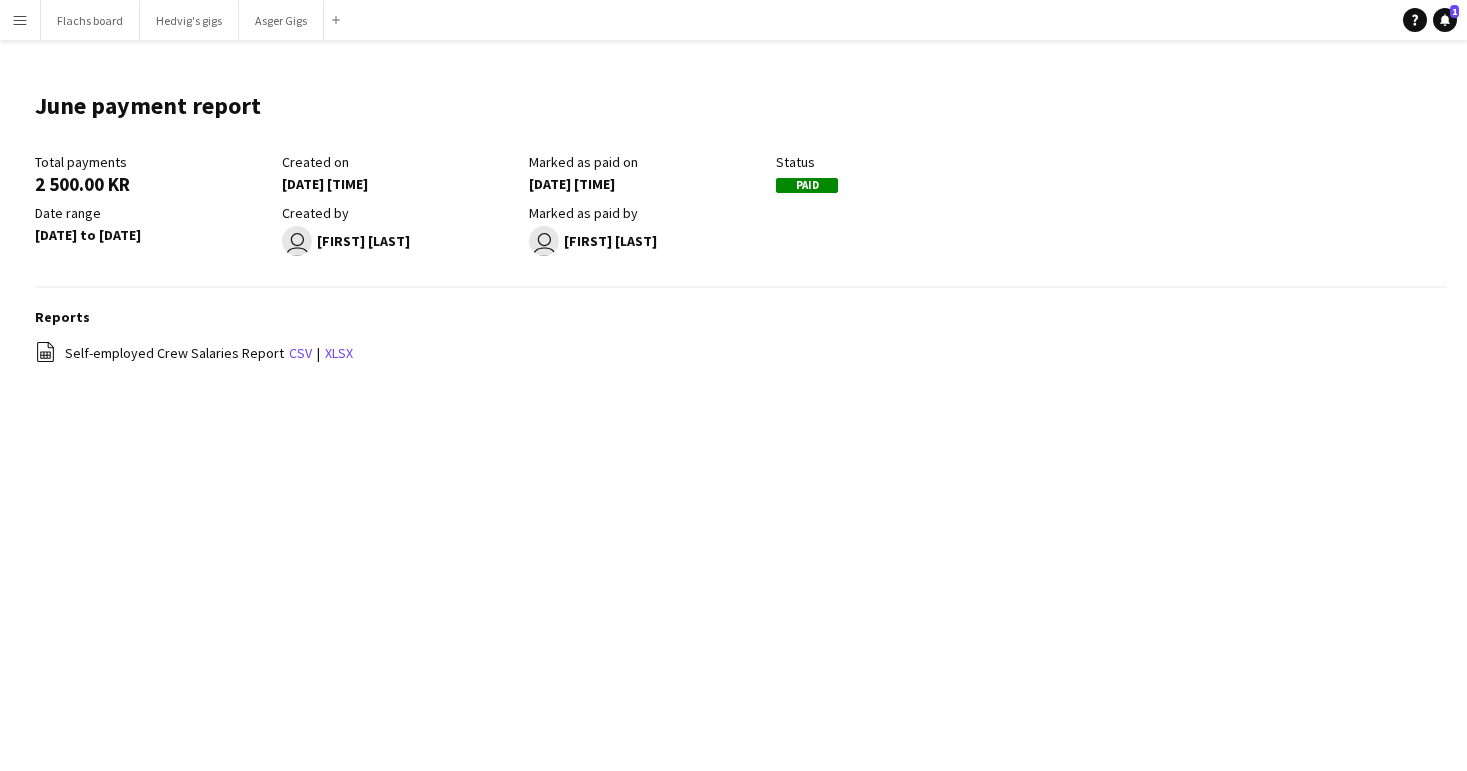 click on "Menu" at bounding box center [20, 20] 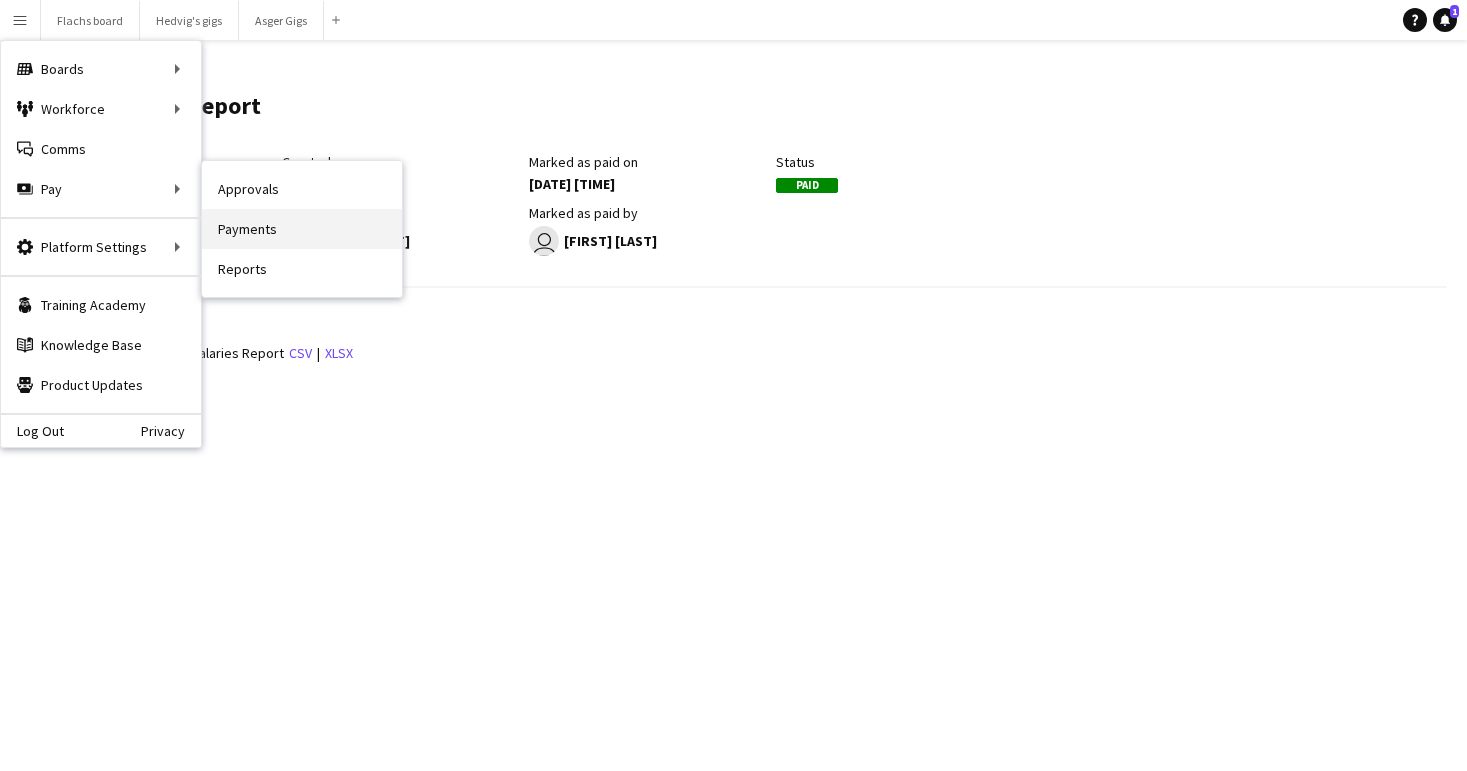 click on "Payments" at bounding box center (302, 229) 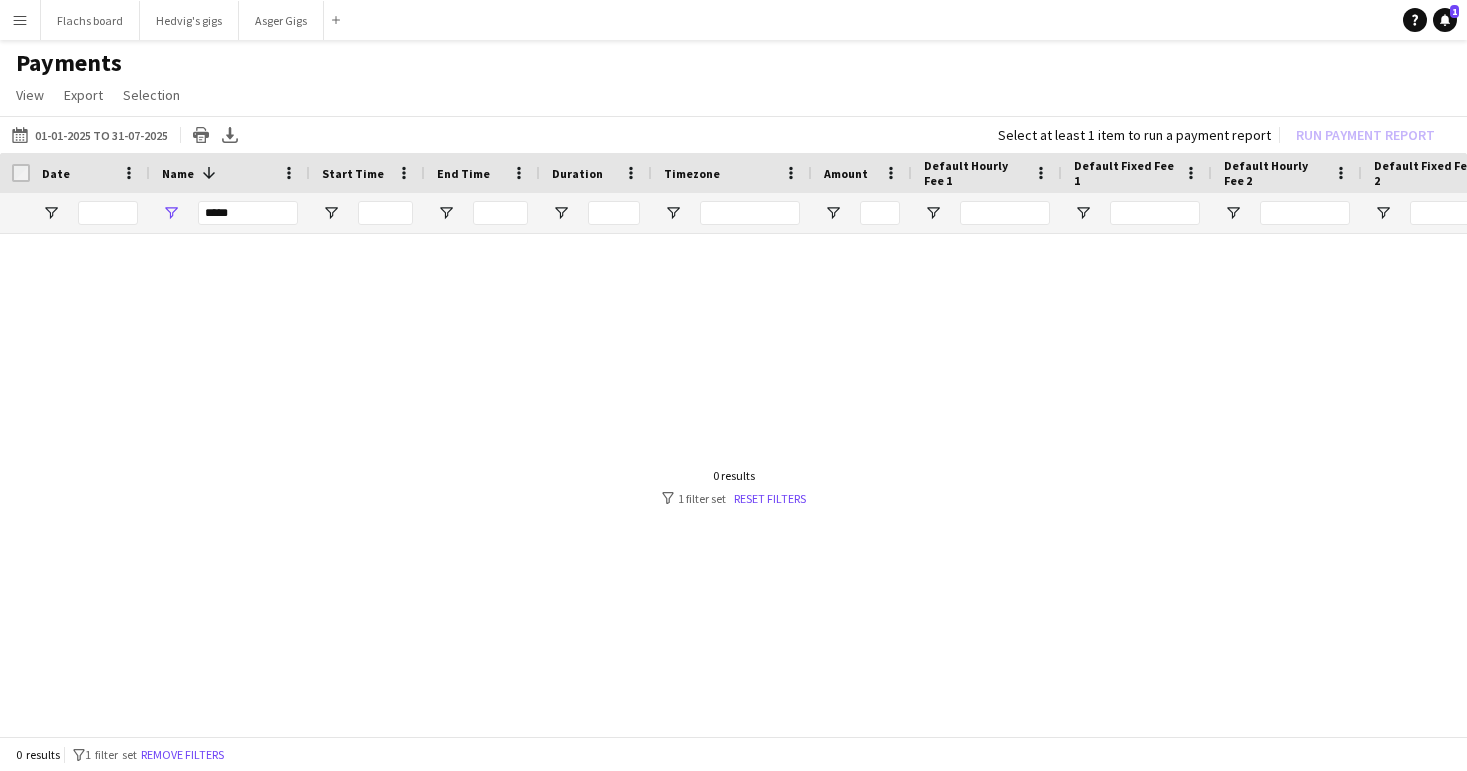 click on "*****" at bounding box center [1671, 213] 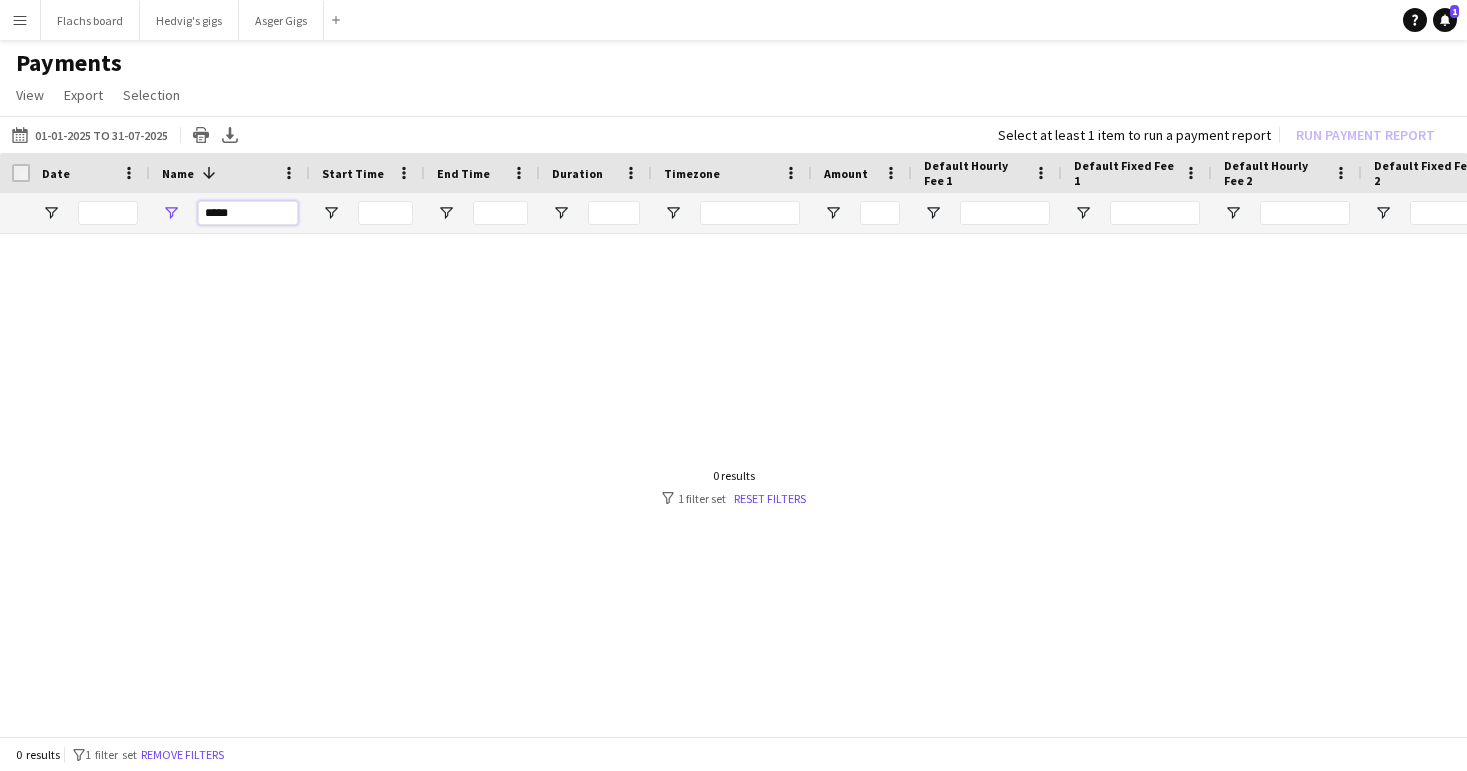 click on "*****" at bounding box center [248, 213] 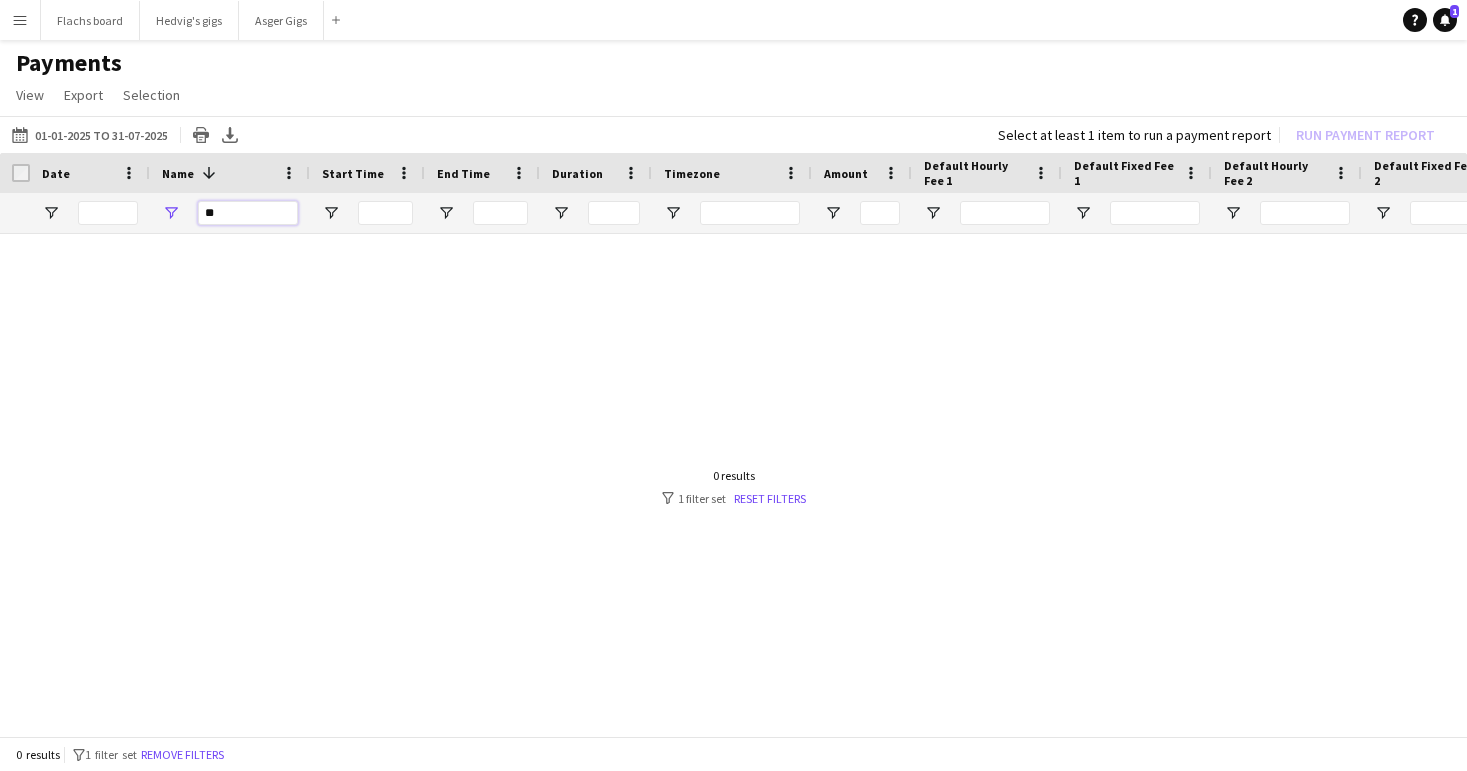 type on "*" 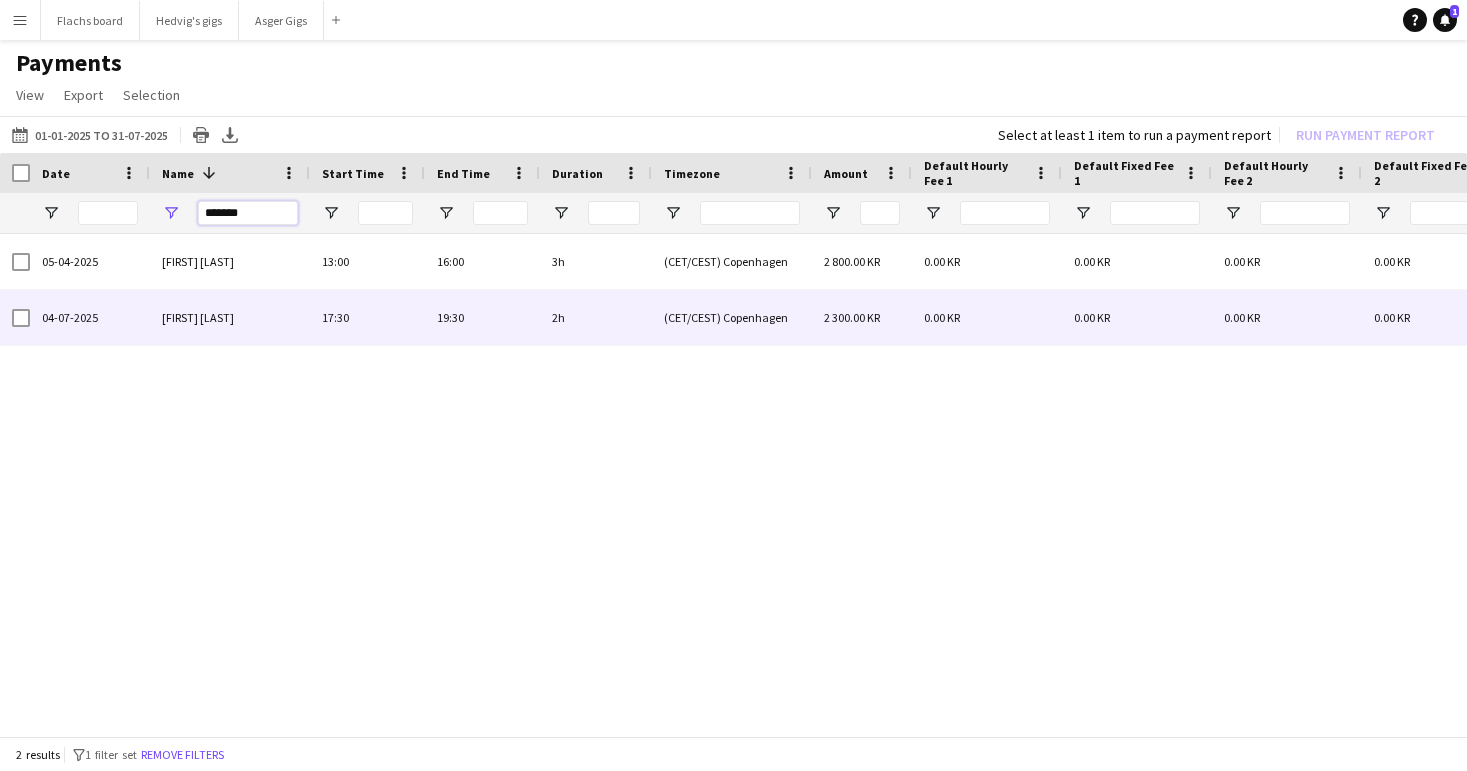 type on "*******" 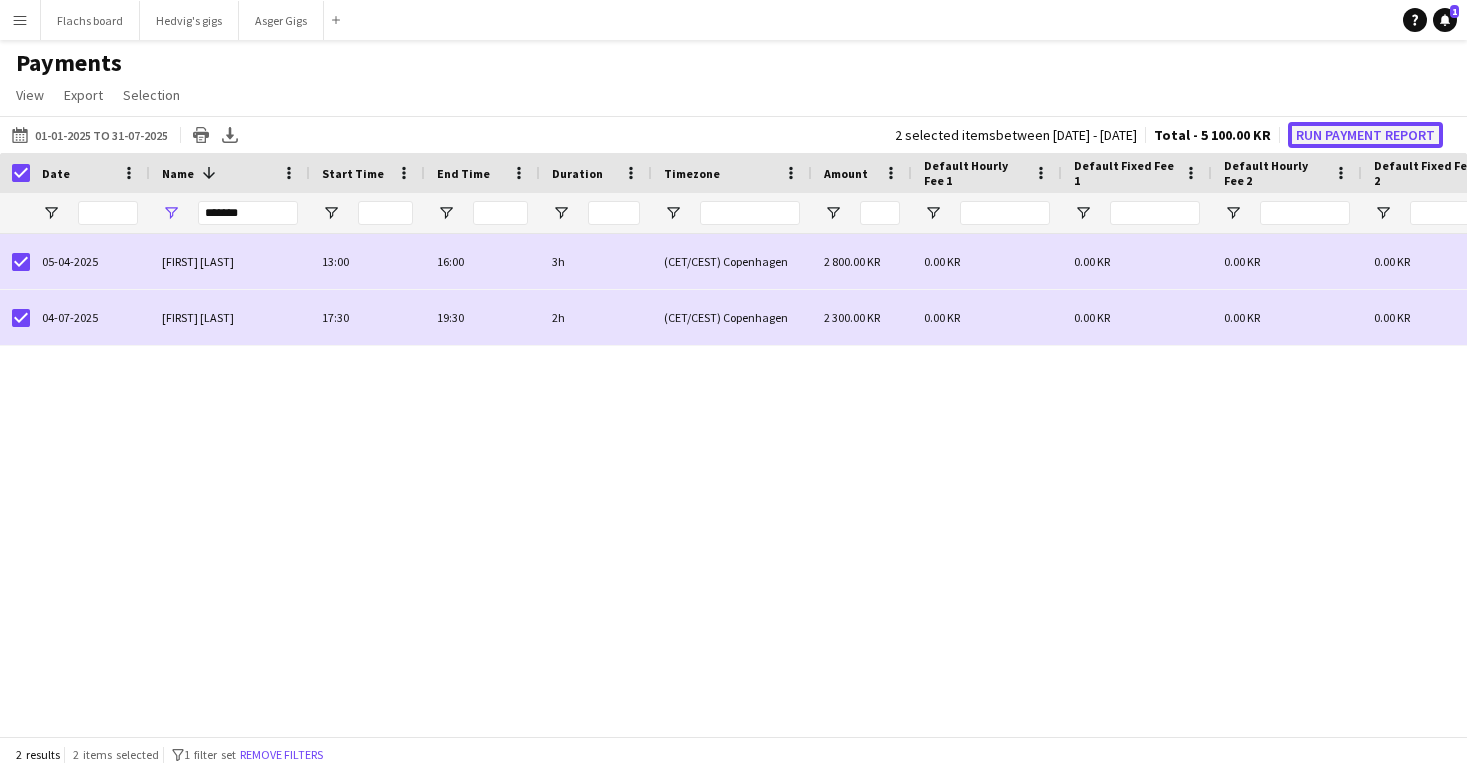 click on "Run Payment Report" 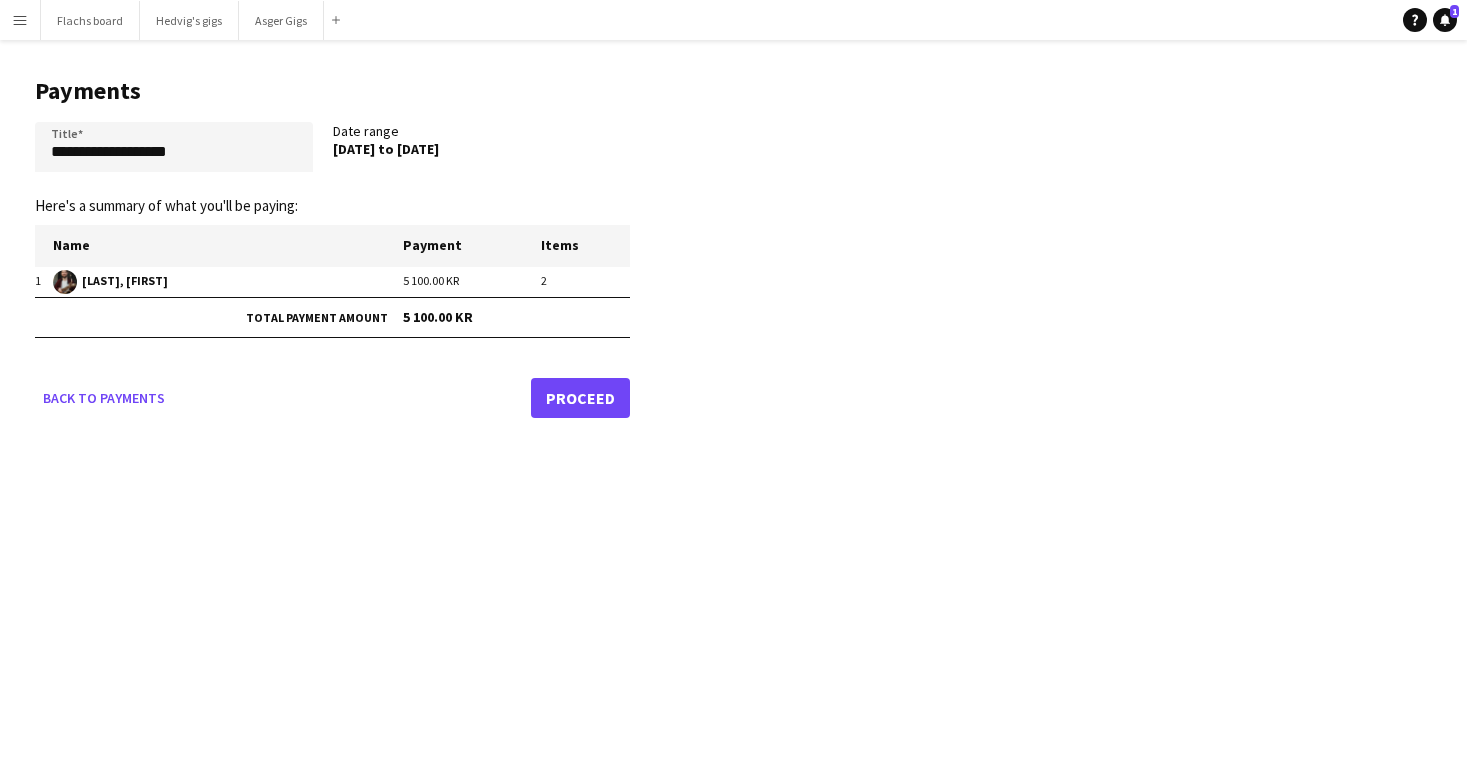 click on "Proceed" 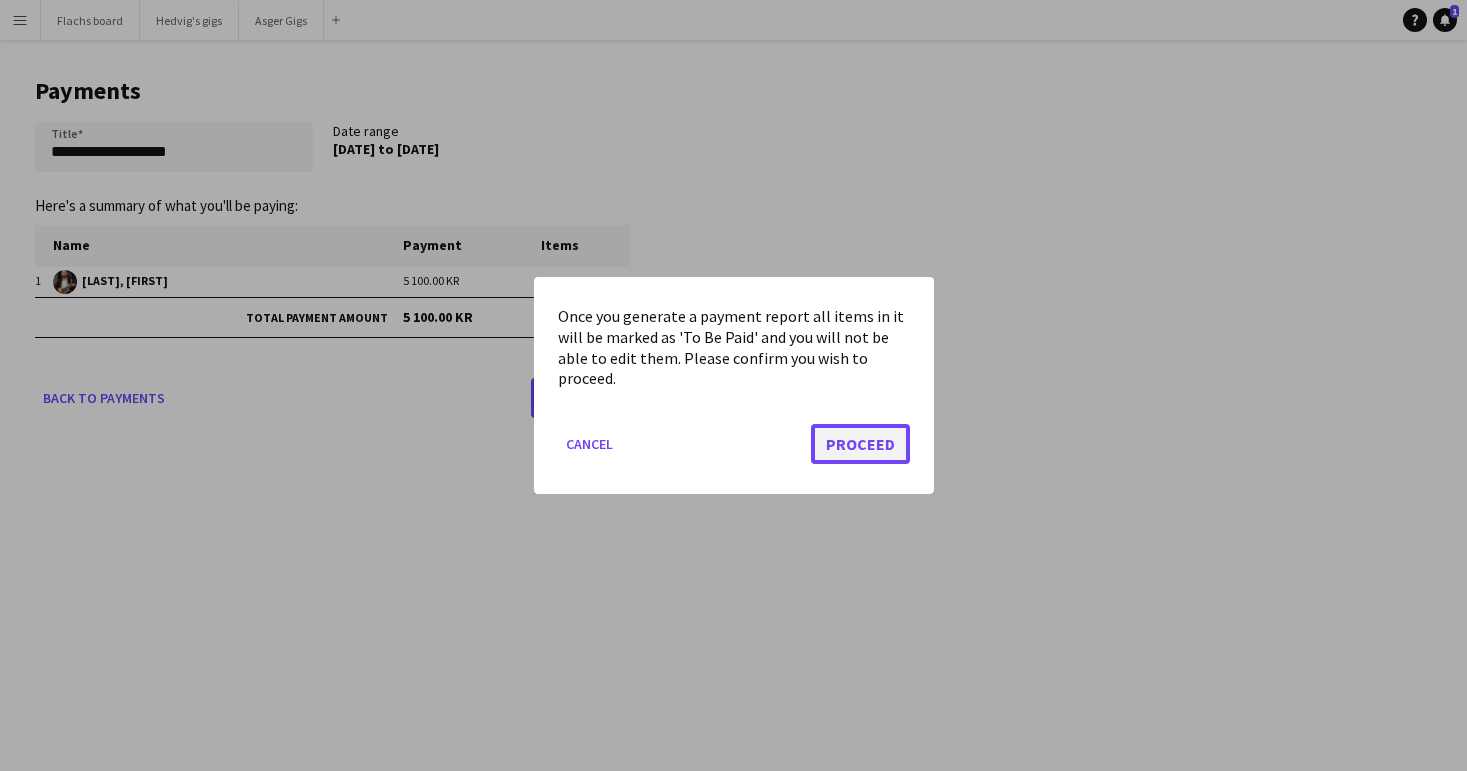click on "Proceed" 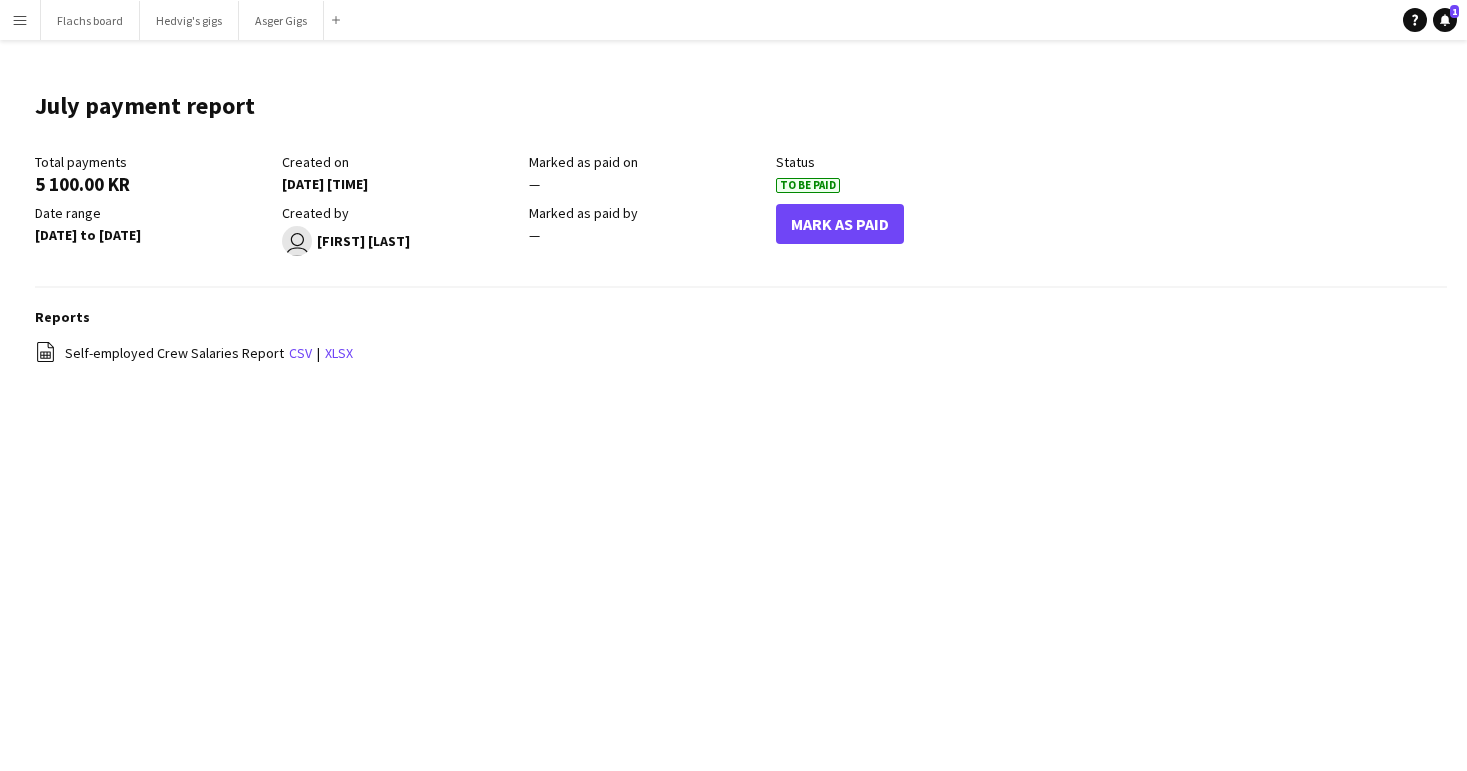 click on "Mark As Paid" 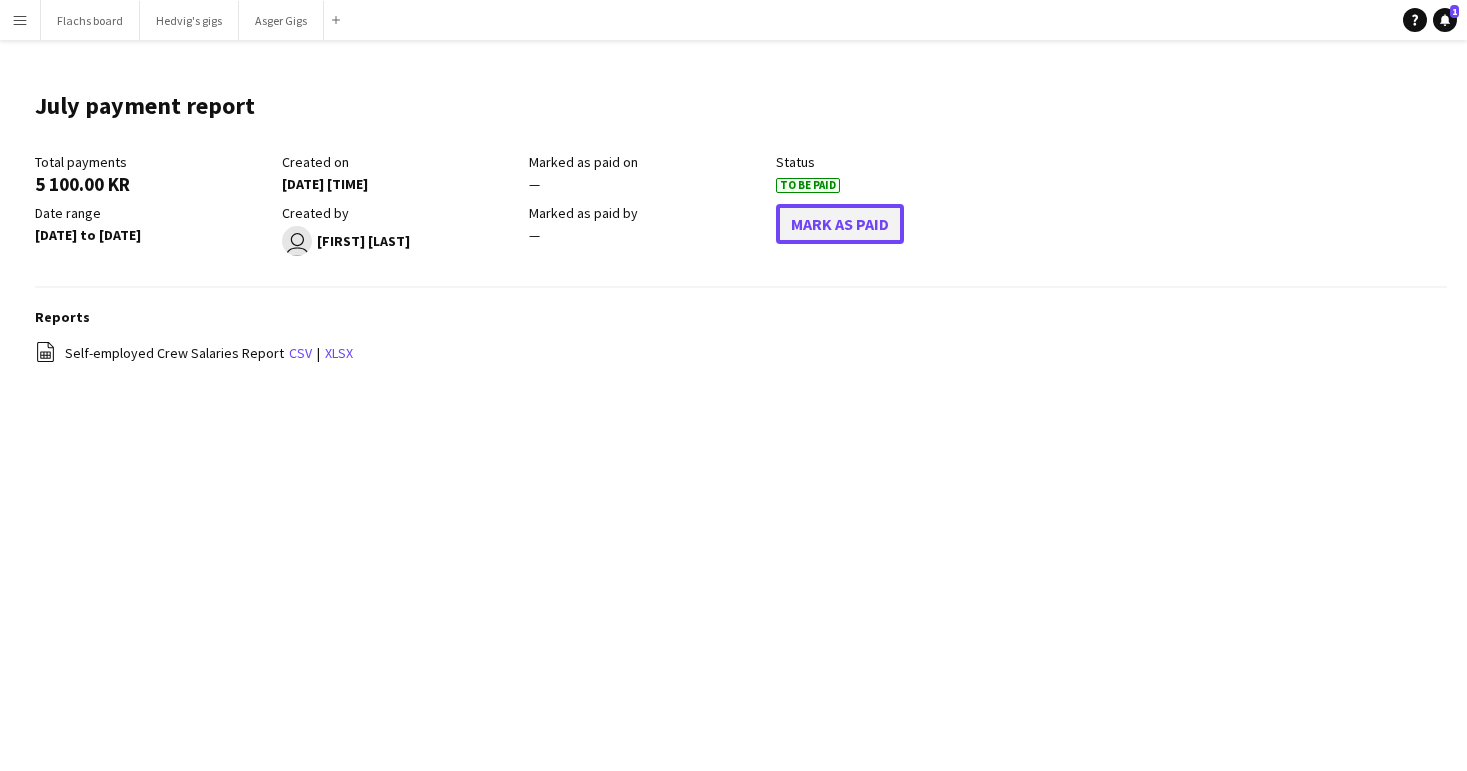 click on "Mark As Paid" 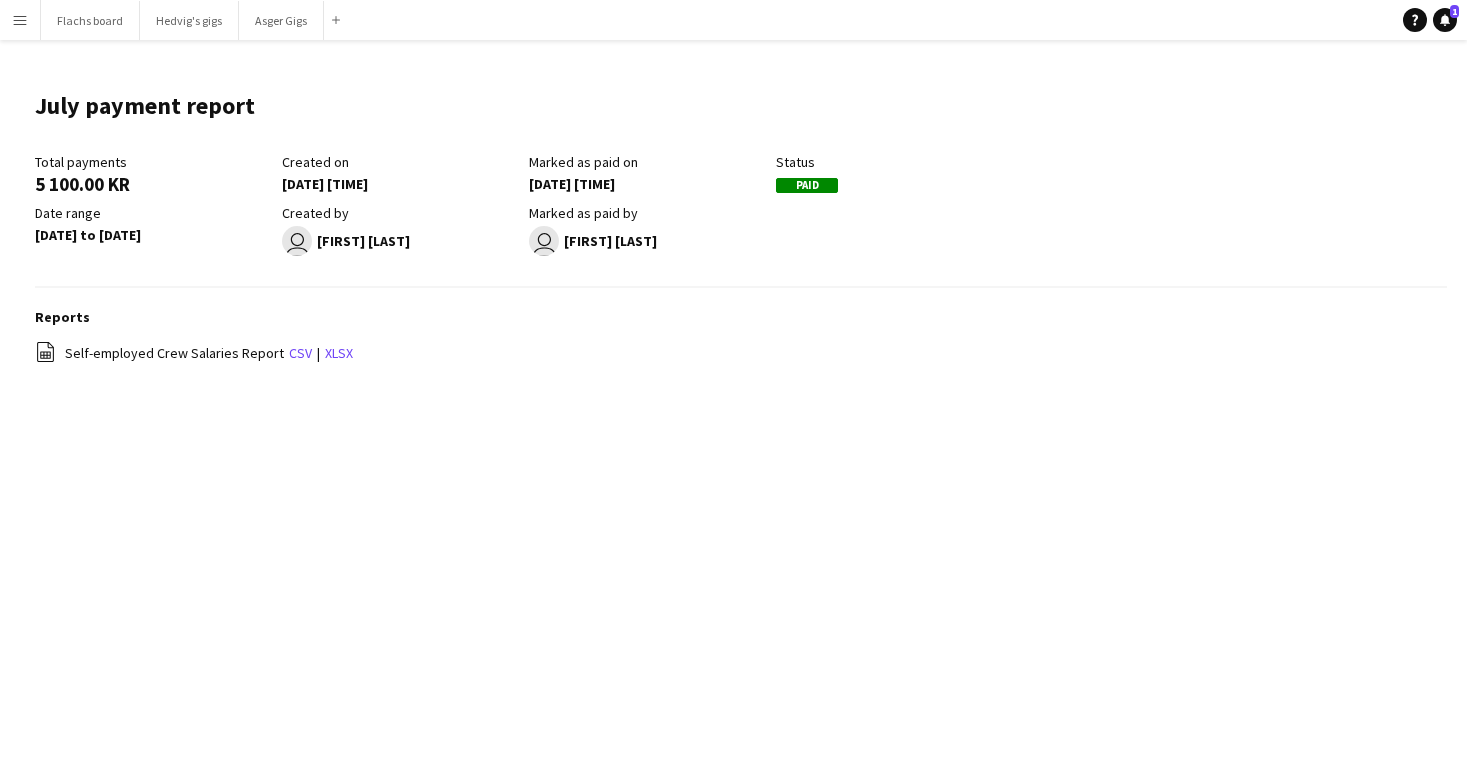 click on "Menu" at bounding box center (20, 20) 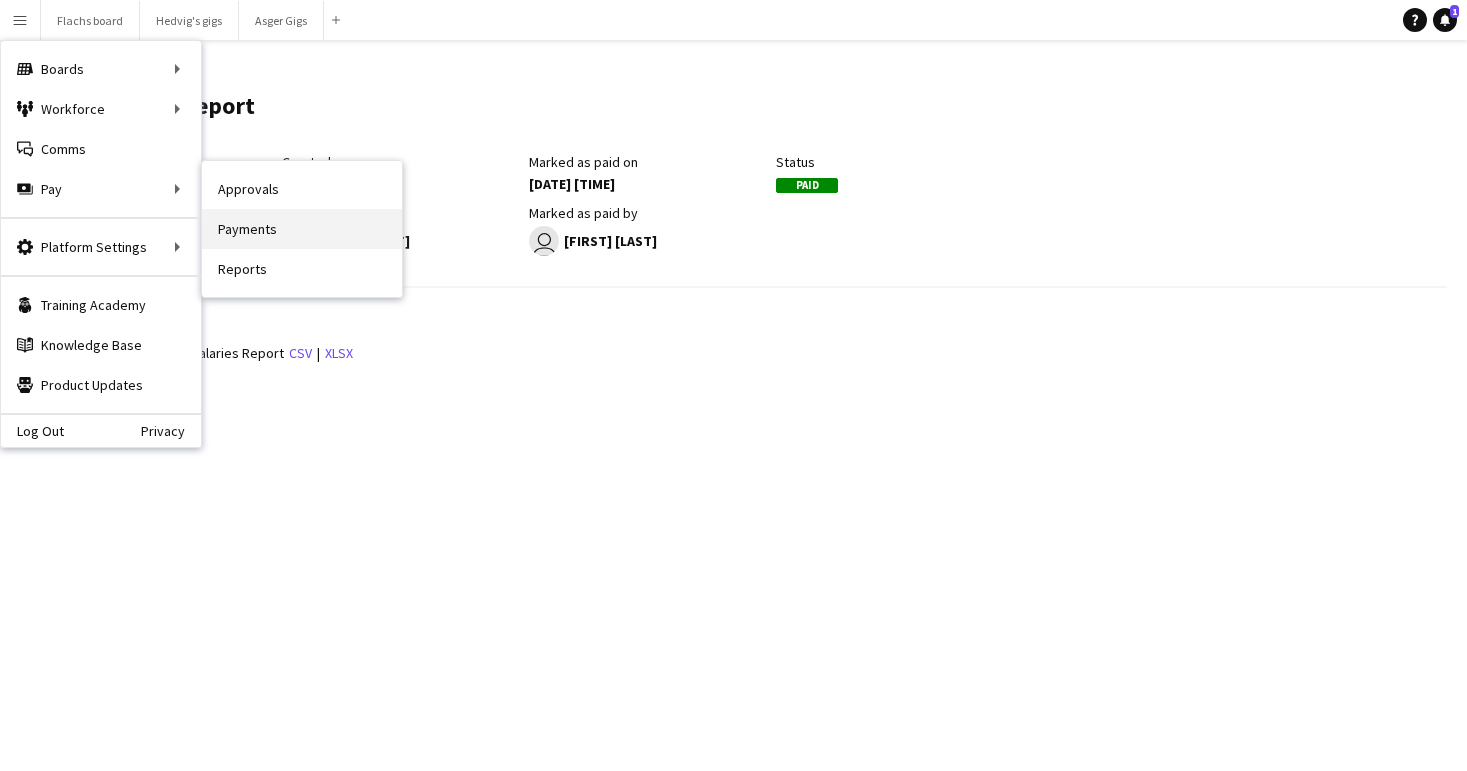 click on "Payments" at bounding box center [302, 229] 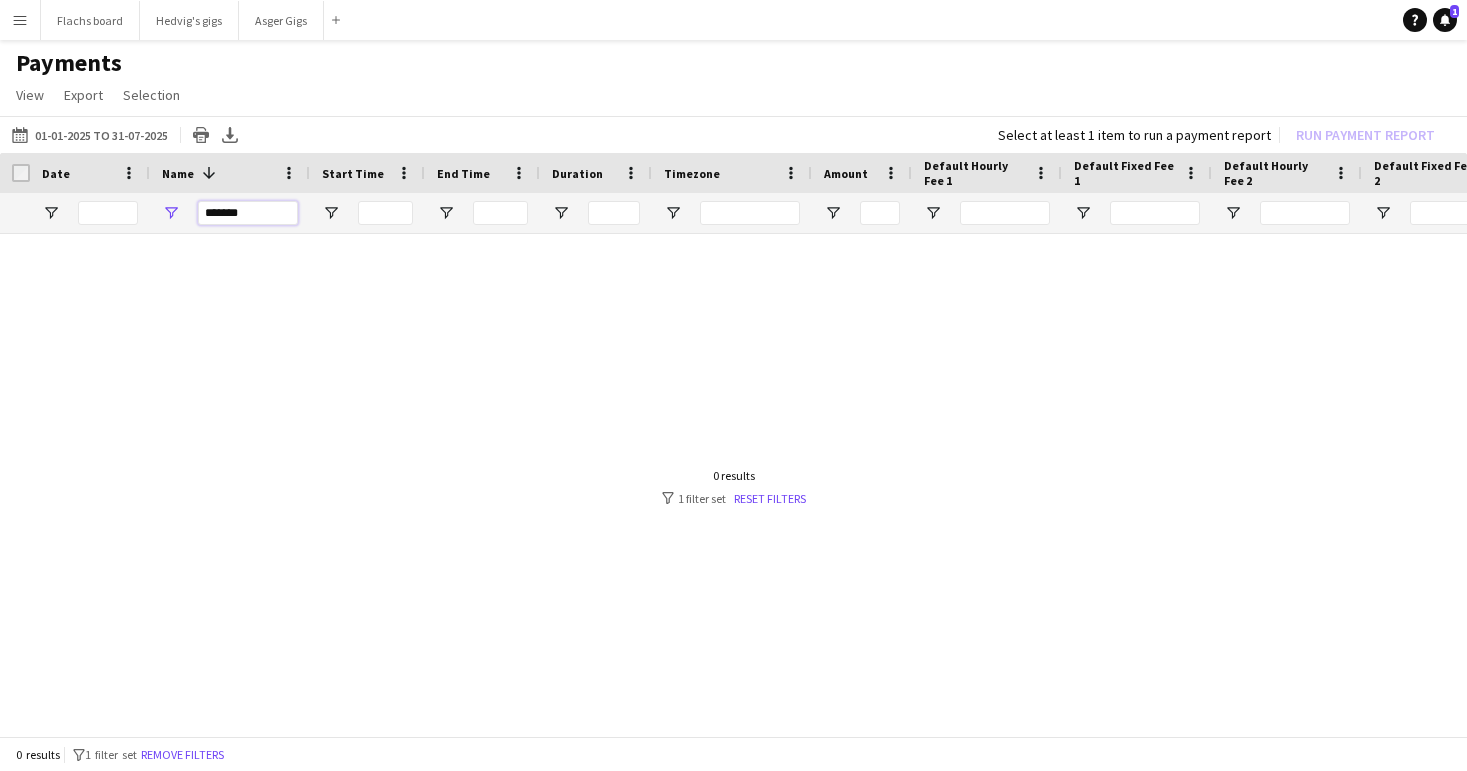 click on "*******" at bounding box center [248, 213] 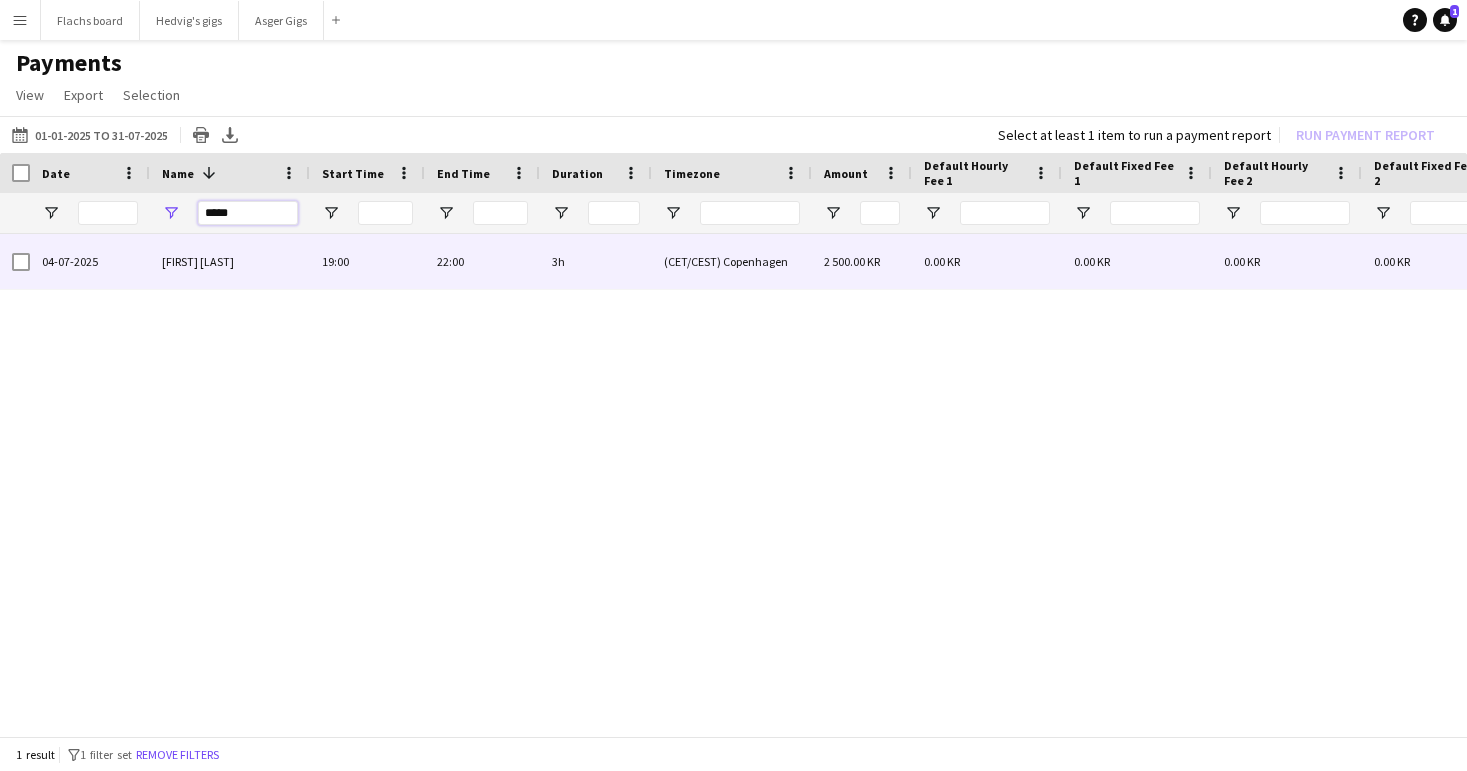 type on "*****" 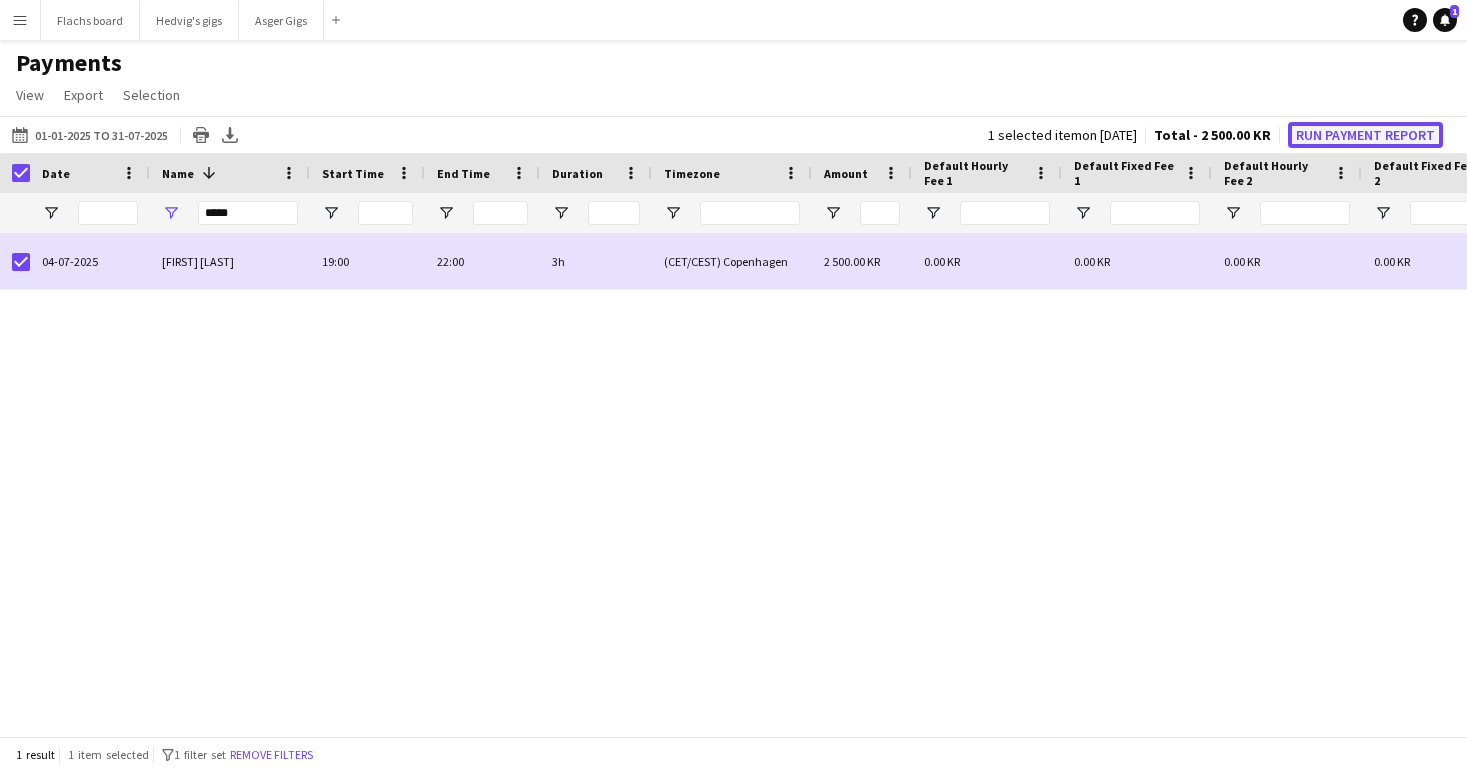 click on "Run Payment Report" 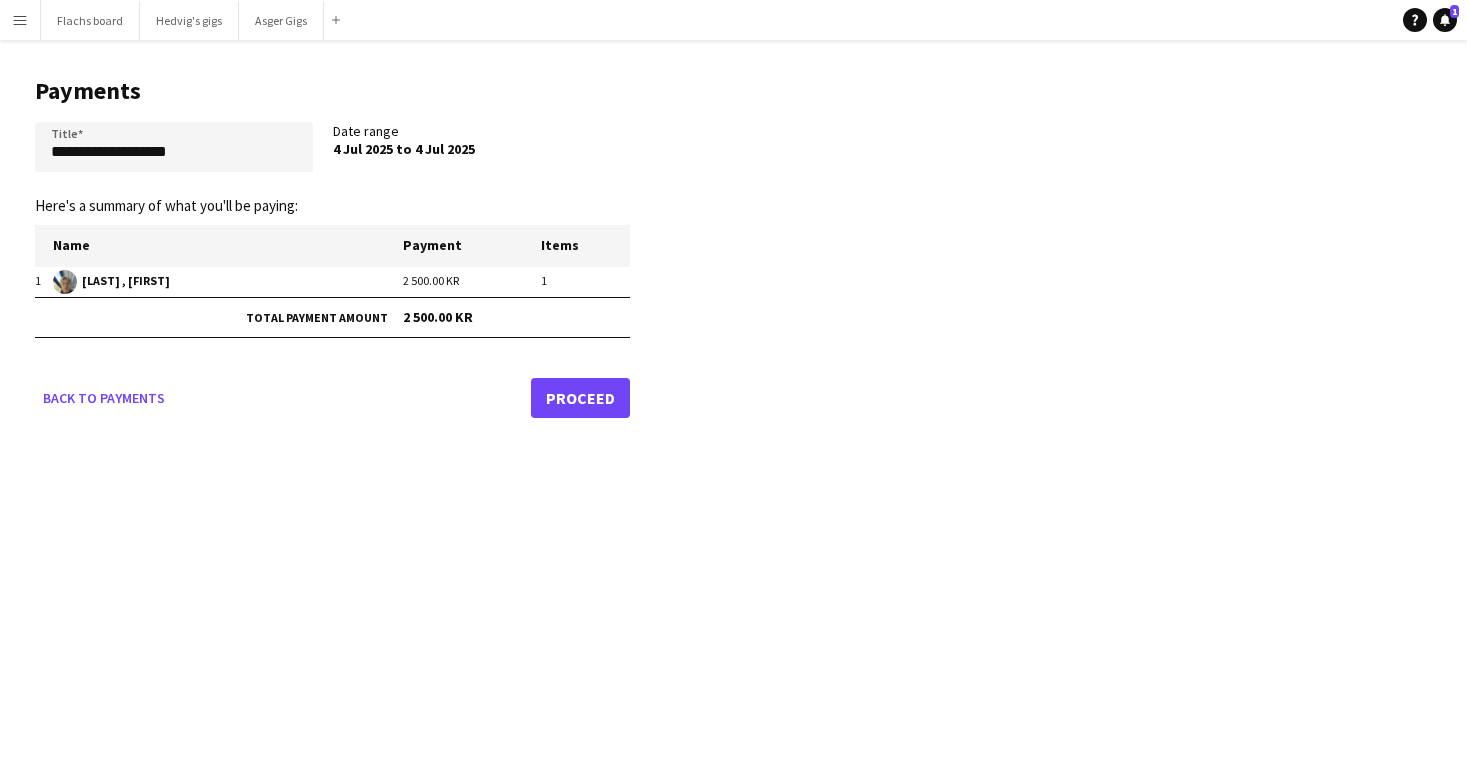 click on "Proceed" 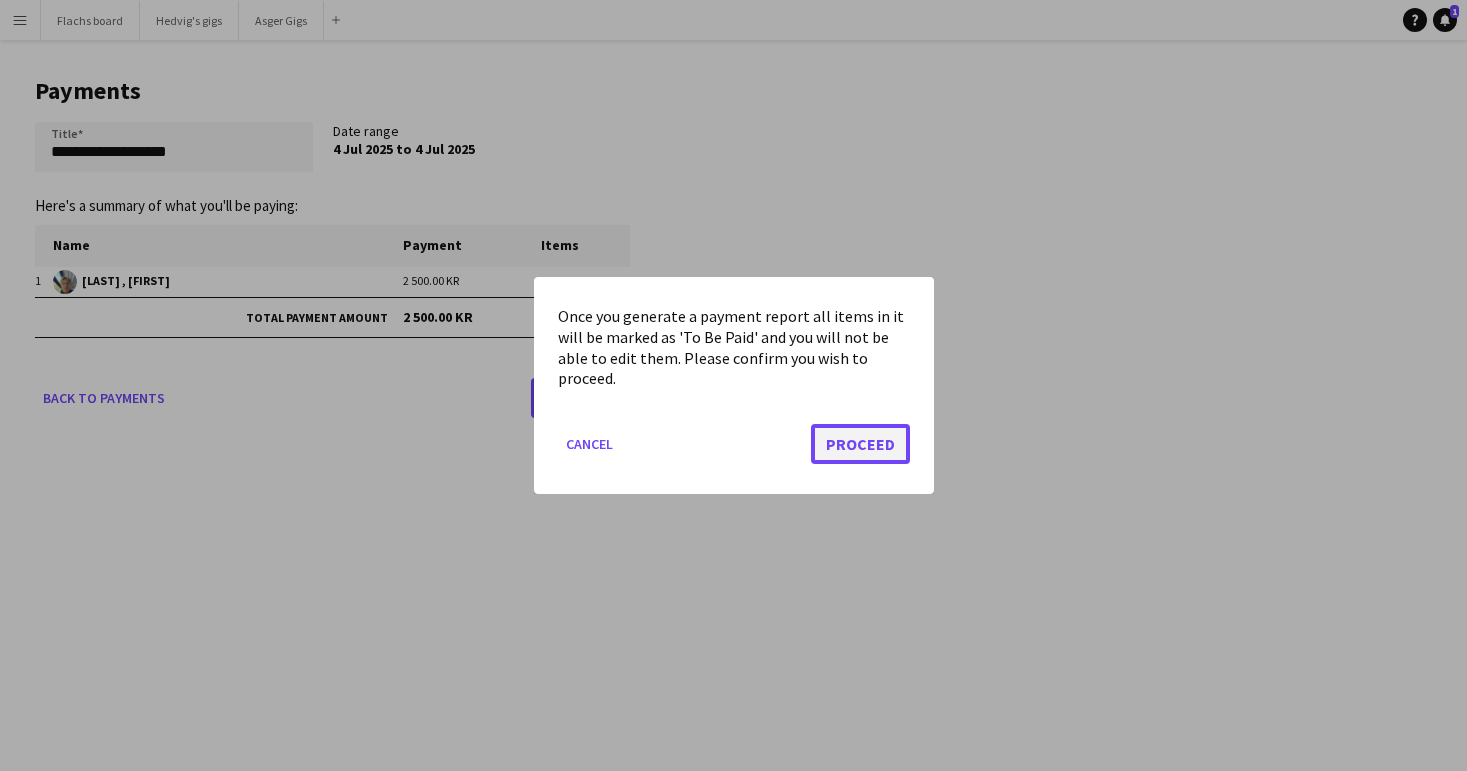 click on "Proceed" 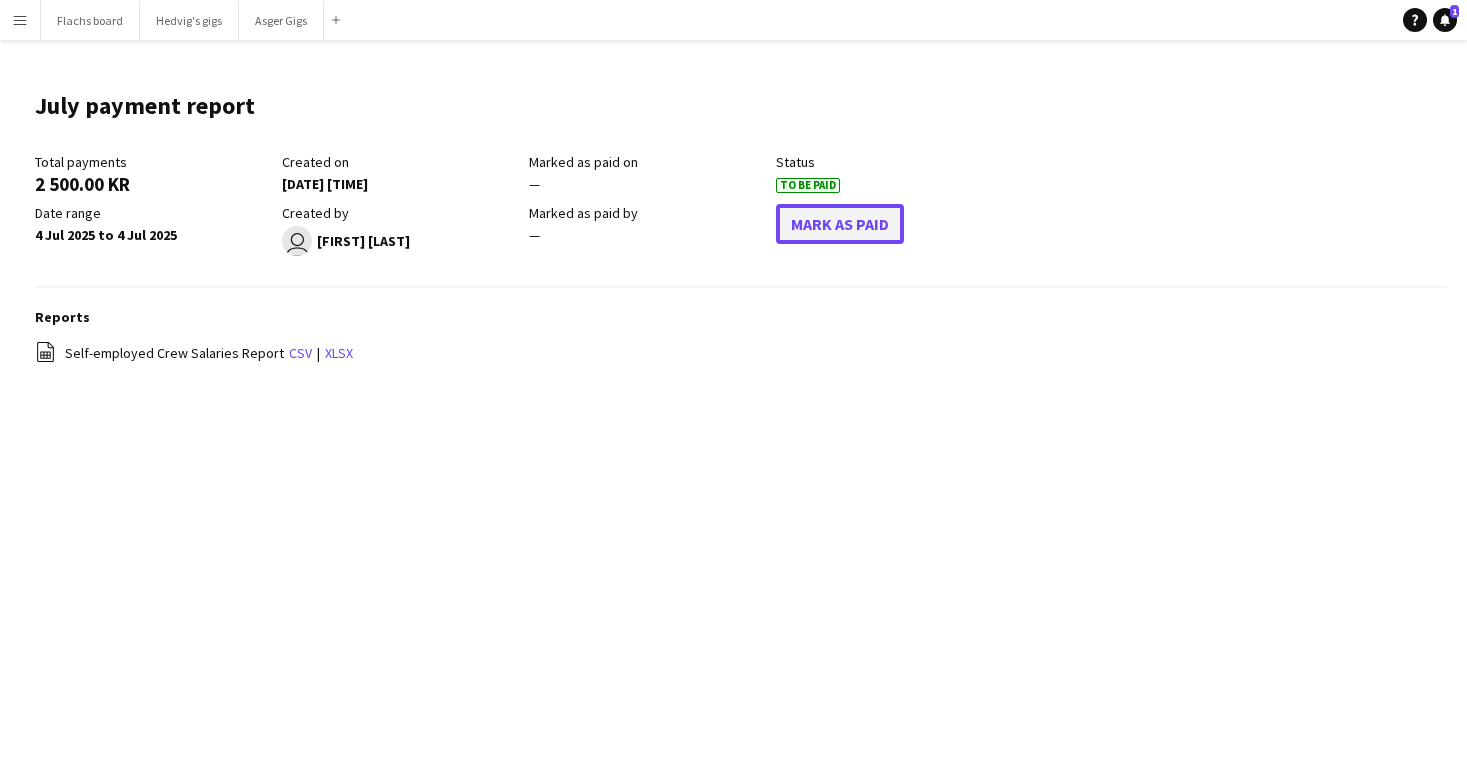 click on "Mark As Paid" 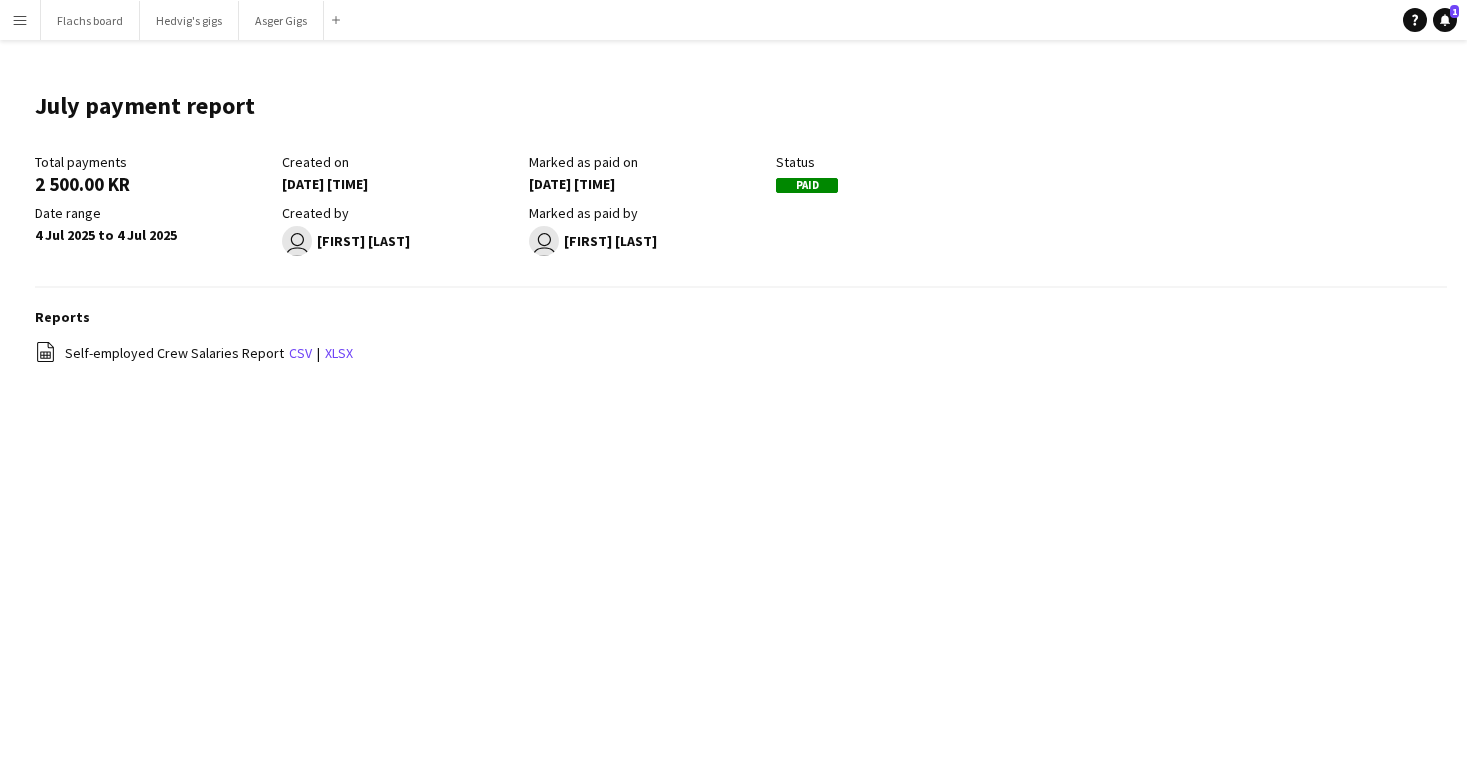 click on "Menu" at bounding box center [20, 20] 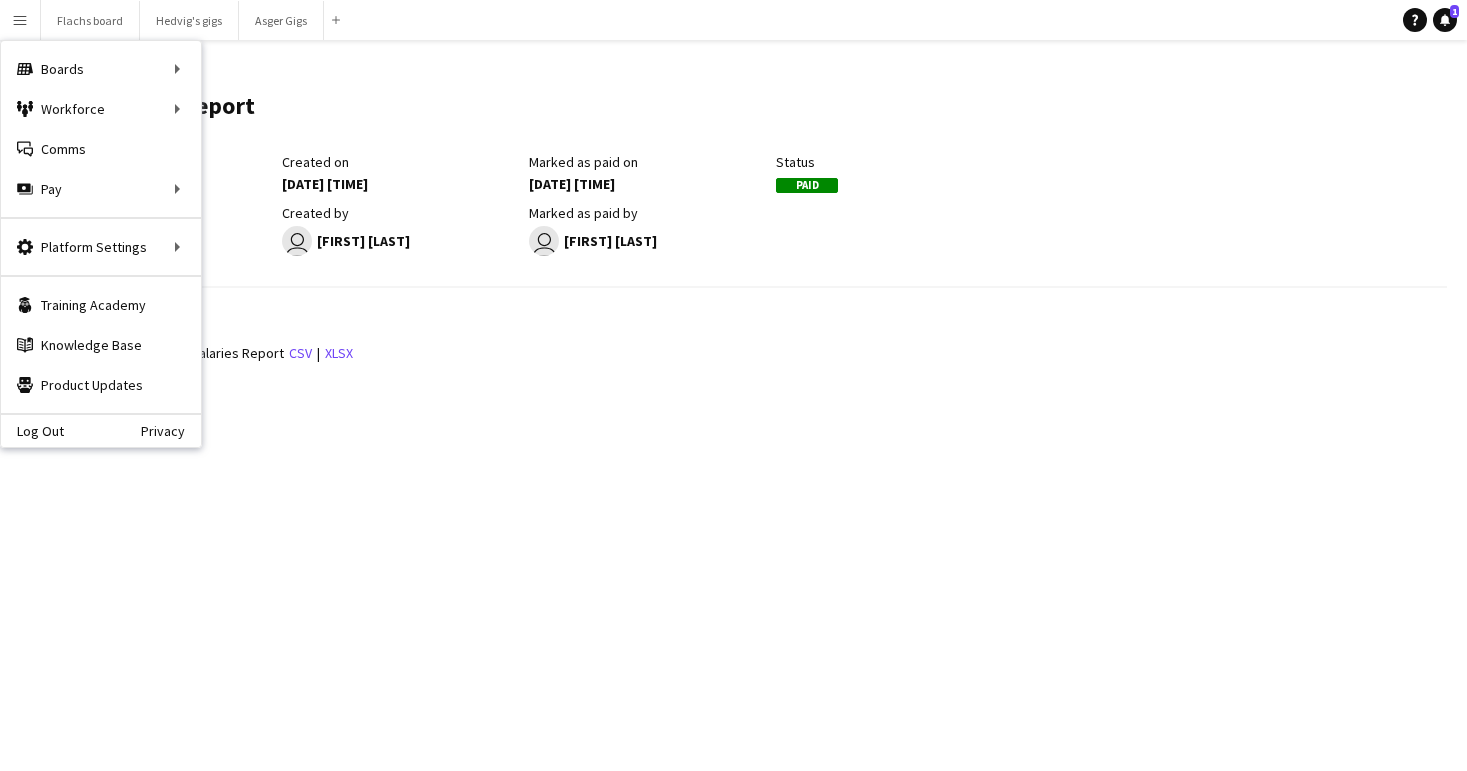 click on "4 Jul 2025 to 4 Jul 2025" 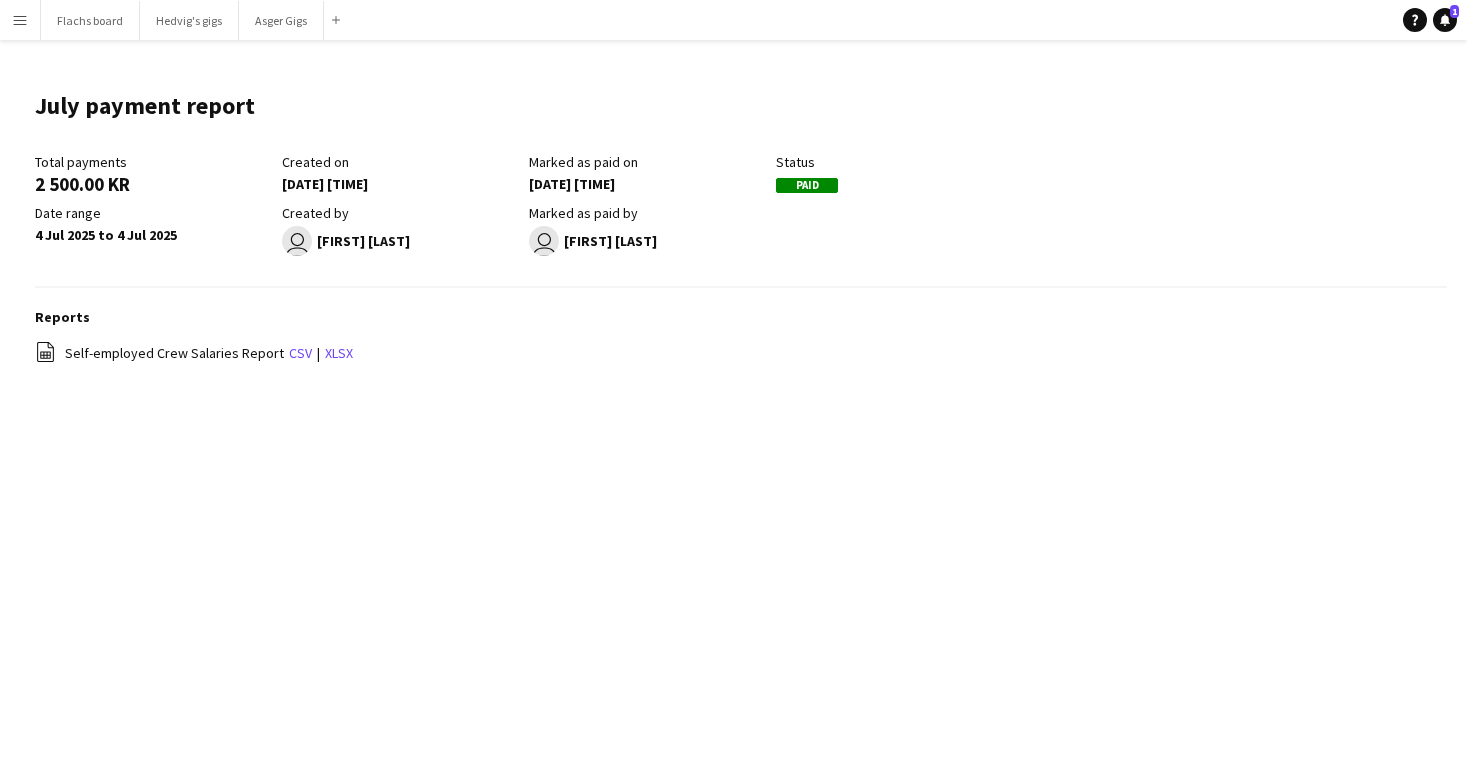click on "Menu" at bounding box center [20, 20] 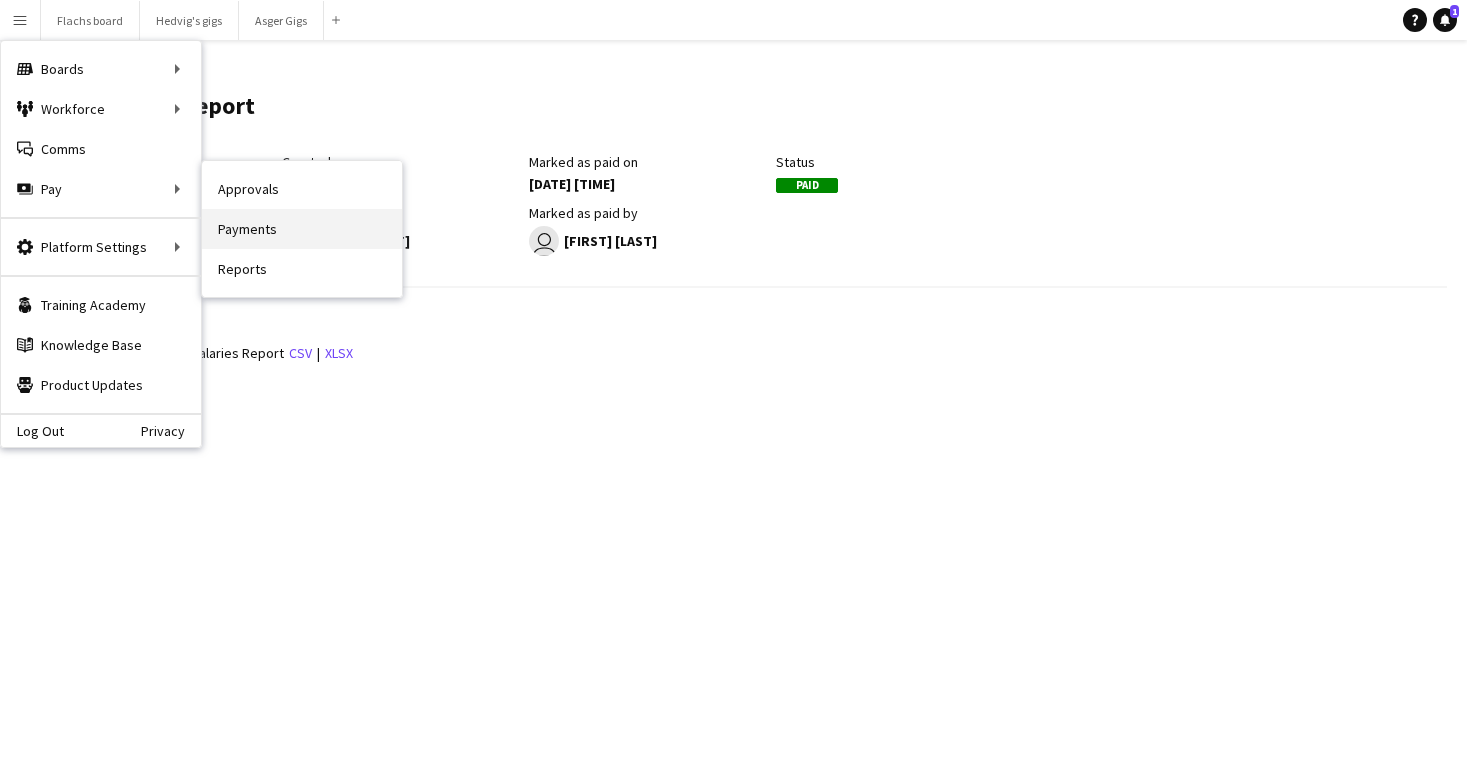 click on "Payments" at bounding box center (302, 229) 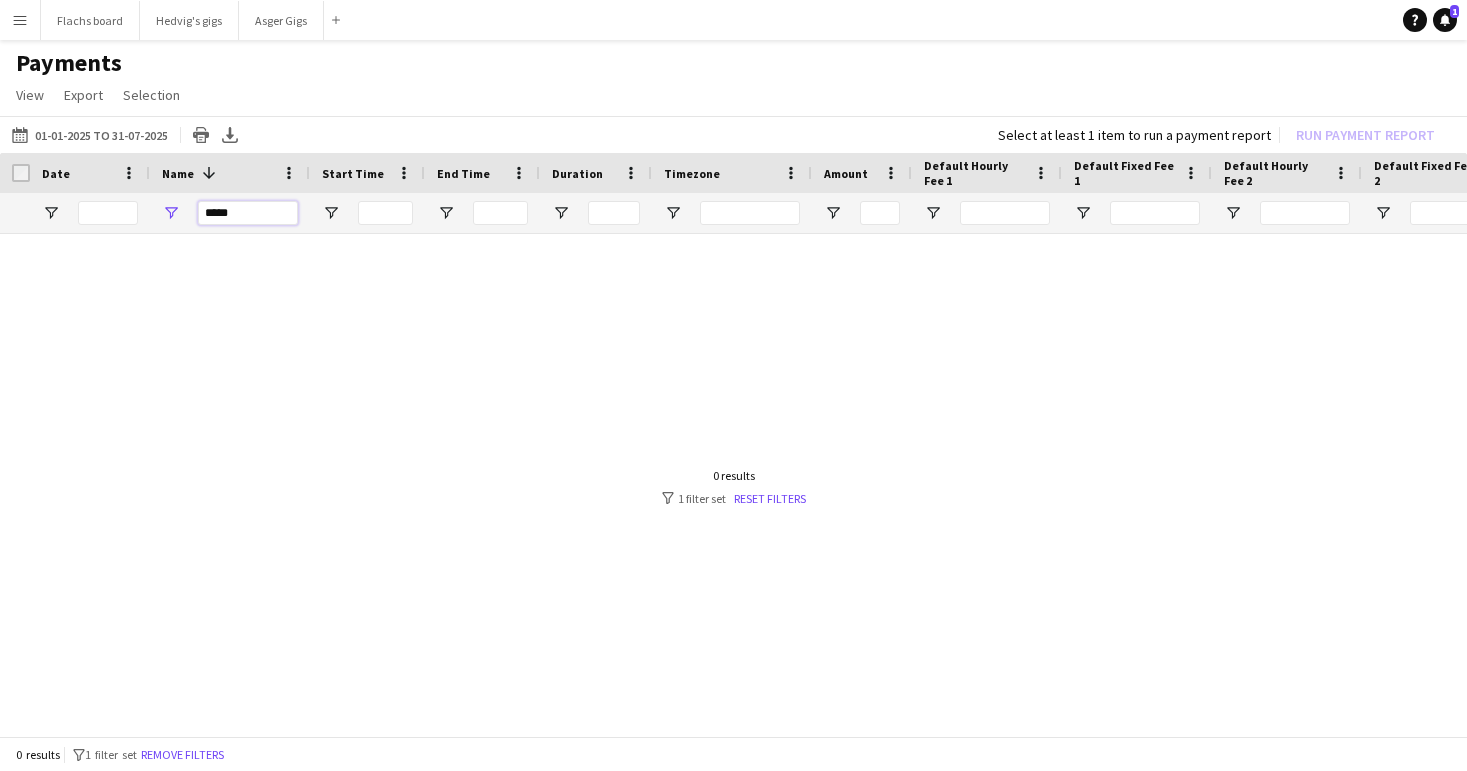 click on "*****" at bounding box center [248, 213] 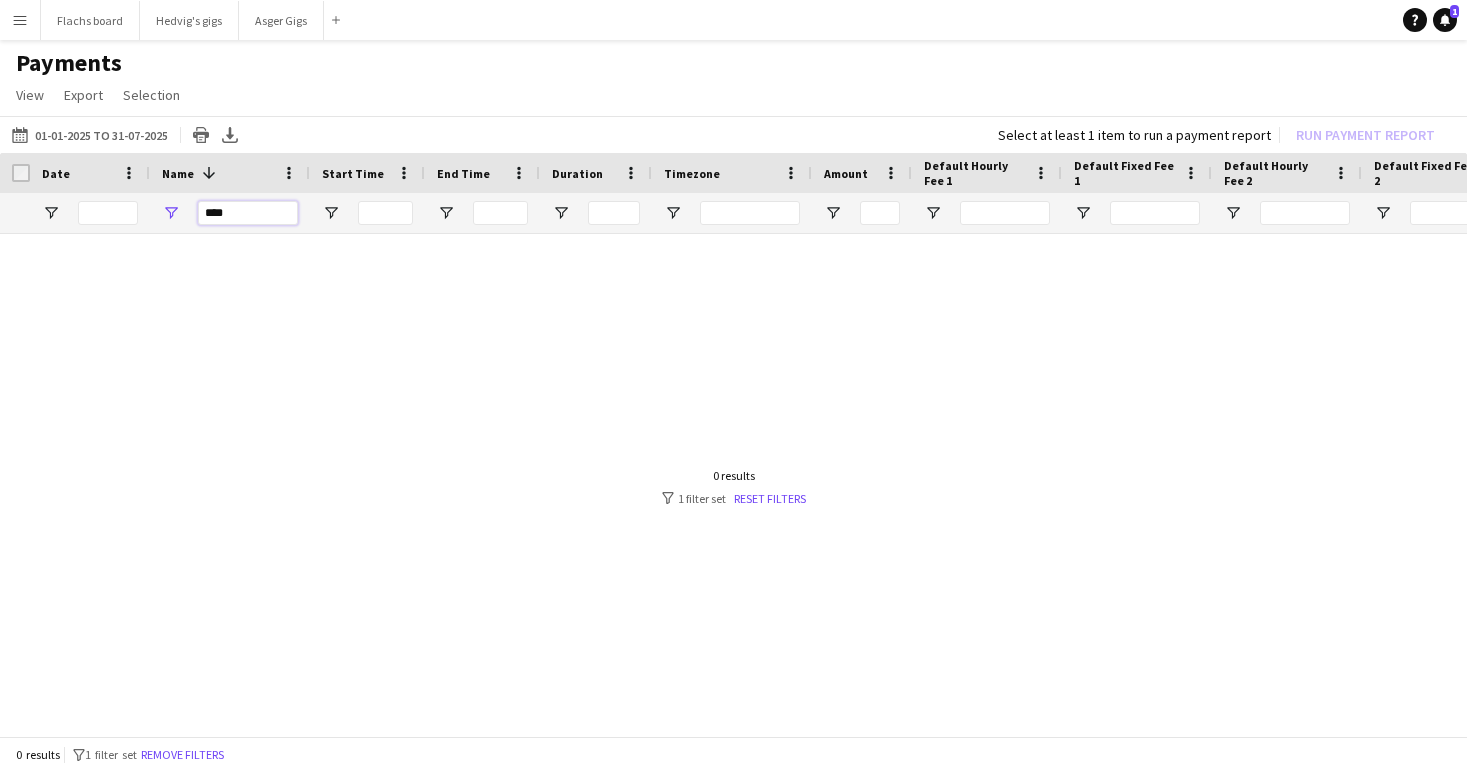 click on "****" at bounding box center (248, 213) 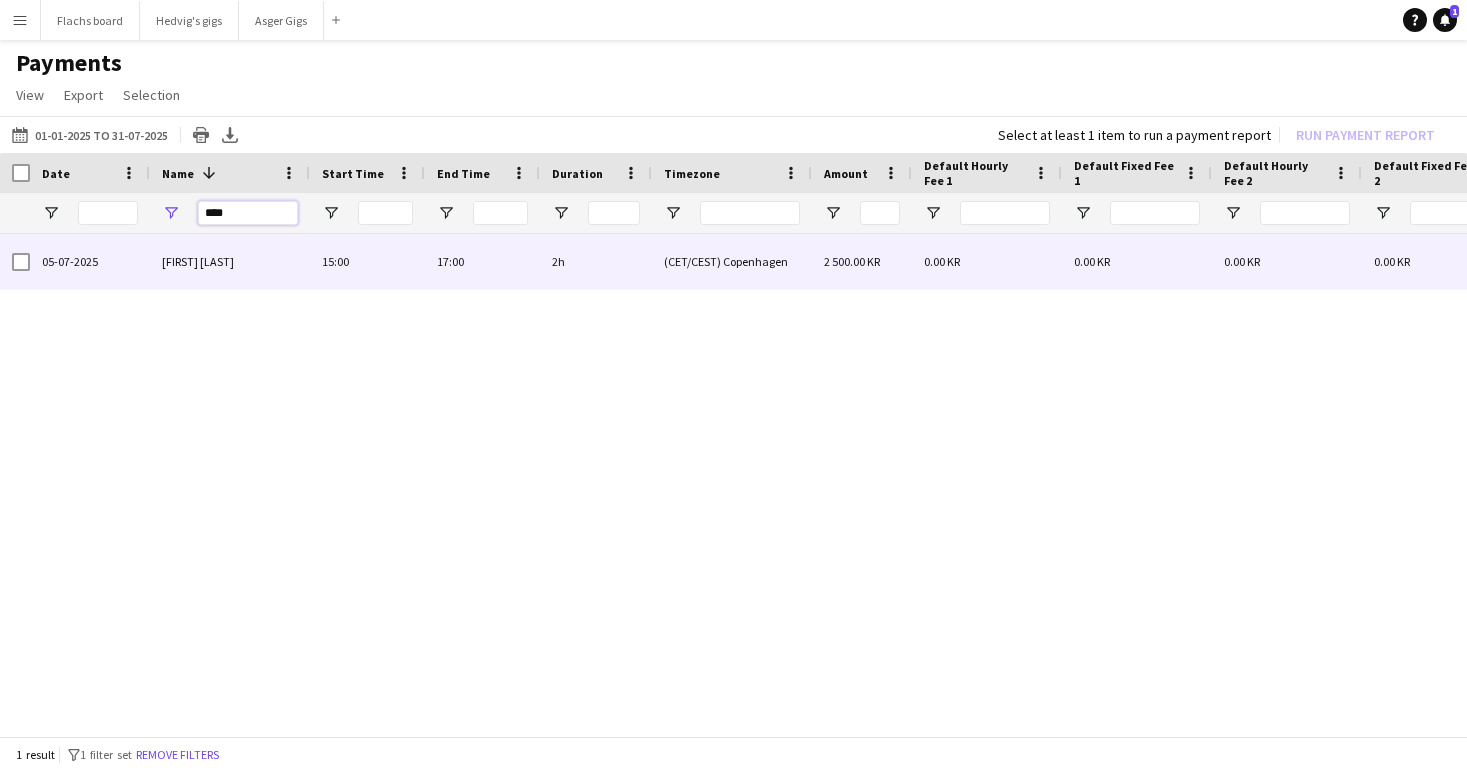 type on "****" 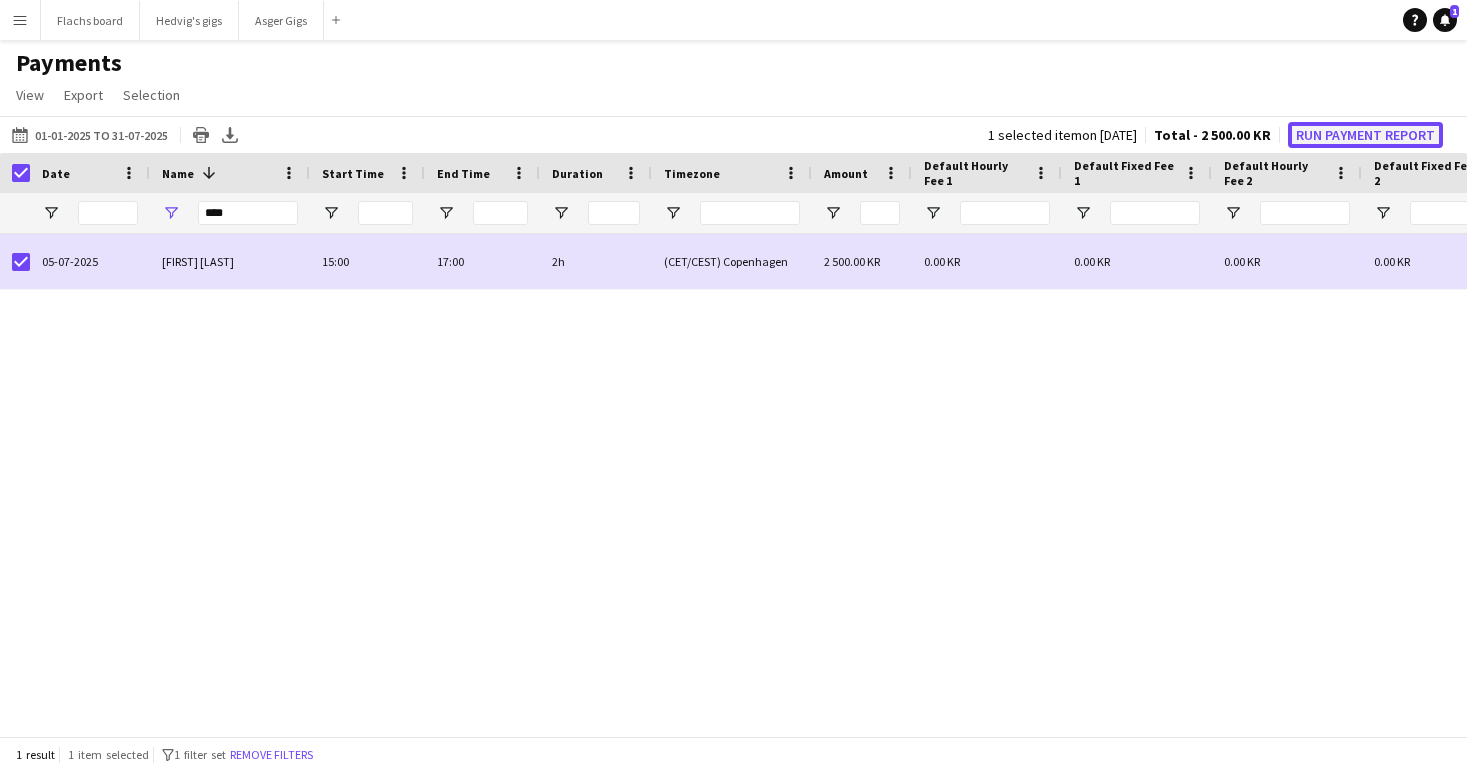 click on "Run Payment Report" 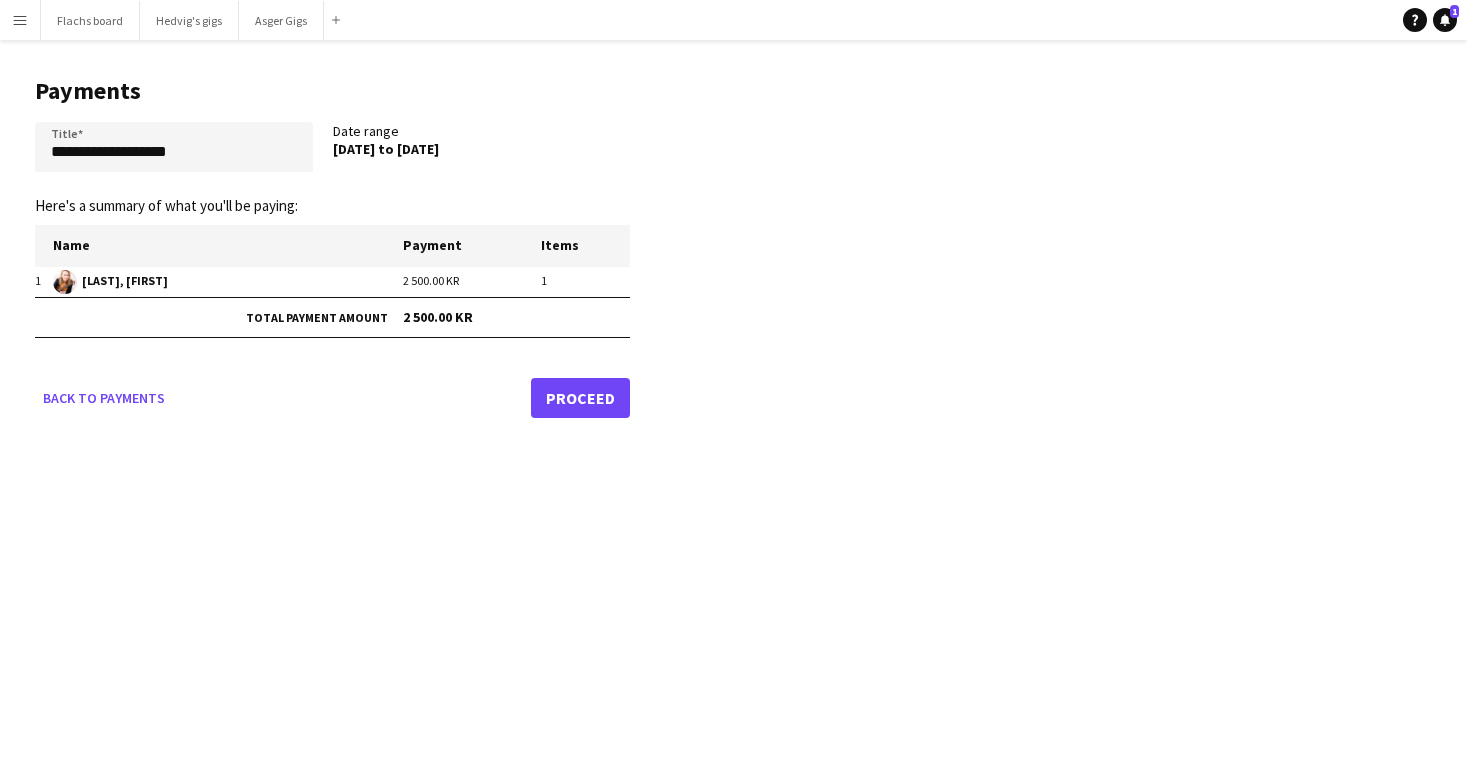 click on "Proceed" 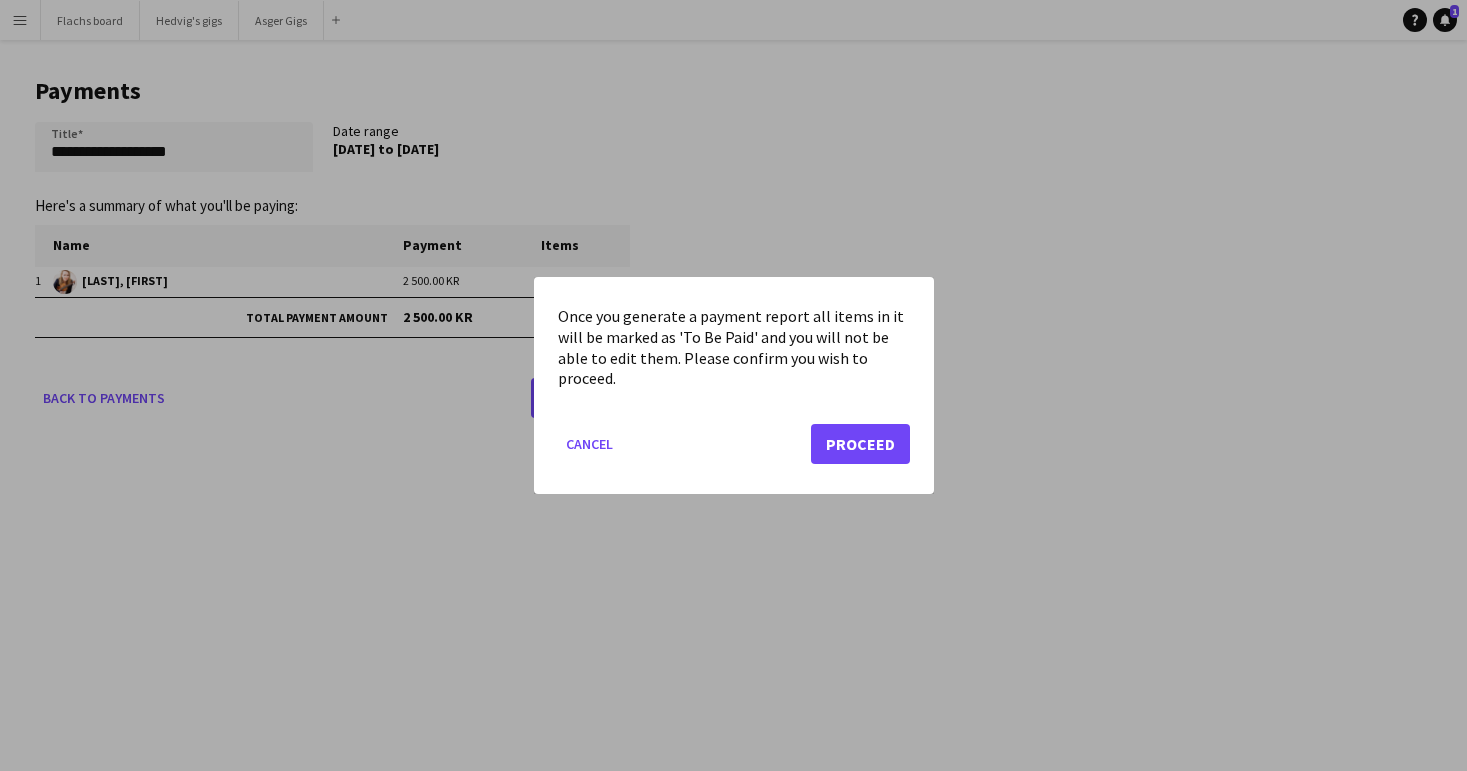 click on "Cancel   Proceed" 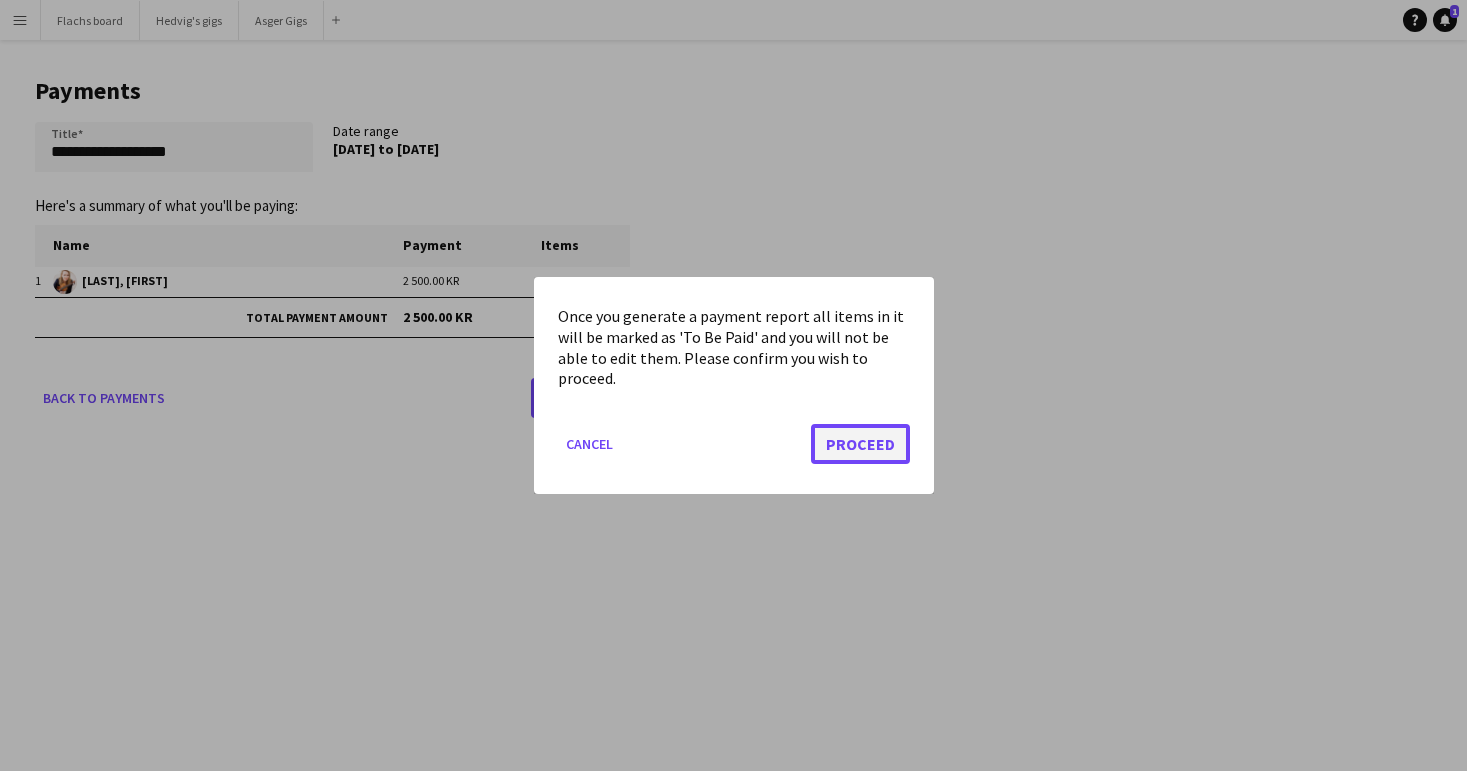click on "Proceed" 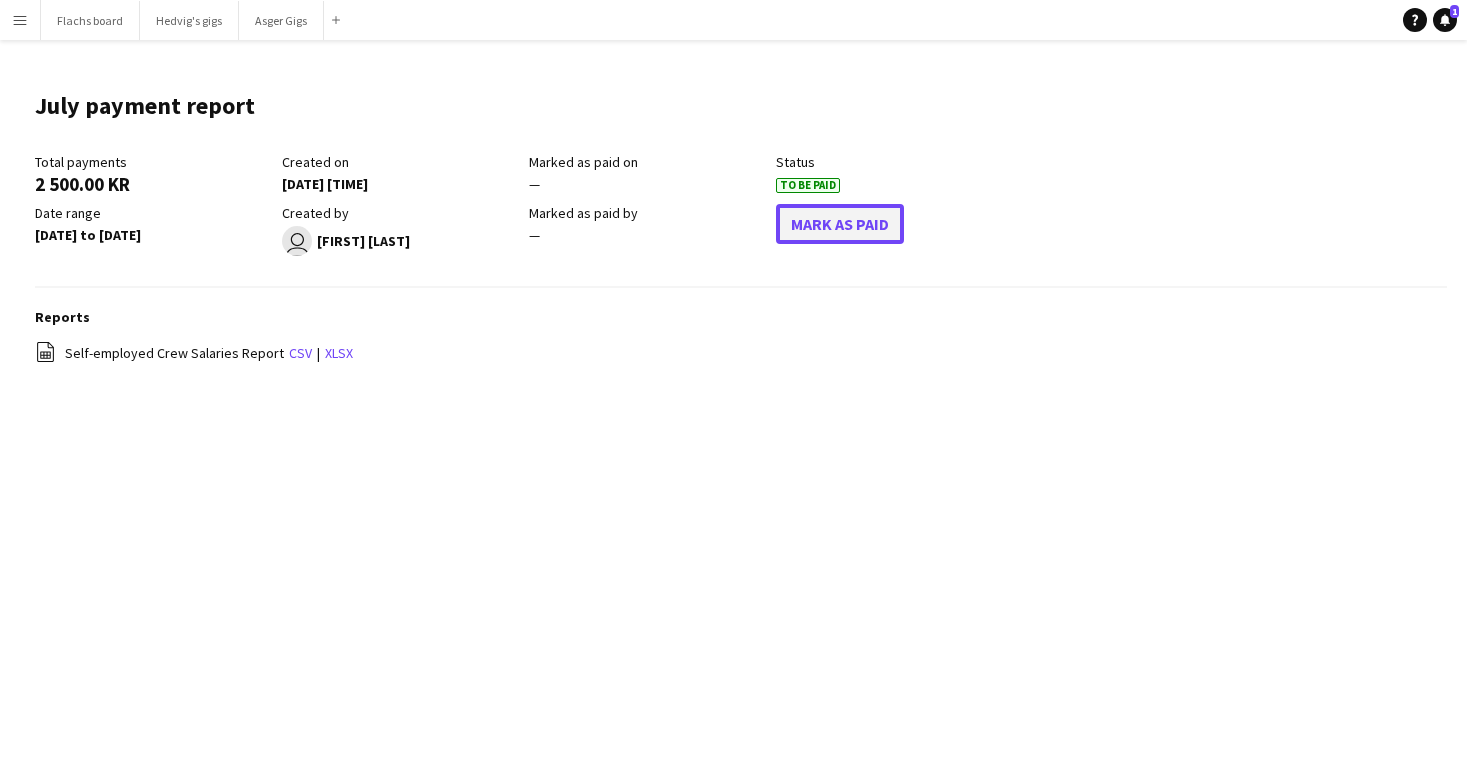 click on "Mark As Paid" 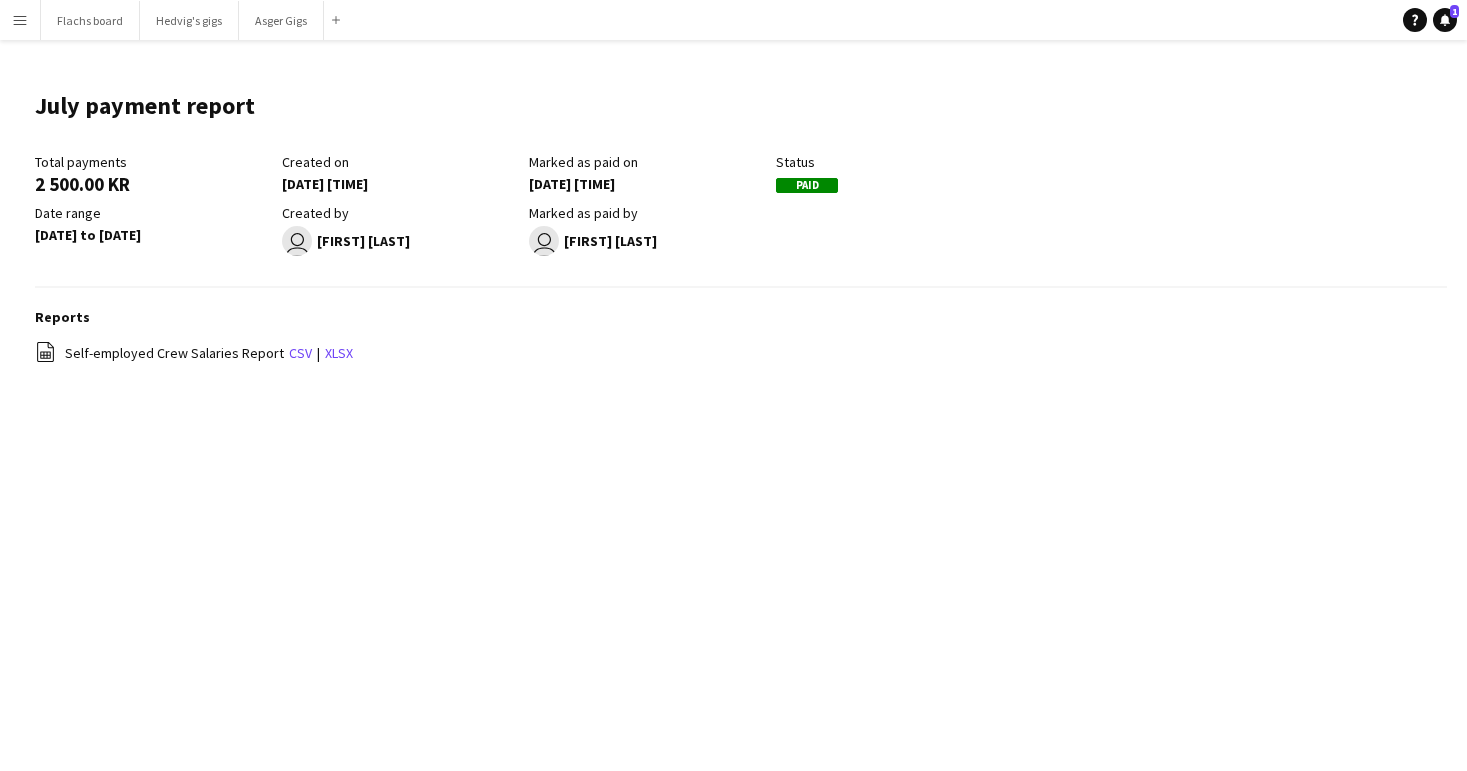 click on "Menu" at bounding box center (20, 20) 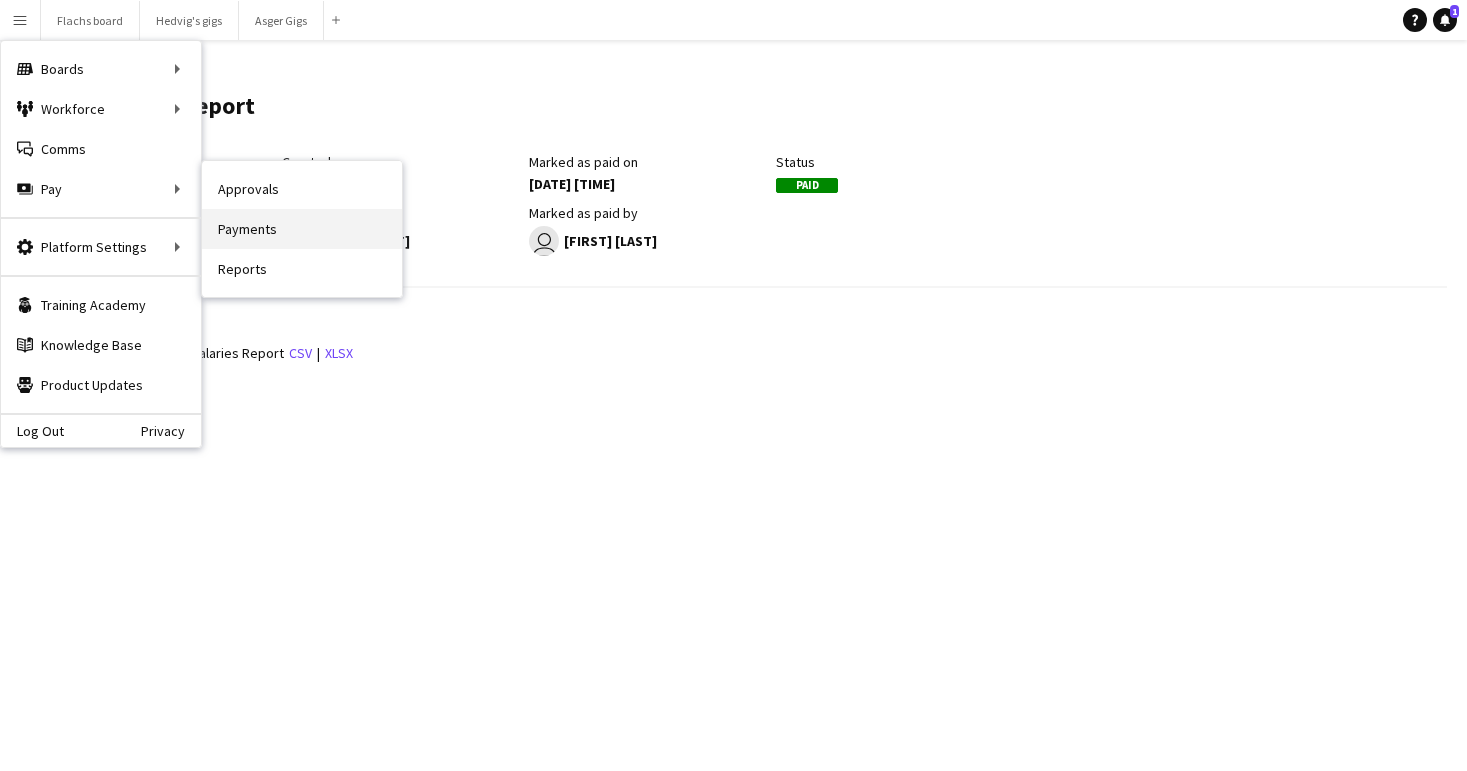 click on "Payments" at bounding box center (302, 229) 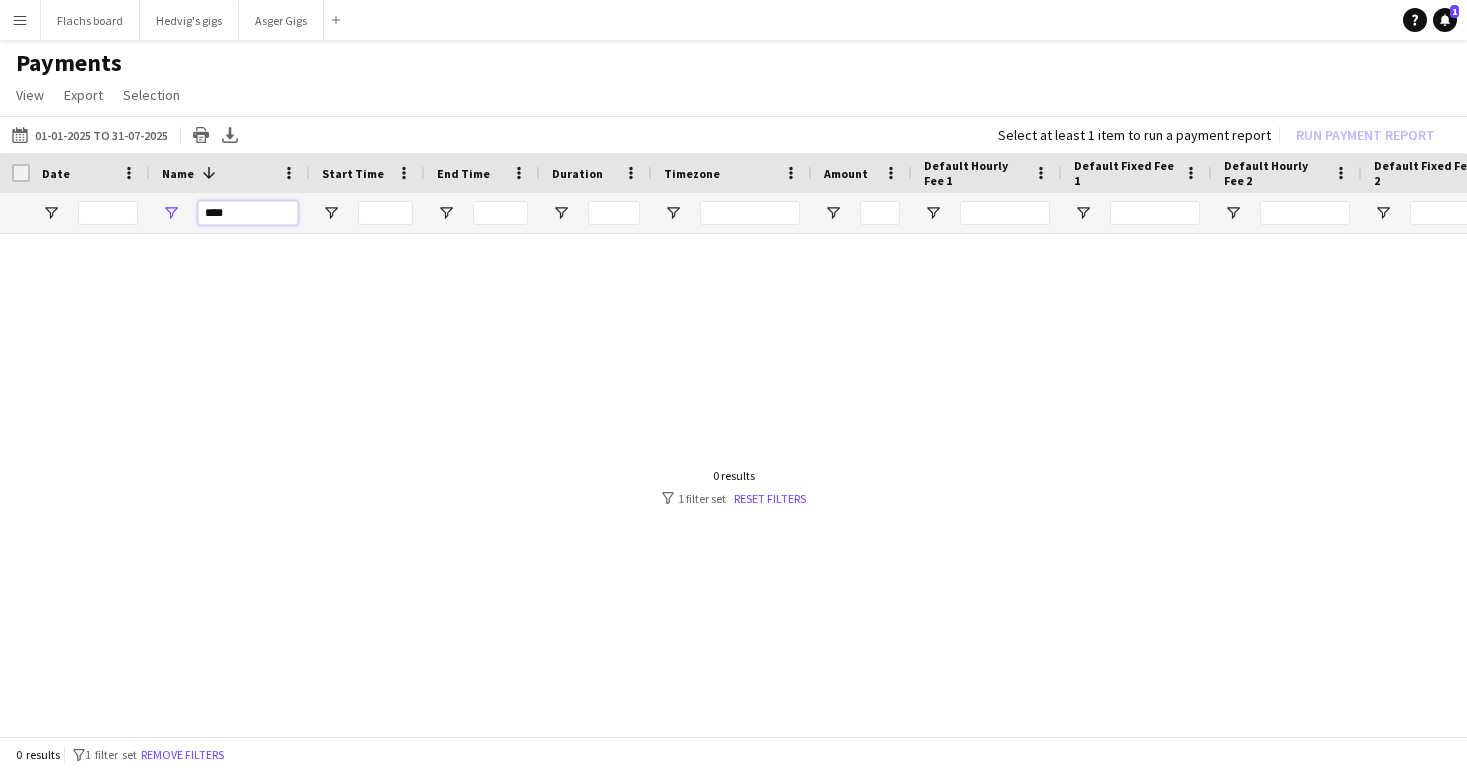 click on "****" at bounding box center (248, 213) 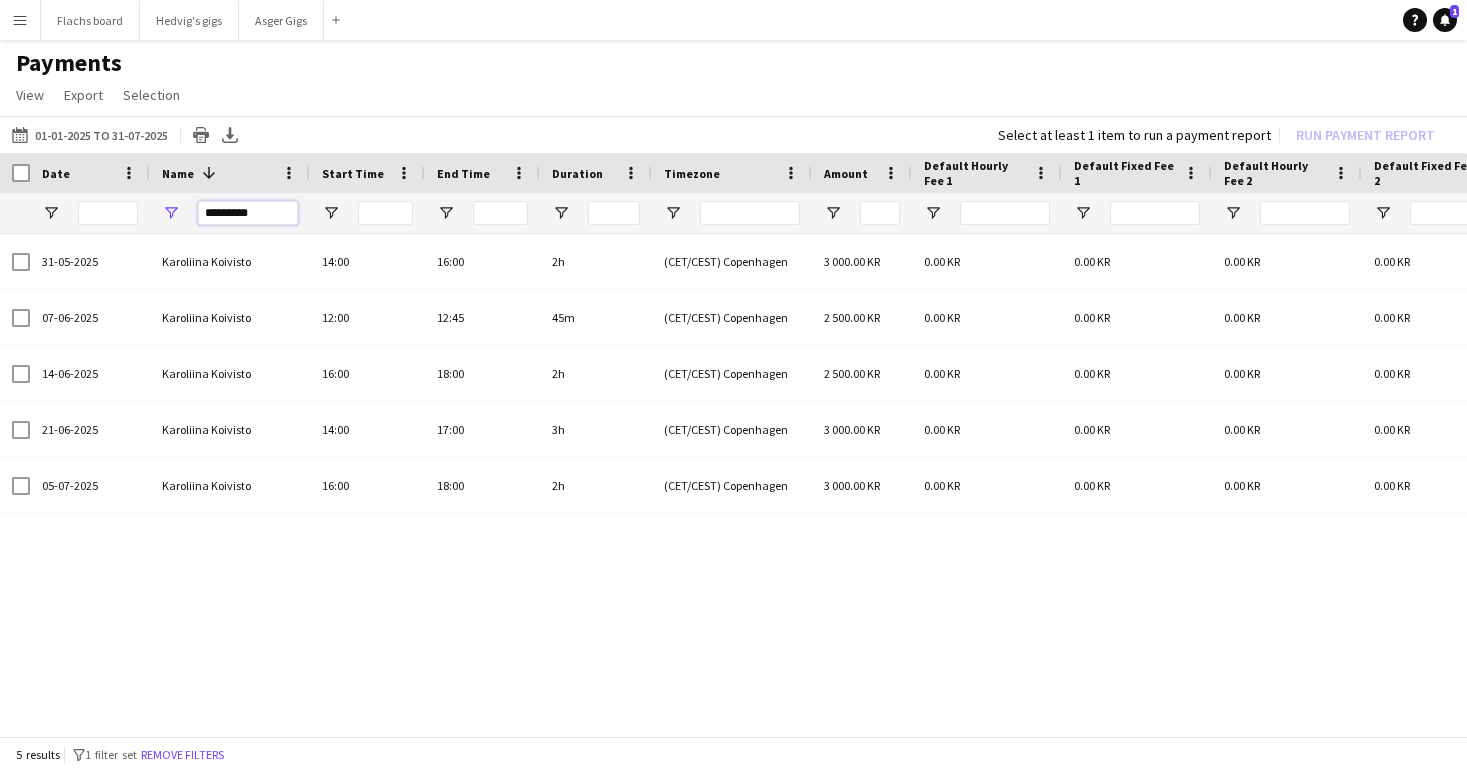 type on "*********" 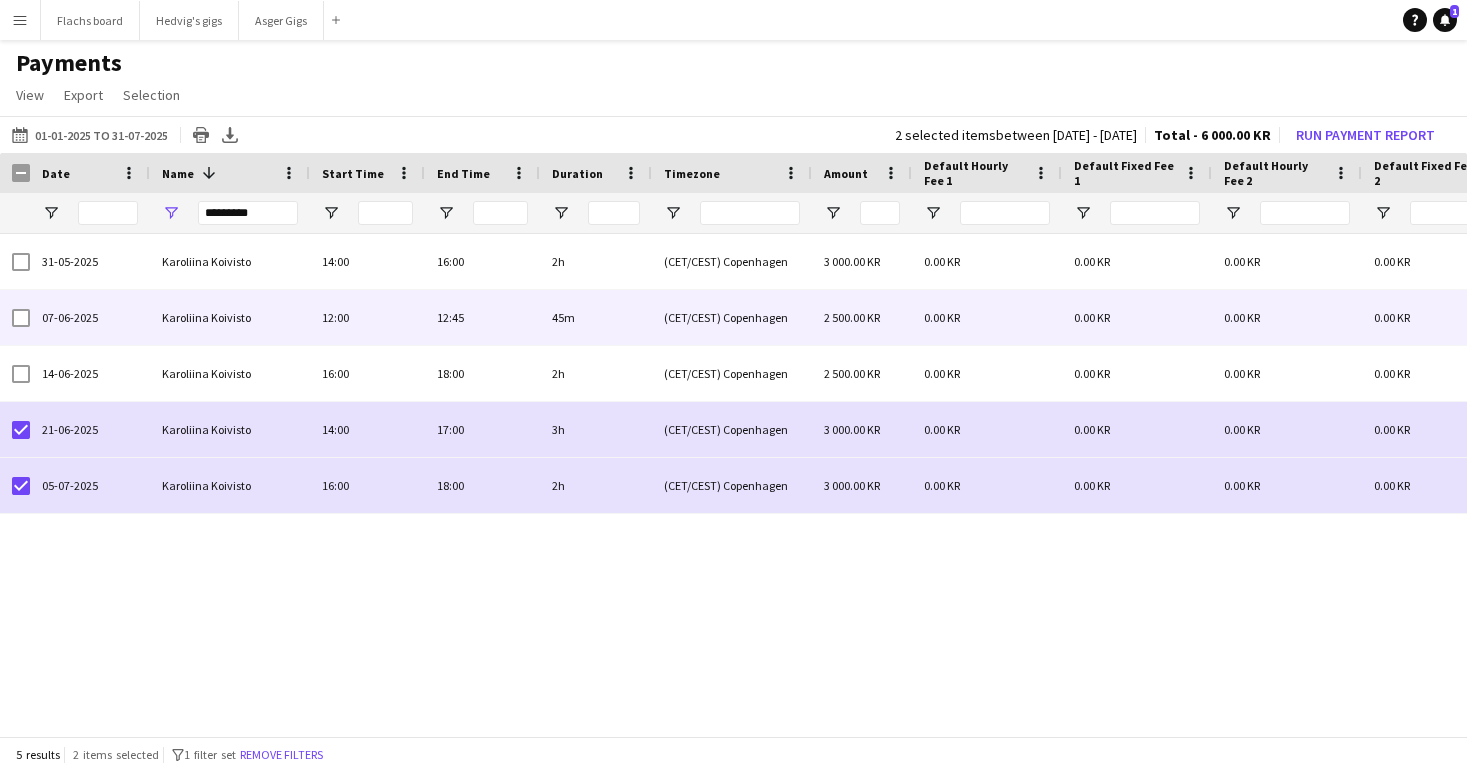 click at bounding box center [21, 318] 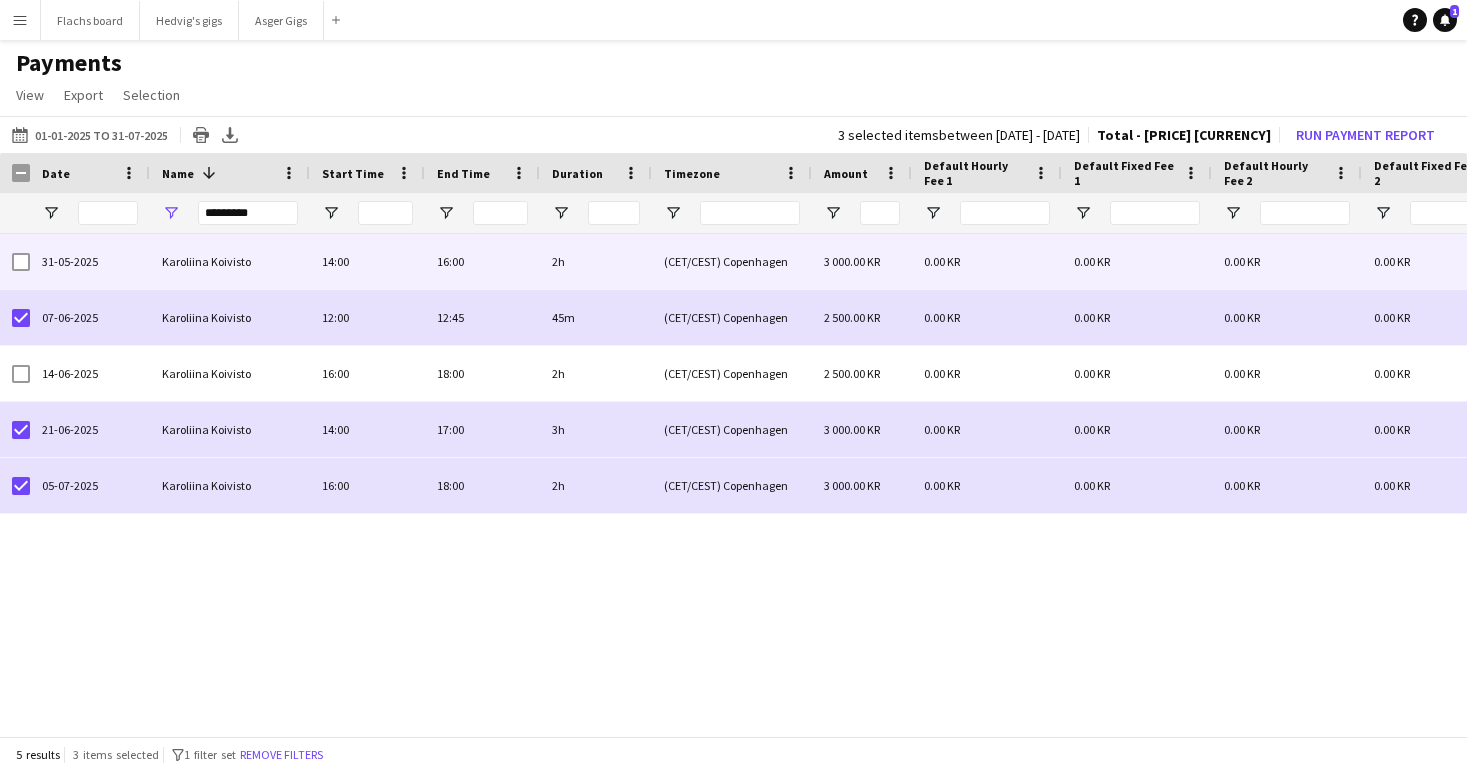 click at bounding box center (21, 262) 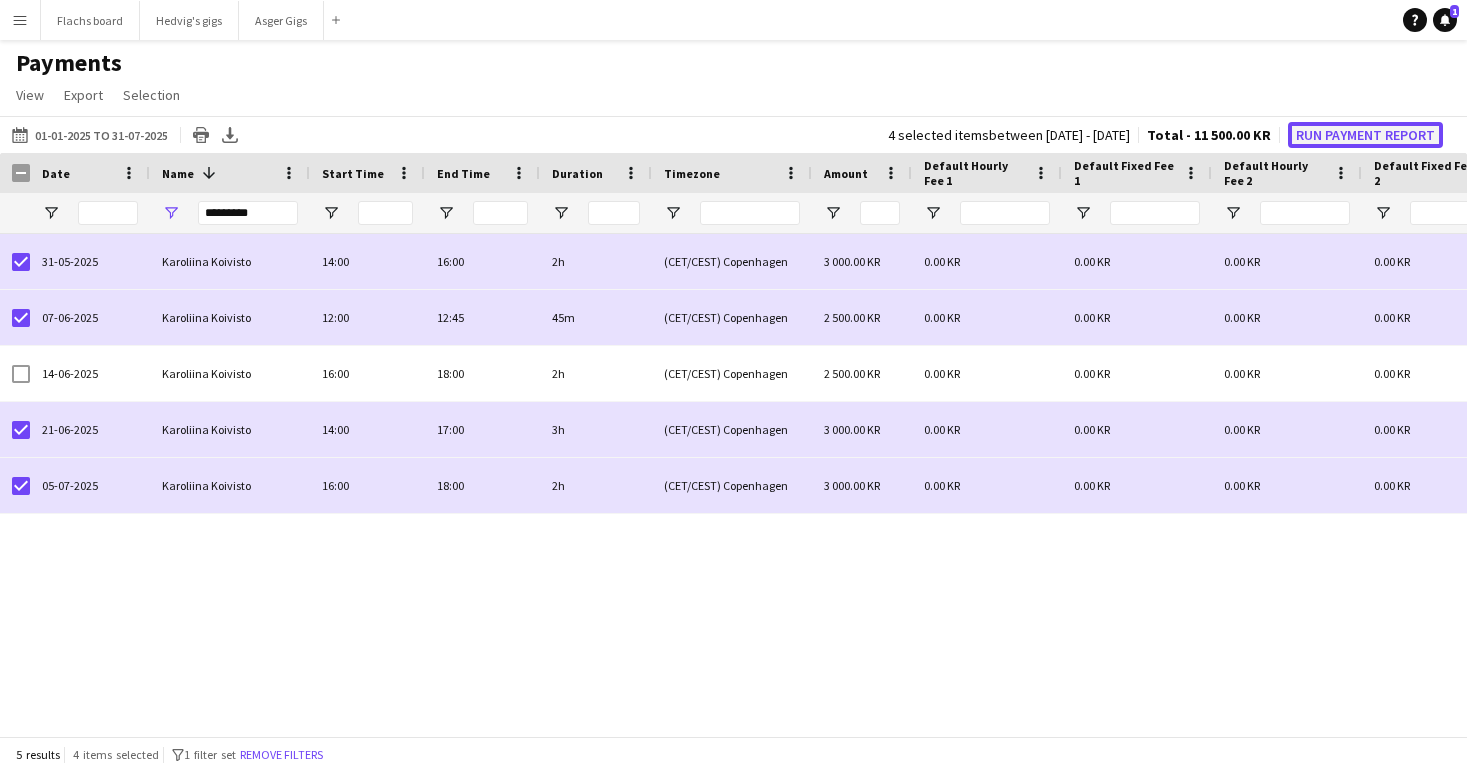 click on "Run Payment Report" 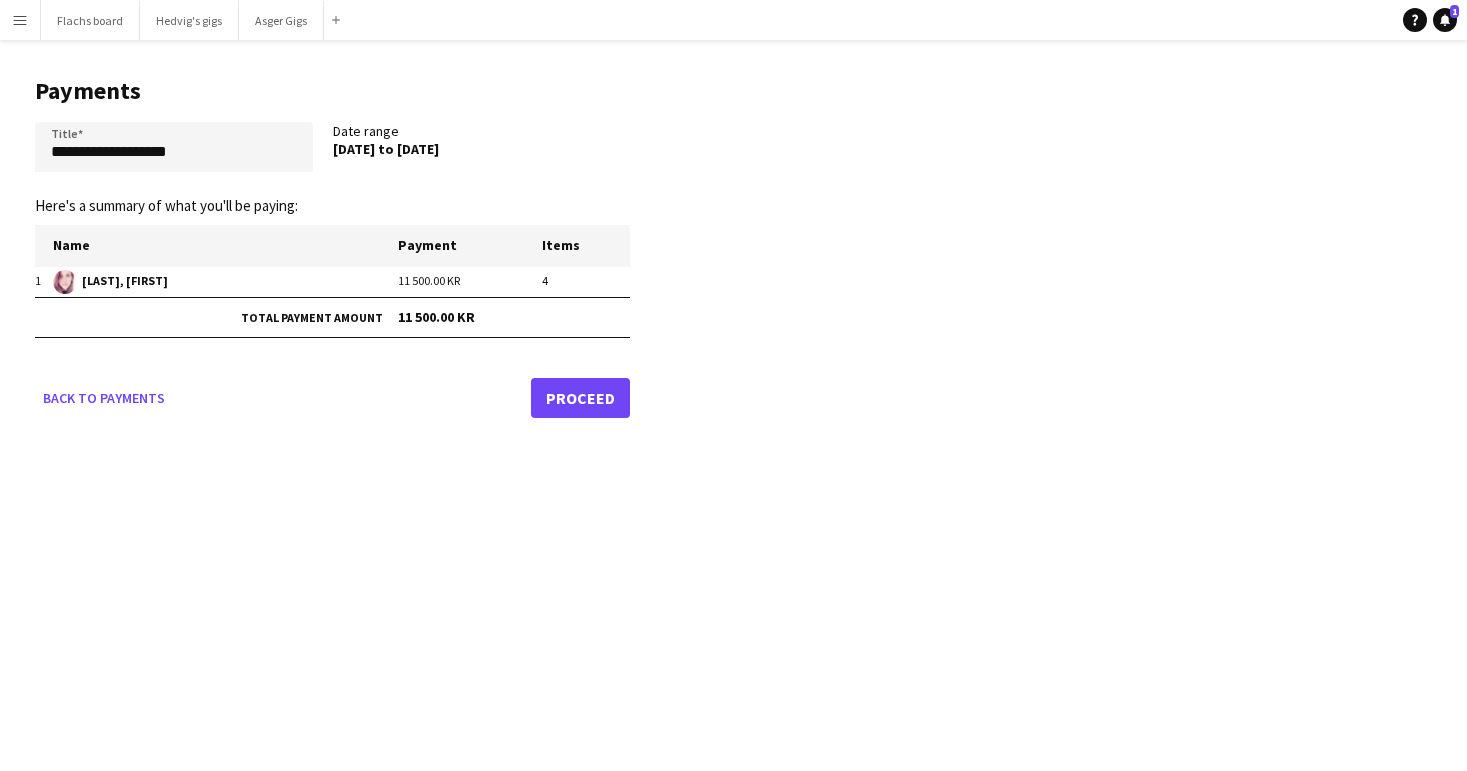 click on "Proceed" 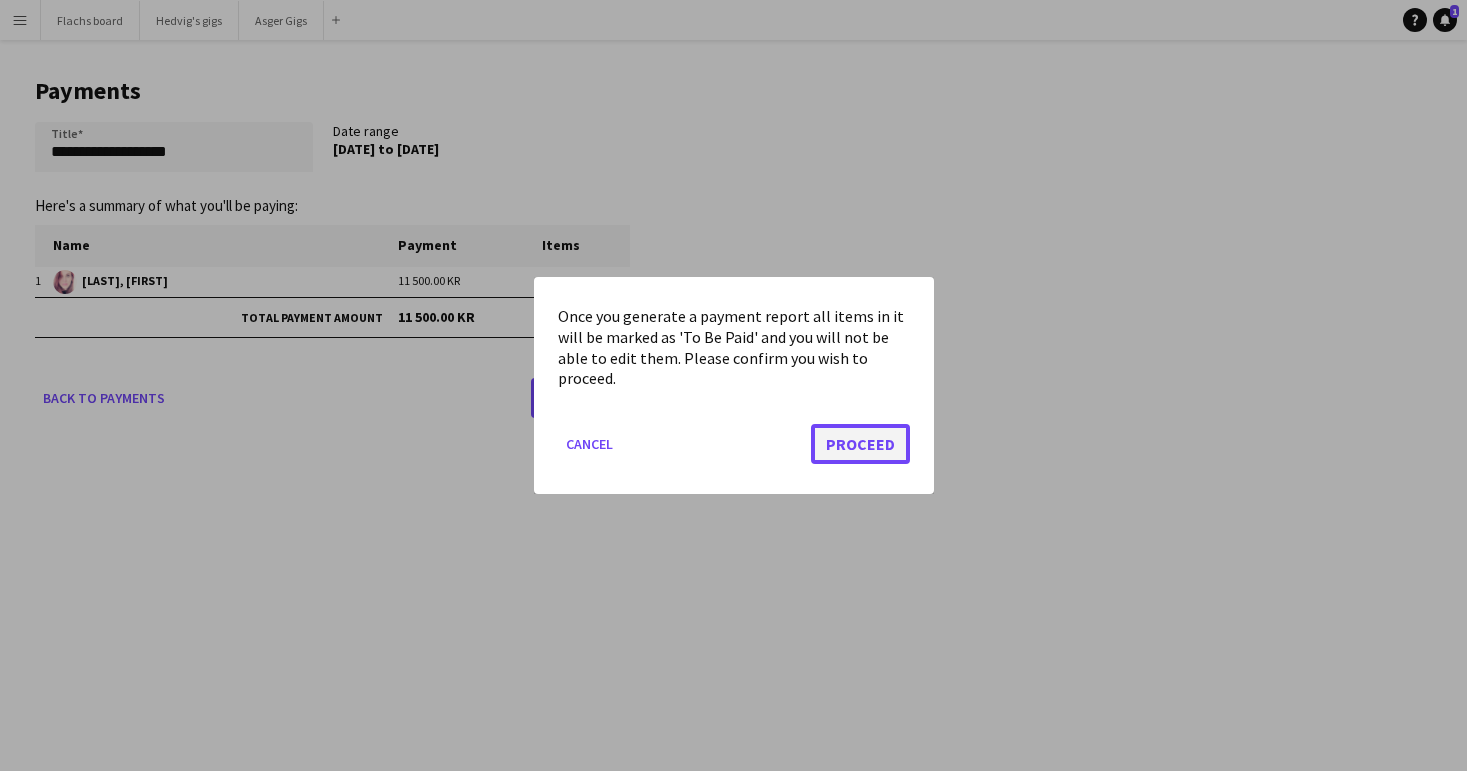 click on "Proceed" 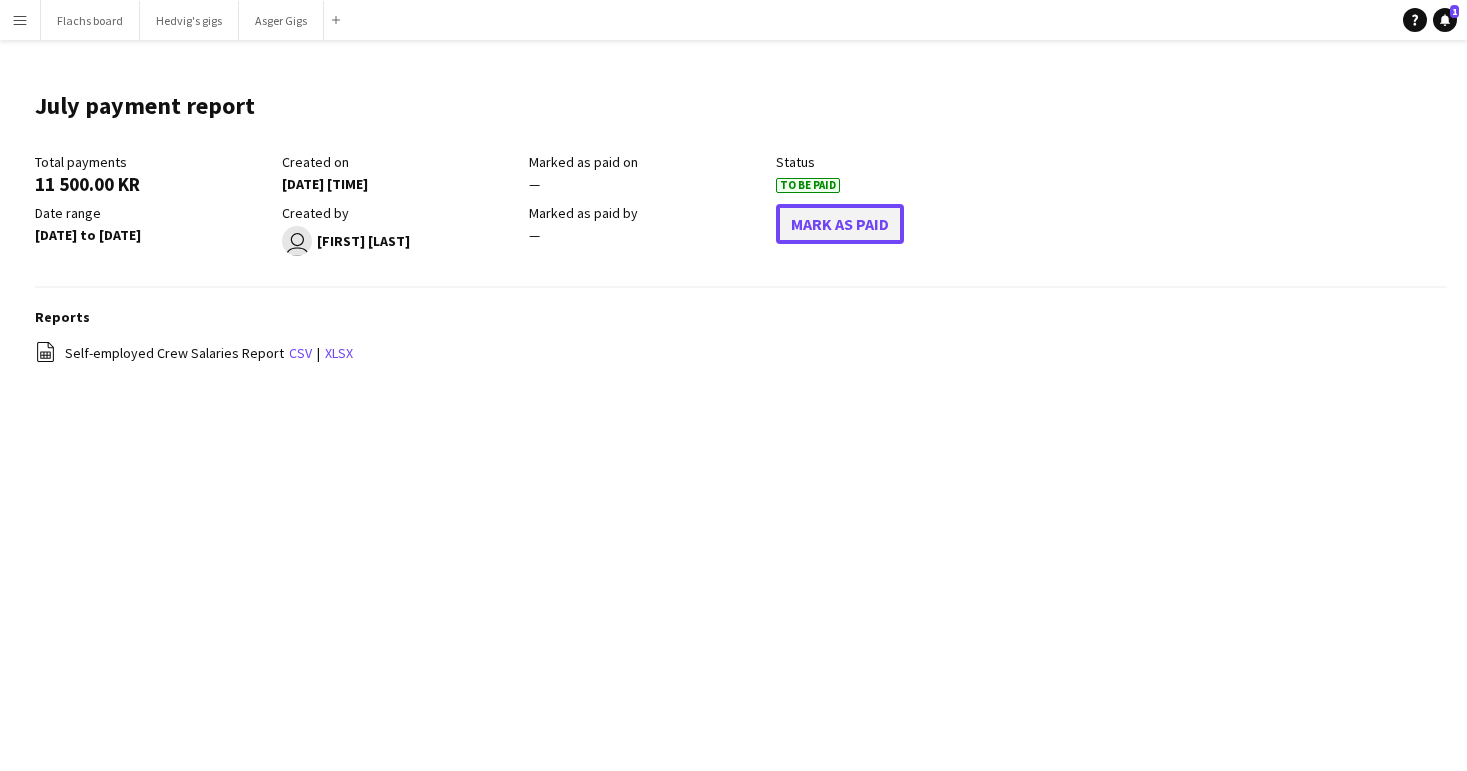 click on "Mark As Paid" 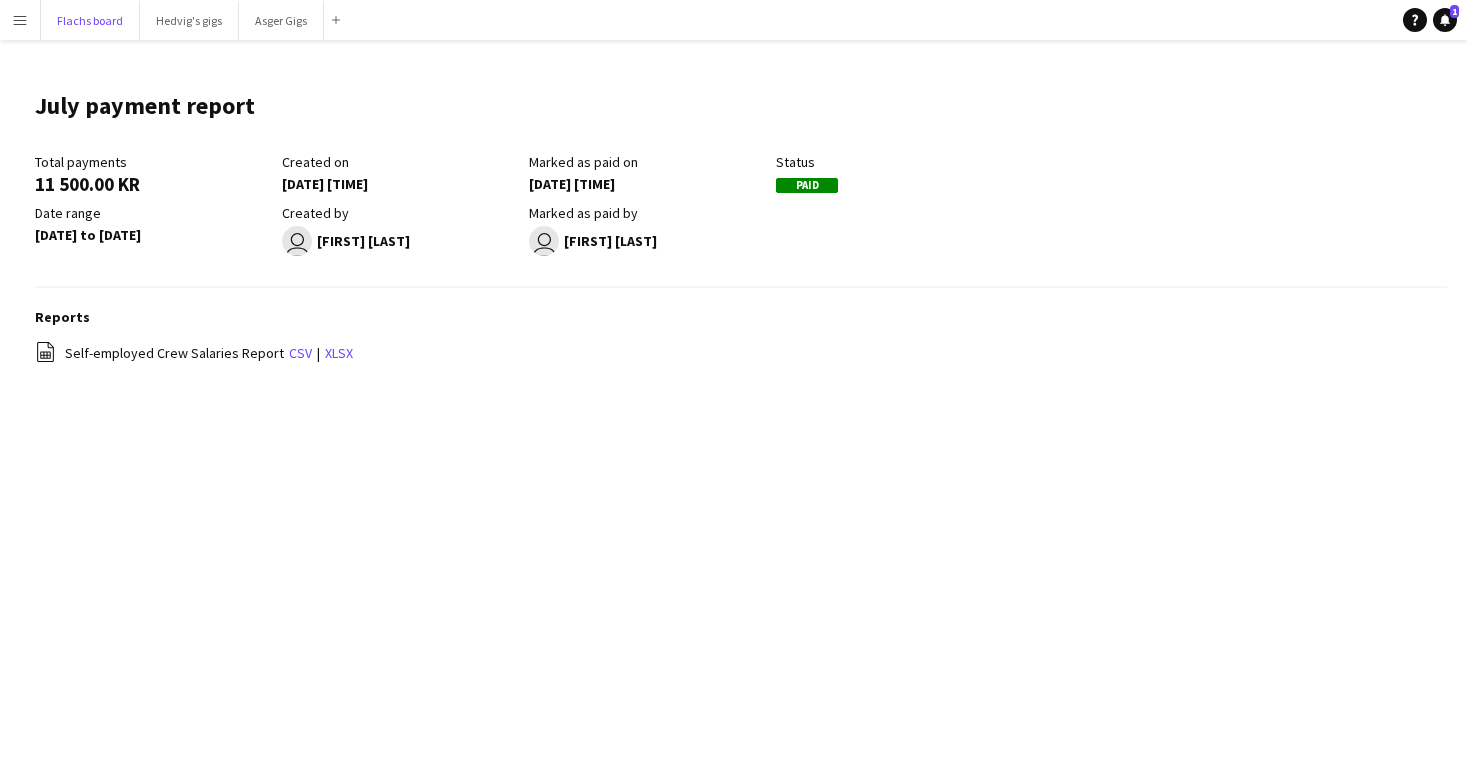 click on "Flachs board
Close
Hedvig's gigs
Close
Asger Gigs
Close
Add" at bounding box center [194, 20] 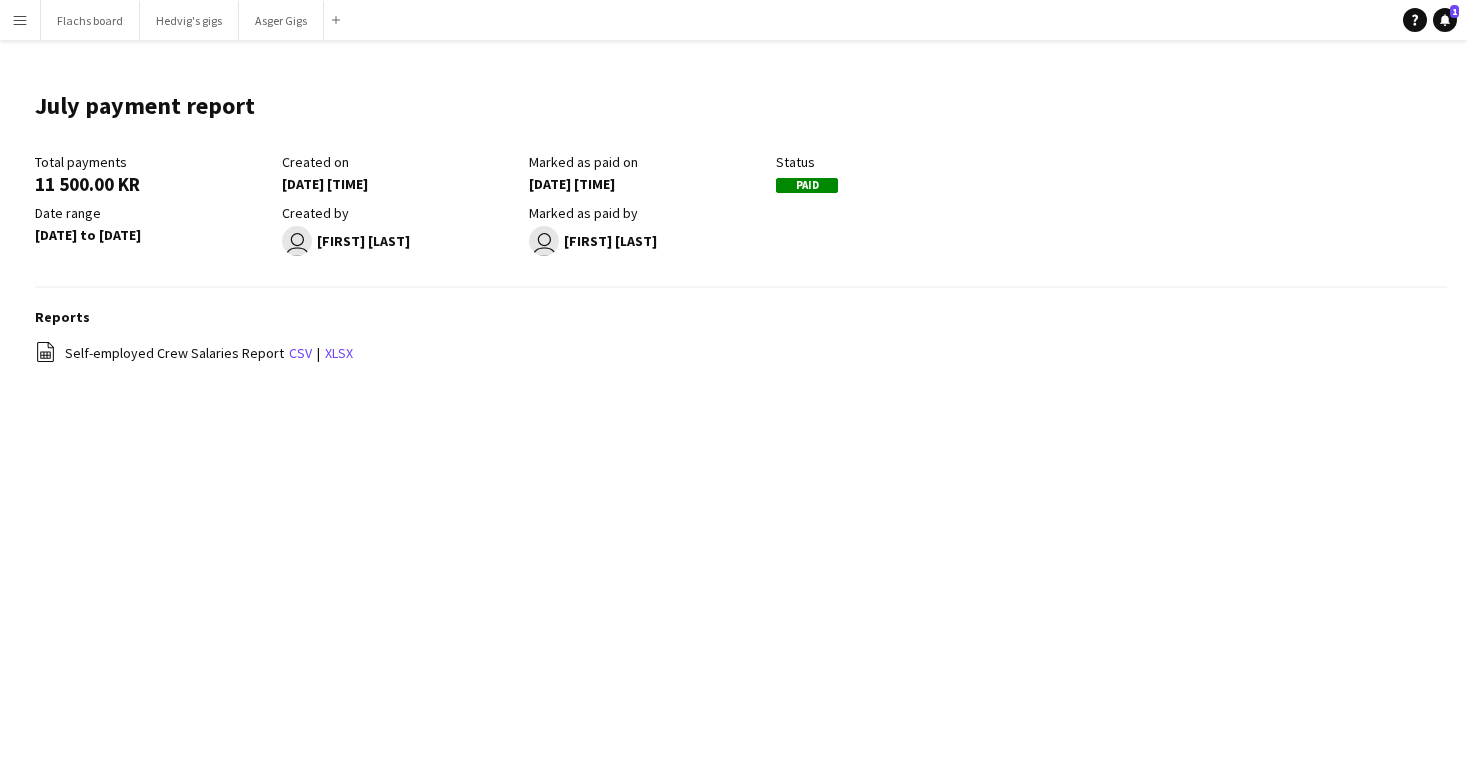 click on "Flachs board
Close
Hedvig's gigs
Close
Asger Gigs
Close
Add" at bounding box center [194, 20] 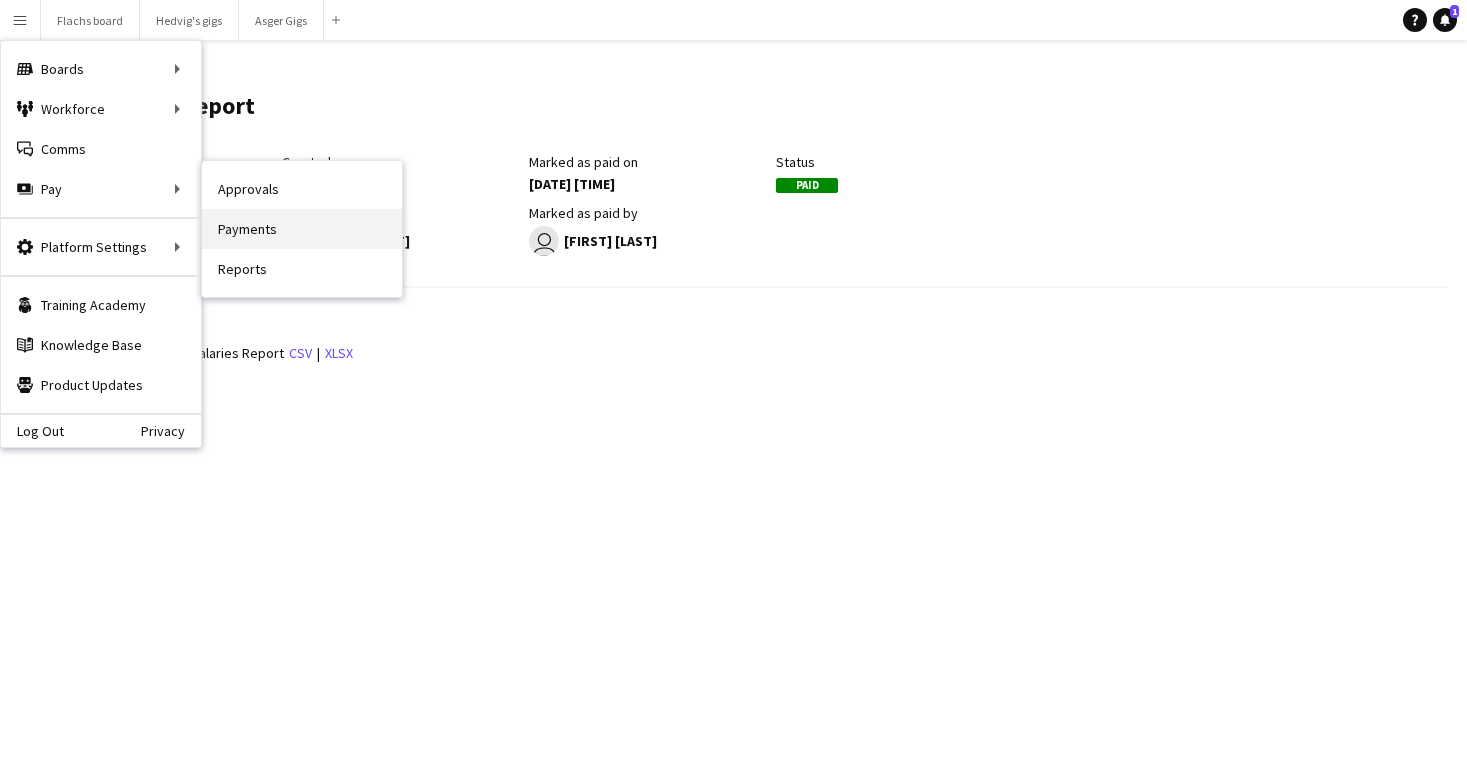 click on "Payments" at bounding box center [302, 229] 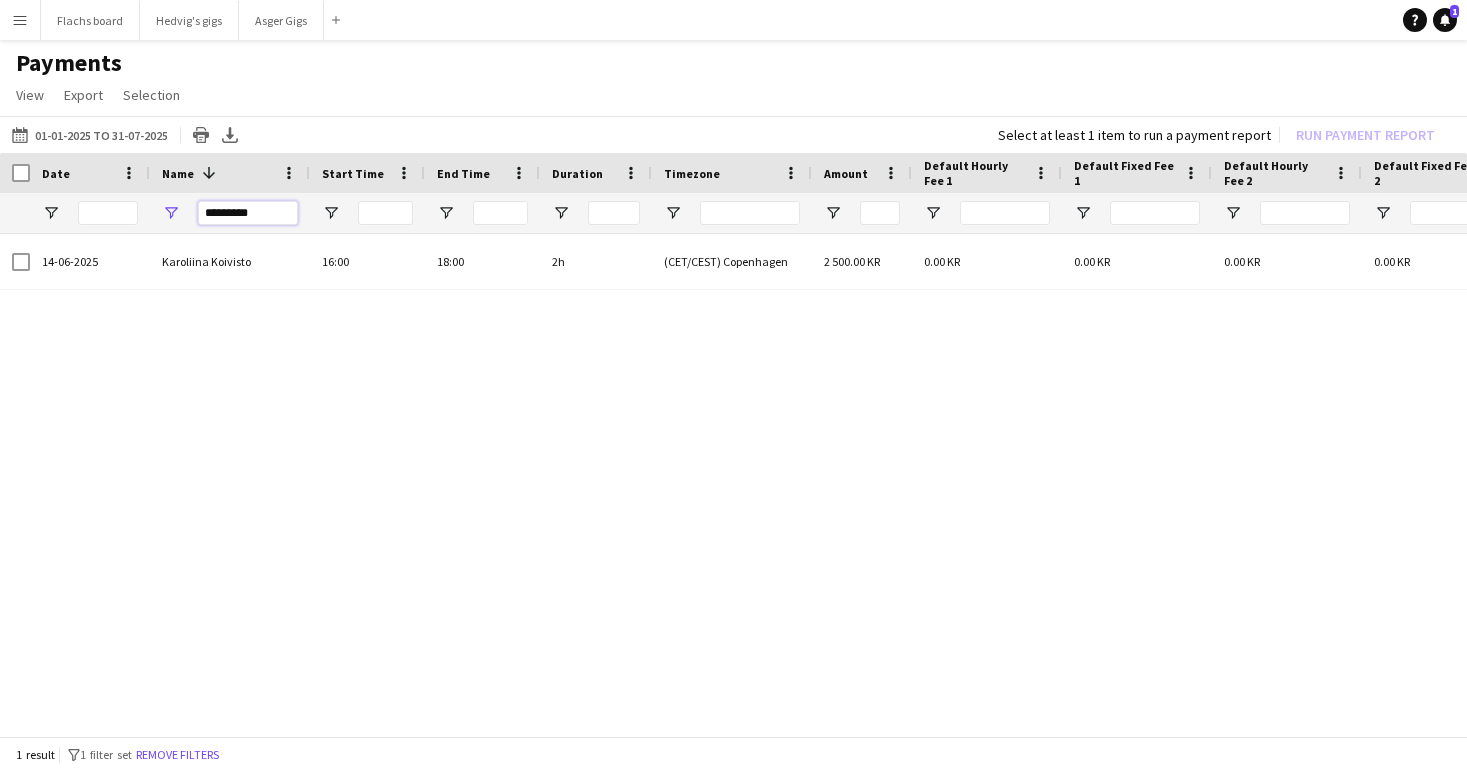 click on "*********" at bounding box center (248, 213) 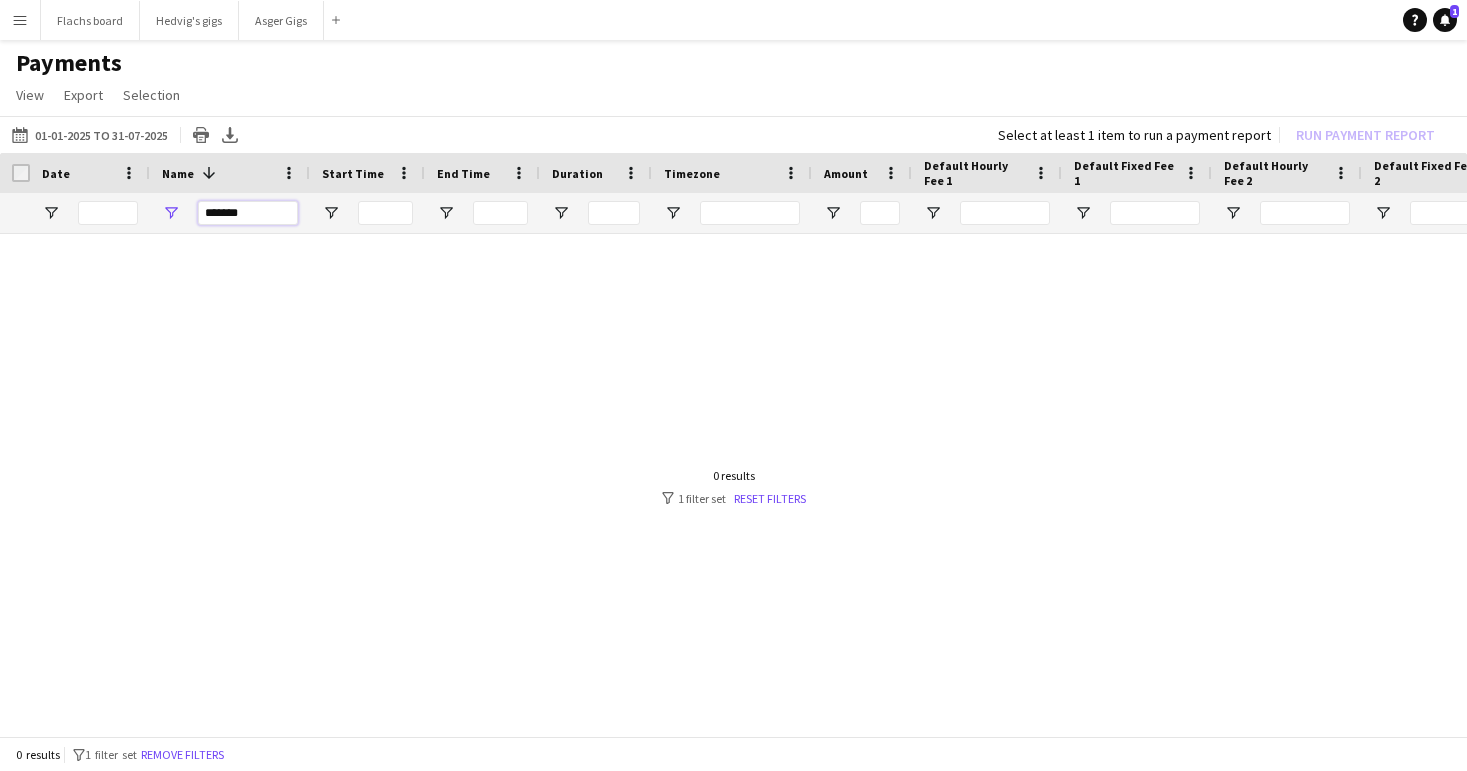 click on "*******" at bounding box center [248, 213] 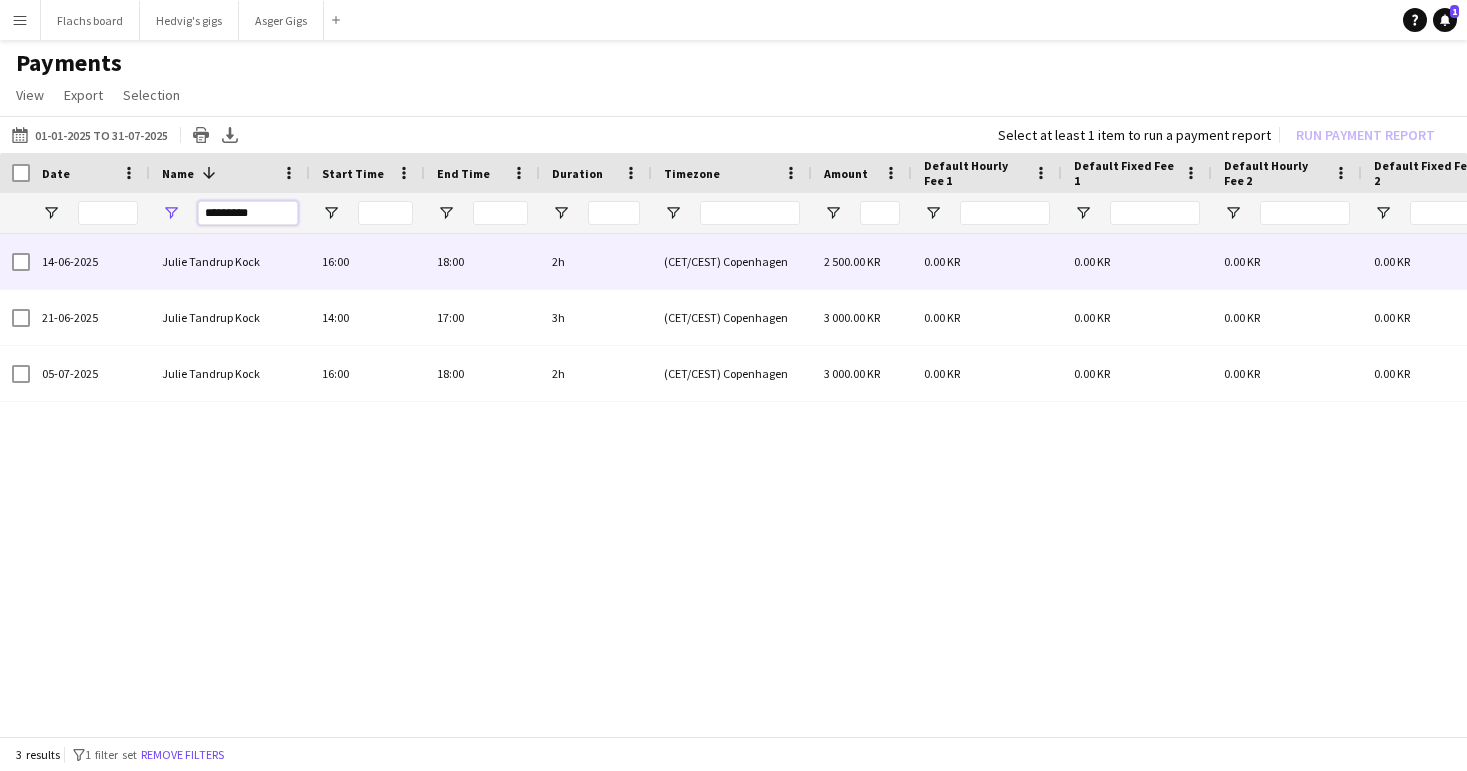 type on "*********" 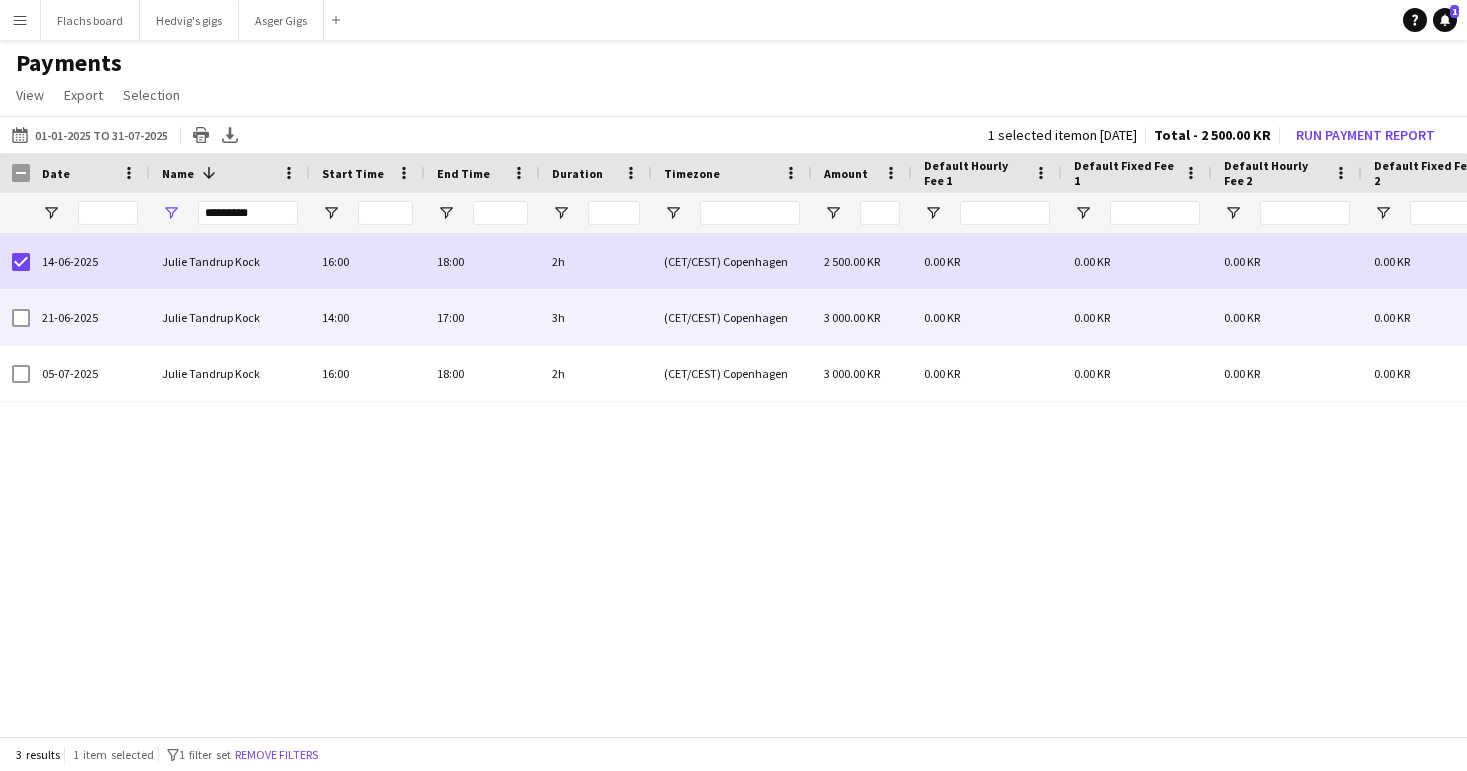 click at bounding box center (21, 318) 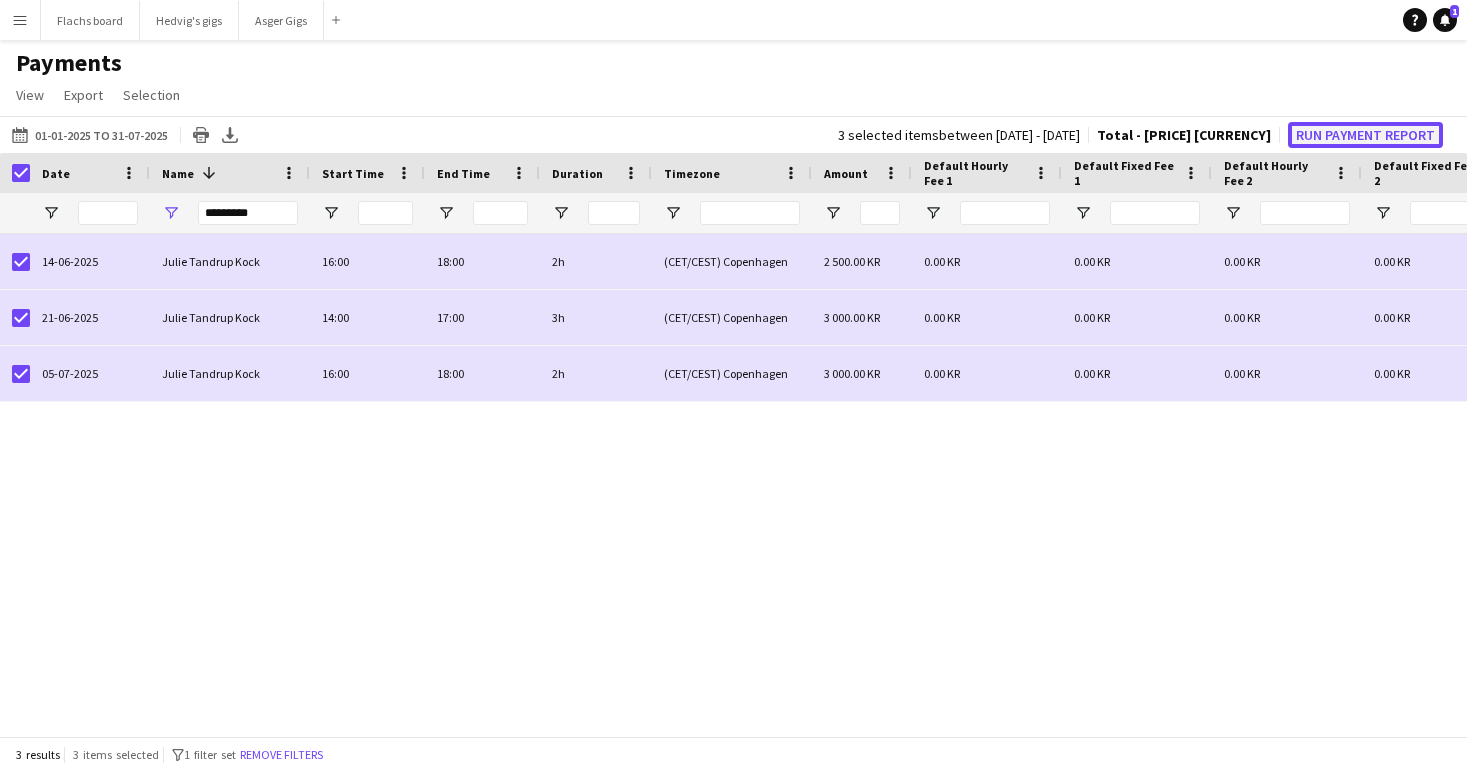 click on "Run Payment Report" 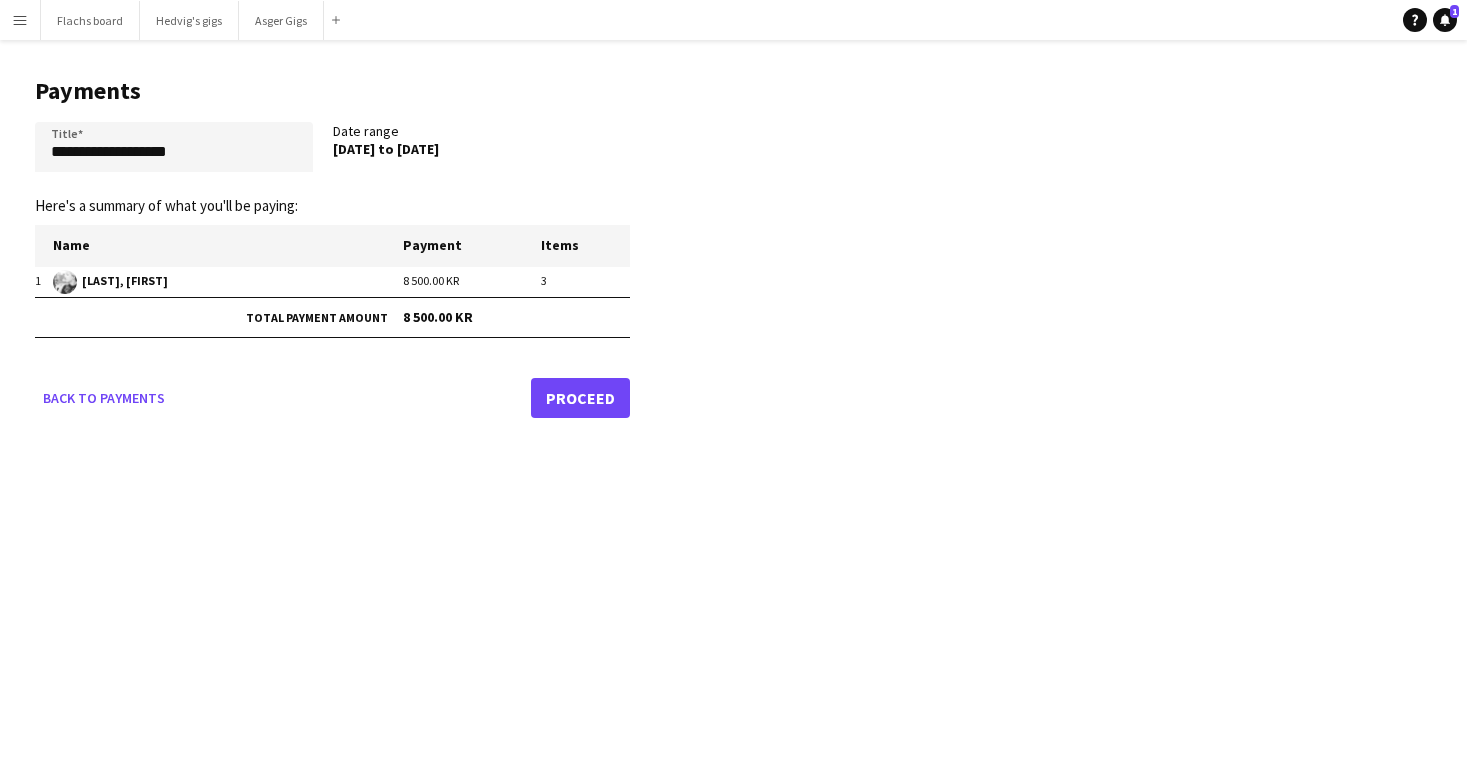 click on "Proceed" 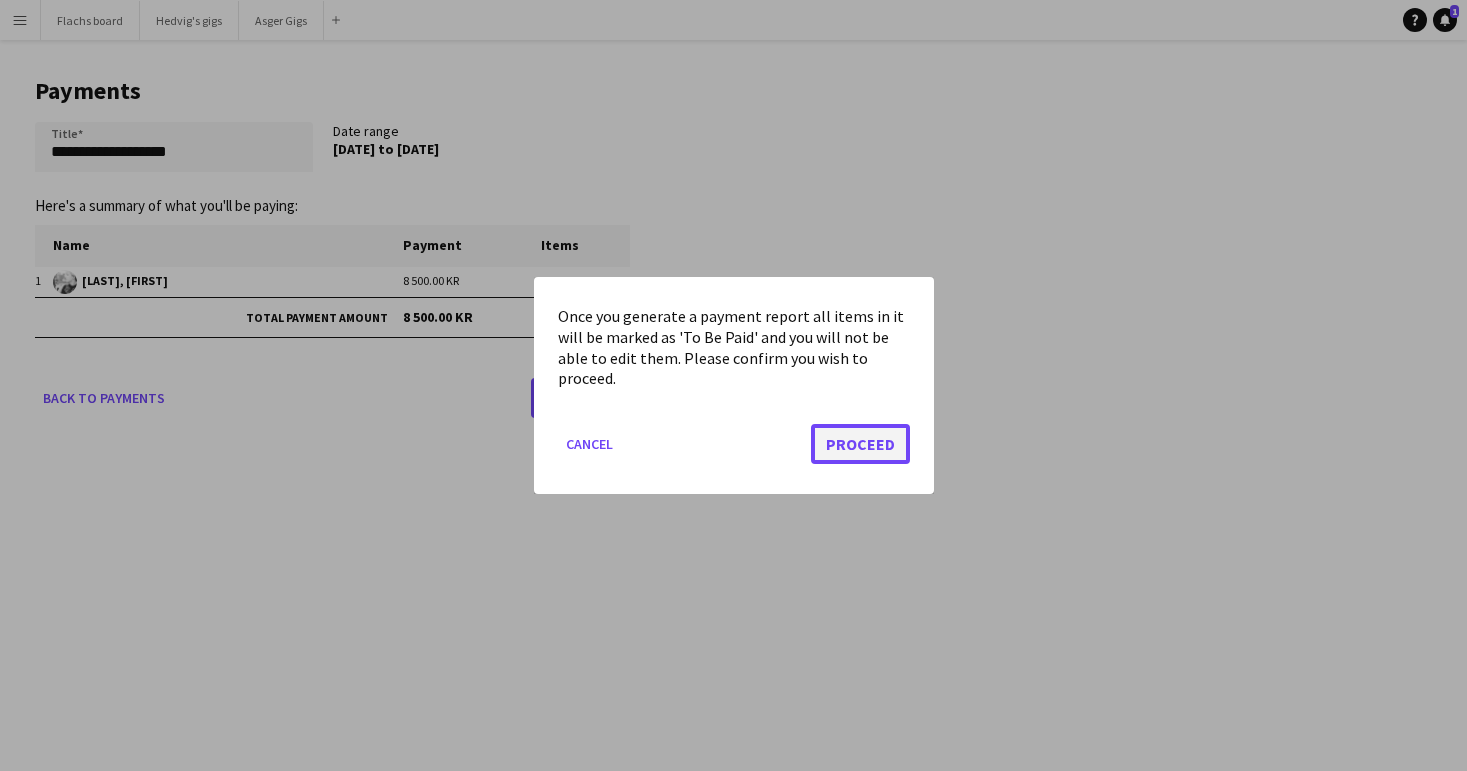 click on "Proceed" 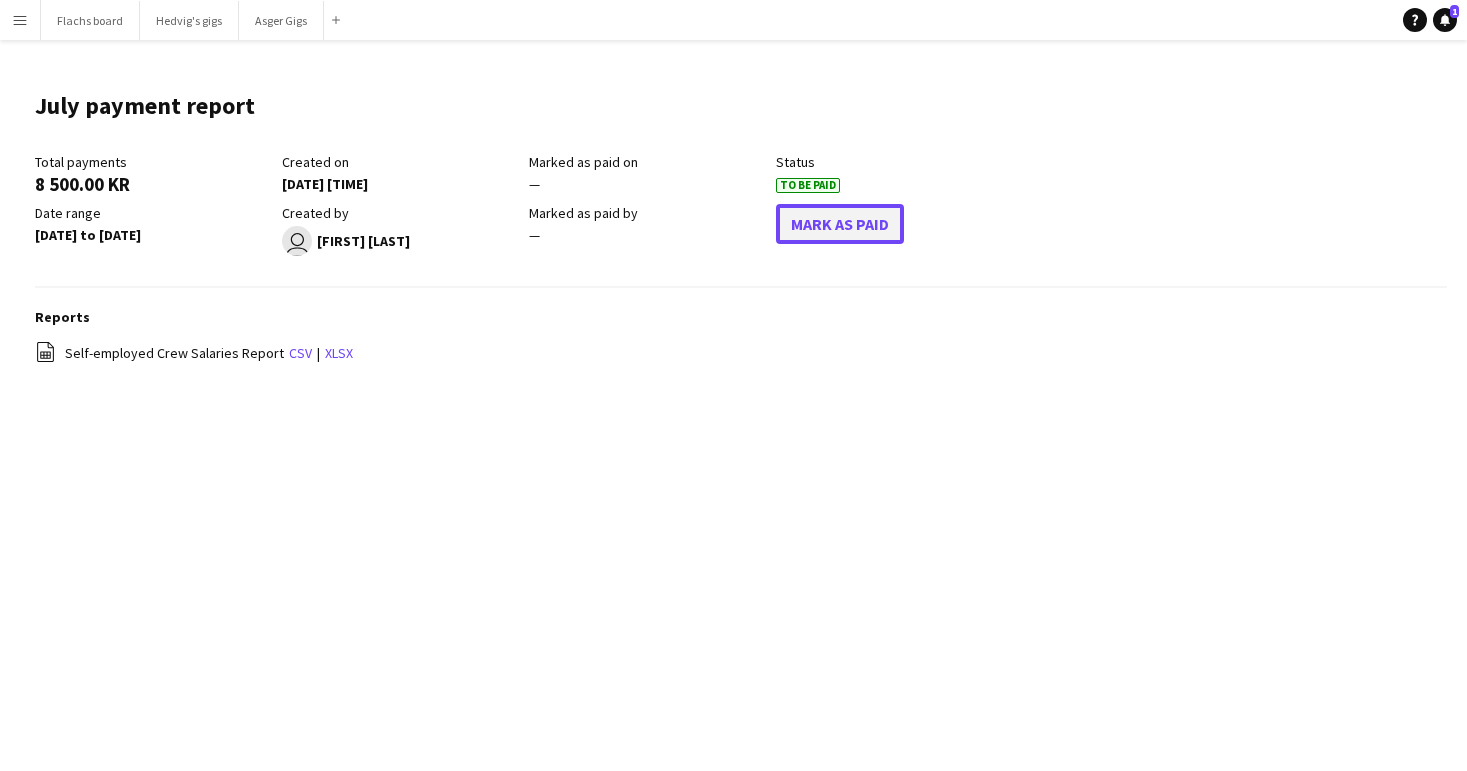 click on "Mark As Paid" 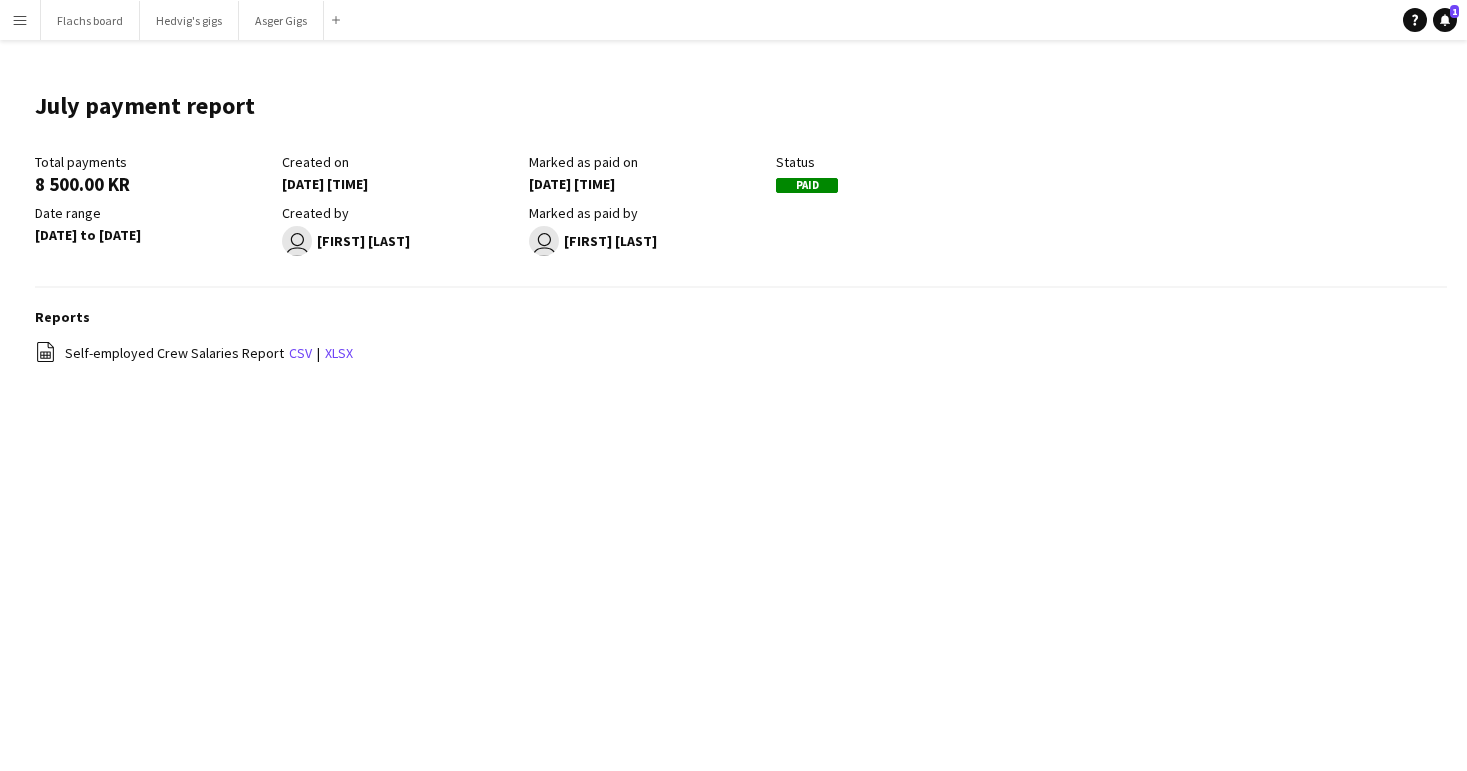 click on "Menu" at bounding box center [20, 20] 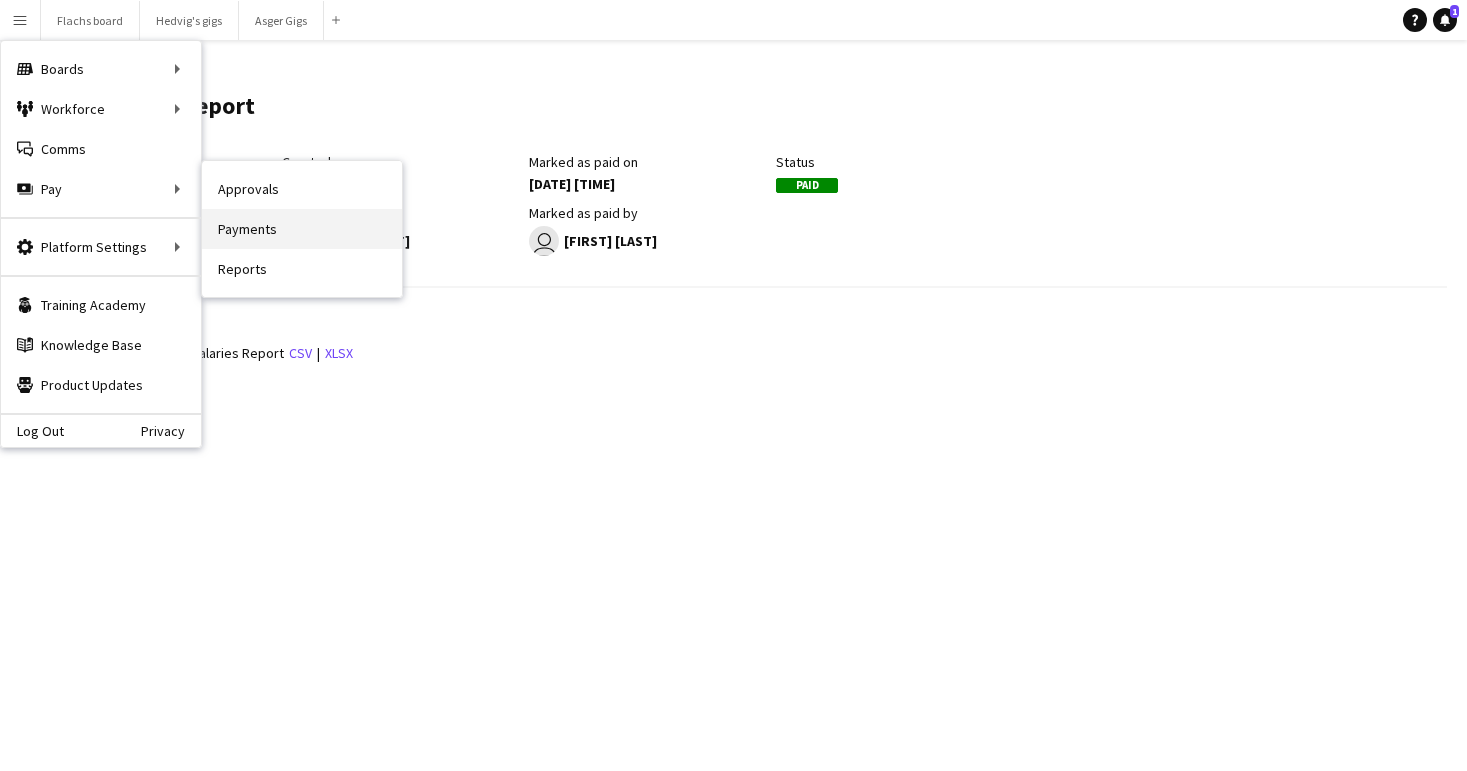 click on "Payments" at bounding box center [302, 229] 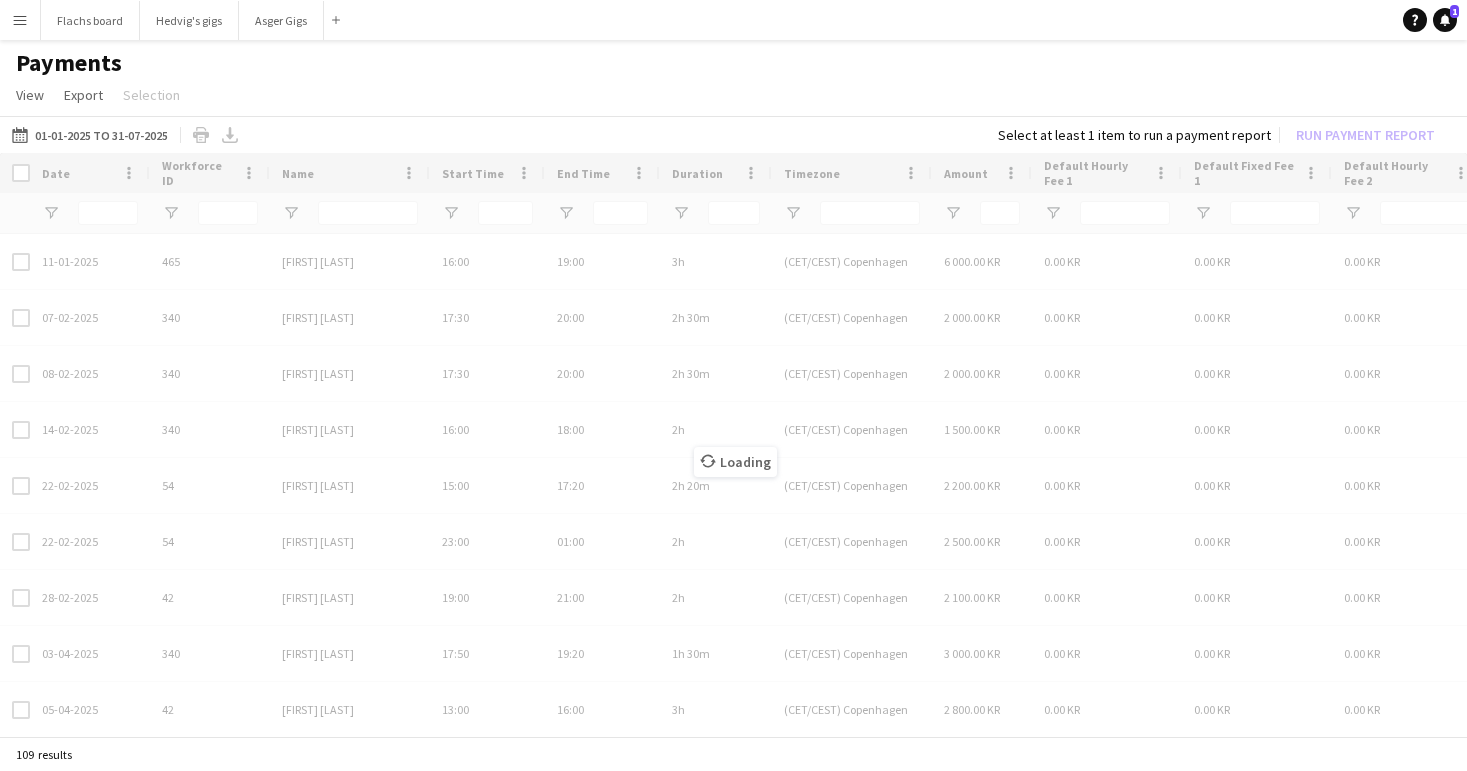 click on "Loading" at bounding box center [733, 446] 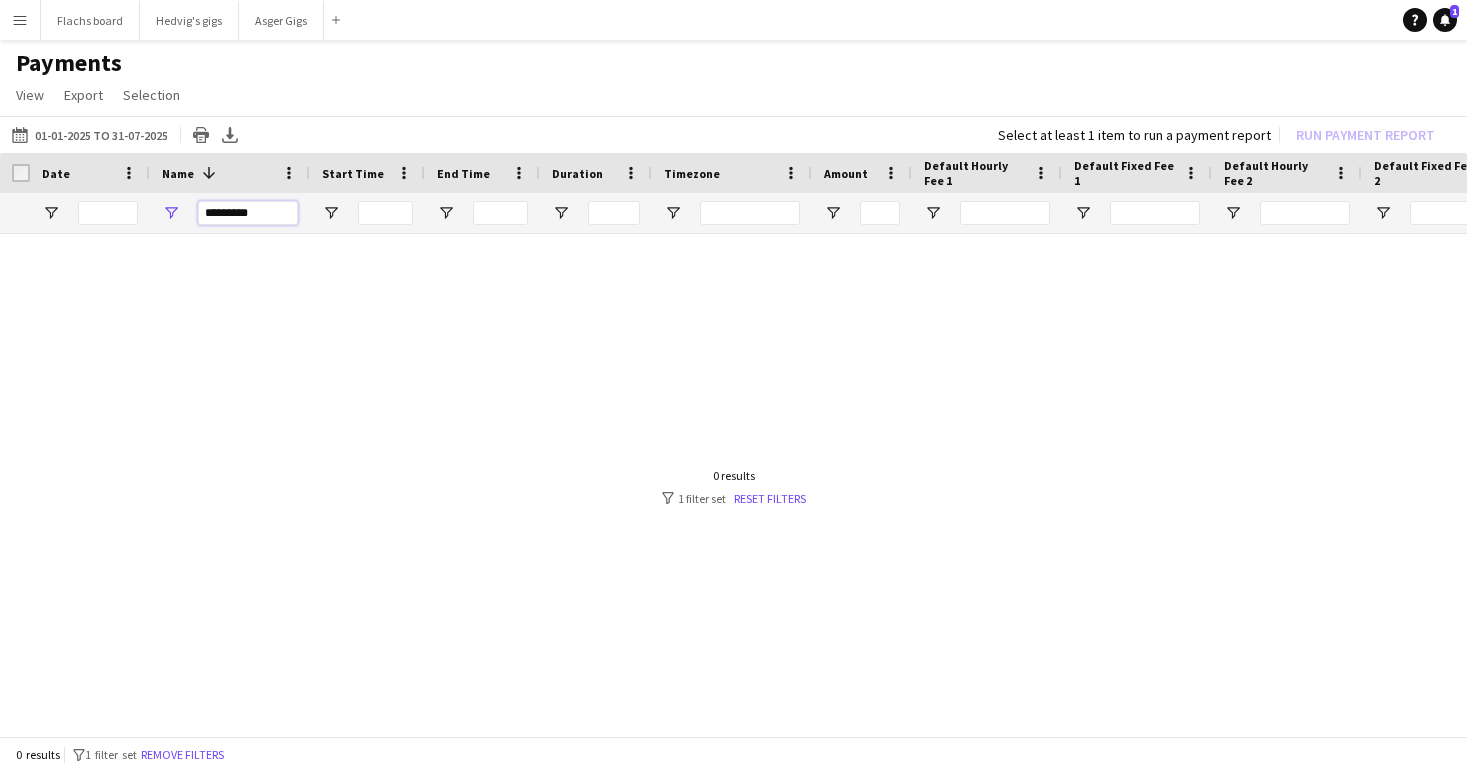 click on "*********" at bounding box center (248, 213) 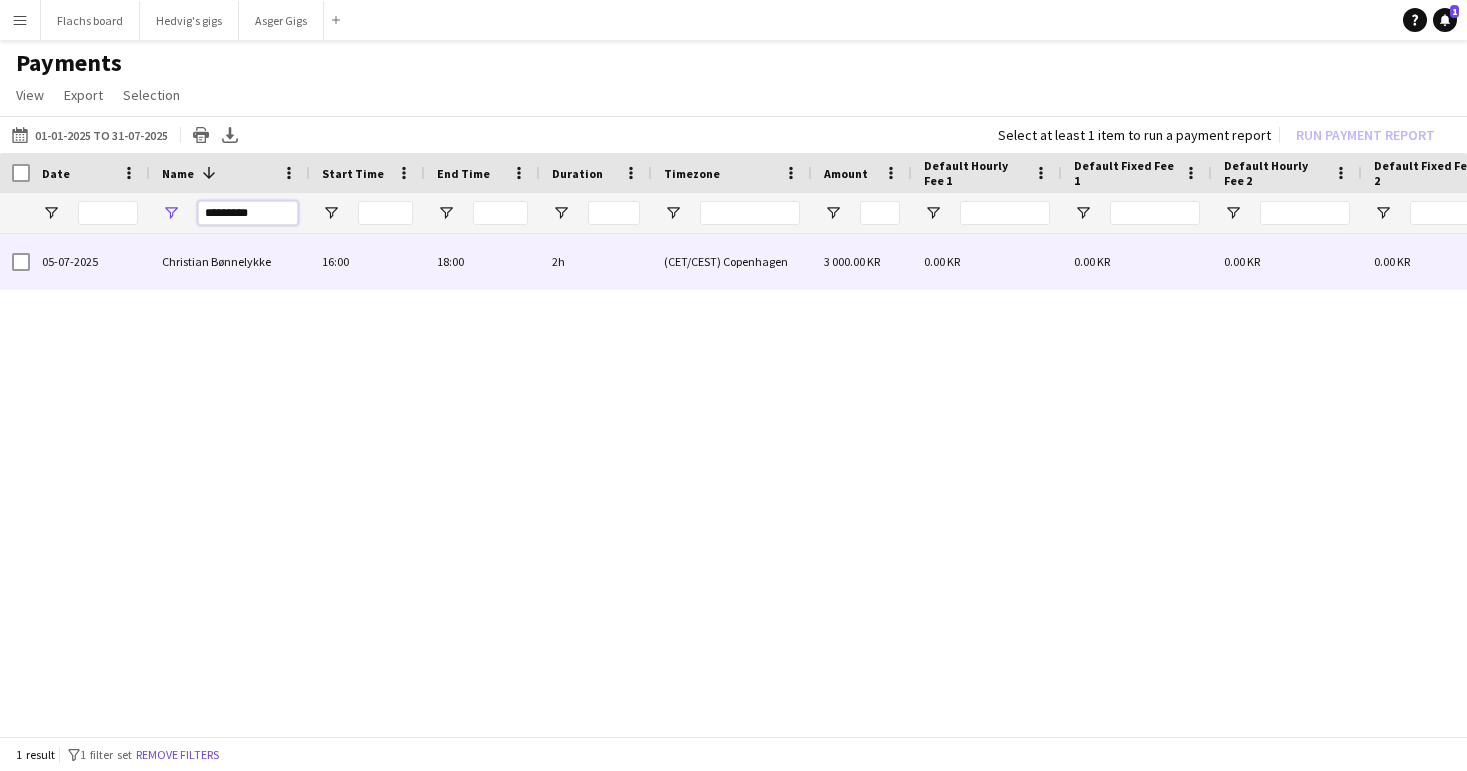 type on "*********" 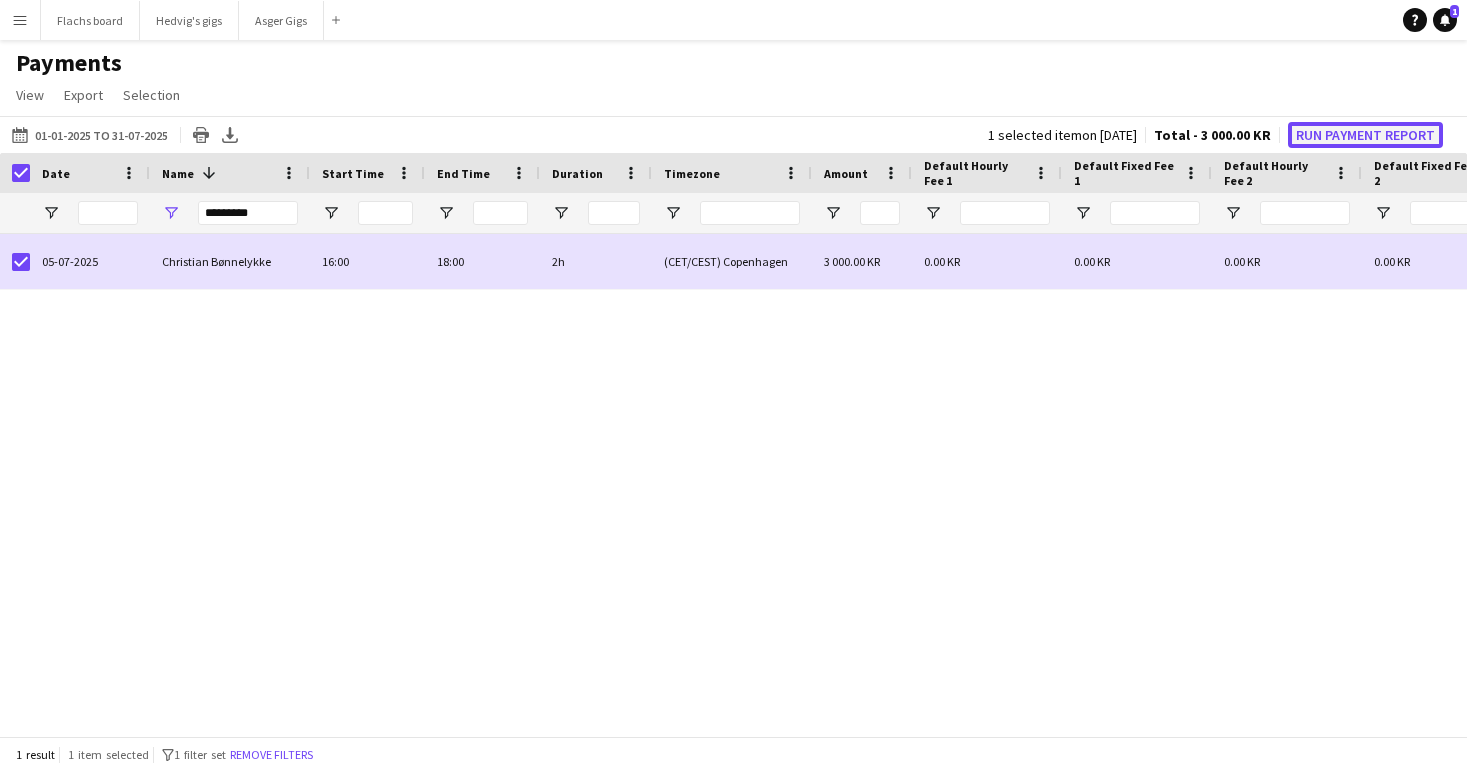 click on "Run Payment Report" 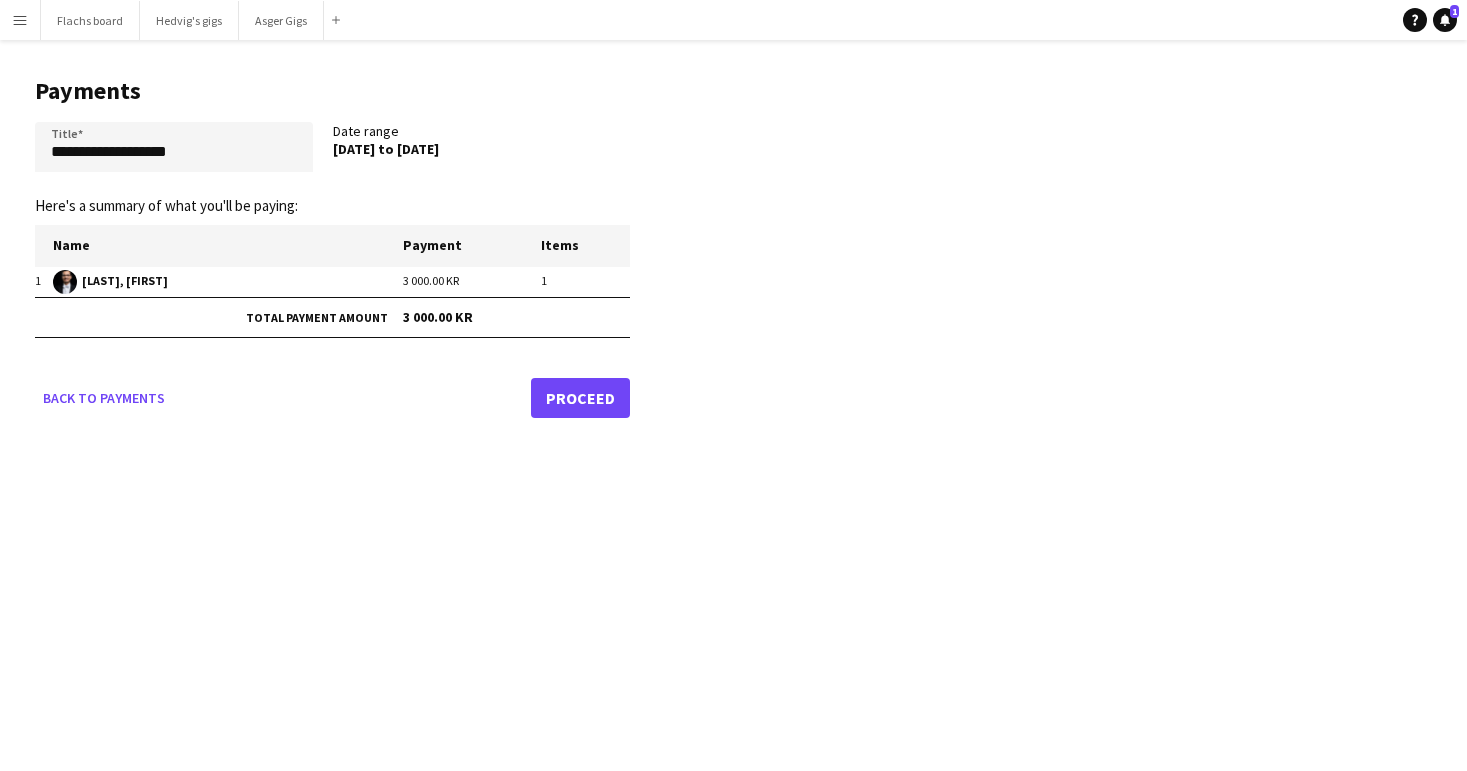 click on "Proceed" 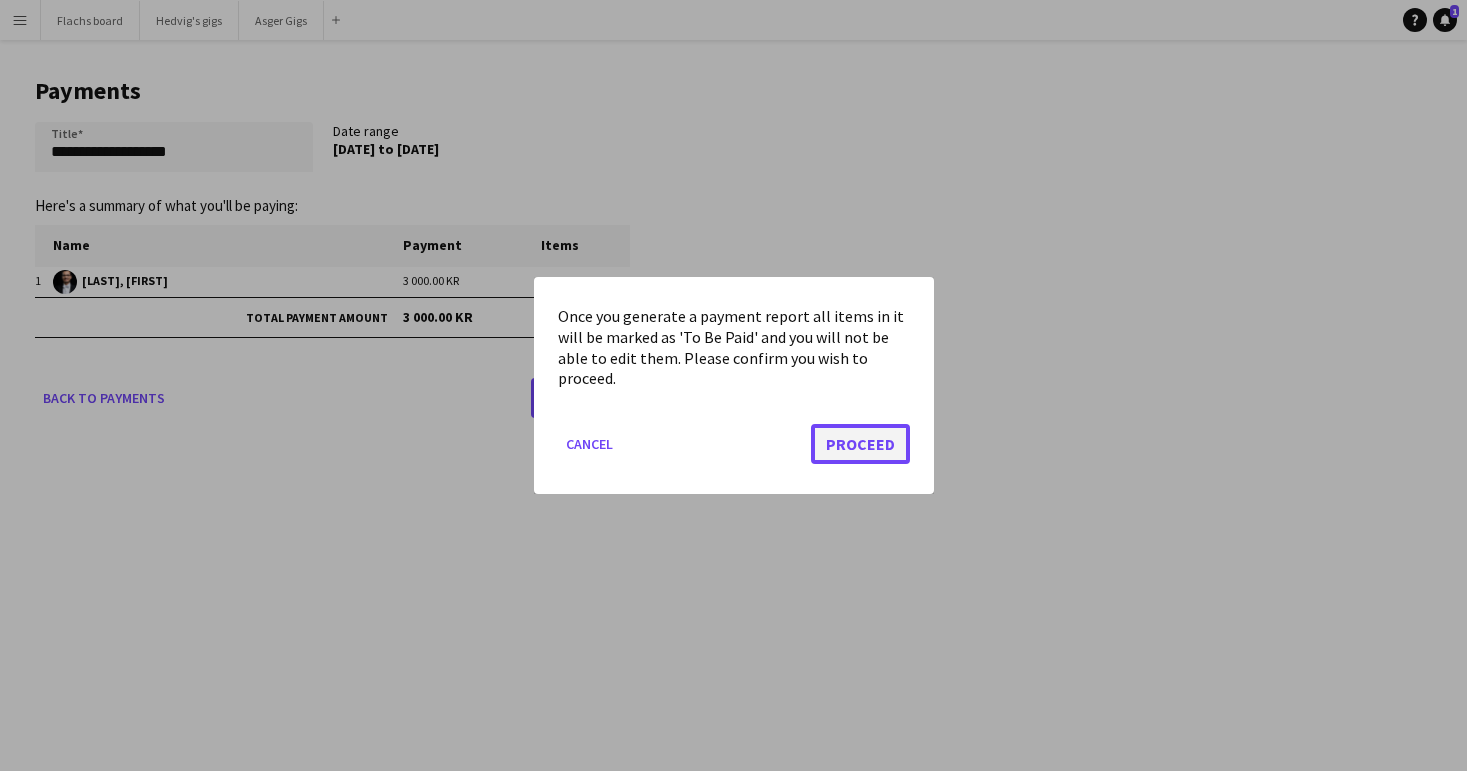 click on "Proceed" 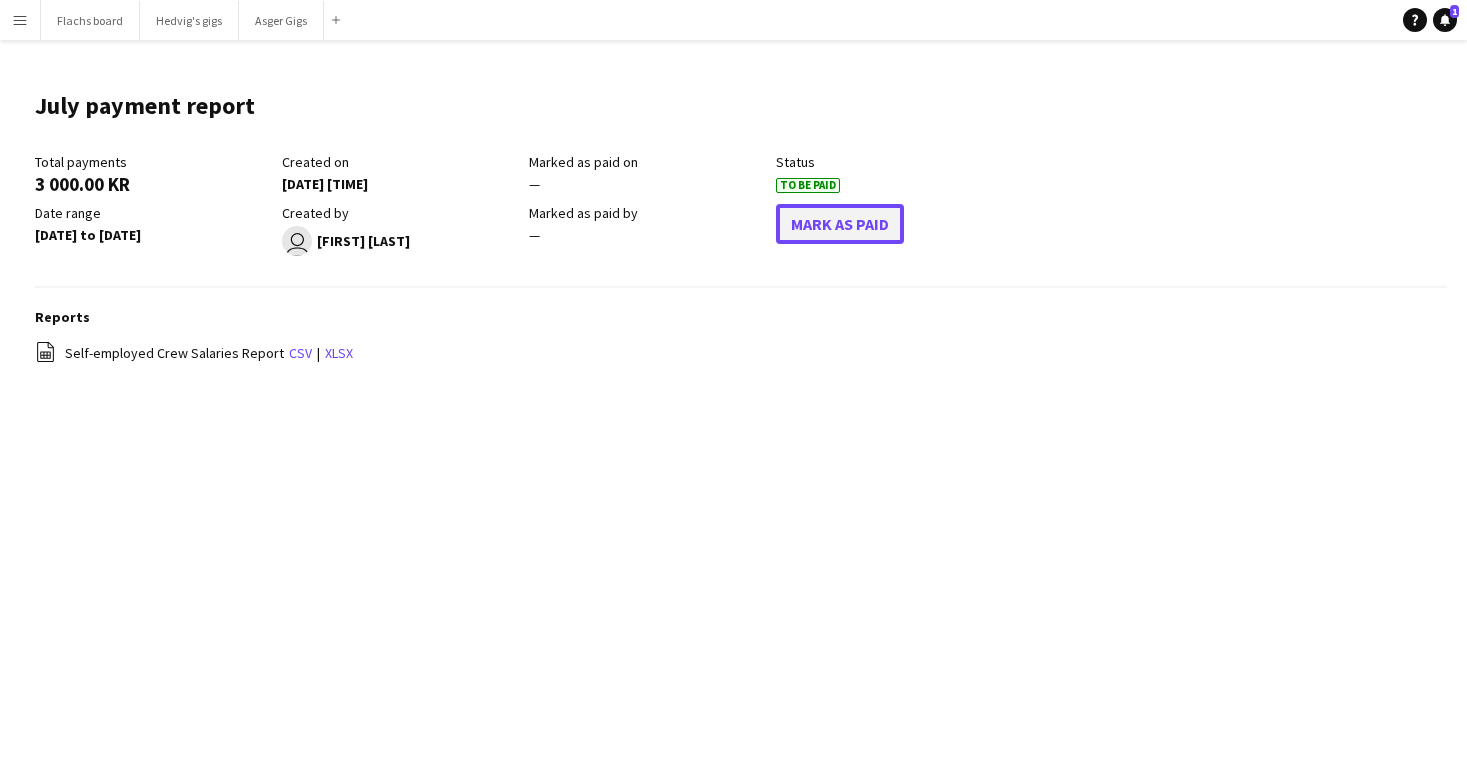 click on "Mark As Paid" 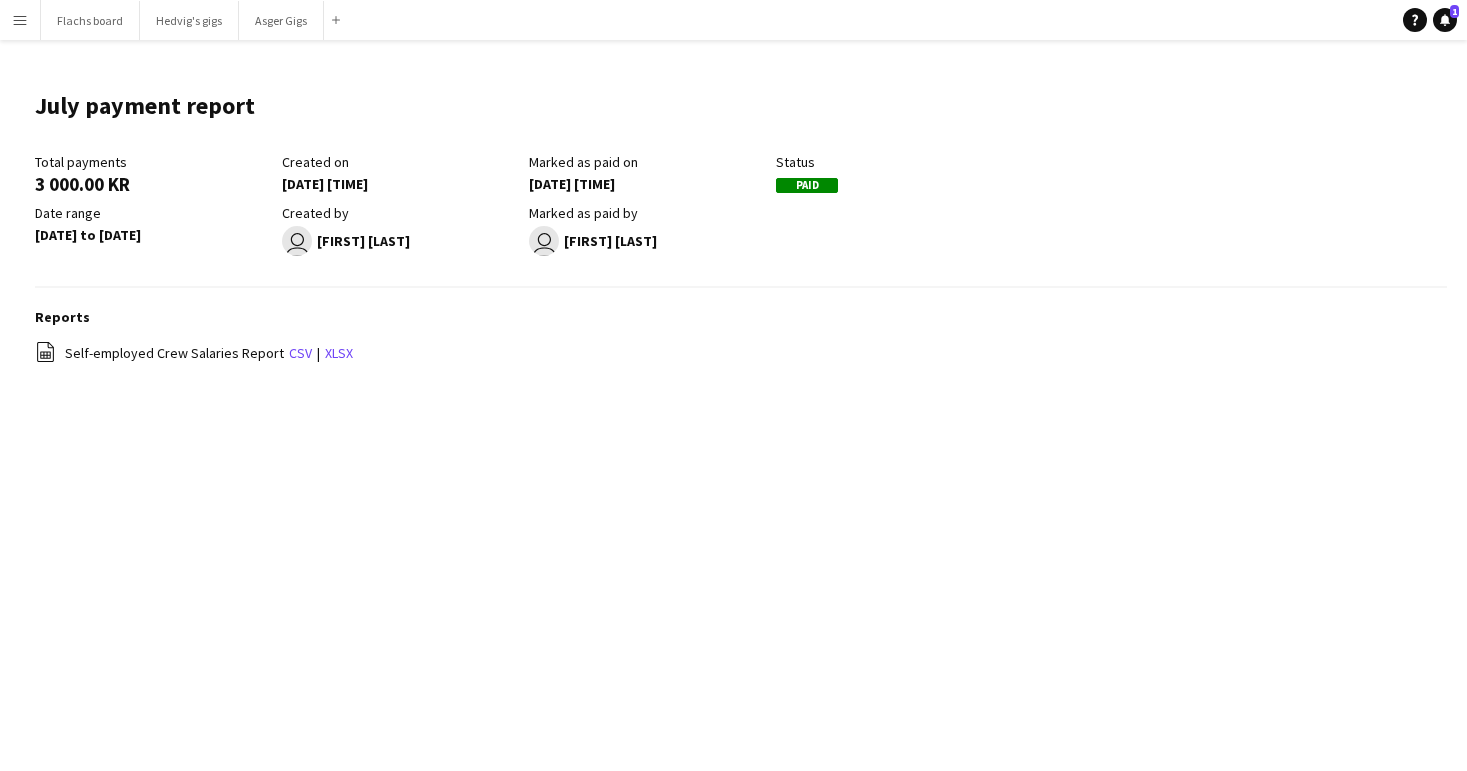 click on "Menu" at bounding box center (20, 20) 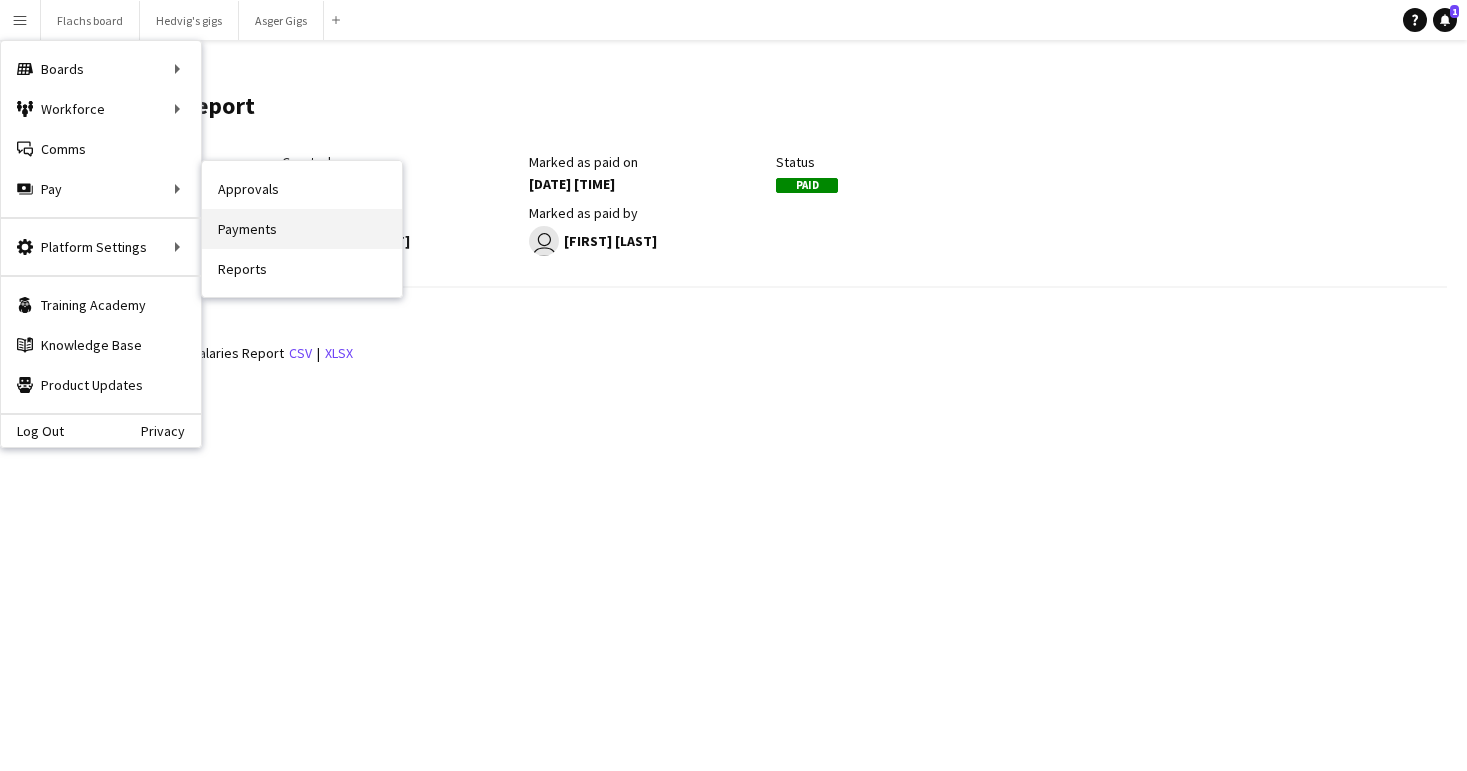 click on "Payments" at bounding box center (302, 229) 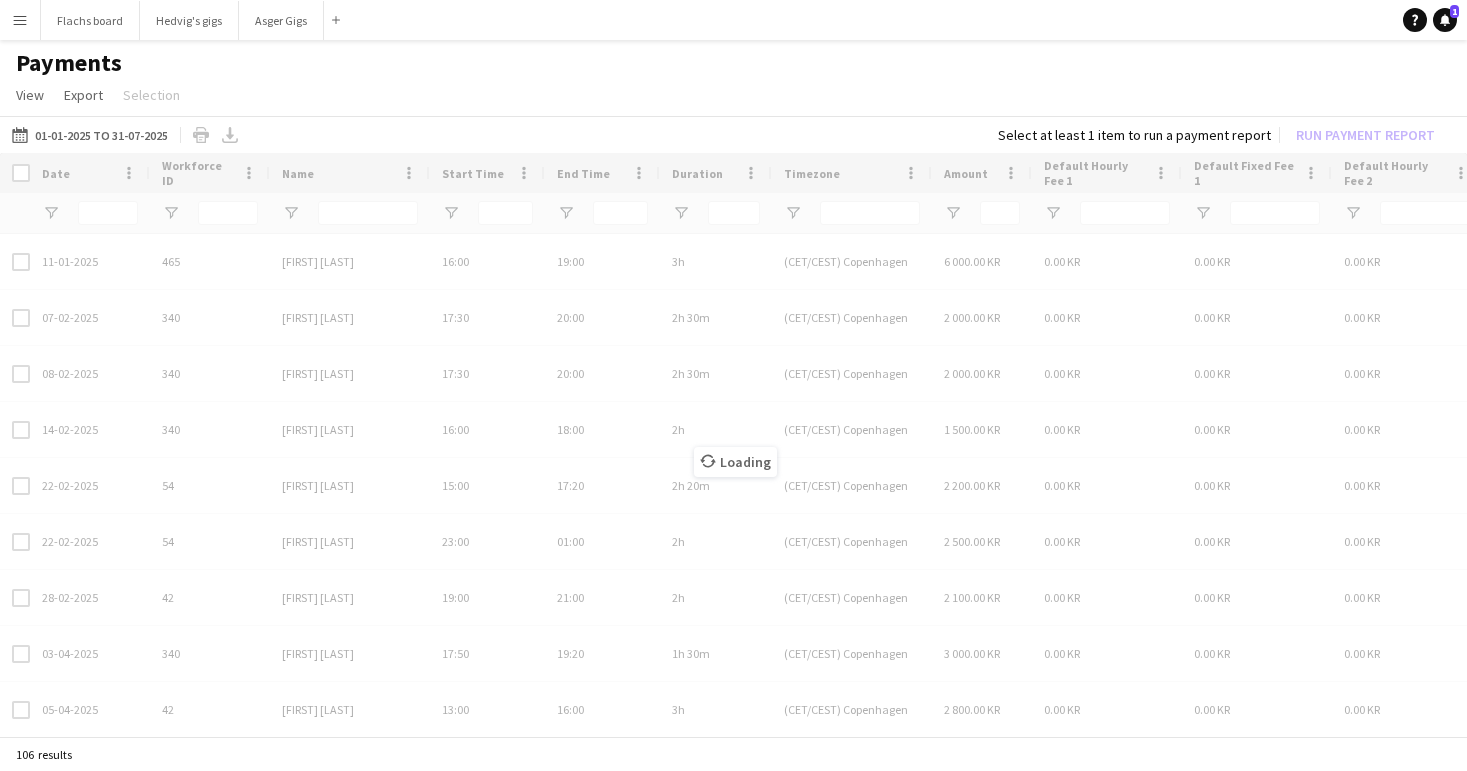 click on "View  Customise view Customise filters Reset Filters Reset View Reset All  Export  Export as XLSX Export as CSV Export as PDF  Selection  All for Date Range Clear All All Filtered Clear All Filtered" 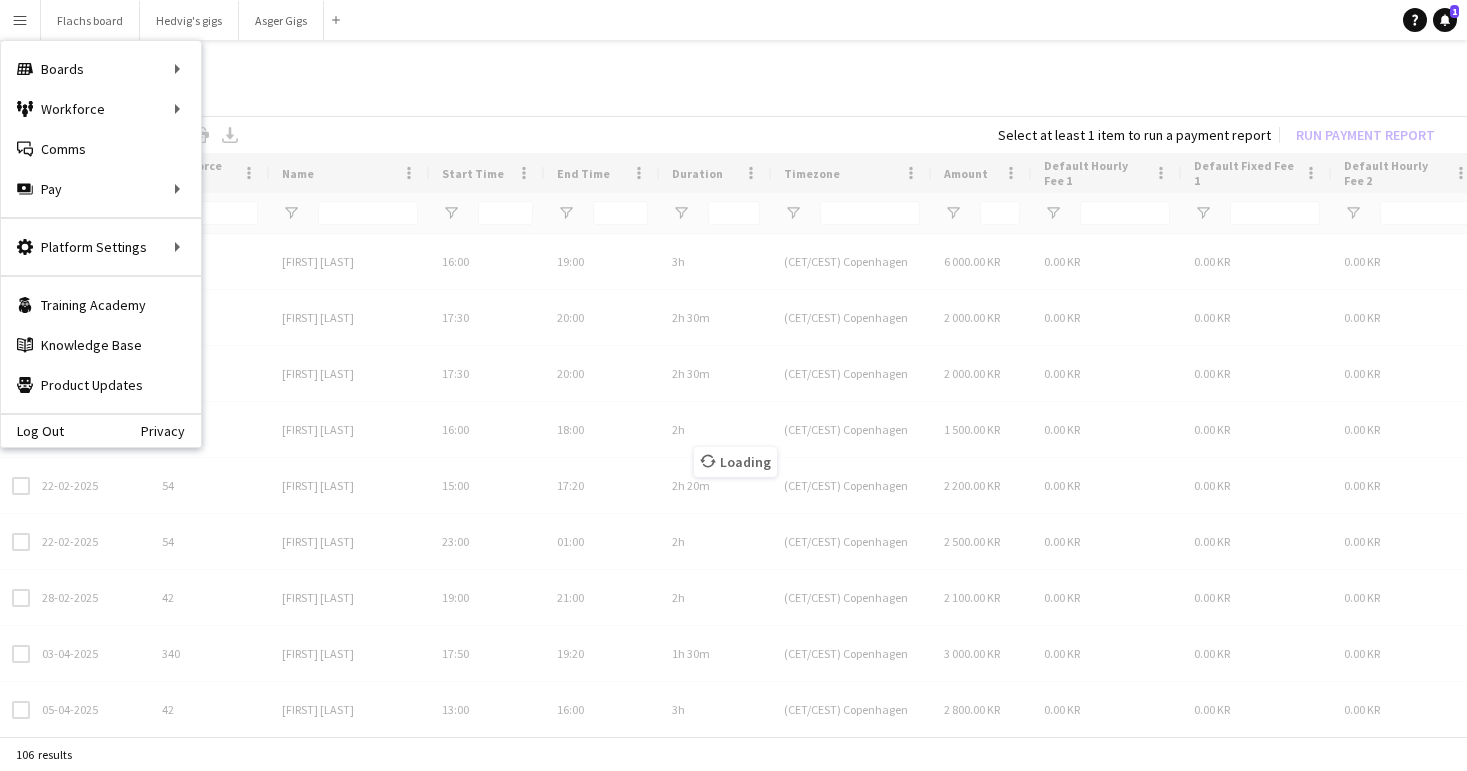 click on "Date
Workforce ID
Name [NUMBER]" at bounding box center (733, 446) 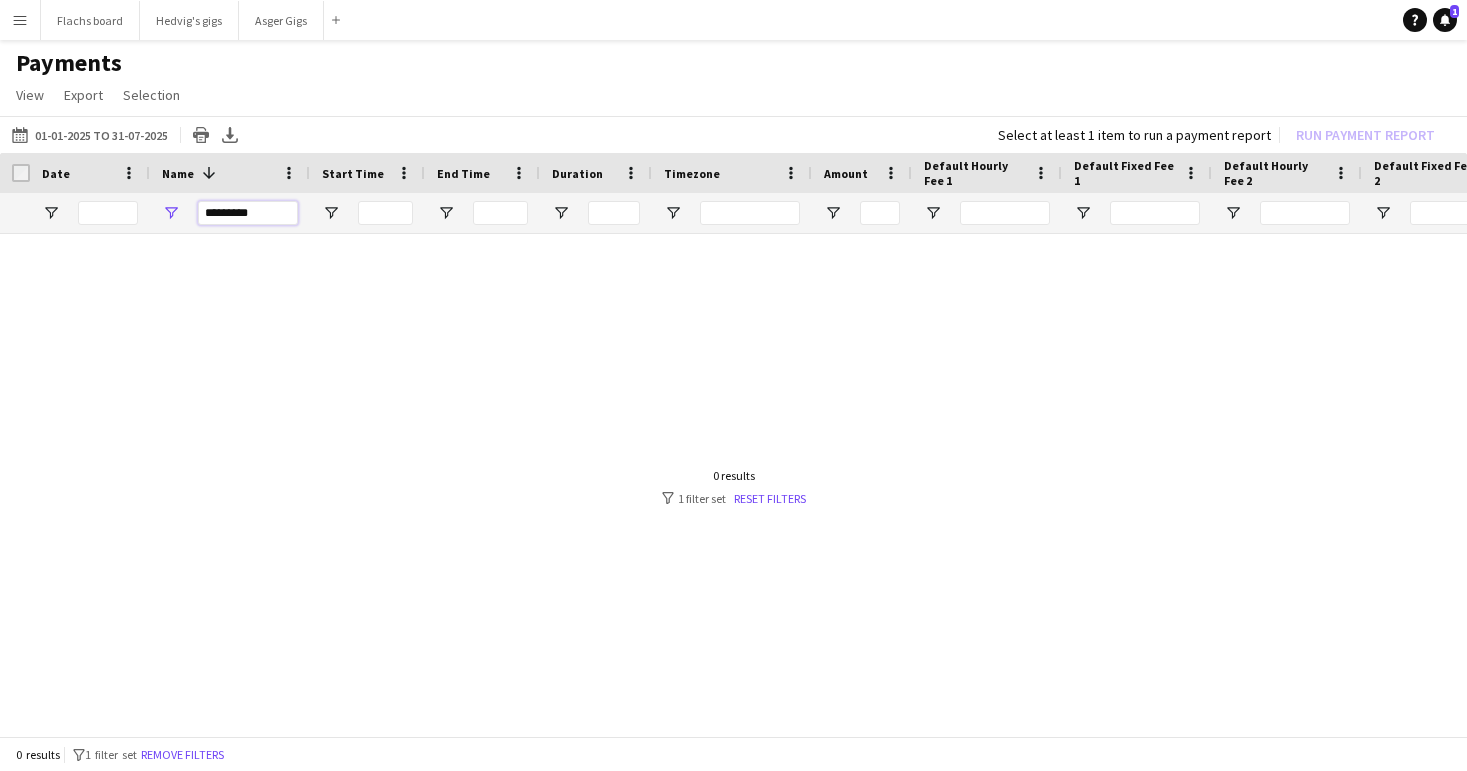 click on "*********" at bounding box center (248, 213) 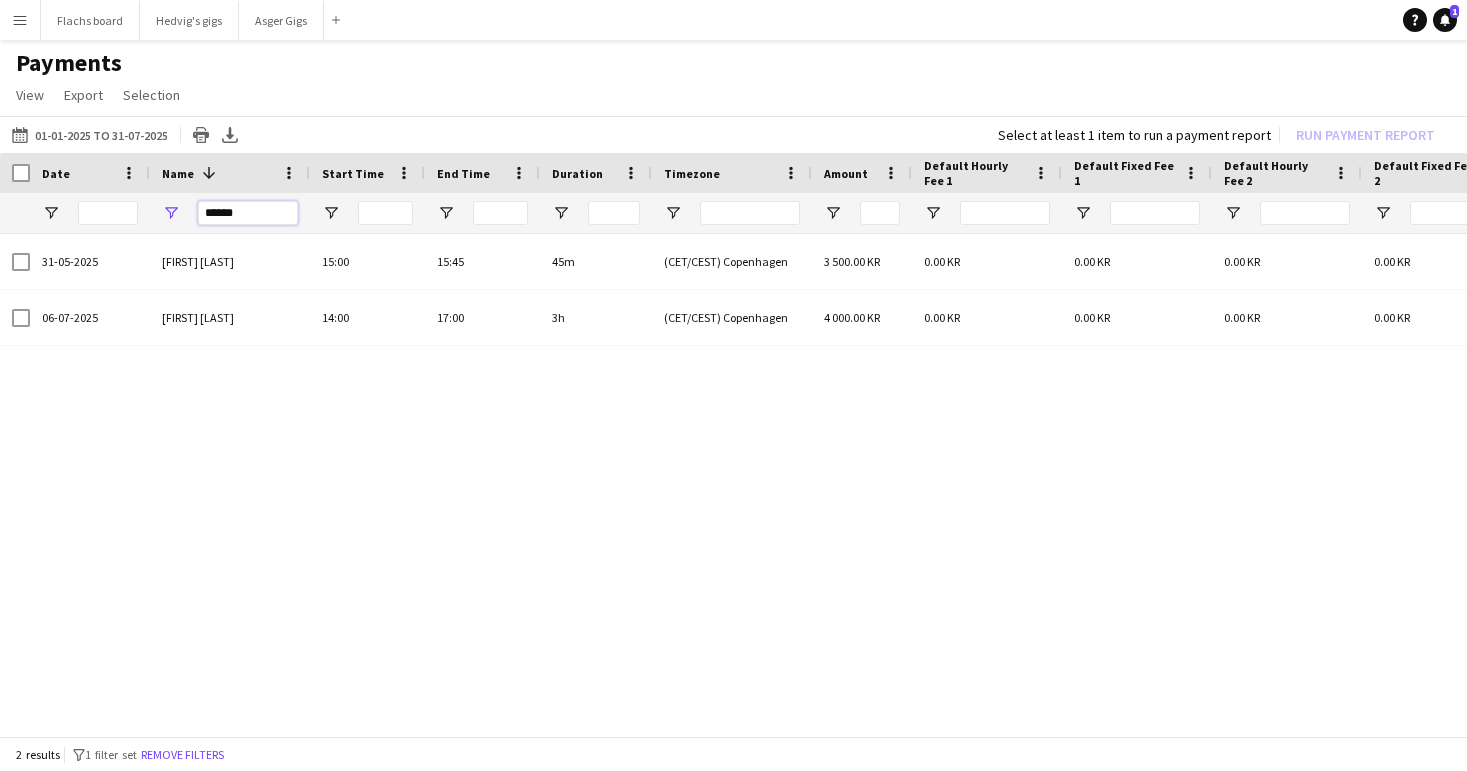 type on "******" 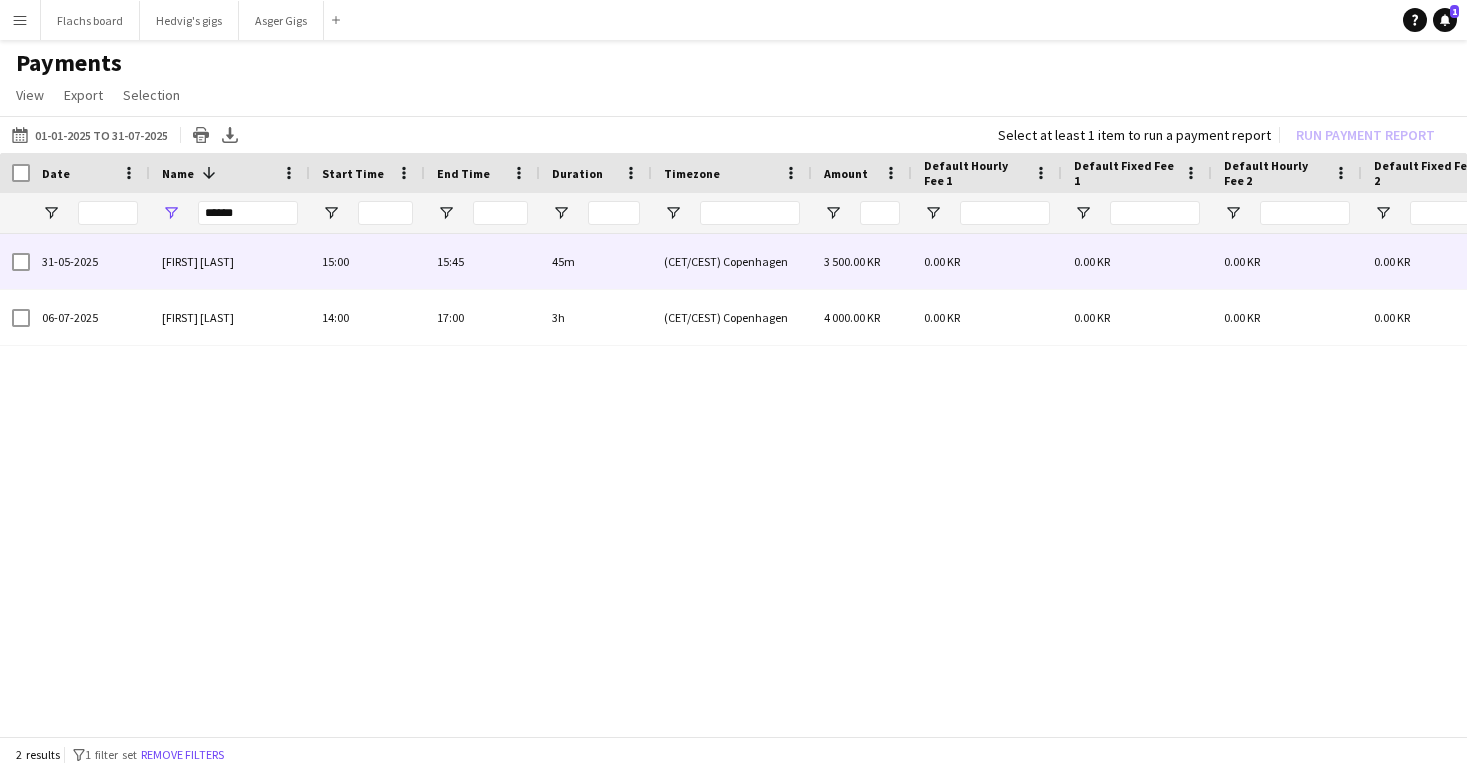 click at bounding box center [21, 262] 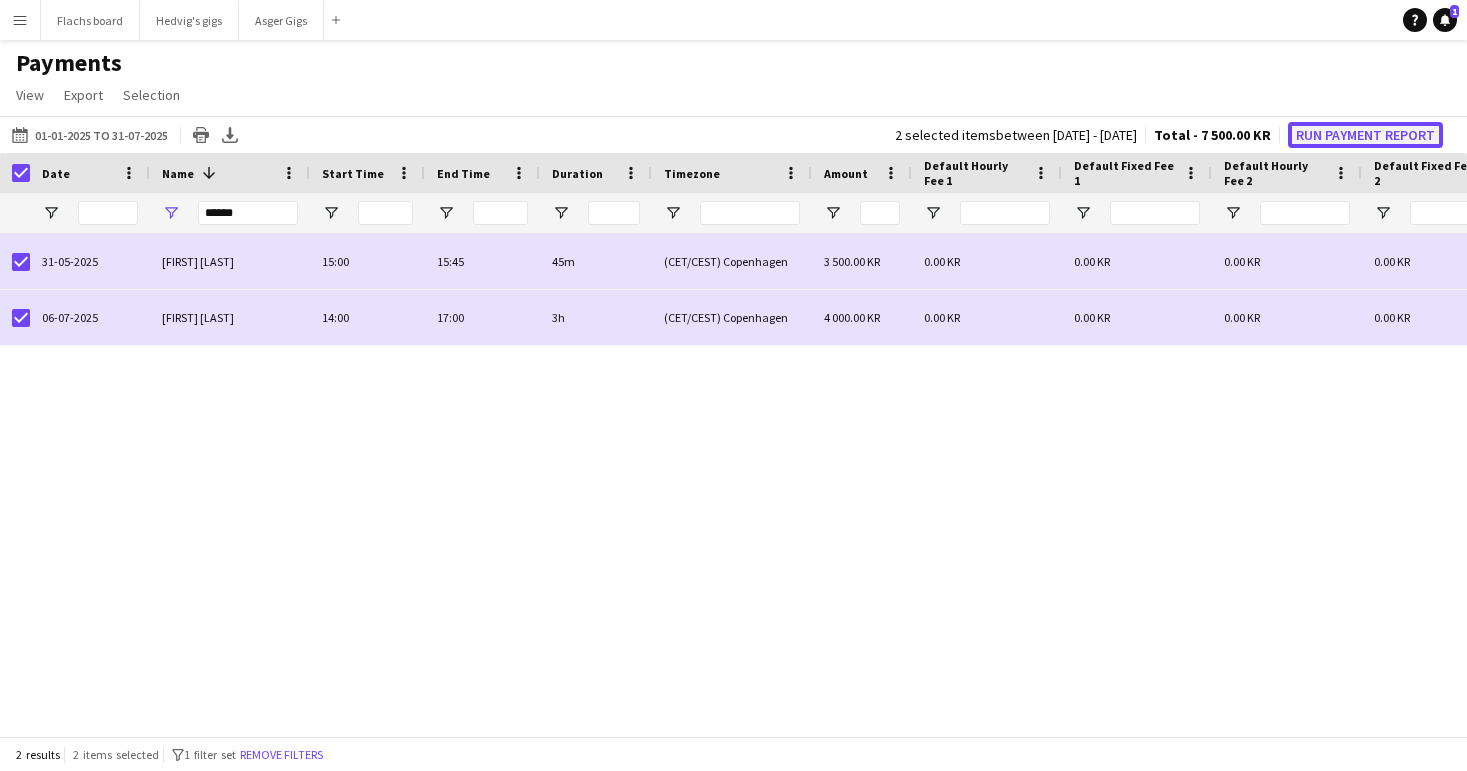 click on "Run Payment Report" 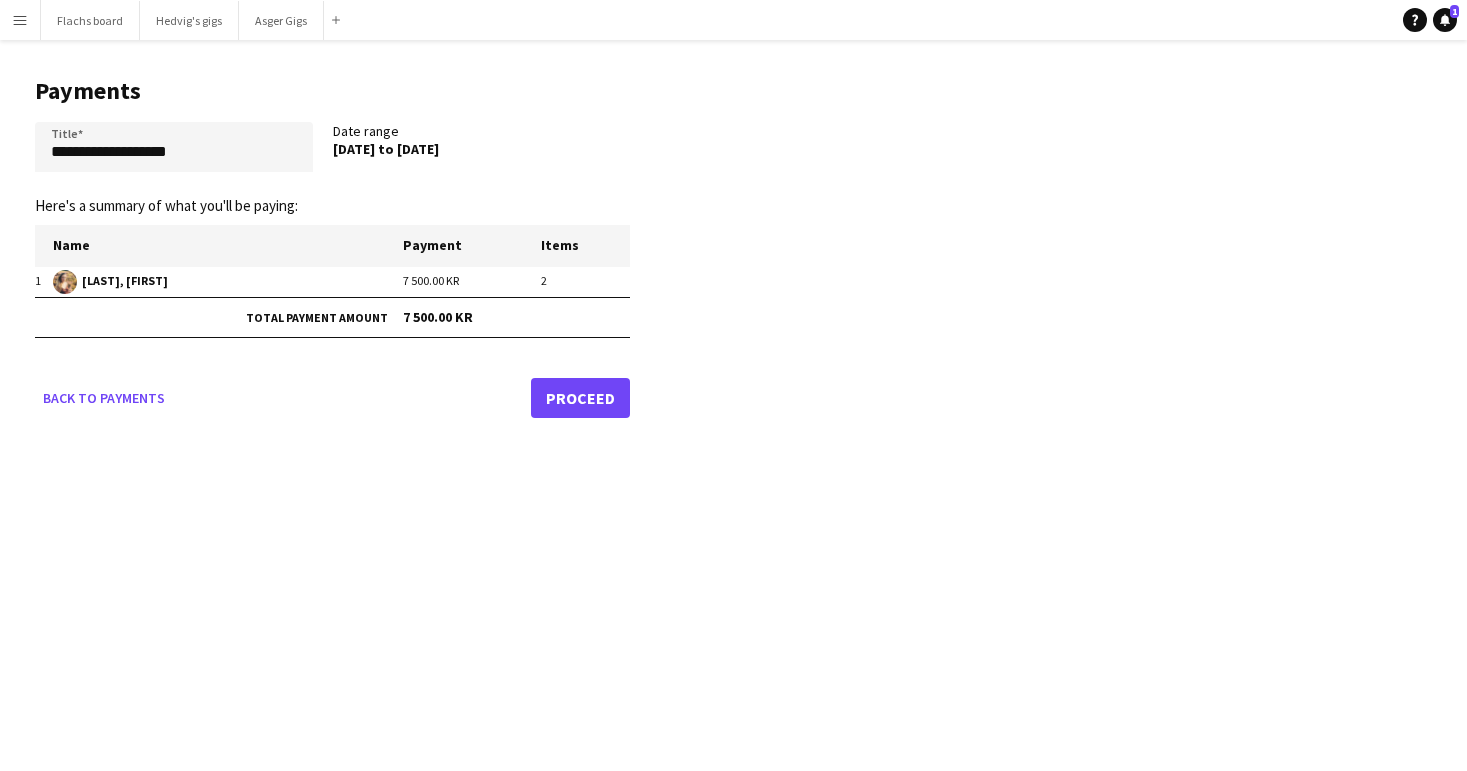 click on "Proceed" 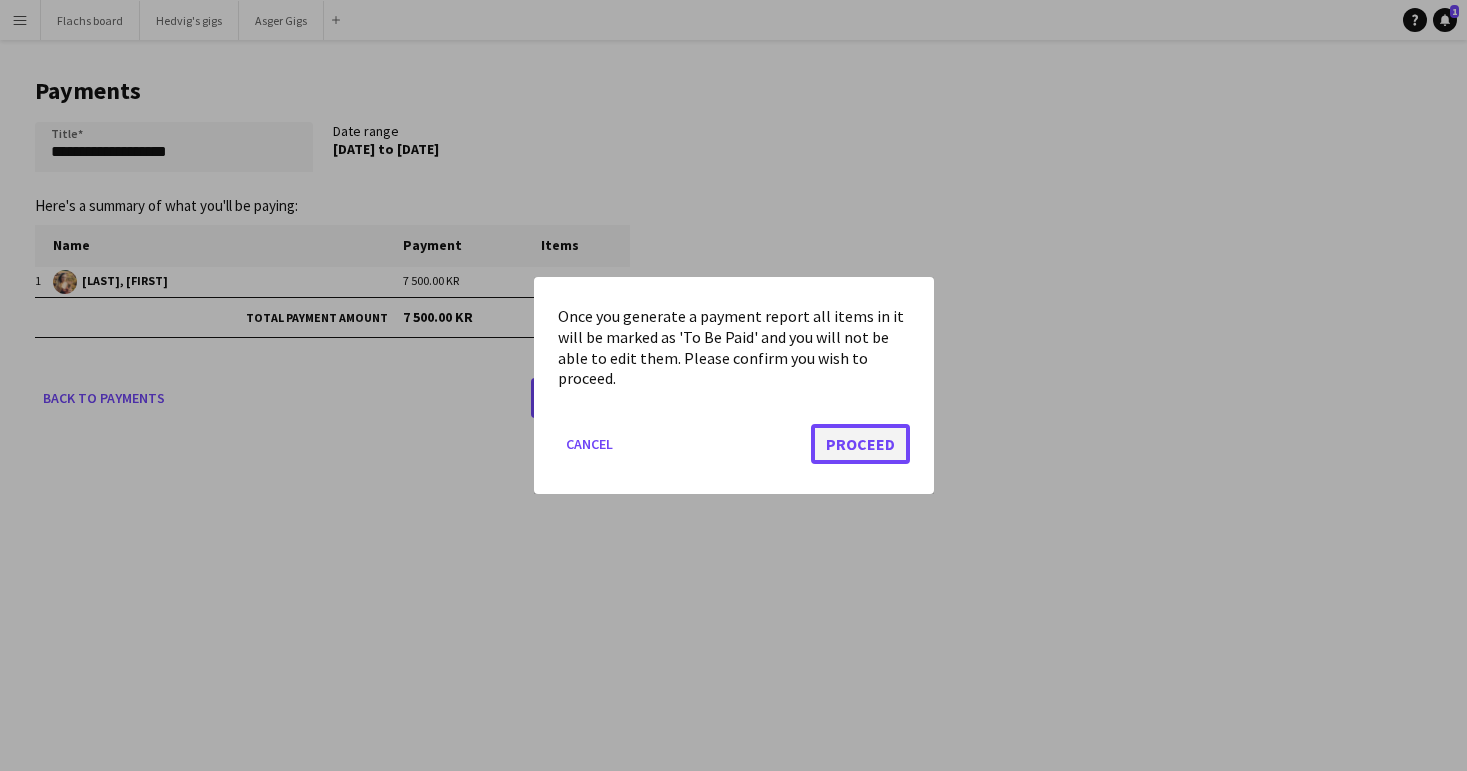 click on "Proceed" 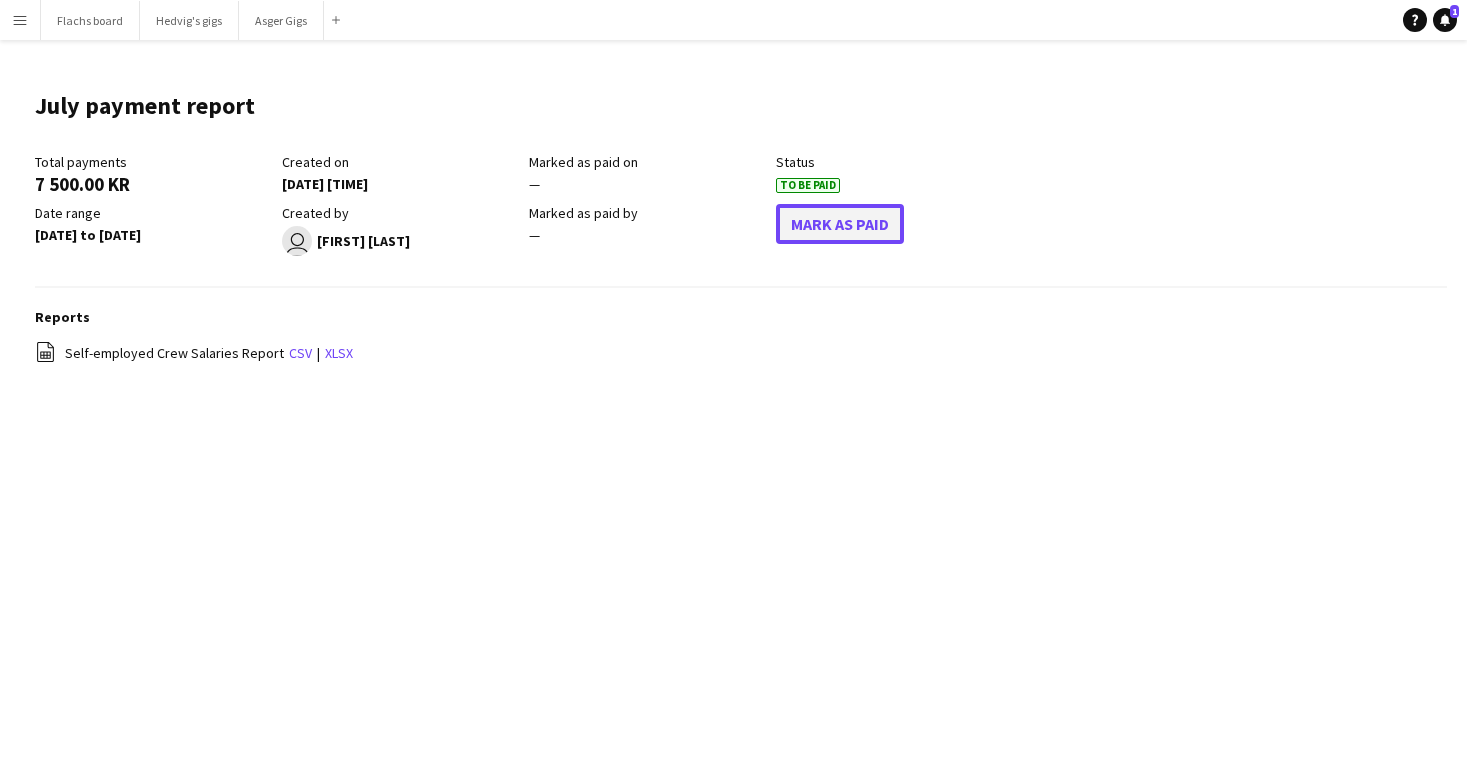 click on "Mark As Paid" 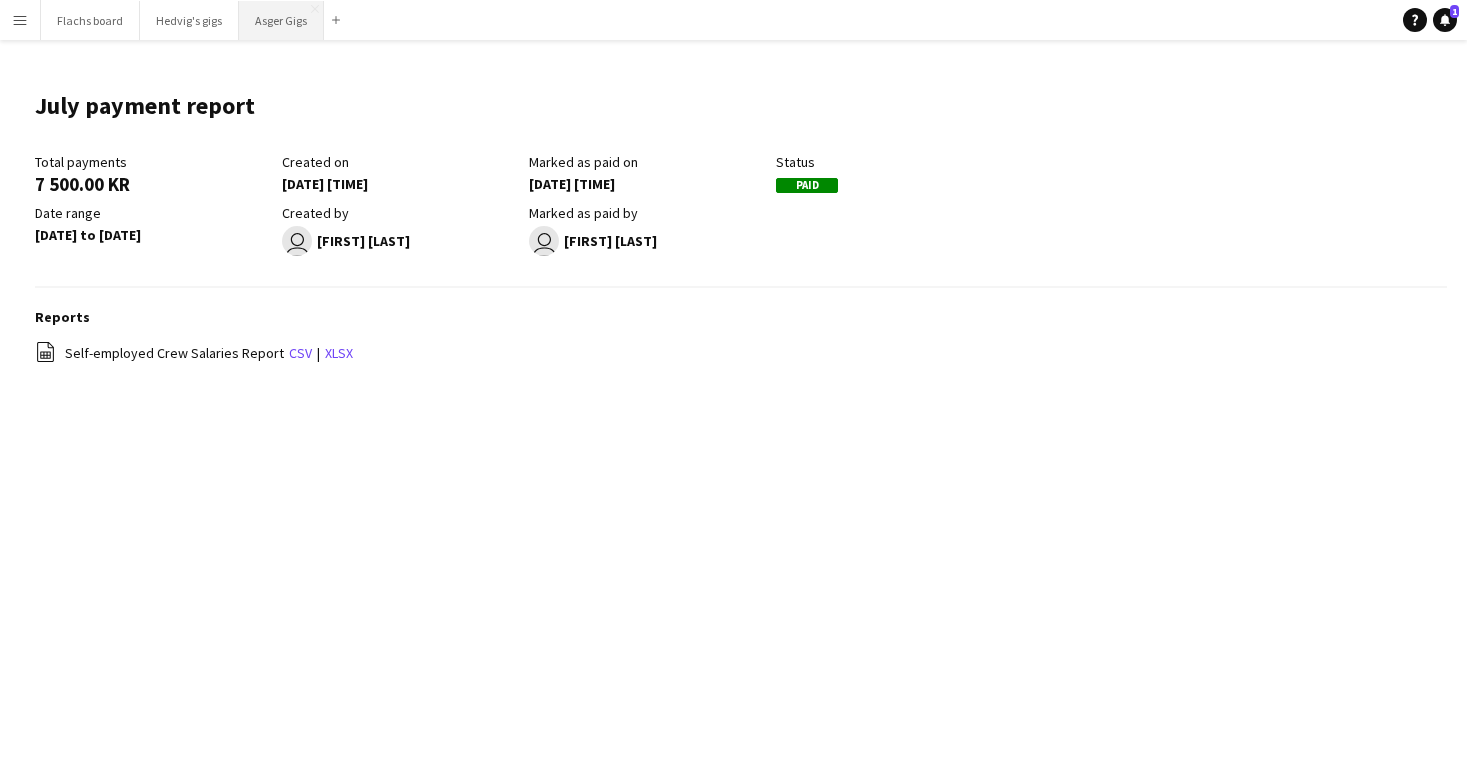 click on "Asger Gigs
Close" at bounding box center (281, 20) 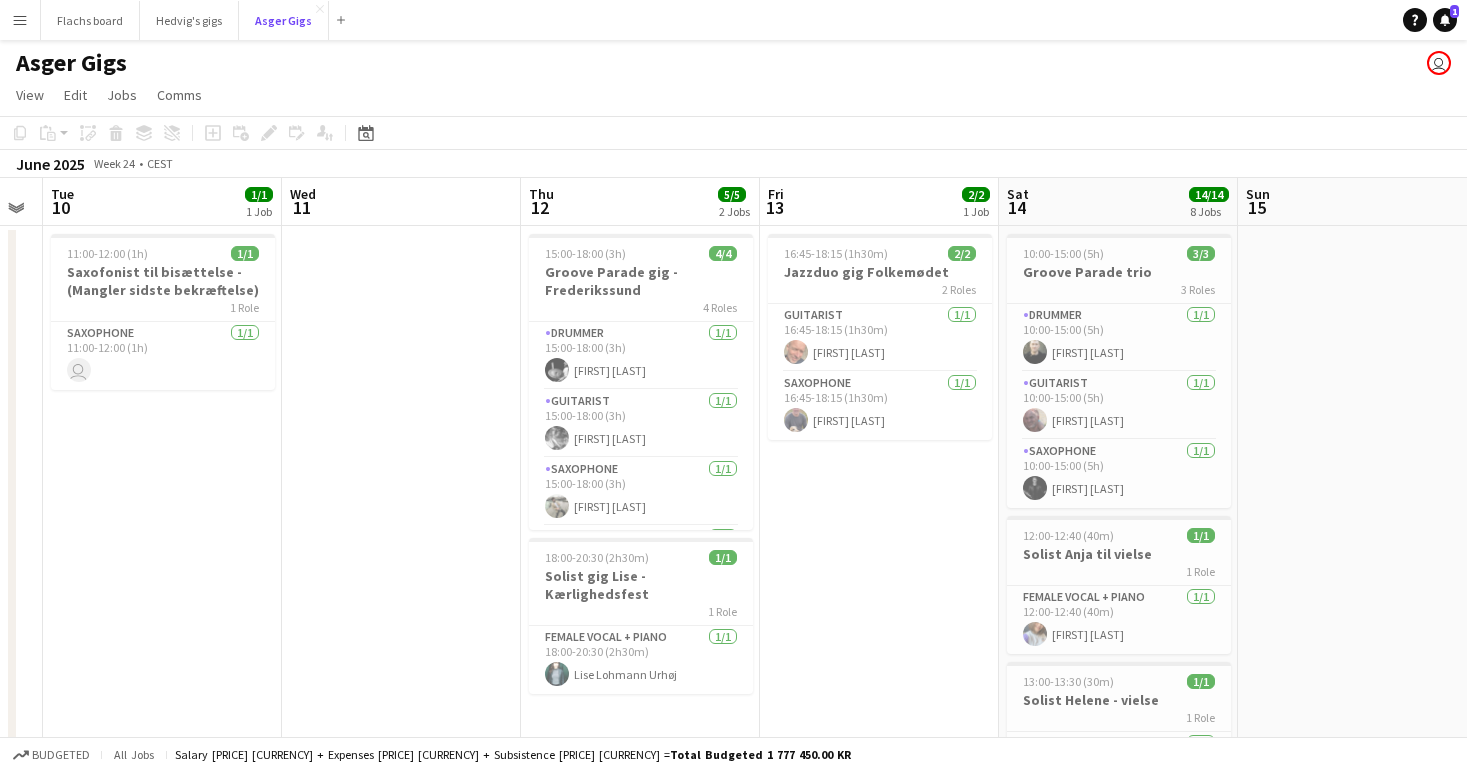scroll, scrollTop: 0, scrollLeft: 521, axis: horizontal 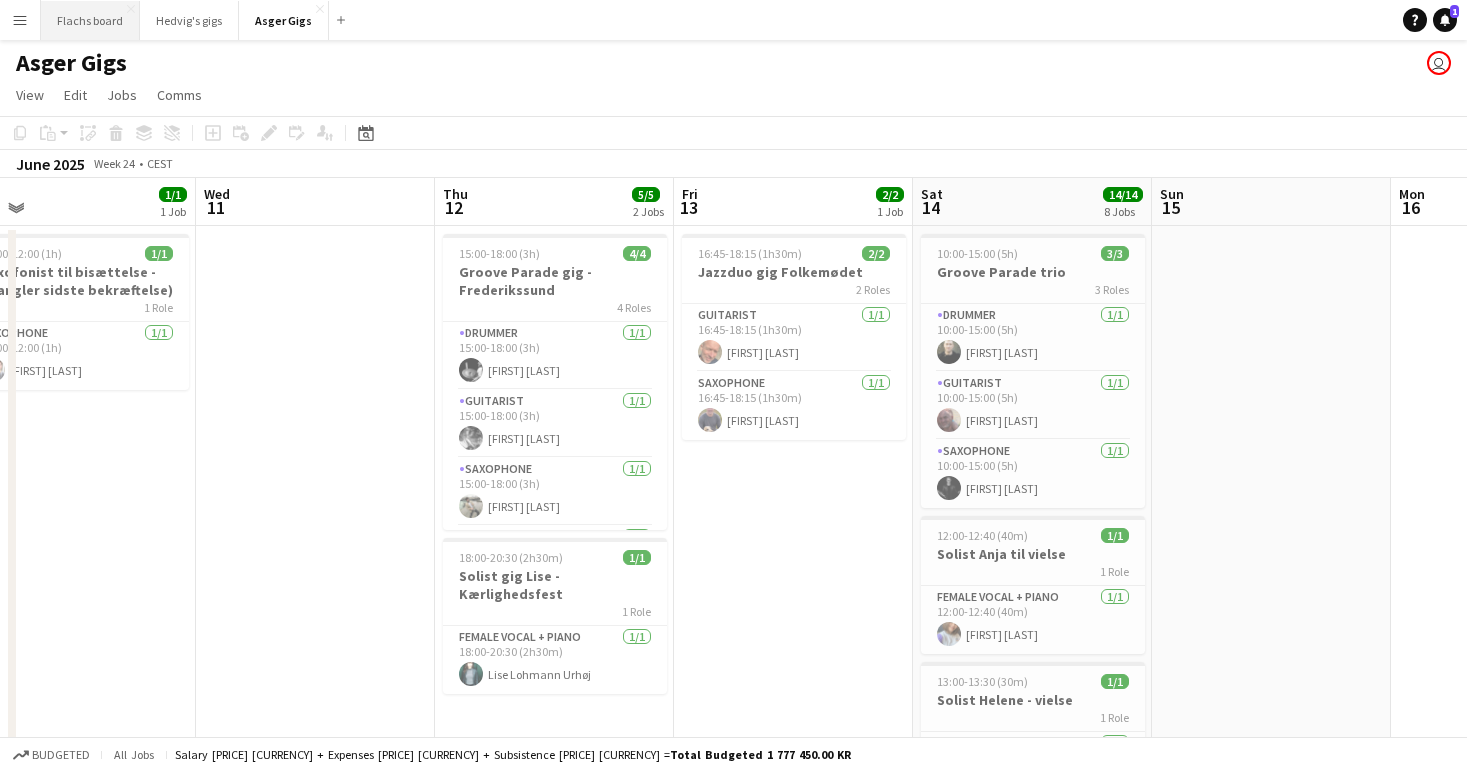 click on "Flachs board
Close" at bounding box center (90, 20) 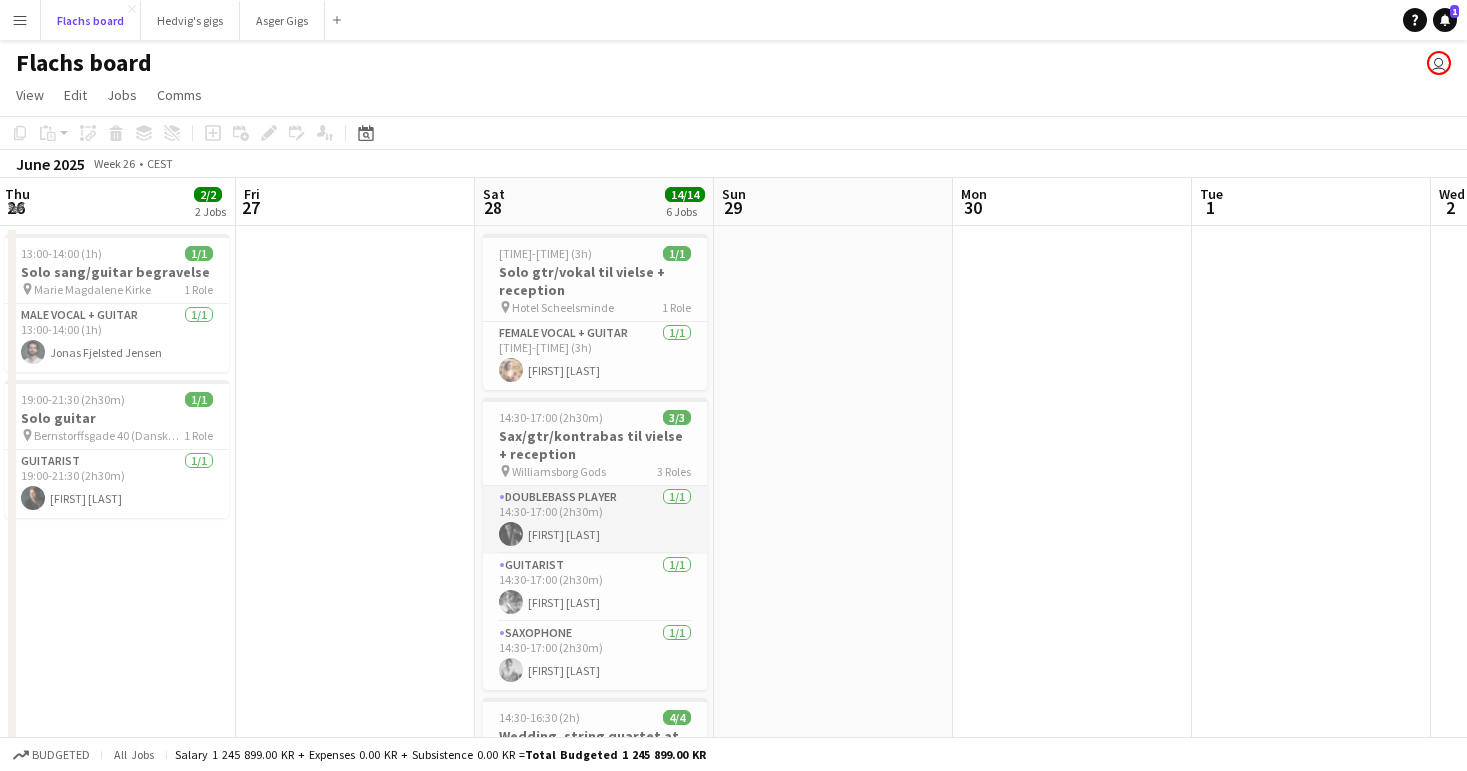 scroll, scrollTop: 0, scrollLeft: 910, axis: horizontal 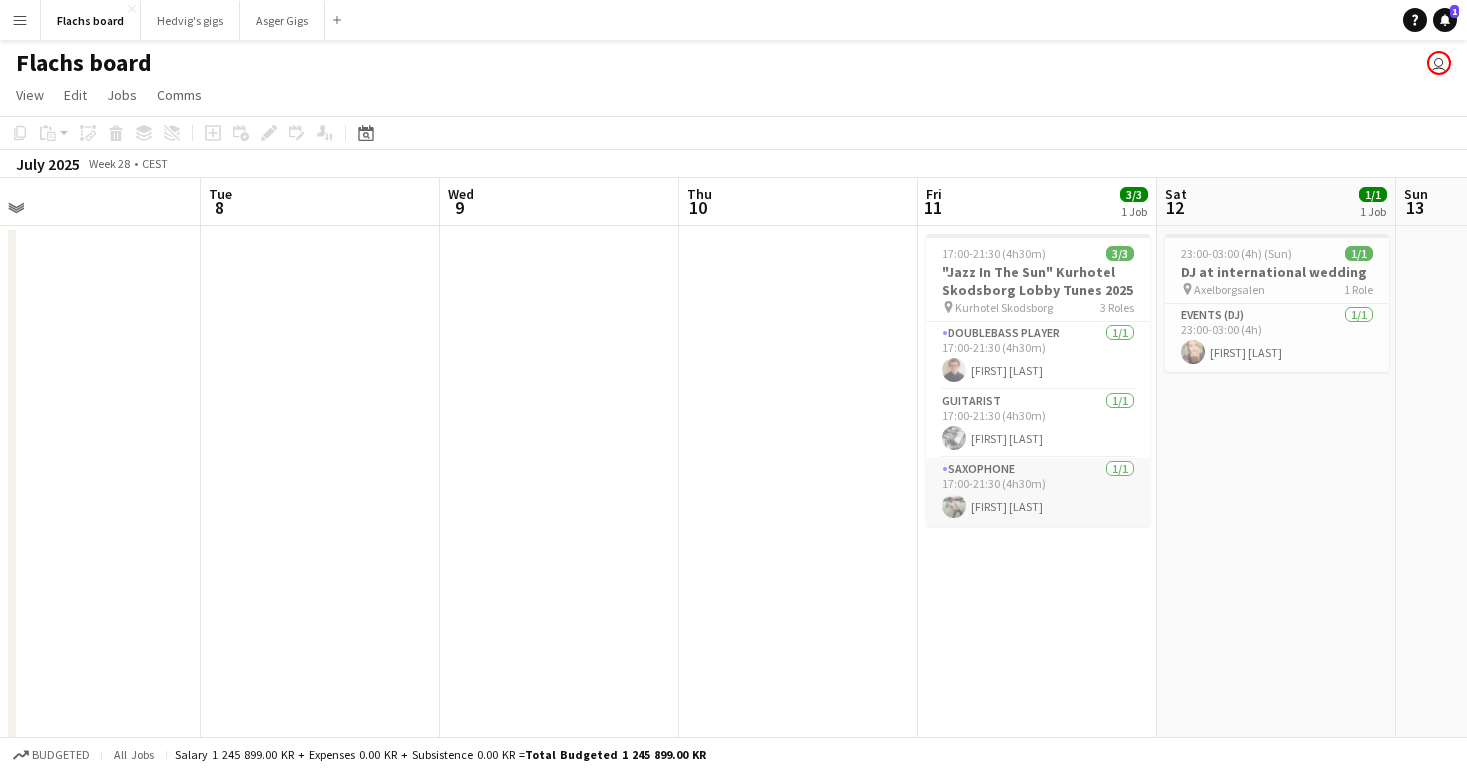 click on "Saxophone   1/1   [TIME]-[TIME] ([DURATION])
[FIRST] [LAST]" at bounding box center (1038, 492) 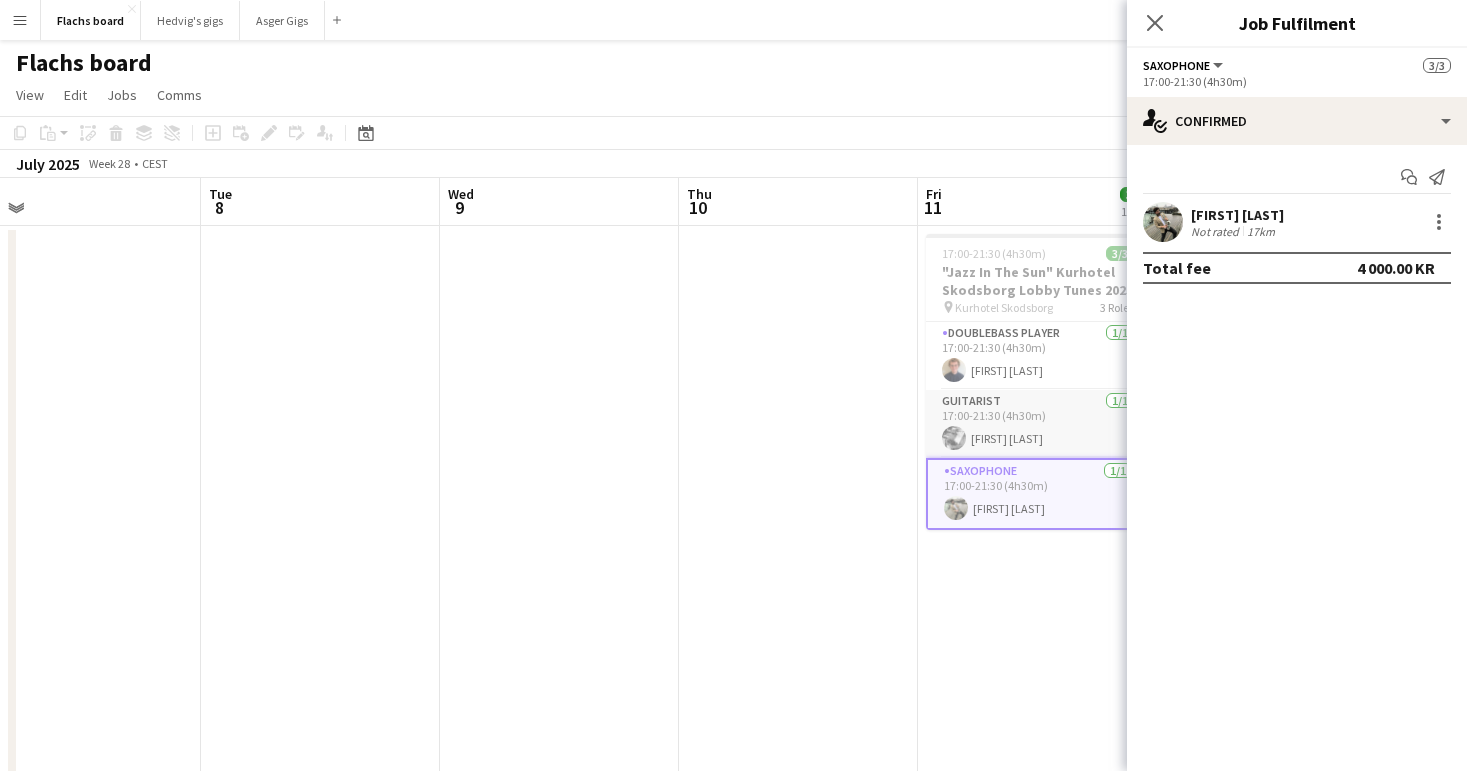 click on "Guitarist 1/1 [TIME]-[TIME] (4h30m)
[FIRST] [LAST]" at bounding box center [1038, 424] 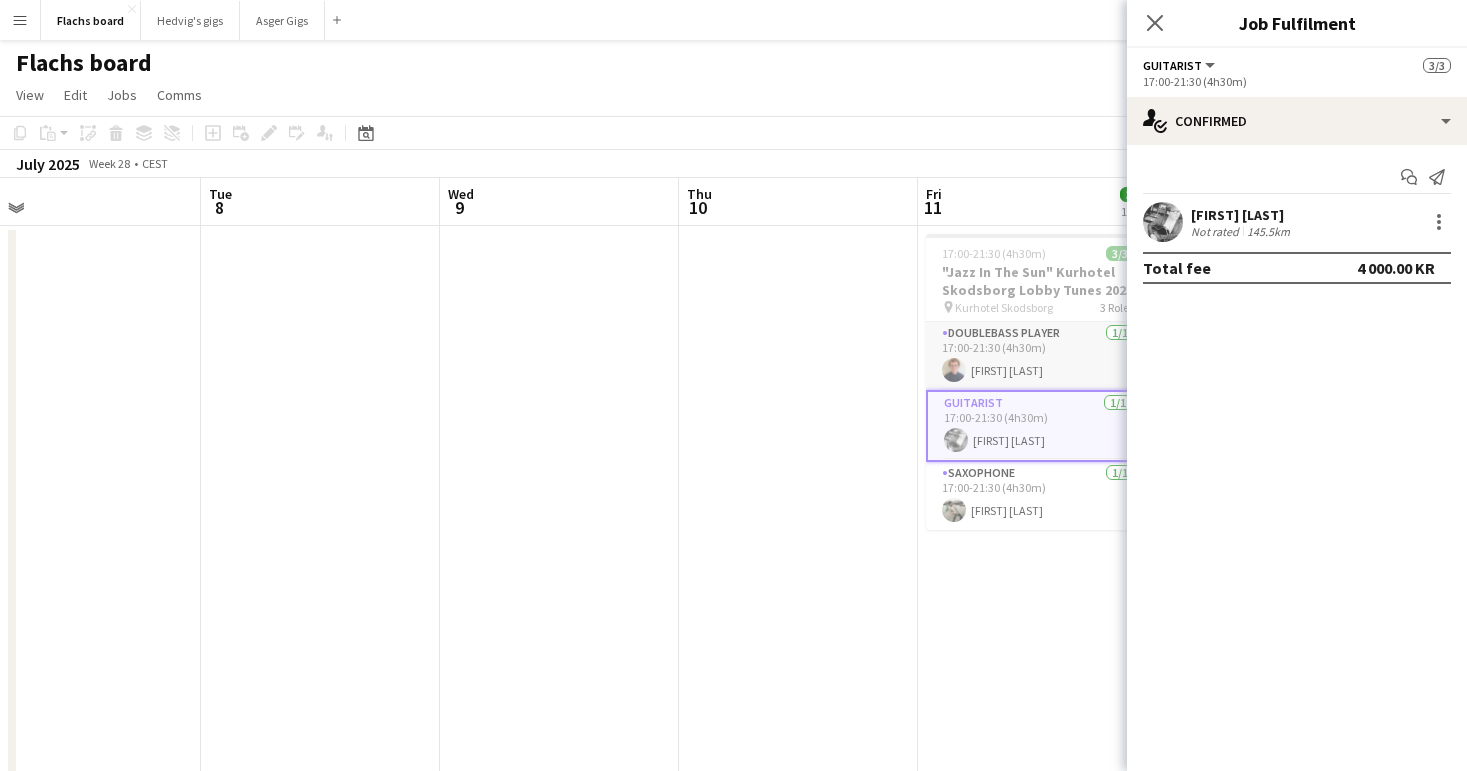 click on "Doublebass Player   1/1   [TIME]-[TIME] ([DURATION])
[FIRST] [LAST]" at bounding box center [1038, 356] 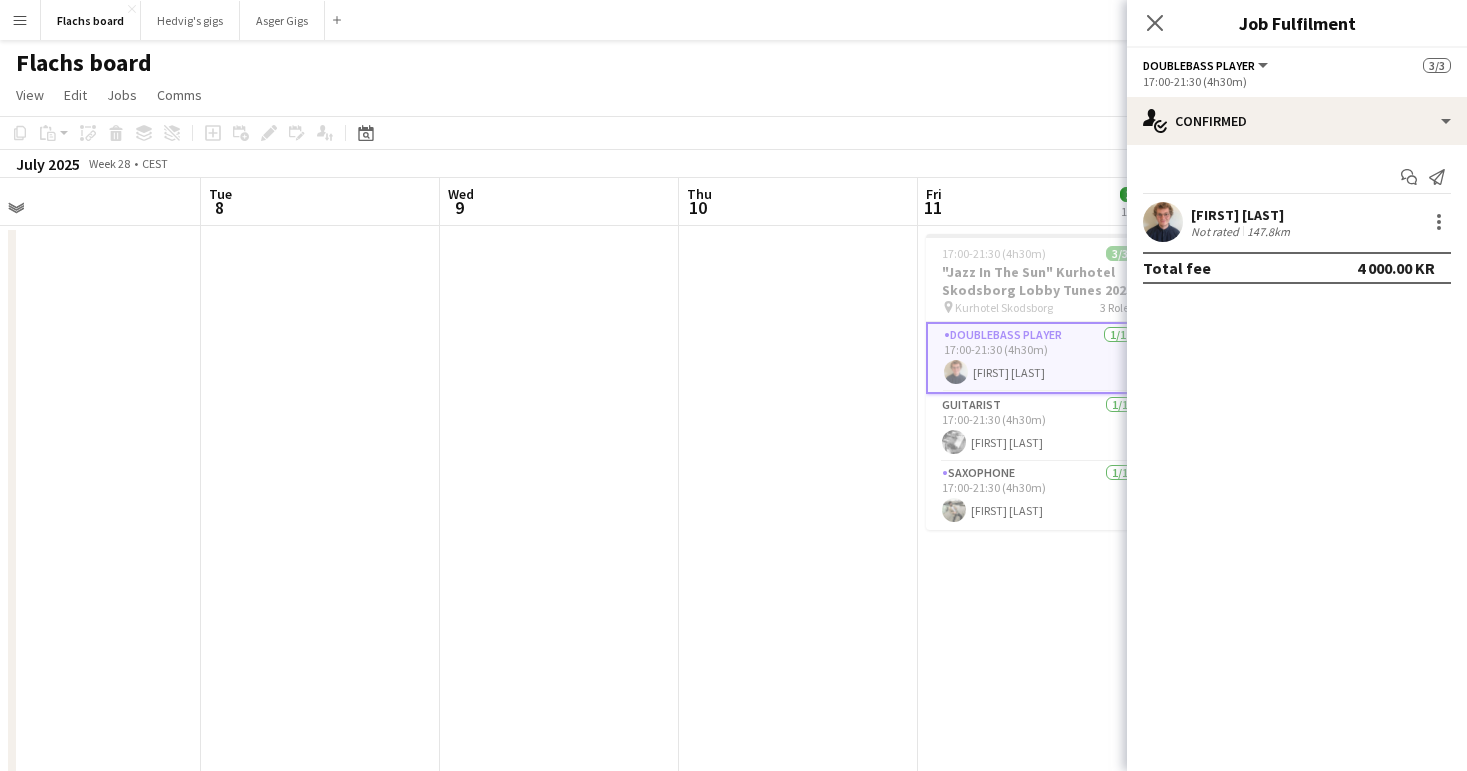 click on "Menu" at bounding box center [20, 20] 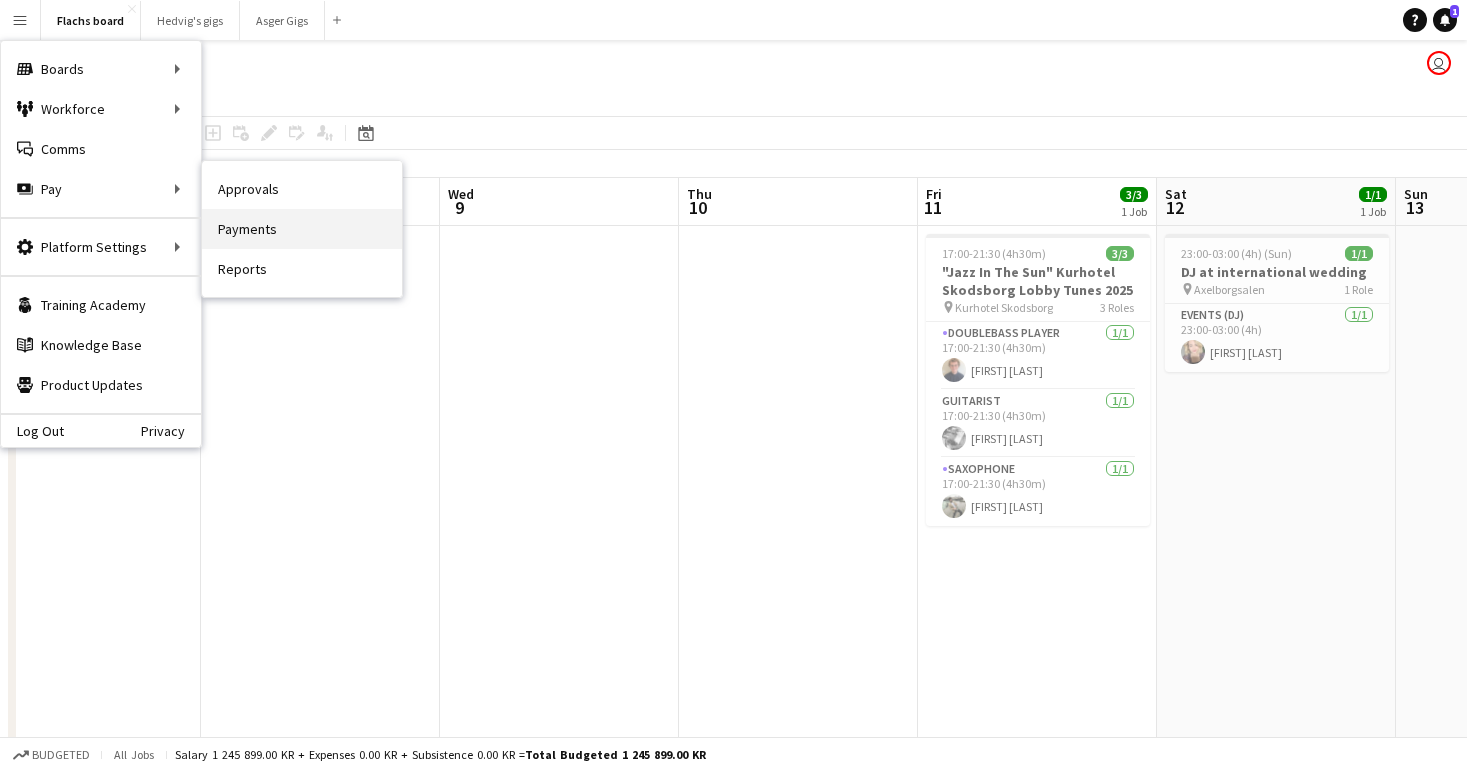click on "Payments" at bounding box center (302, 229) 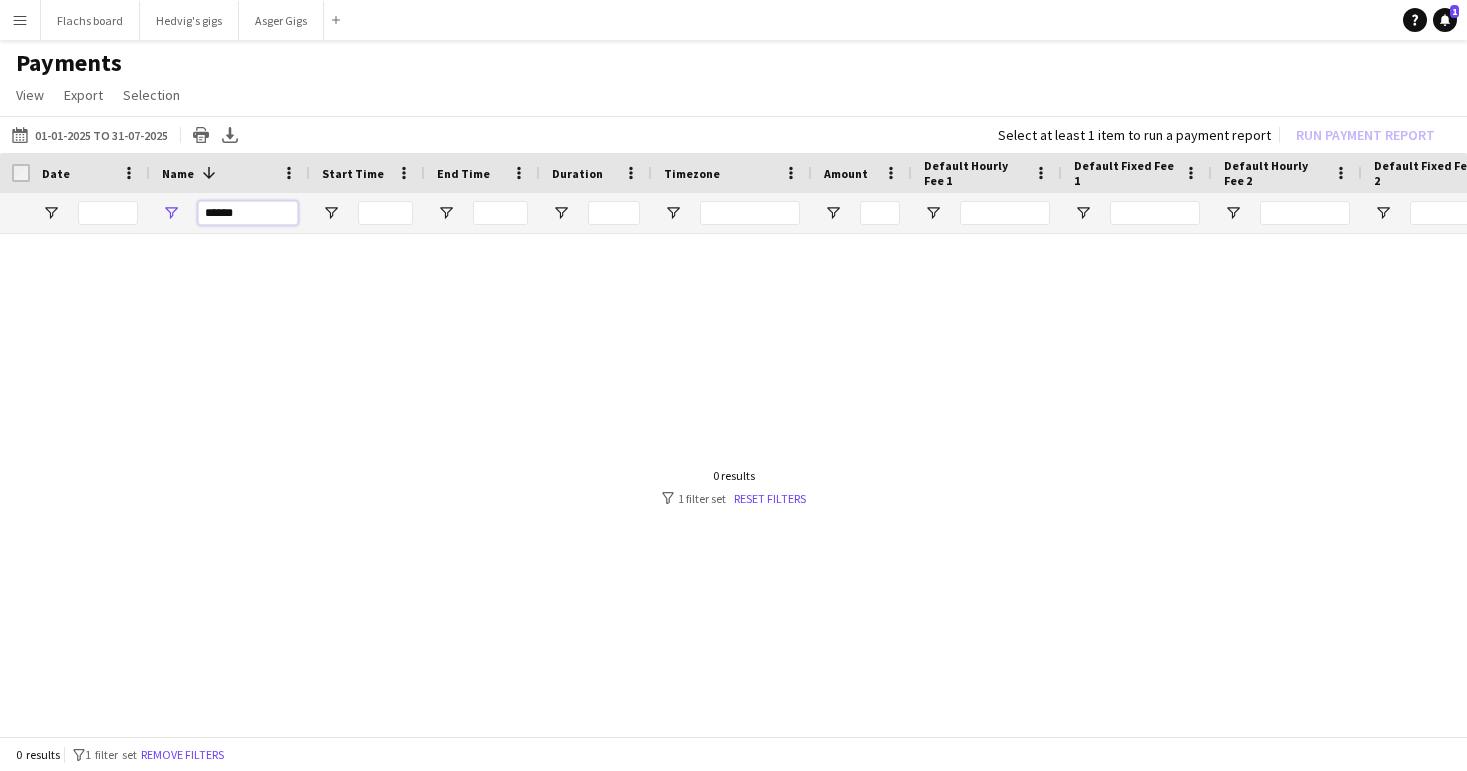 click on "******" at bounding box center [248, 213] 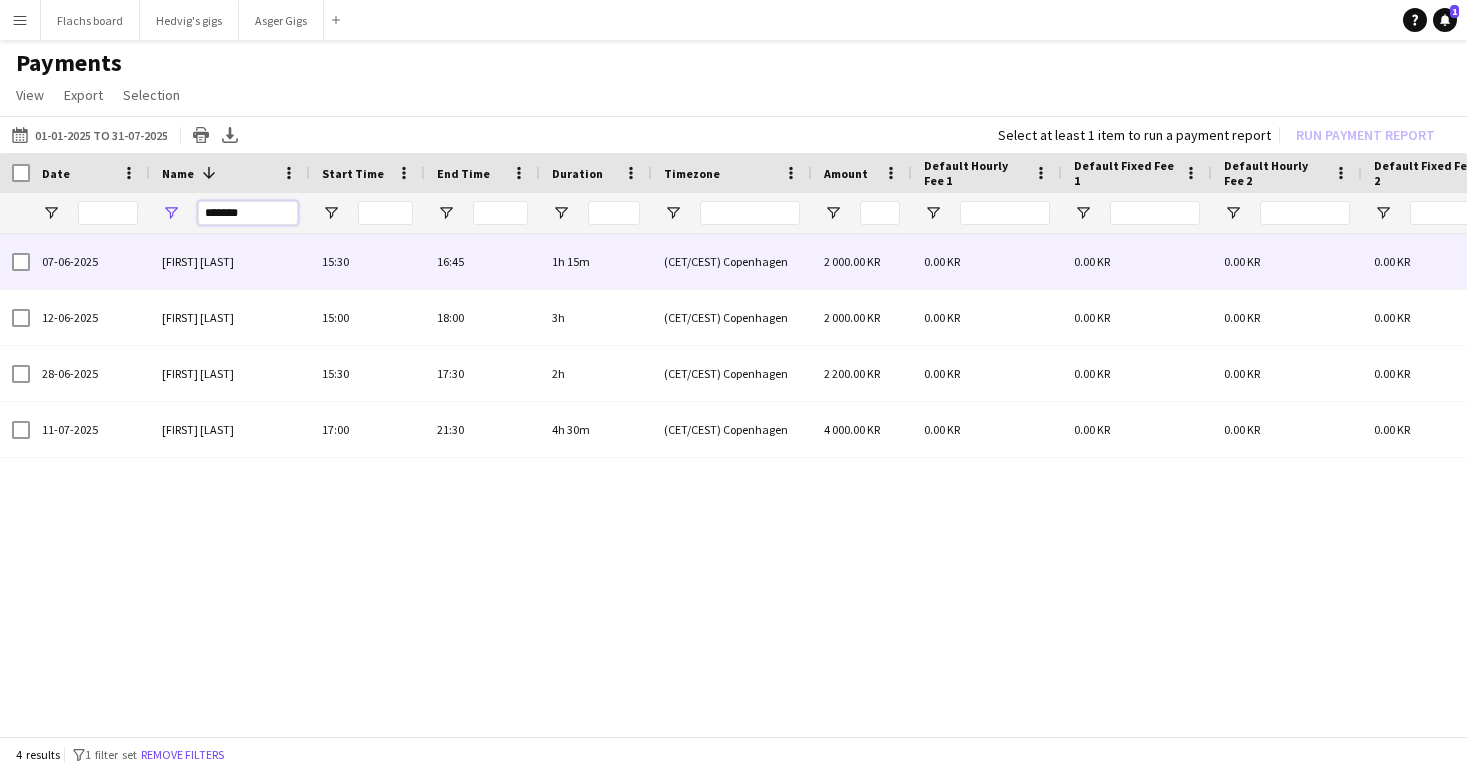 type on "*******" 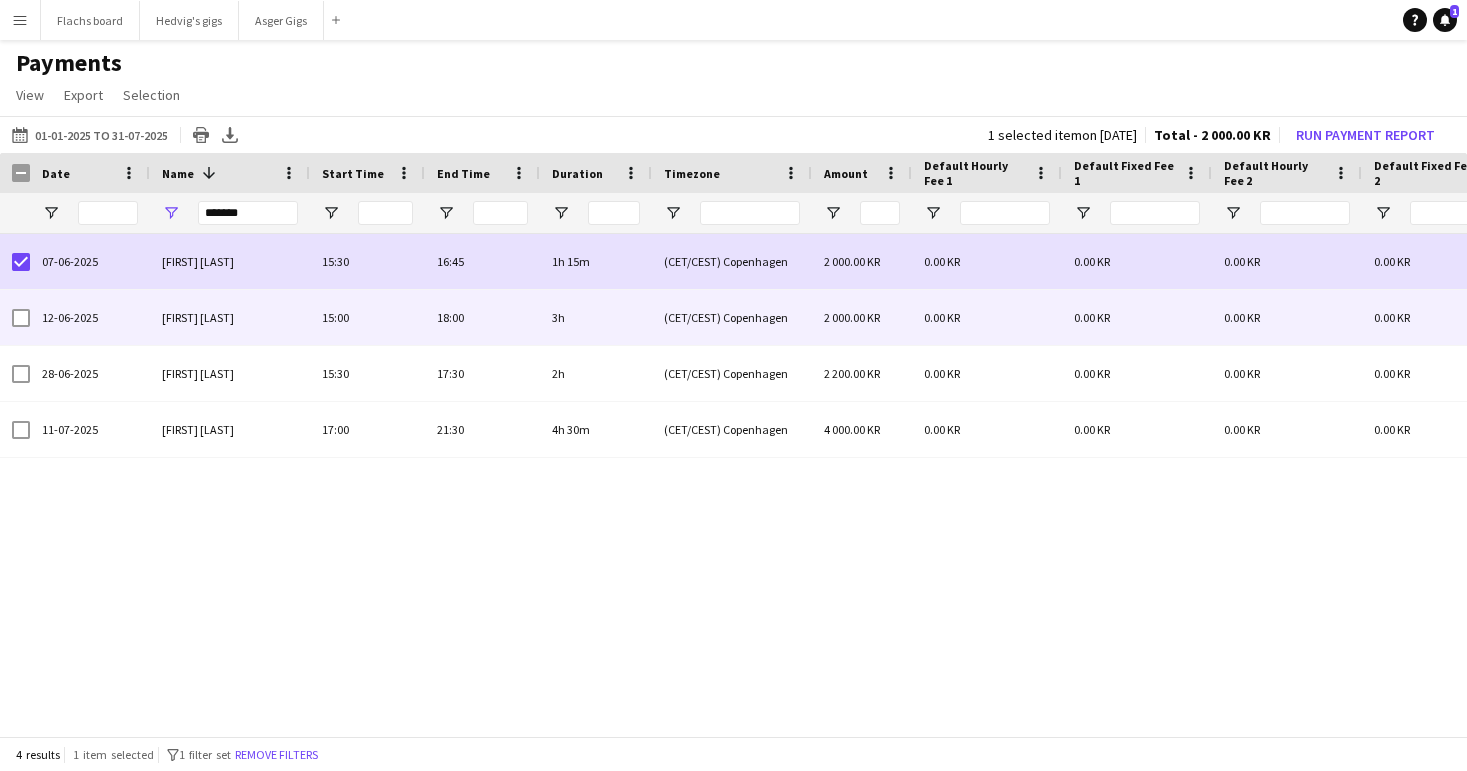 click at bounding box center [21, 318] 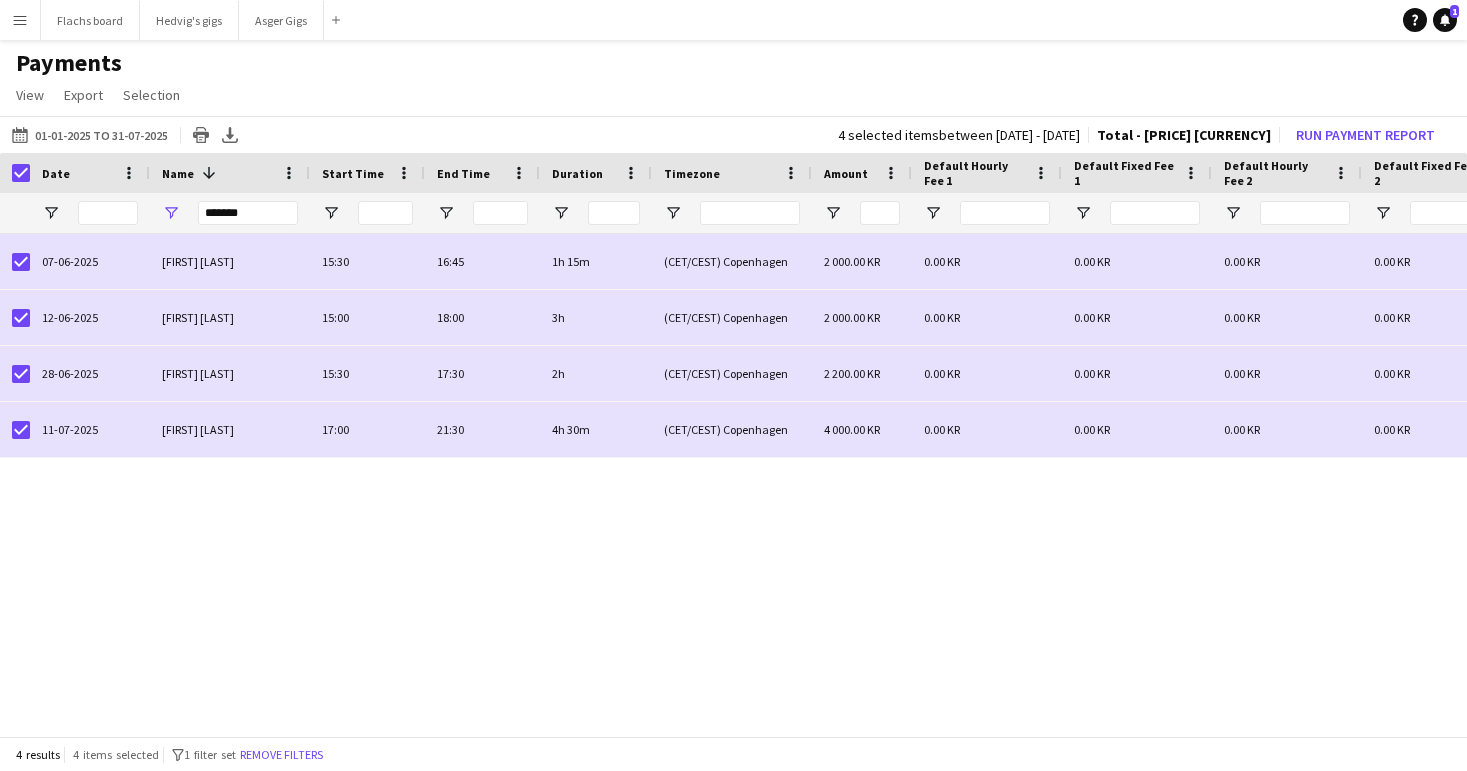 click on "Default Fixed Fee 2" at bounding box center (1437, 173) 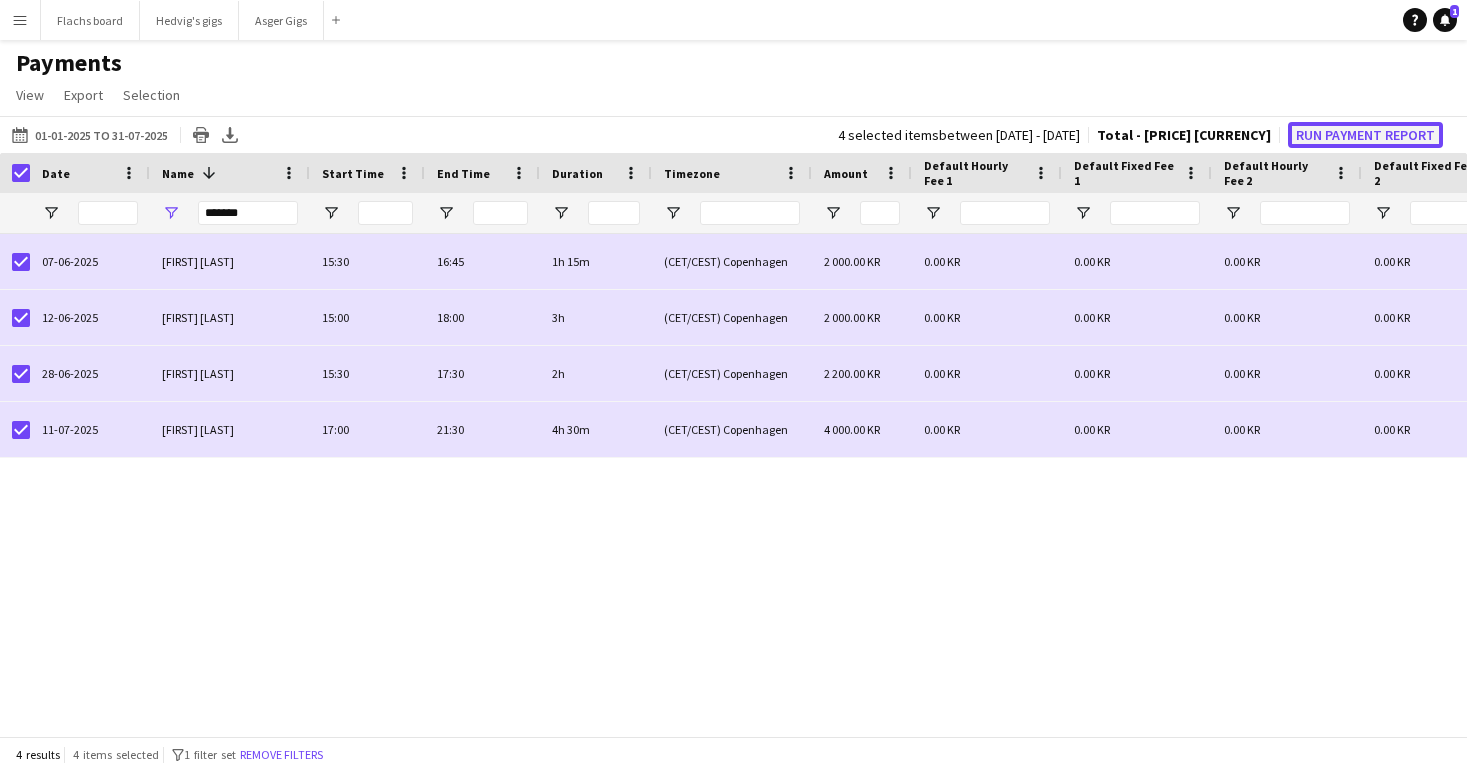 click on "Run Payment Report" 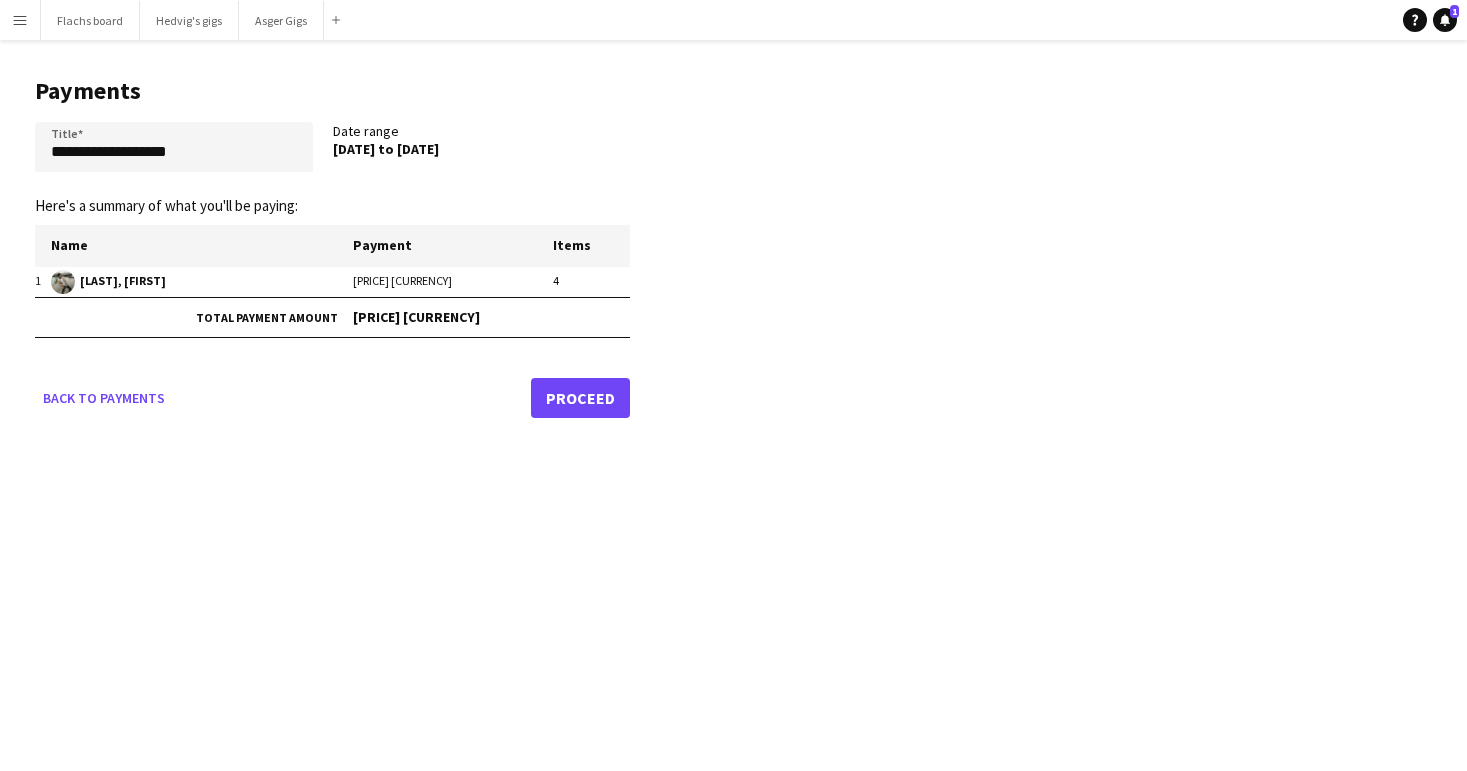click on "Proceed" 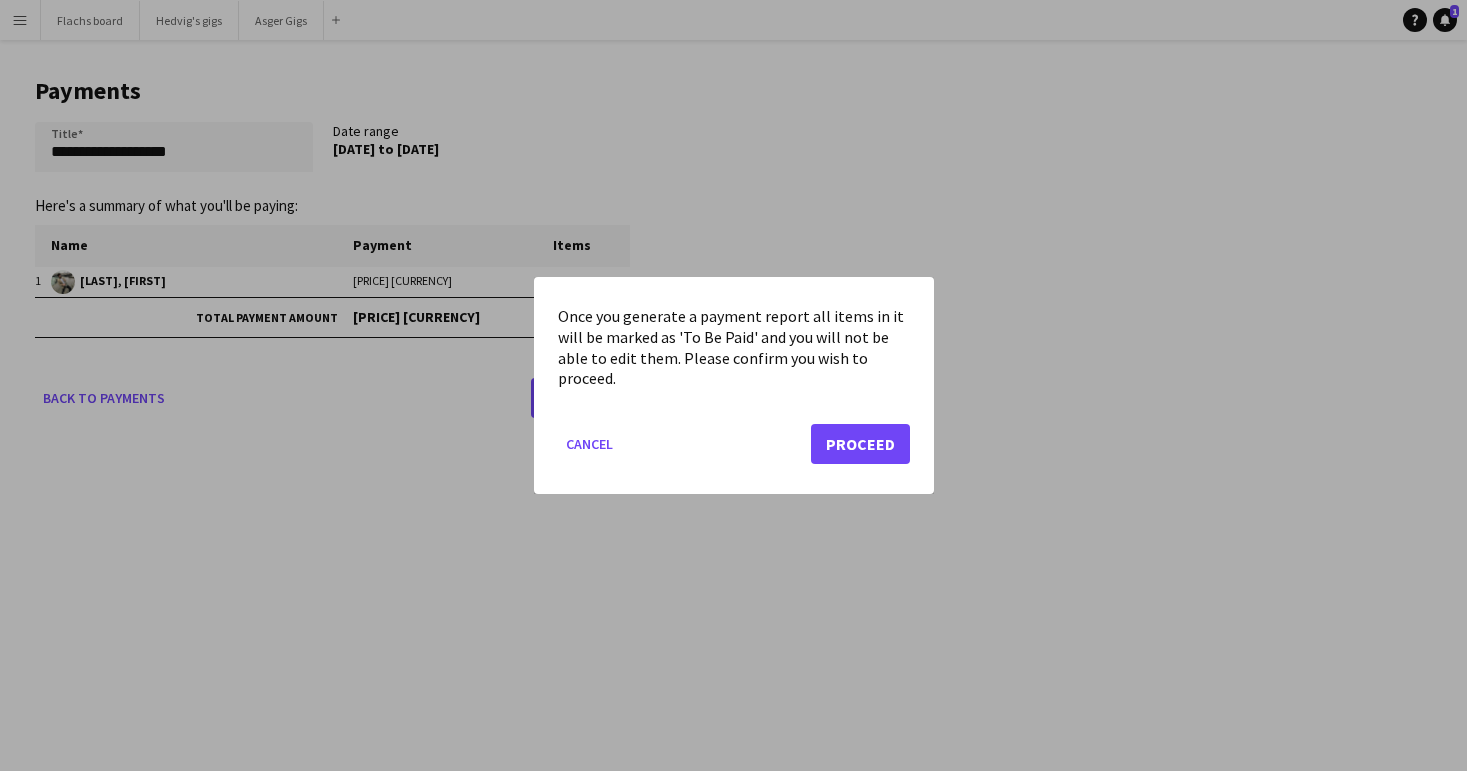 click on "Cancel   Proceed" 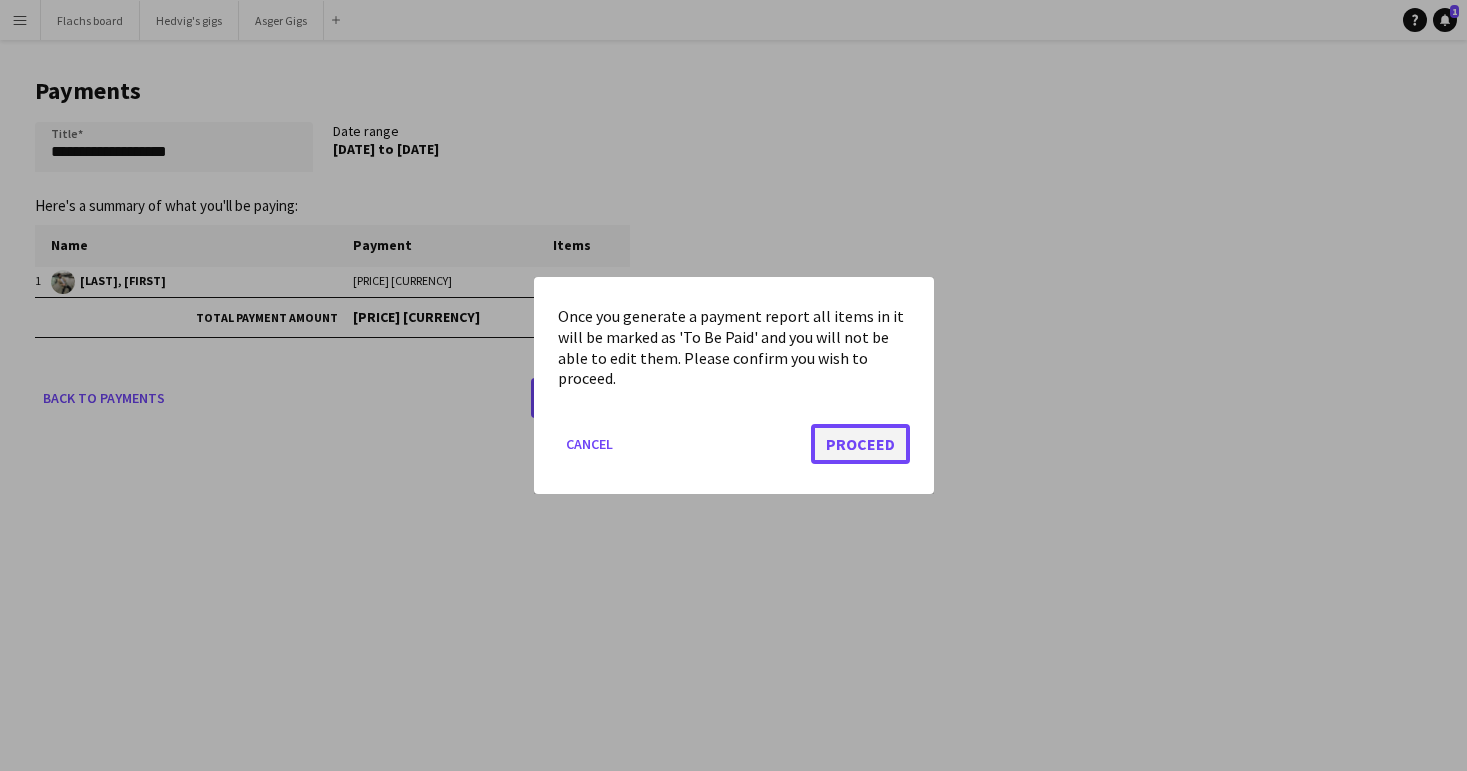 click on "Proceed" 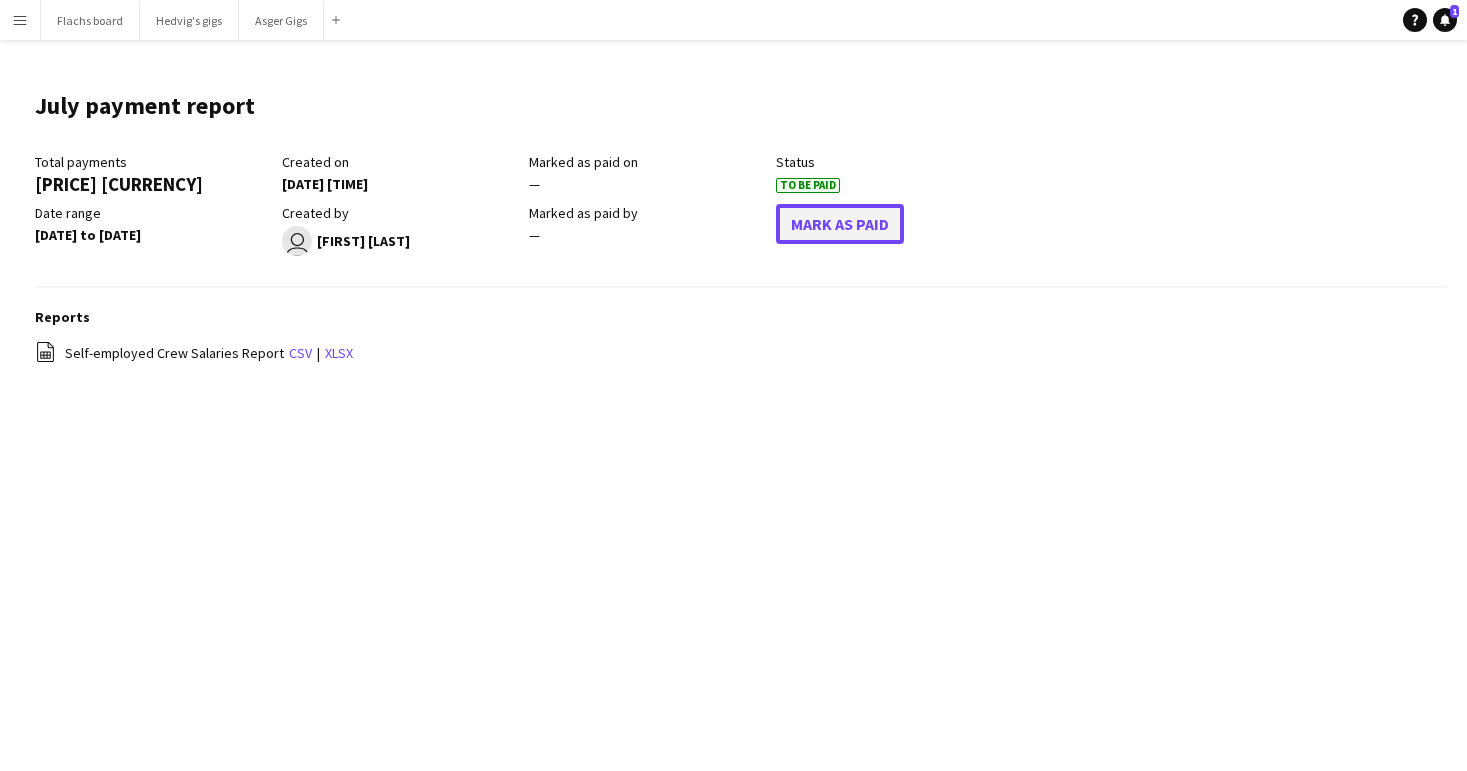 click on "Mark As Paid" 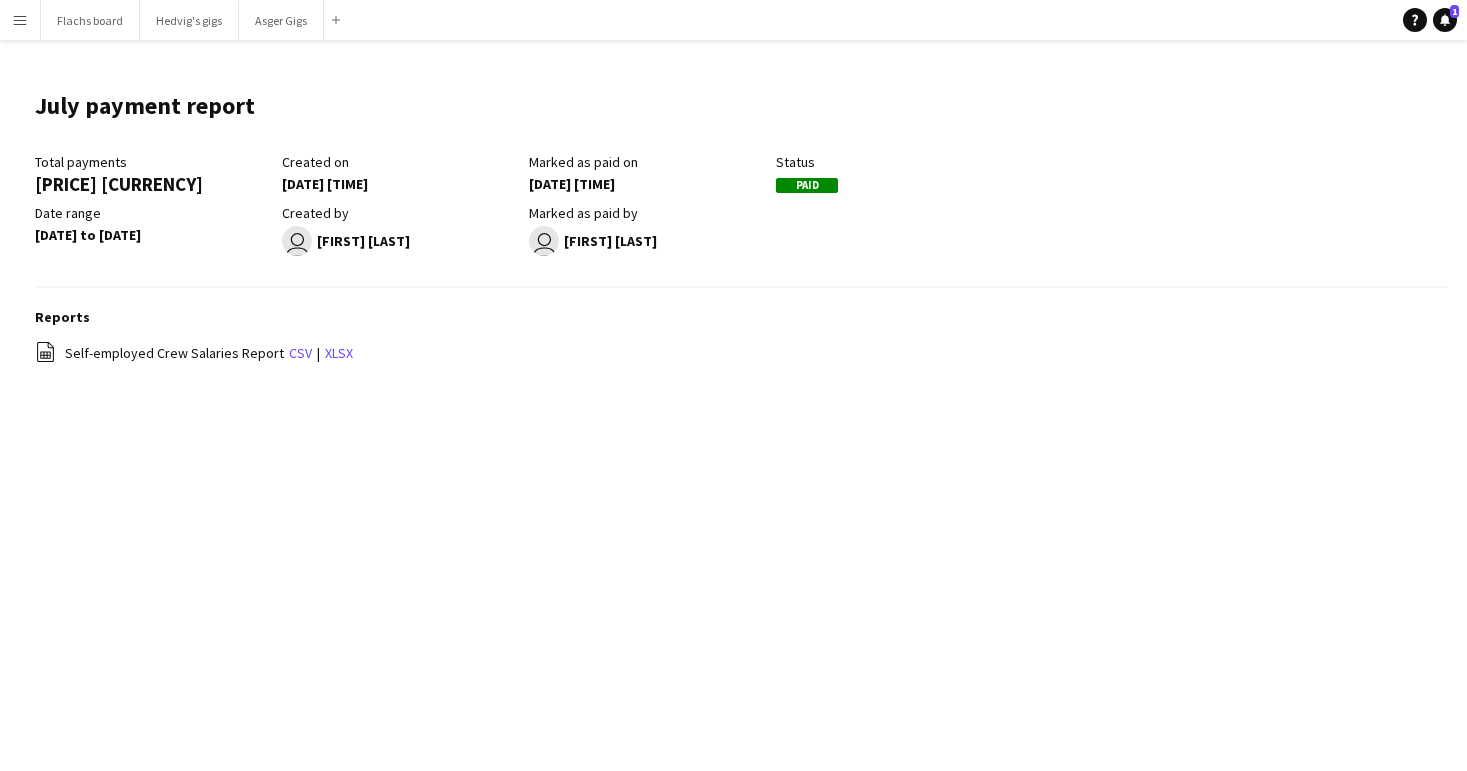 click on "Menu" at bounding box center [20, 20] 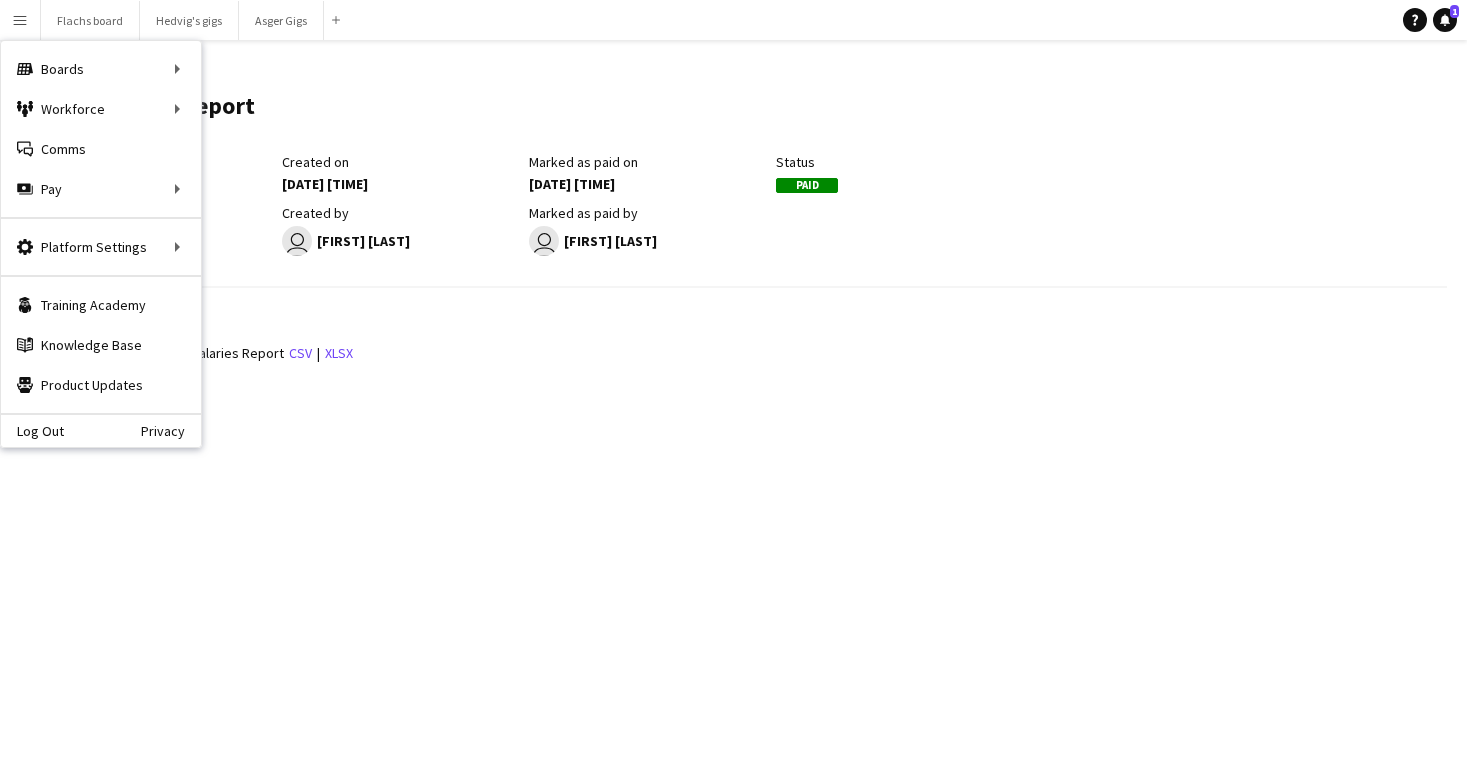 click on "Date range" 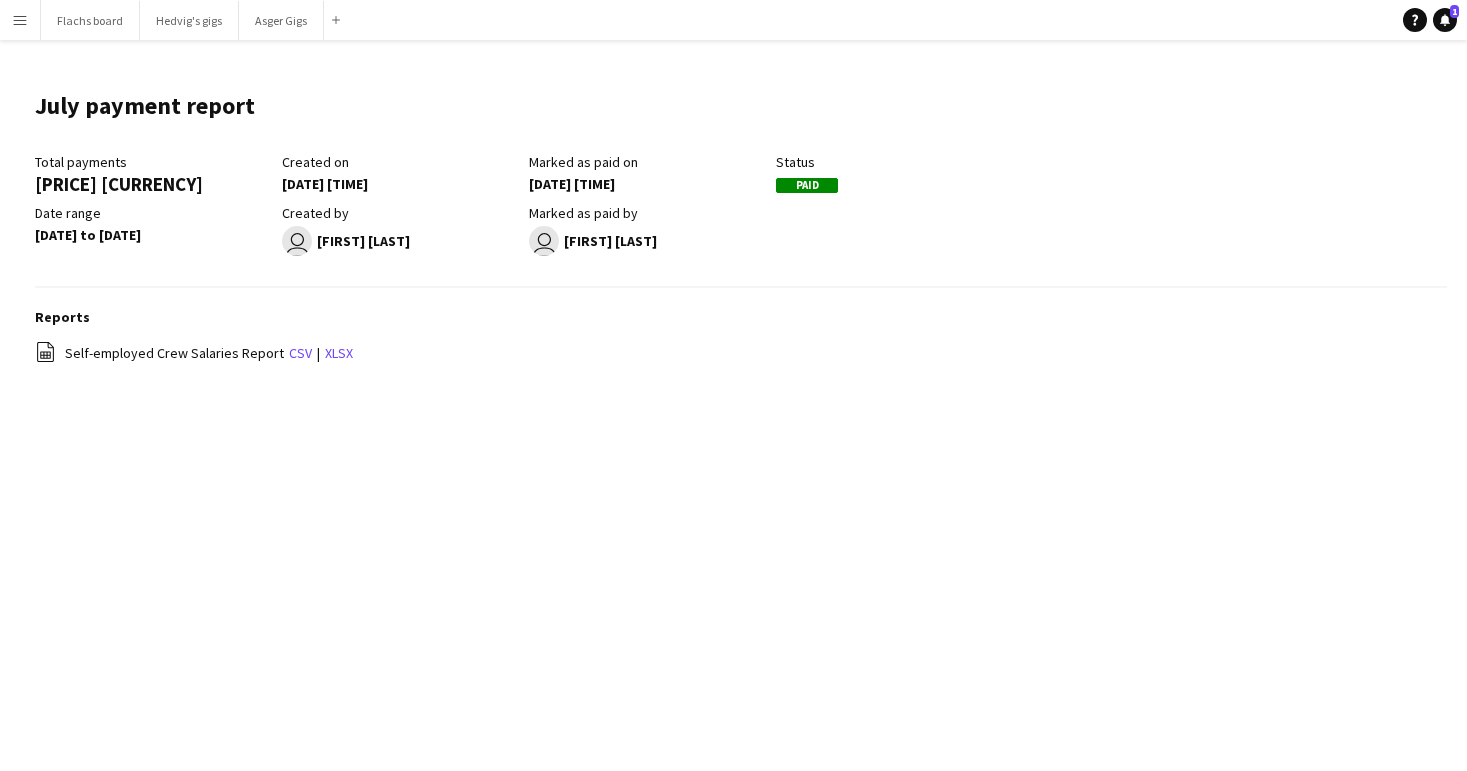 click on "Menu" at bounding box center [20, 20] 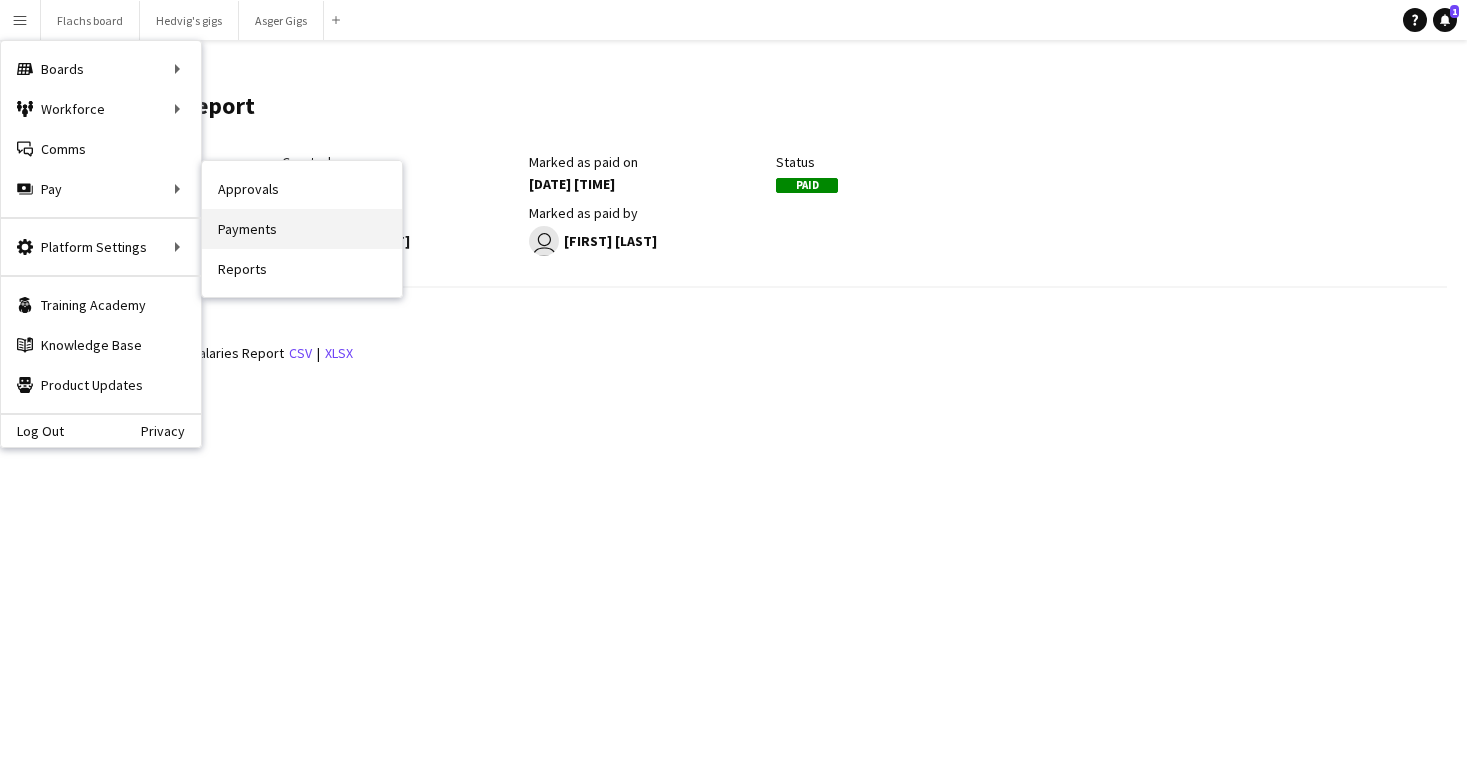 click on "Payments" at bounding box center [302, 229] 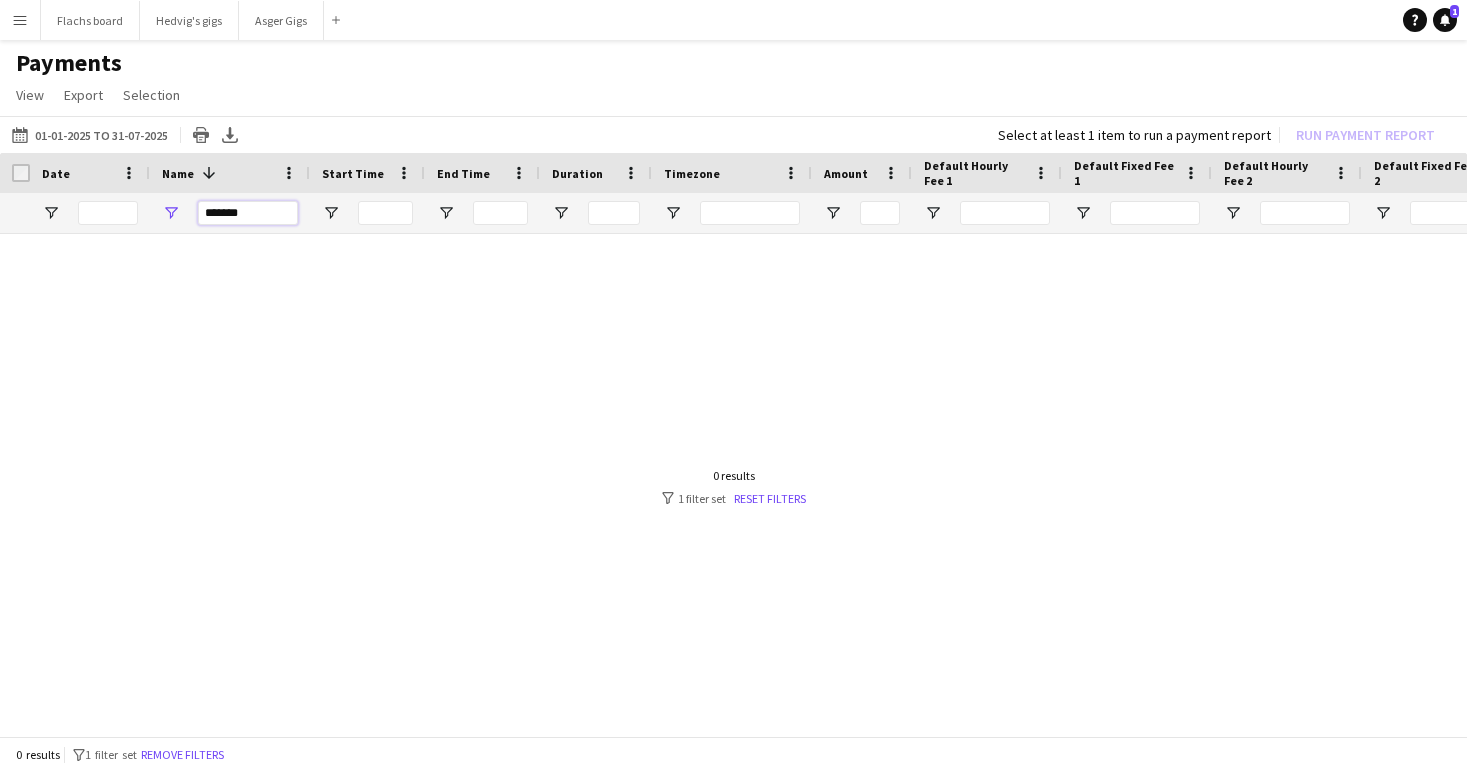 click on "*******" at bounding box center (248, 213) 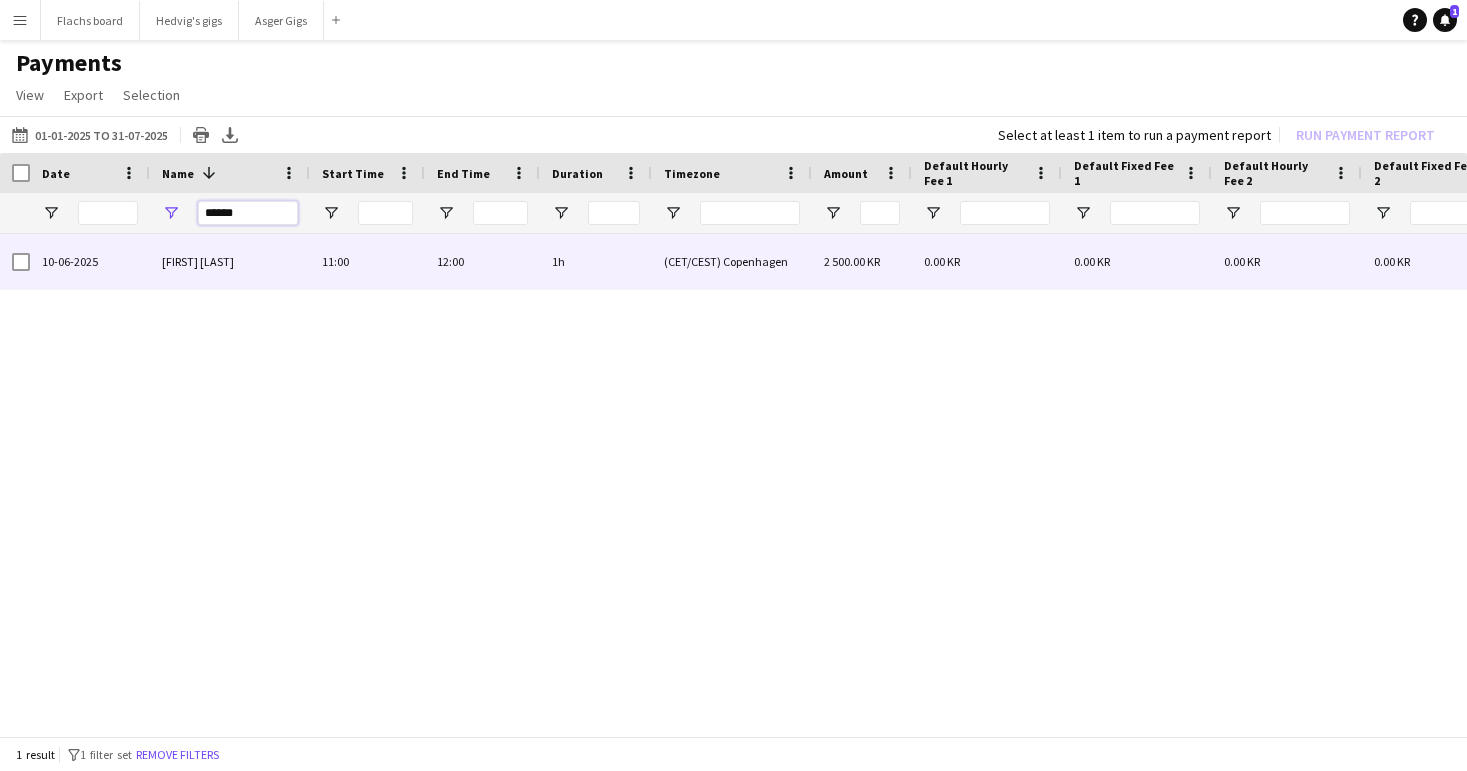 type on "******" 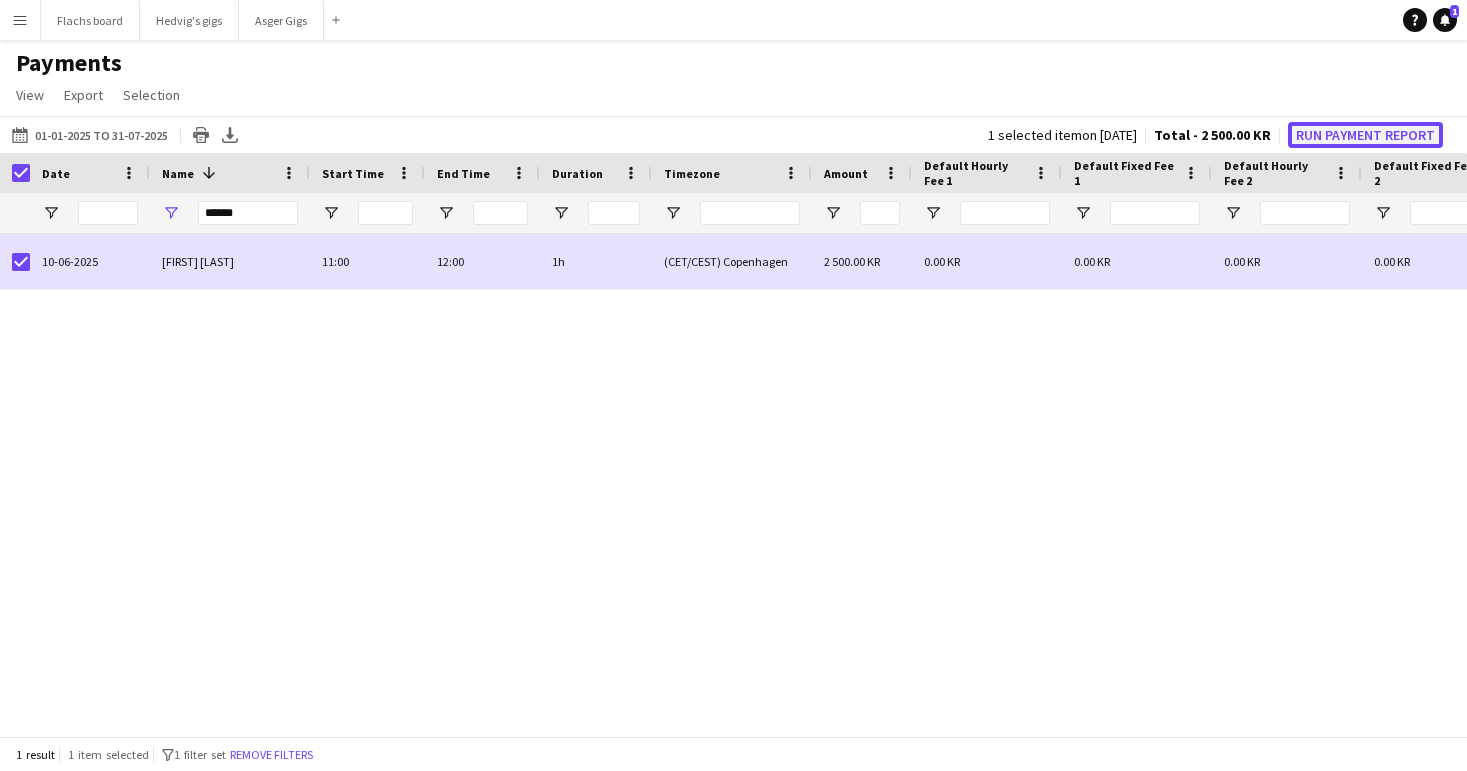 click on "Run Payment Report" 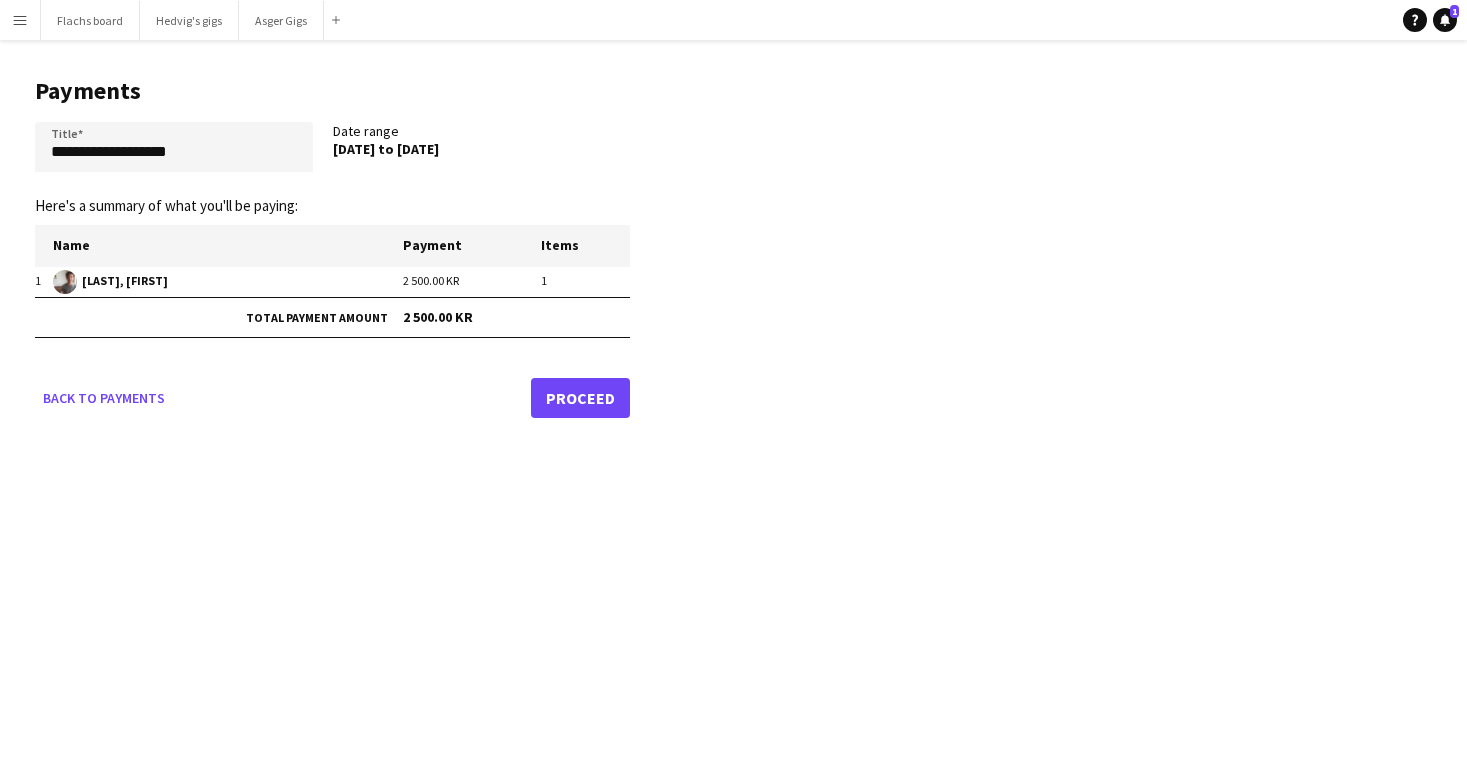 click on "Proceed" 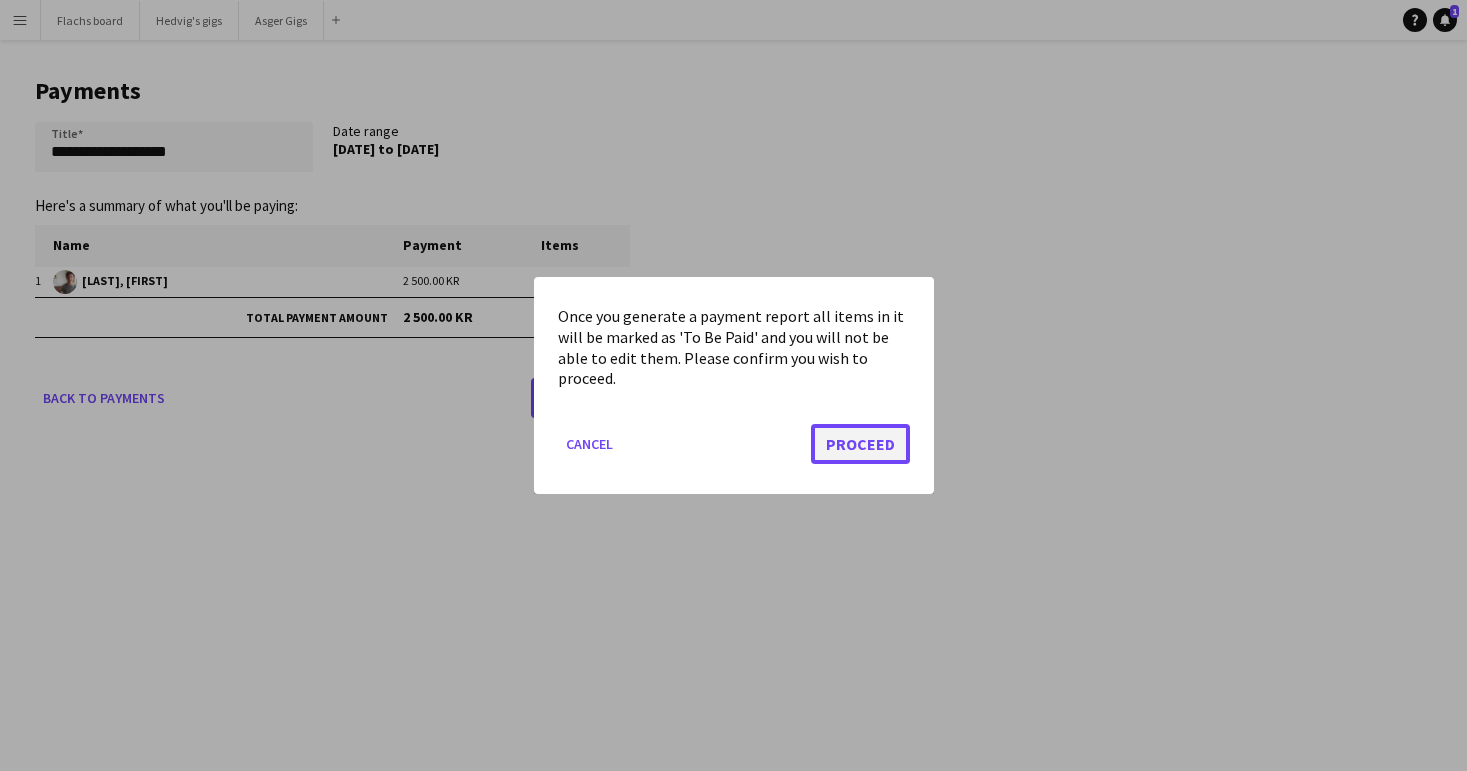 click on "Proceed" 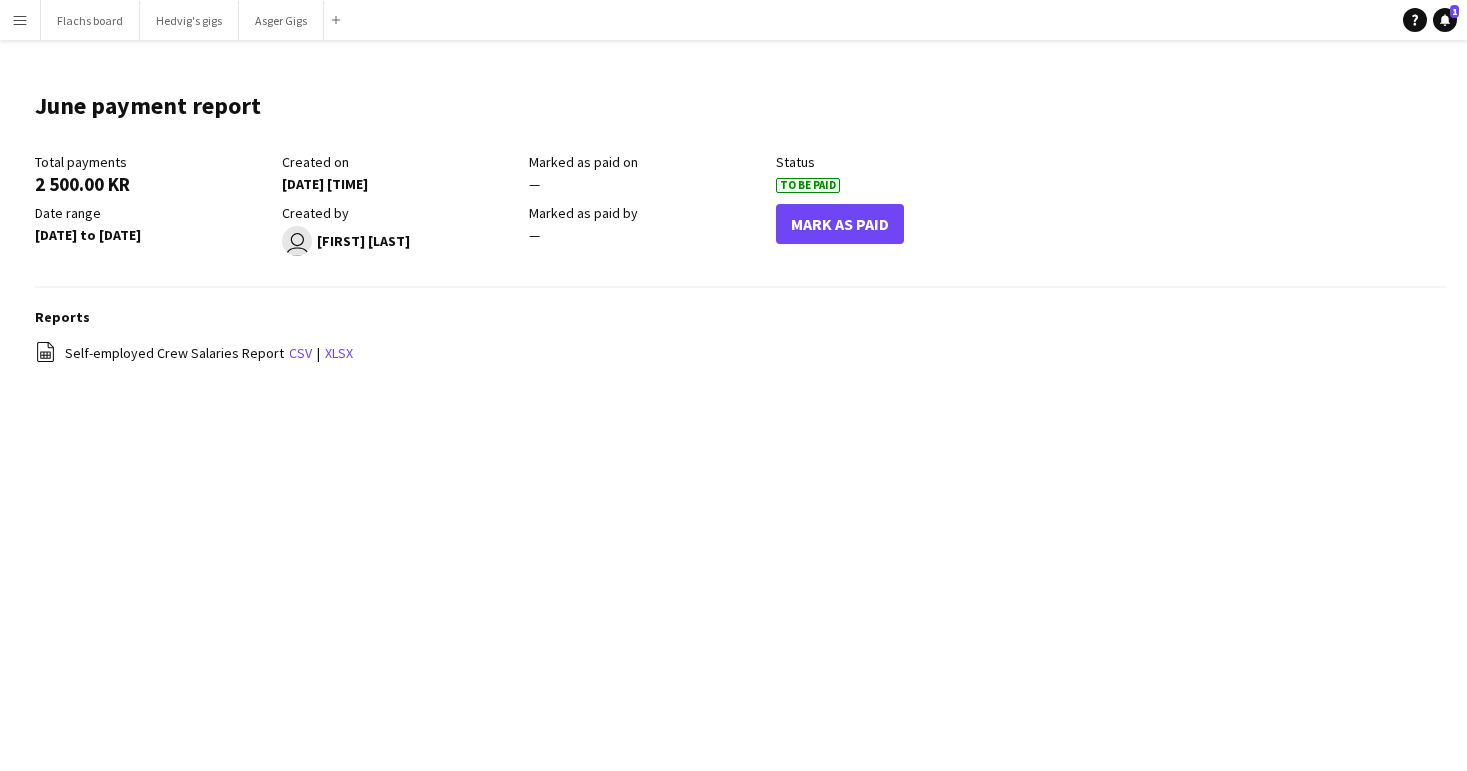 click on "To Be Paid" 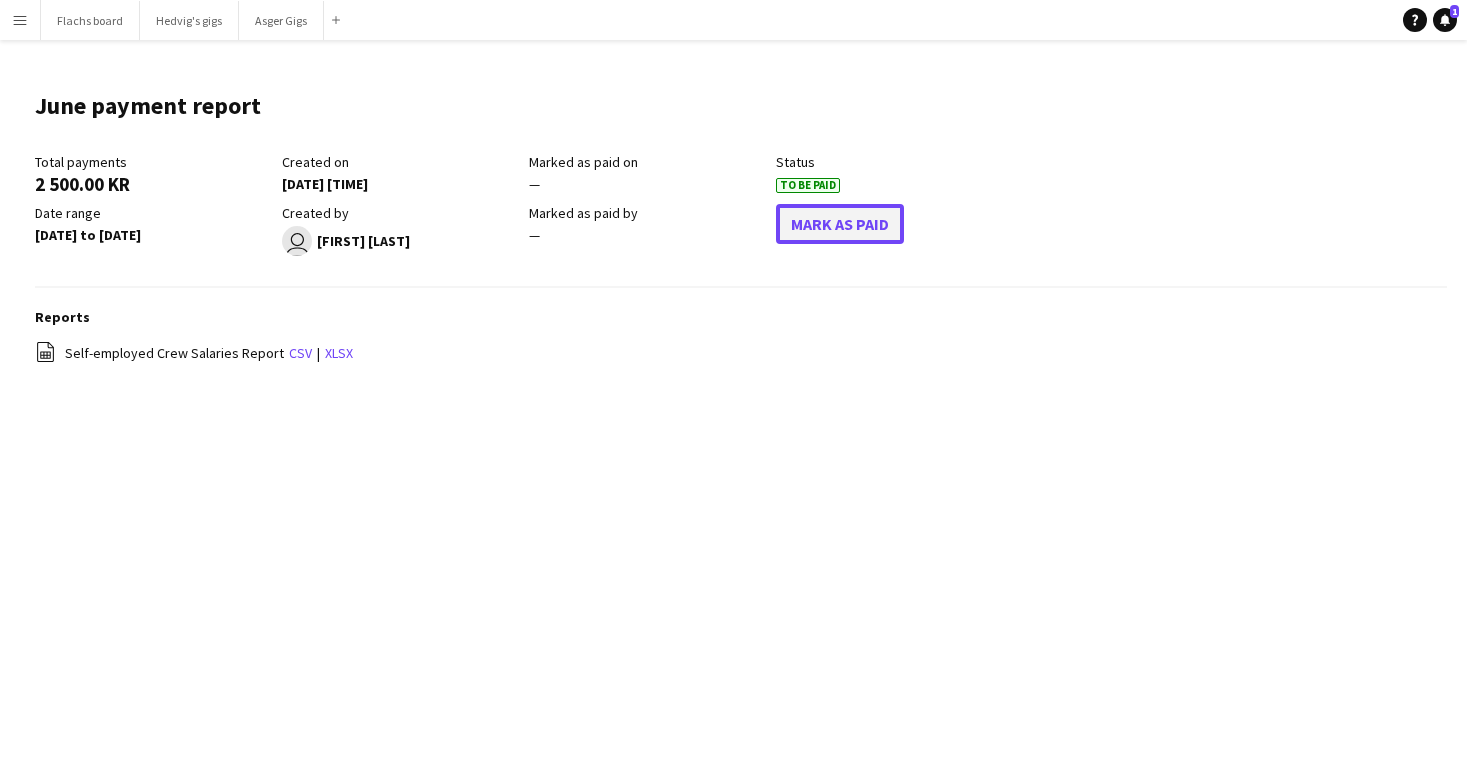 click on "Mark As Paid" 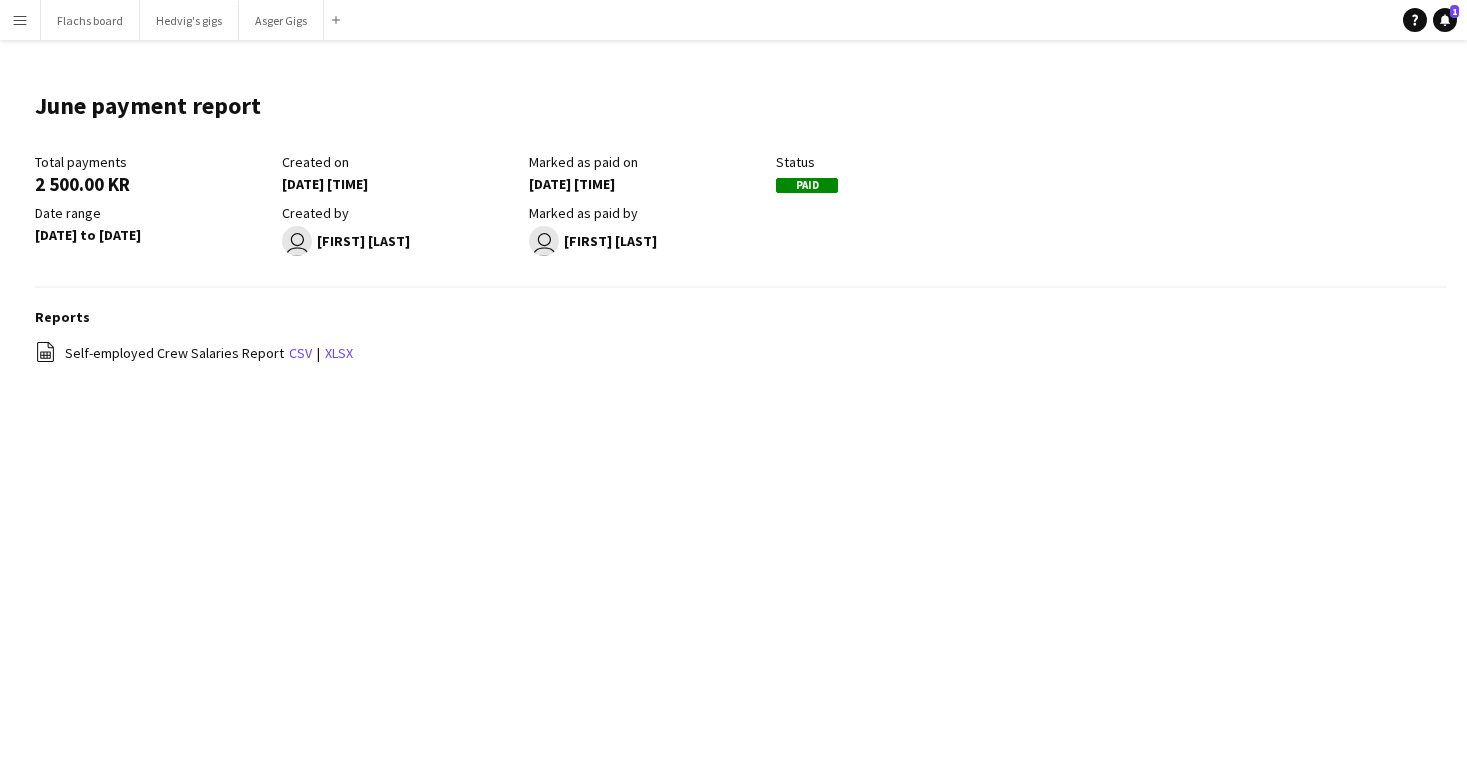 click on "Menu" at bounding box center [20, 20] 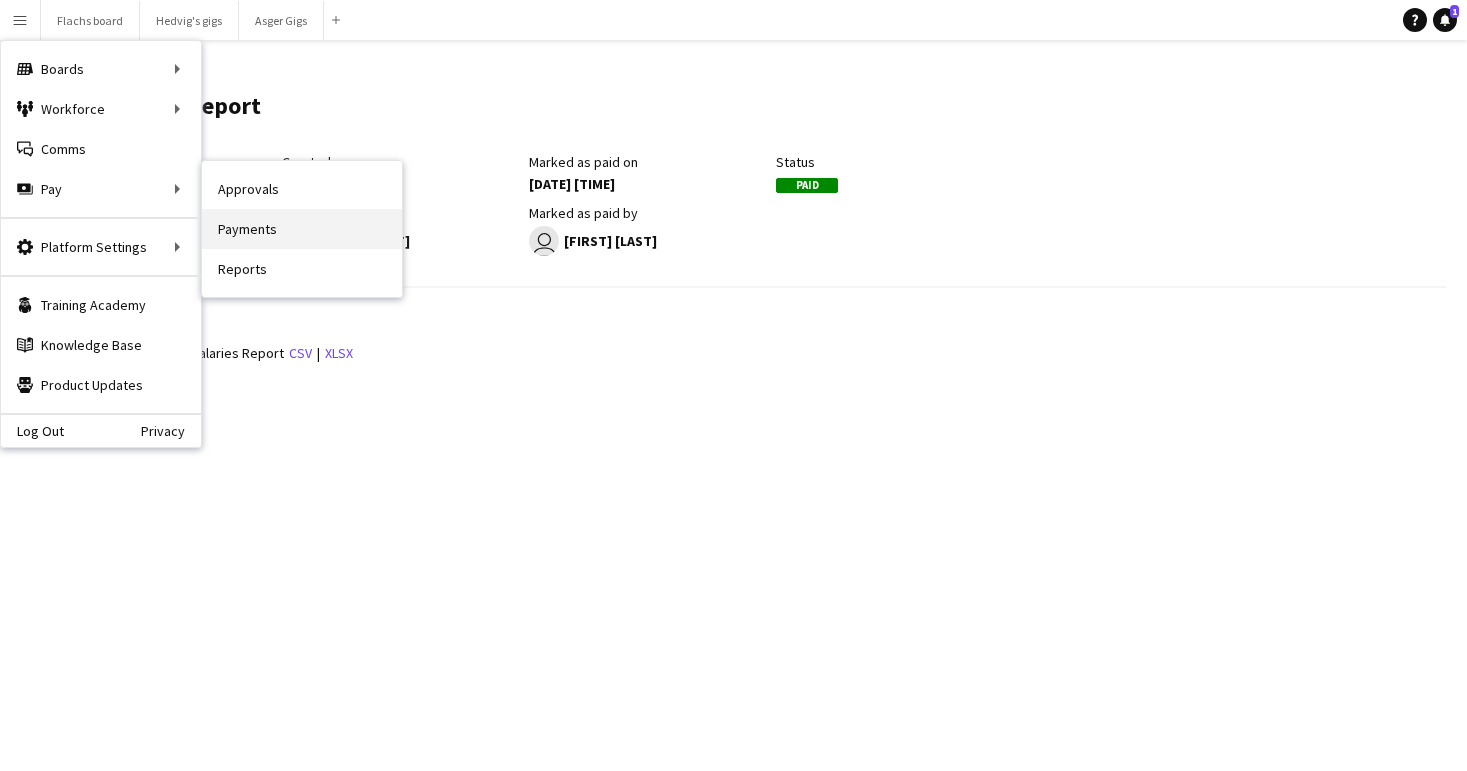 click on "Payments" at bounding box center [302, 229] 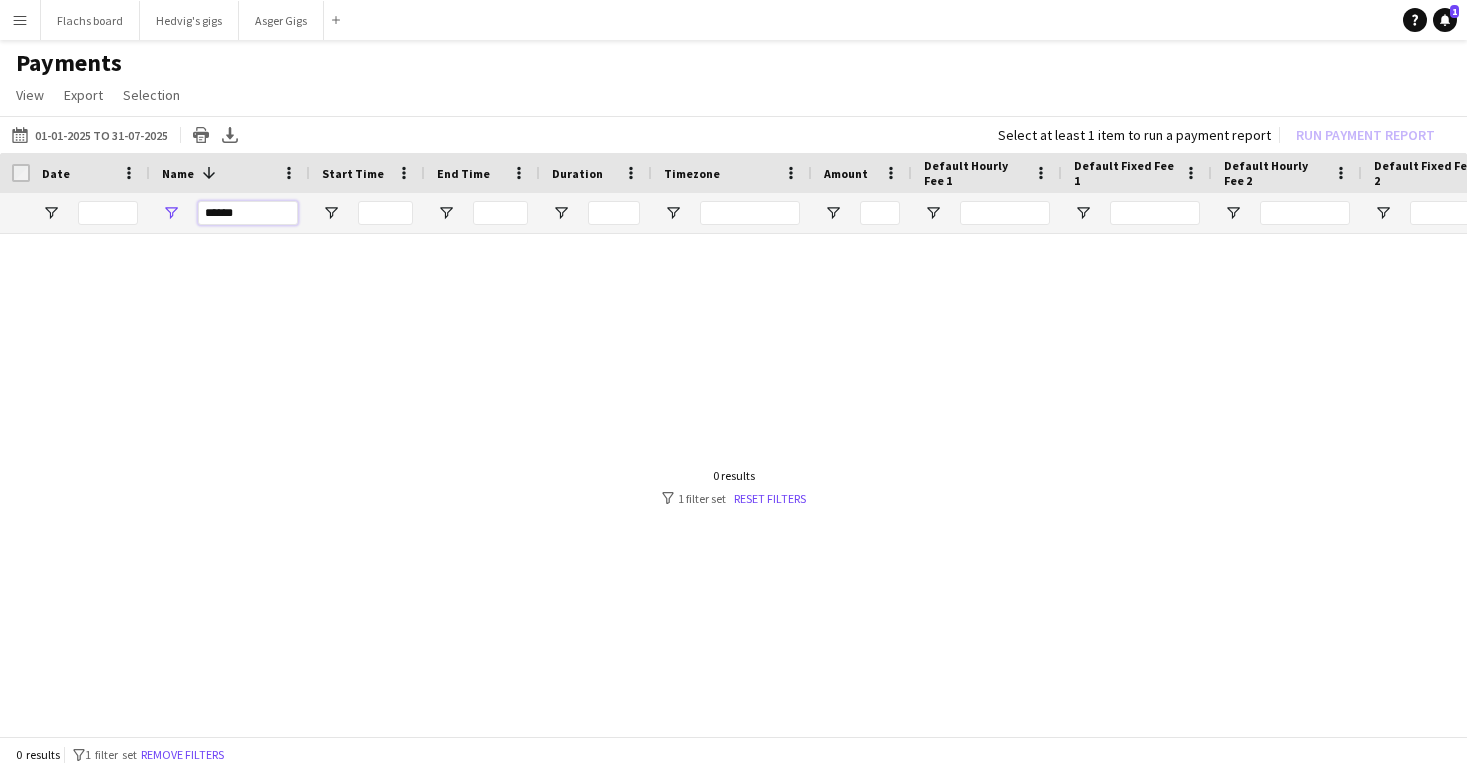 click on "******" at bounding box center (248, 213) 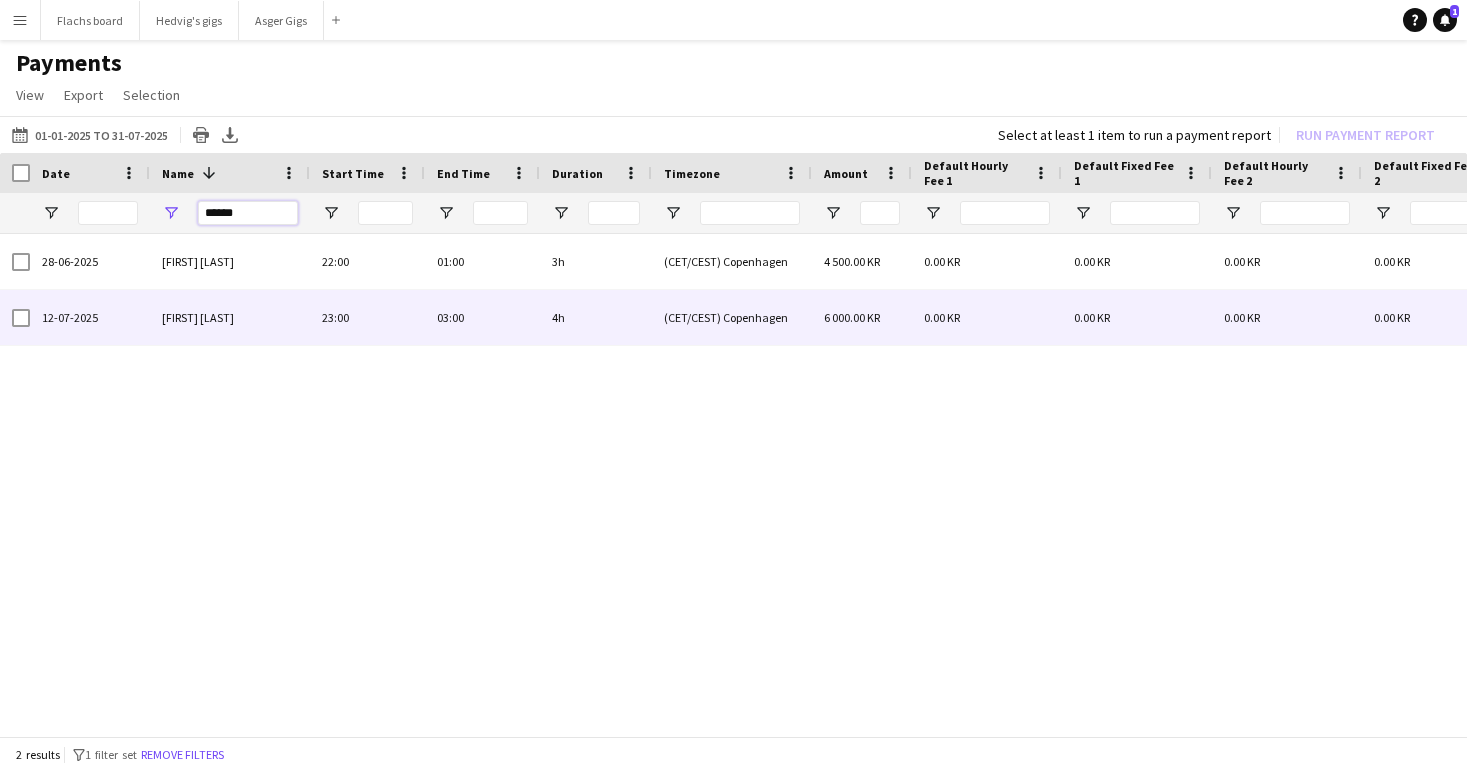 type on "******" 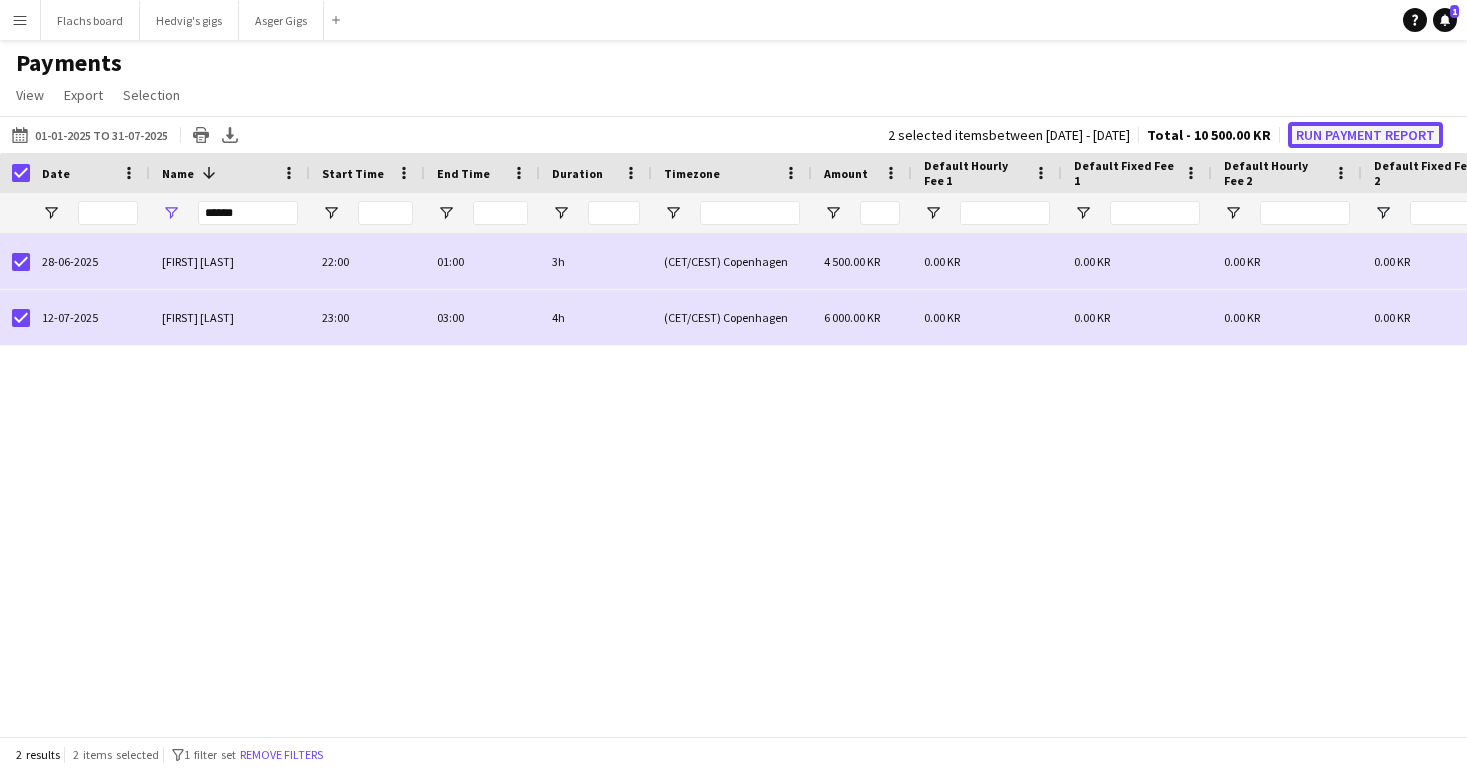 click on "Run Payment Report" 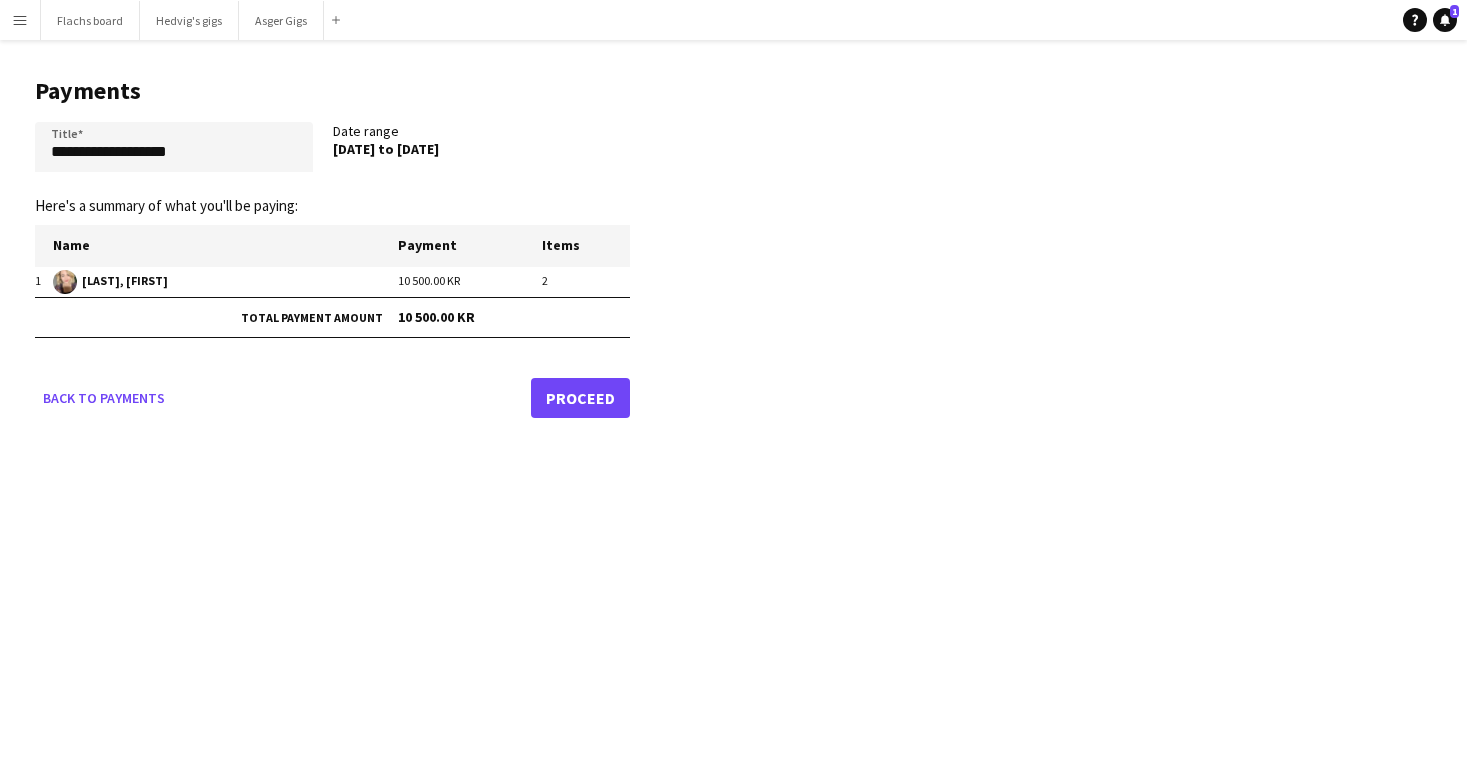 click on "Proceed" 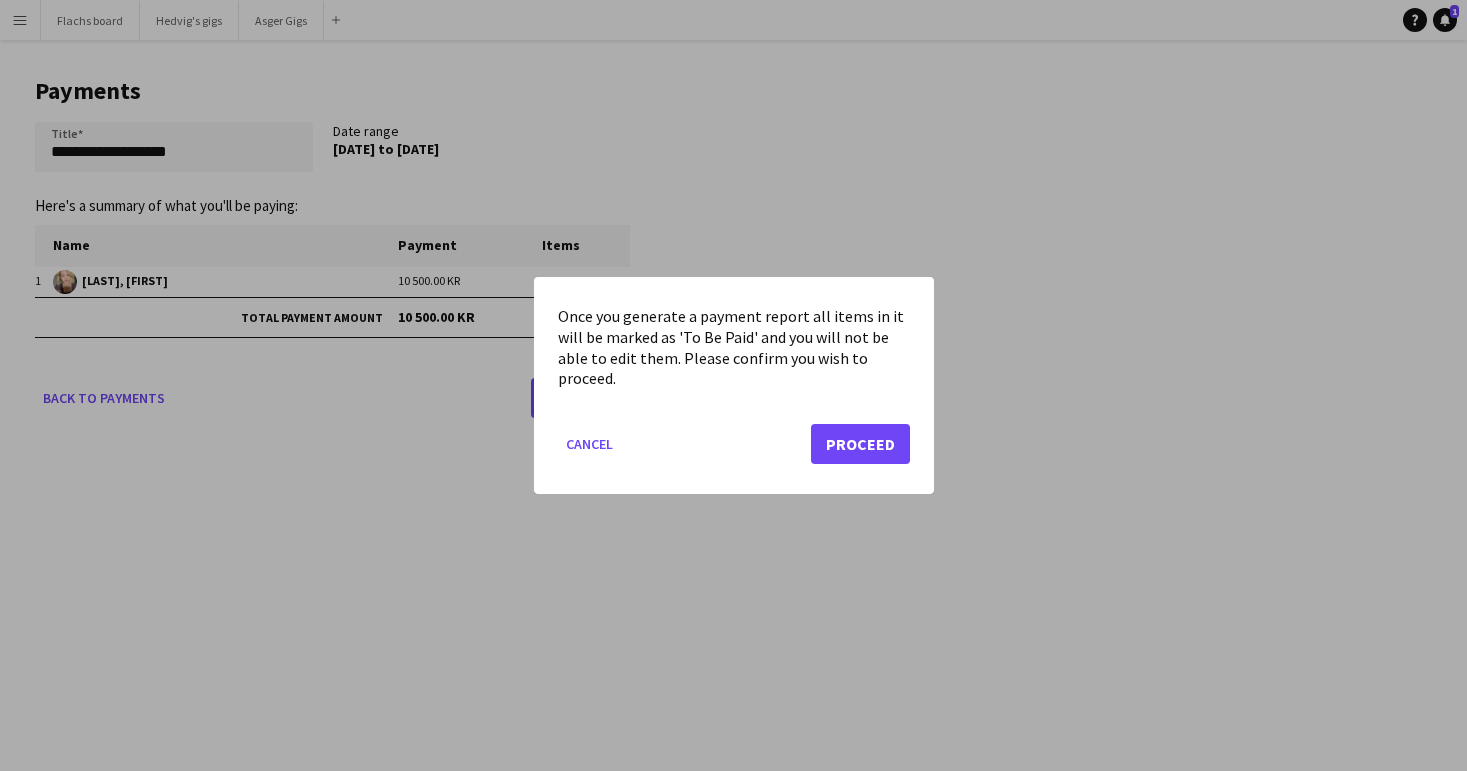 click on "Cancel   Proceed" 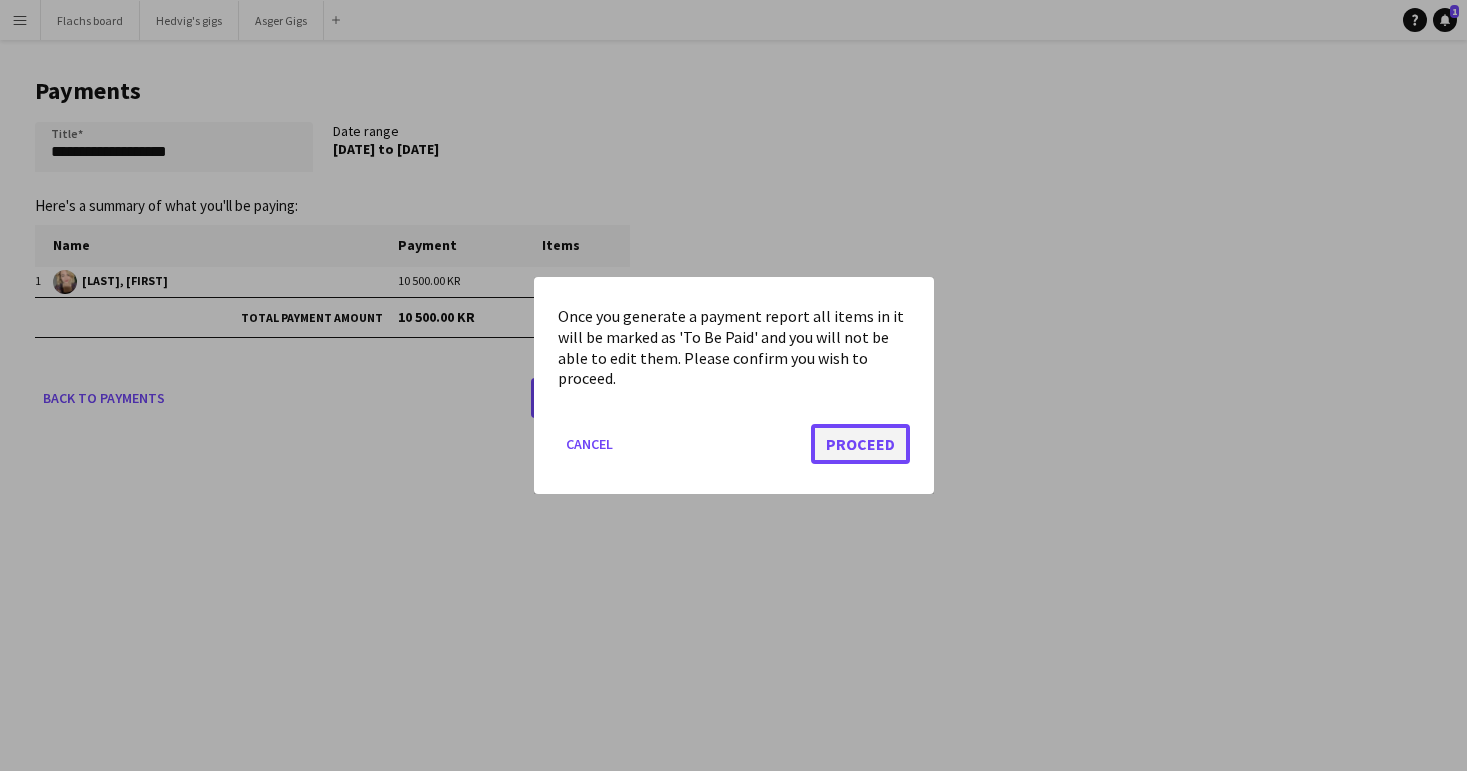 click on "Proceed" 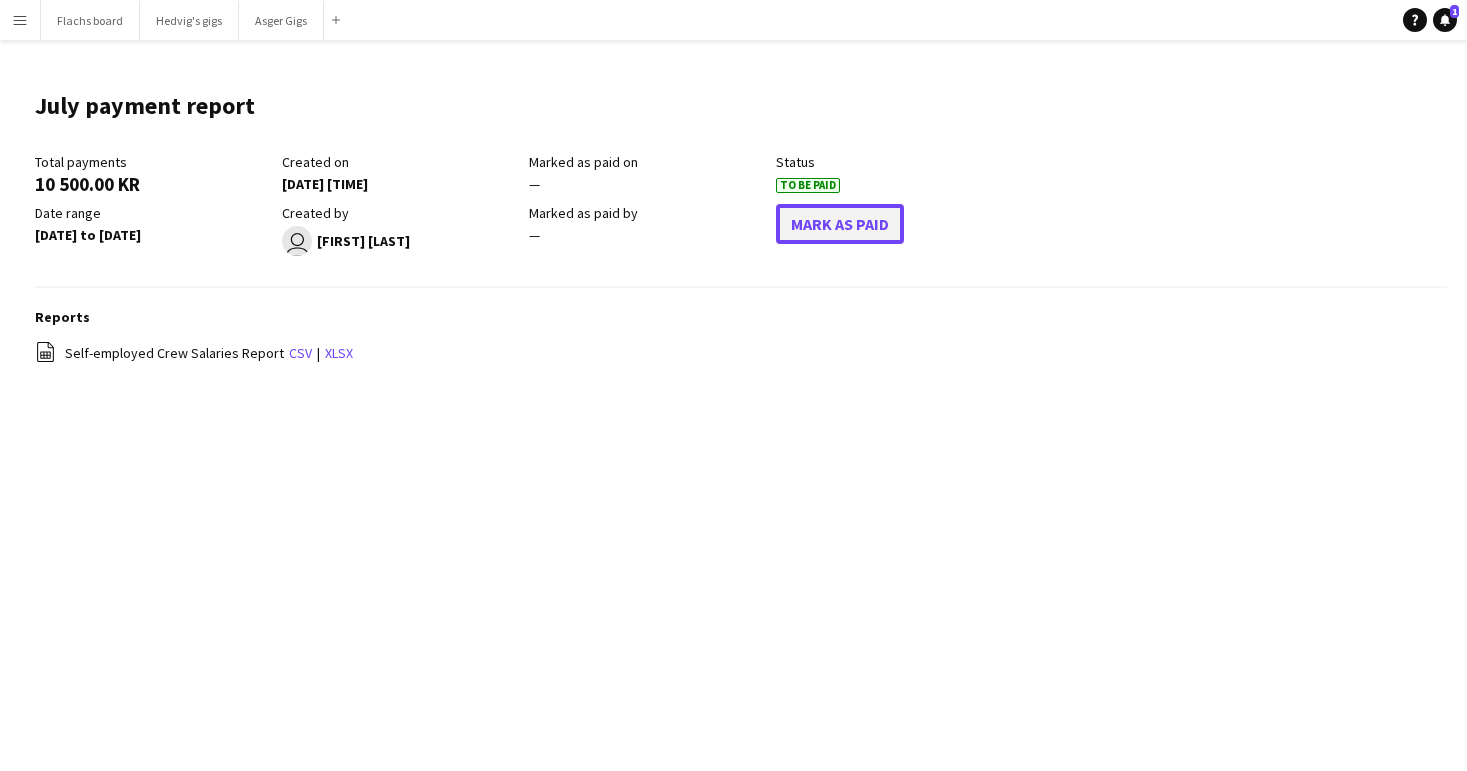 click on "Mark As Paid" 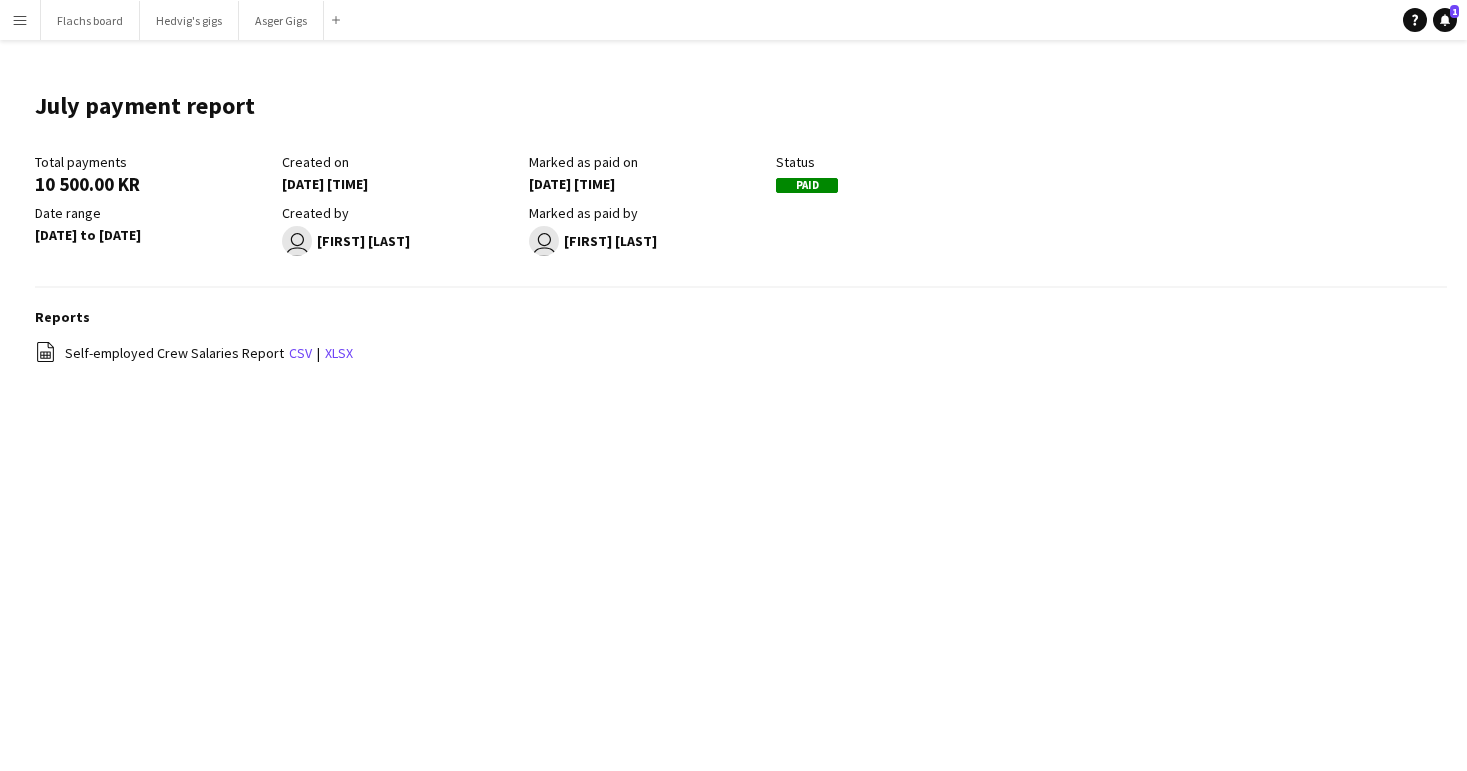 click on "Menu" at bounding box center (20, 20) 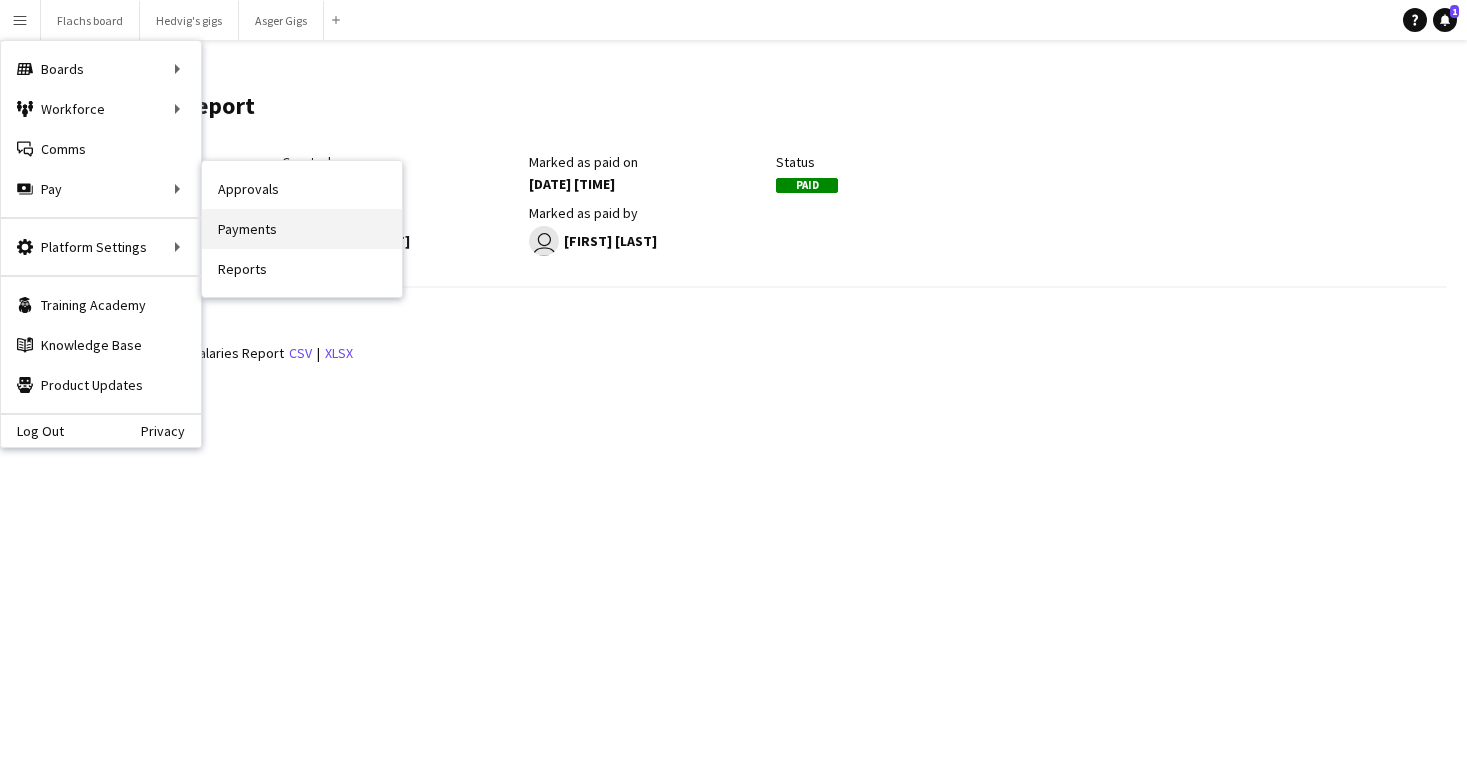 click on "Payments" at bounding box center [302, 229] 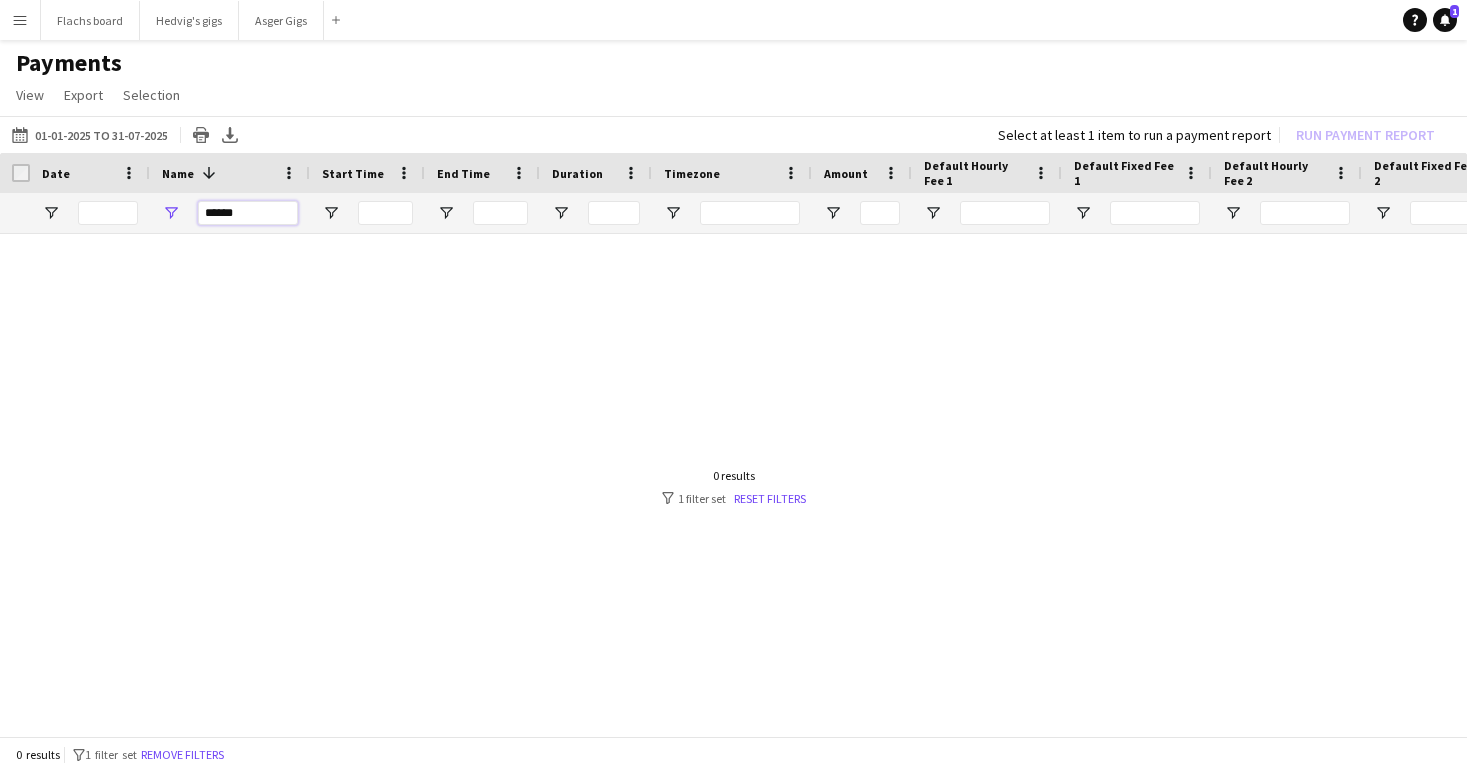 click on "******" at bounding box center [248, 213] 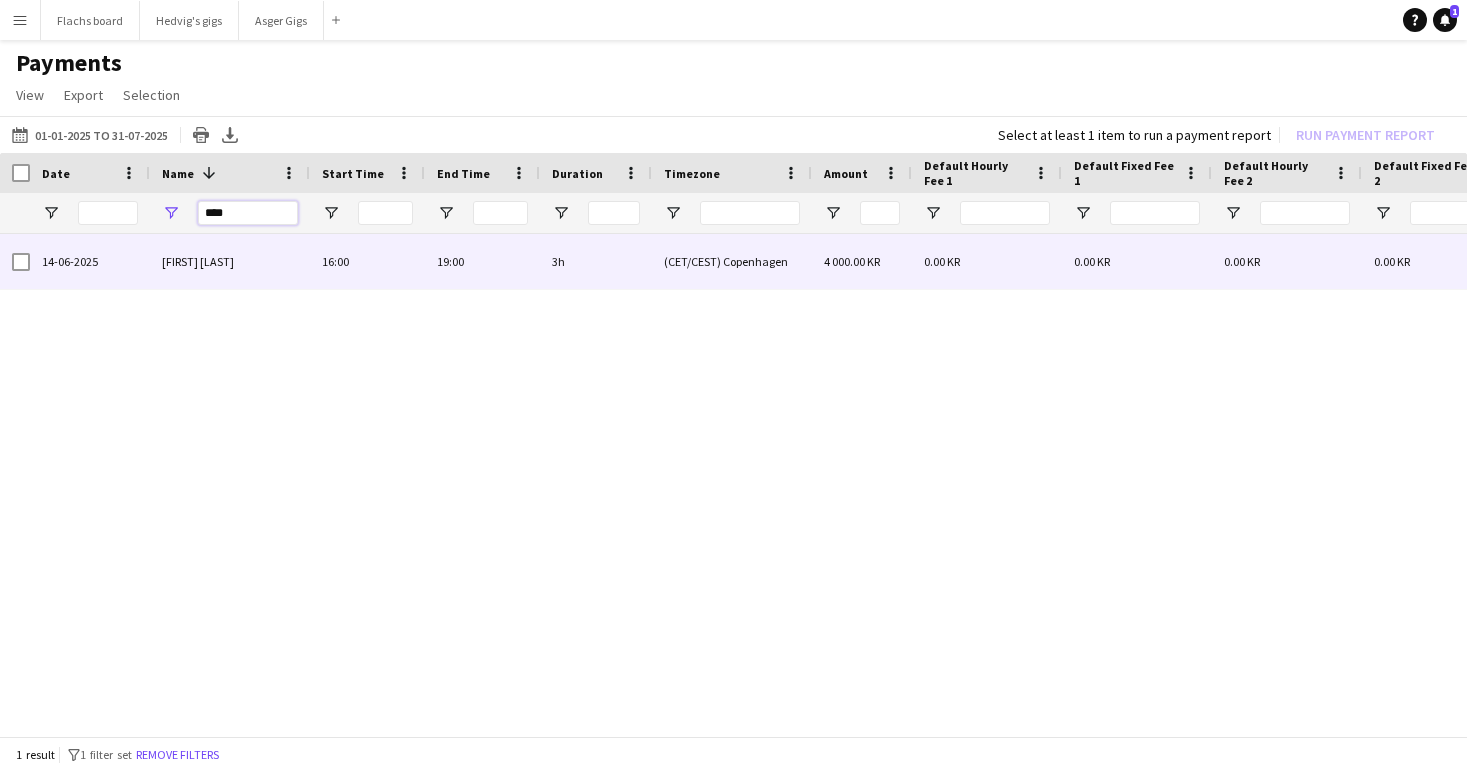 type on "****" 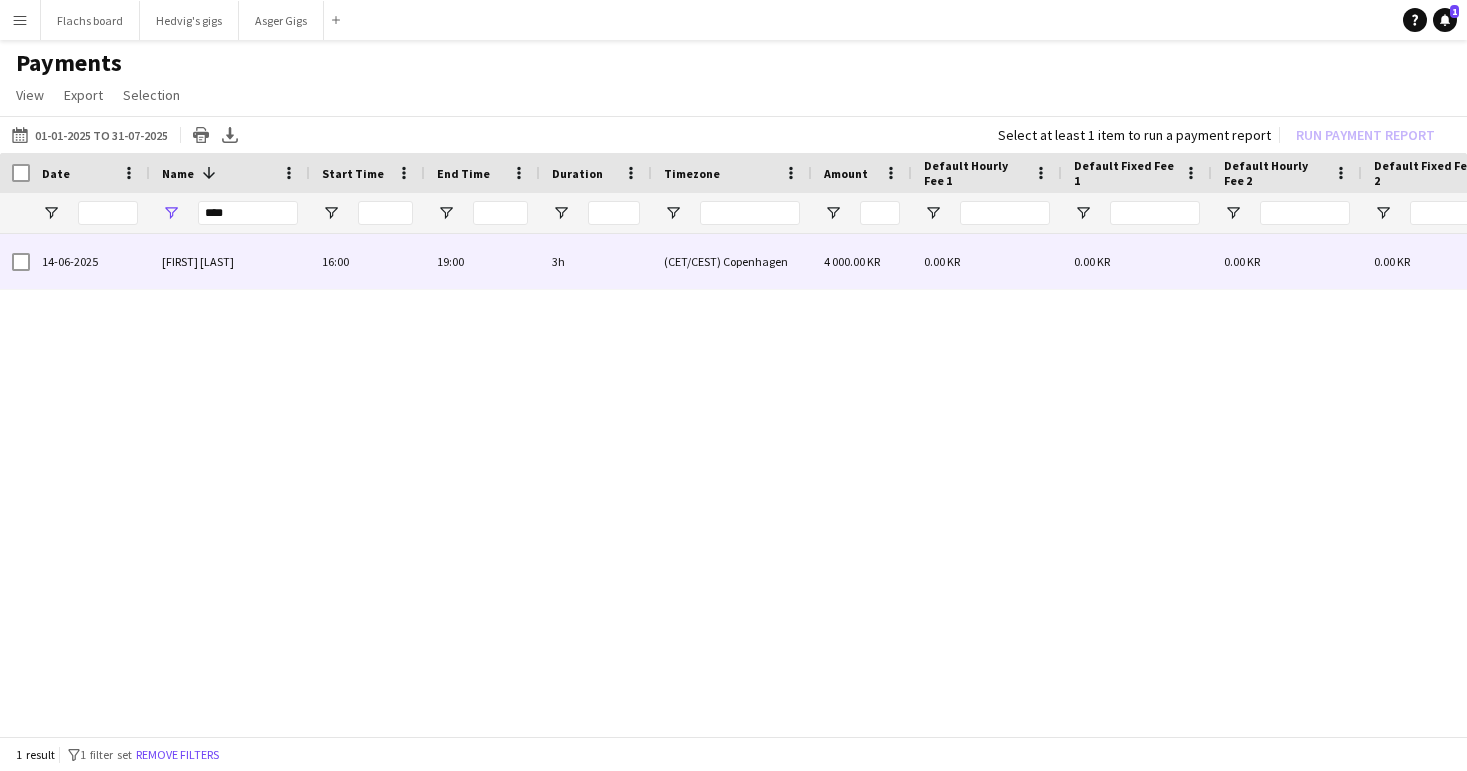click at bounding box center (21, 262) 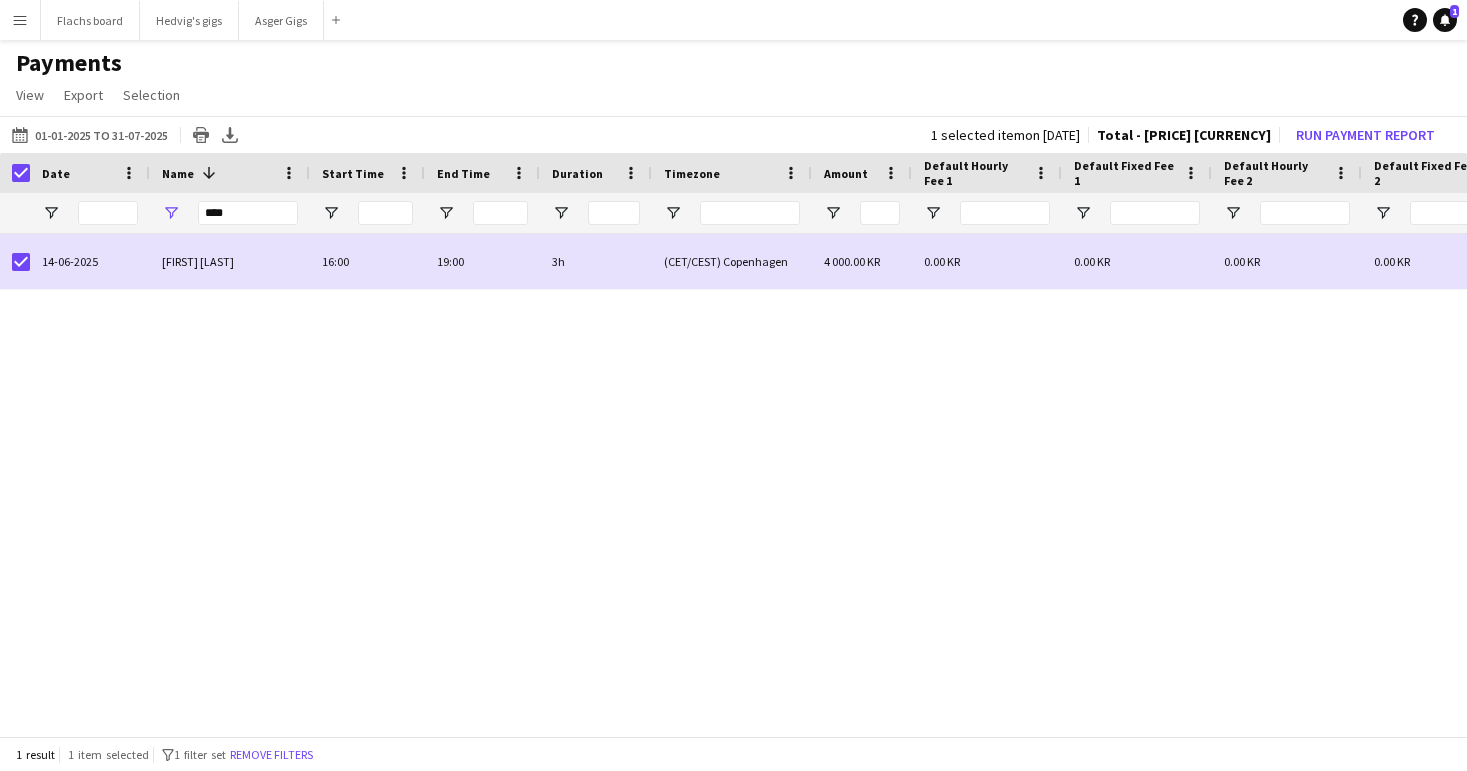 click on "[DATE] to [DATE]
[DATE] to [DATE]
Today   This Week   This Month   Yesterday   Last Week   Last Month  AUG 2025 AUG 2025 Monday M Tuesday T Wednesday W Thursday T Friday F Saturday S Sunday S  AUG   1   2   3   4   5   6   7   8   9   10   11   12   13   14   15   16   17   18   19   20   21   22   23   24   25   26   27   28   29   30   31
Comparison range
Comparison range
Apply
Print table
Export XLSX
1 selected item   on [DATE]  Total - 4 000.00 KR  Run Payment Report" 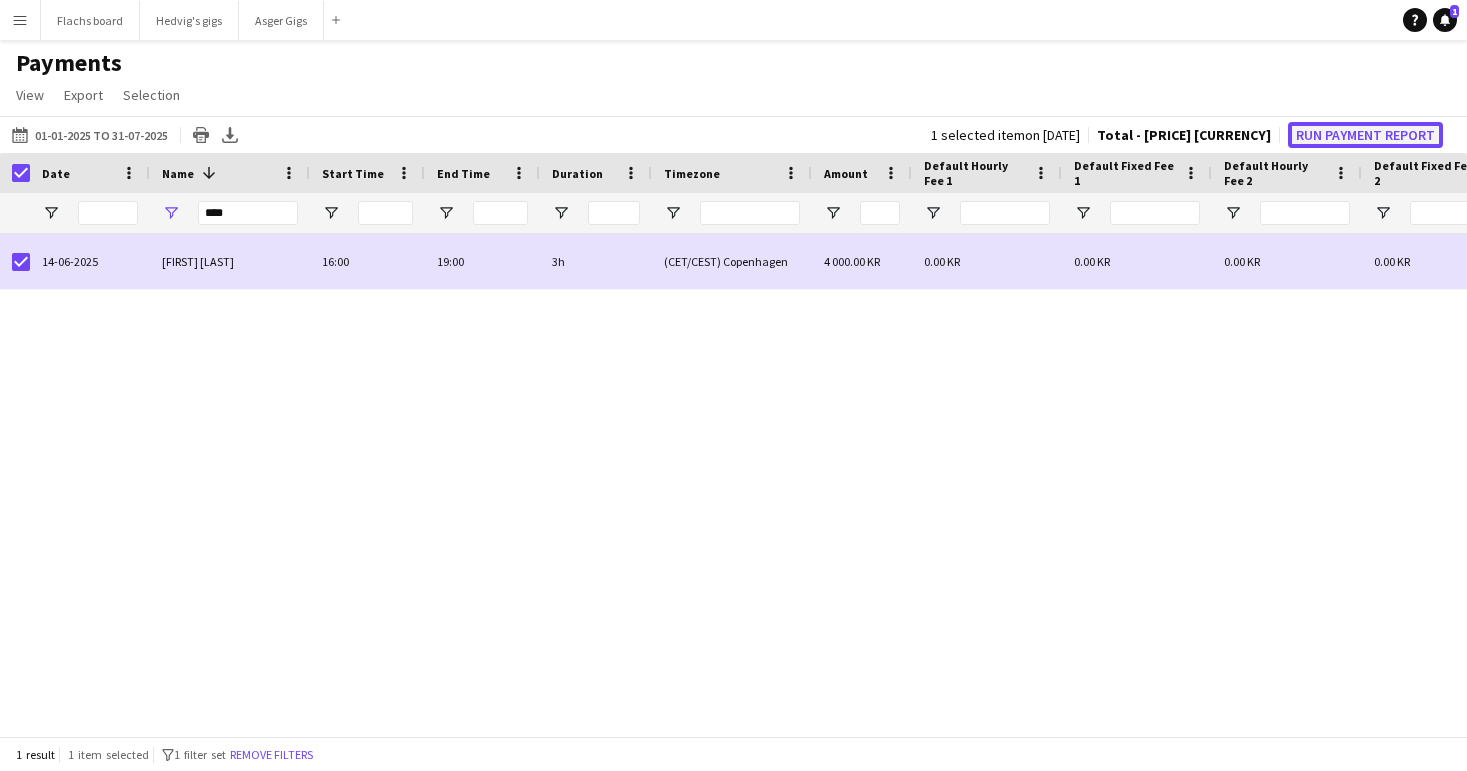 click on "Run Payment Report" 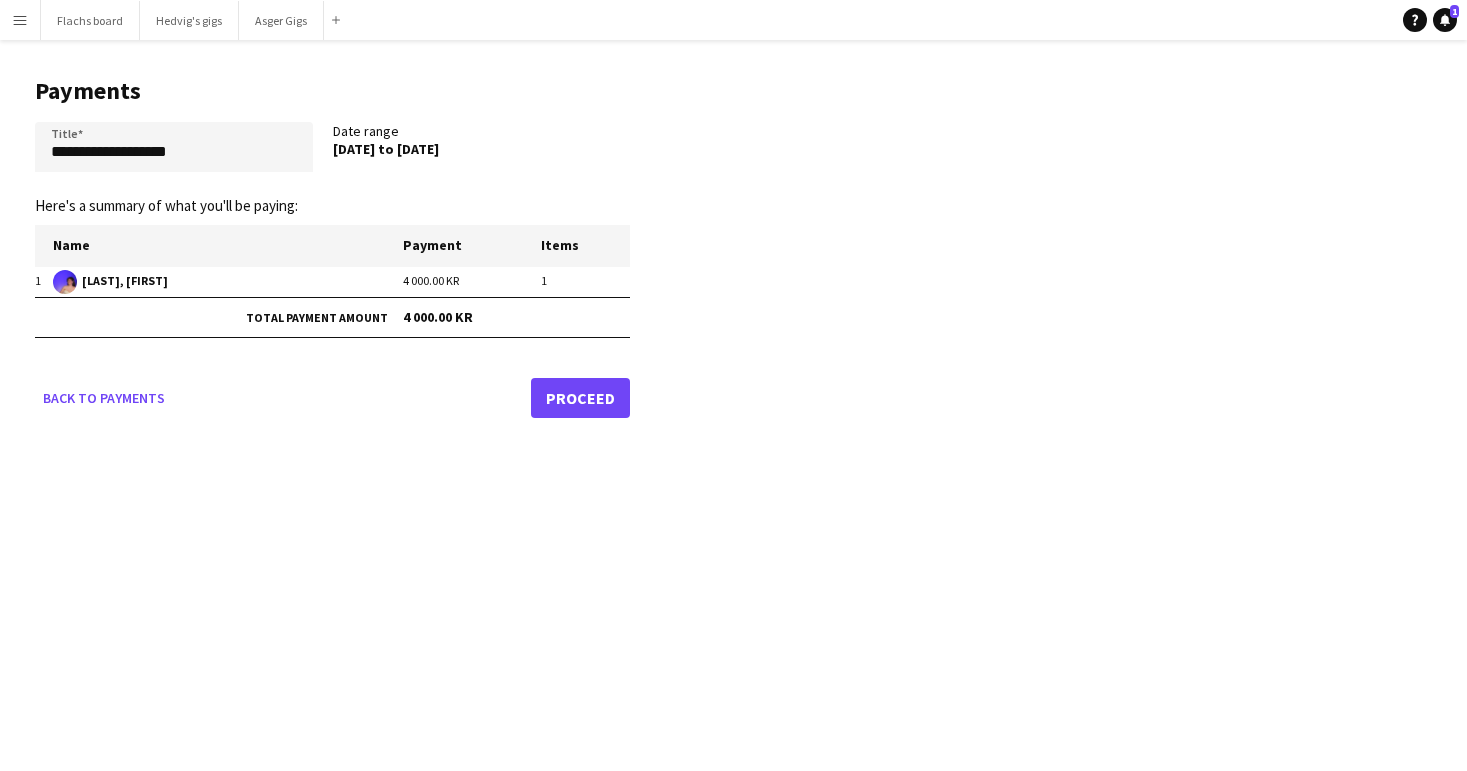 click on "Proceed" 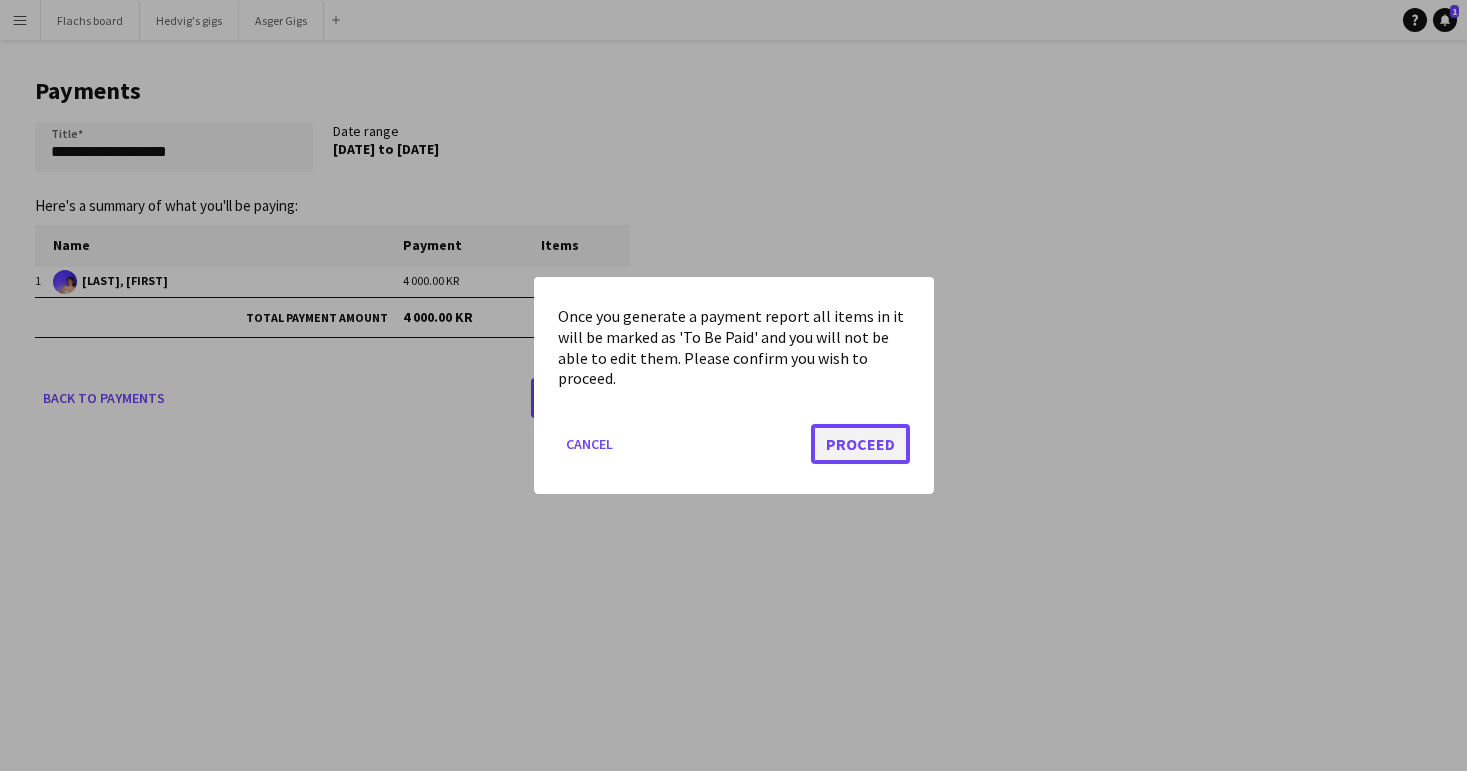 click on "Proceed" 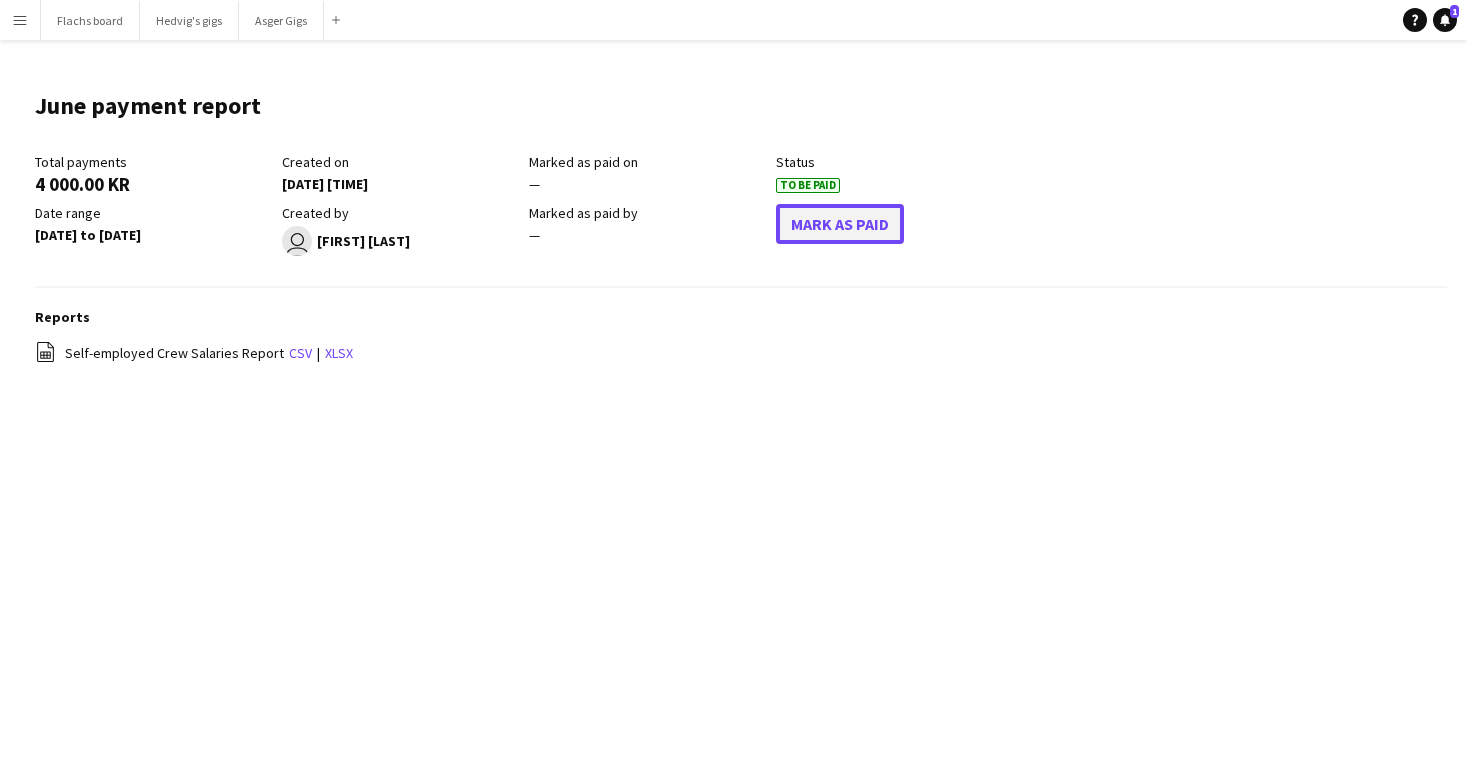 click on "Mark As Paid" 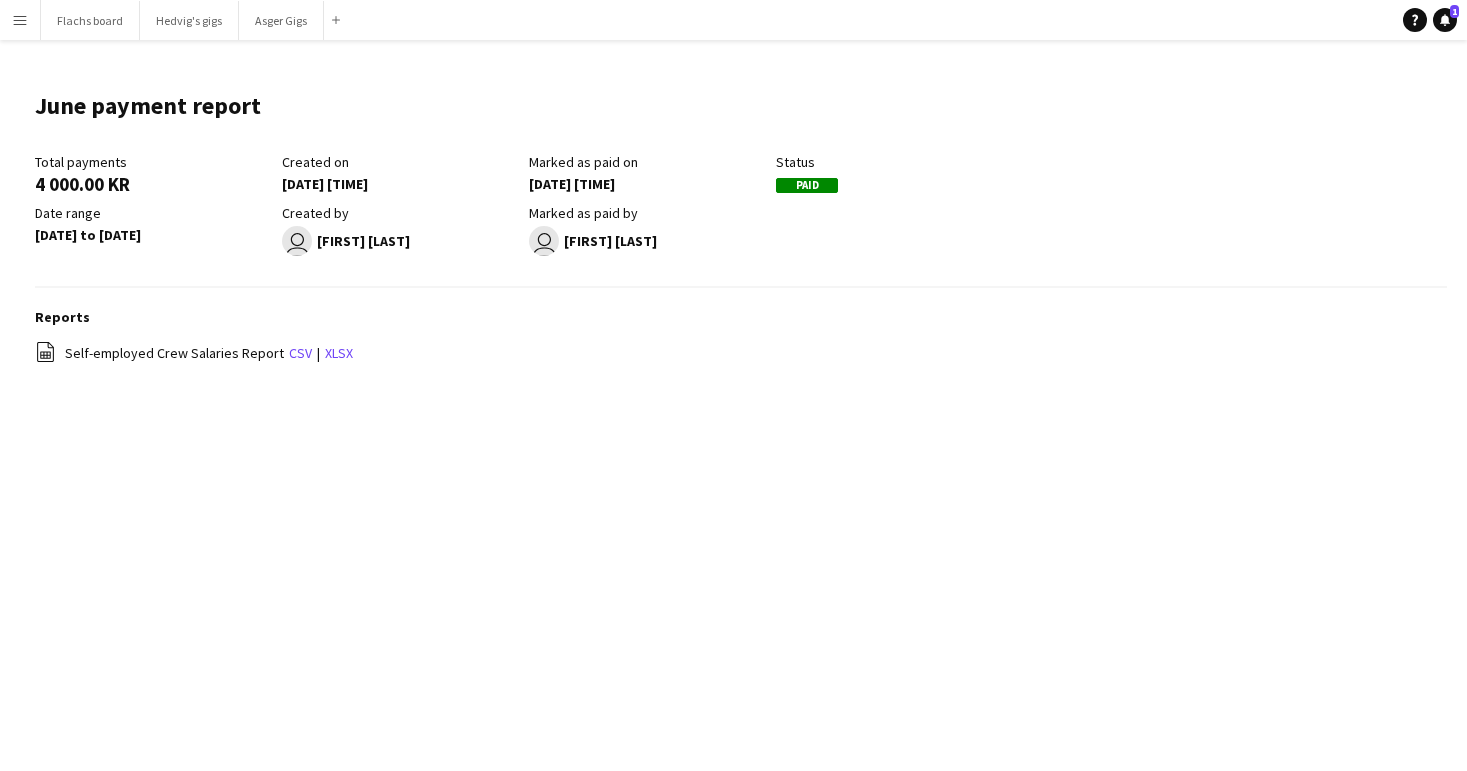 click on "Menu" at bounding box center [20, 20] 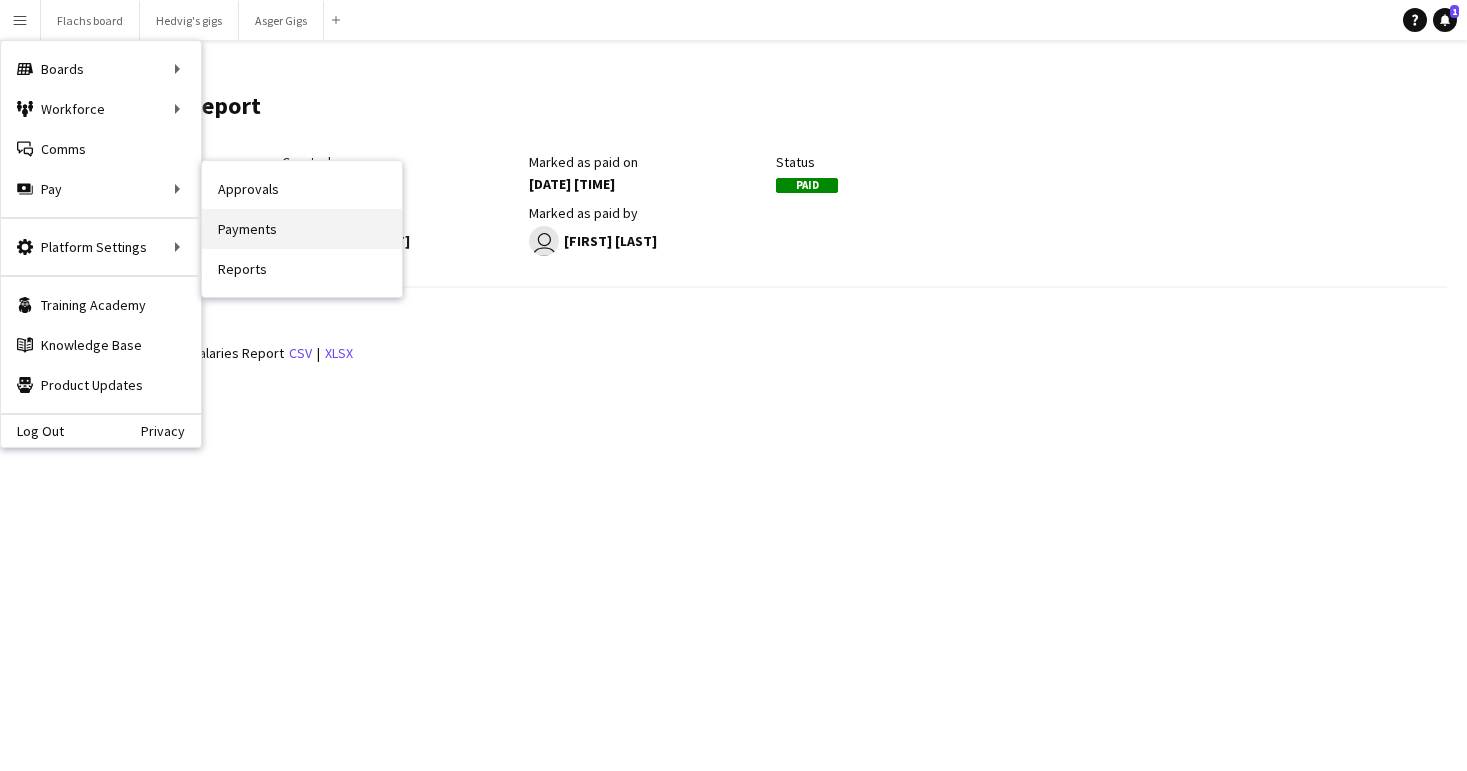 click on "Payments" at bounding box center (302, 229) 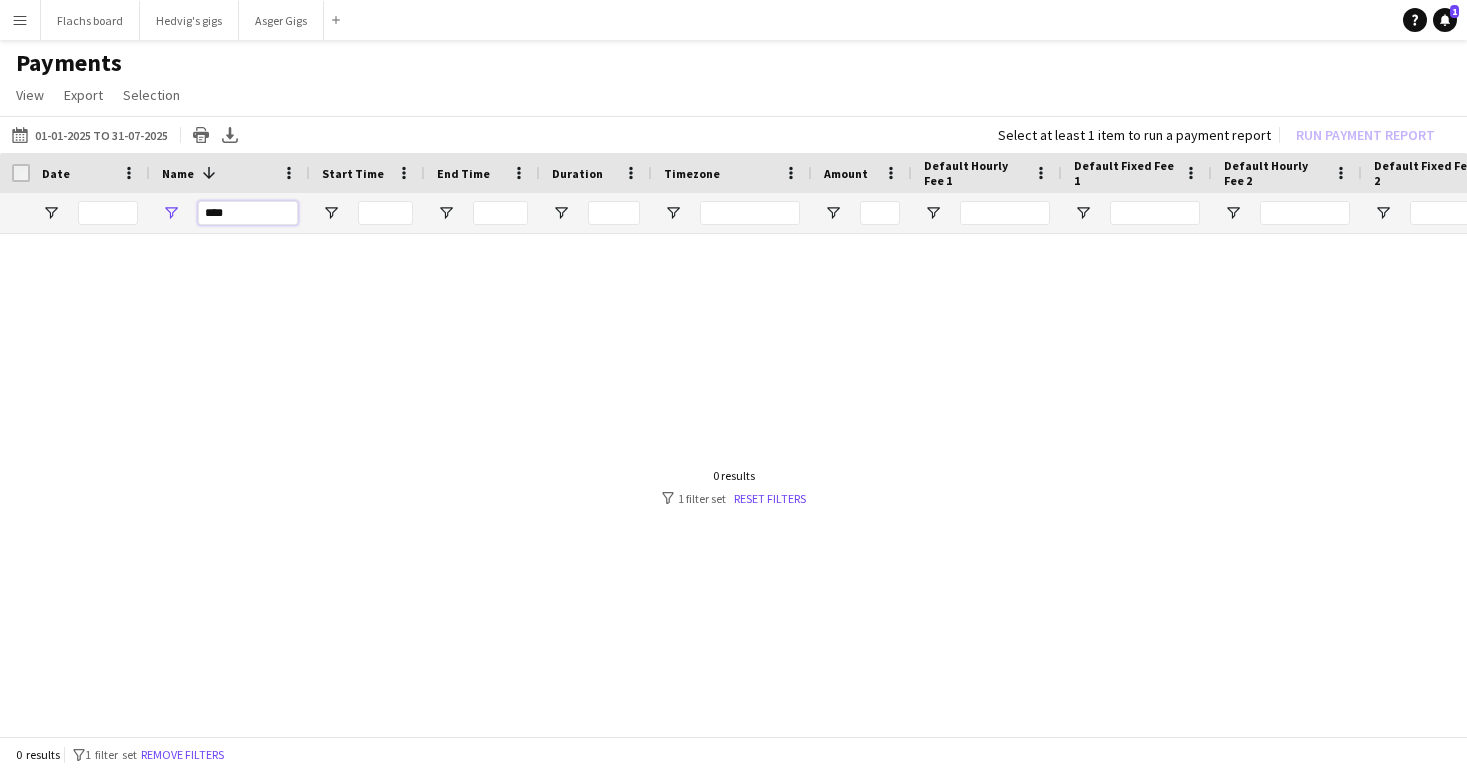 click on "****" at bounding box center (248, 213) 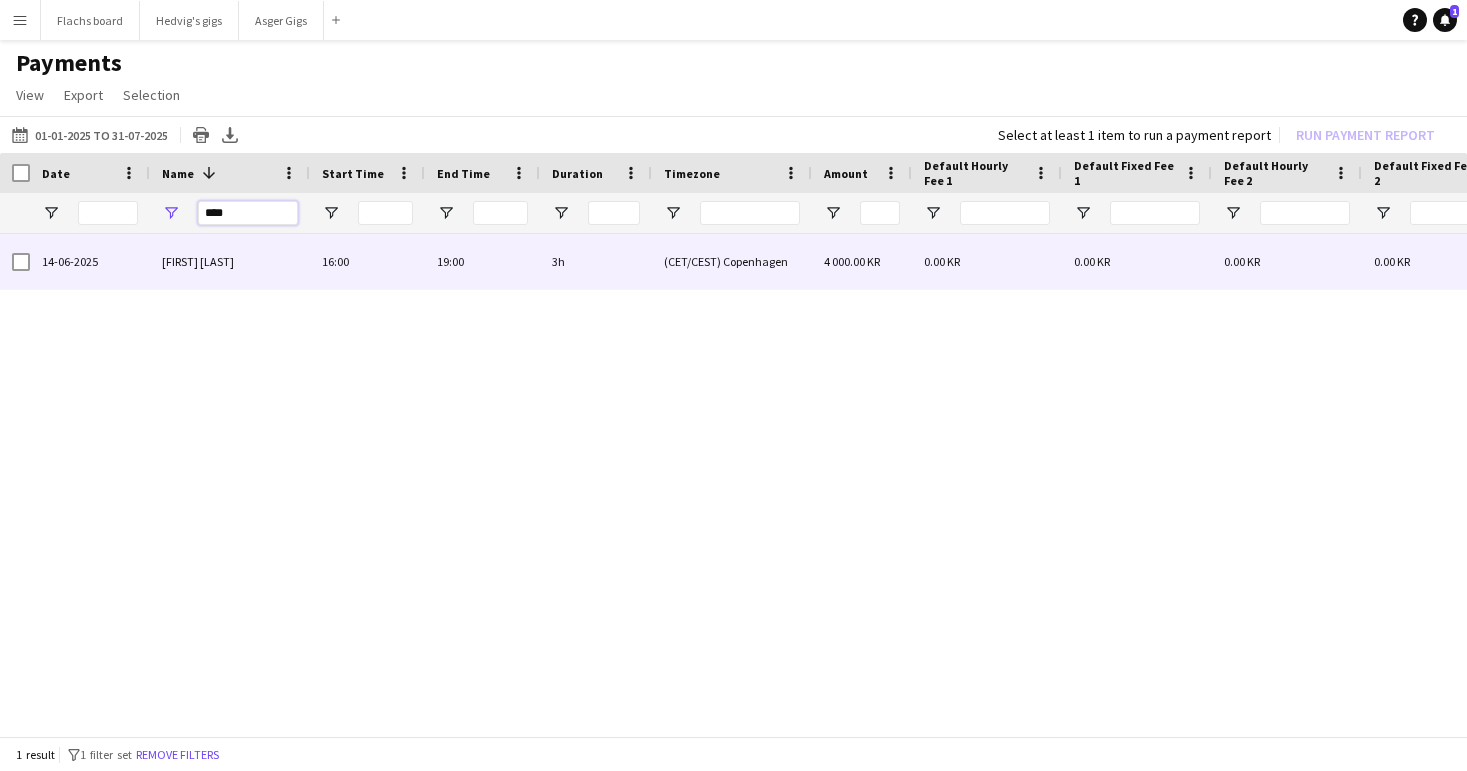 type on "****" 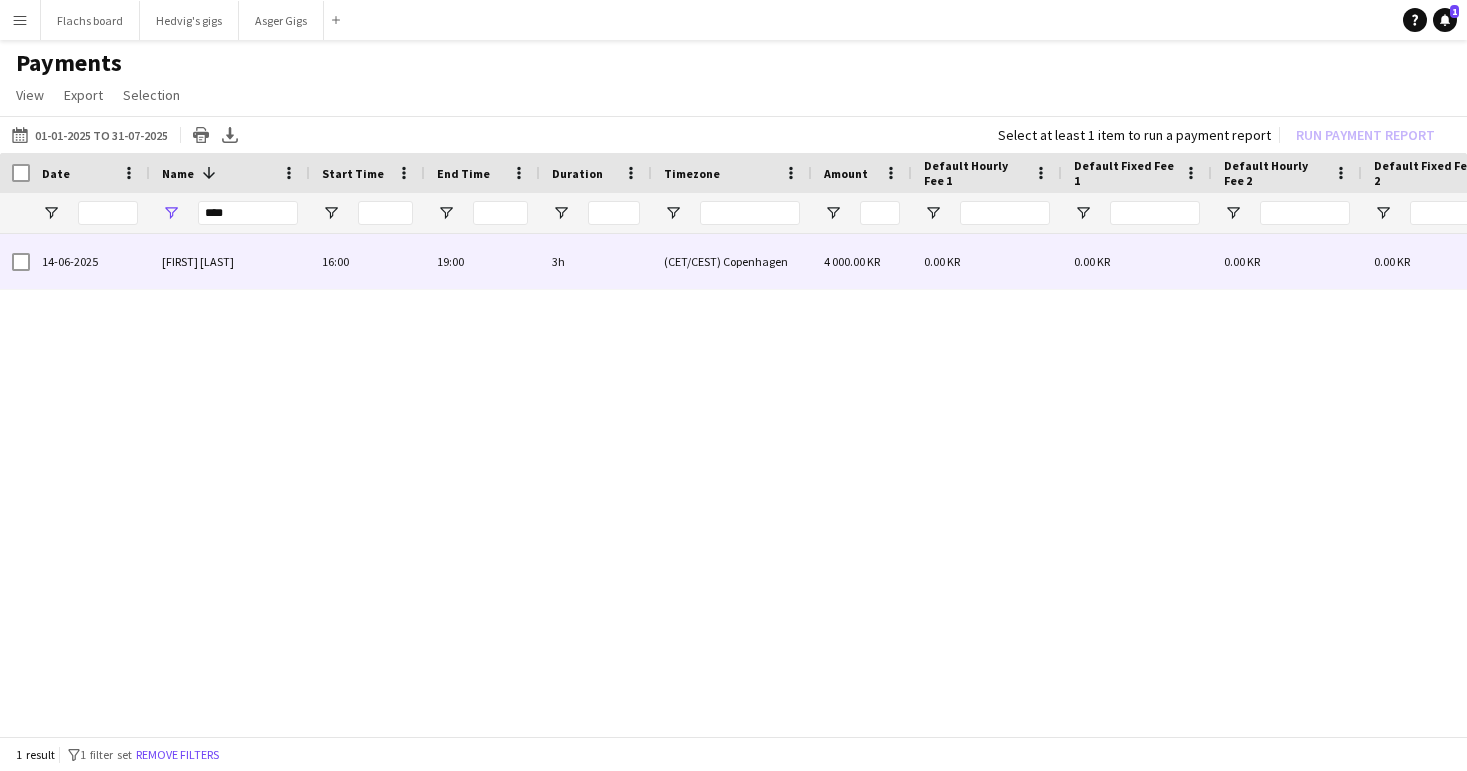 click at bounding box center [15, 261] 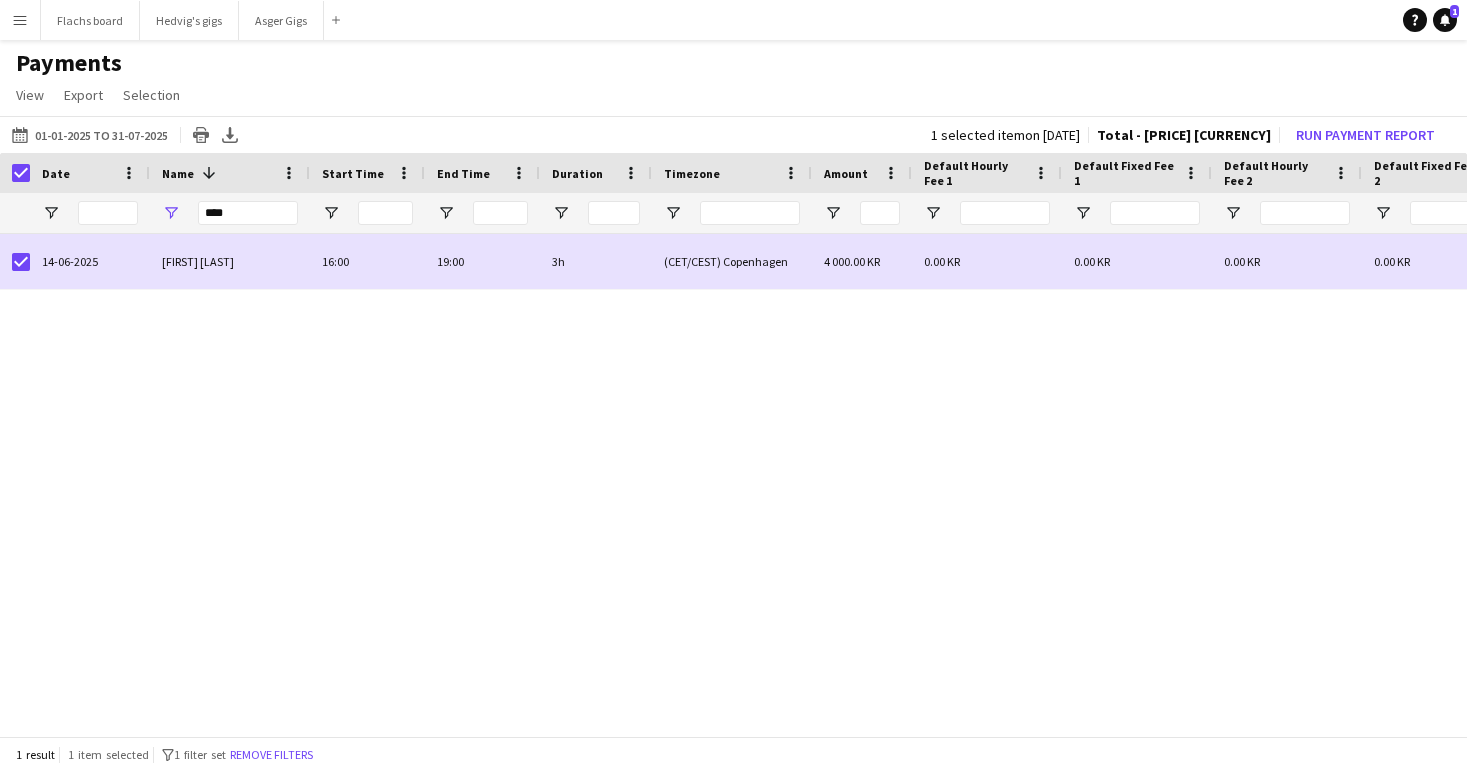 click on "1 selected item   on [DATE]  Total - 4 000.00 KR  Run Payment Report" 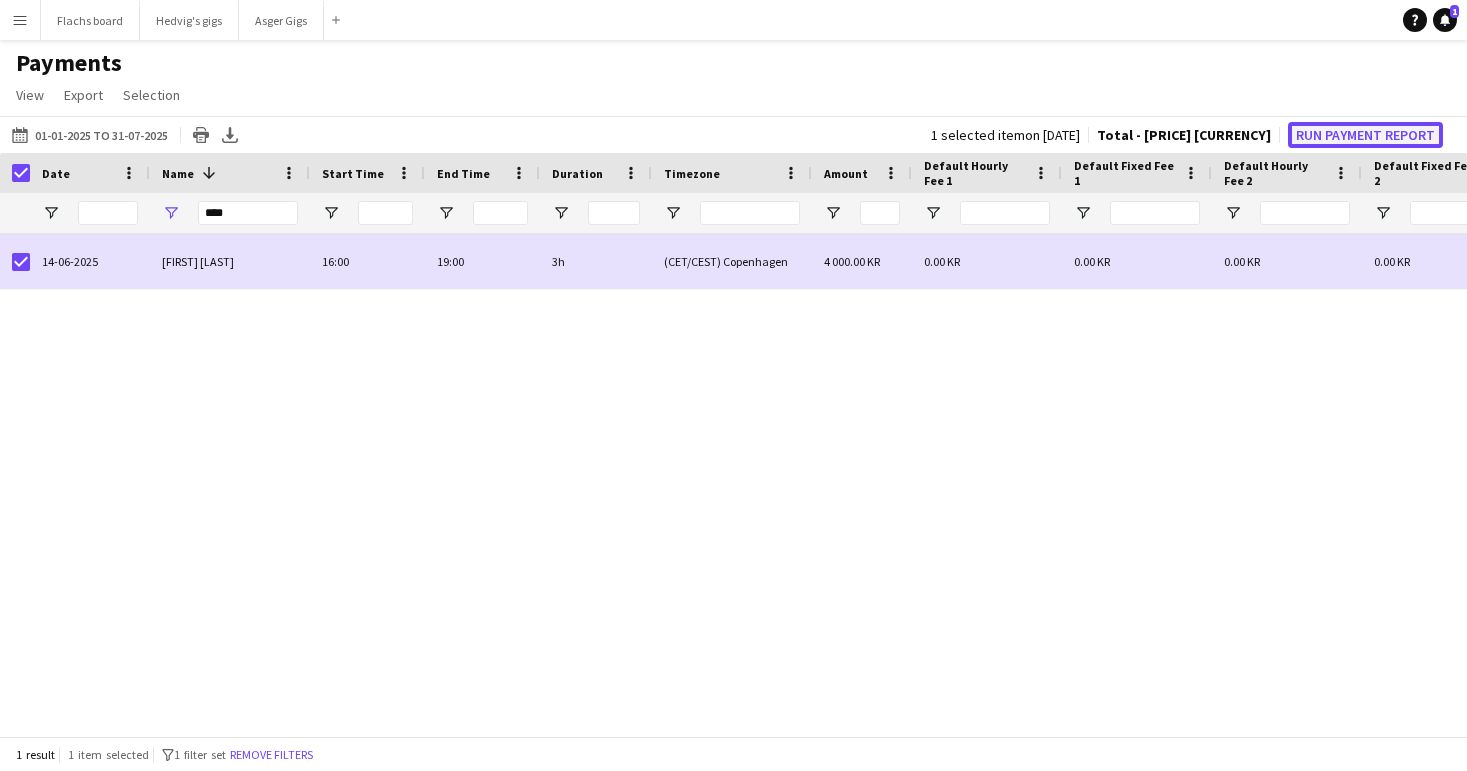 click on "Run Payment Report" 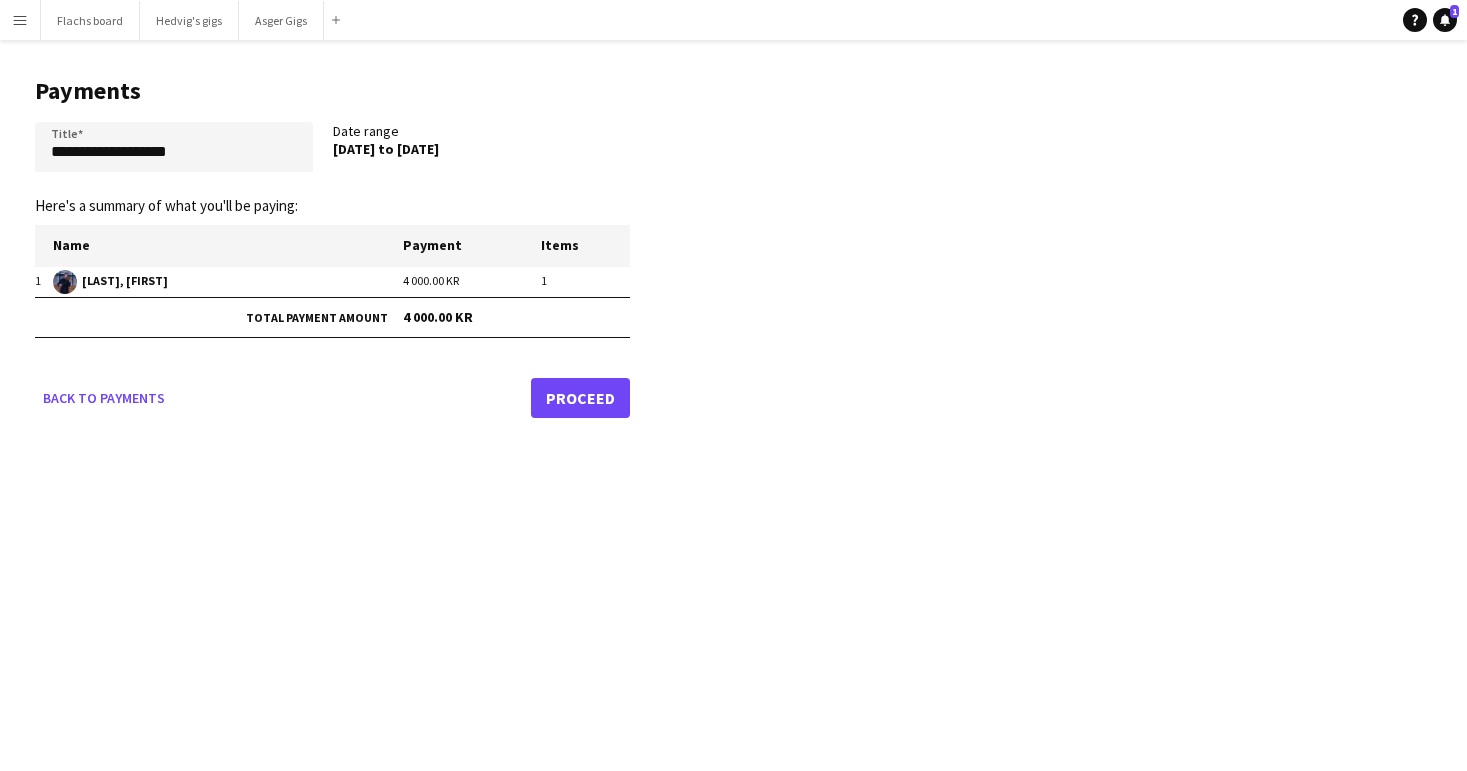 click on "Proceed" 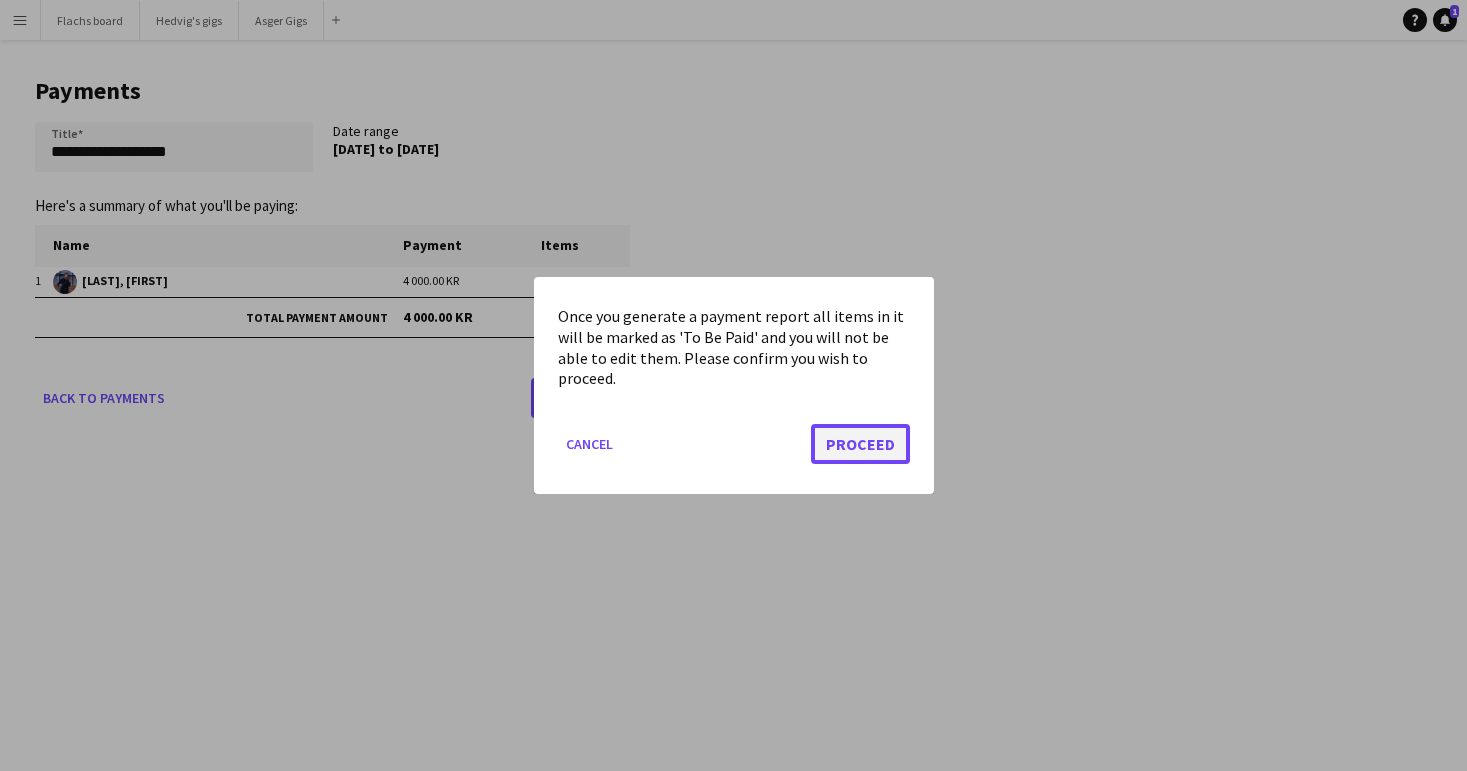 click on "Proceed" 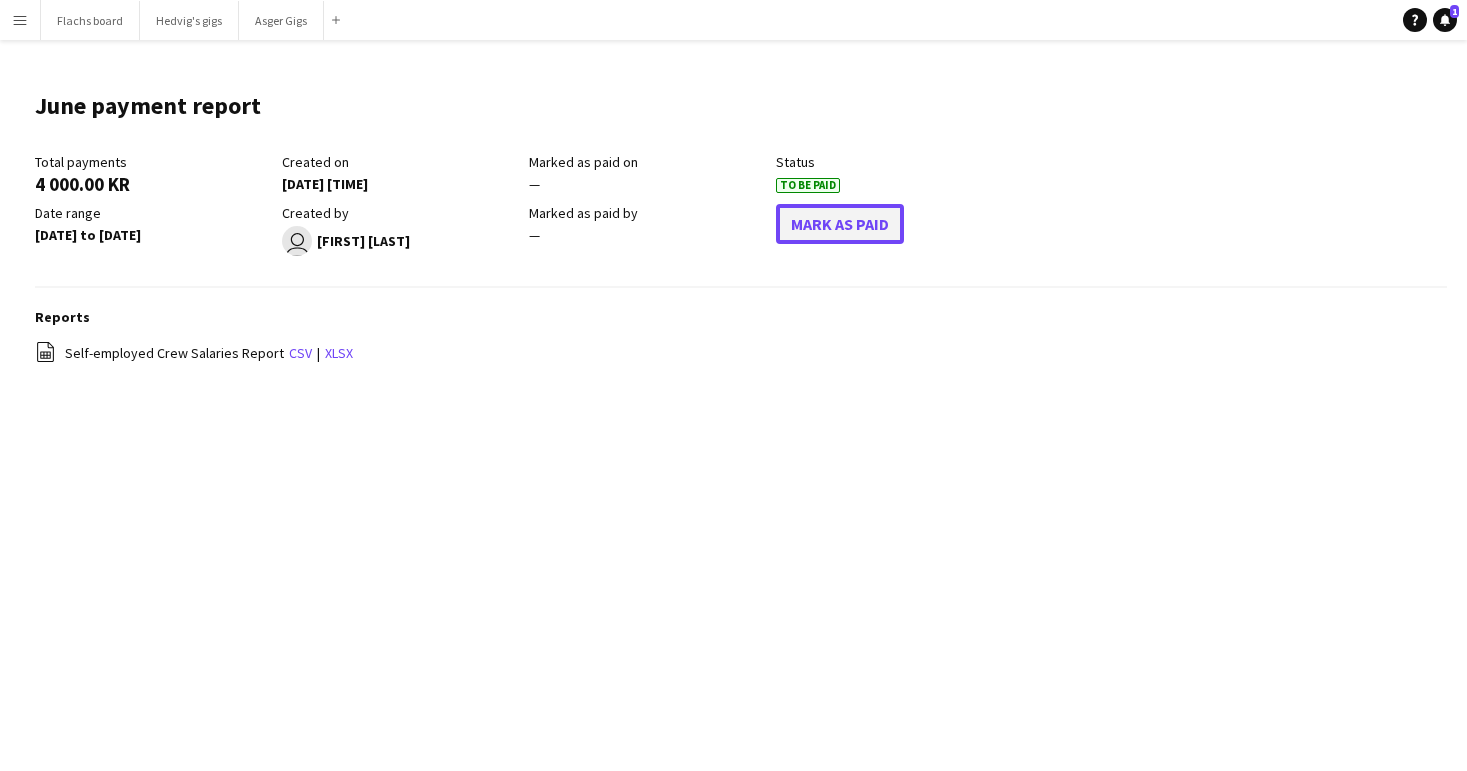 click on "Mark As Paid" 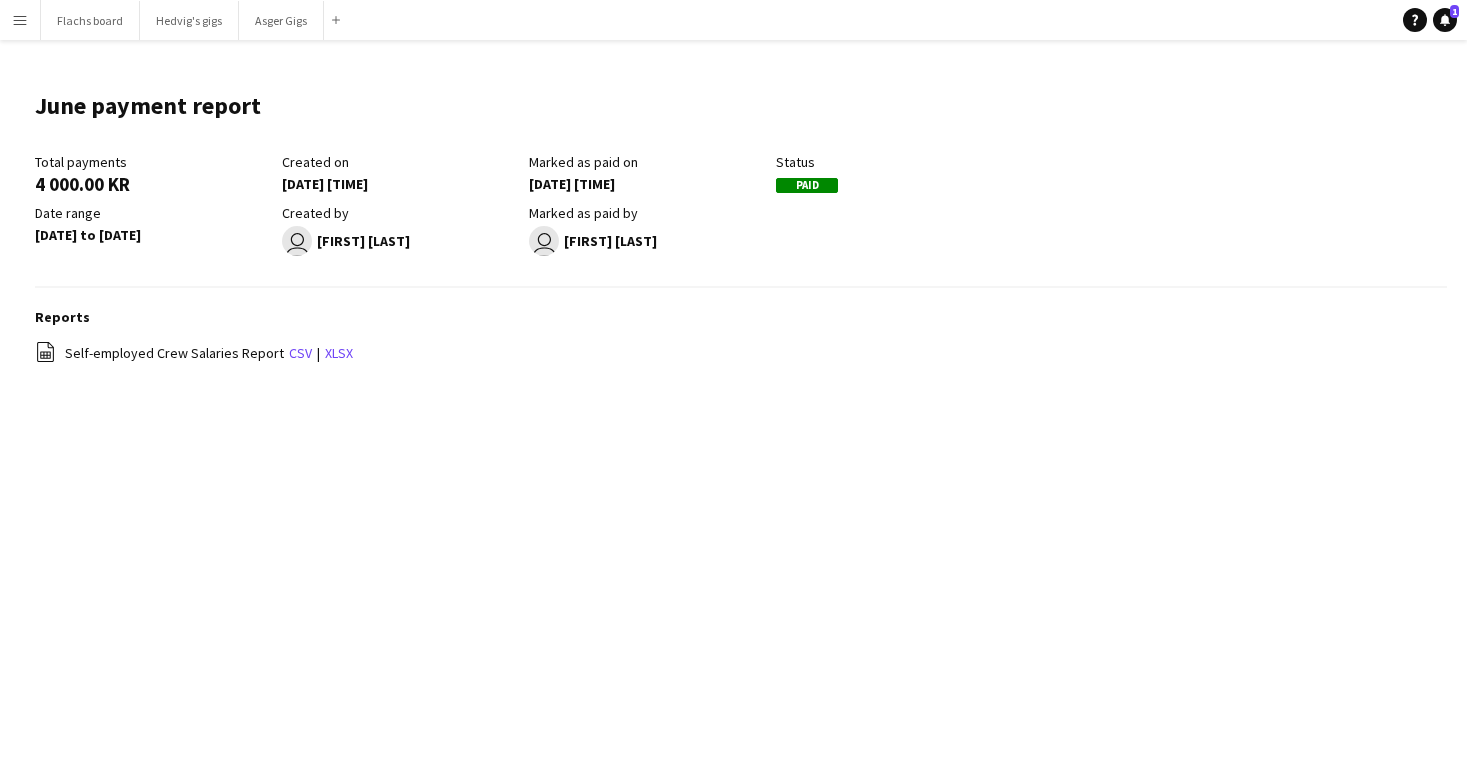 click on "Menu" at bounding box center [20, 20] 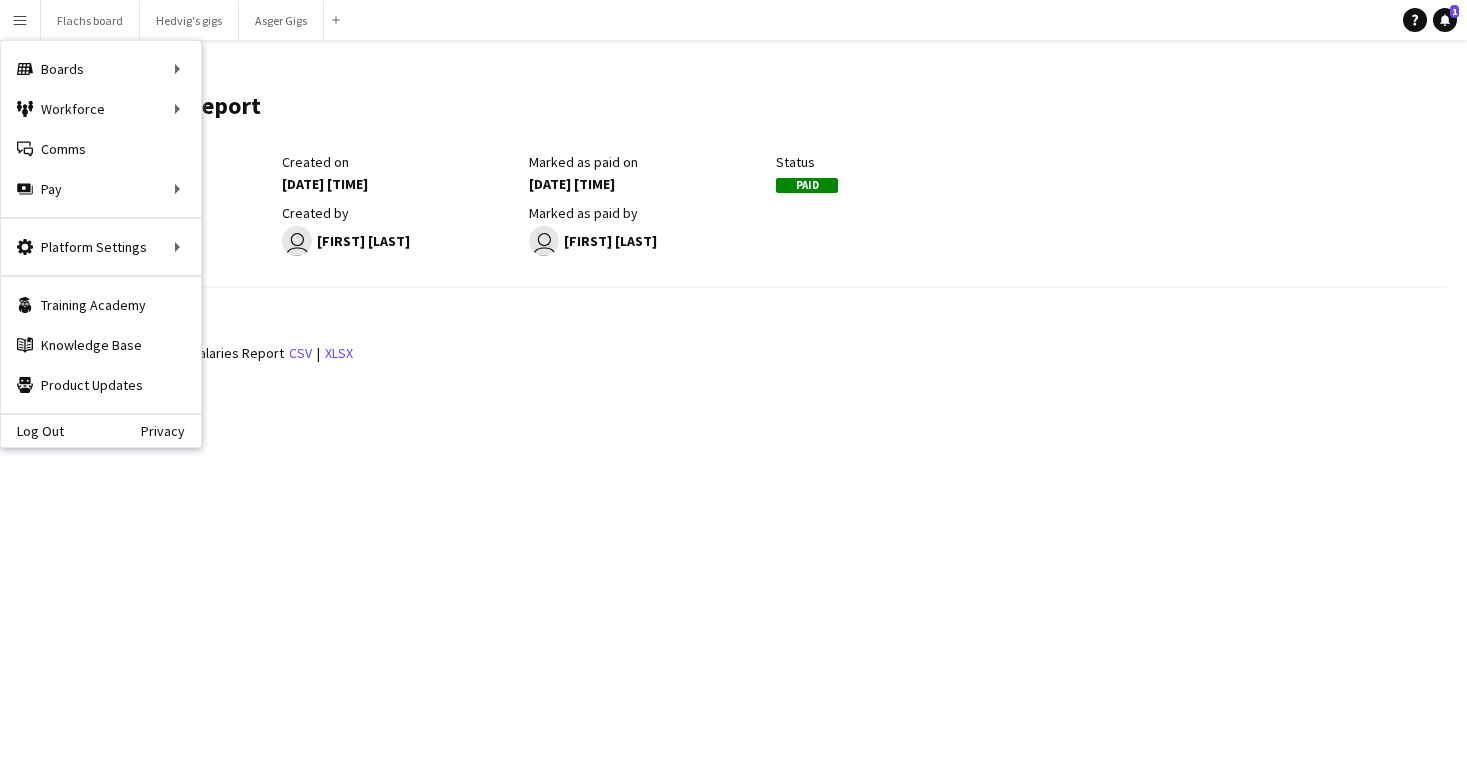 click on "[DATE] to [DATE]" 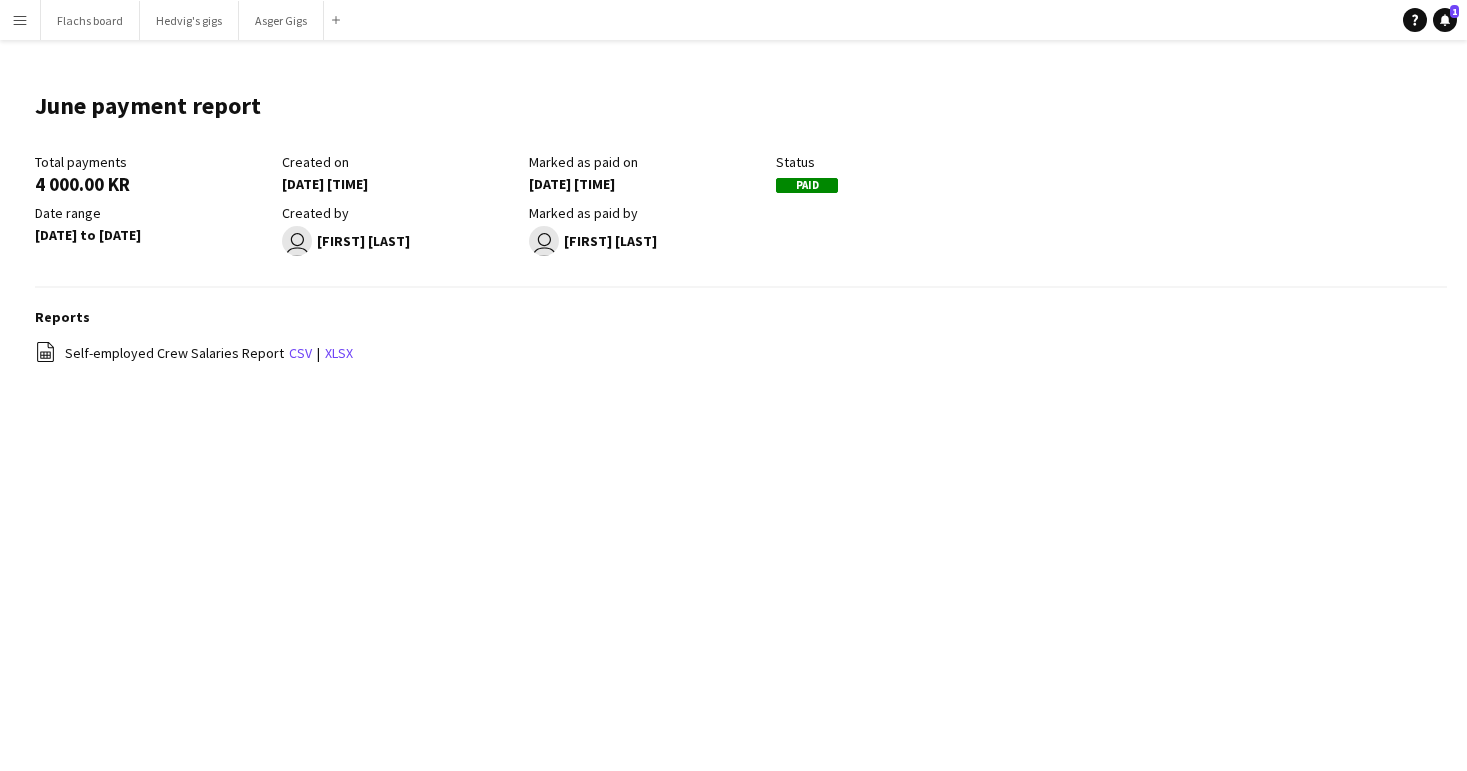 click on "Menu" at bounding box center [20, 20] 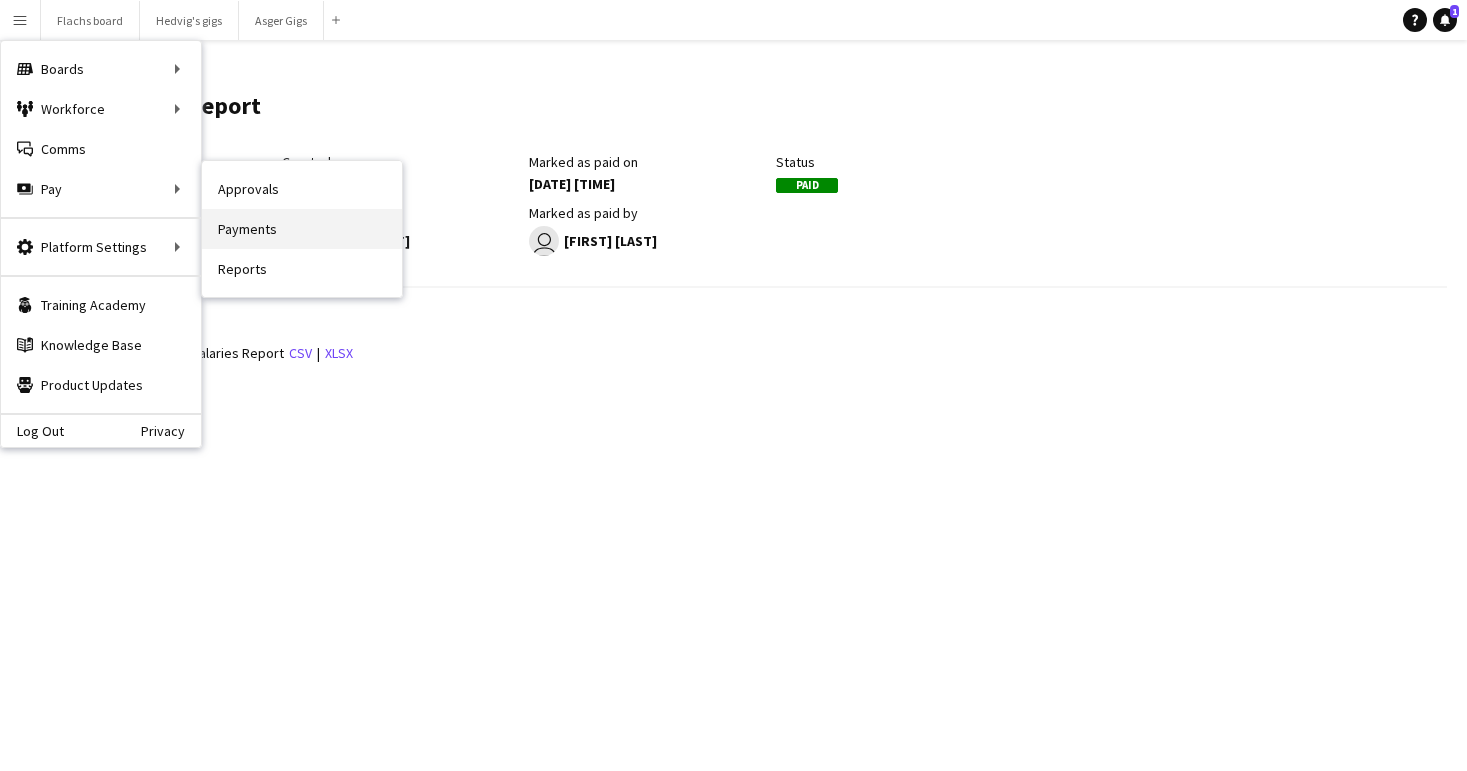 click on "Payments" at bounding box center [302, 229] 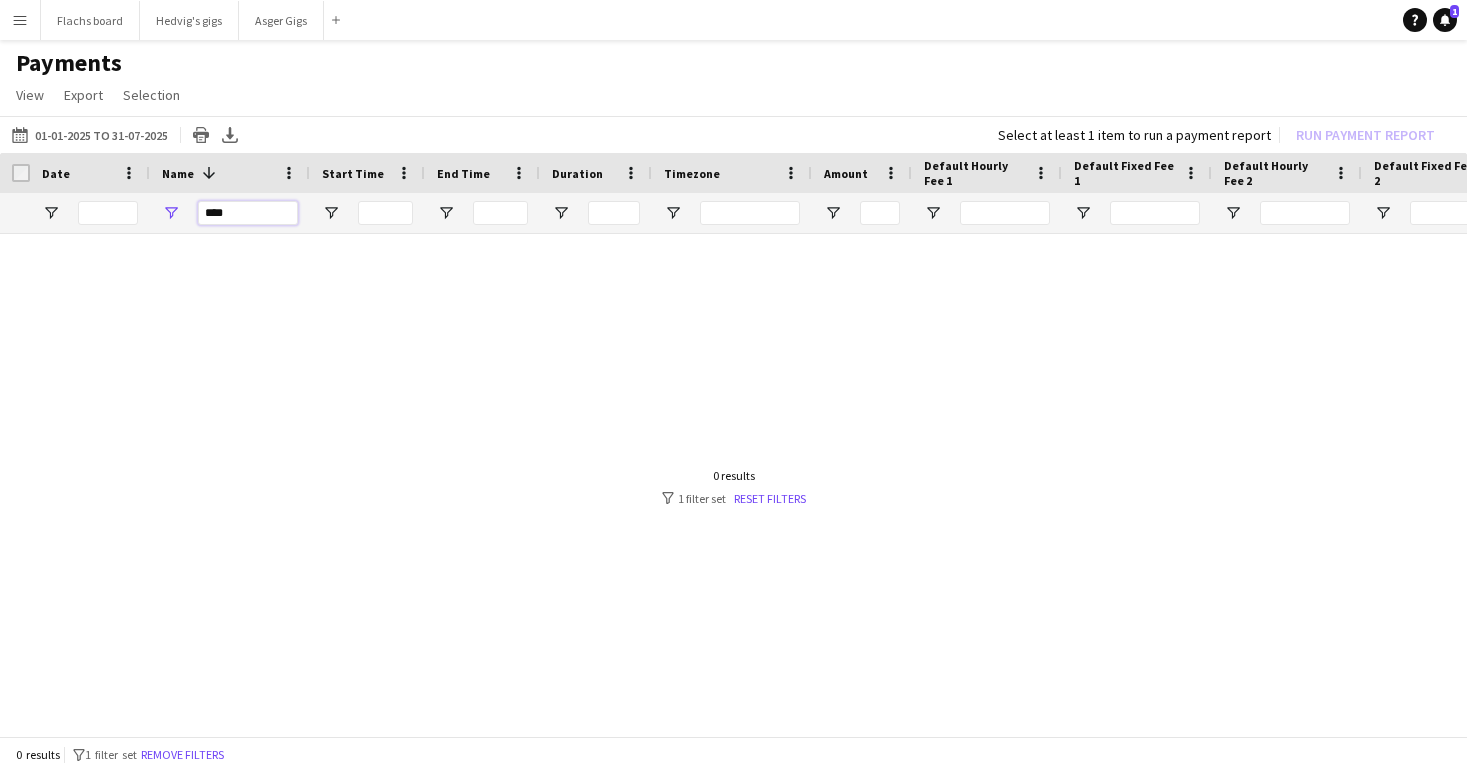 click on "****" at bounding box center [248, 213] 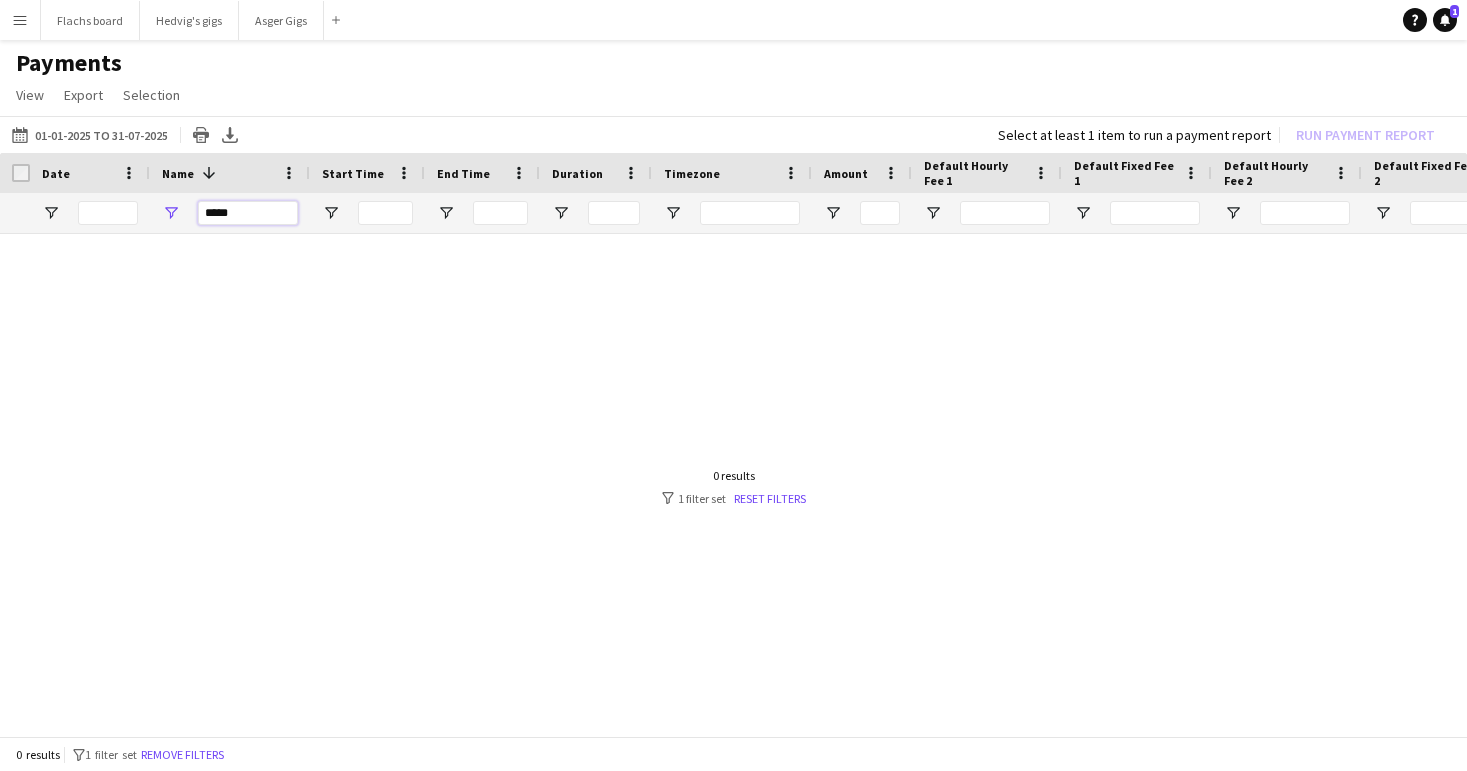 type on "******" 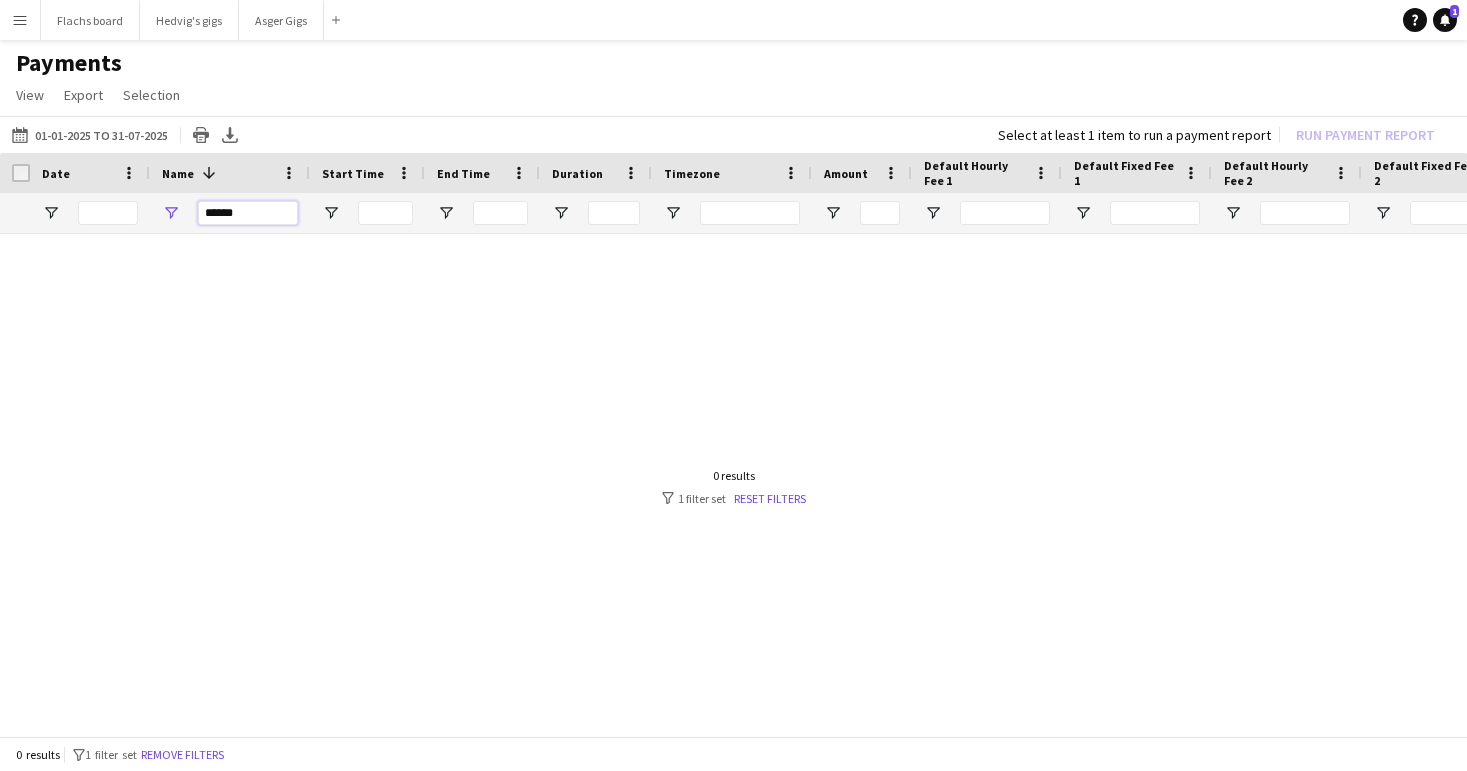 click on "******" at bounding box center [248, 213] 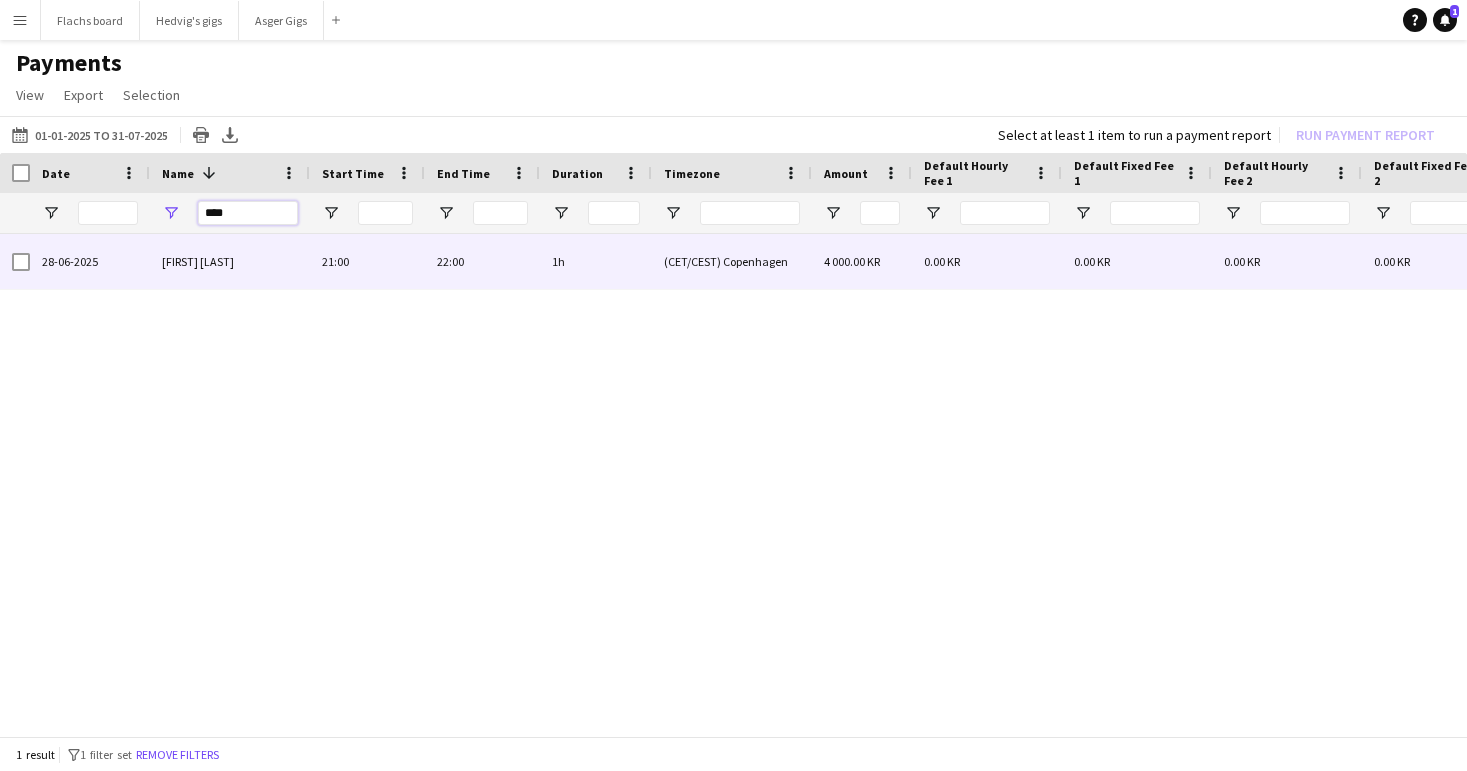 type on "****" 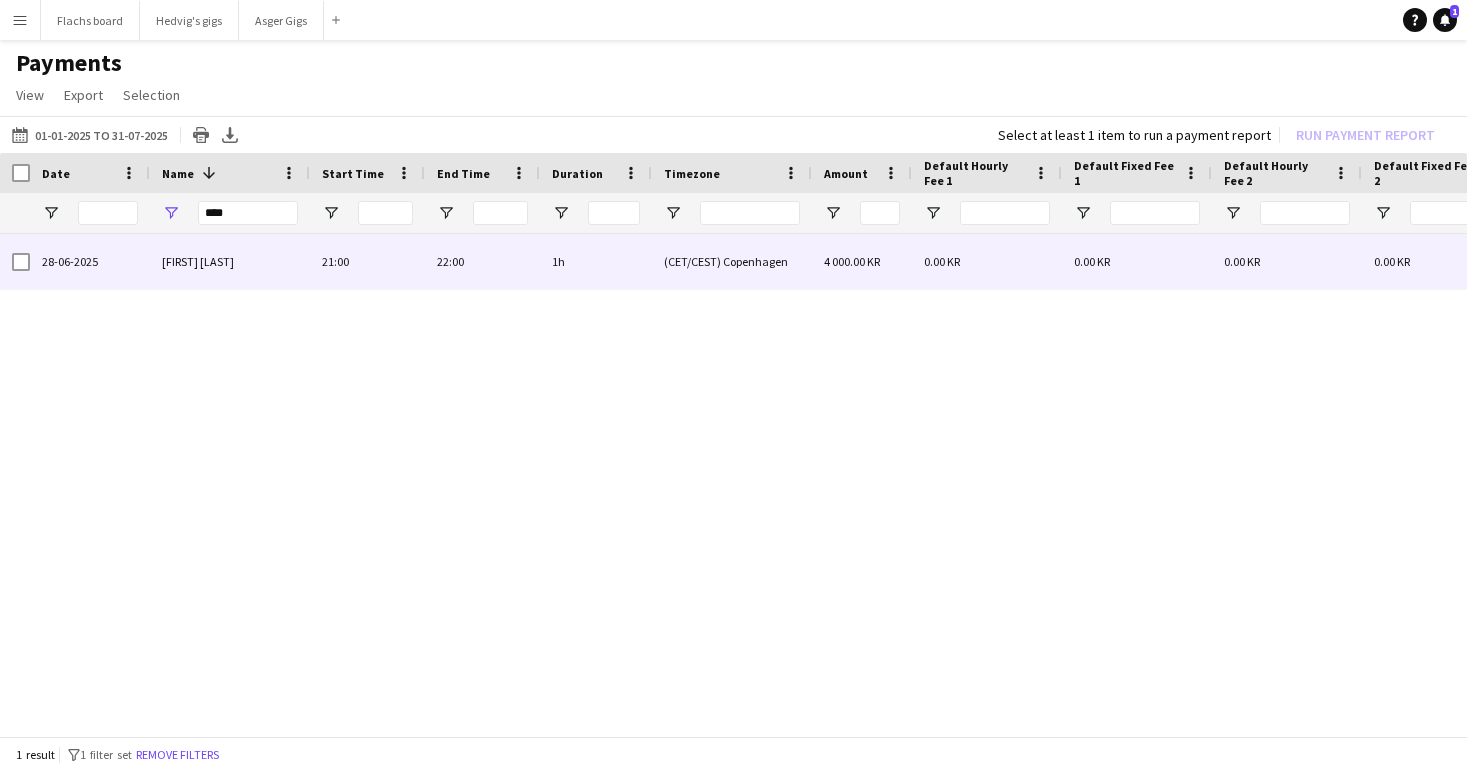 click at bounding box center [21, 262] 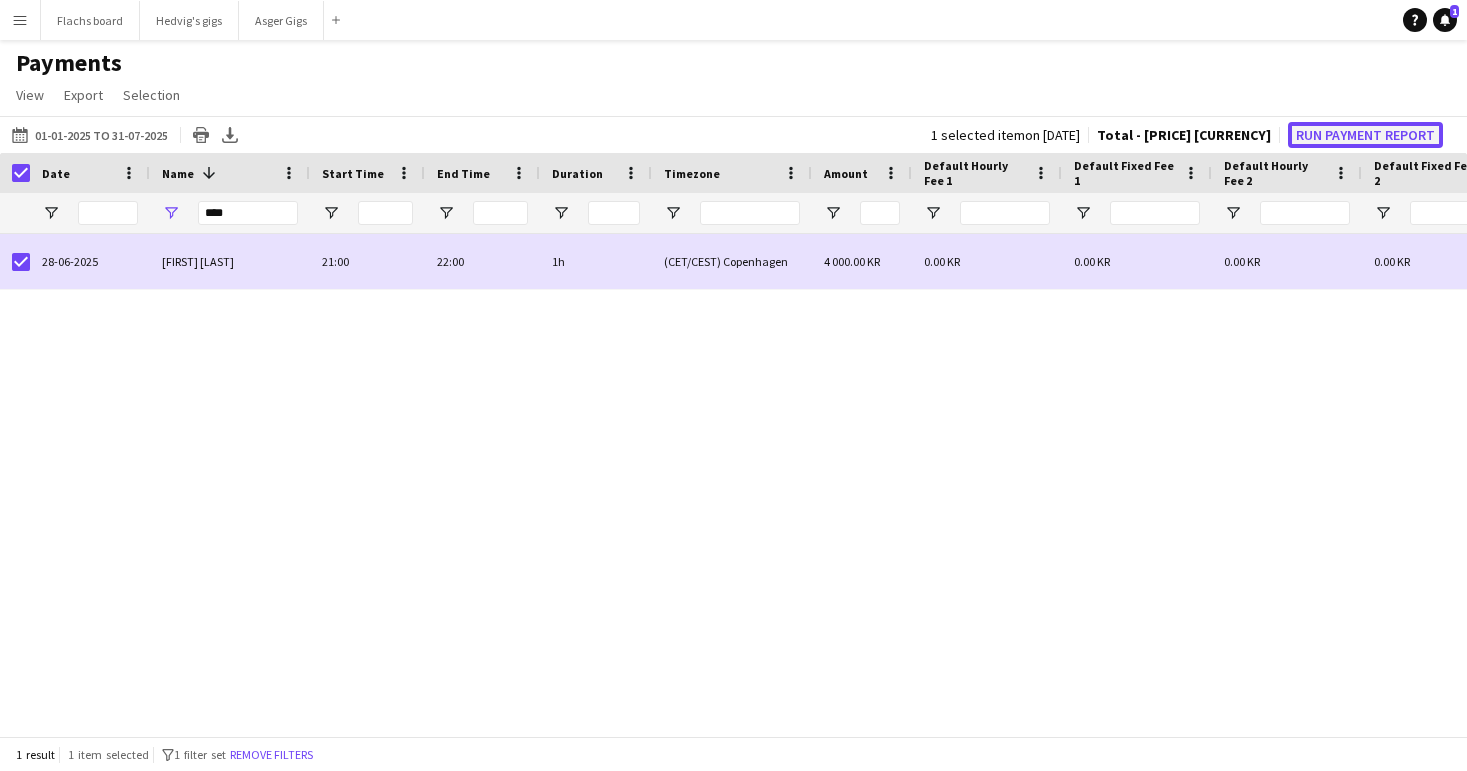 click on "Run Payment Report" 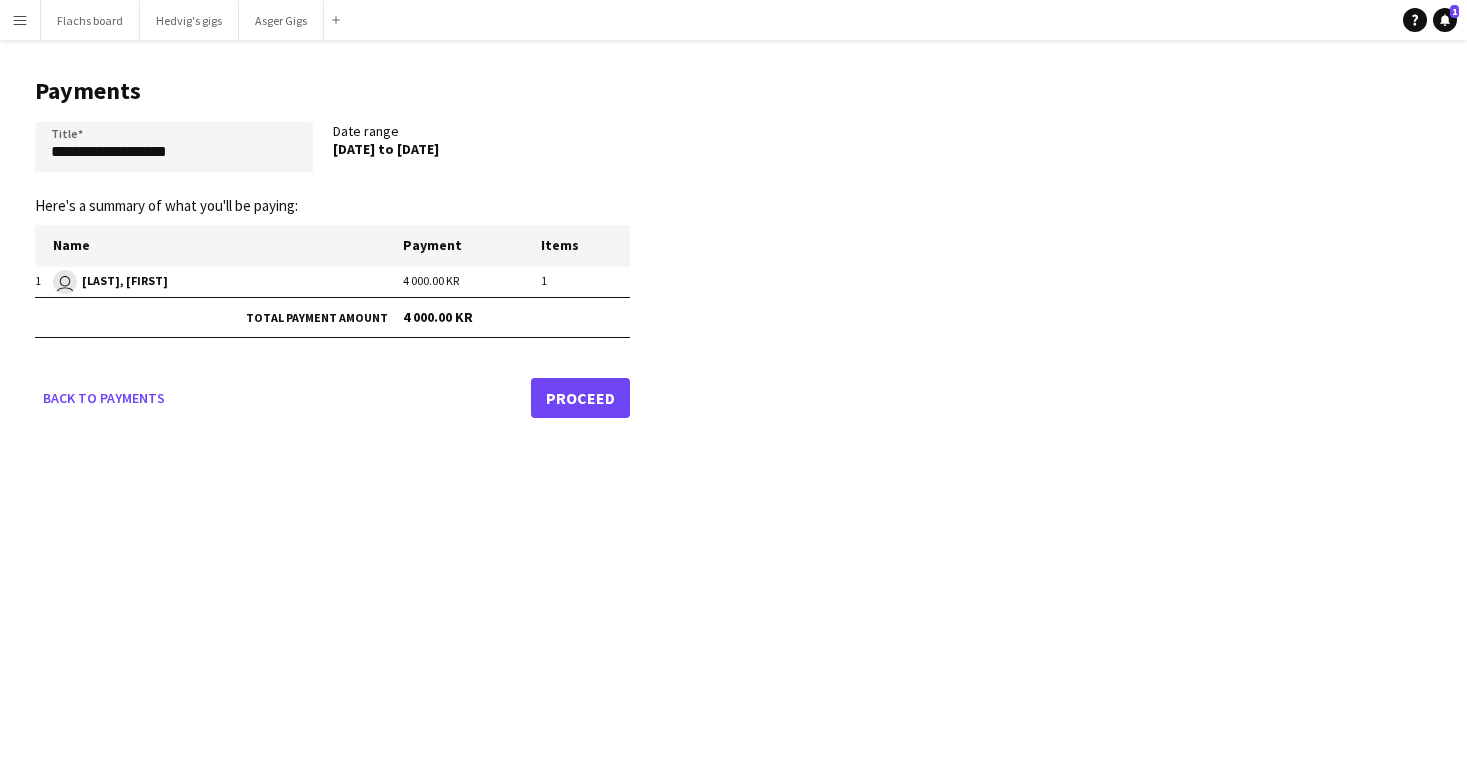 click on "Proceed" 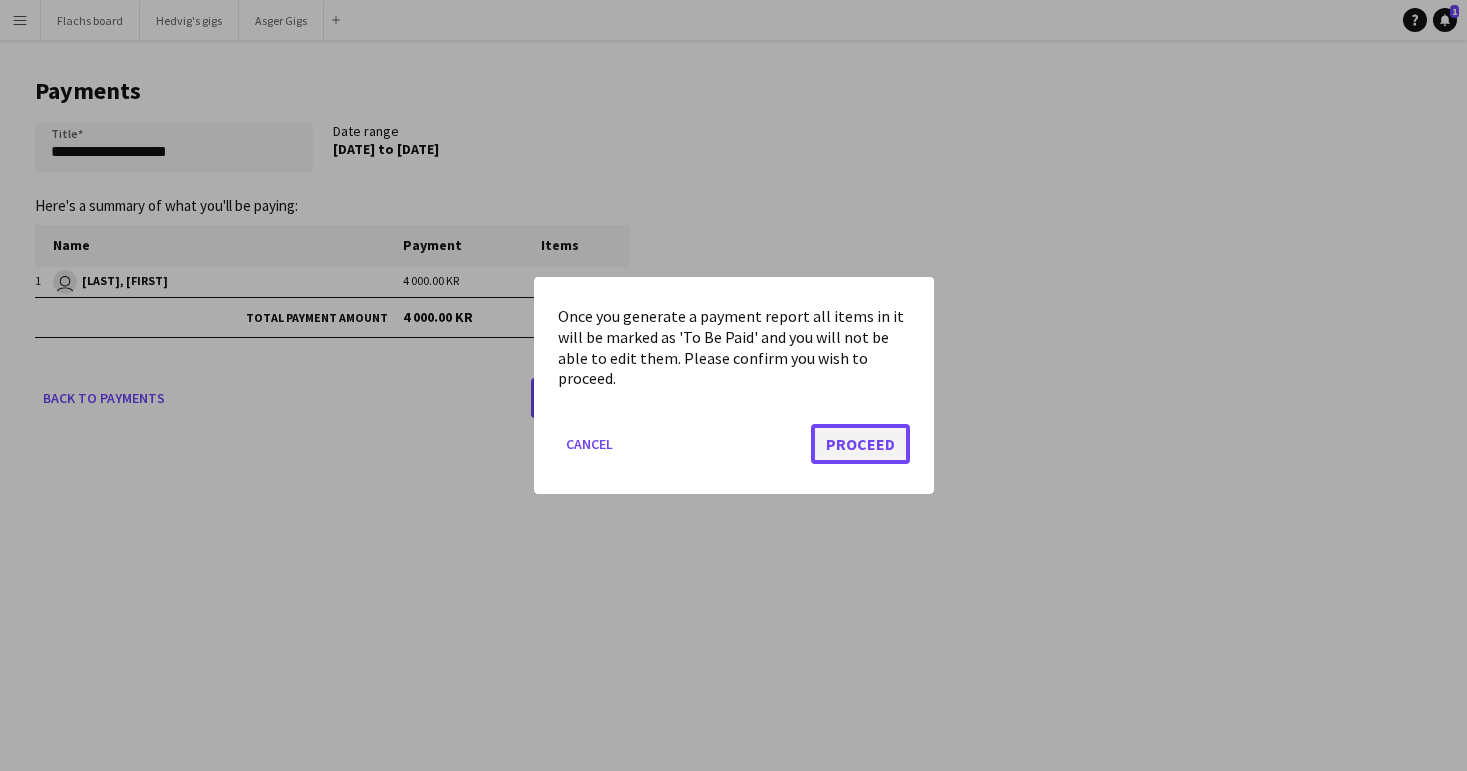 click on "Proceed" 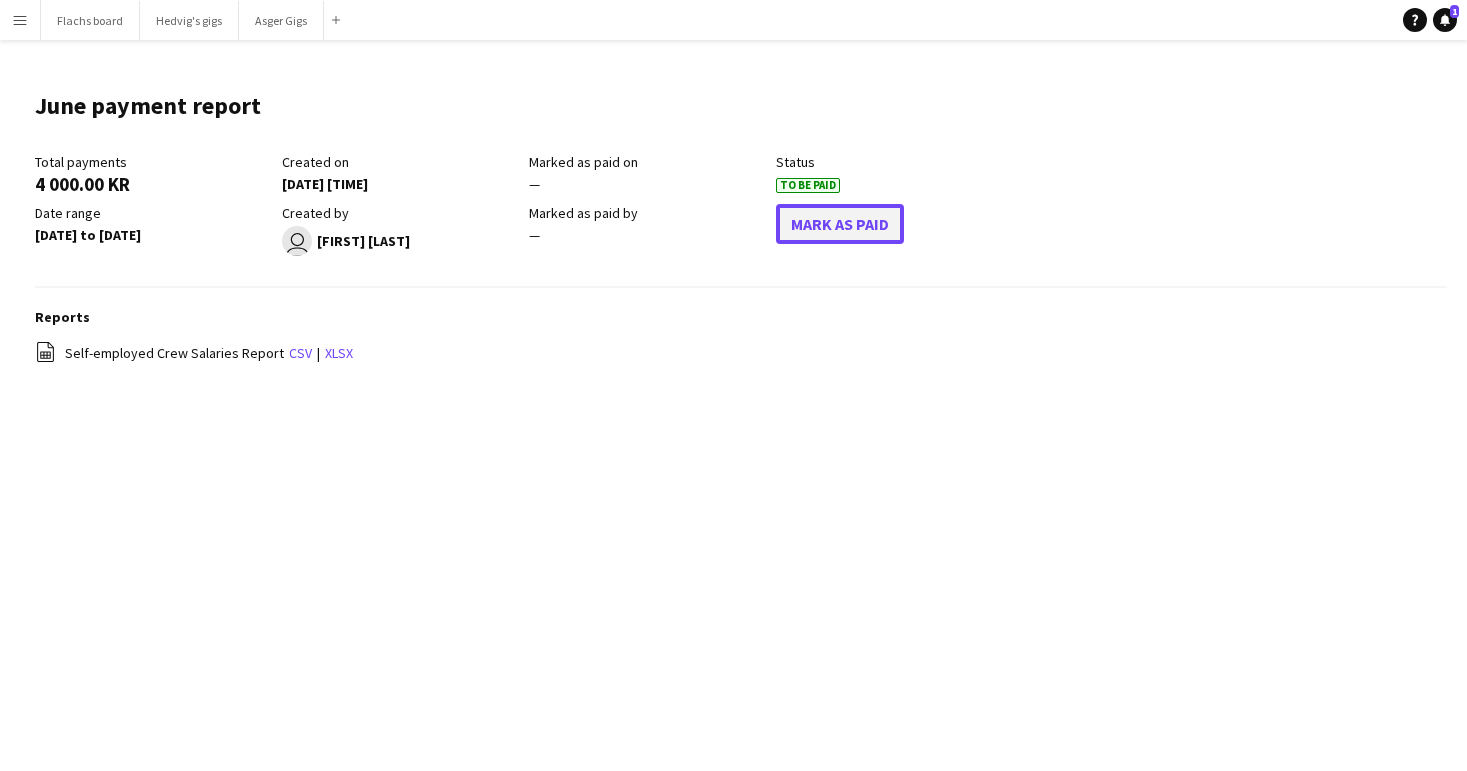 click on "Mark As Paid" 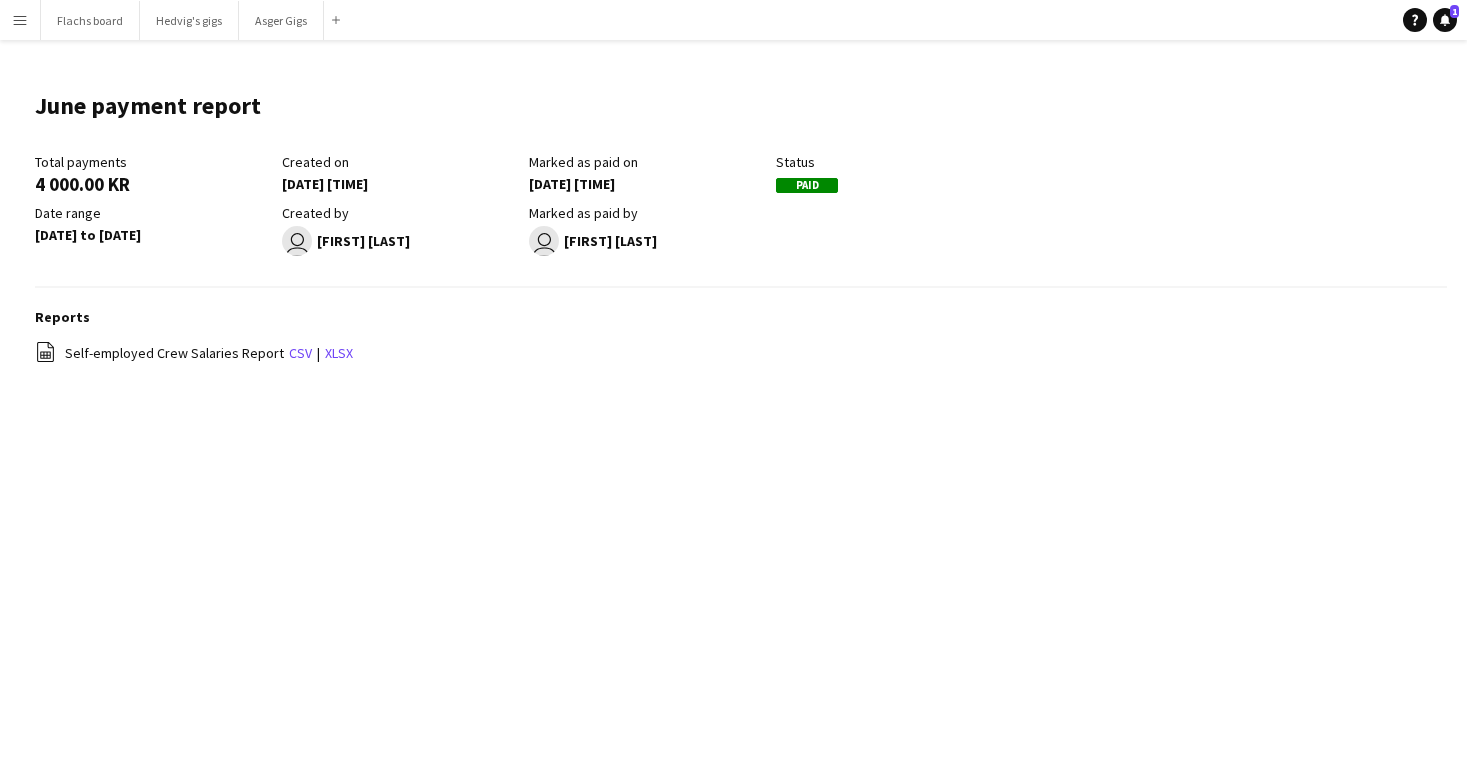 click on "Menu" at bounding box center (20, 20) 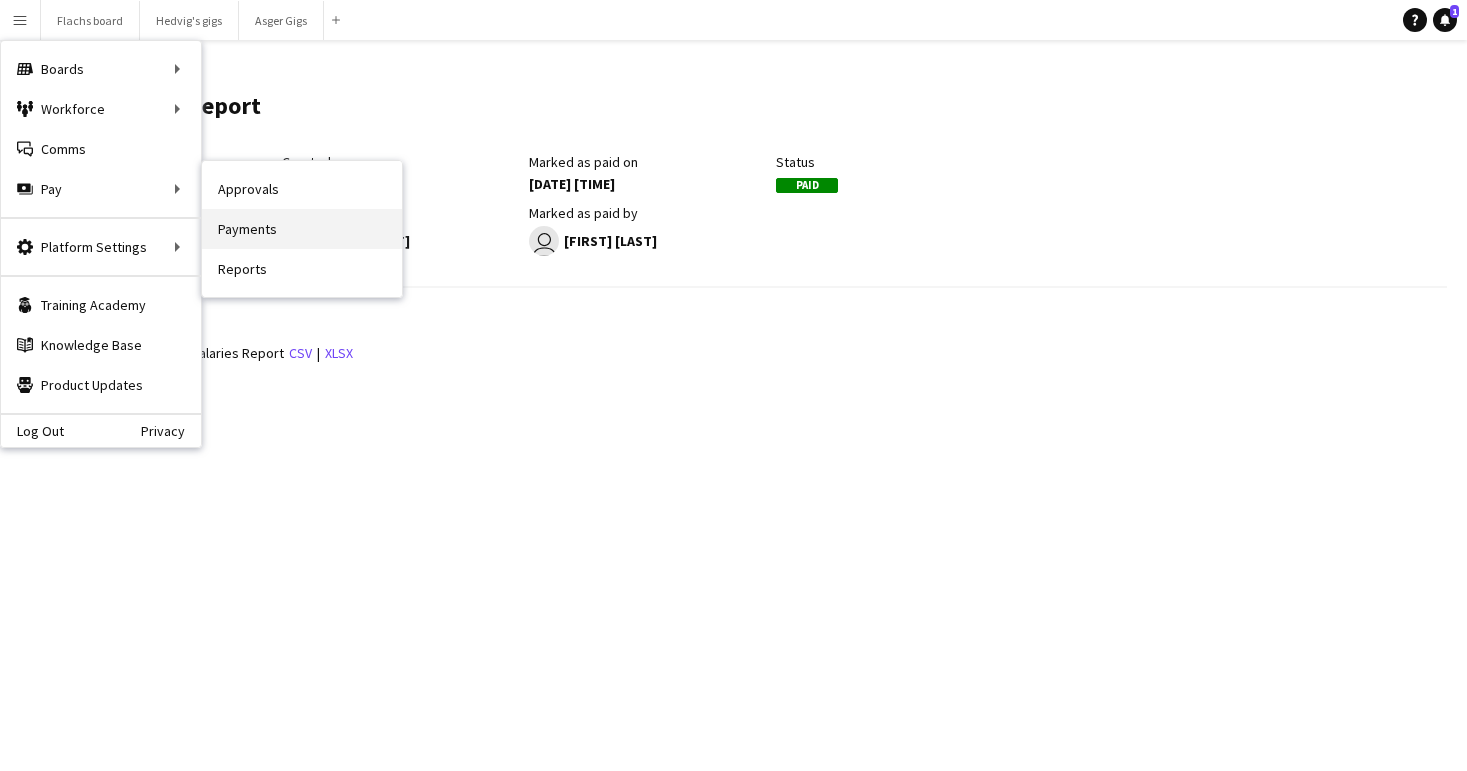 click on "Payments" at bounding box center (302, 229) 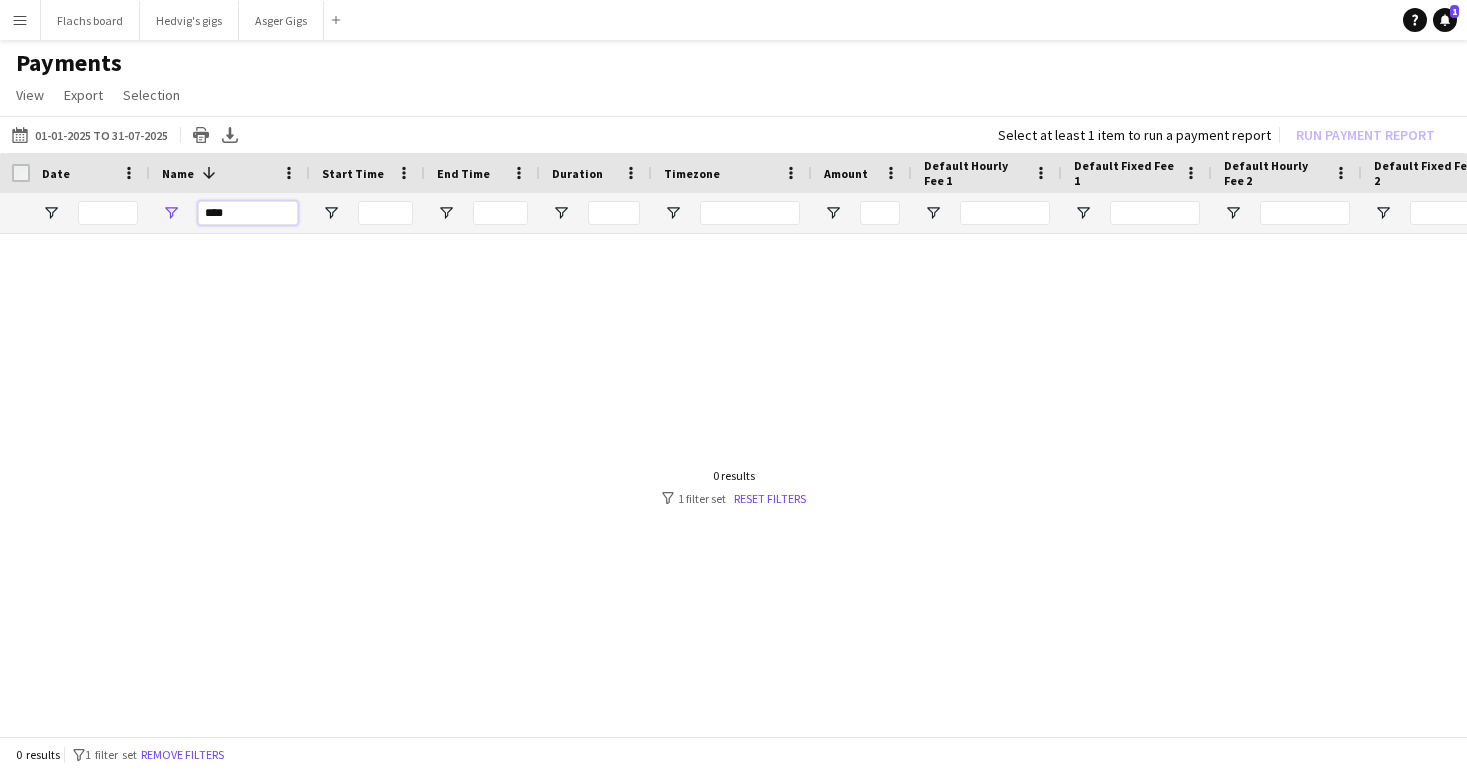 click on "****" at bounding box center [248, 213] 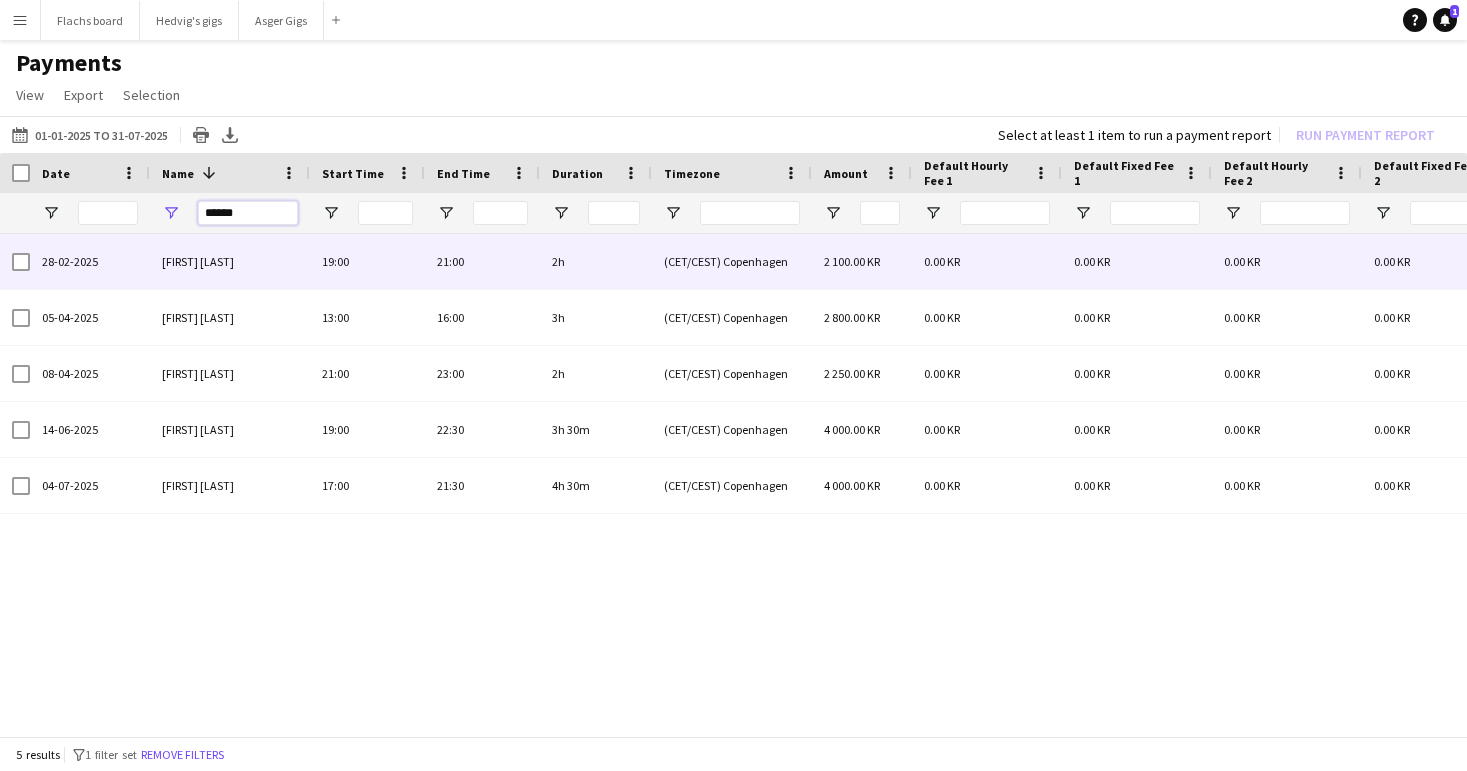 type on "******" 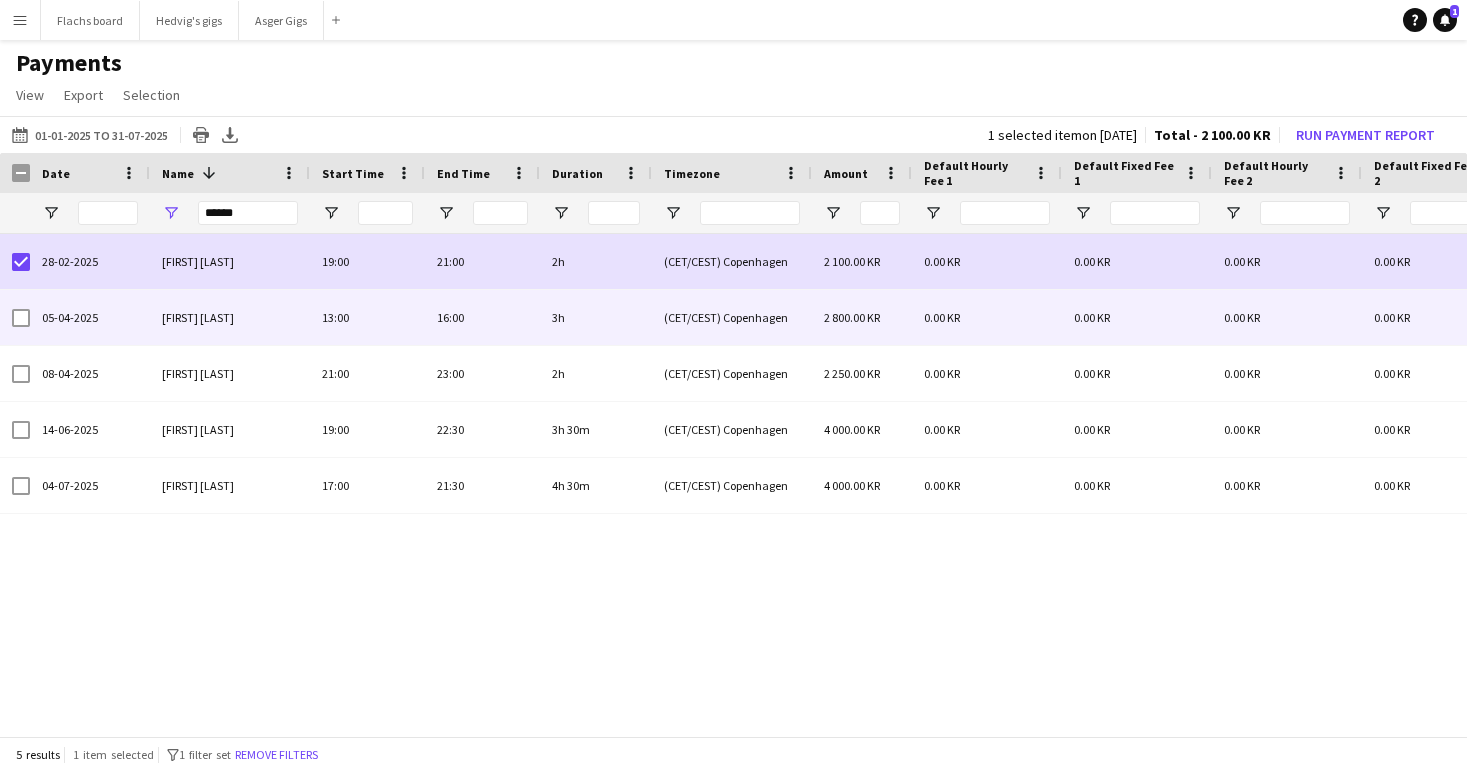 click at bounding box center (21, 318) 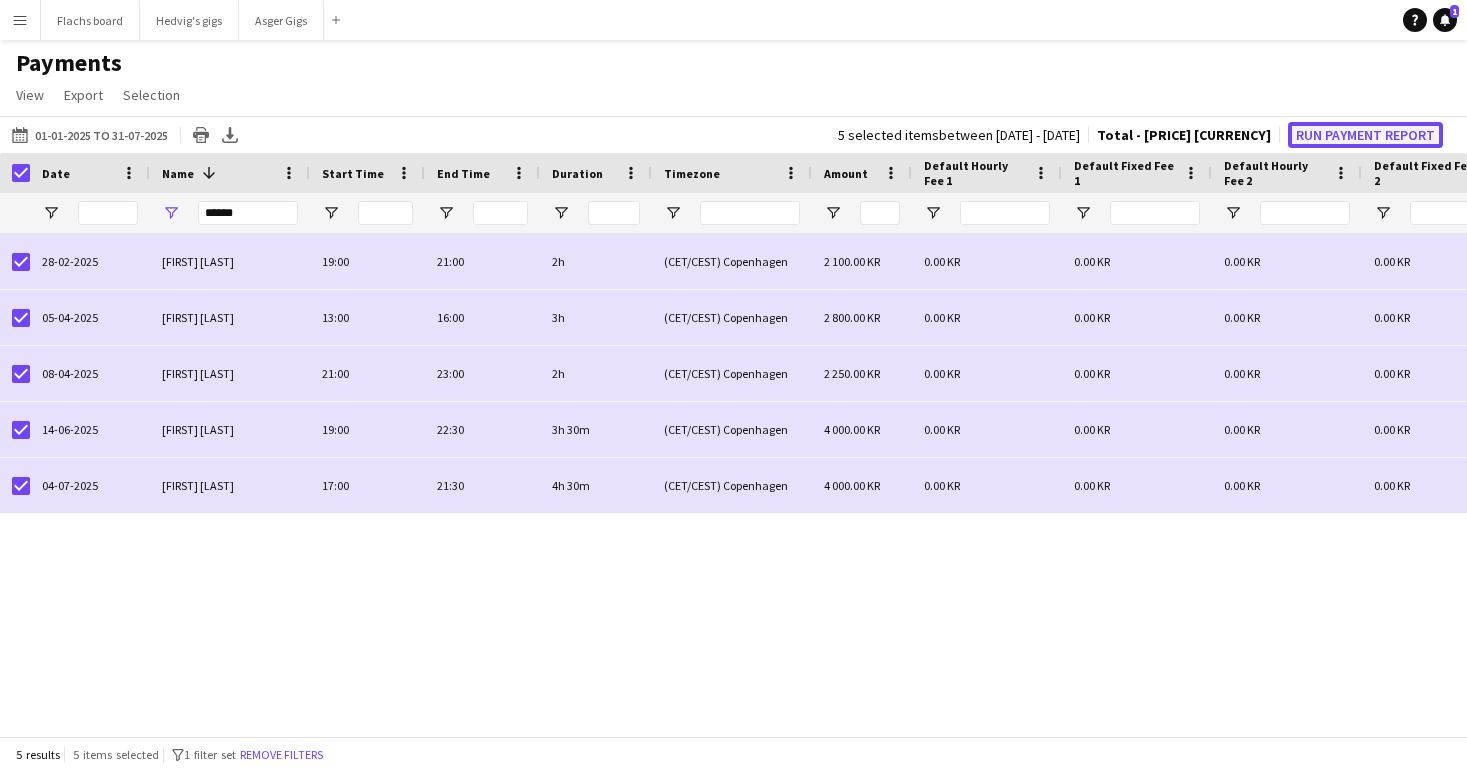 click on "Run Payment Report" 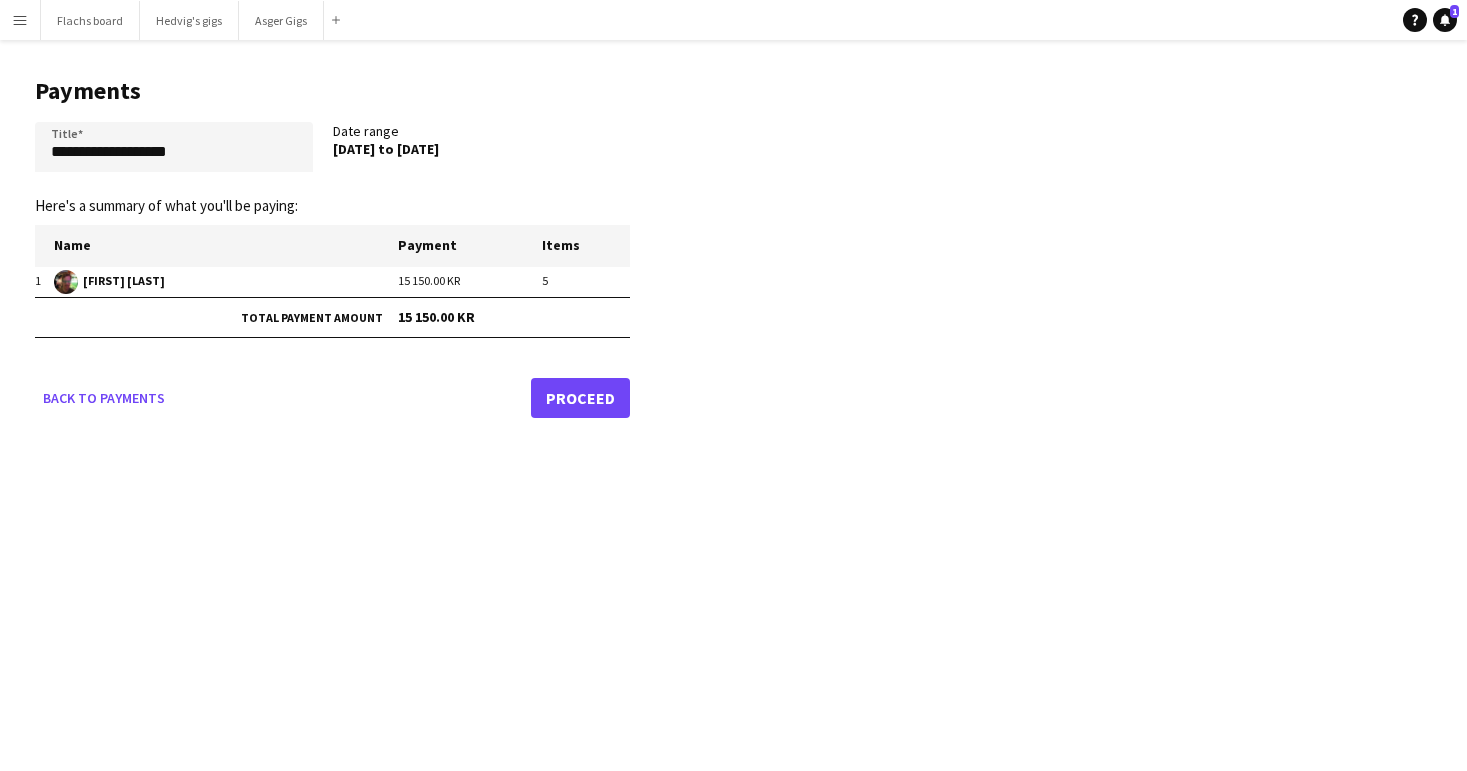 click on "Proceed" 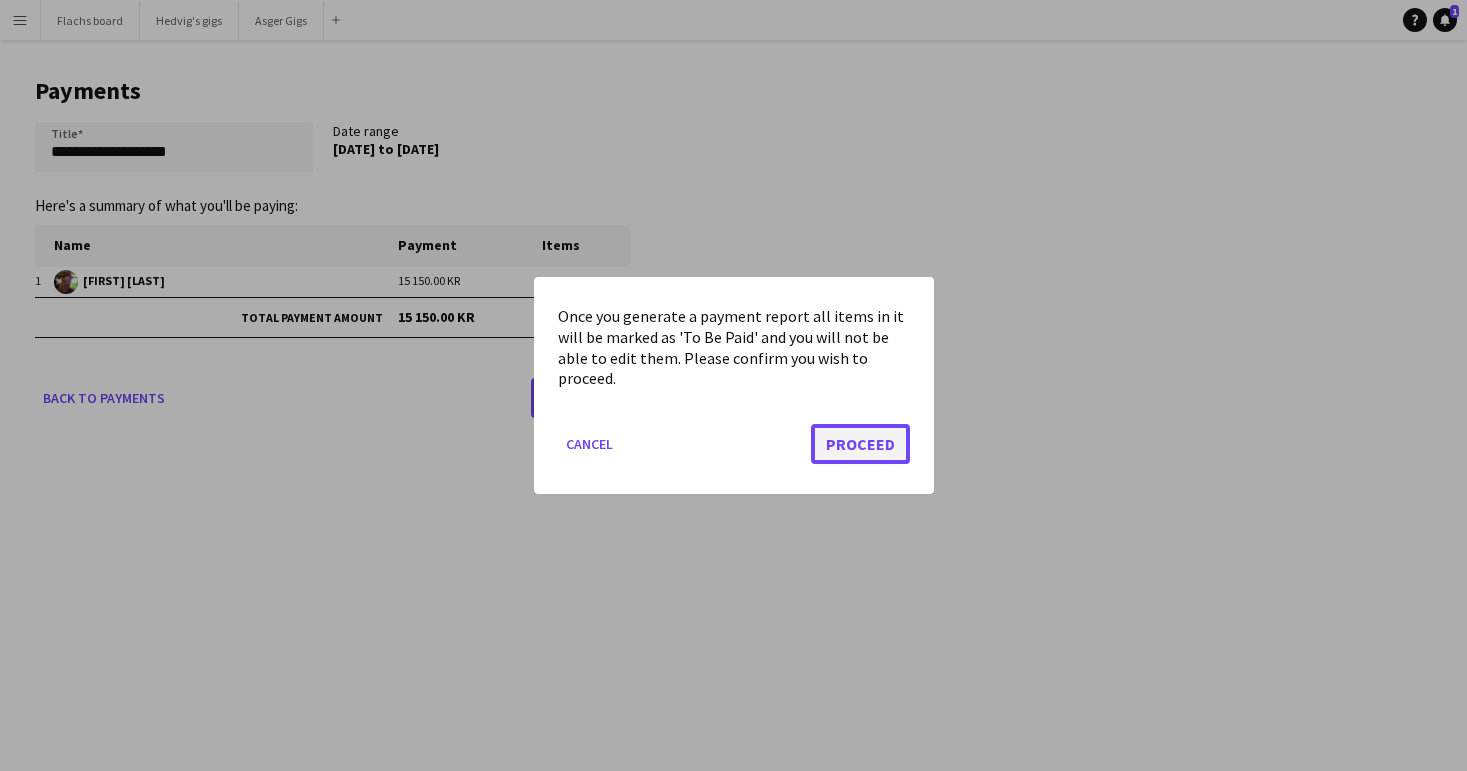 click on "Proceed" 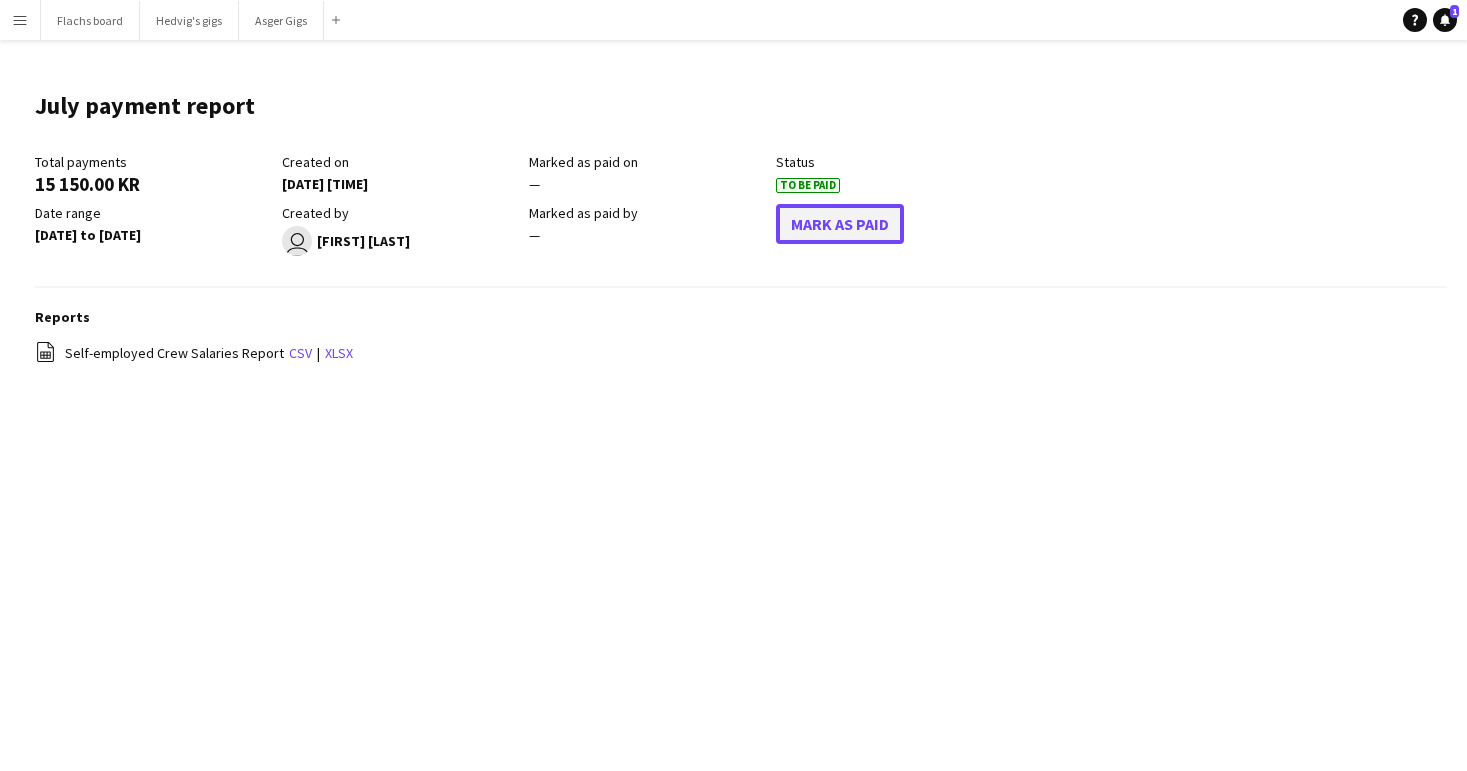 click on "Mark As Paid" 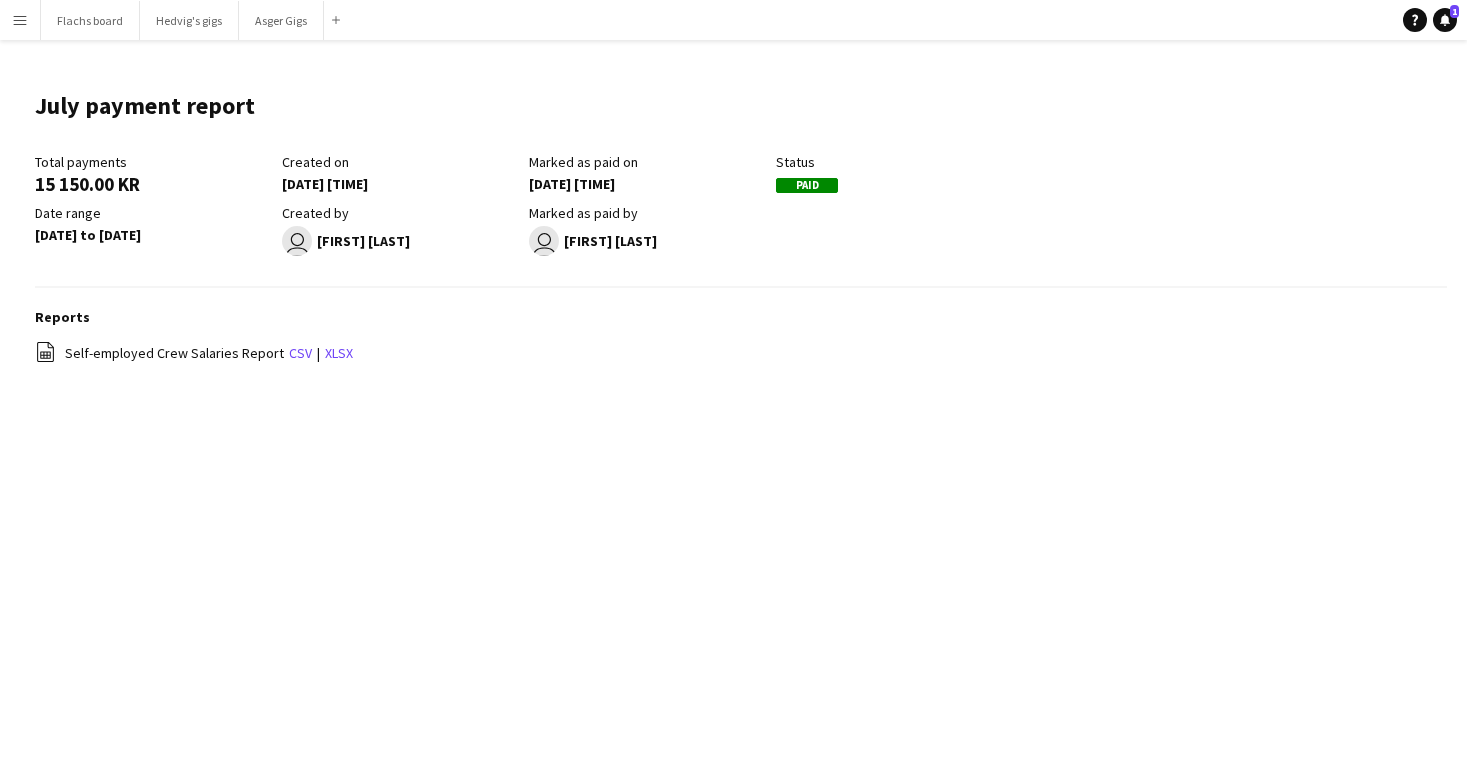 click on "Menu" at bounding box center [20, 20] 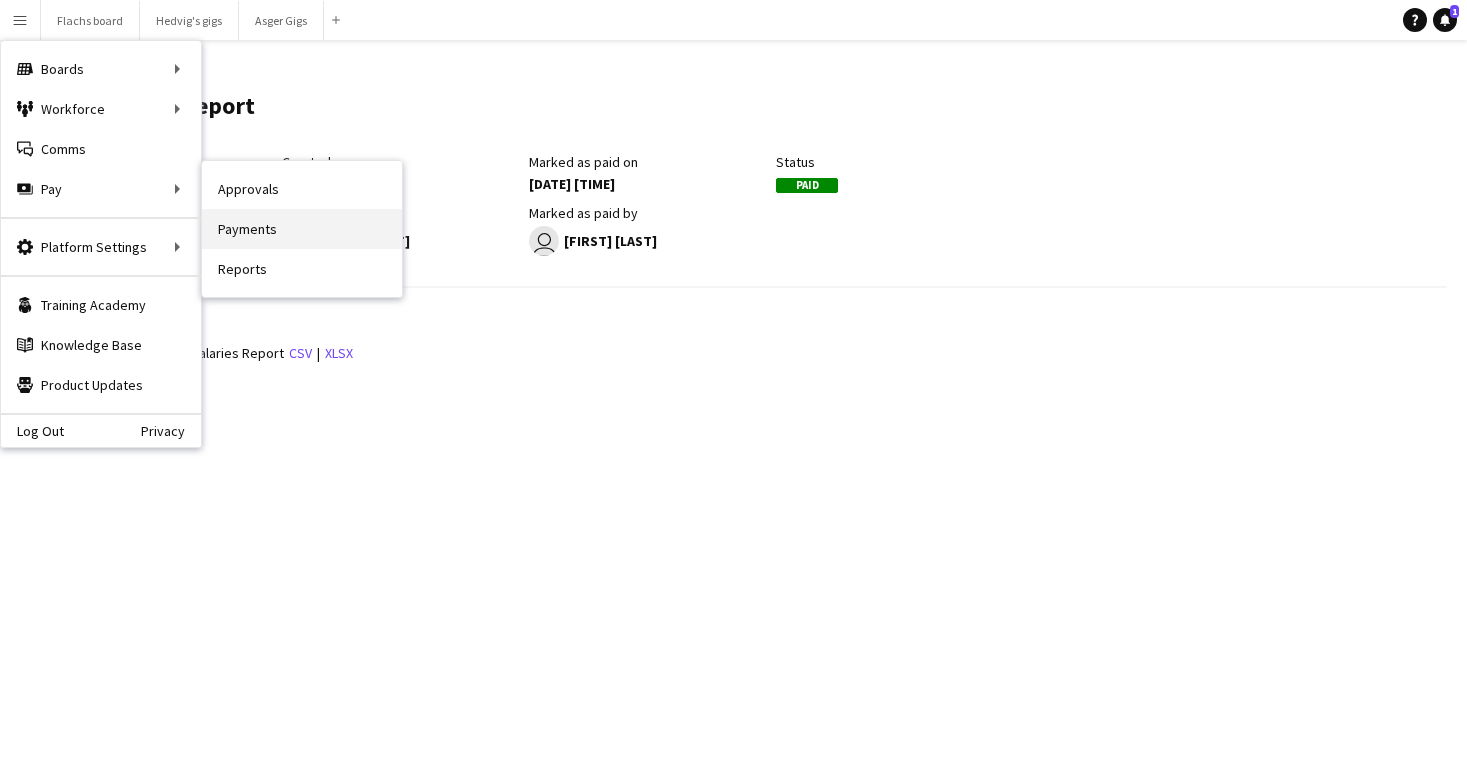 click on "Payments" at bounding box center (302, 229) 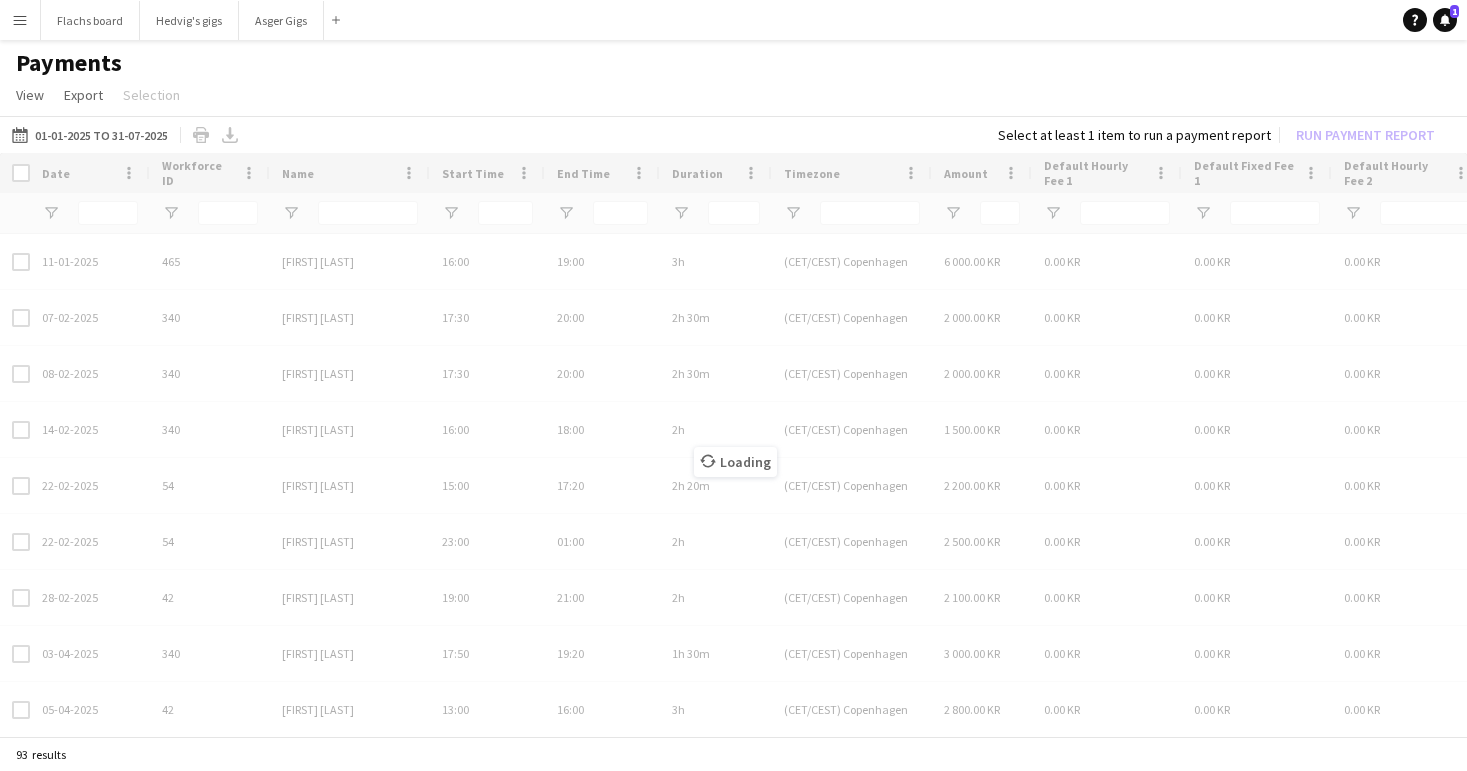 click on "Loading" at bounding box center [733, 446] 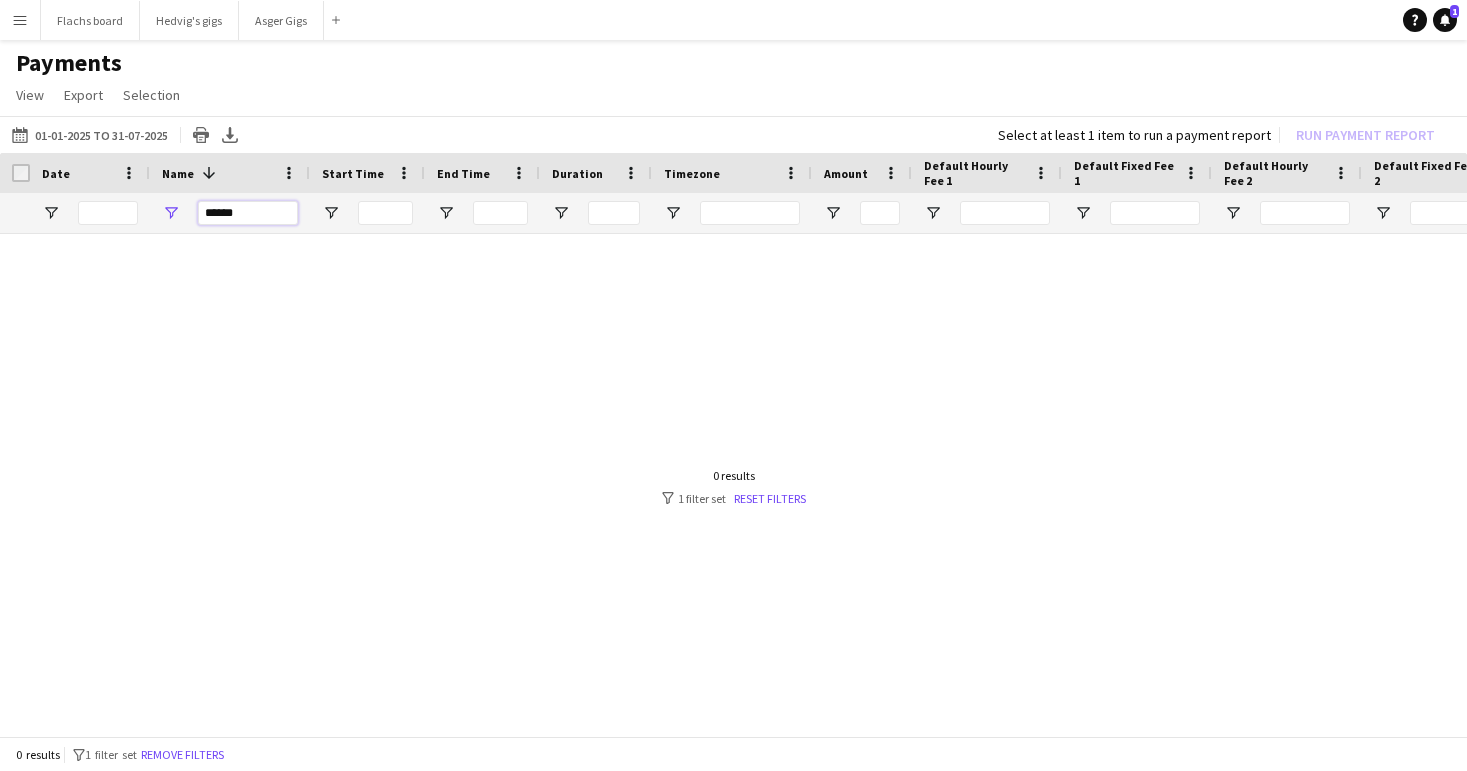 click on "******" at bounding box center [248, 213] 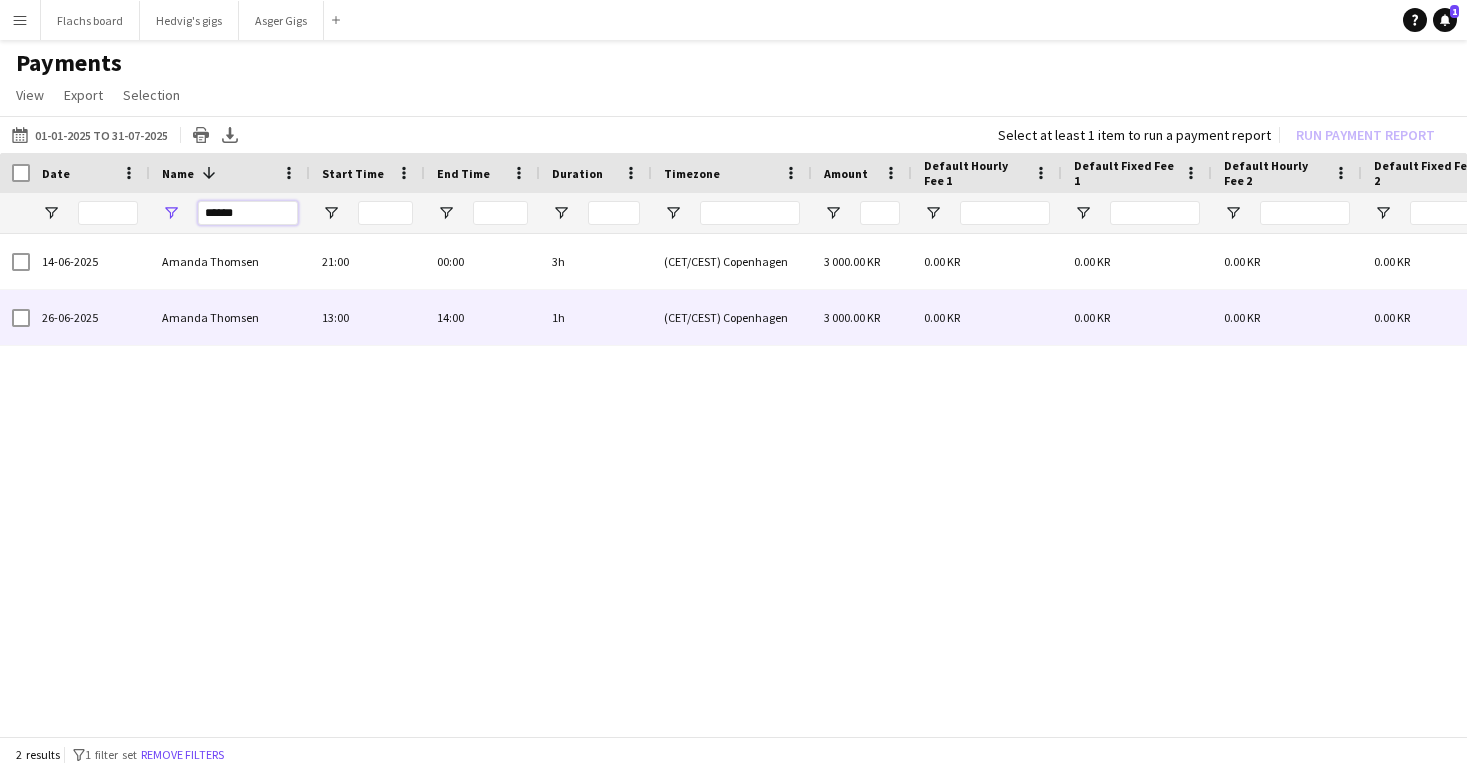 type on "******" 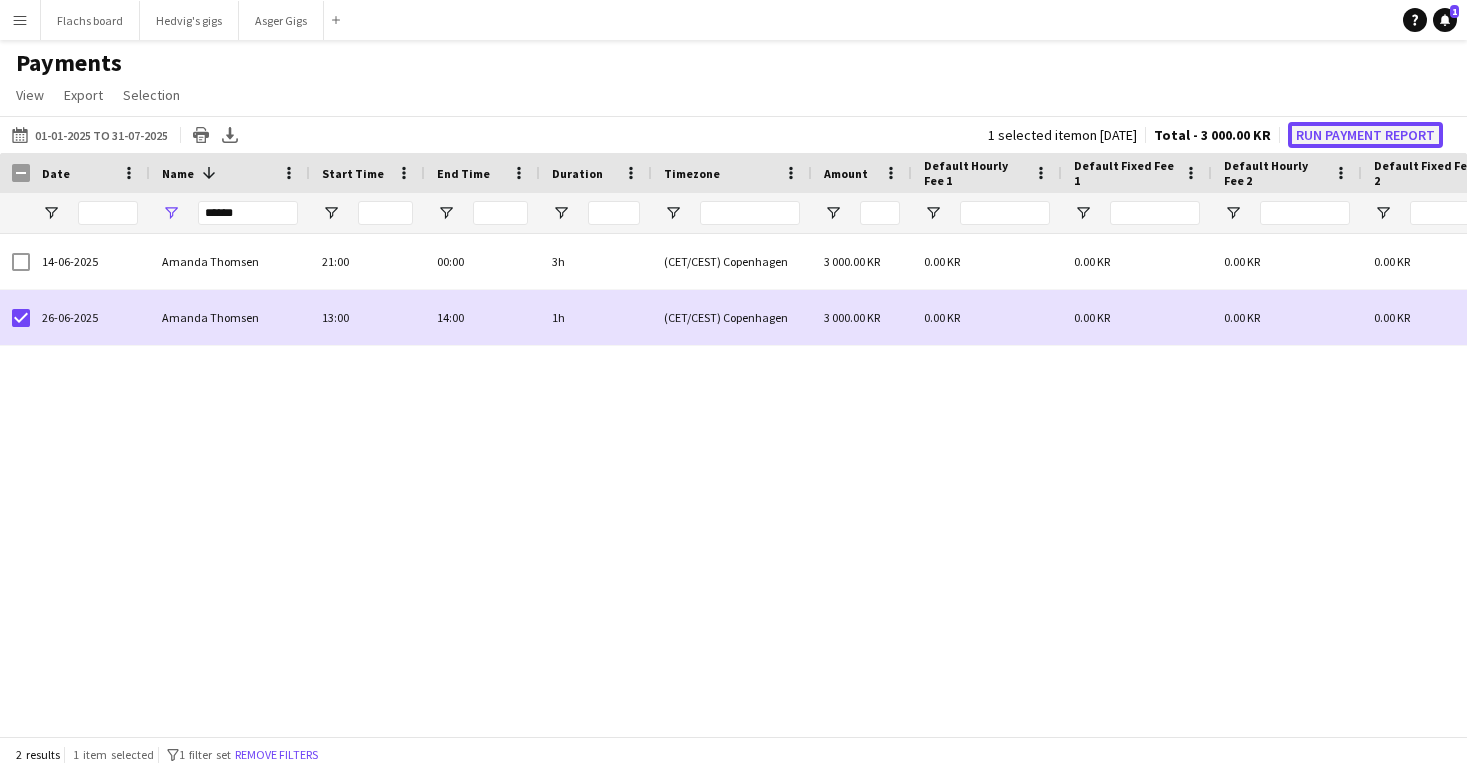 click on "Run Payment Report" 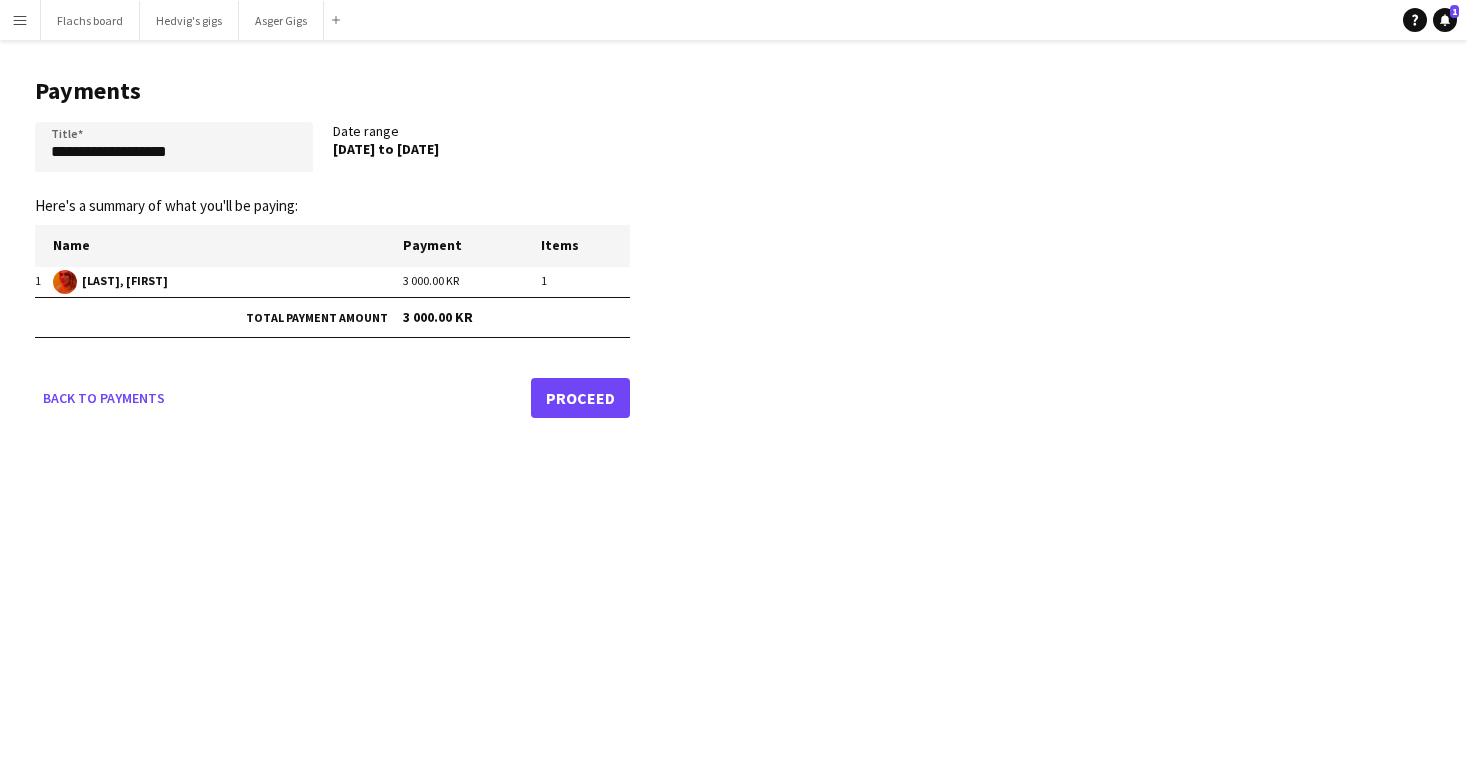 click on "Proceed" 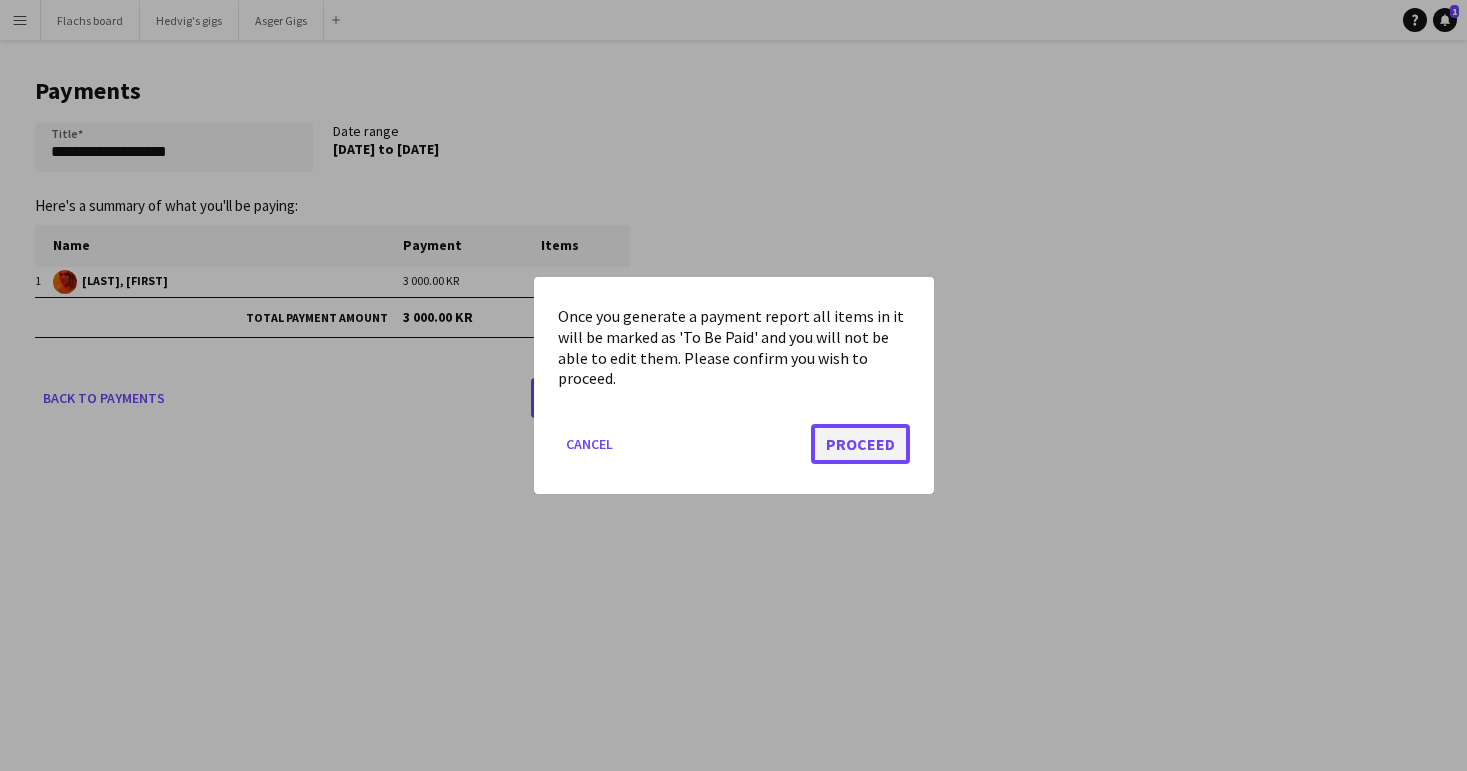 click on "Proceed" 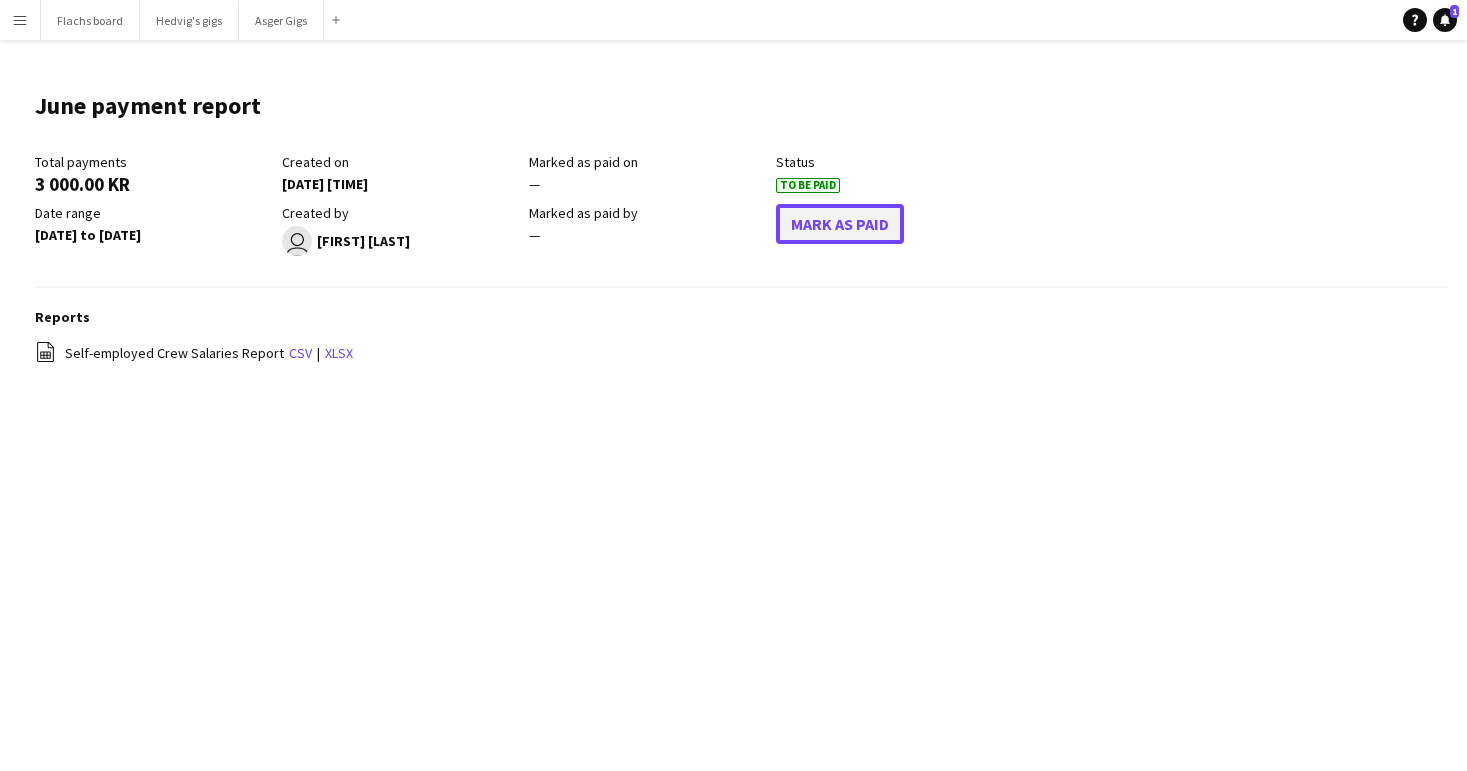click on "Mark As Paid" 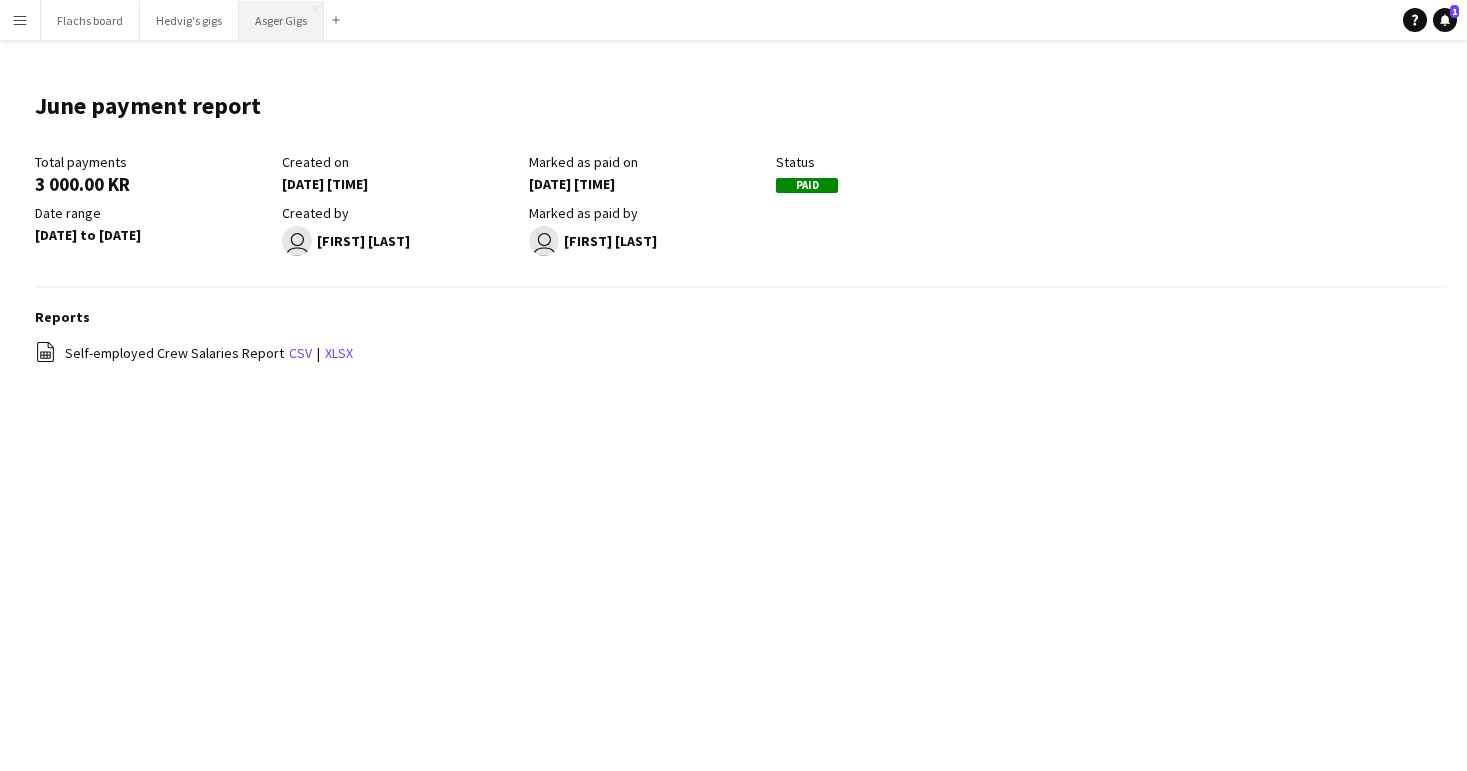 click on "Asger Gigs
Close" at bounding box center [281, 20] 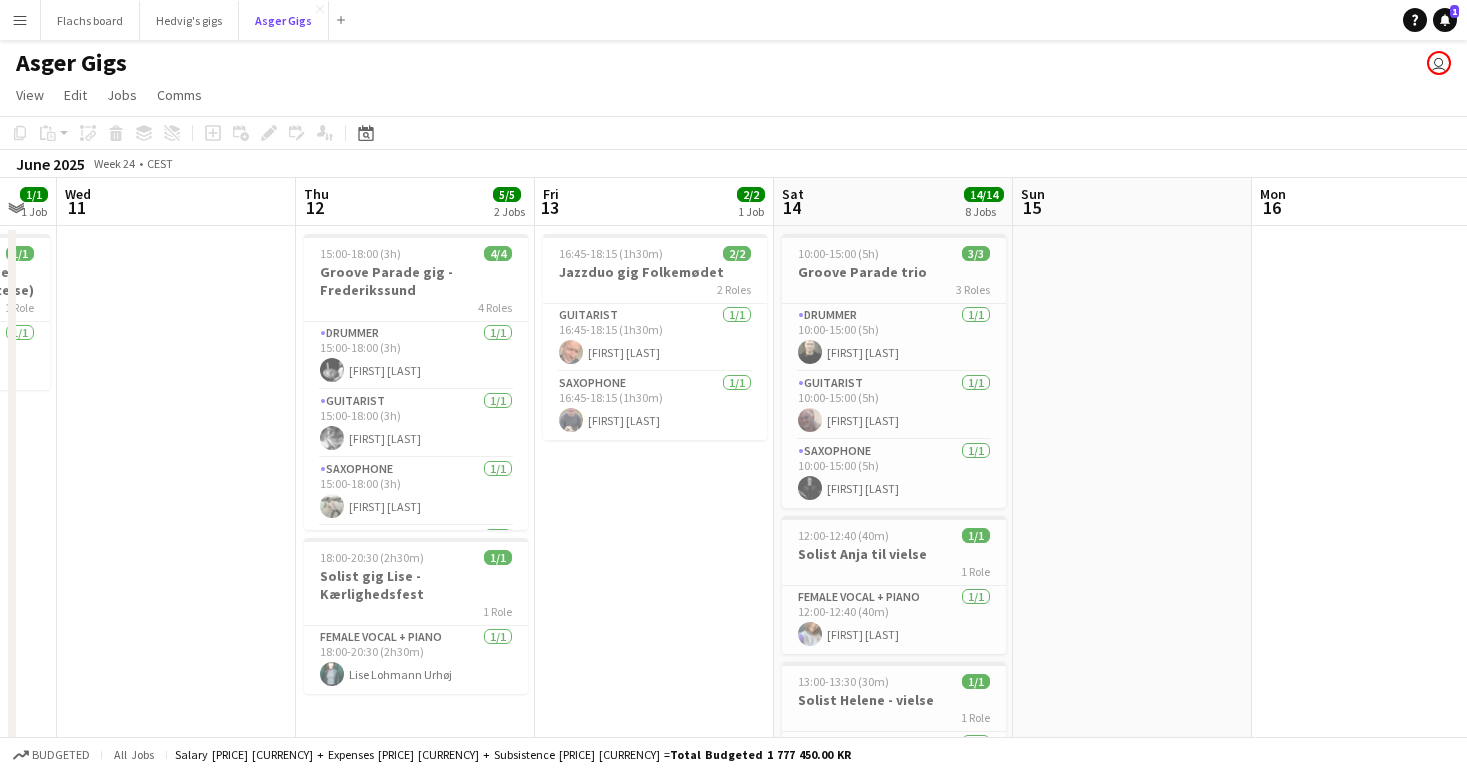 scroll, scrollTop: 0, scrollLeft: 428, axis: horizontal 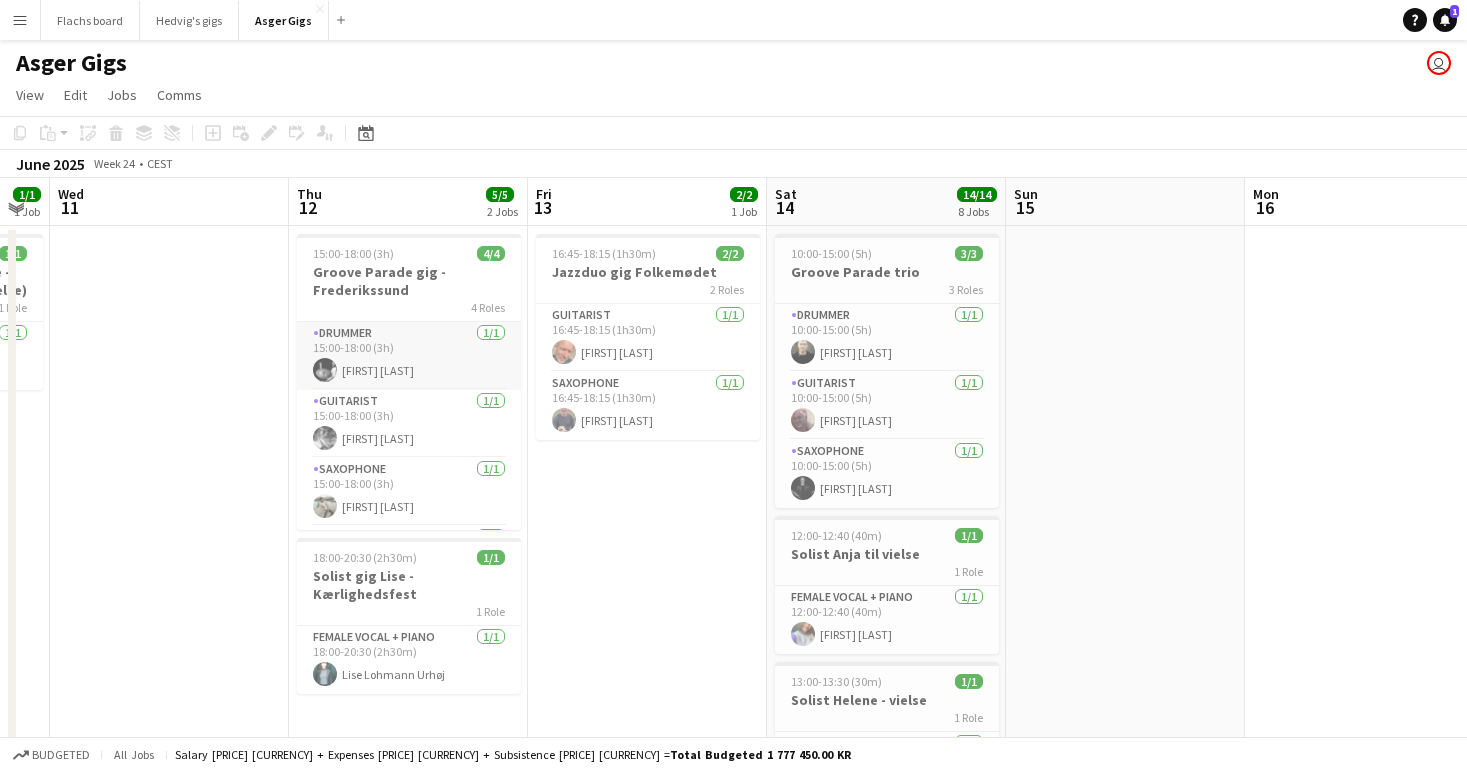 click on "Drummer   1/1   [TIME]-[TIME] ([DURATION])
[FIRST] [LAST]" at bounding box center (409, 356) 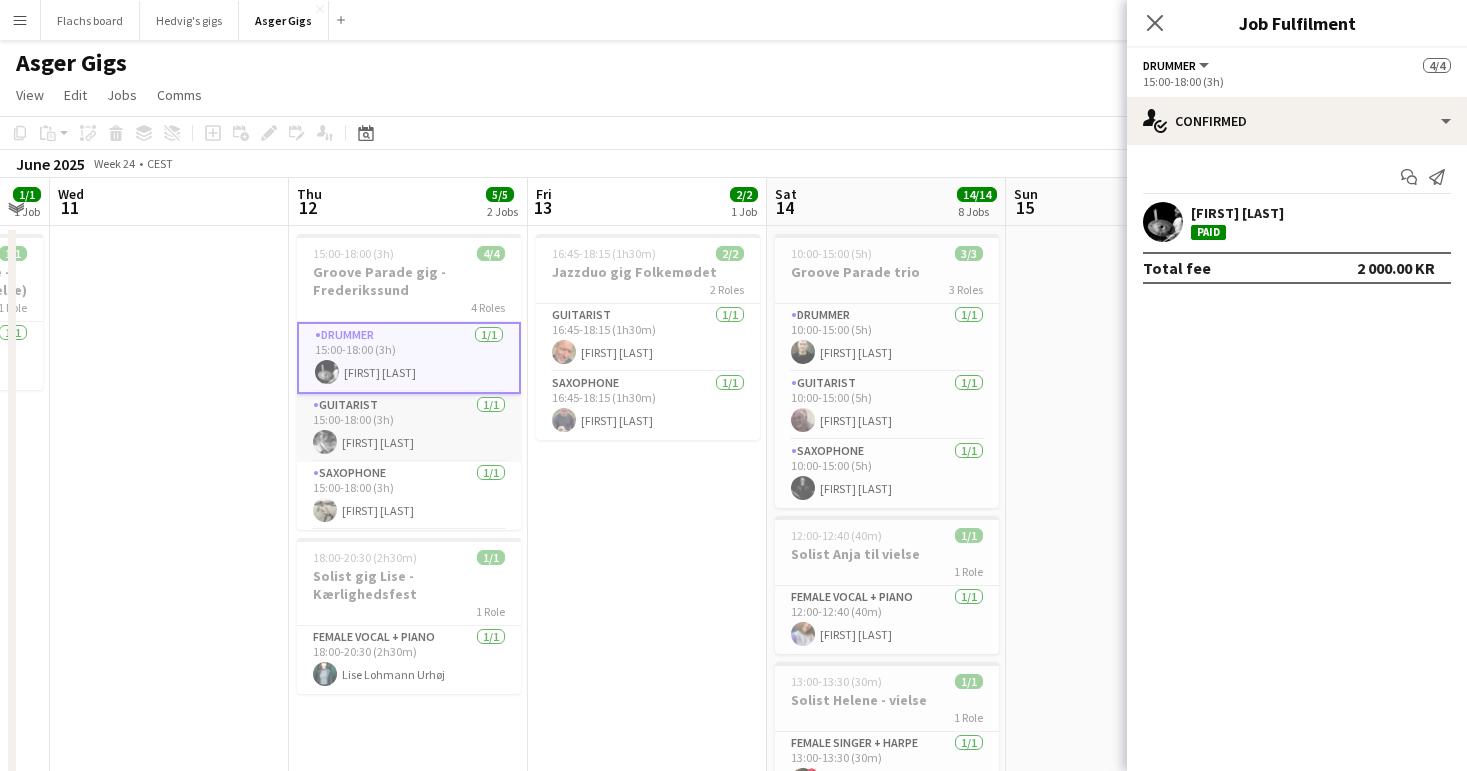 click on "Guitarist 1/1 [TIME]-[TIME] (3h)
[LAST], [FIRST]" at bounding box center [409, 428] 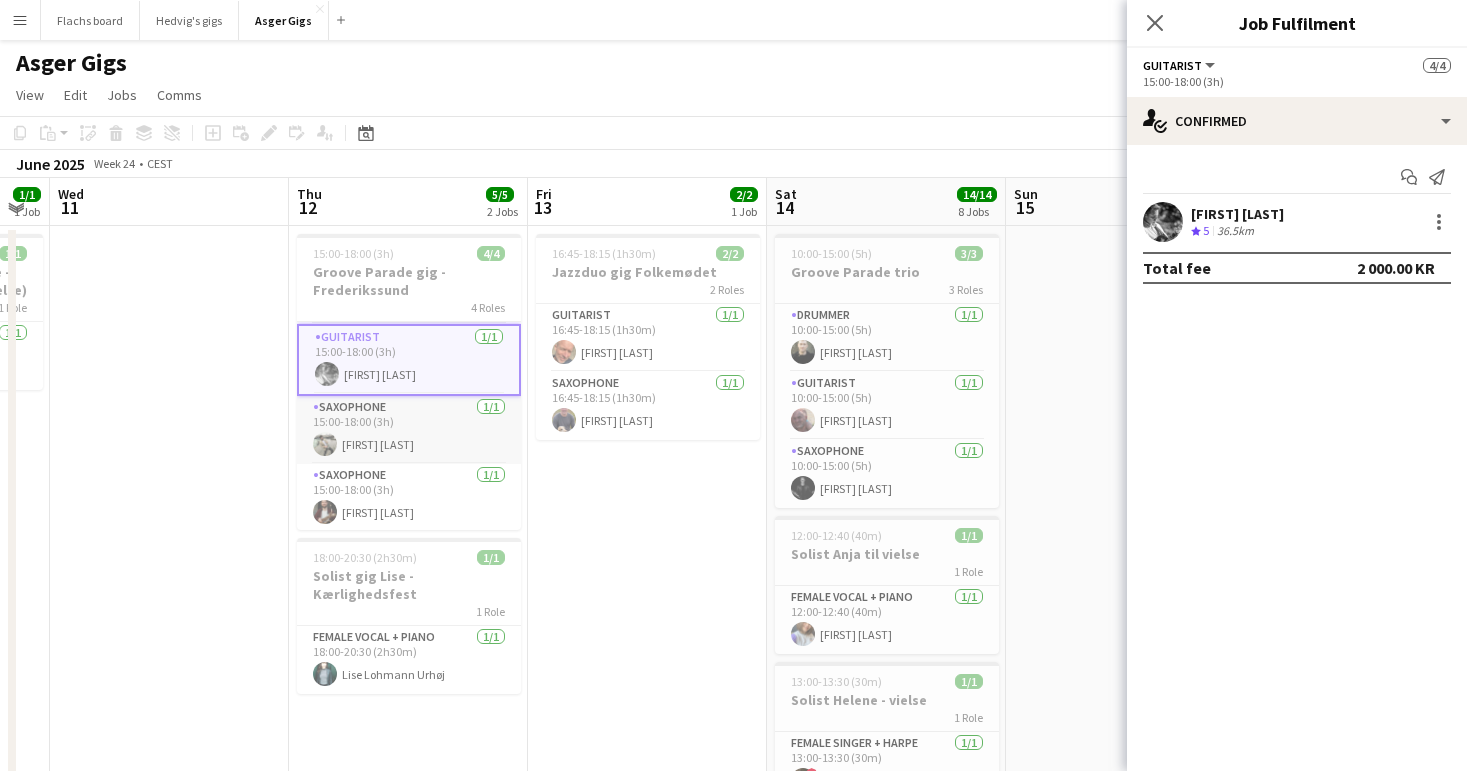 scroll, scrollTop: 68, scrollLeft: 0, axis: vertical 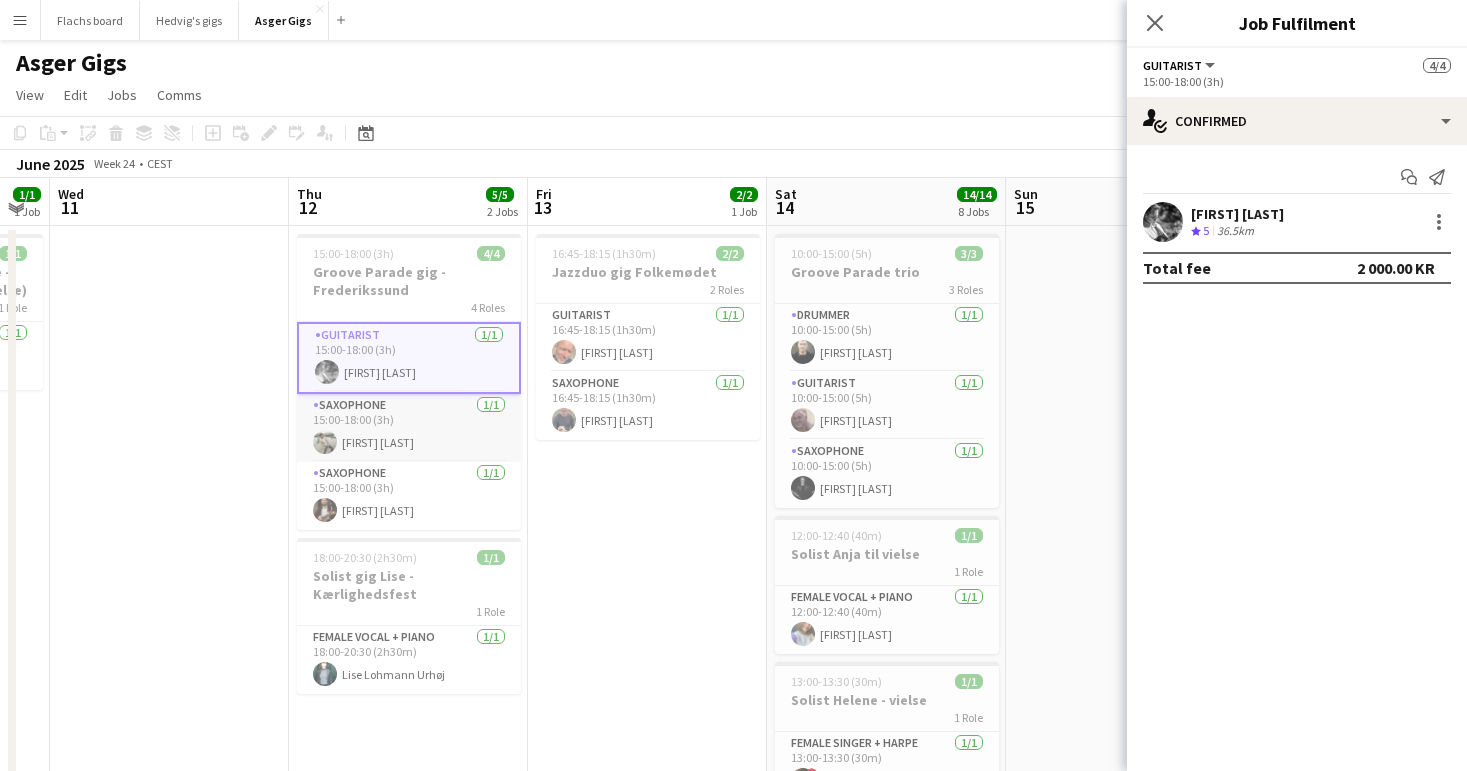click on "Saxophone 1/1 [TIME]-[TIME] (3h)
[LAST], [FIRST]" at bounding box center (409, 428) 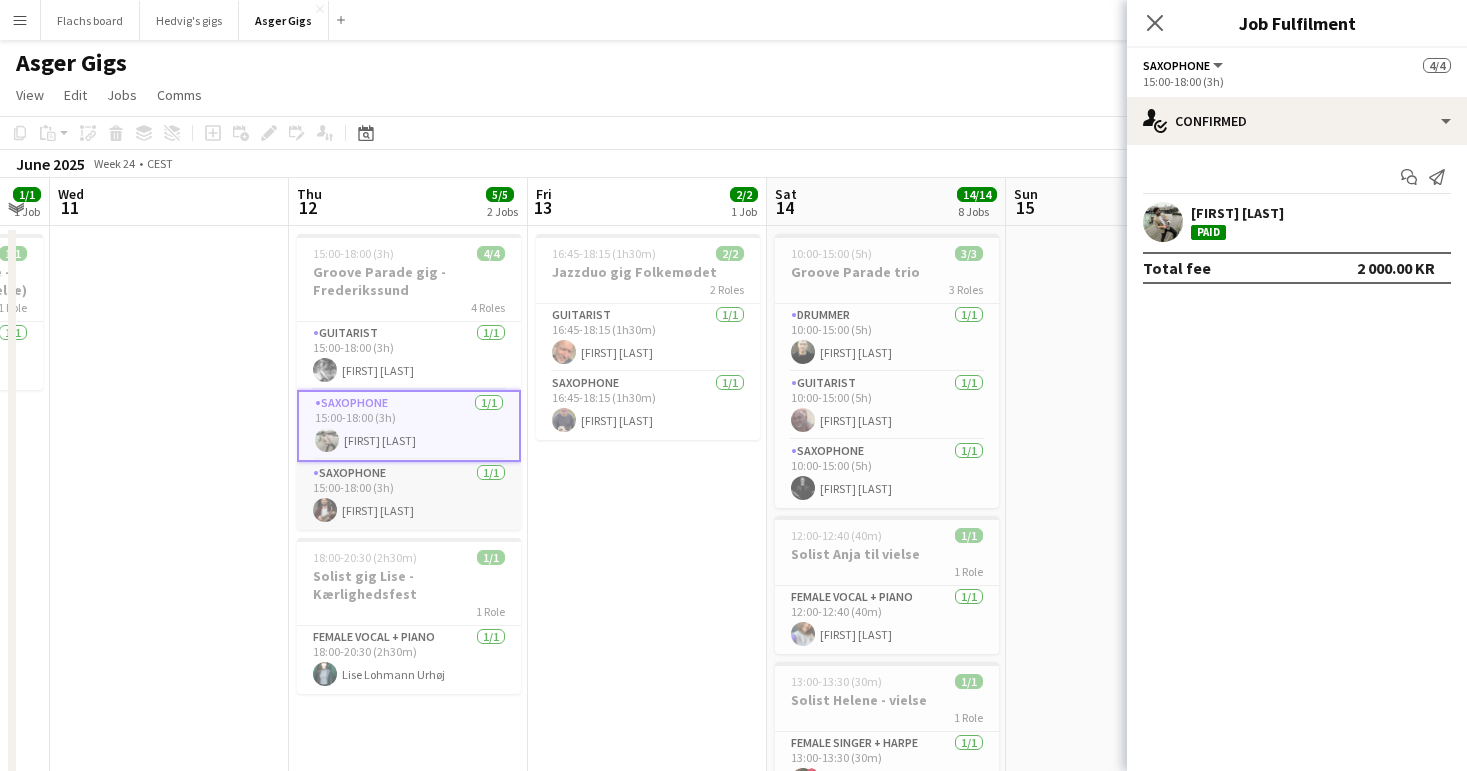 click on "Saxophone 1/1 [TIME]-[TIME] (3h)
[LAST], [FIRST]" at bounding box center (409, 496) 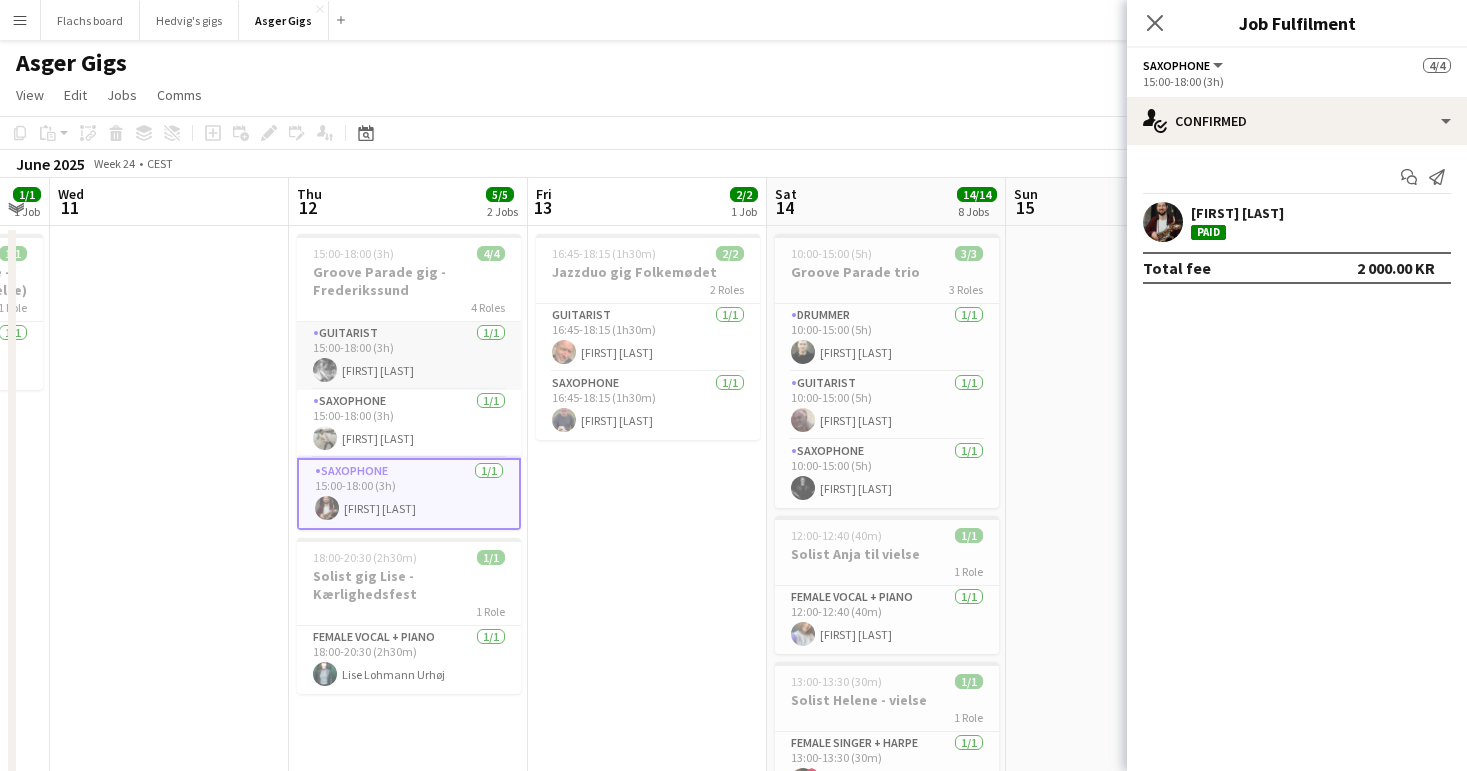 click on "Guitarist 1/1 [TIME]-[TIME] (3h)
[LAST], [FIRST]" at bounding box center (409, 356) 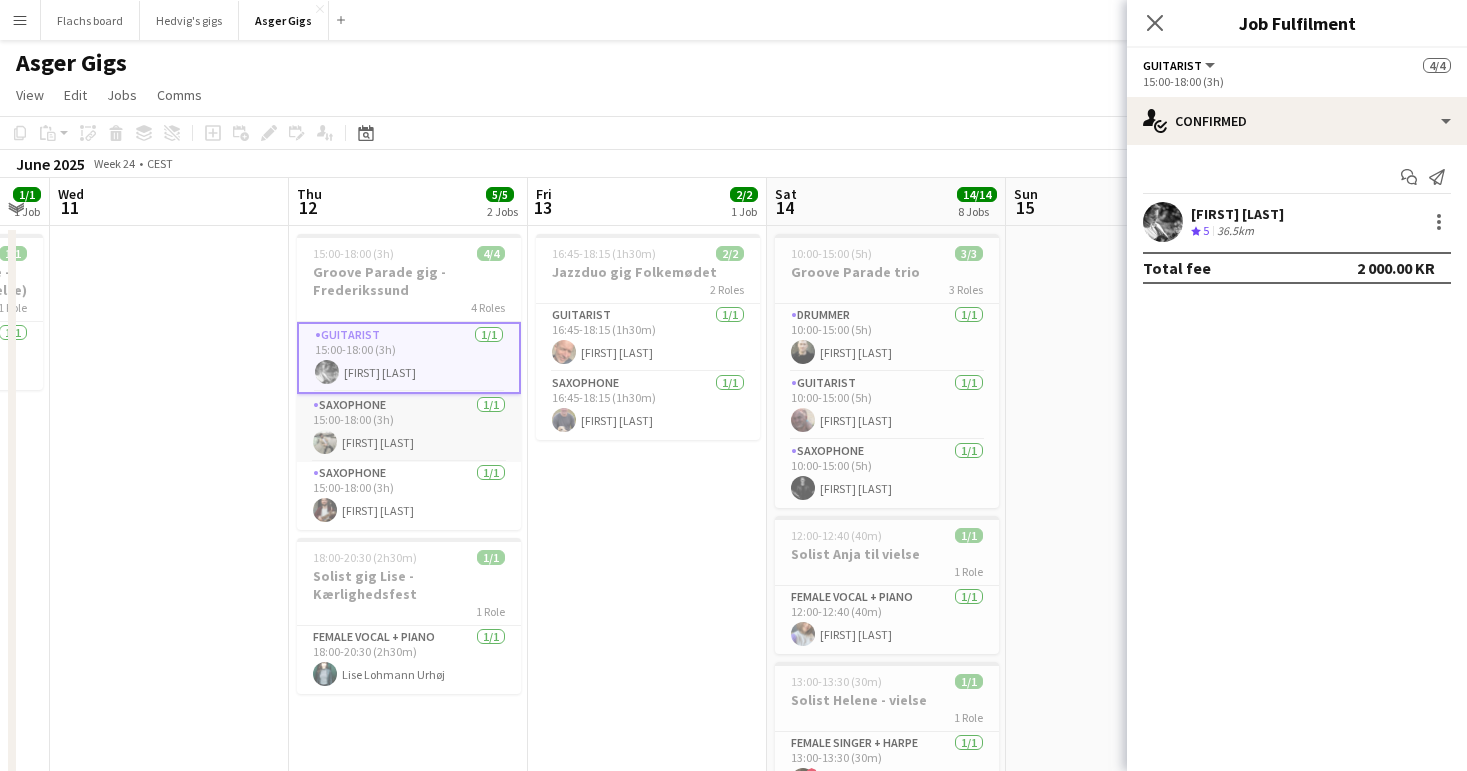 click on "Saxophone 1/1 [TIME]-[TIME] (3h)
[LAST], [FIRST]" at bounding box center (409, 428) 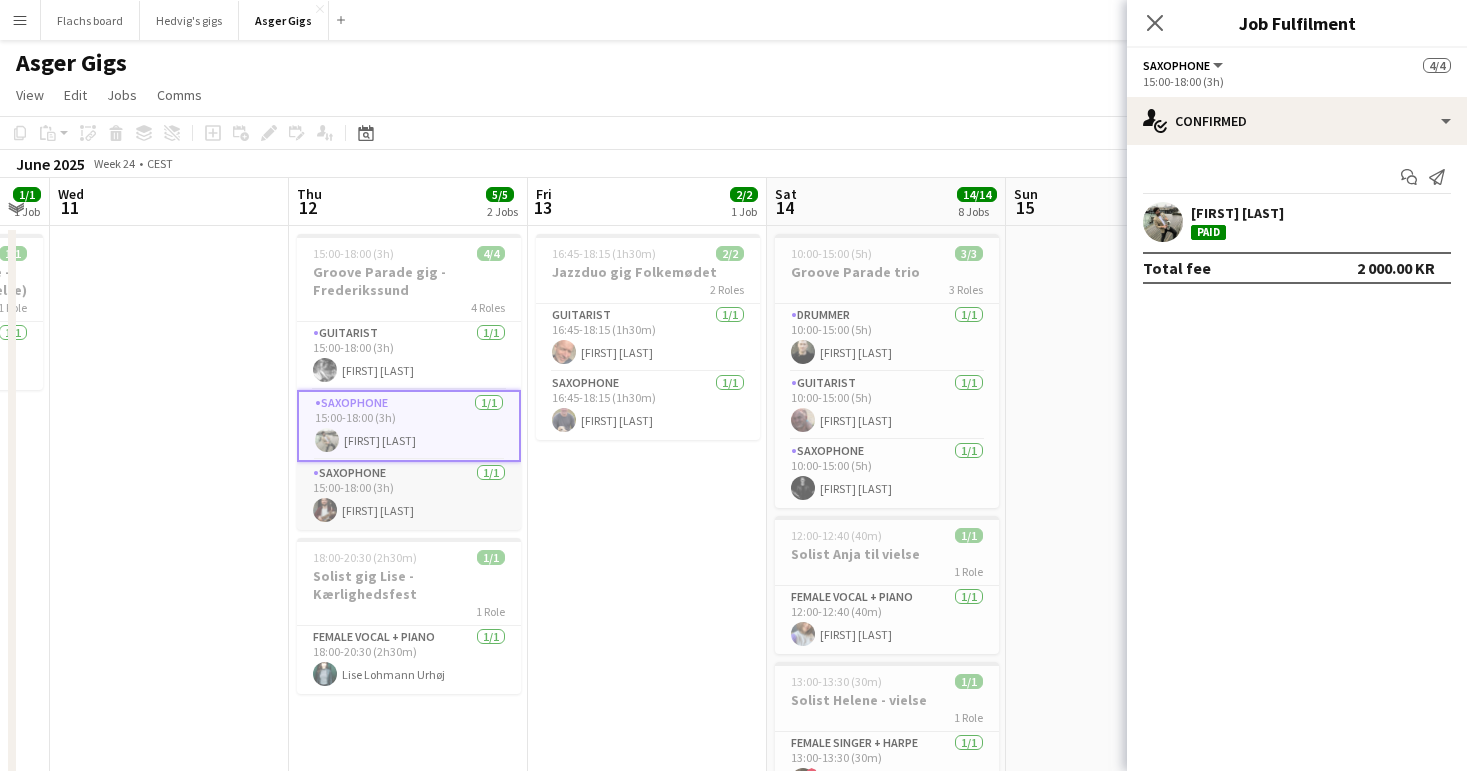 click on "Saxophone 1/1 [TIME]-[TIME] (3h)
[LAST], [FIRST]" at bounding box center (409, 496) 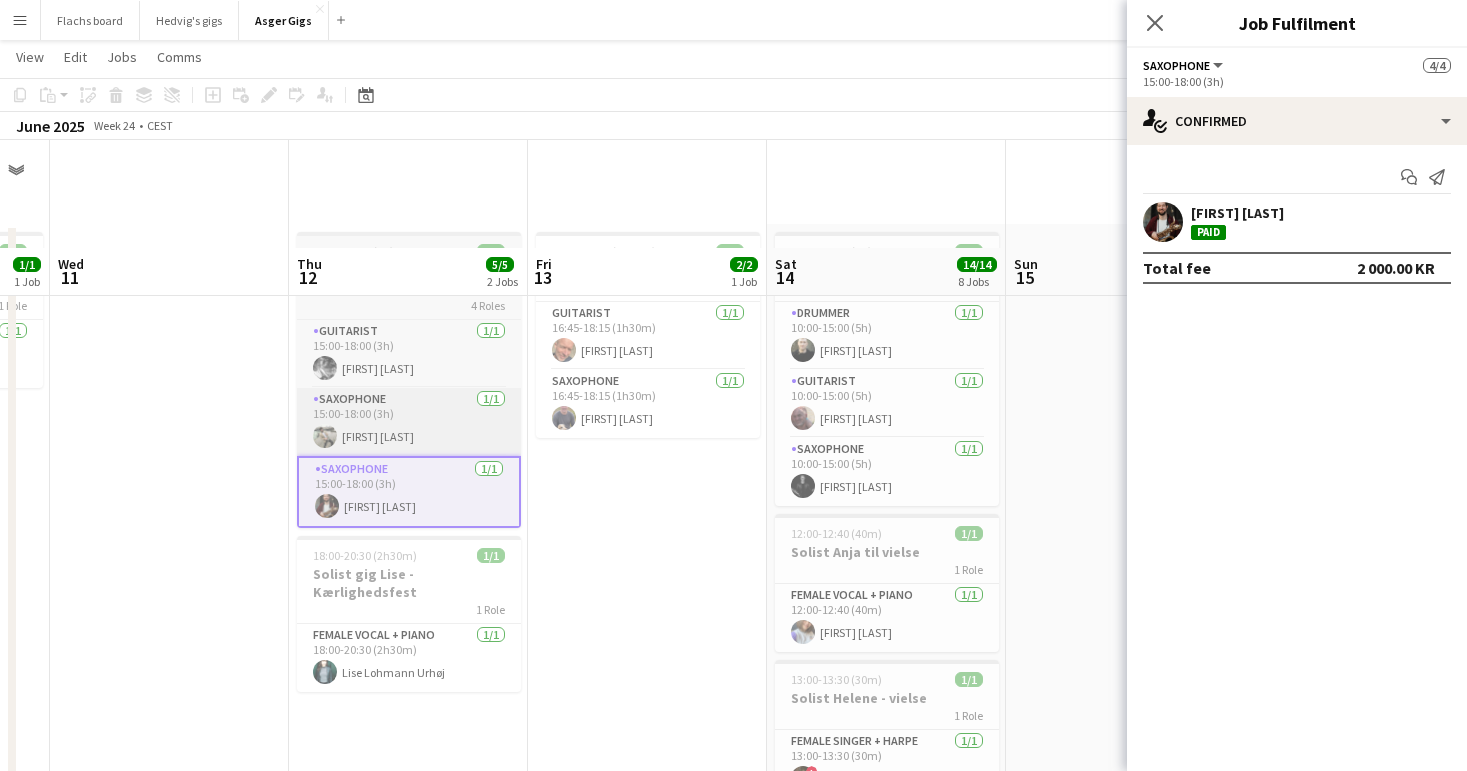 scroll, scrollTop: 136, scrollLeft: 0, axis: vertical 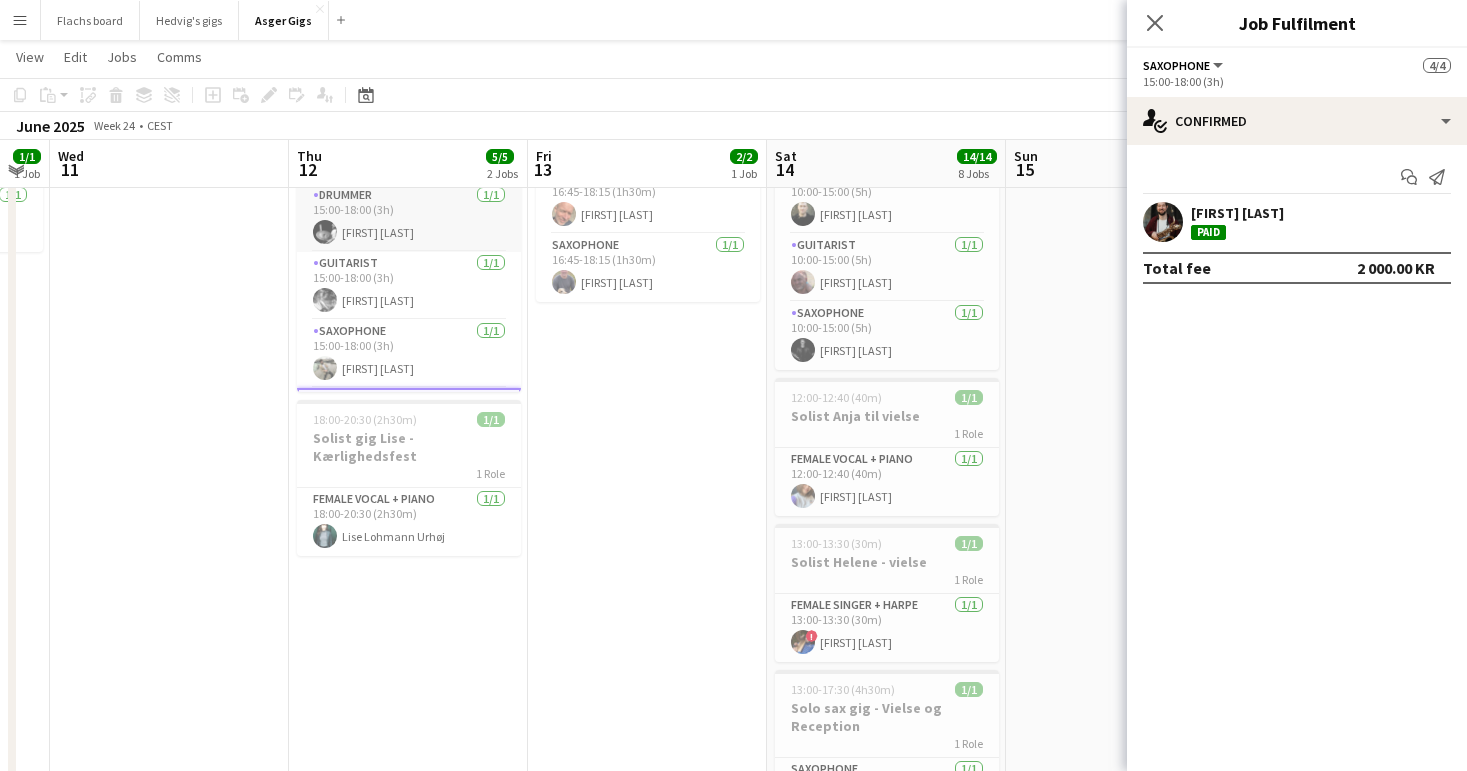 click on "Drummer   1/1   [TIME]-[TIME] ([DURATION])
[FIRST] [LAST]" at bounding box center [409, 218] 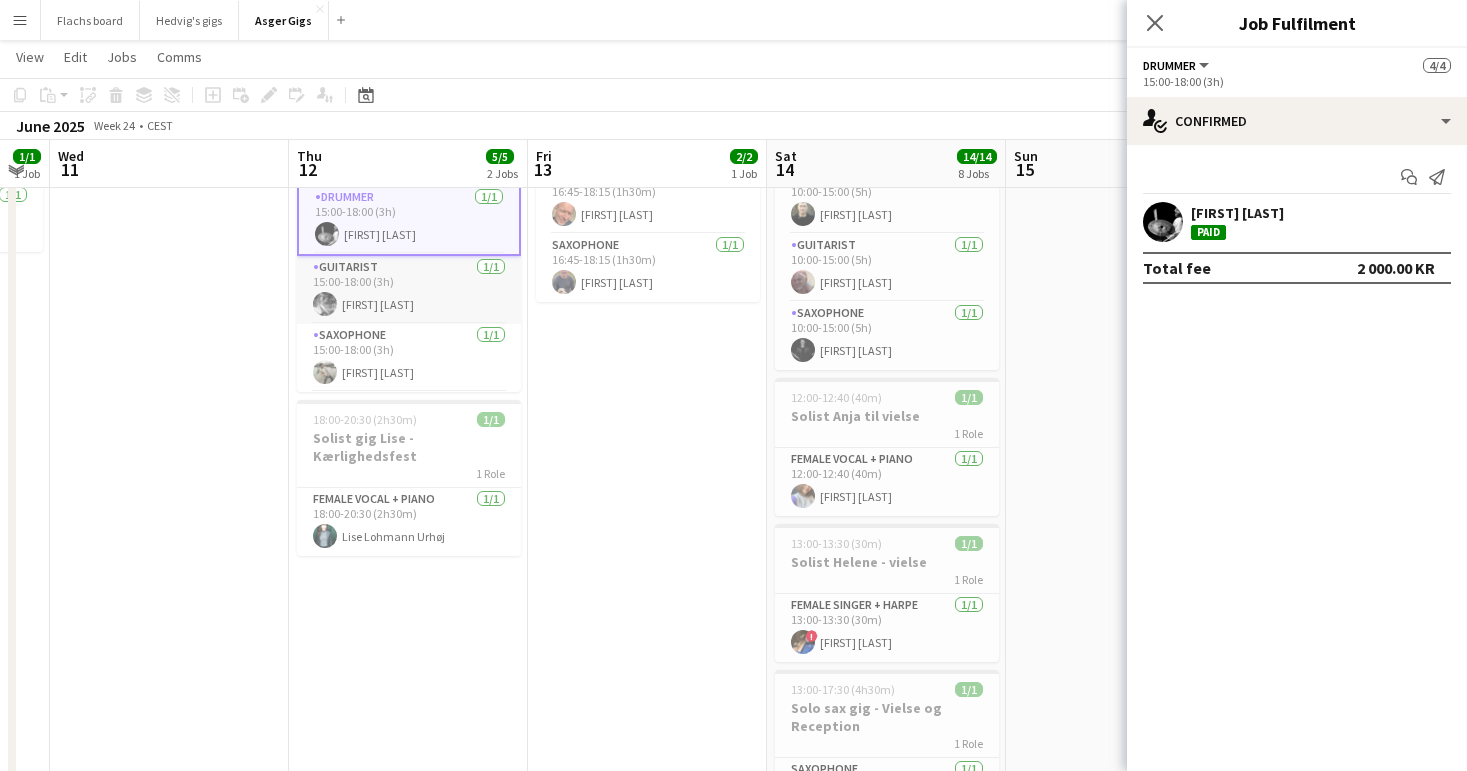 click on "Guitarist 1/1 [TIME]-[TIME] (3h)
[LAST], [FIRST]" at bounding box center (409, 290) 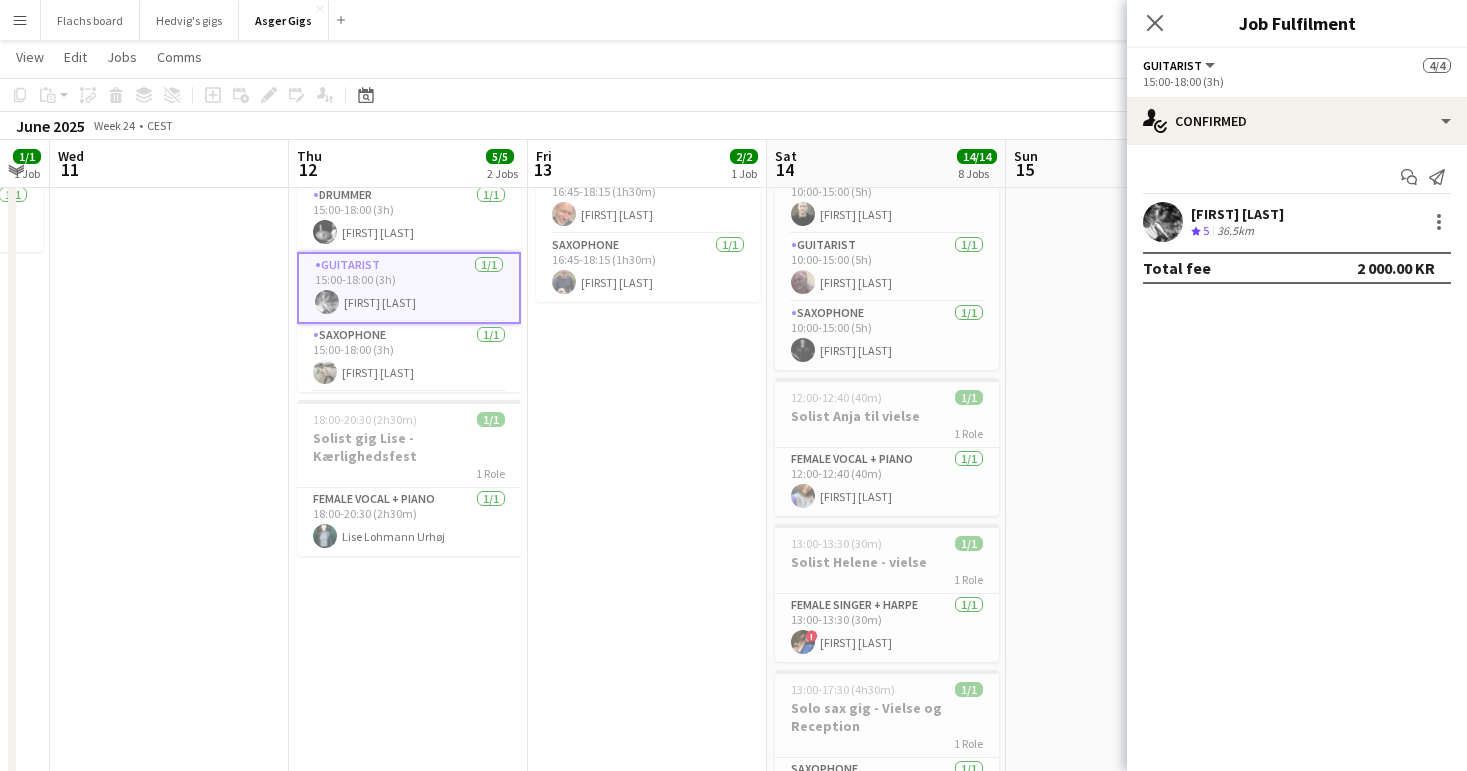 click on "Saxophone   1/1   [TIME]-[TIME]
[FIRST] [LAST]" at bounding box center [647, 1313] 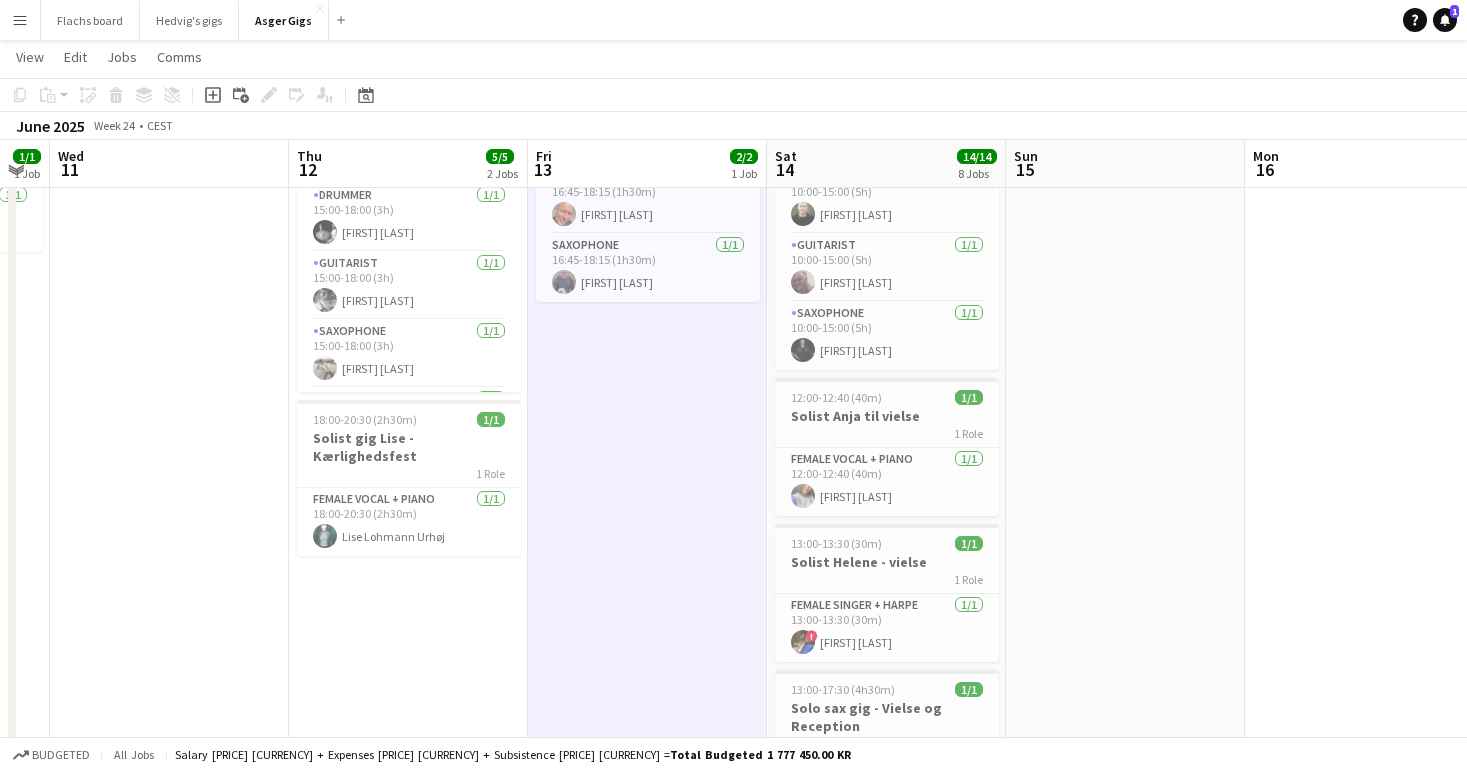 click on "Menu" at bounding box center (20, 20) 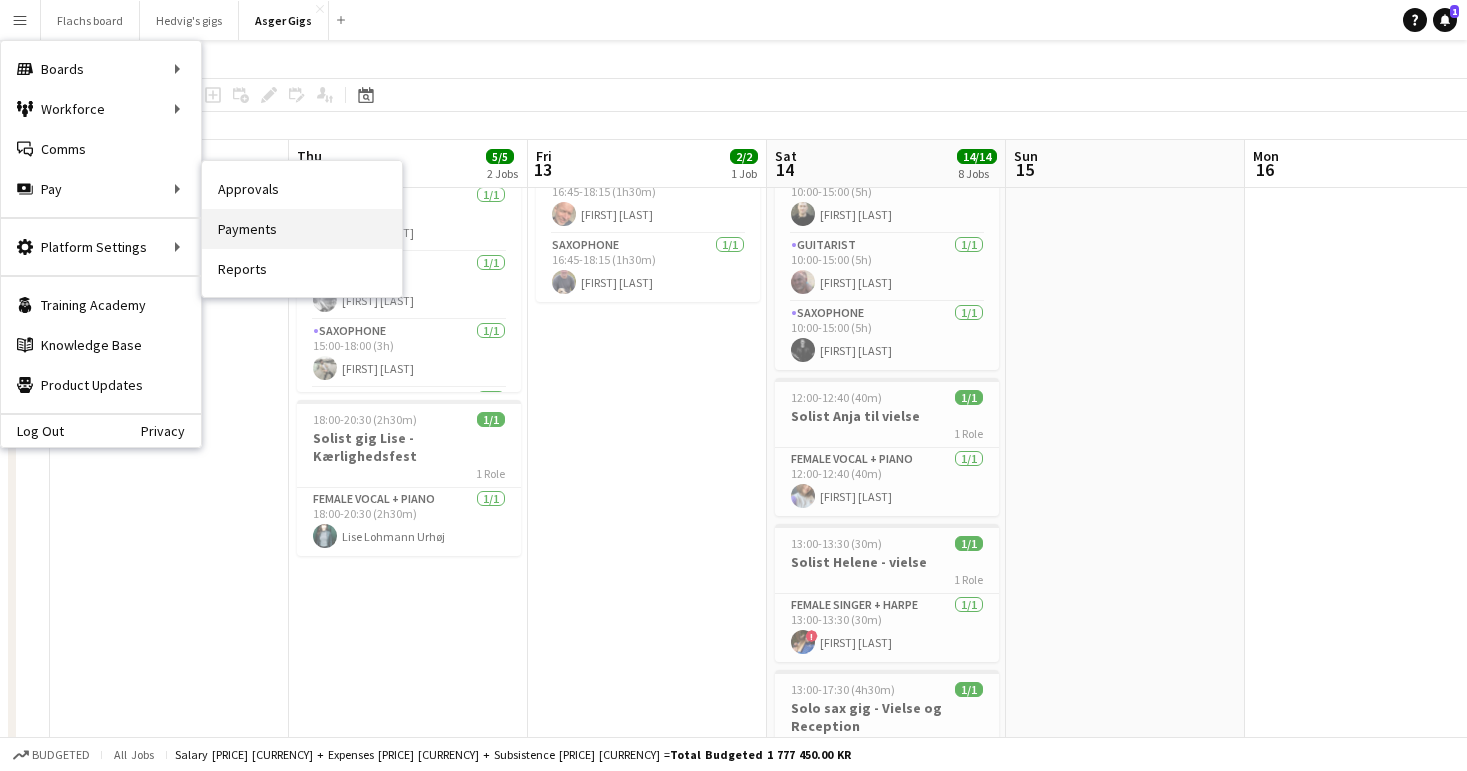click on "Payments" at bounding box center [302, 229] 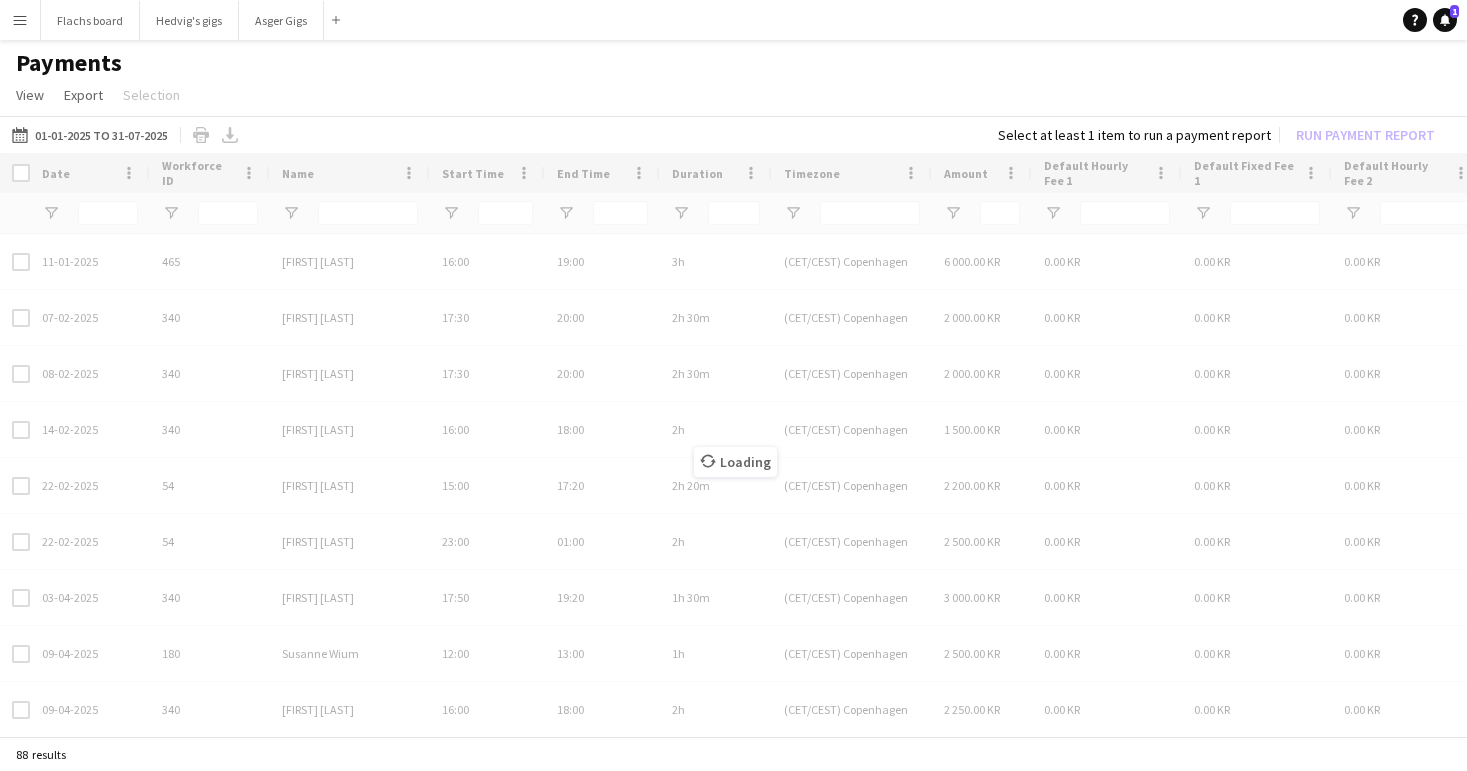 click on "Loading" at bounding box center (733, 446) 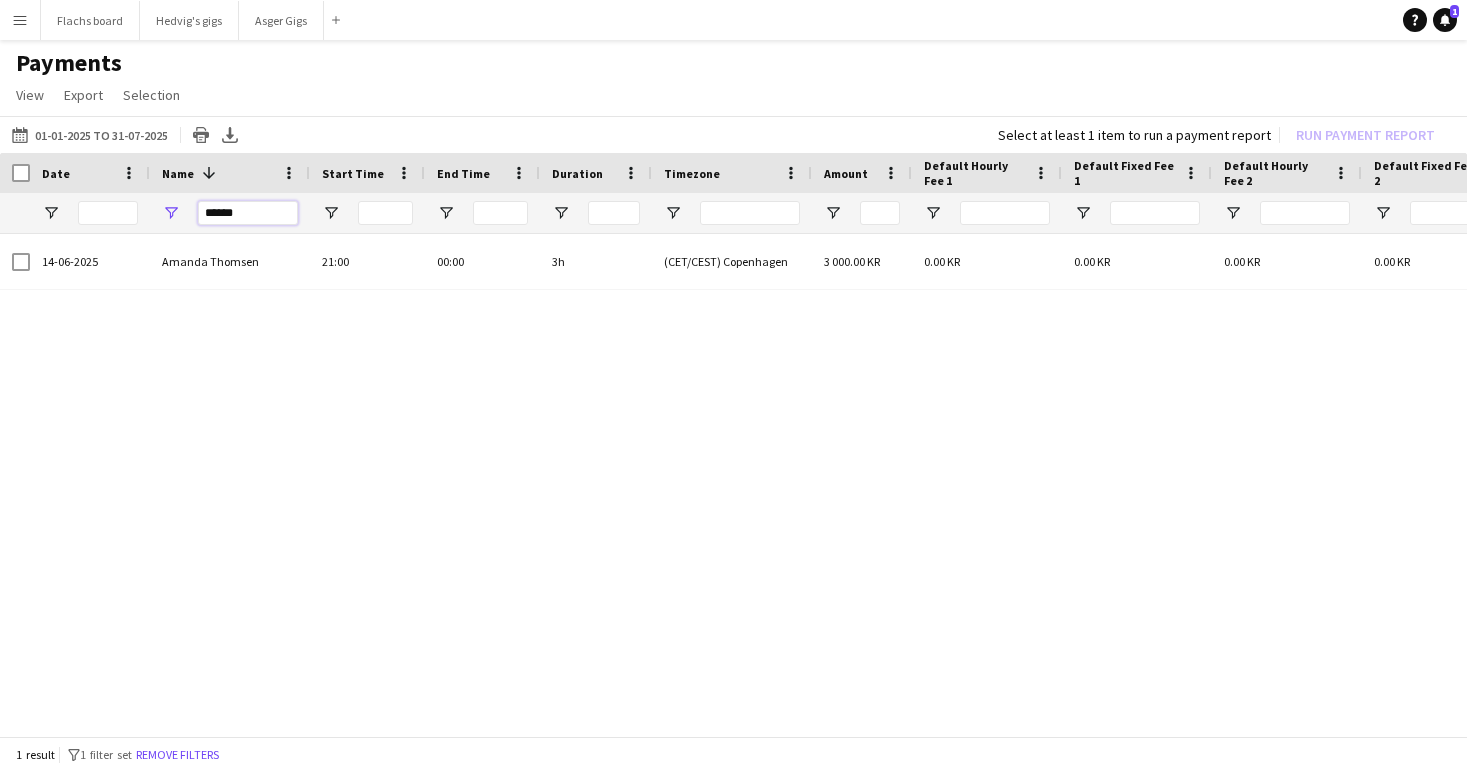 click on "******" at bounding box center [248, 213] 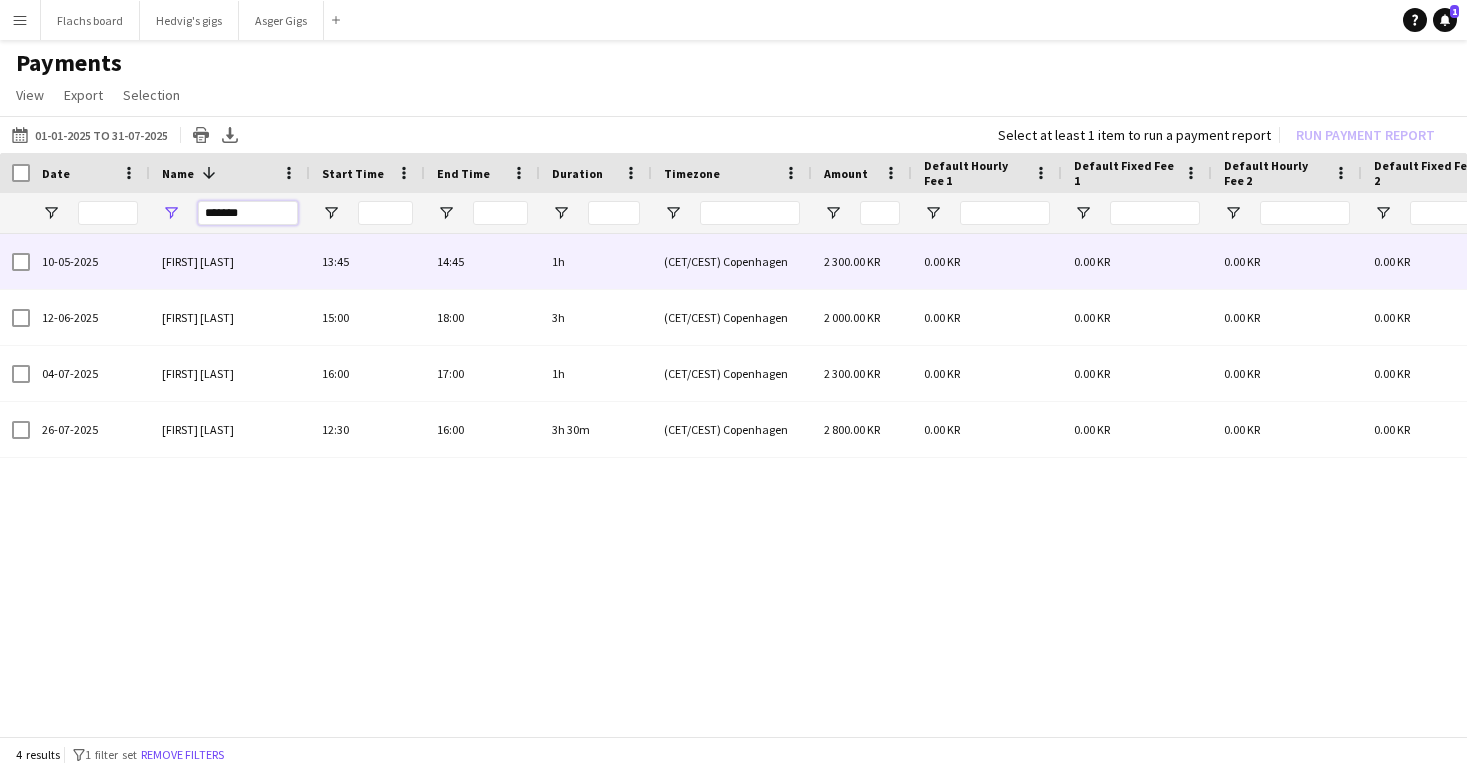 type on "******" 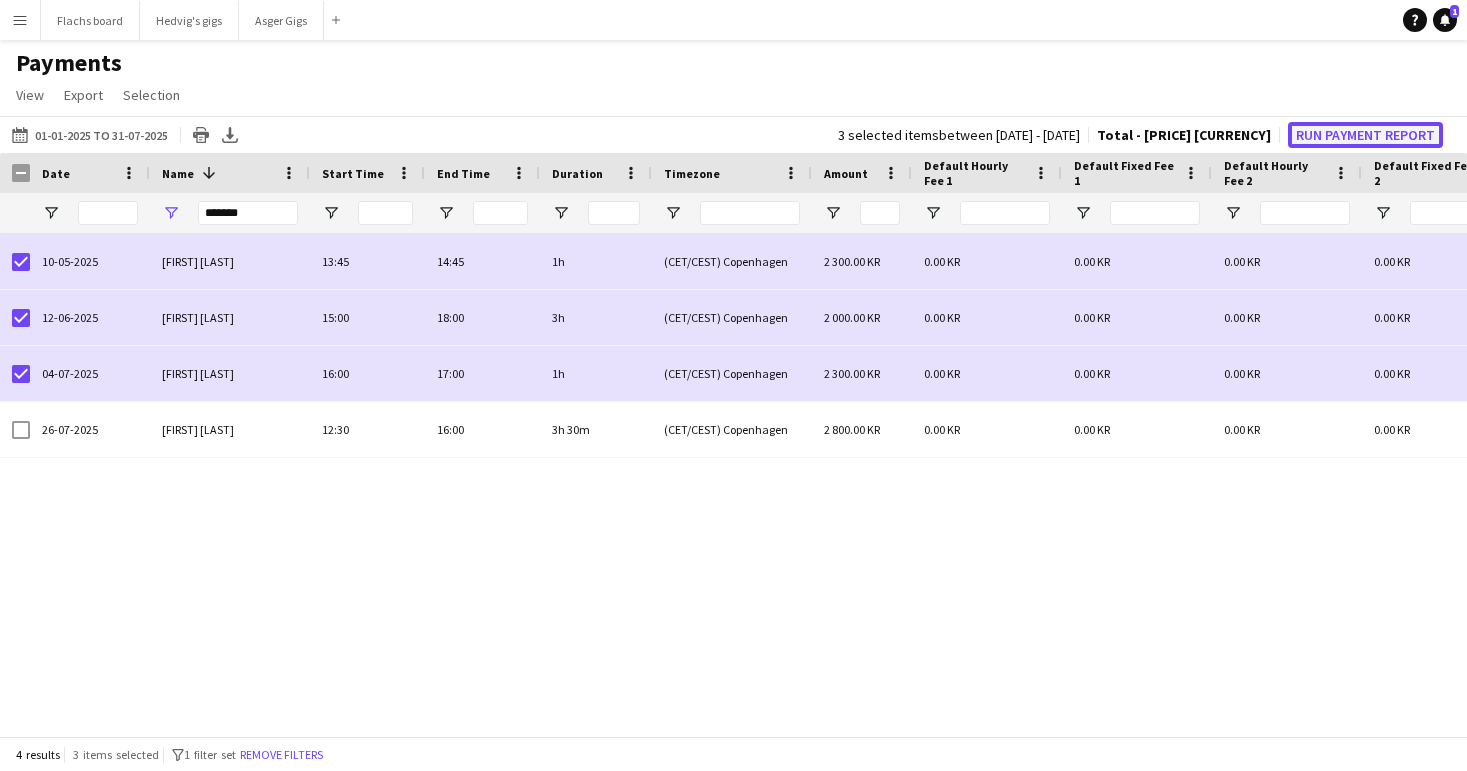 click on "Run Payment Report" 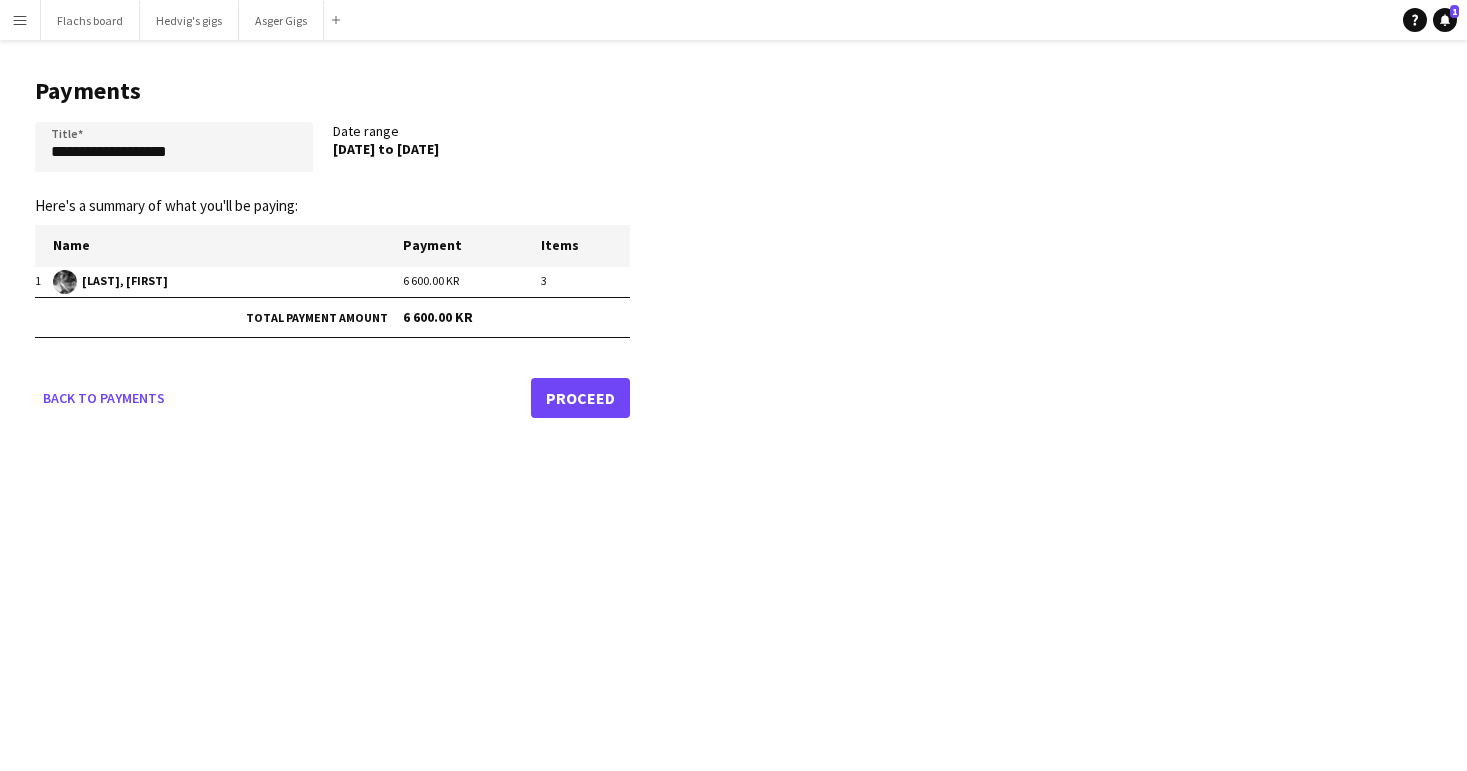 click on "**********" 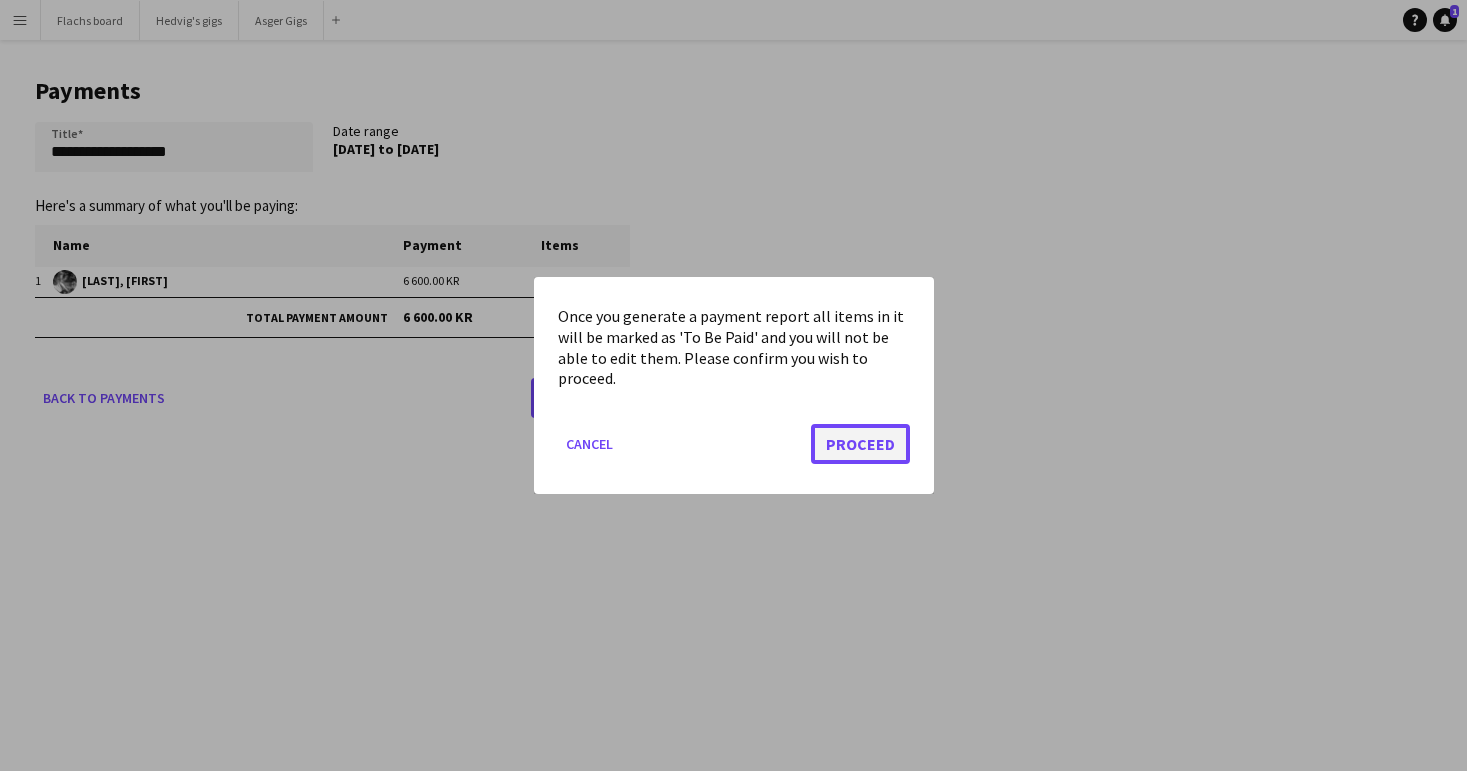 click on "Proceed" 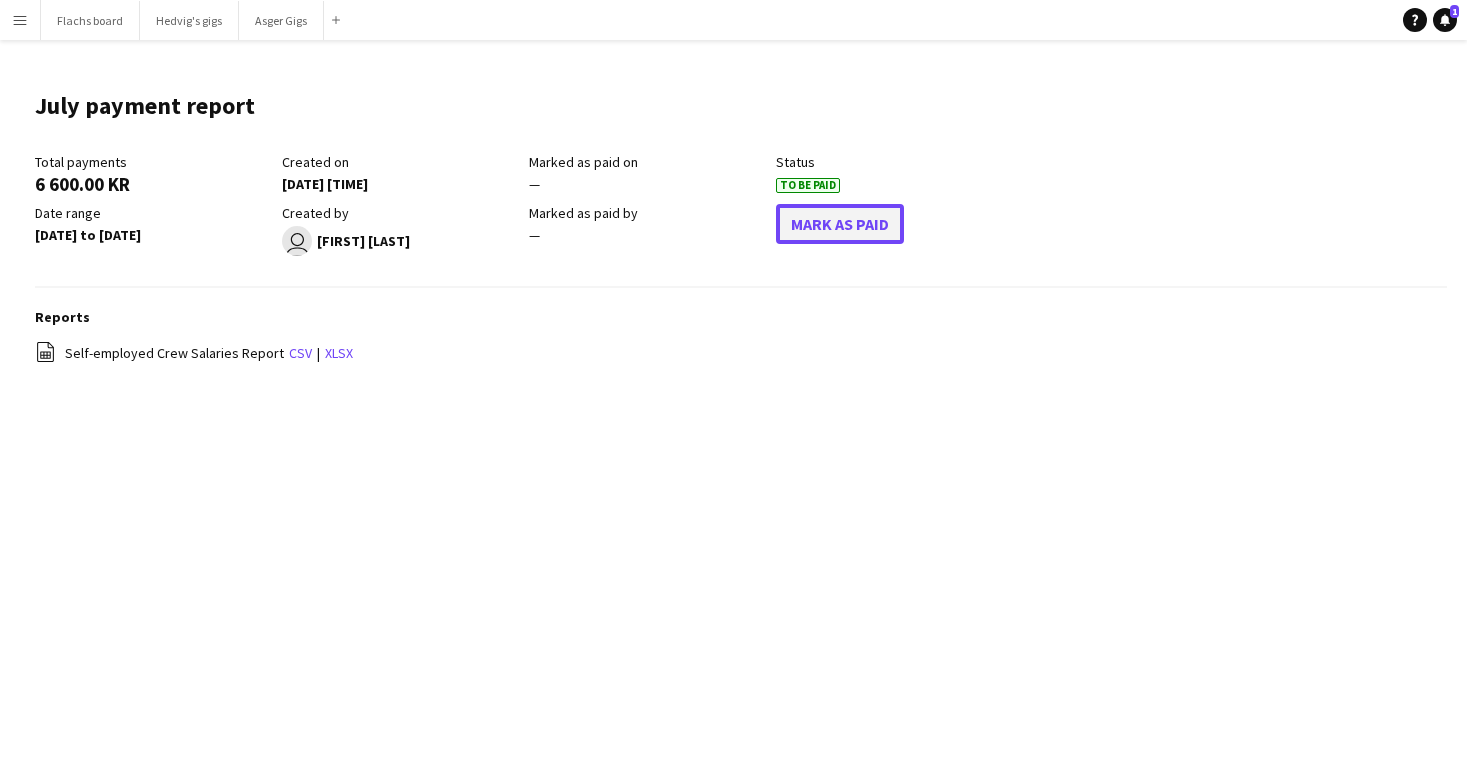 click on "Mark As Paid" 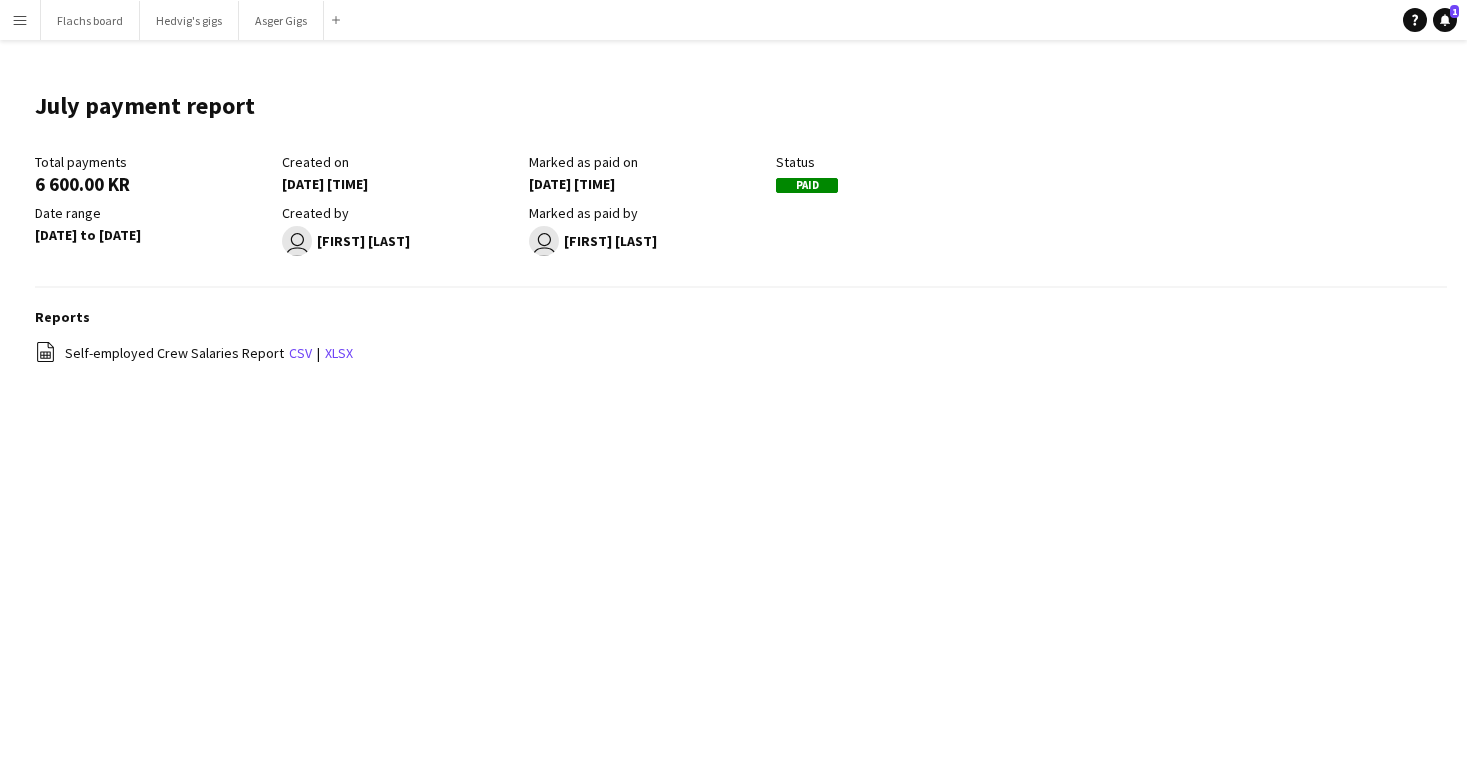 click on "Menu" at bounding box center [20, 20] 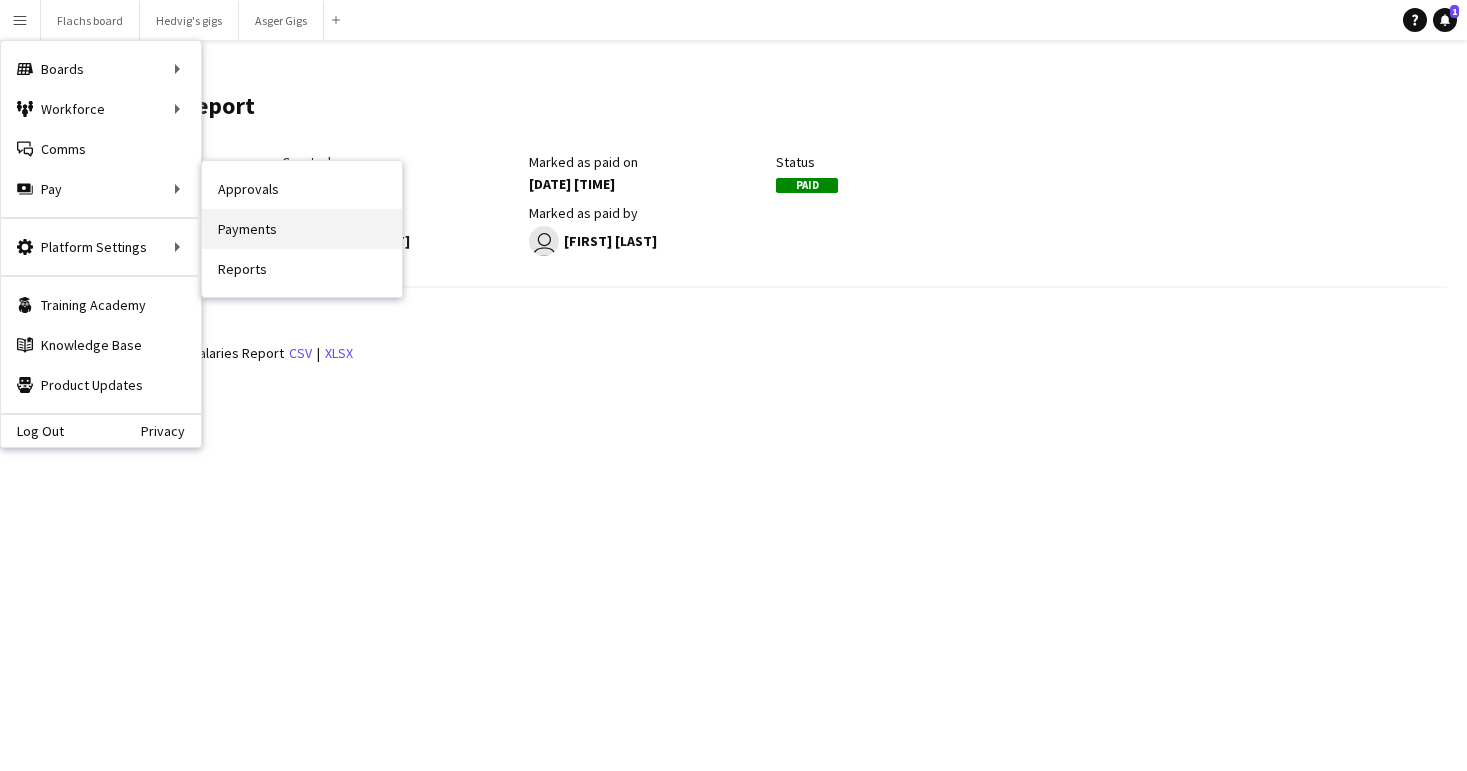 click on "Payments" at bounding box center (302, 229) 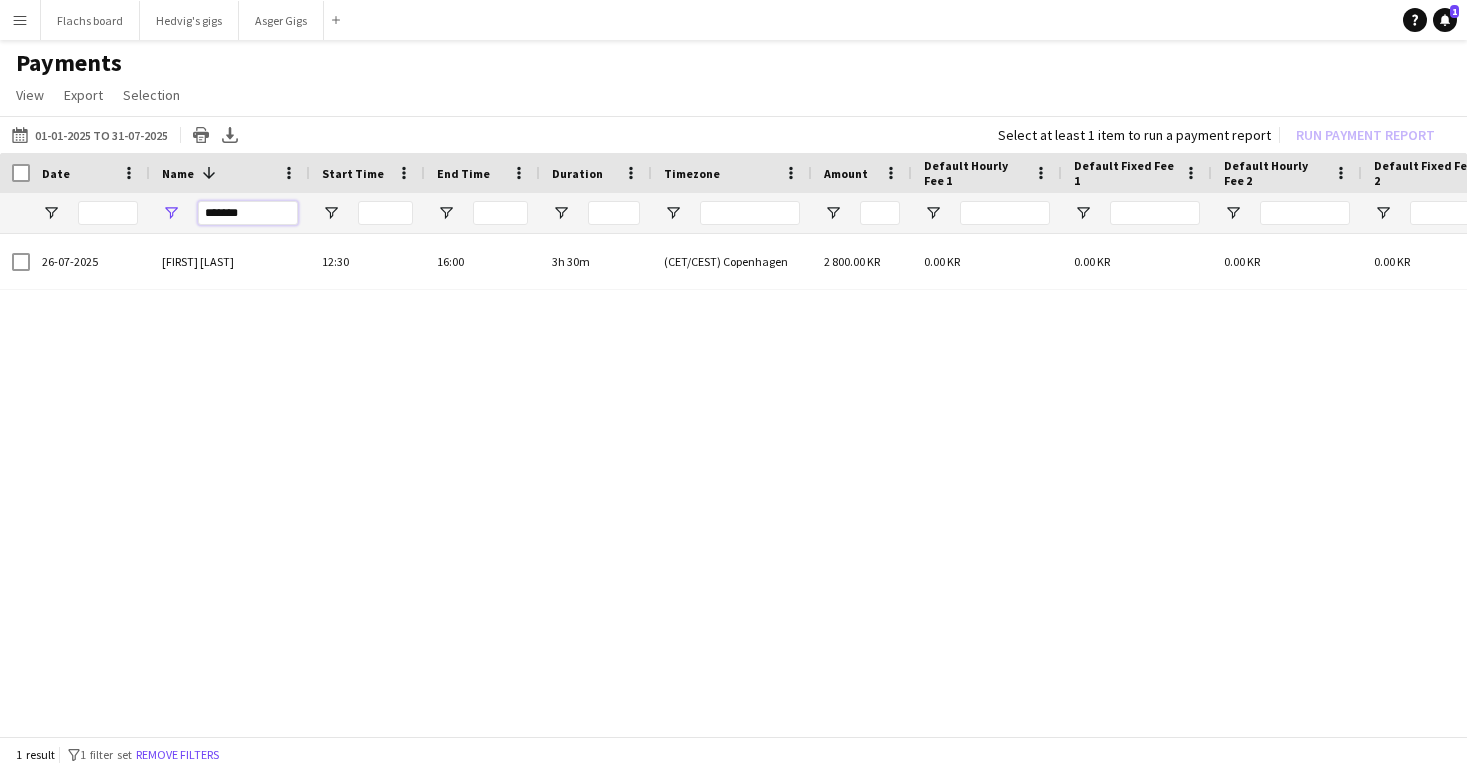 click on "******" at bounding box center [248, 213] 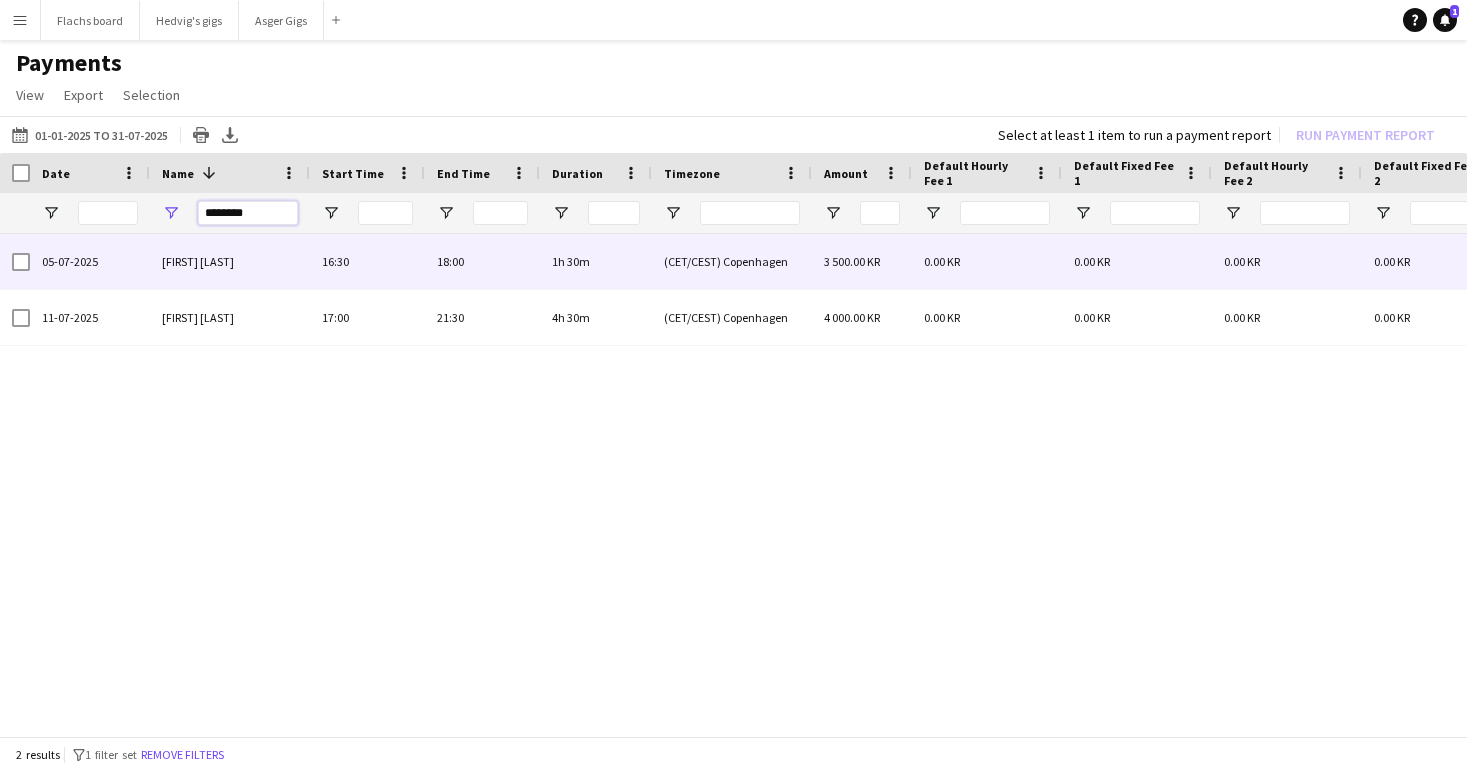 type on "********" 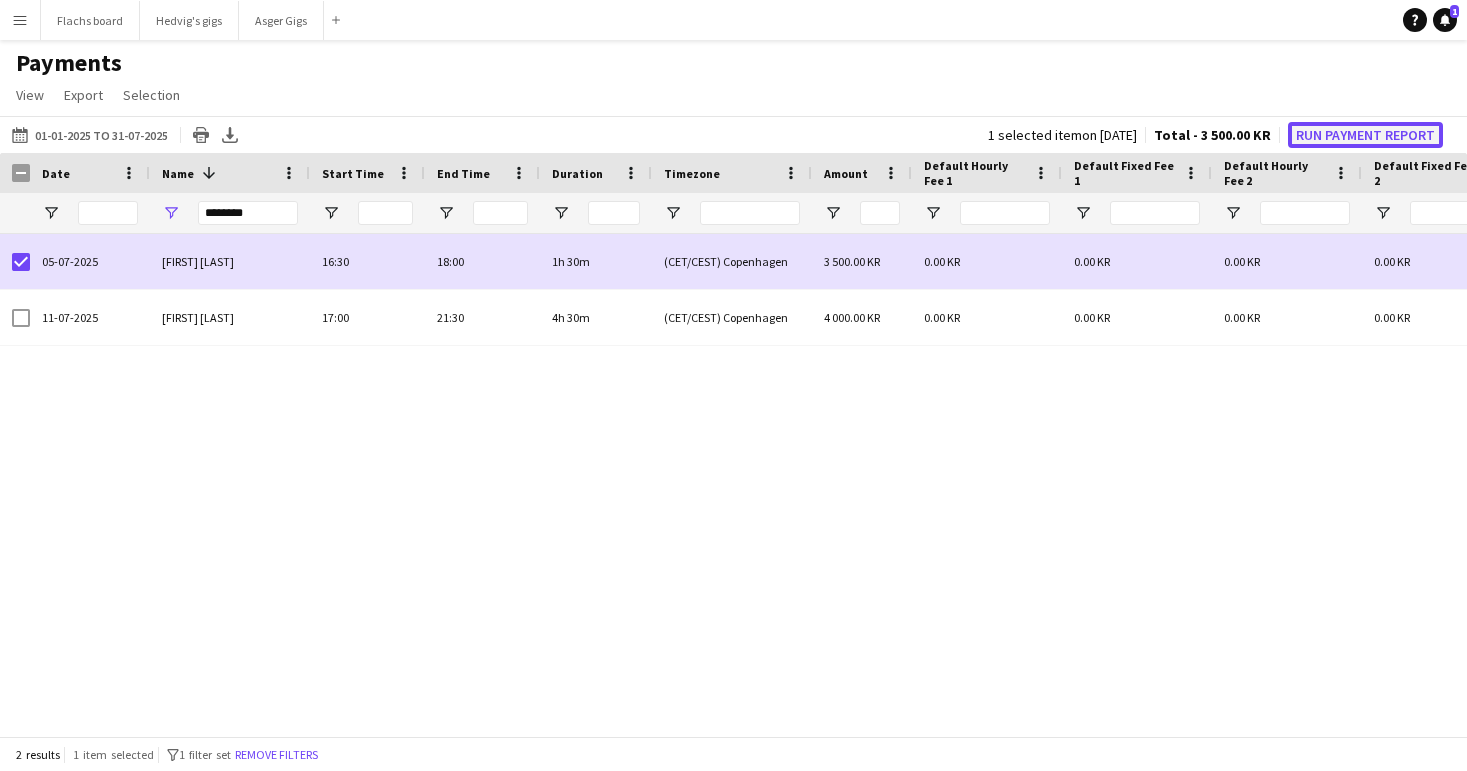 click on "Run Payment Report" 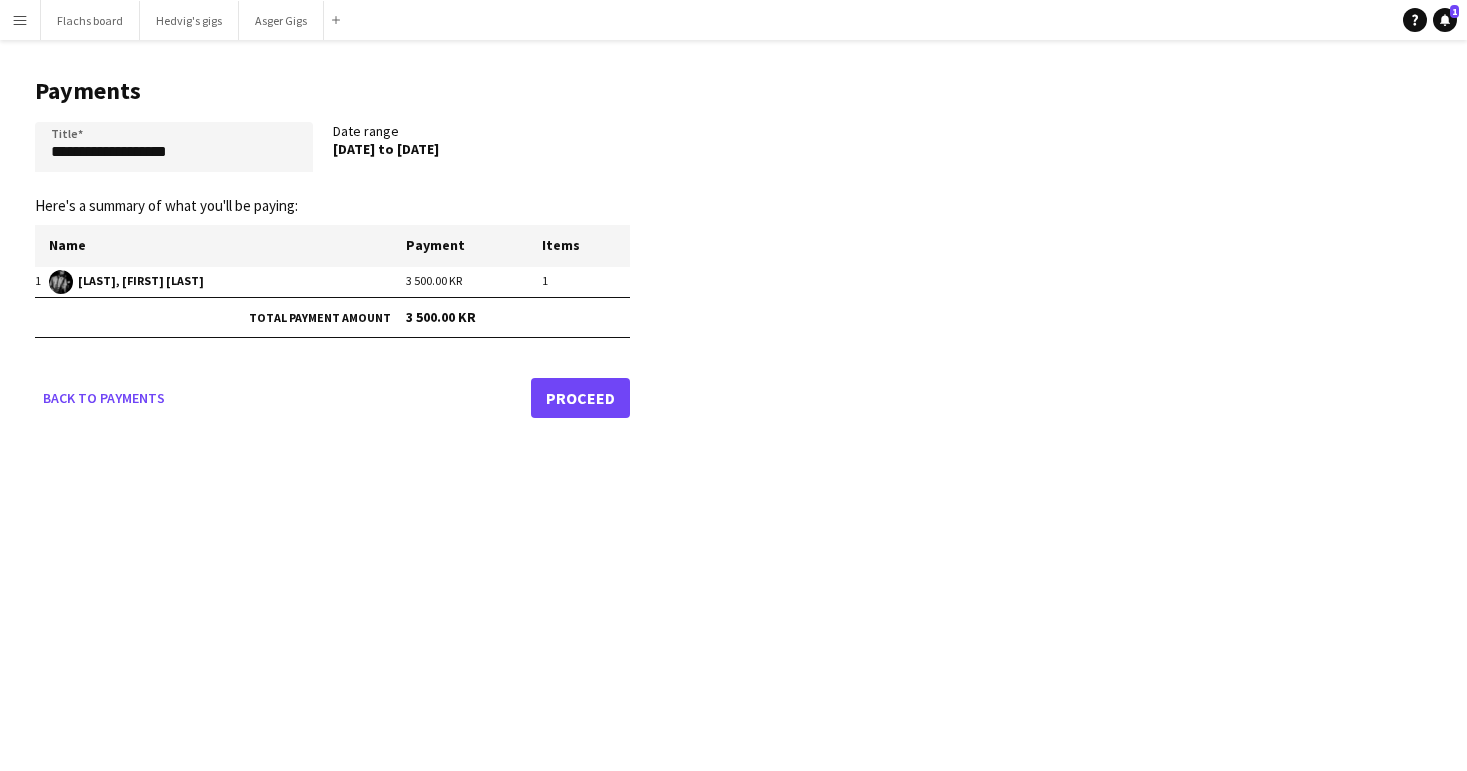 click on "**********" 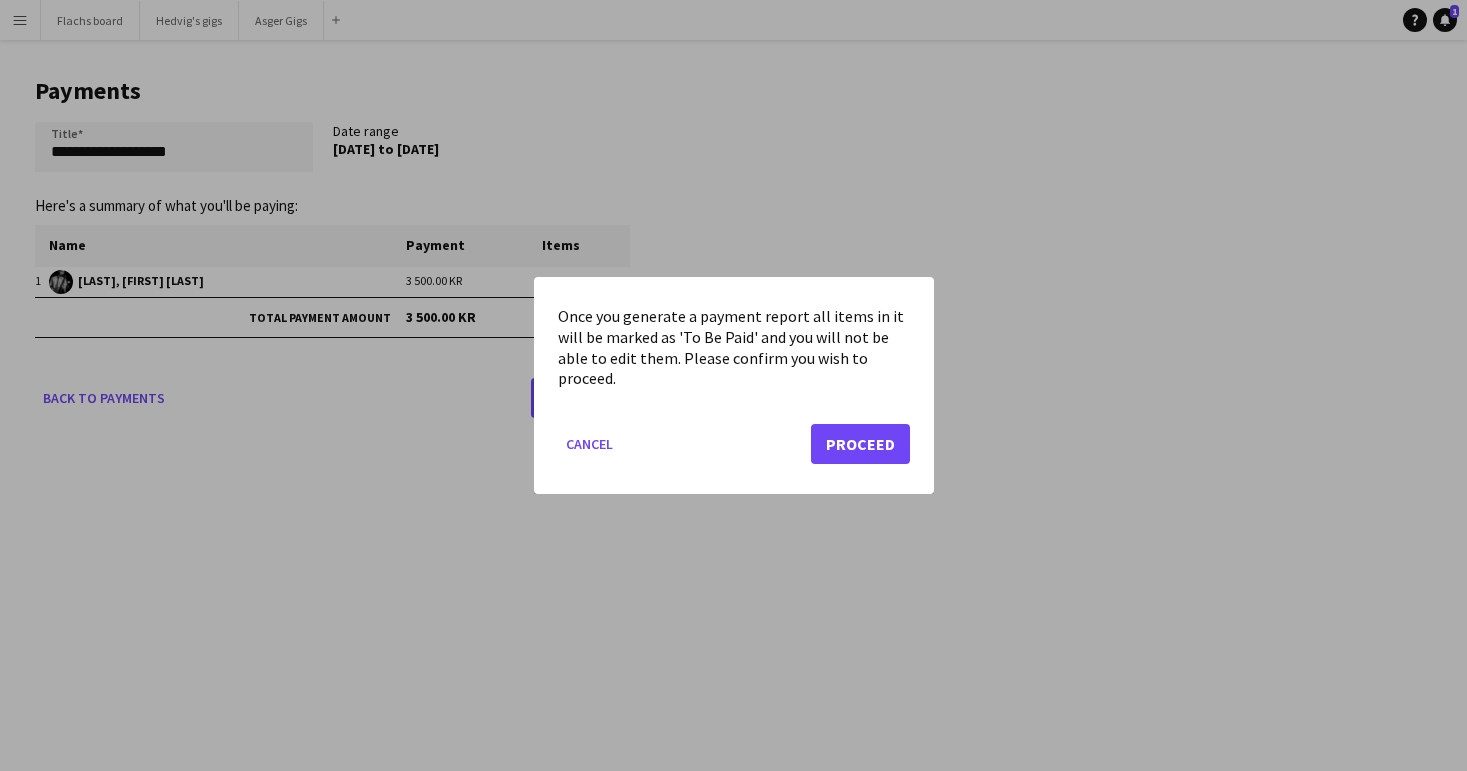 click on "Cancel   Proceed" 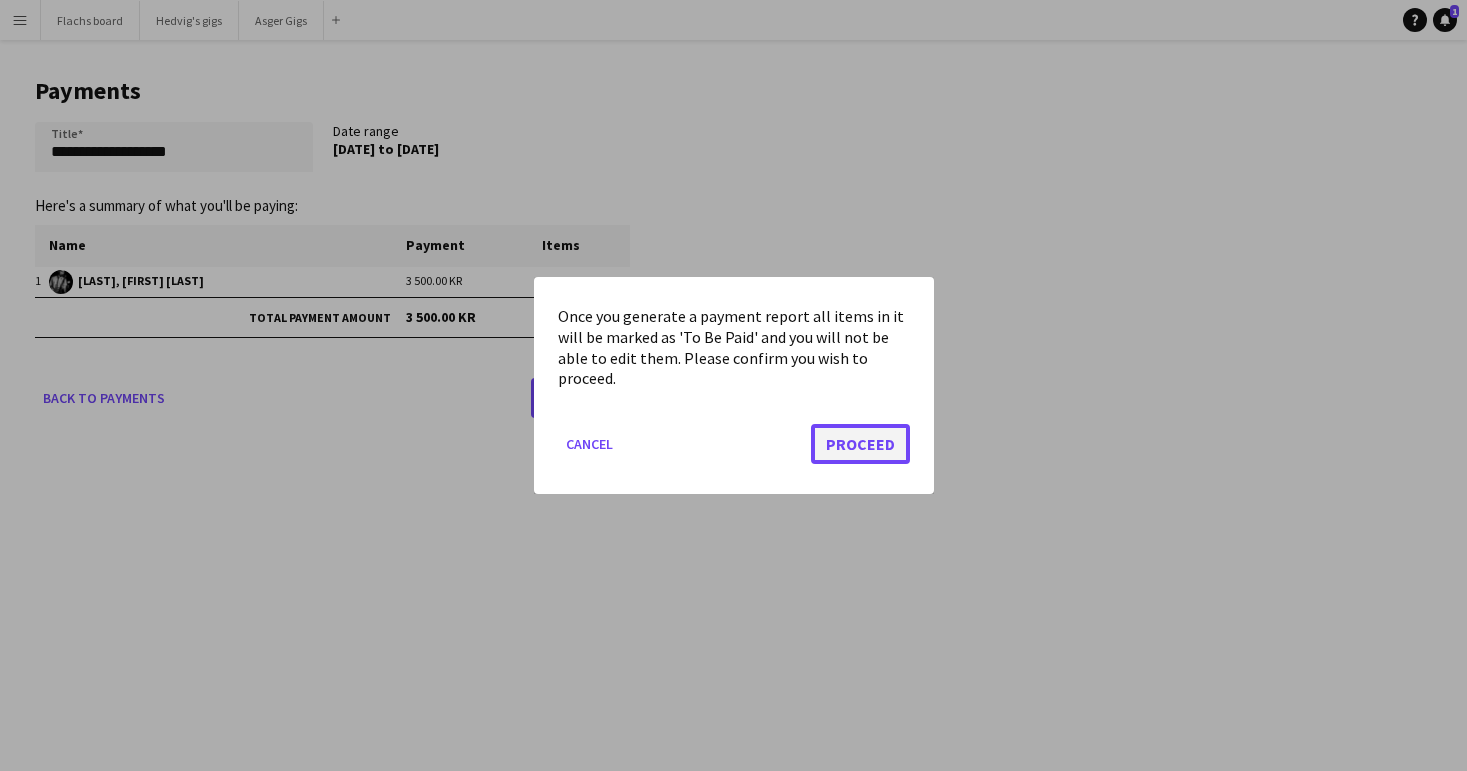click on "Proceed" 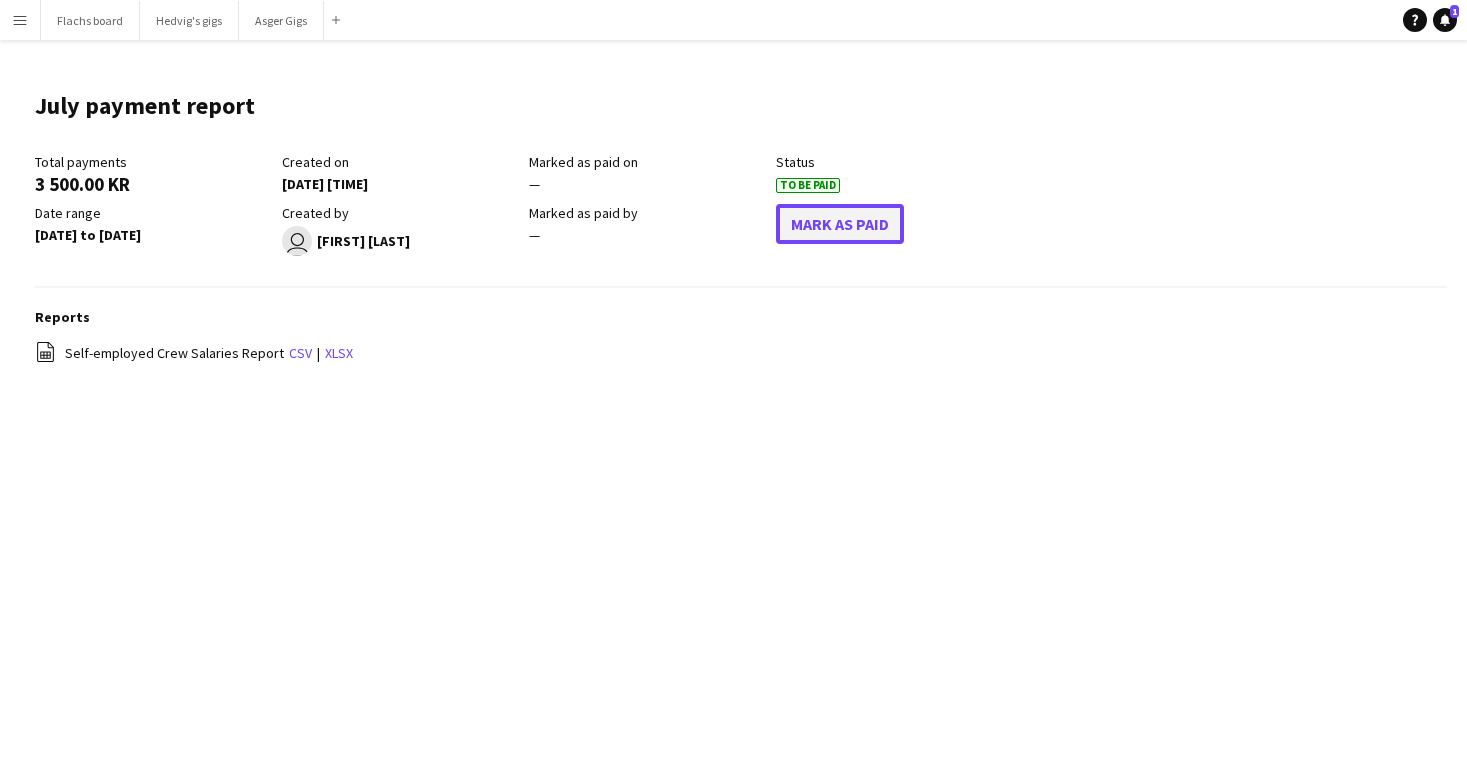 click on "Mark As Paid" 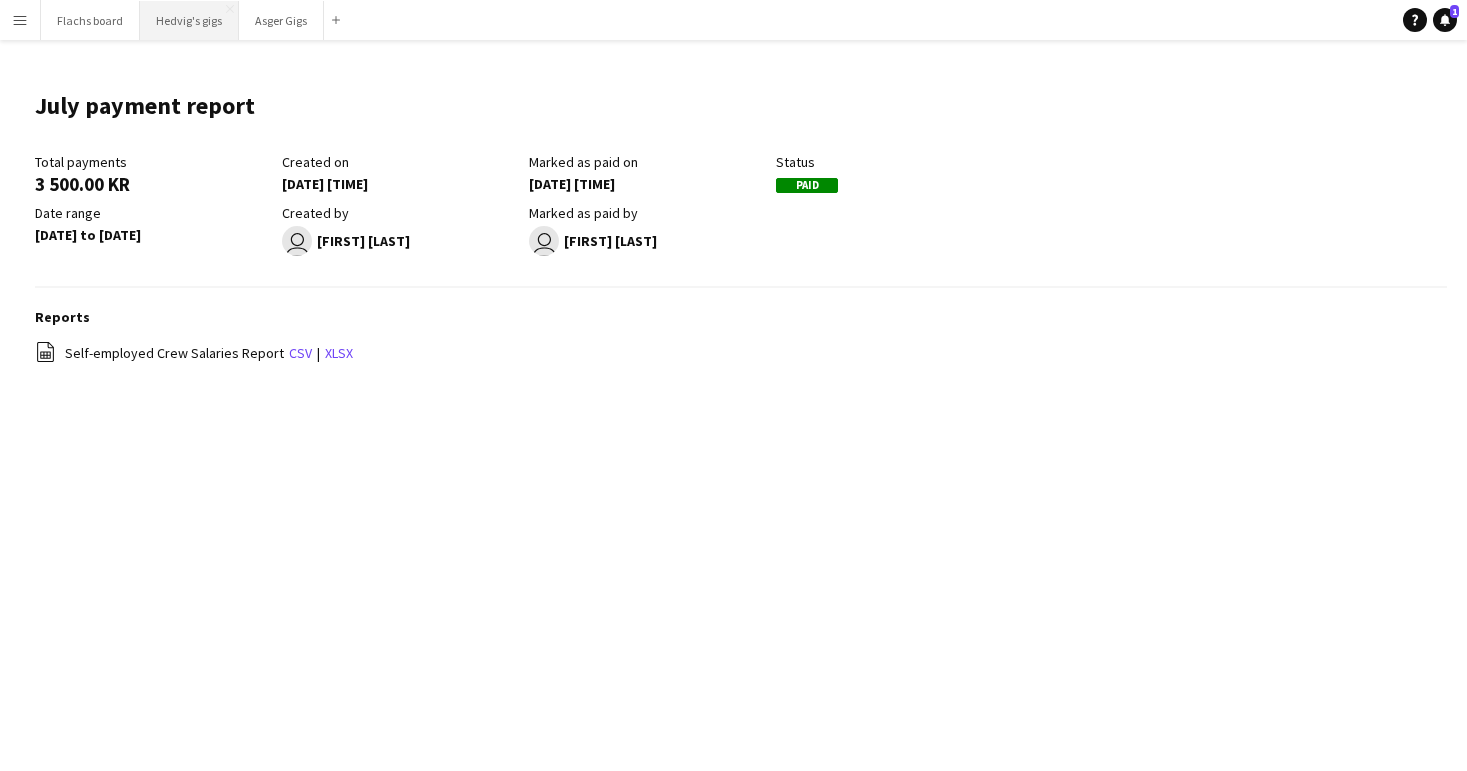 click on "Hedvig's gigs
Close" at bounding box center (189, 20) 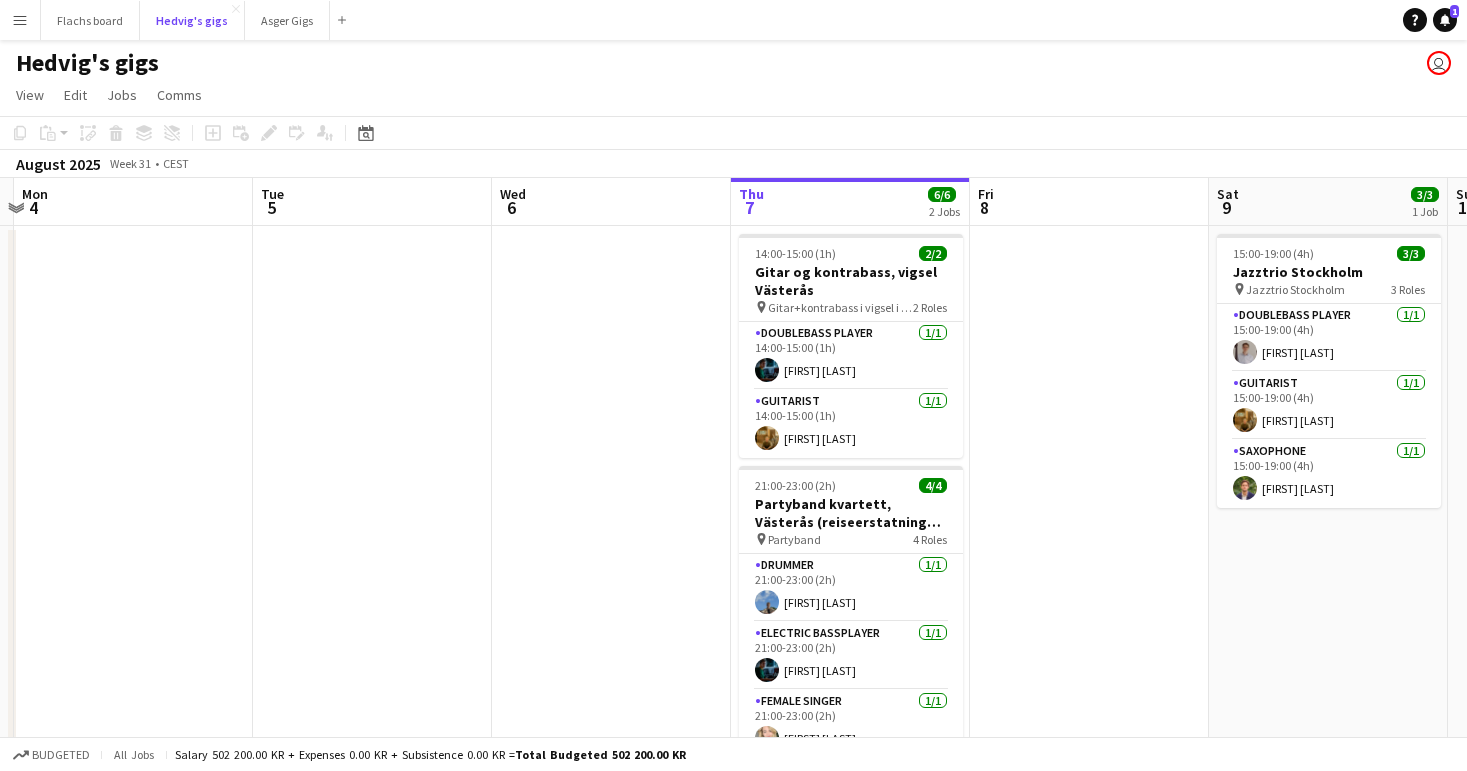 scroll, scrollTop: 0, scrollLeft: 976, axis: horizontal 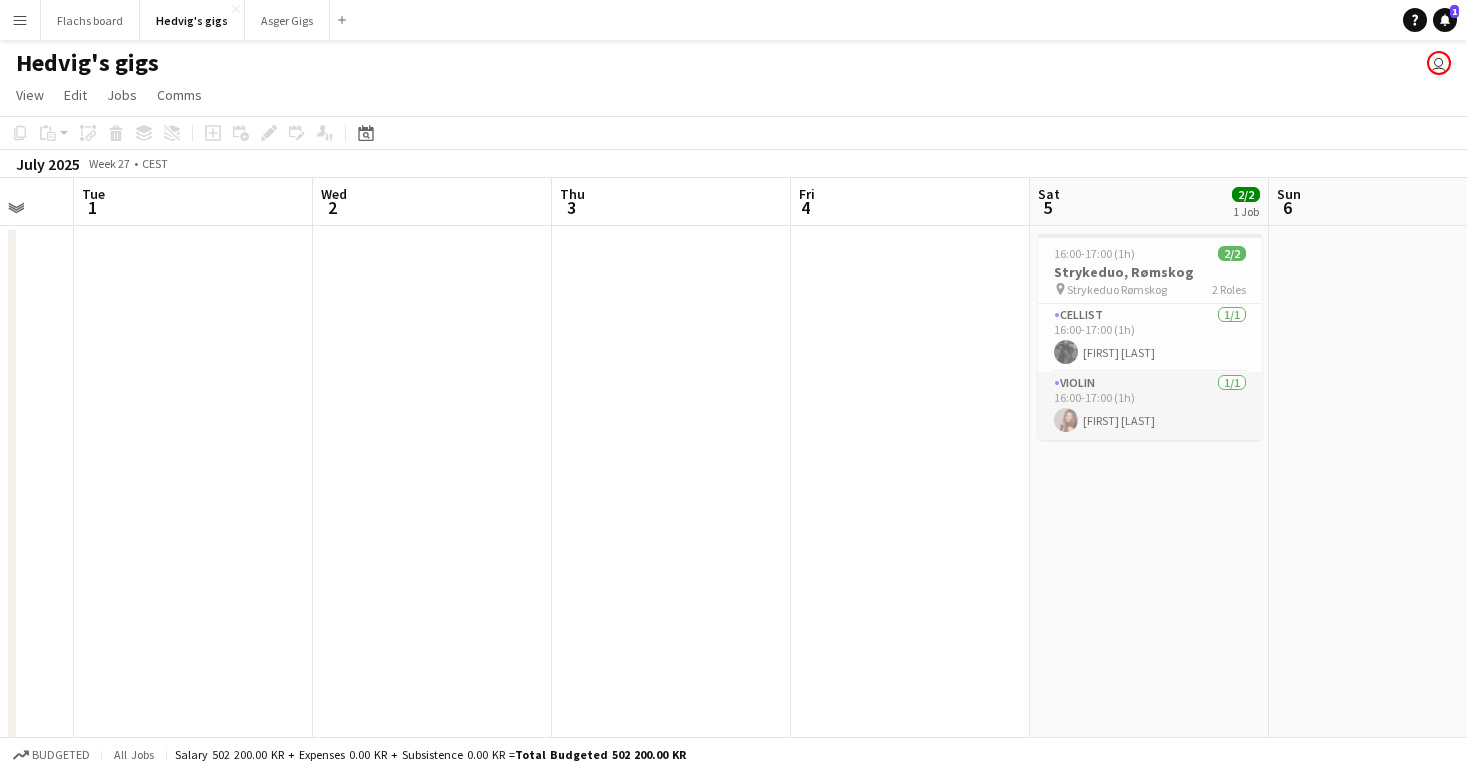 click on "Violin 1/1 [TIME]-[TIME] (1h)
[LAST], [FIRST]" at bounding box center [1150, 406] 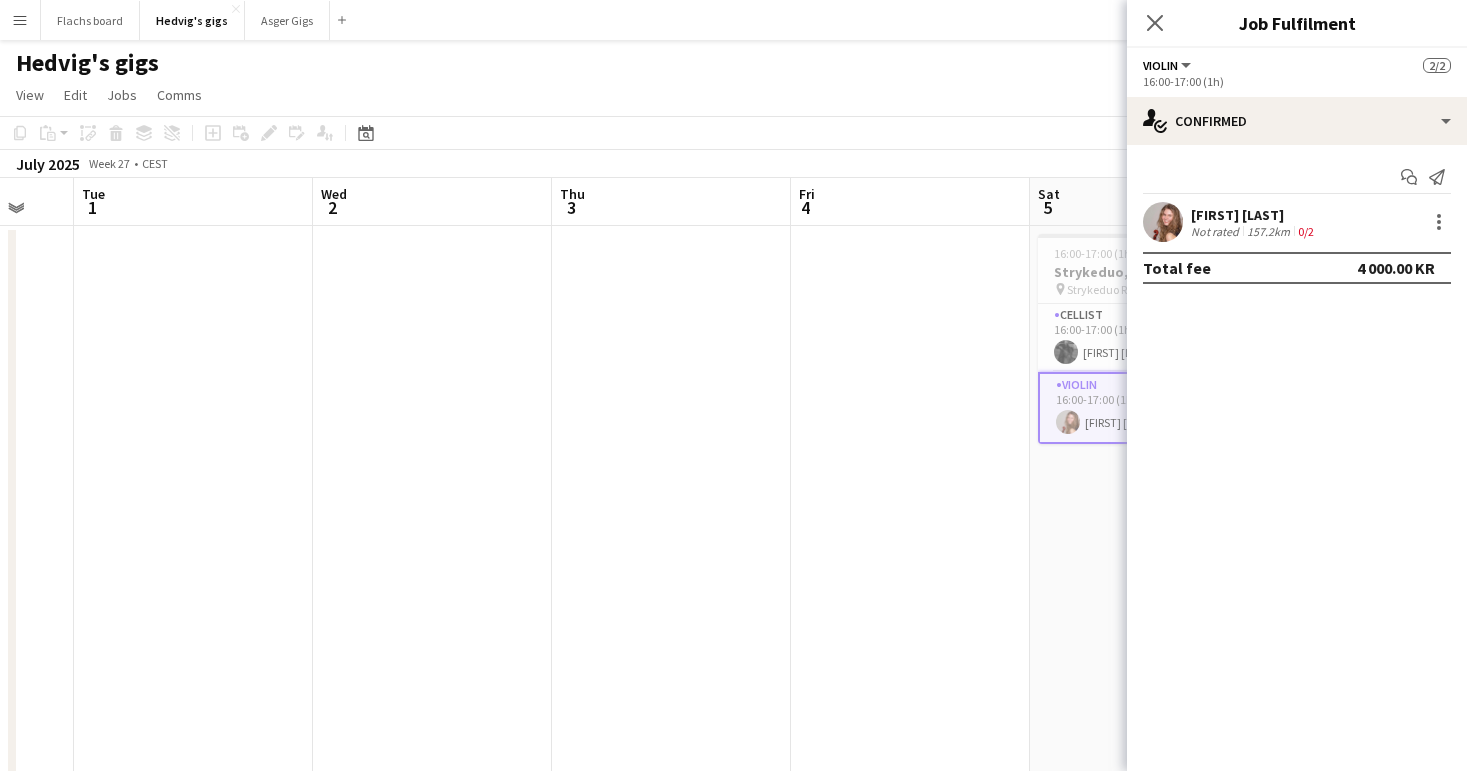 click at bounding box center [910, 515] 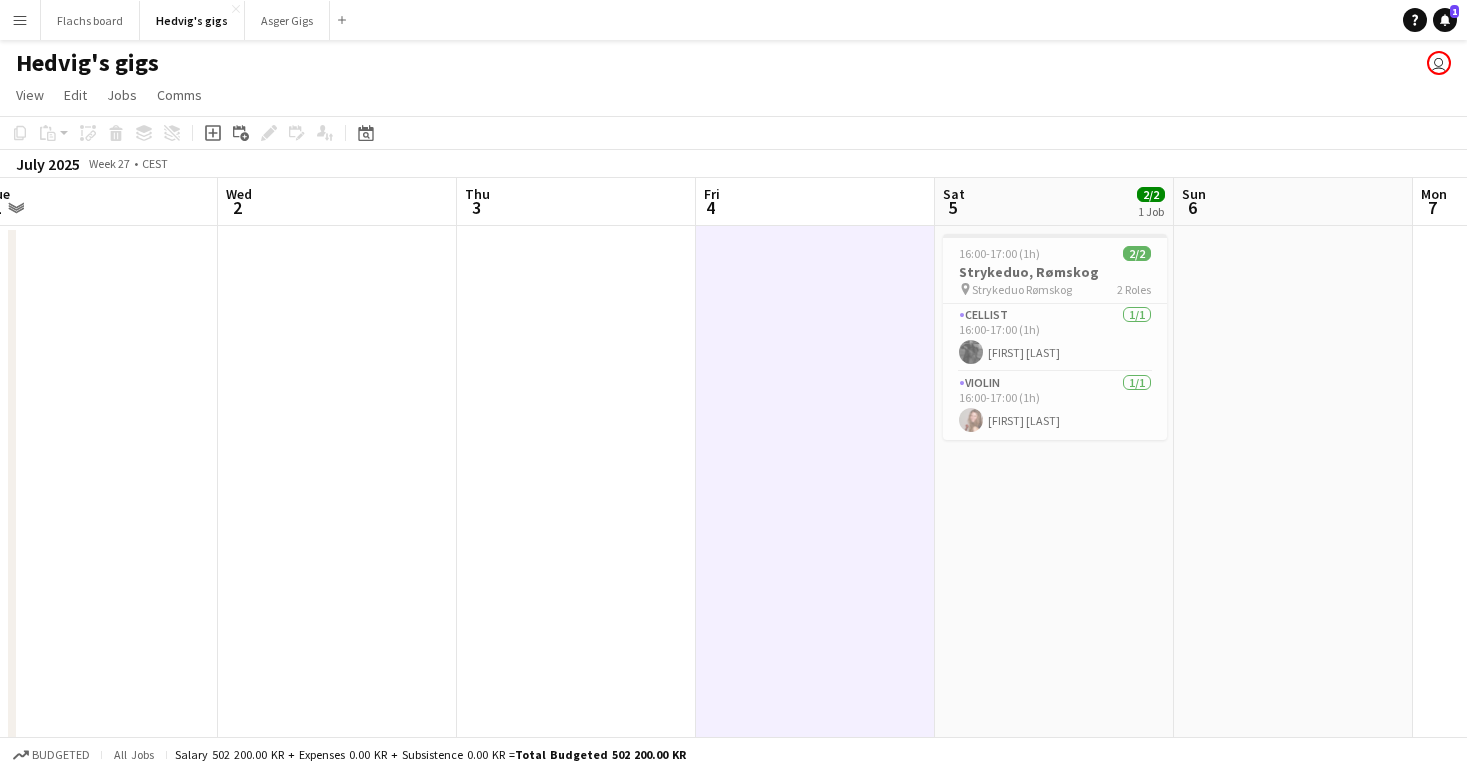 scroll, scrollTop: 0, scrollLeft: 746, axis: horizontal 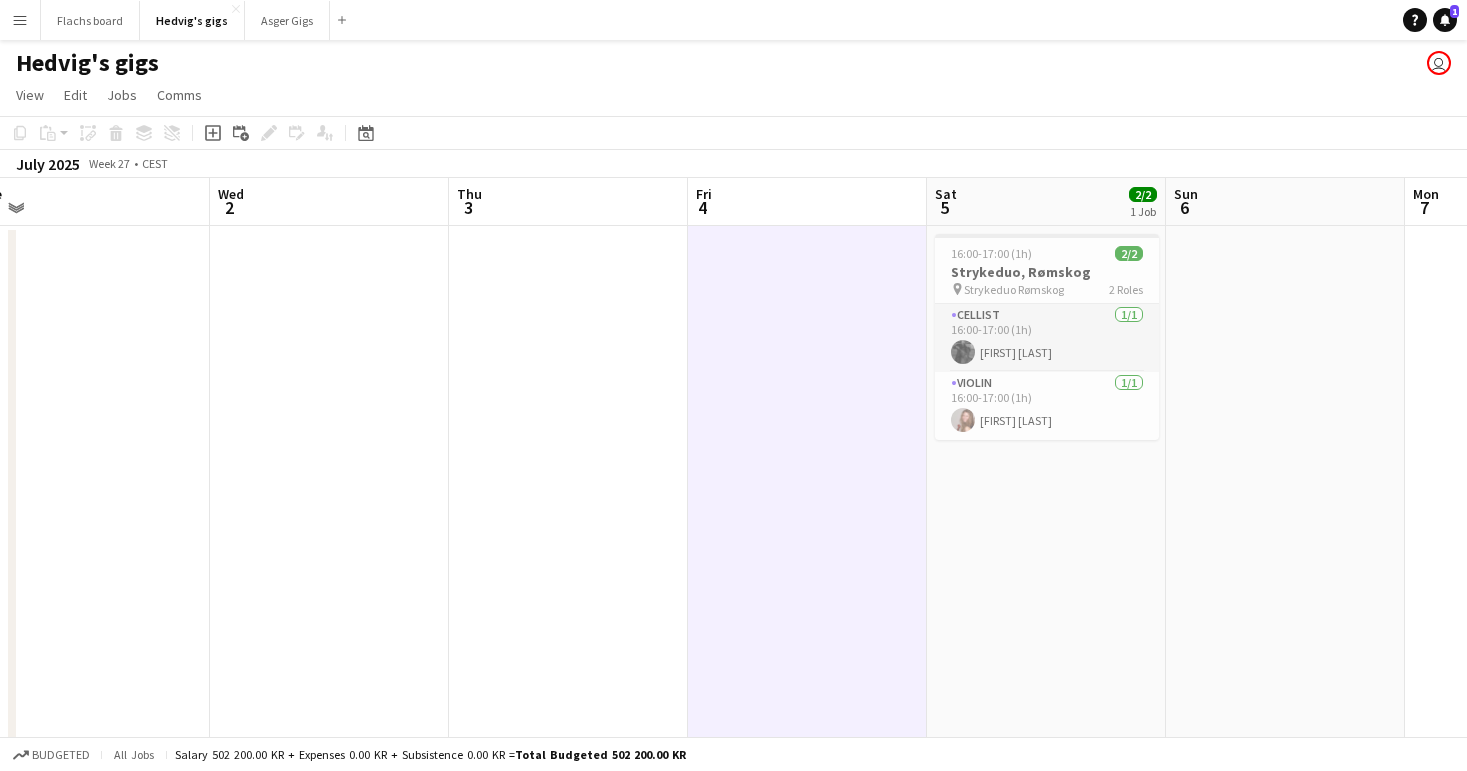 click on "Cellist 1/1 [TIME]-[TIME] (1h)
[LAST], [FIRST]" at bounding box center [1047, 338] 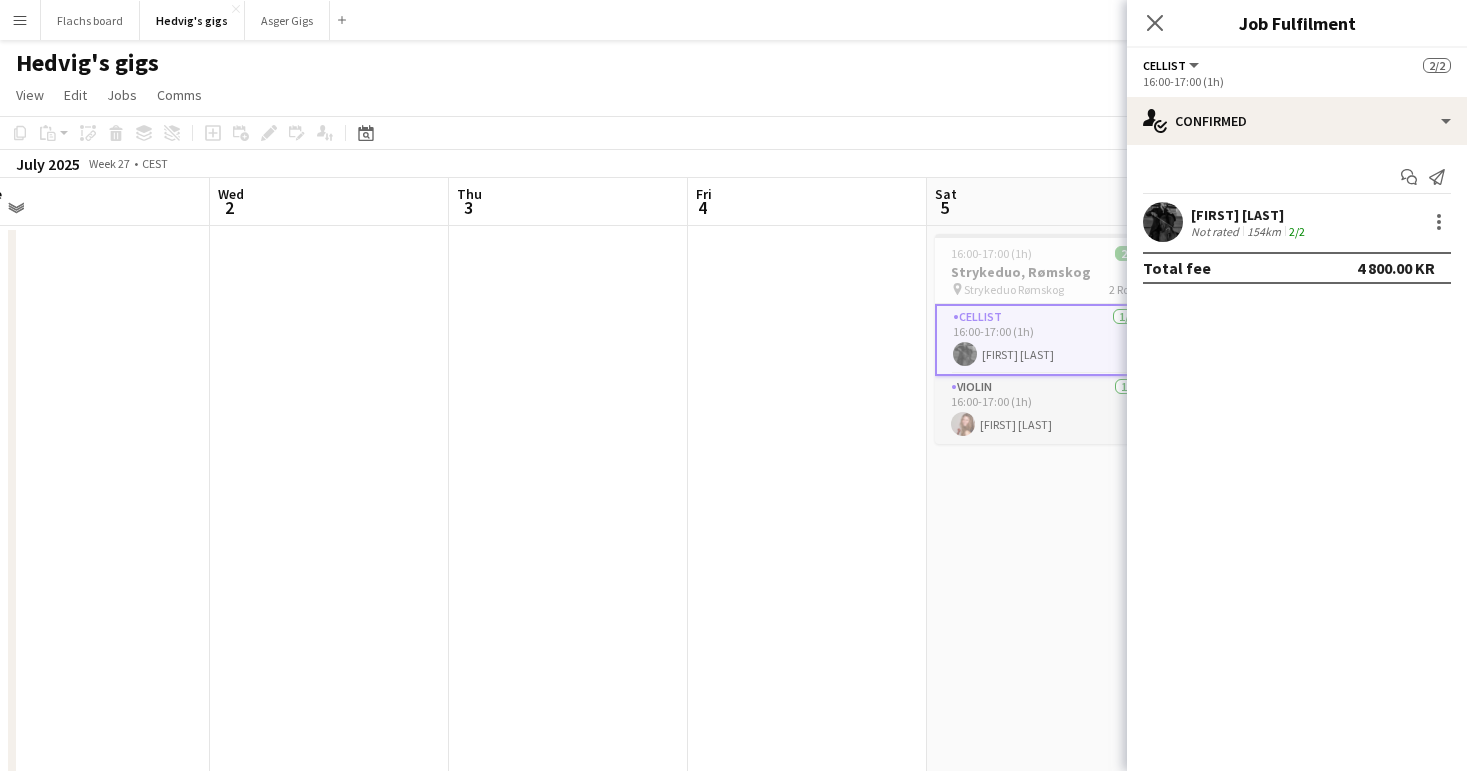 click on "Violin 1/1 [TIME]-[TIME] (1h)
[LAST], [FIRST]" at bounding box center [1047, 410] 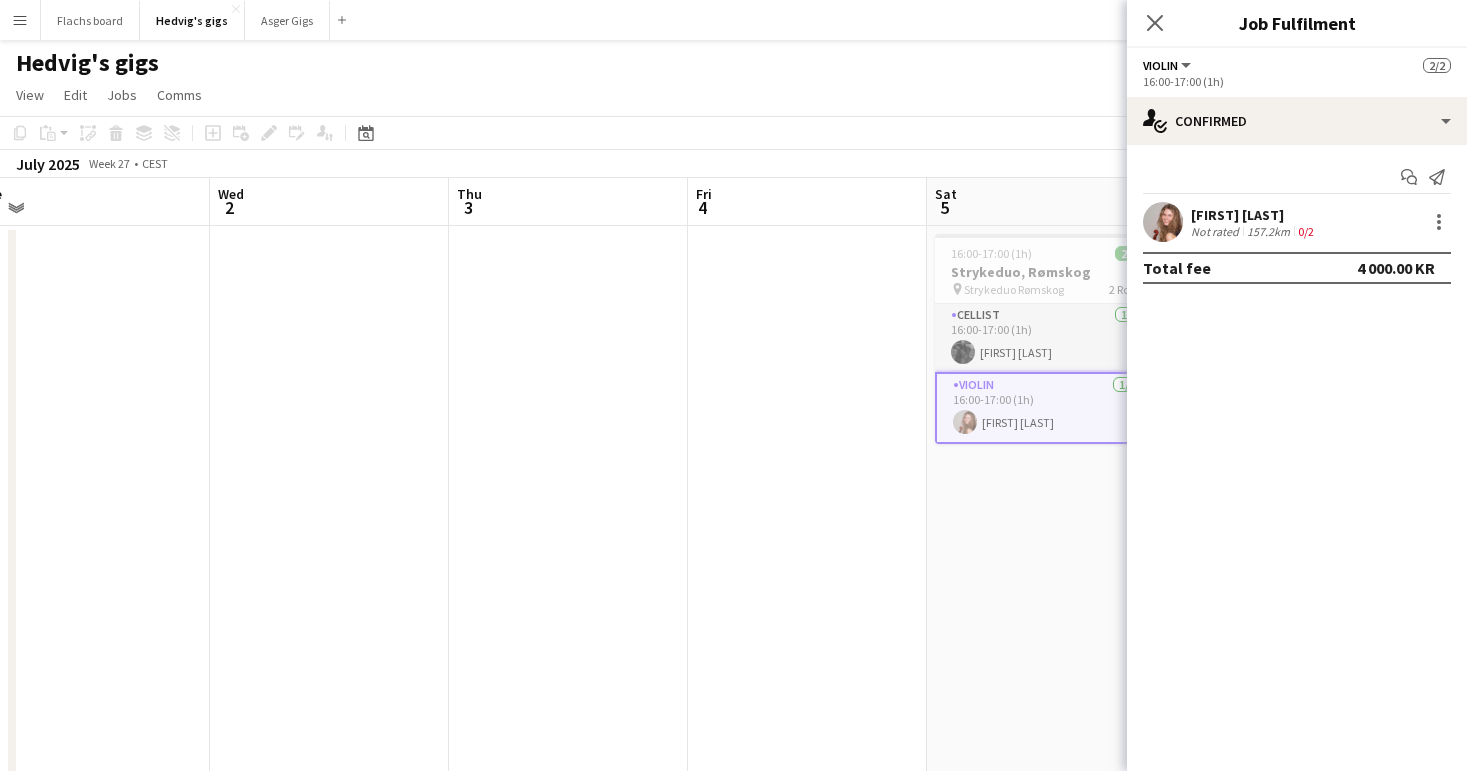 click on "Cellist 1/1 [TIME]-[TIME] (1h)
[LAST], [FIRST]" at bounding box center (1047, 338) 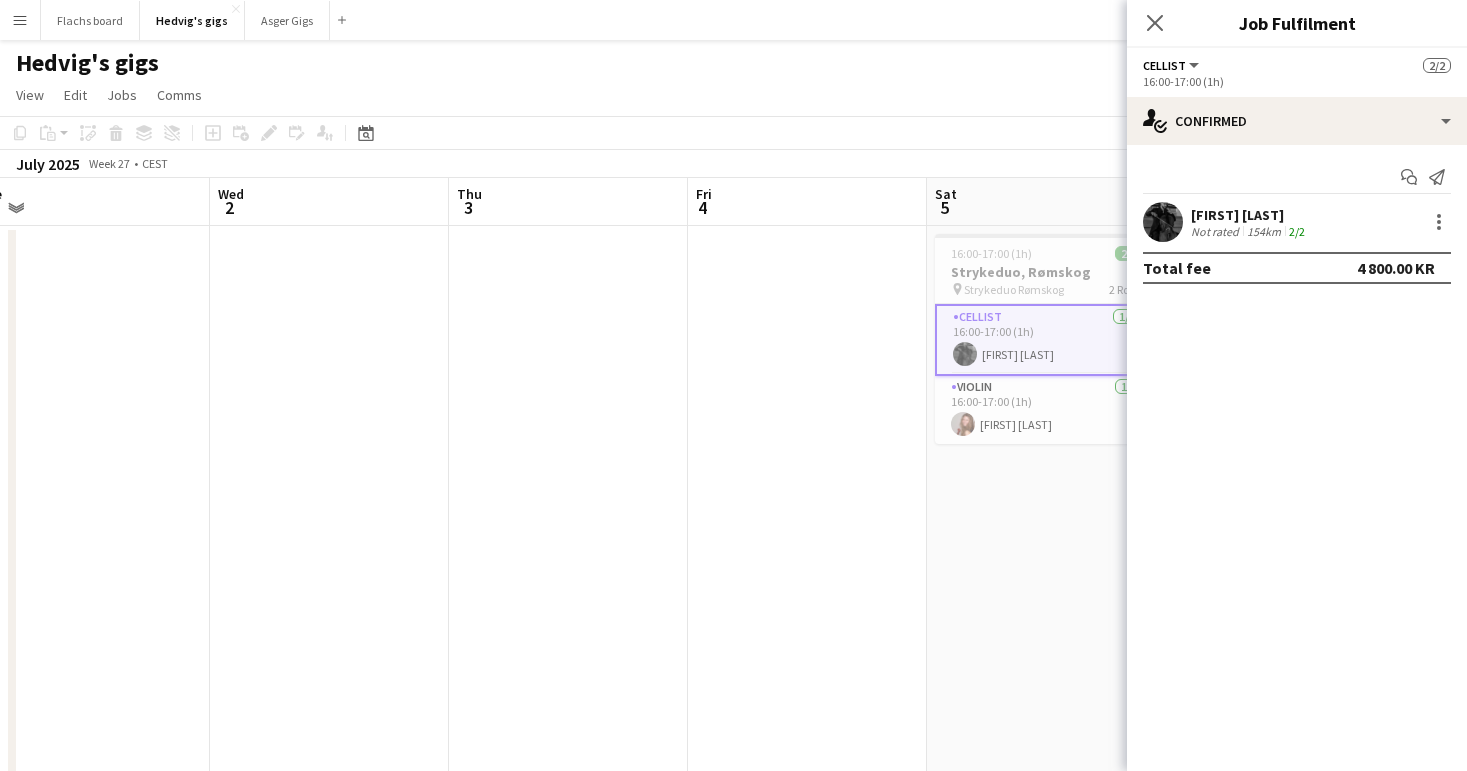 click at bounding box center (807, 515) 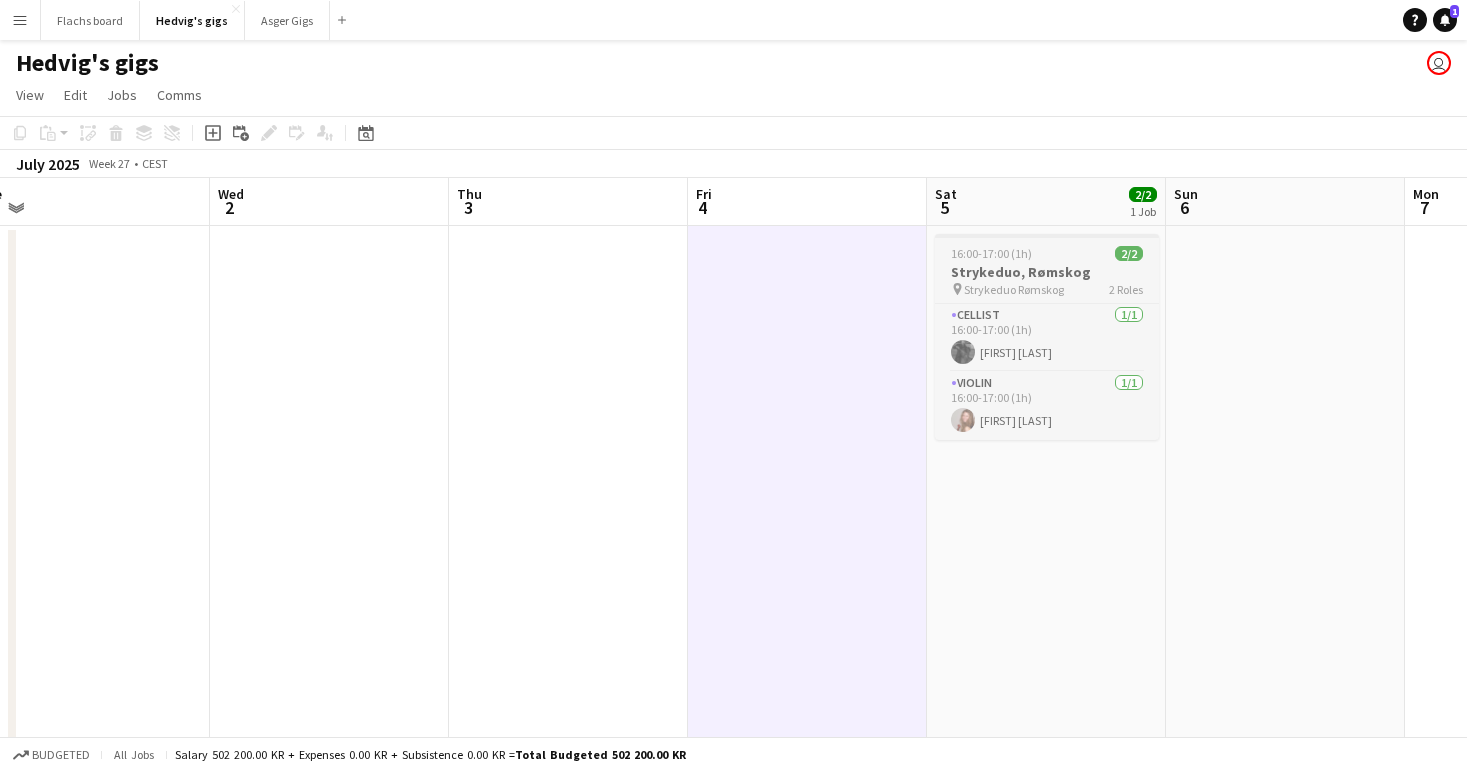 click on "16:00-17:00 (1h)" at bounding box center (991, 253) 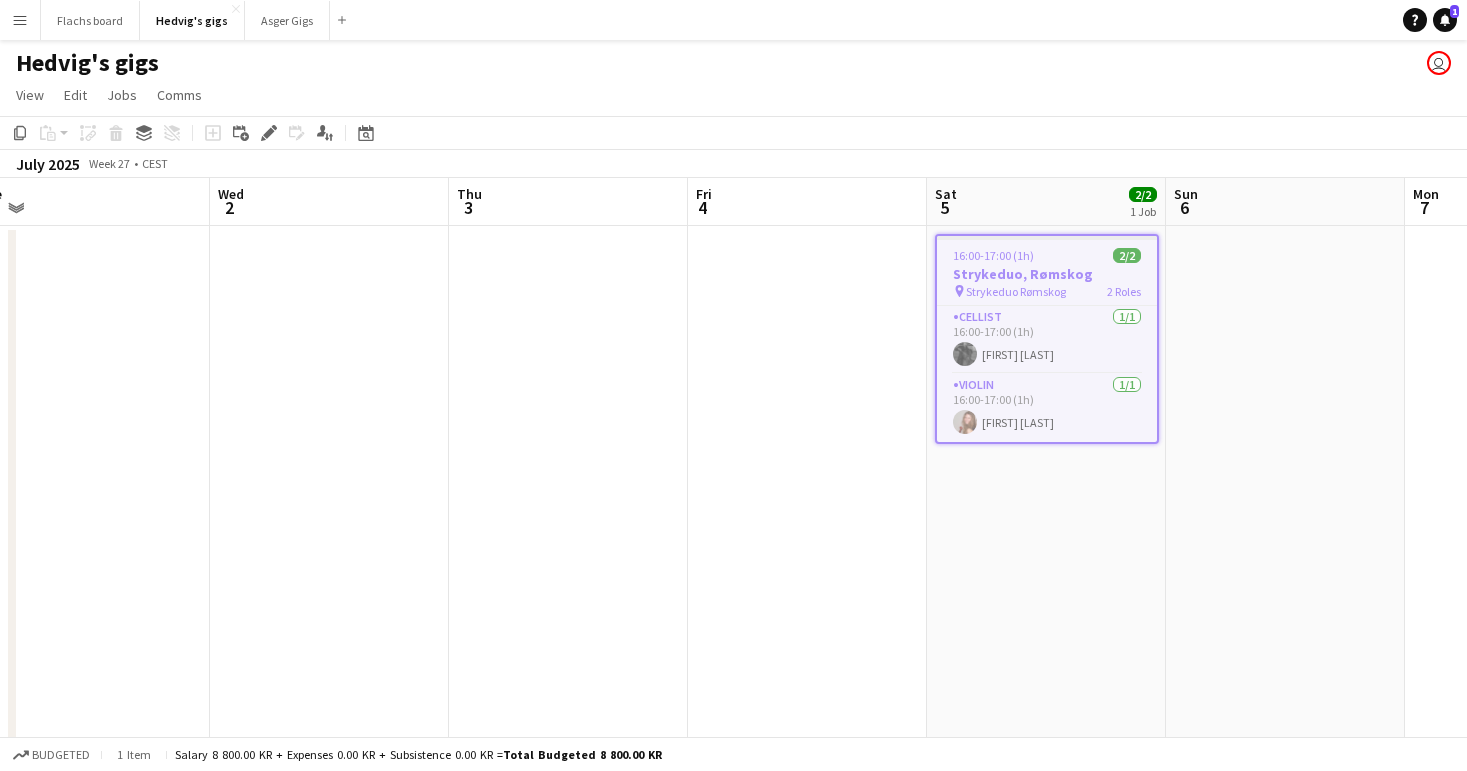 click on "Copy
Paste
Paste
Command
V Paste with crew
Command
Shift
V
Paste linked Job
Delete
Group
Ungroup
Add job
Add linked Job
Edit
Edit linked Job
Applicants
Date picker
AUG 2025 AUG 2025 Monday M Tuesday T Wednesday W Thursday T Friday F Saturday S Sunday S  AUG   1   2   3   4   5   6   7   8   9   10   11   12   13   14   15   16   17   18   19   20   21   22   23   24   25" 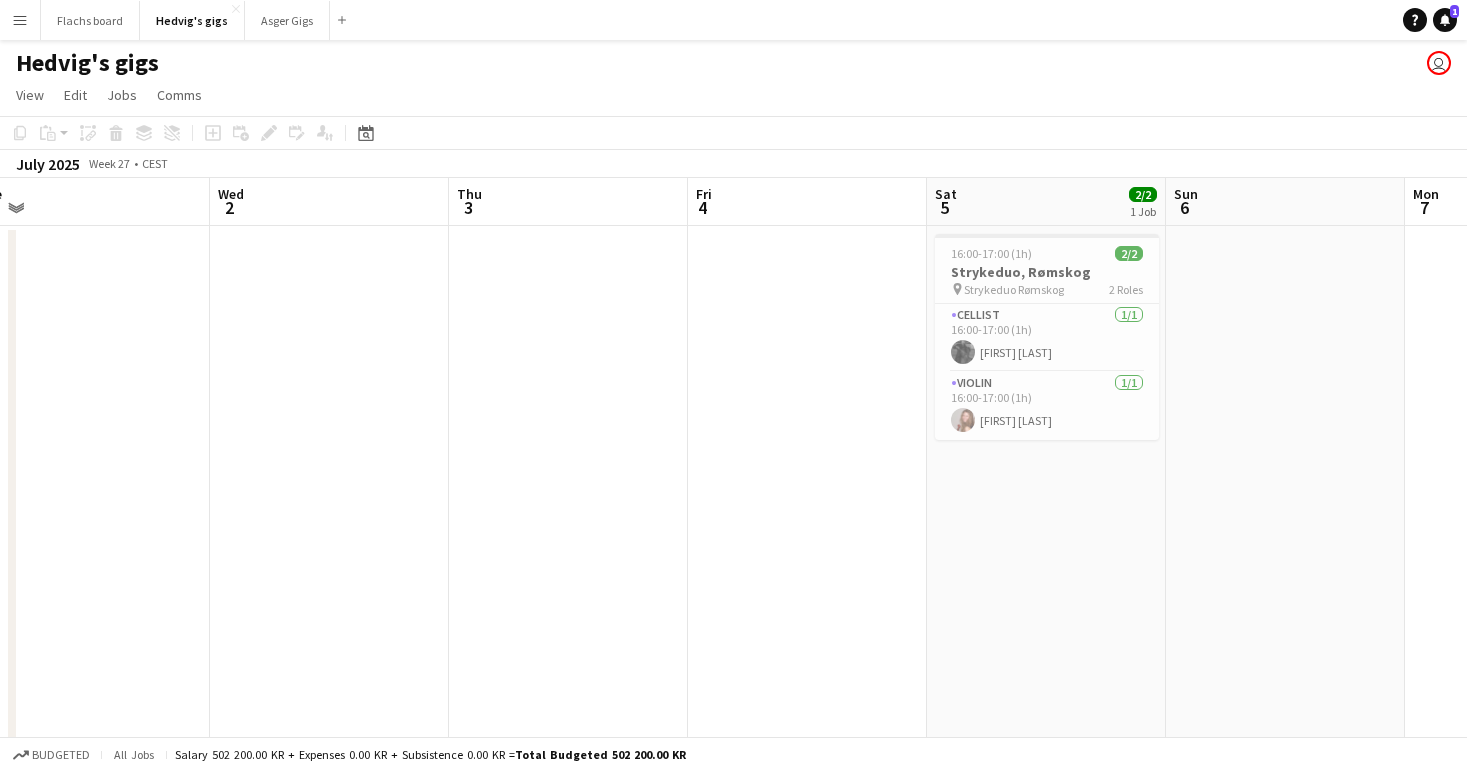 click on "Menu" at bounding box center [20, 20] 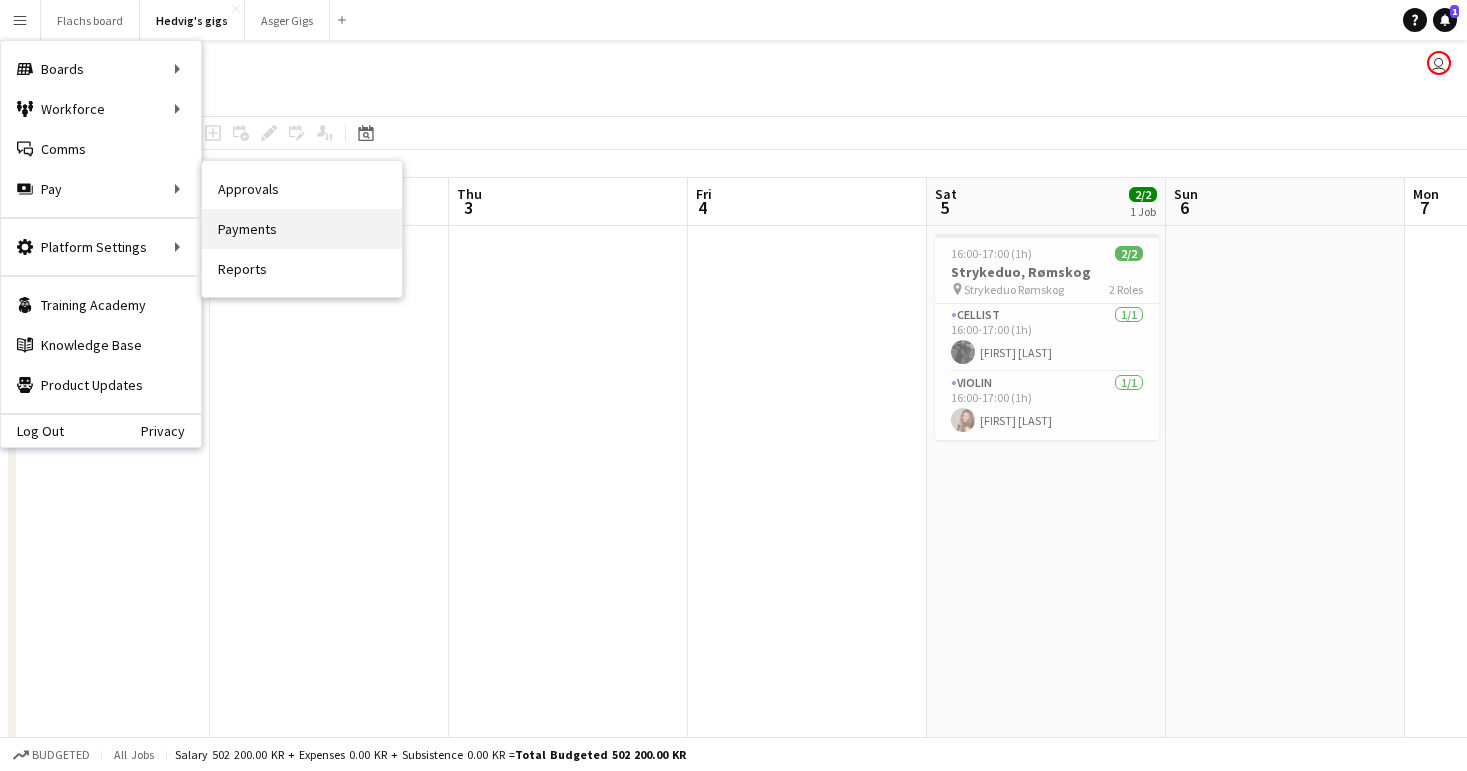 click on "Payments" at bounding box center [302, 229] 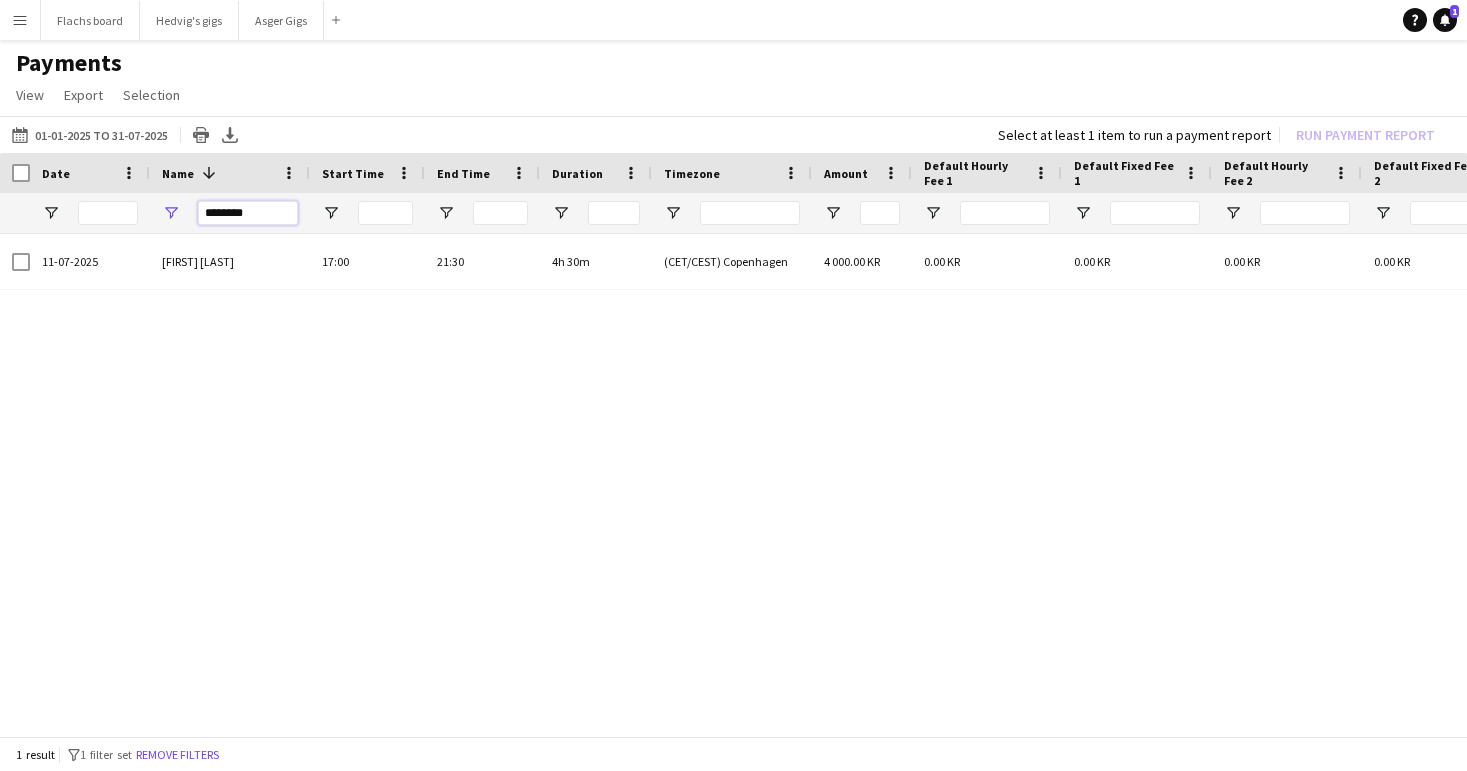 click on "********" at bounding box center [248, 213] 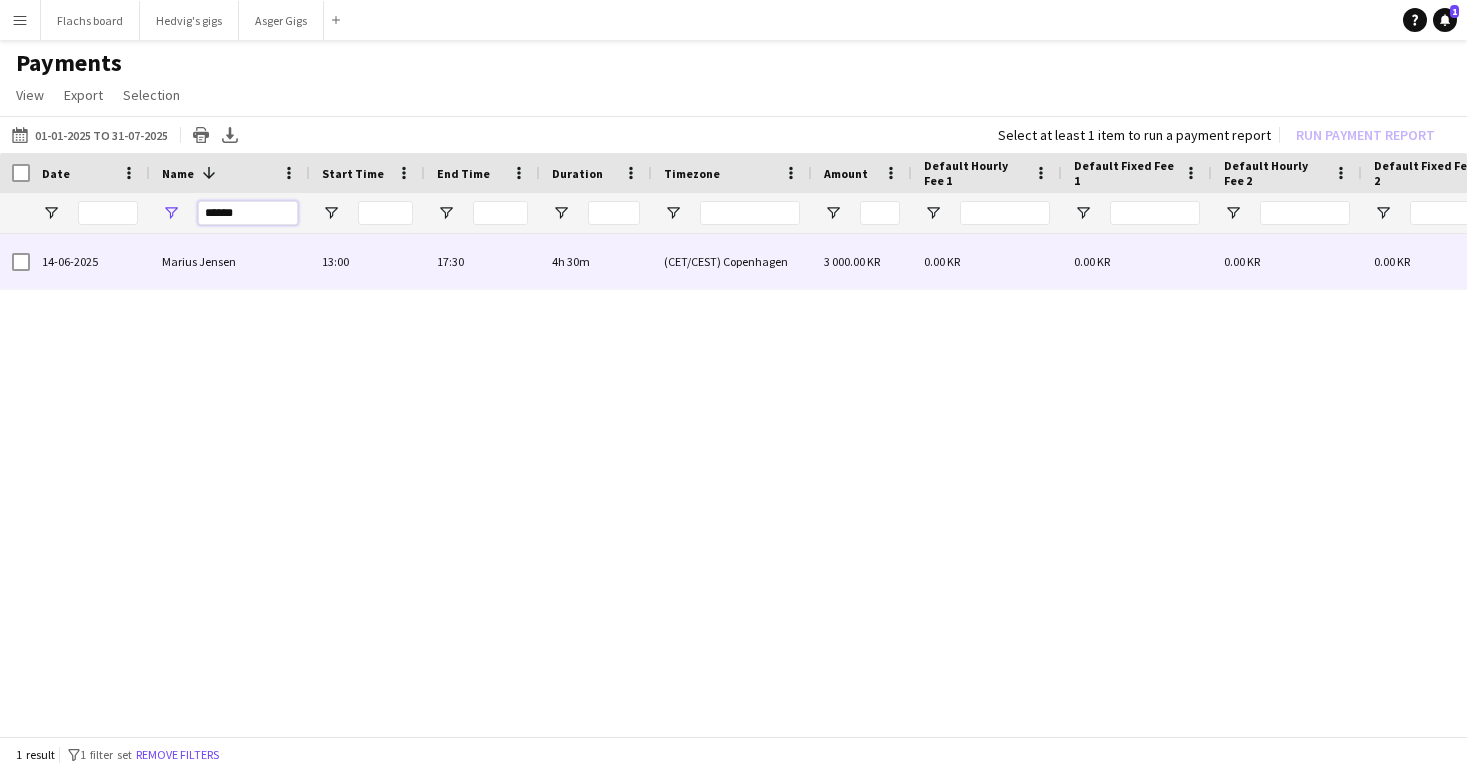 type on "******" 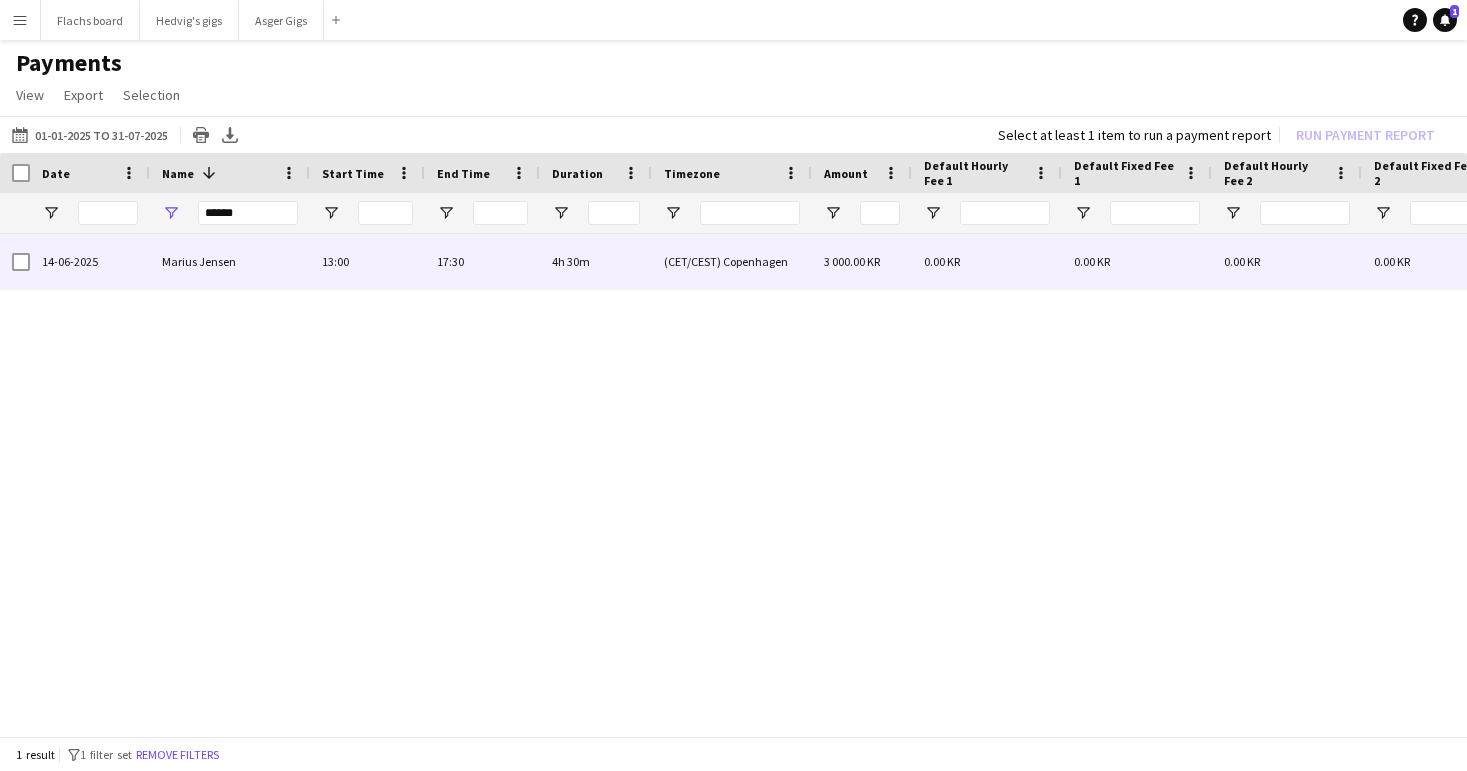 click on "14-06-2025" at bounding box center (90, 261) 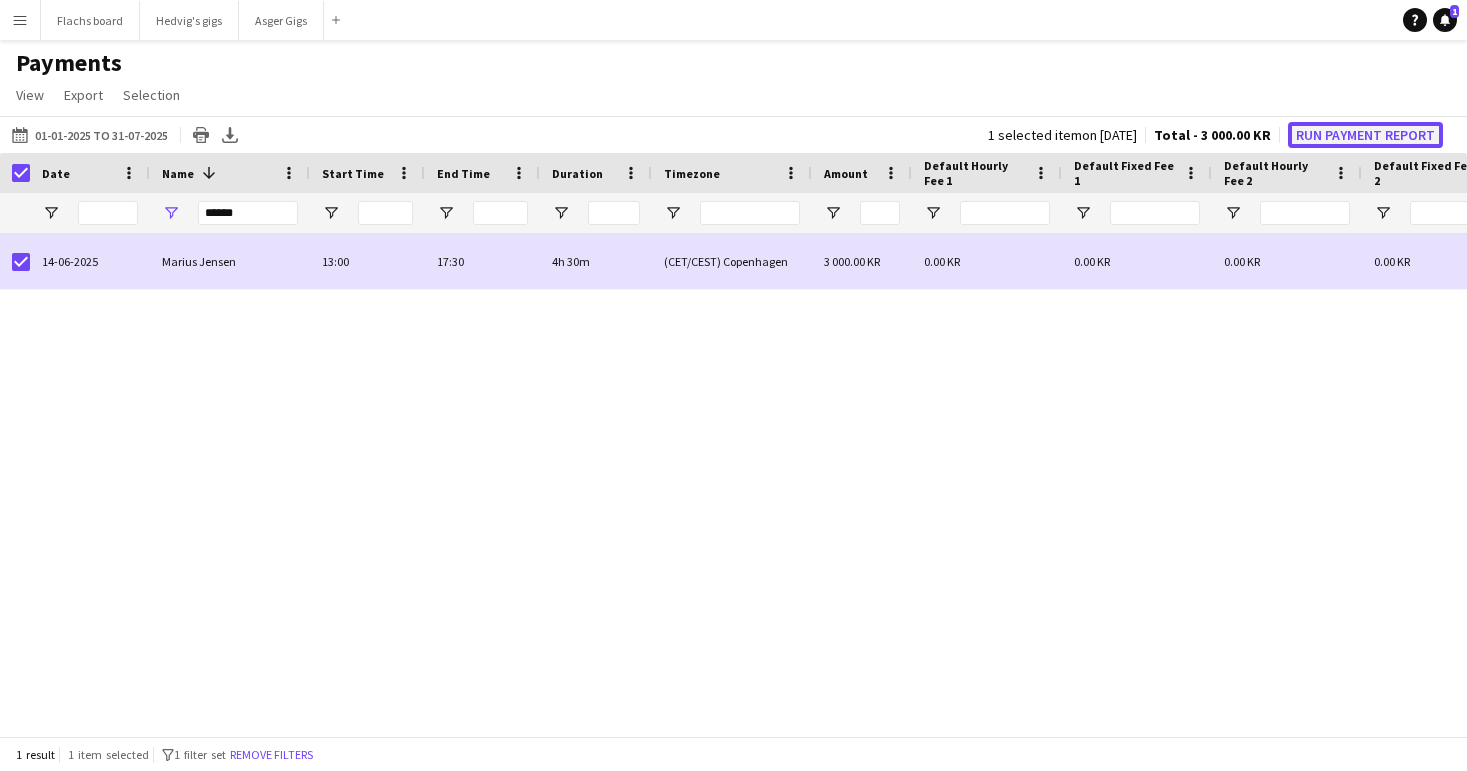 click on "Run Payment Report" 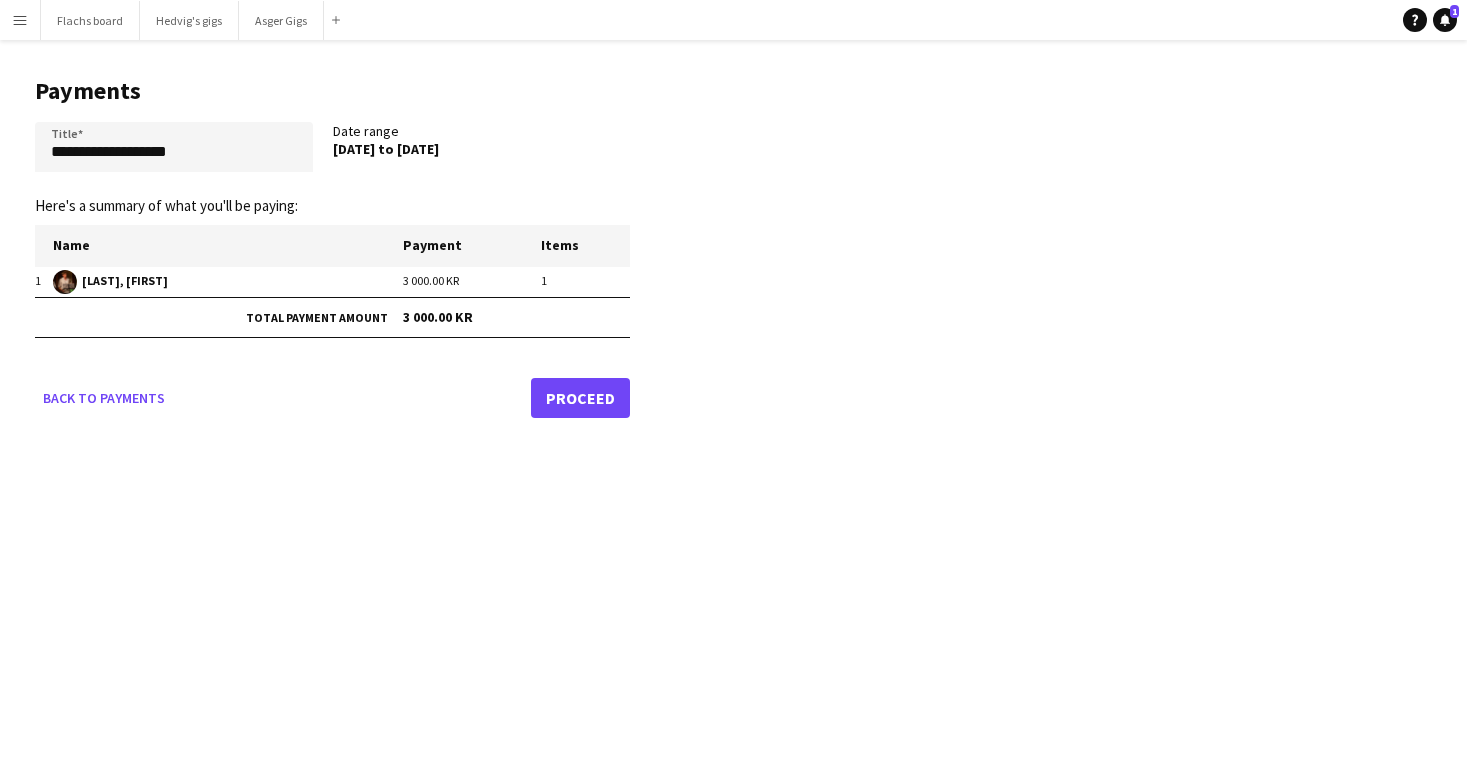 click on "Proceed" 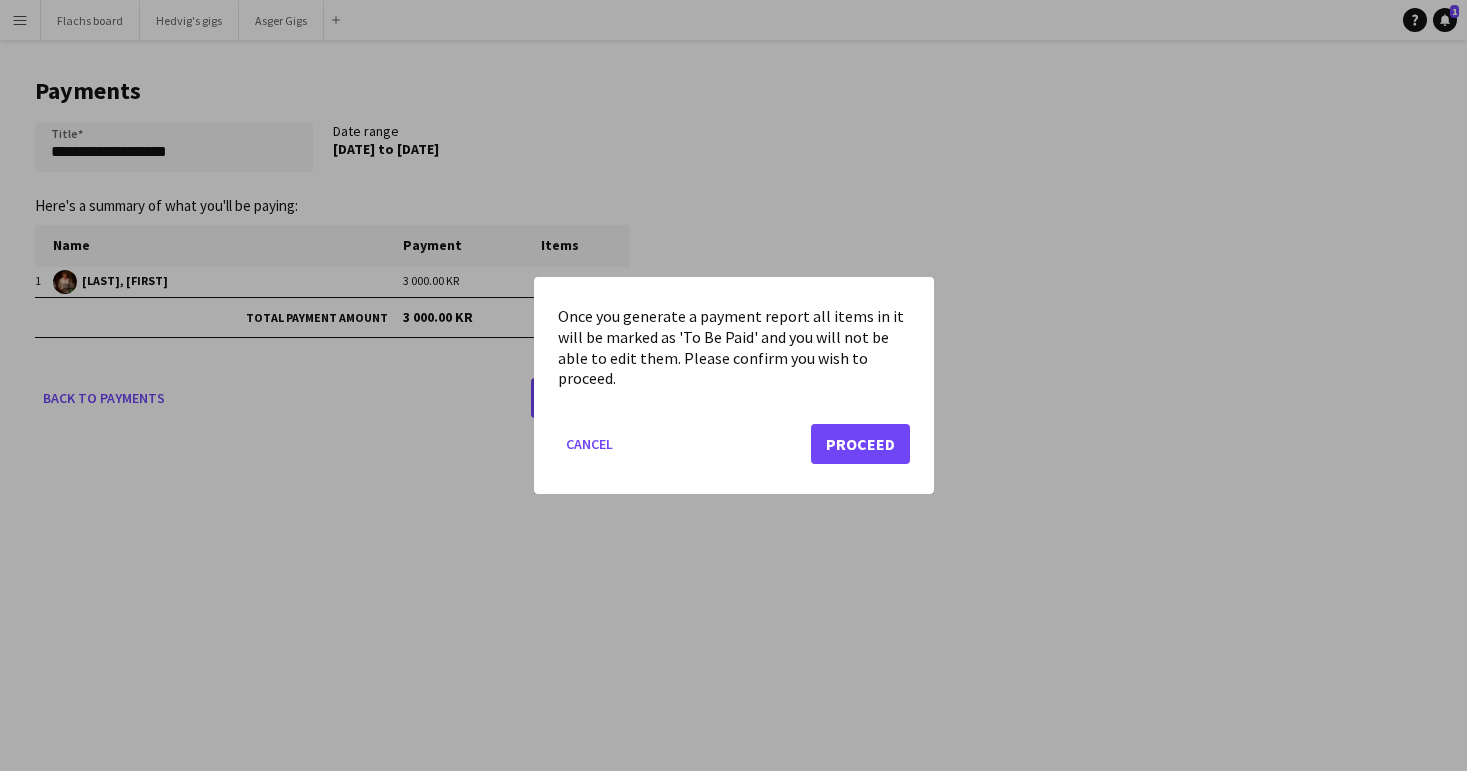 click on "Cancel   Proceed" 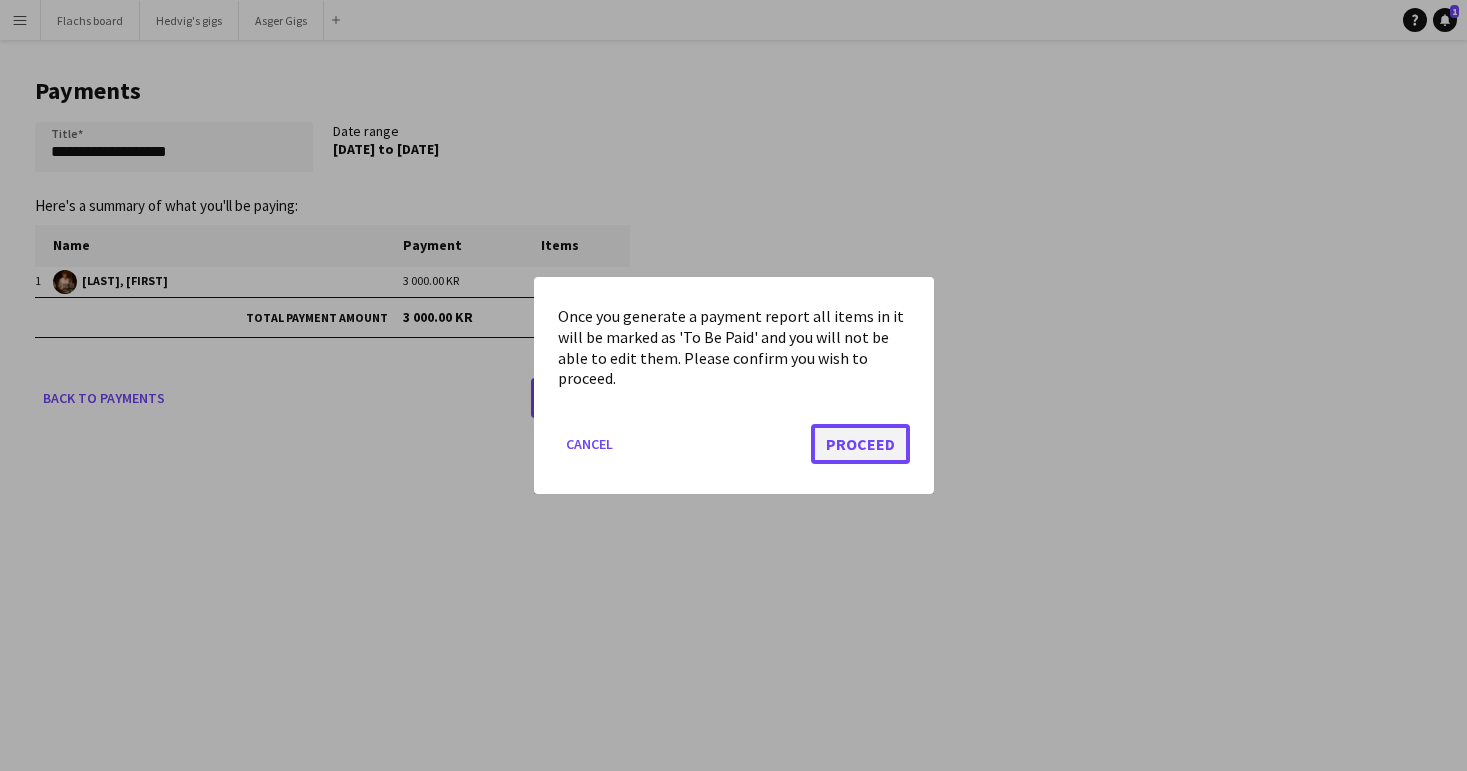 click on "Proceed" 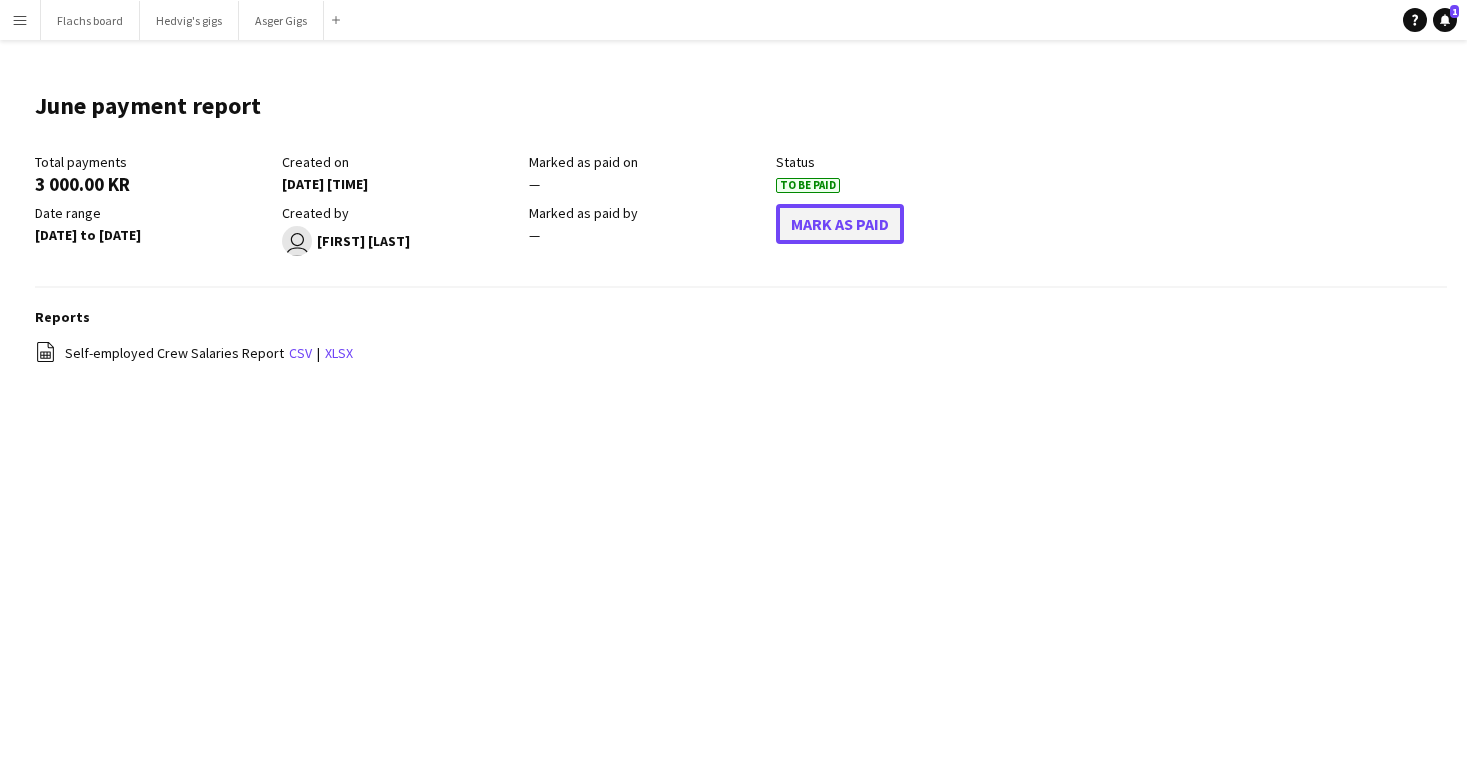 click on "Mark As Paid" 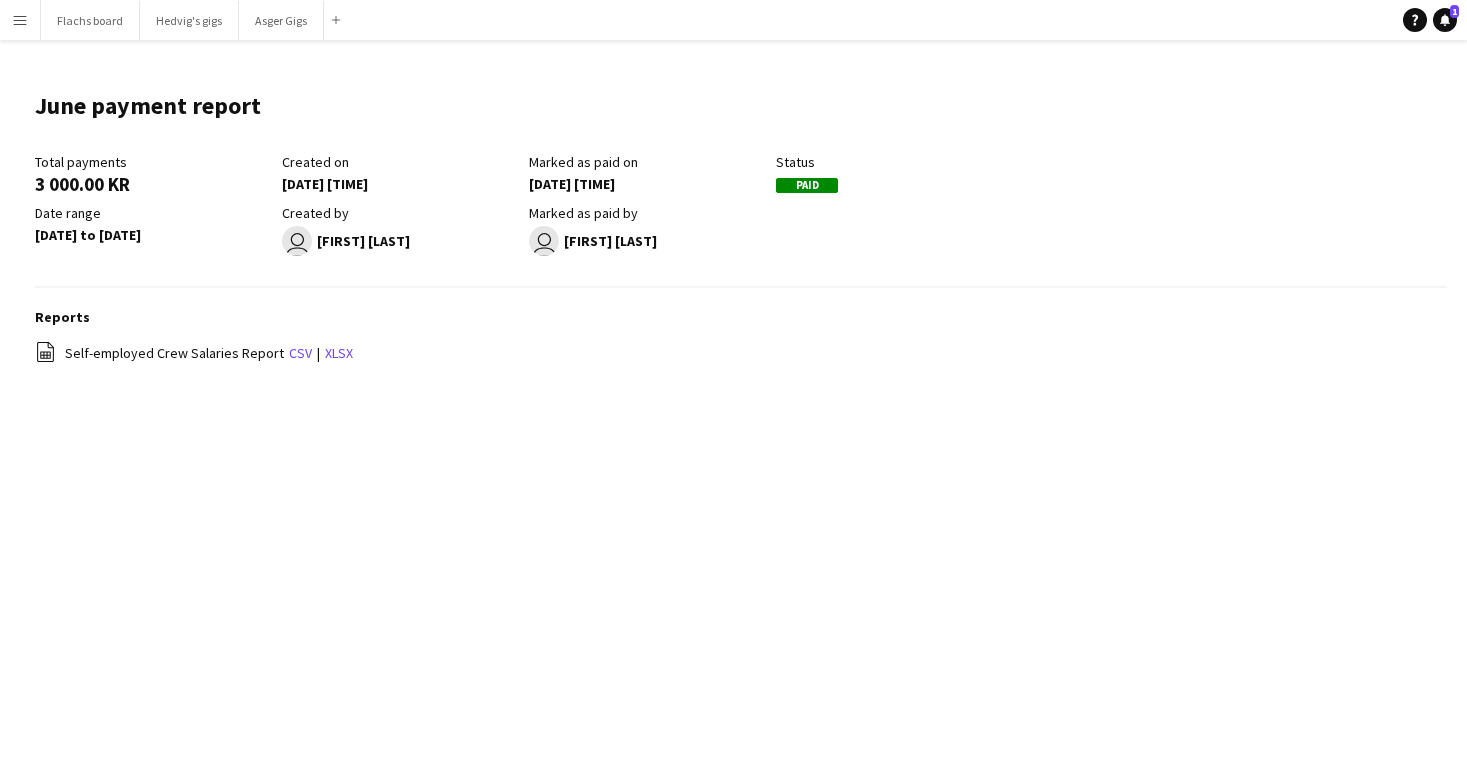 click on "Menu" at bounding box center [20, 20] 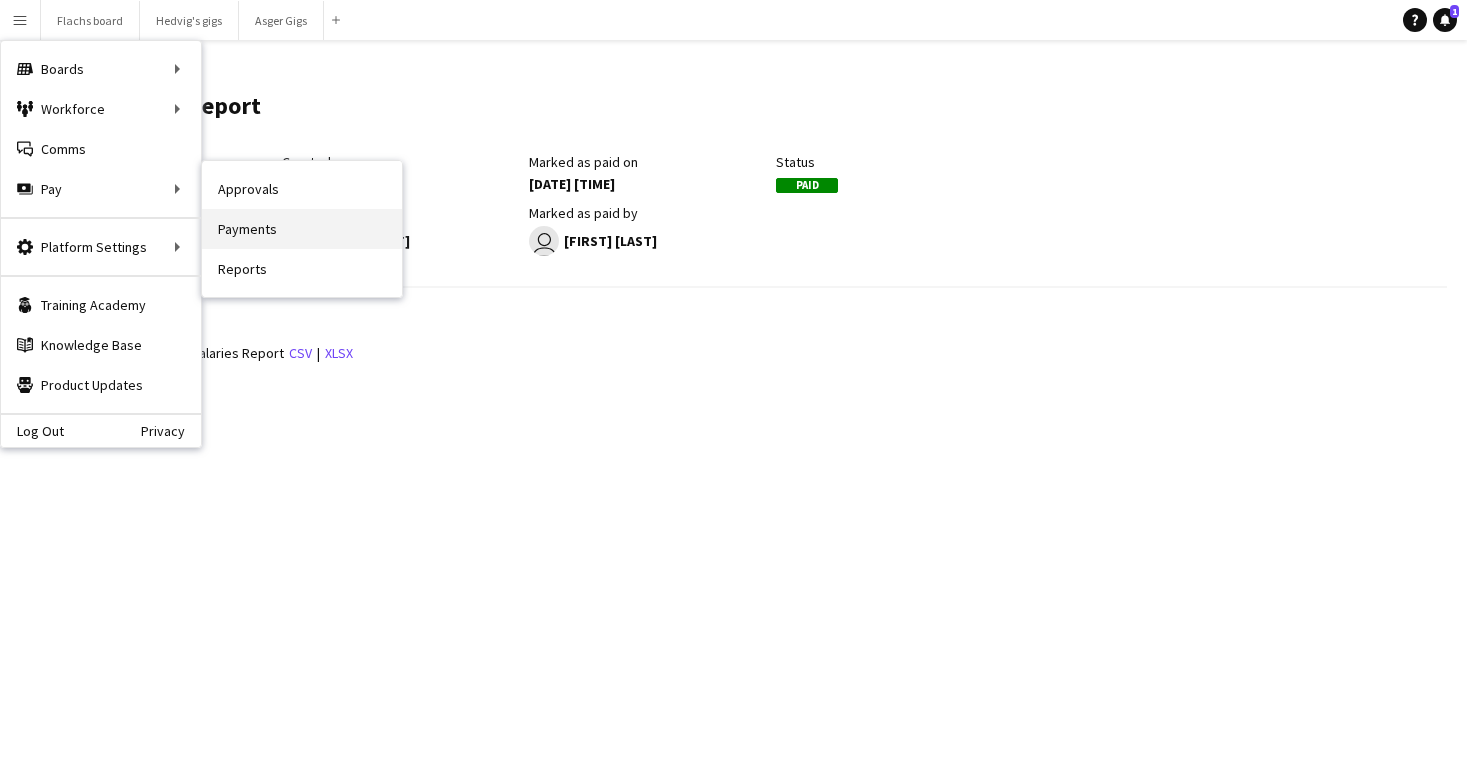 click on "Payments" at bounding box center [302, 229] 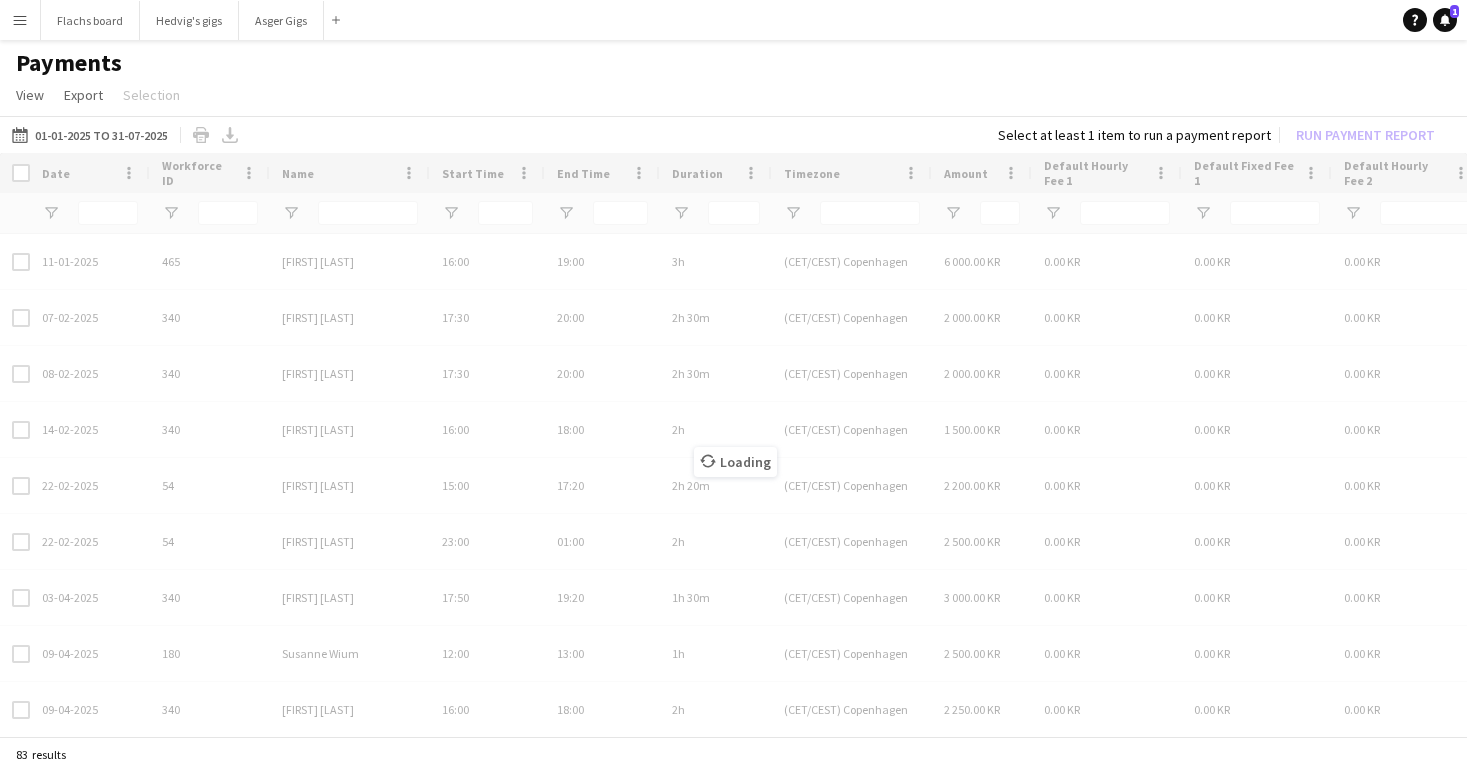 type on "******" 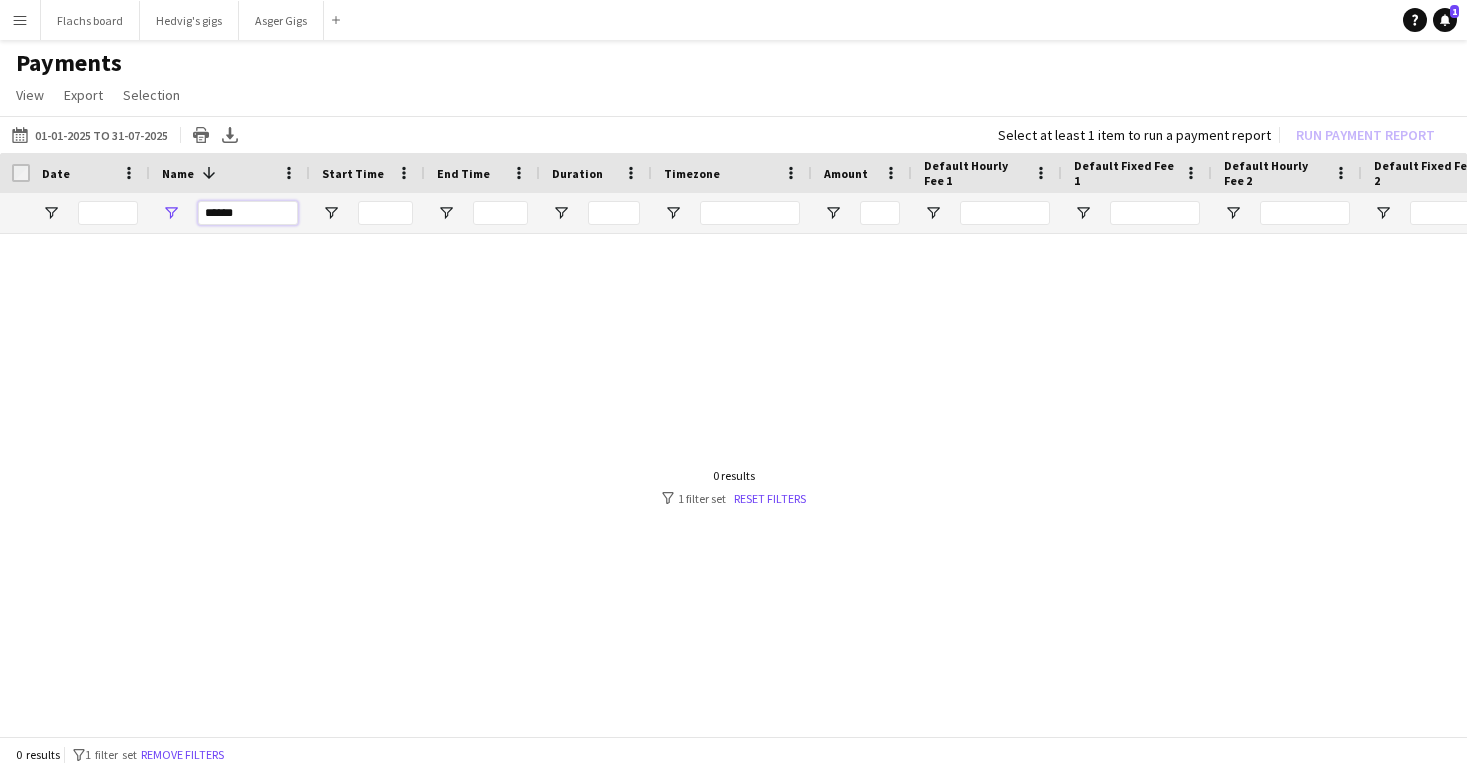 click on "******" at bounding box center [248, 213] 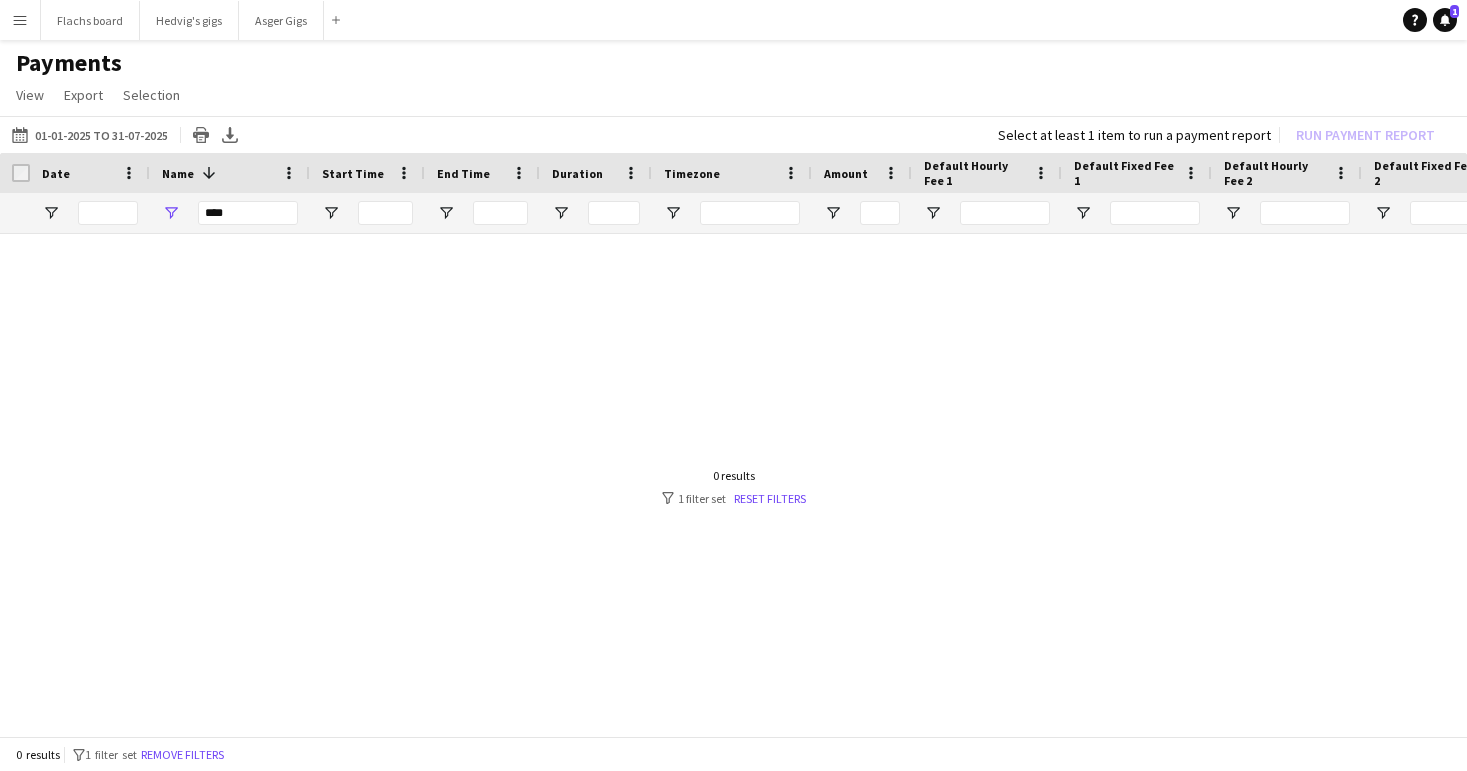 scroll, scrollTop: 0, scrollLeft: 0, axis: both 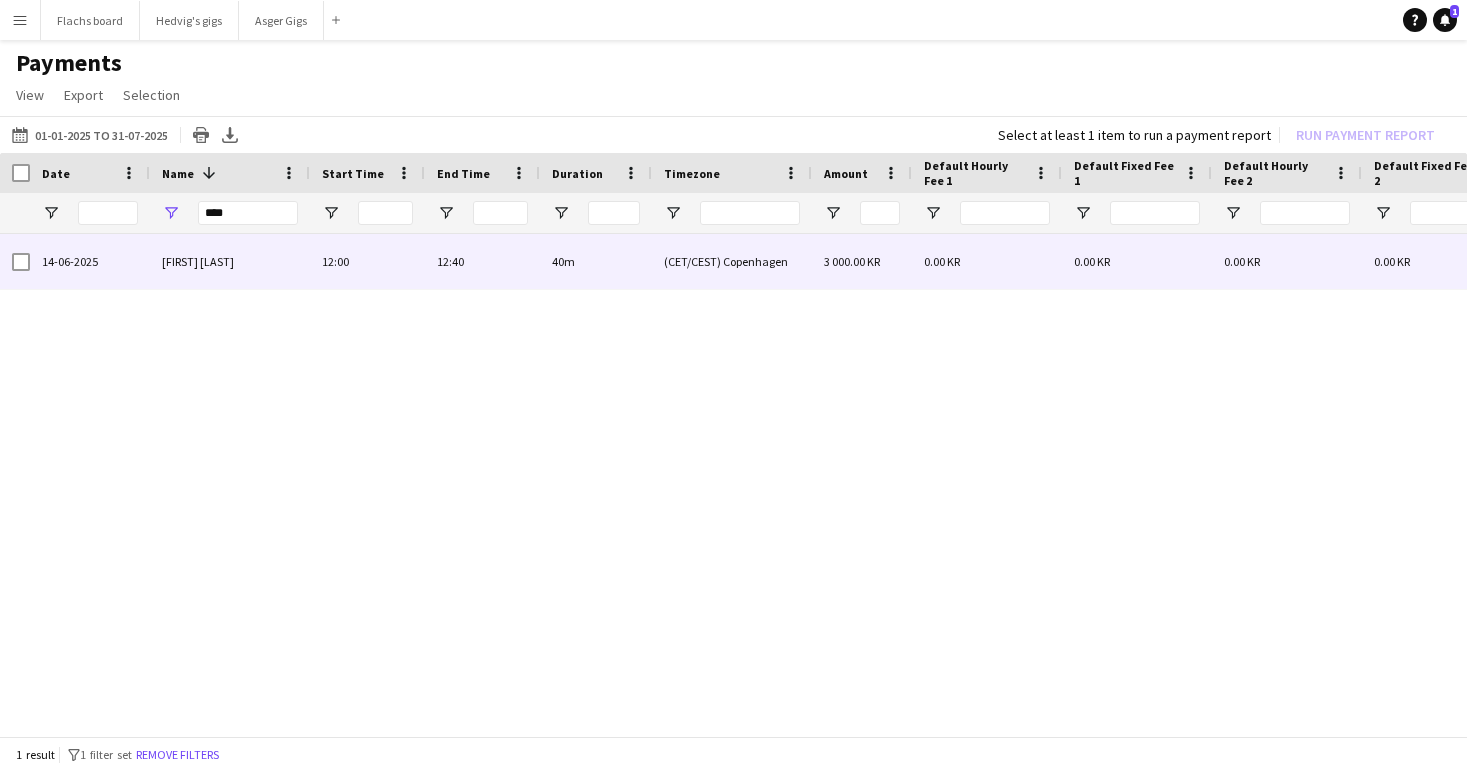 type on "****" 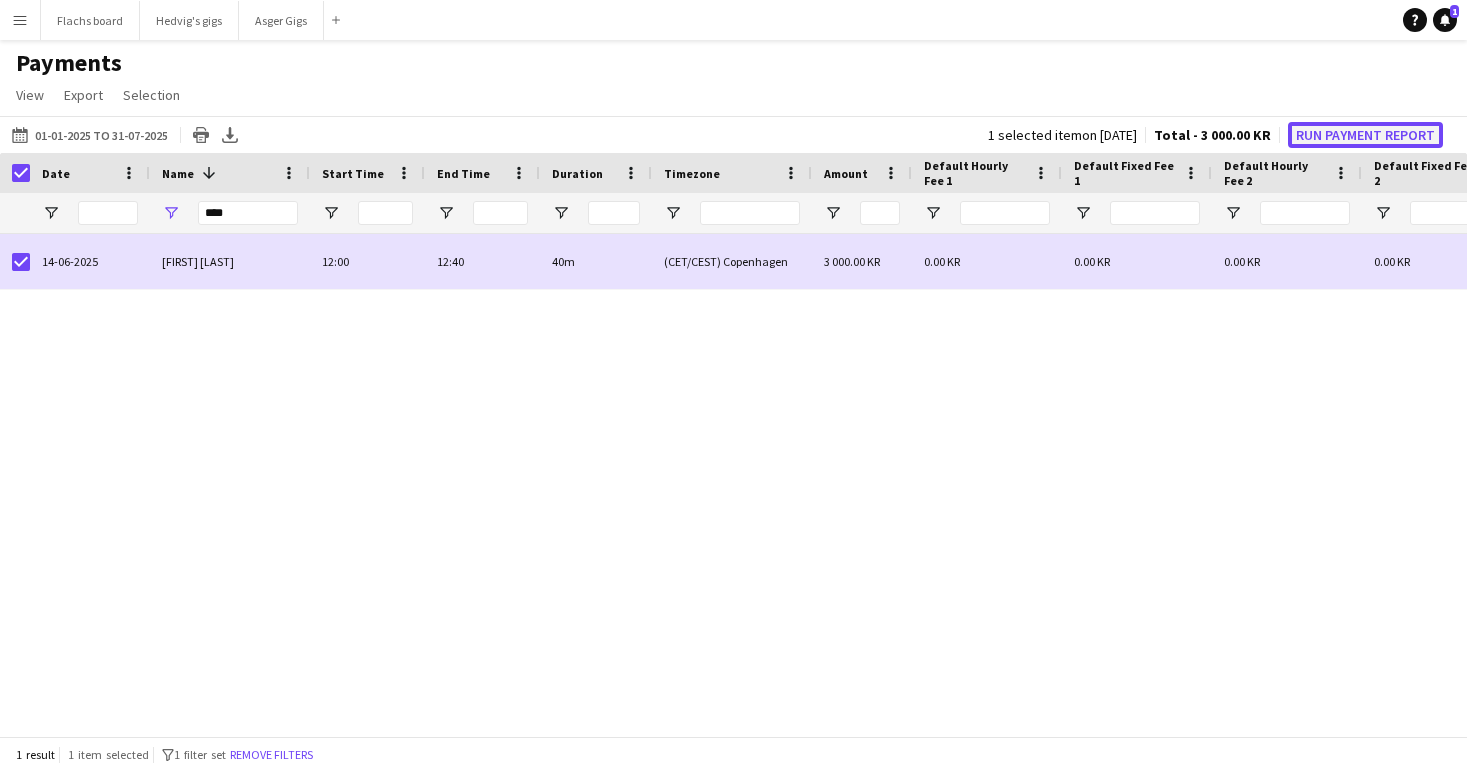 click on "Run Payment Report" 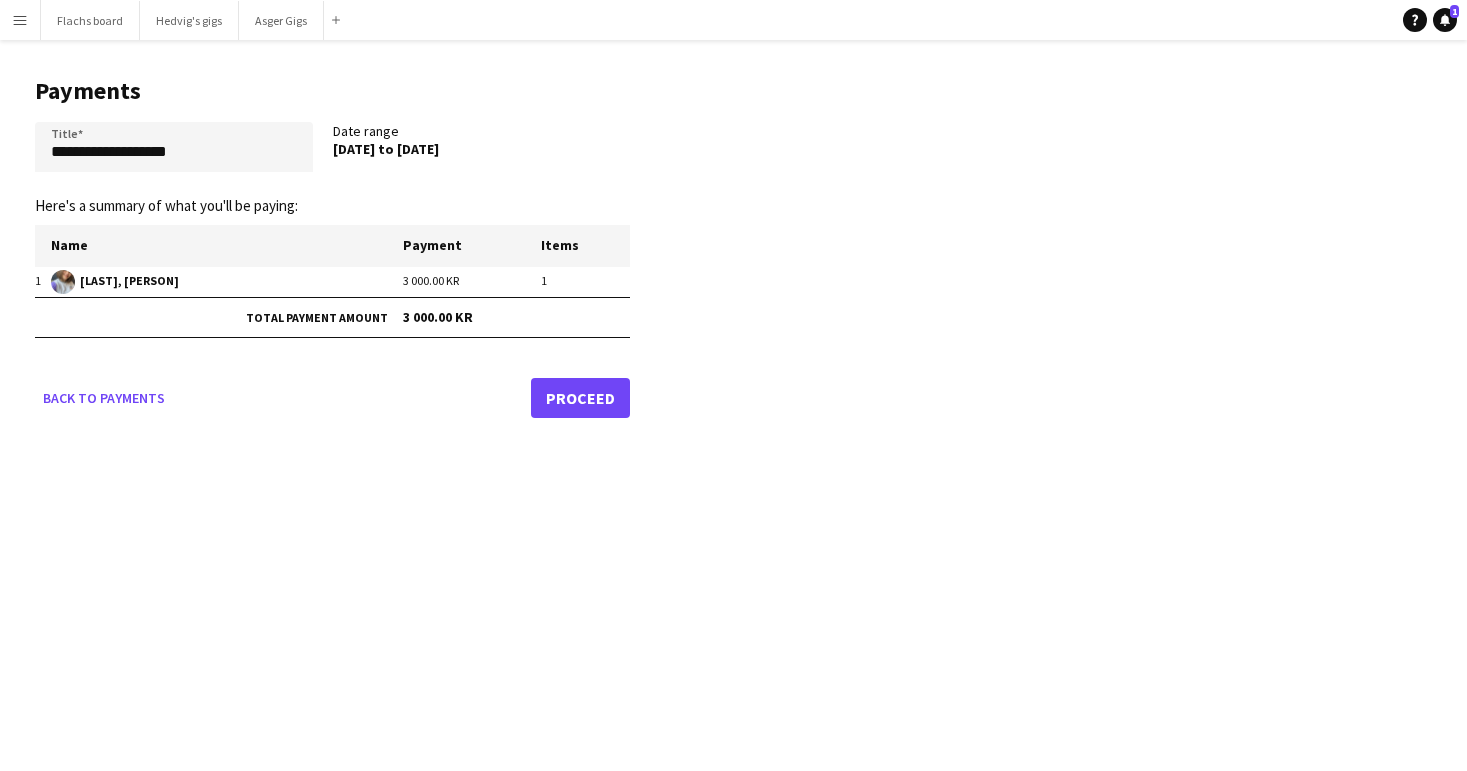 click on "Proceed" 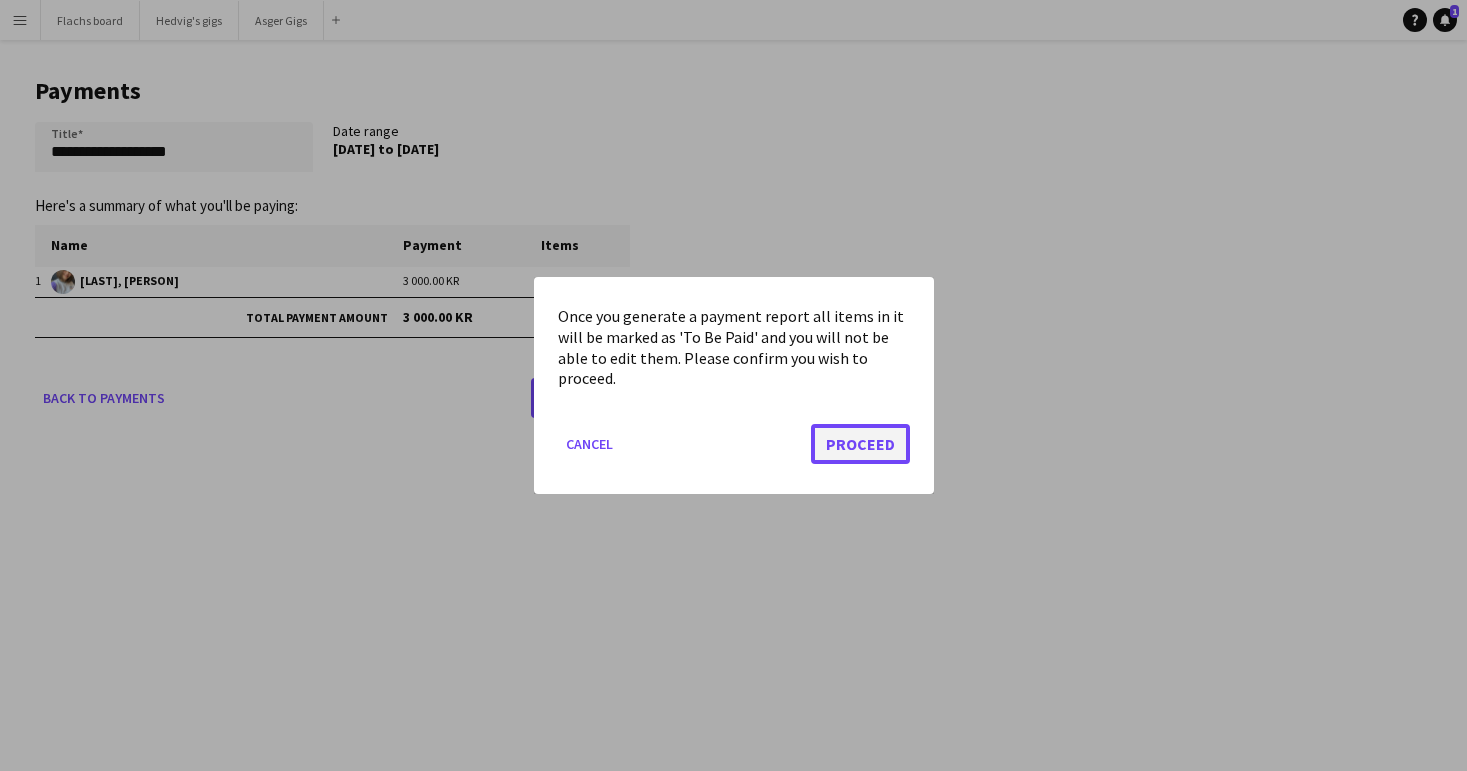 click on "Proceed" 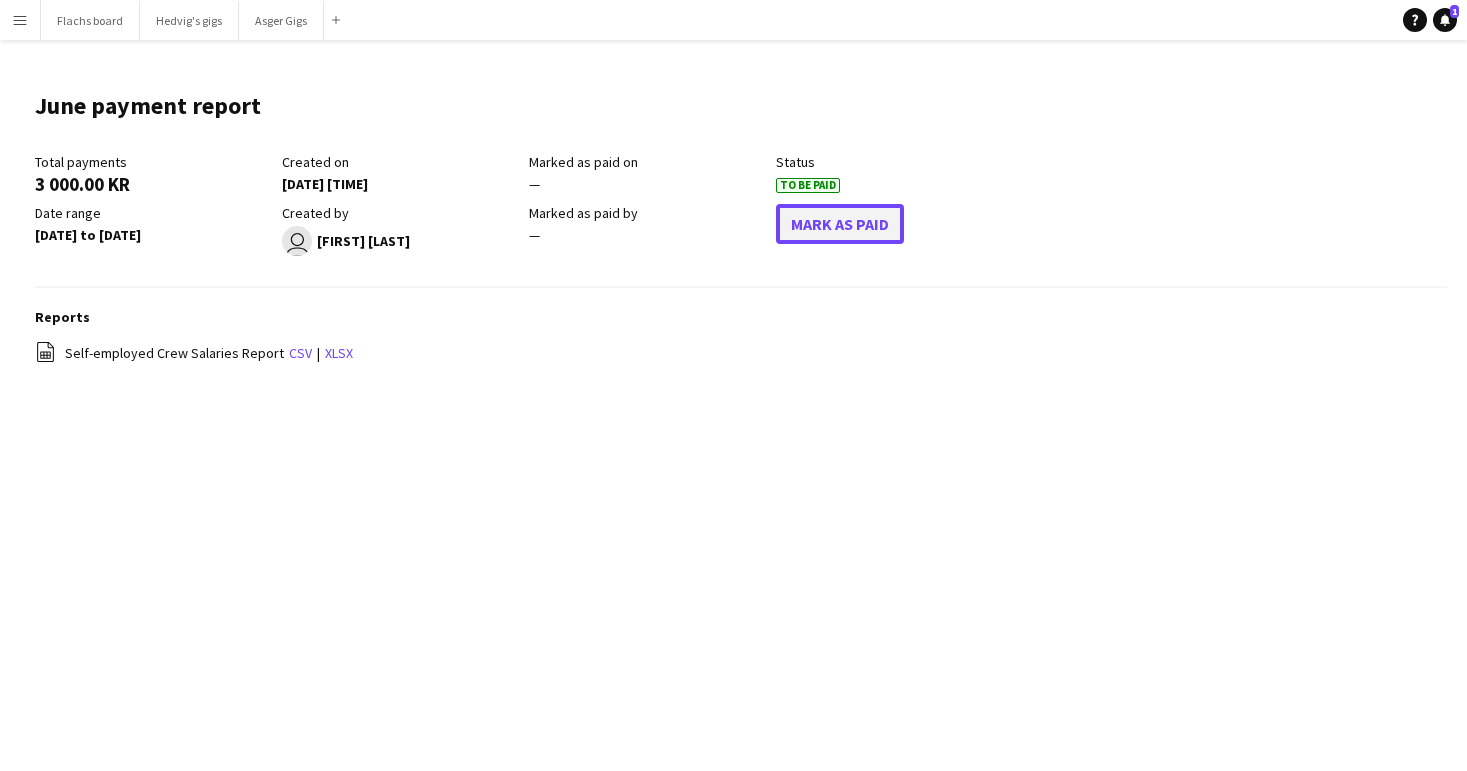click on "Mark As Paid" 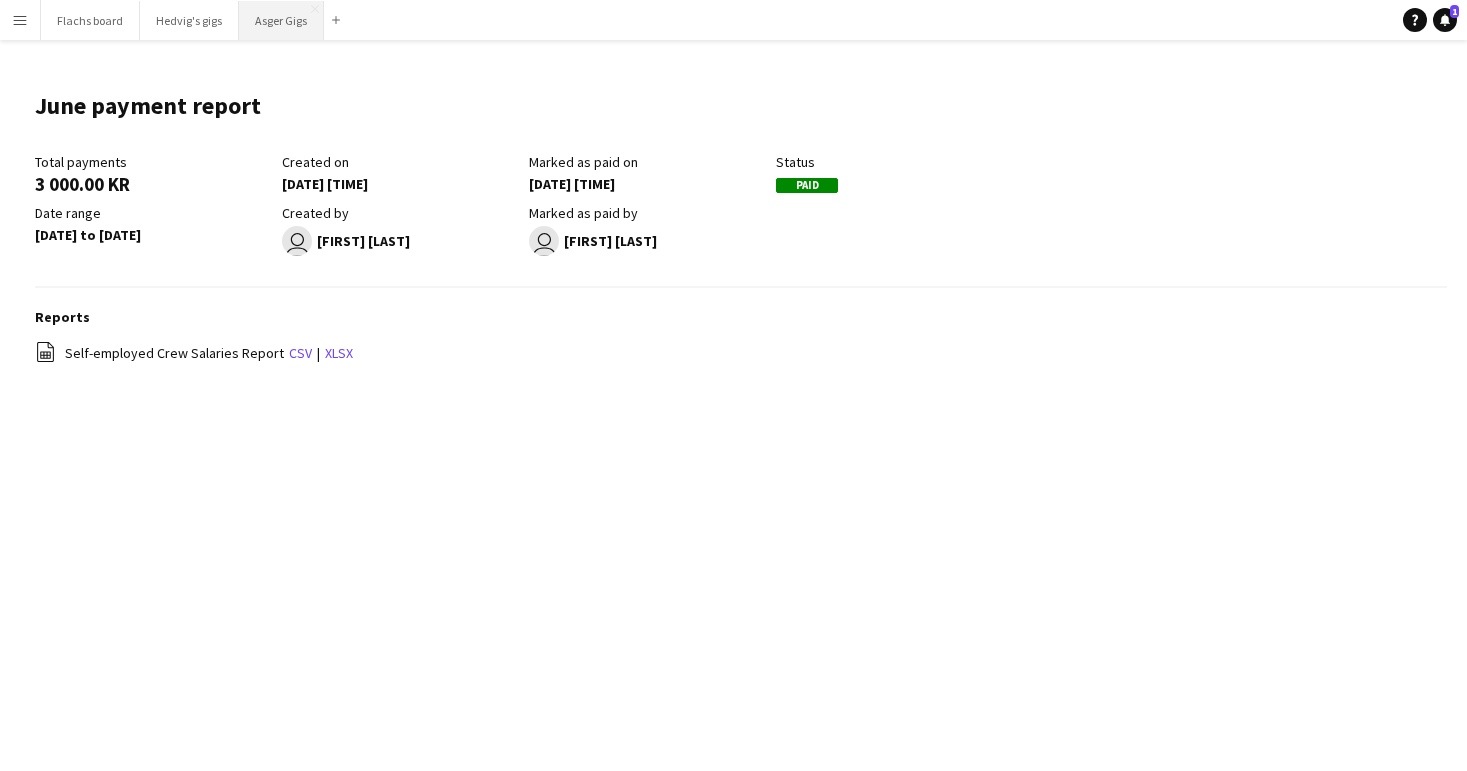 click on "Asger Gigs
Close" at bounding box center (281, 20) 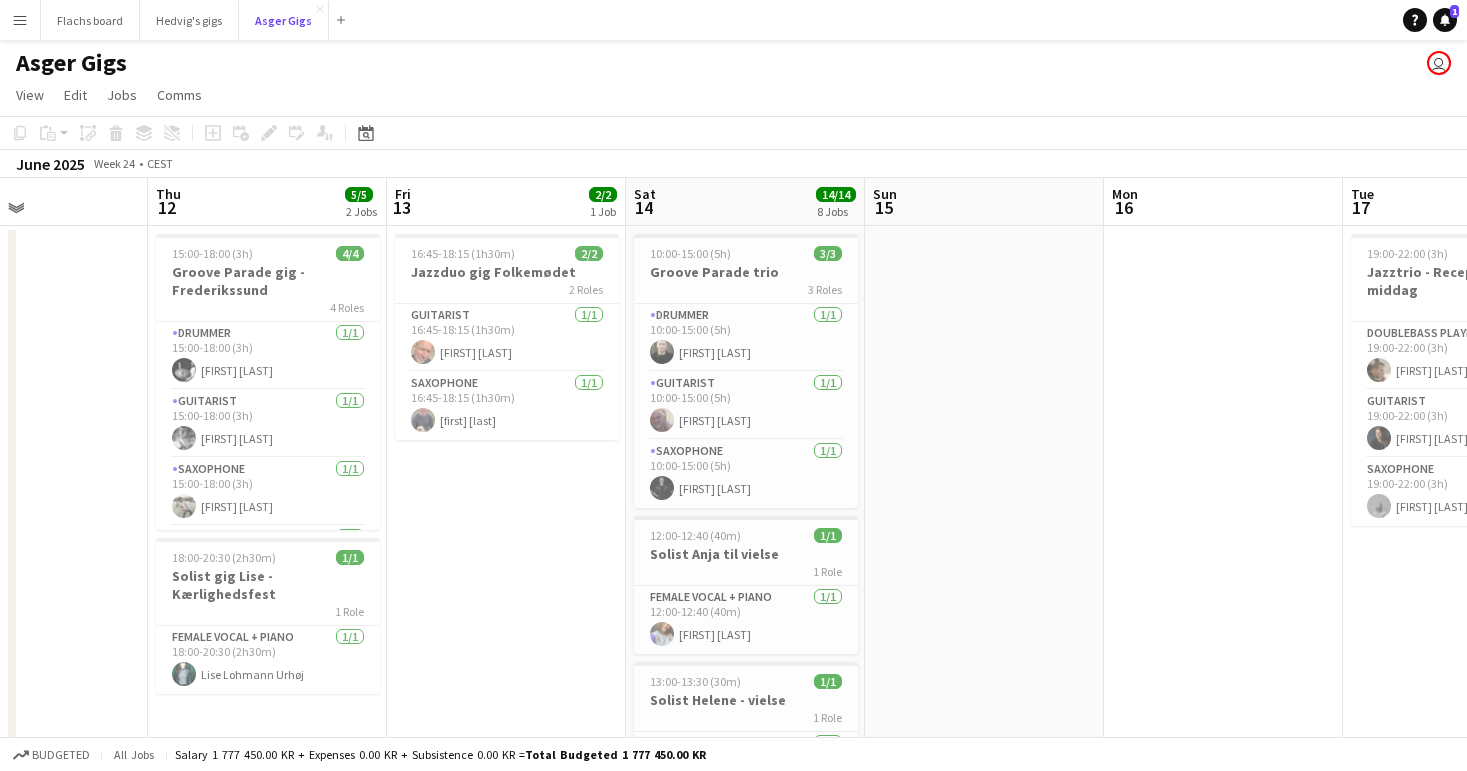scroll, scrollTop: 0, scrollLeft: 569, axis: horizontal 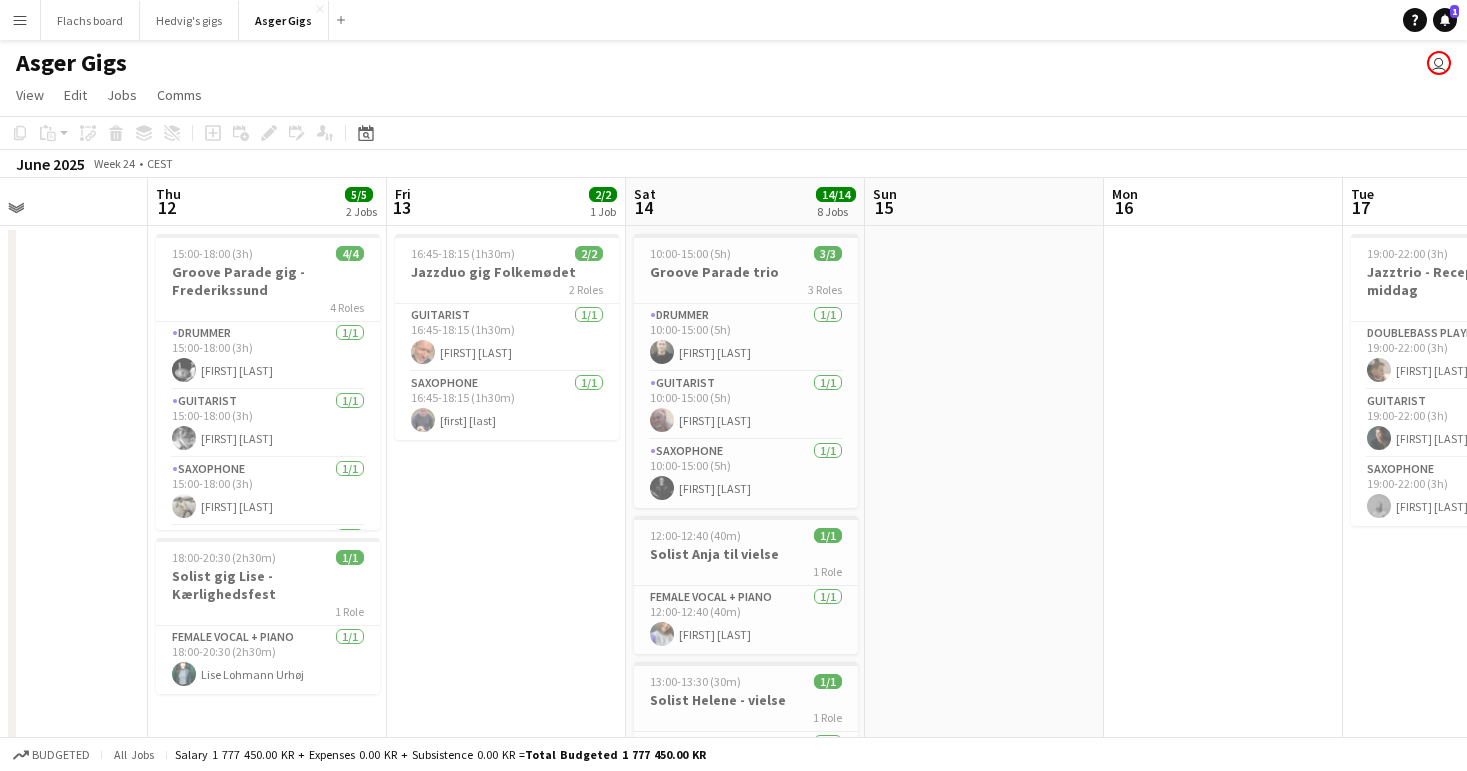 click on "Menu" at bounding box center (20, 20) 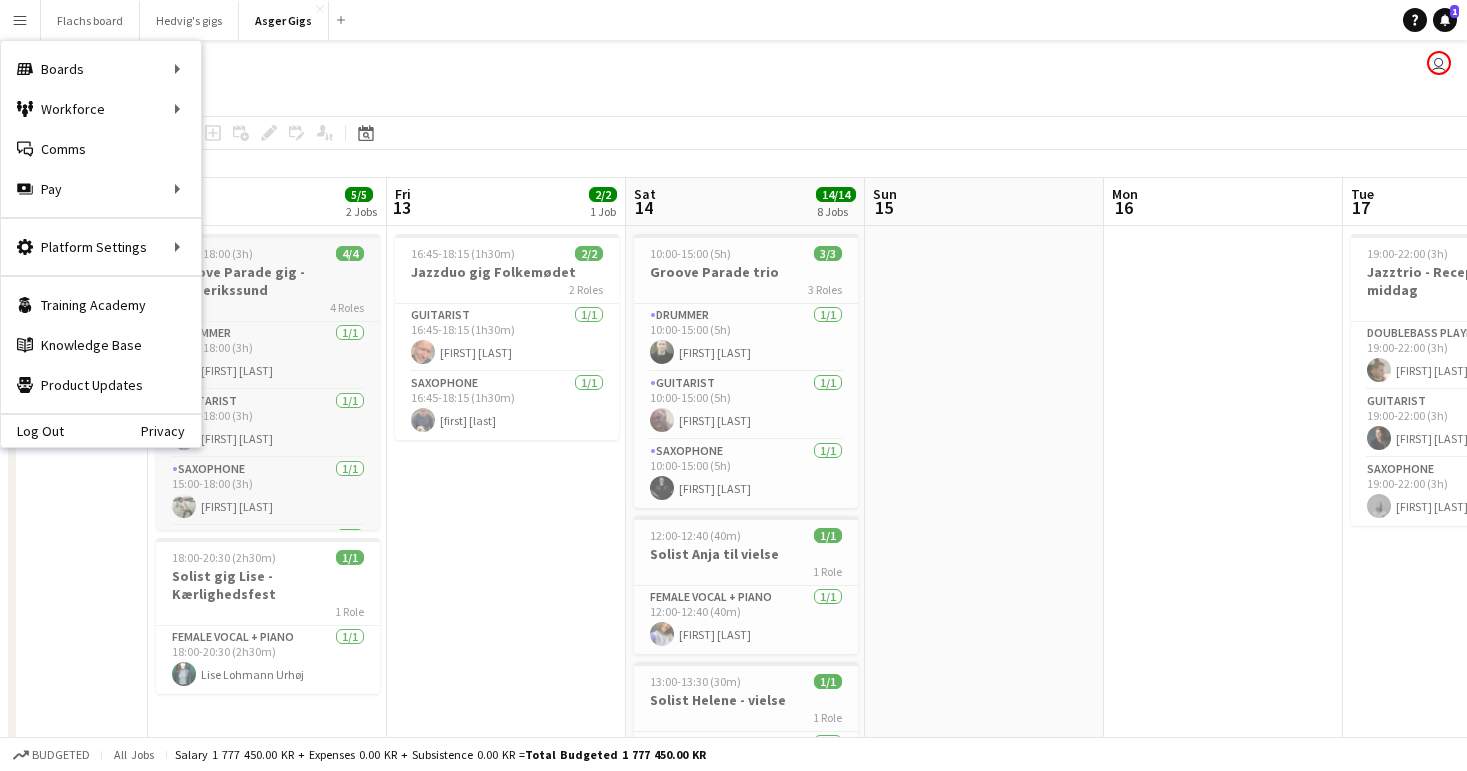 click at bounding box center [268, 236] 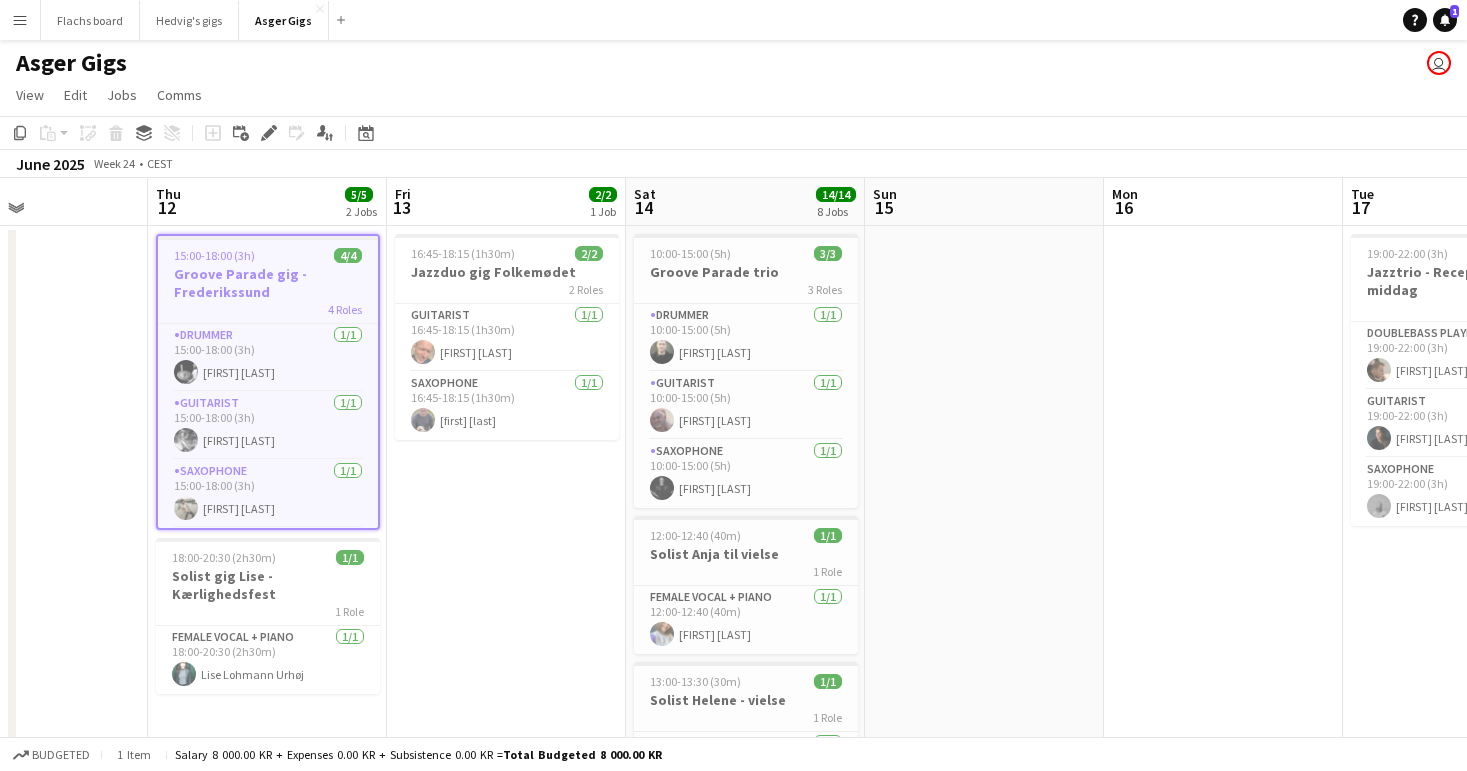 click on "Menu" at bounding box center (20, 20) 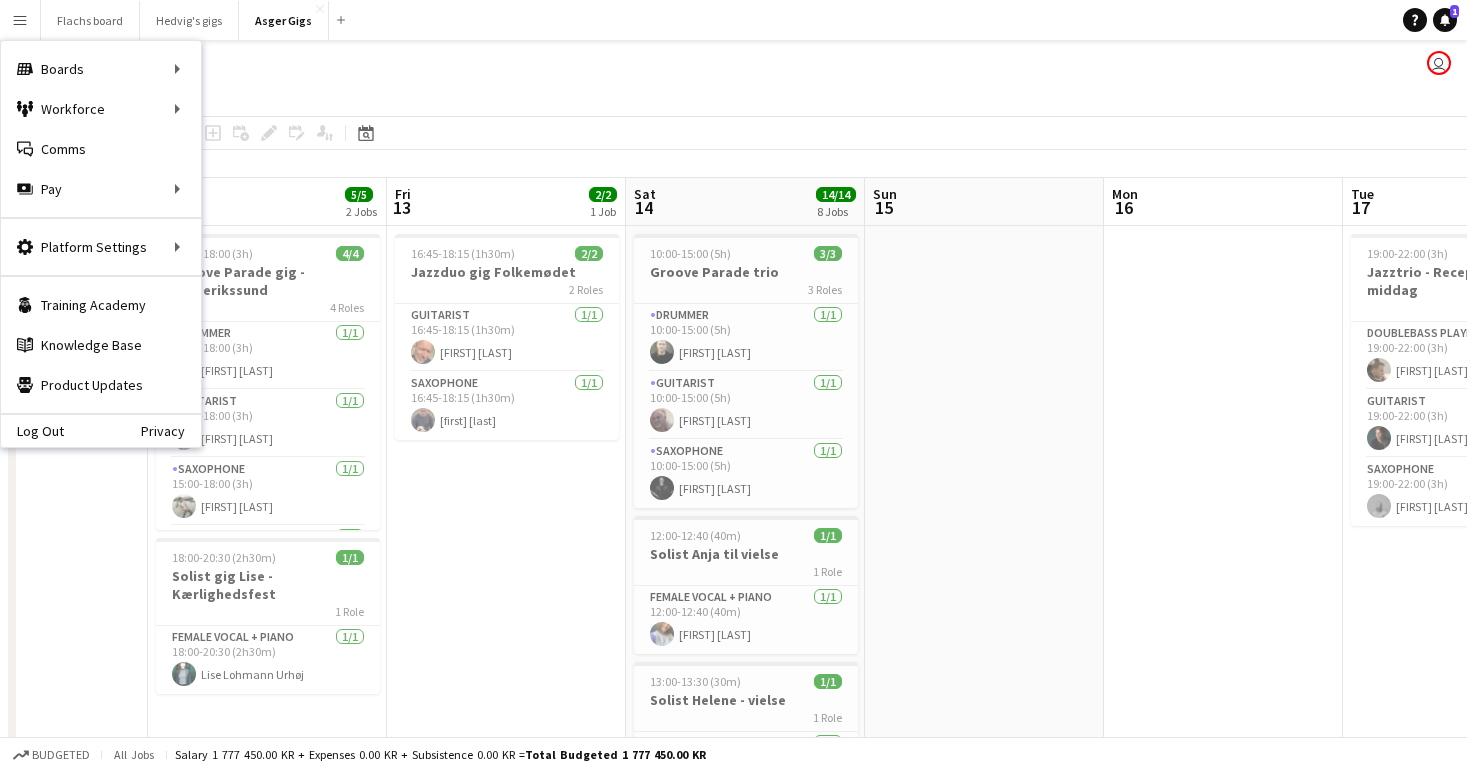 click on "Thu   12   5/5   2 Jobs" at bounding box center [267, 202] 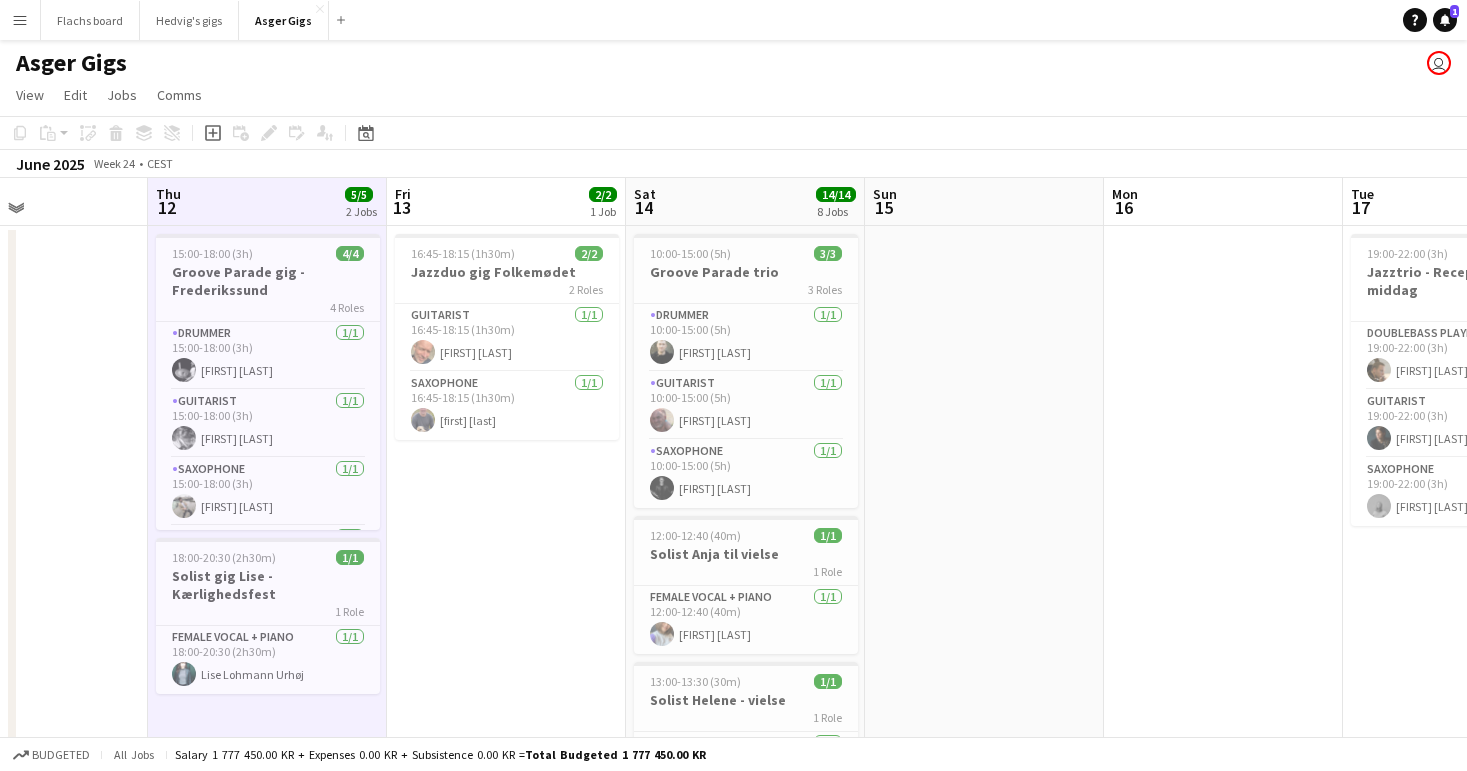 click on "Menu" at bounding box center [20, 20] 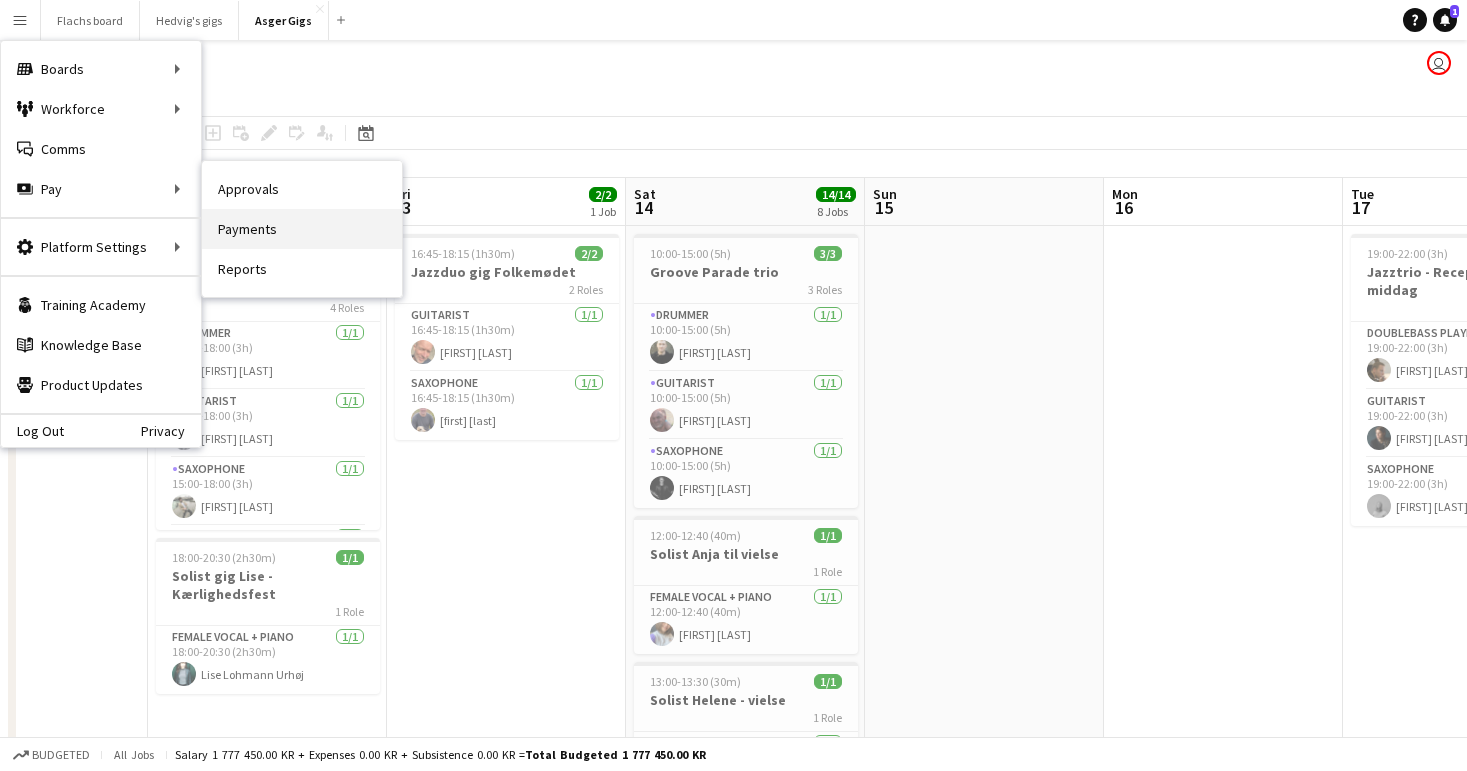 click on "Payments" at bounding box center (302, 229) 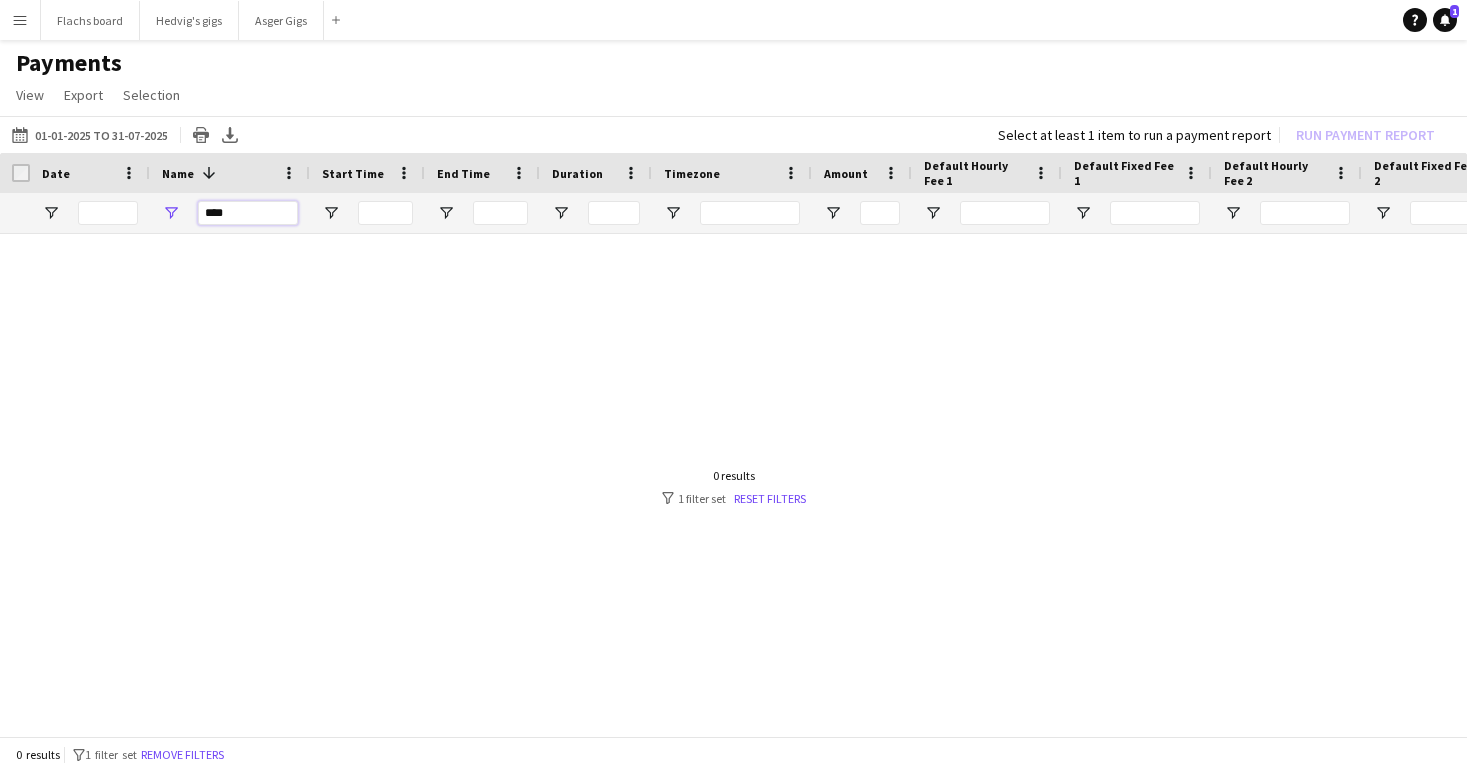click on "****" at bounding box center (248, 213) 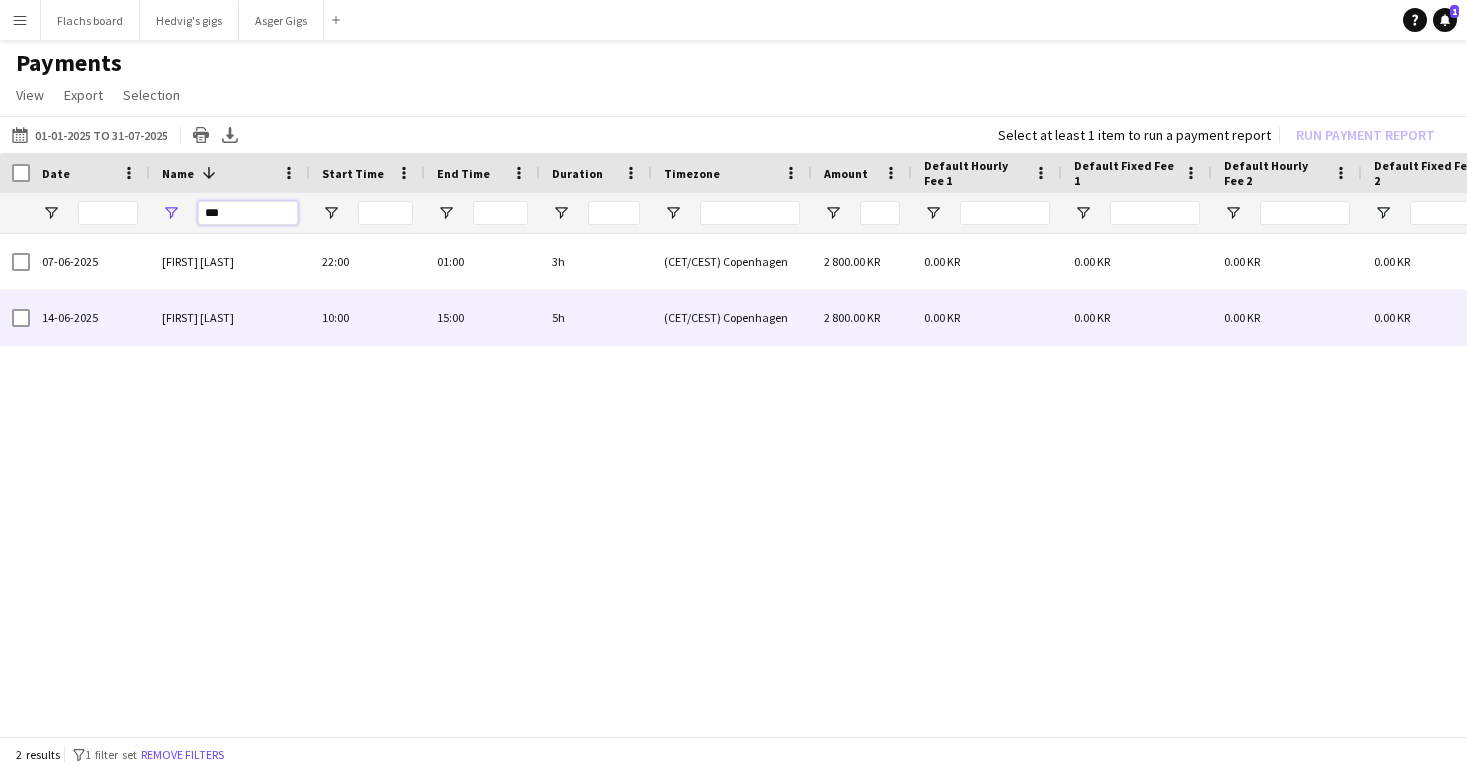 type on "***" 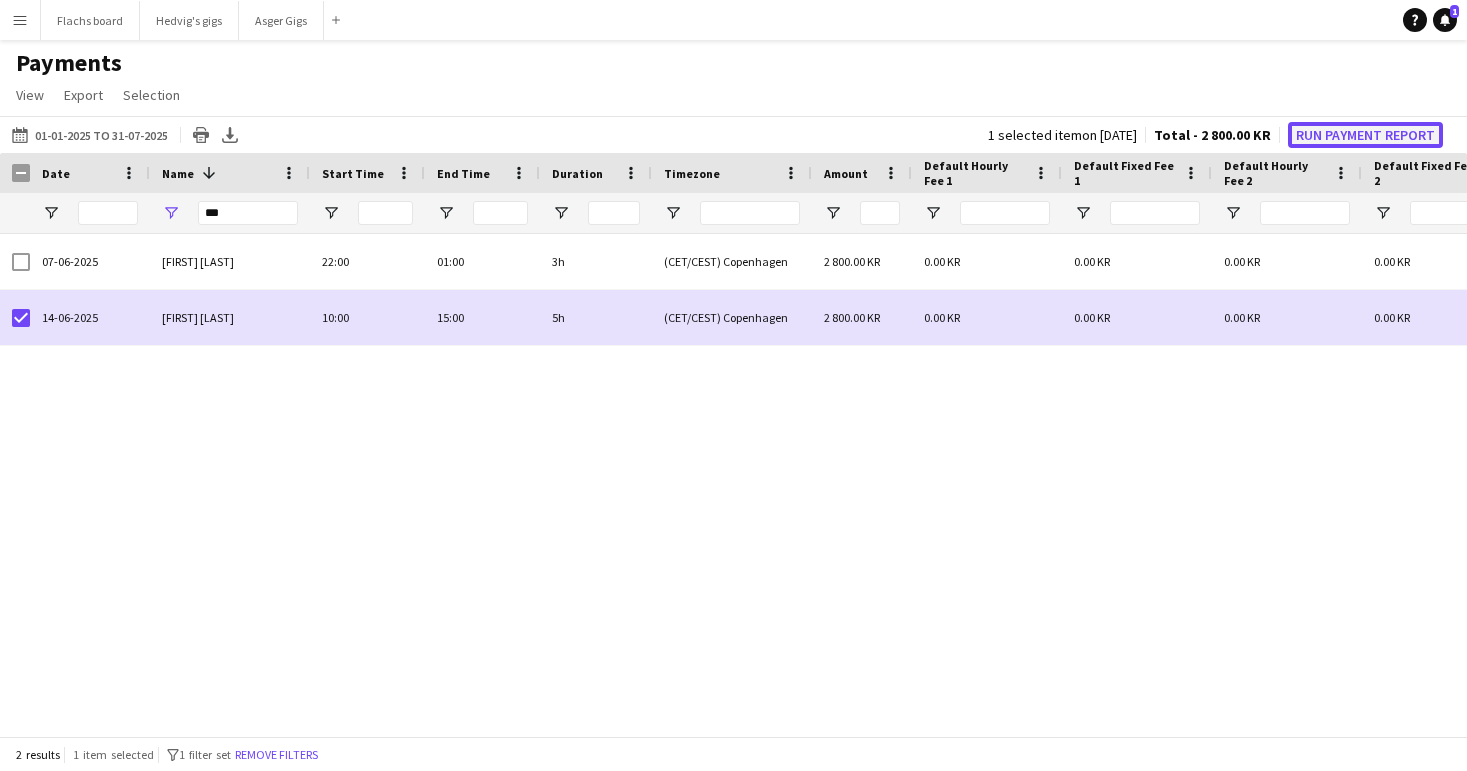 click on "Run Payment Report" 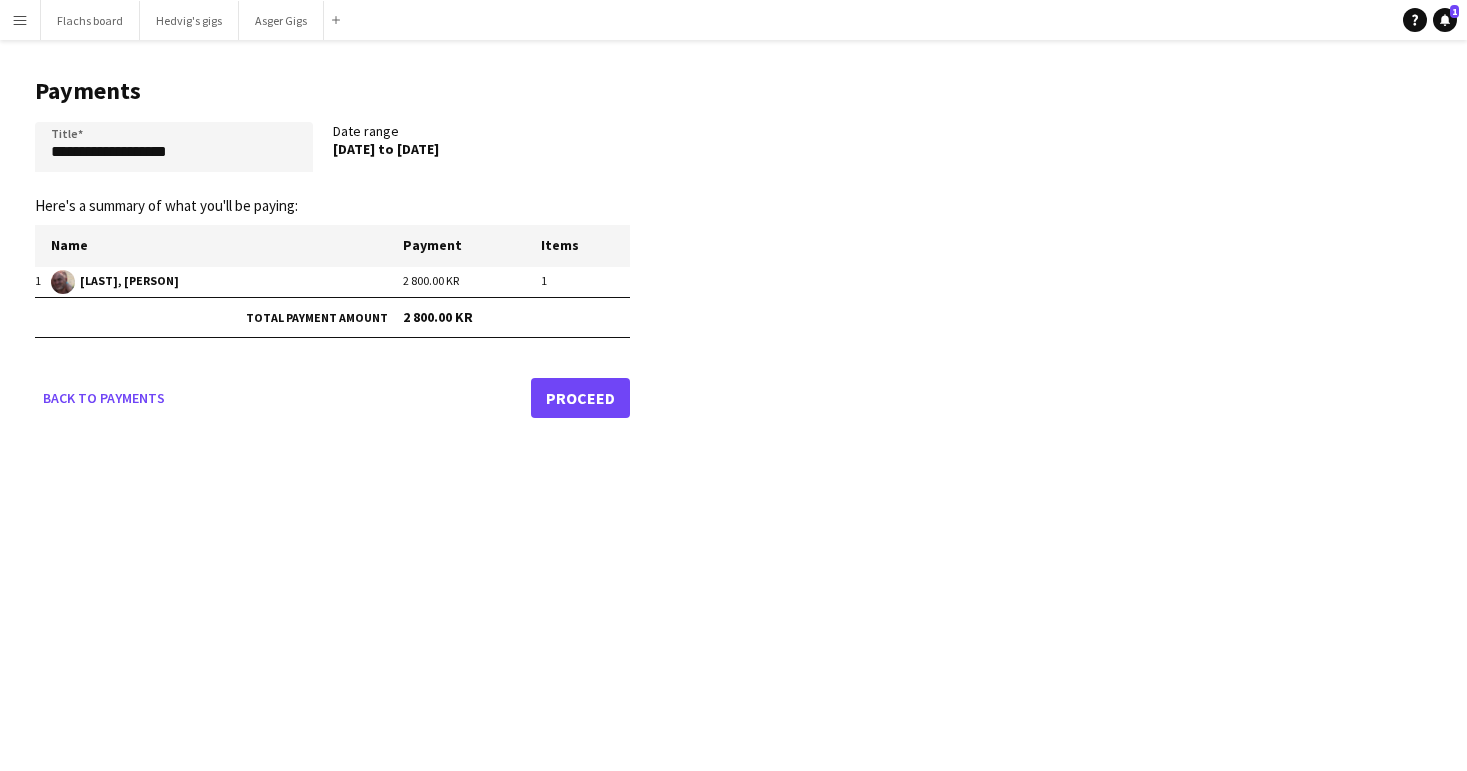 click on "Proceed" 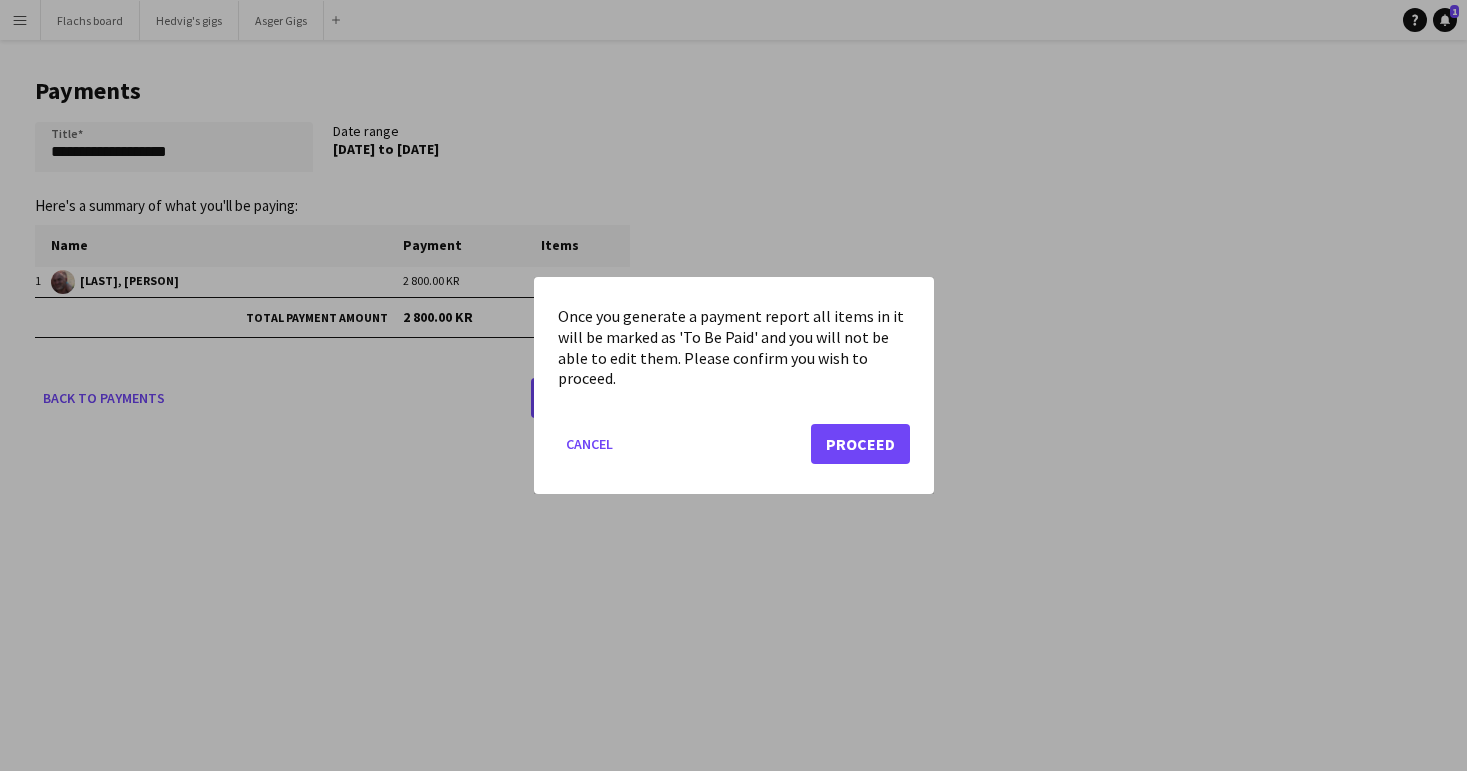 click on "Cancel   Proceed" 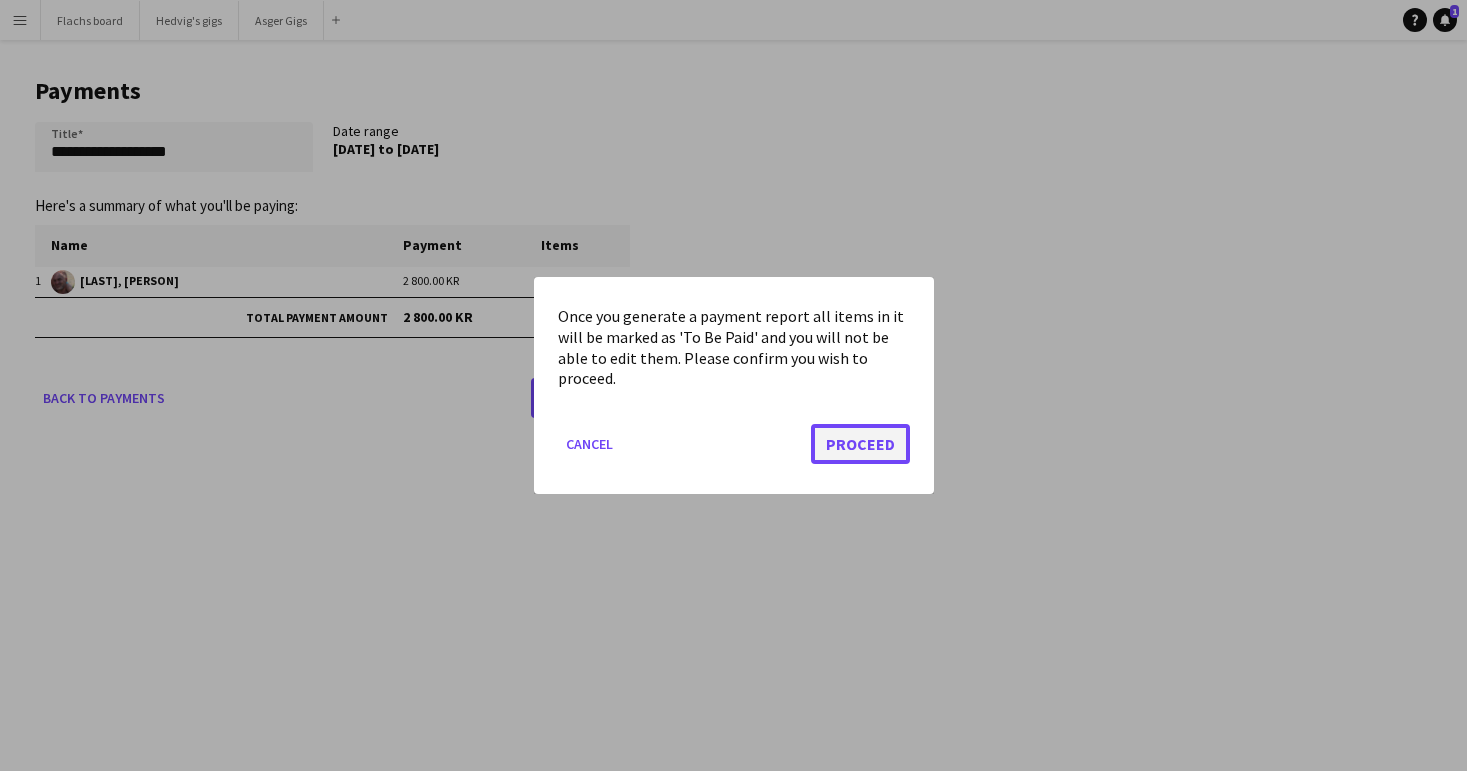click on "Proceed" 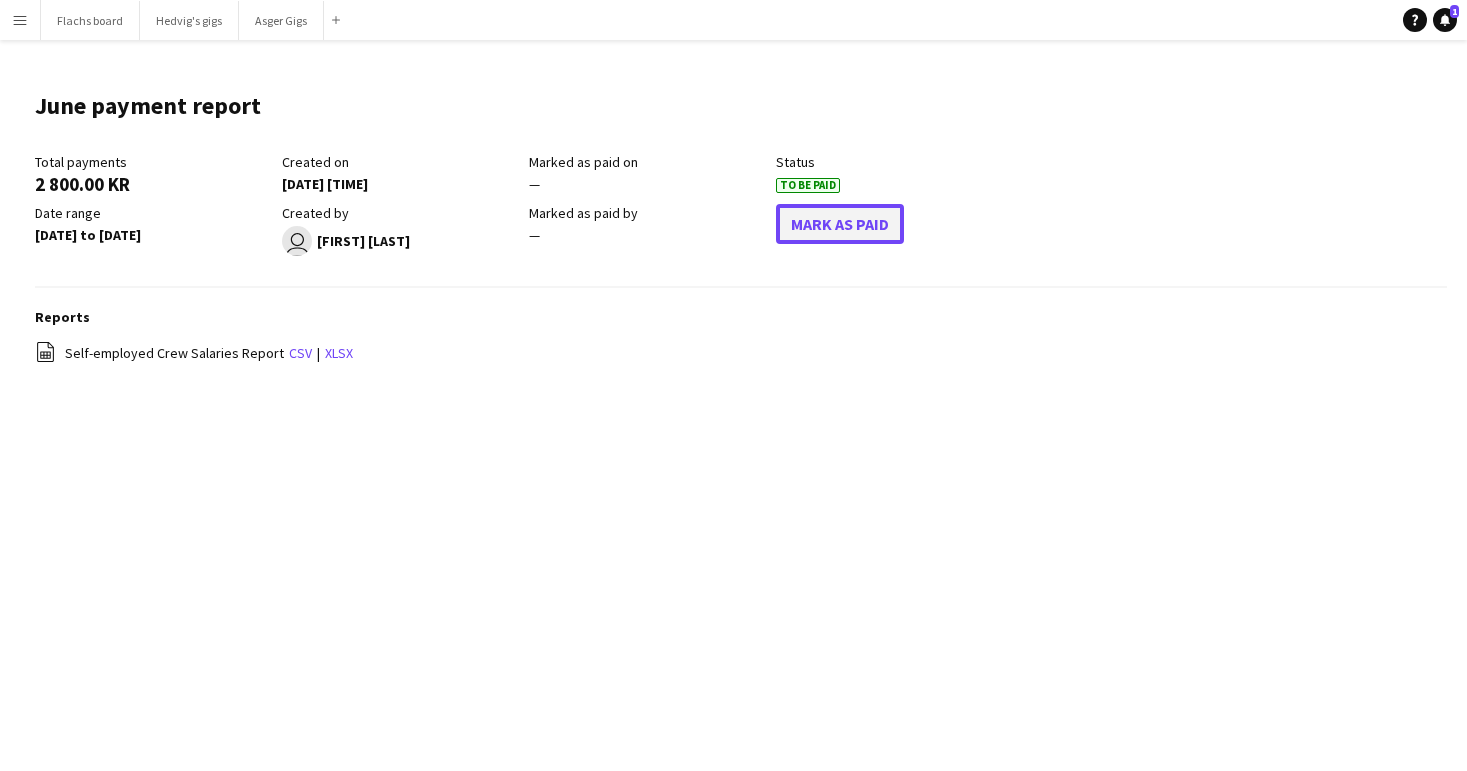 click on "Mark As Paid" 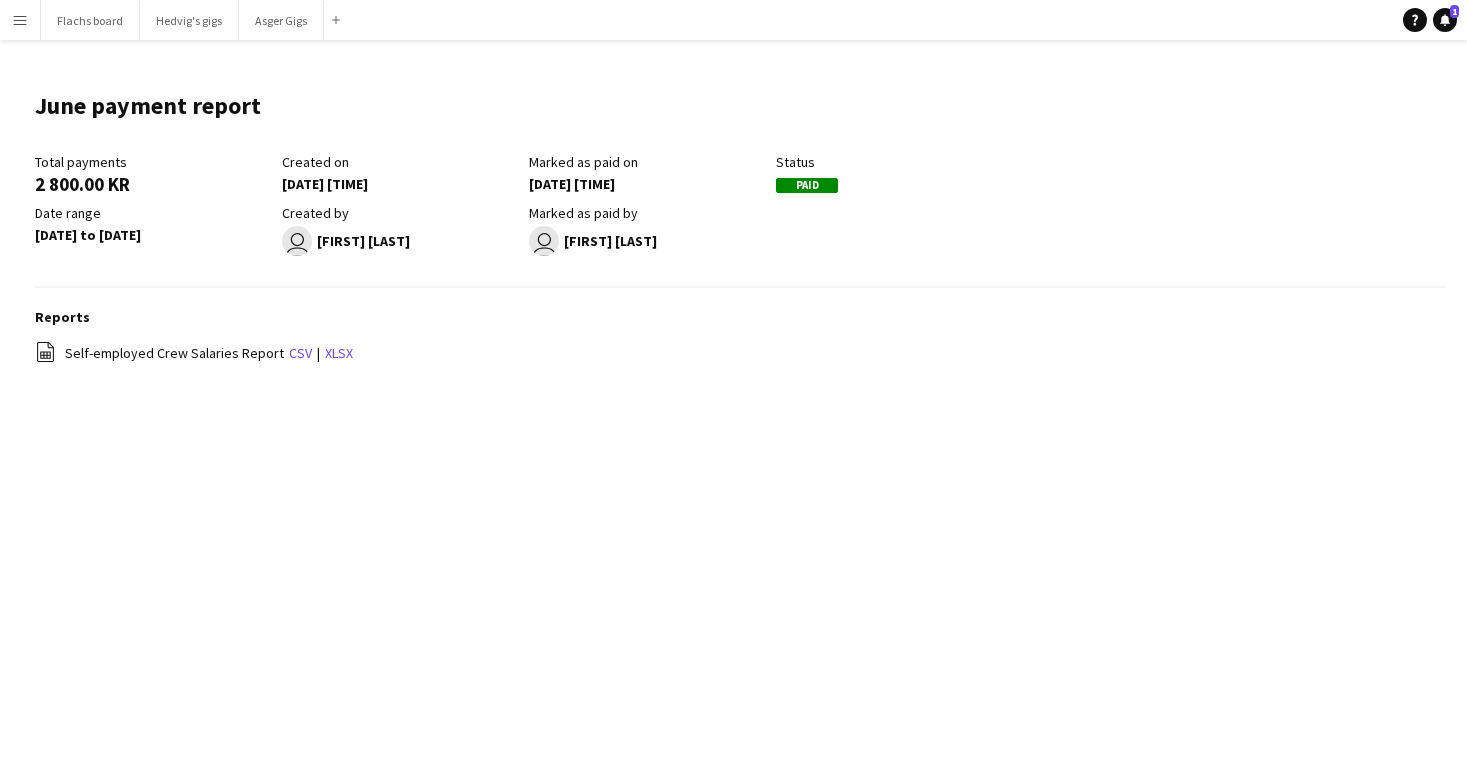 click on "Menu" at bounding box center (20, 20) 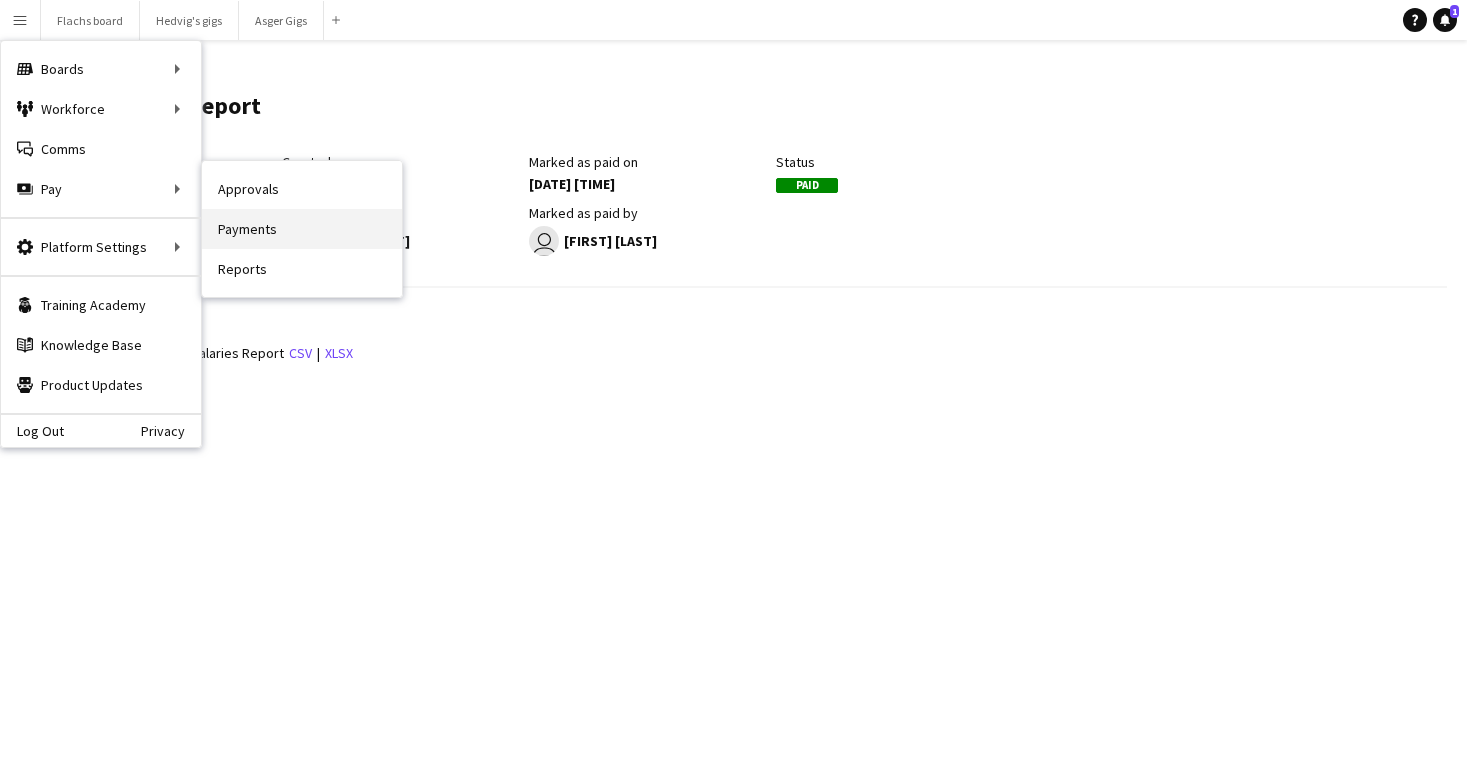 click on "Payments" at bounding box center [302, 229] 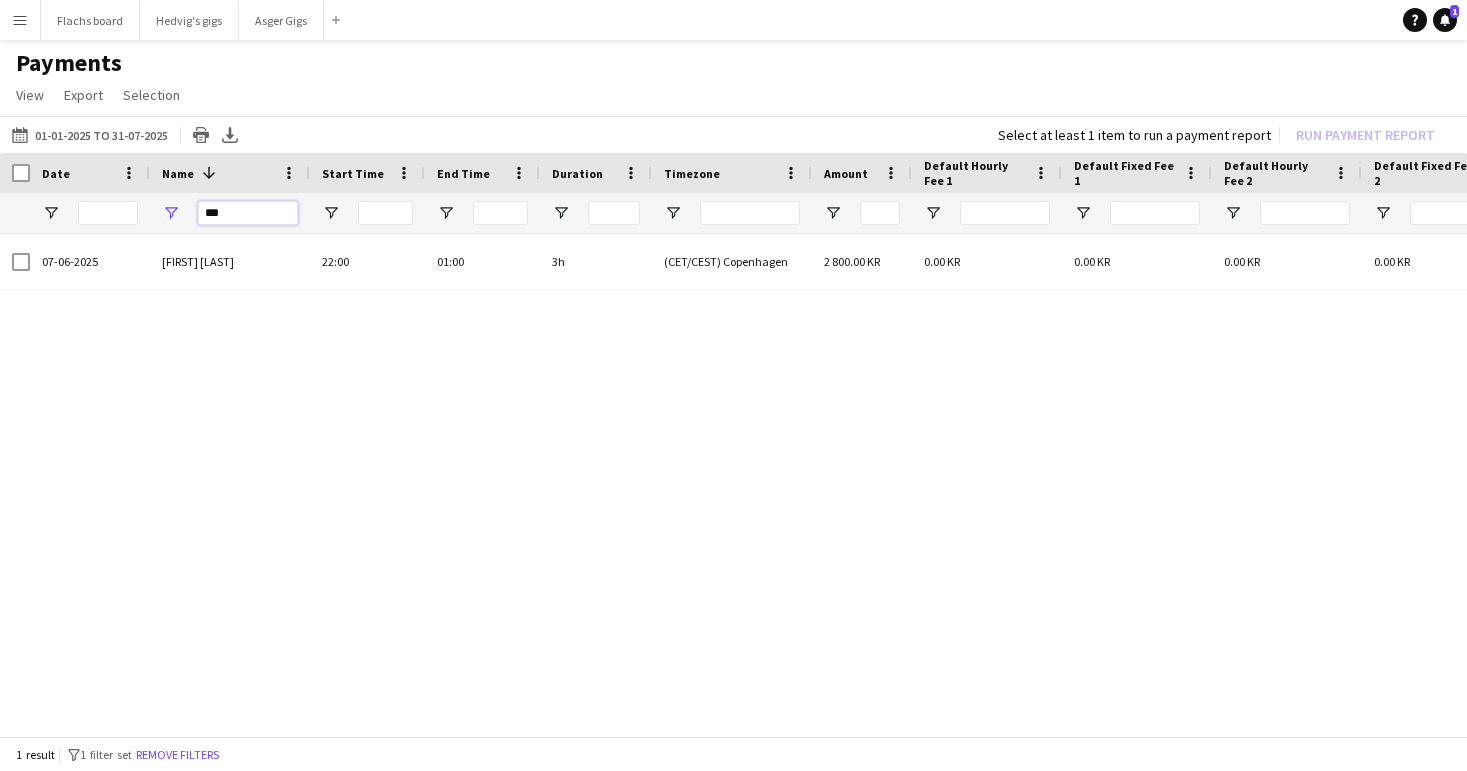 click on "***" at bounding box center (248, 213) 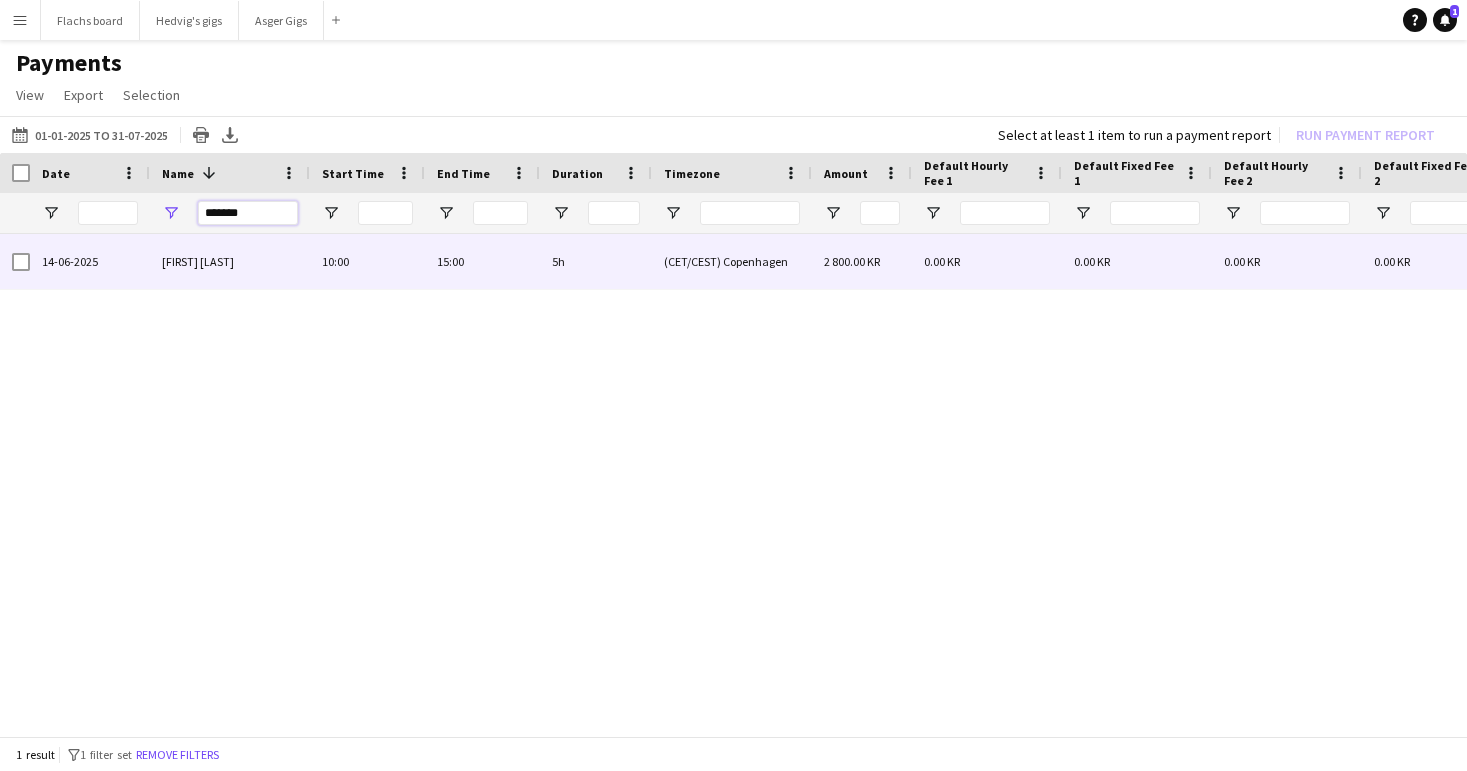 type on "*******" 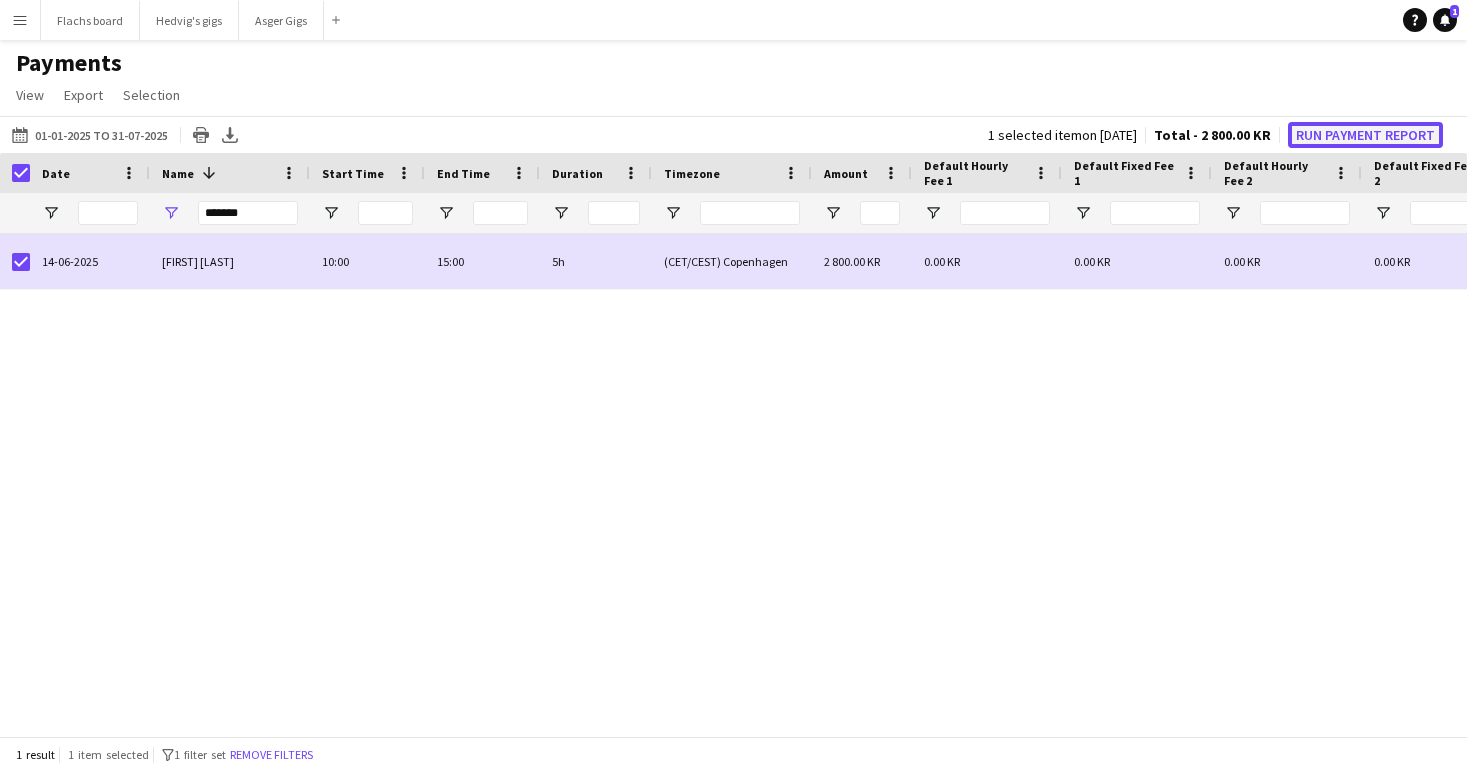 click on "Run Payment Report" 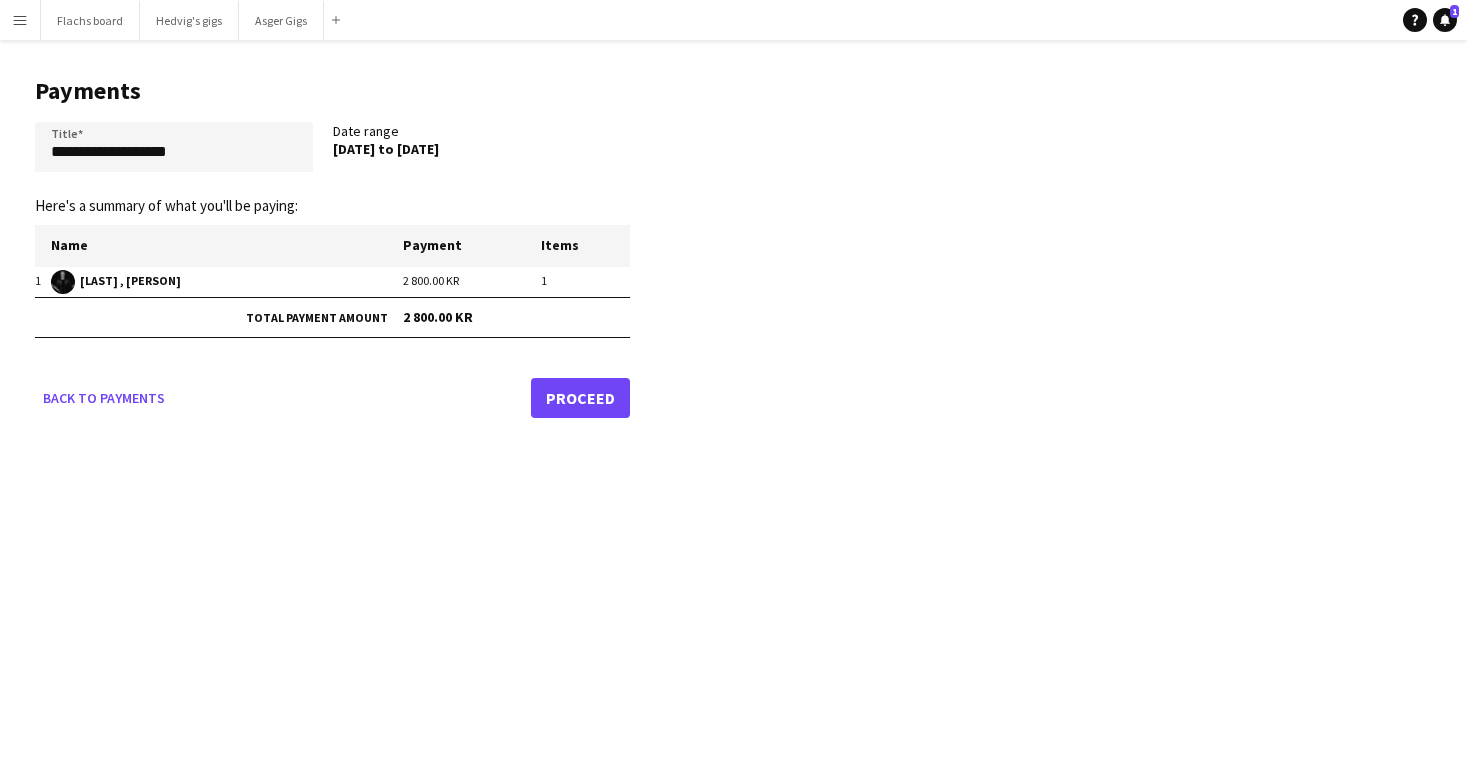 click on "Proceed" 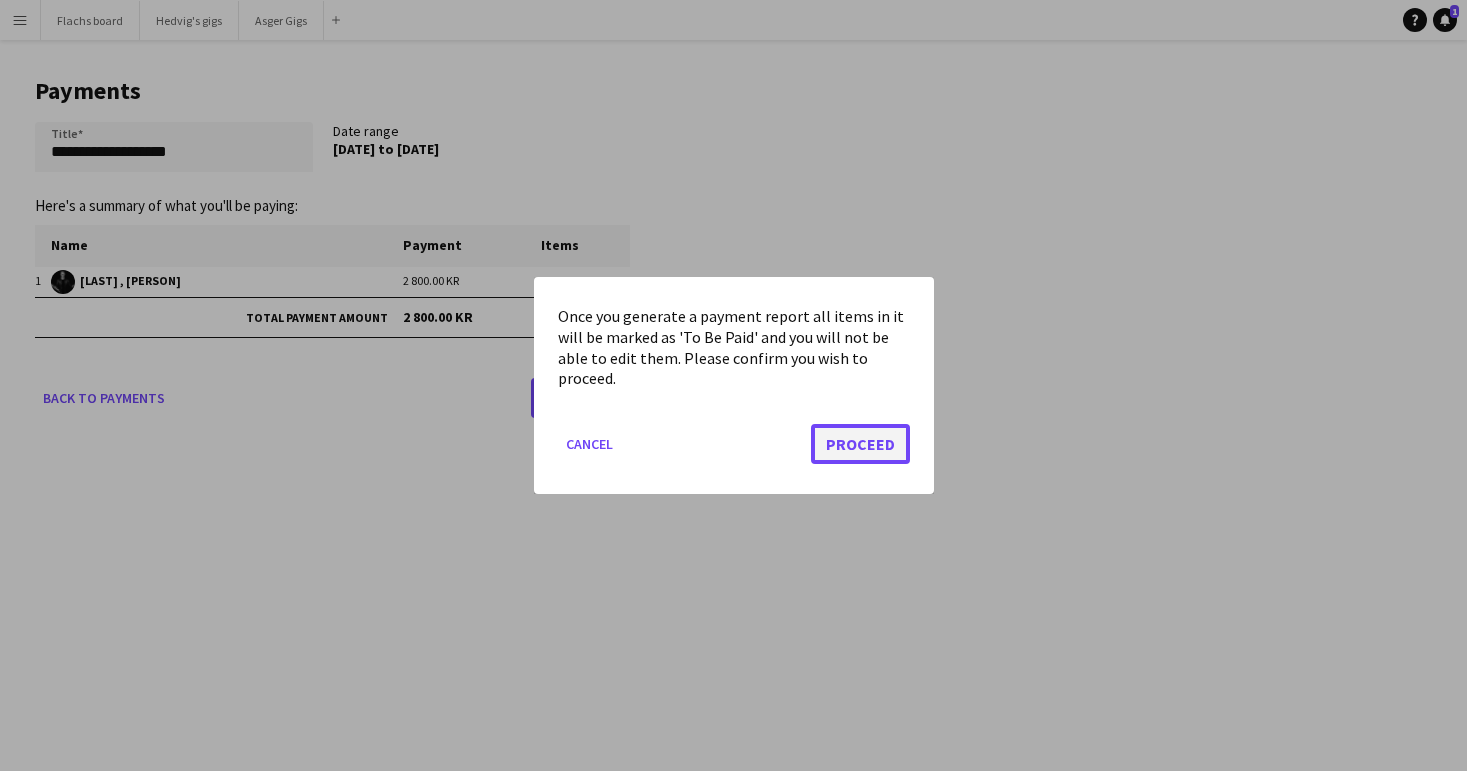 click on "Proceed" 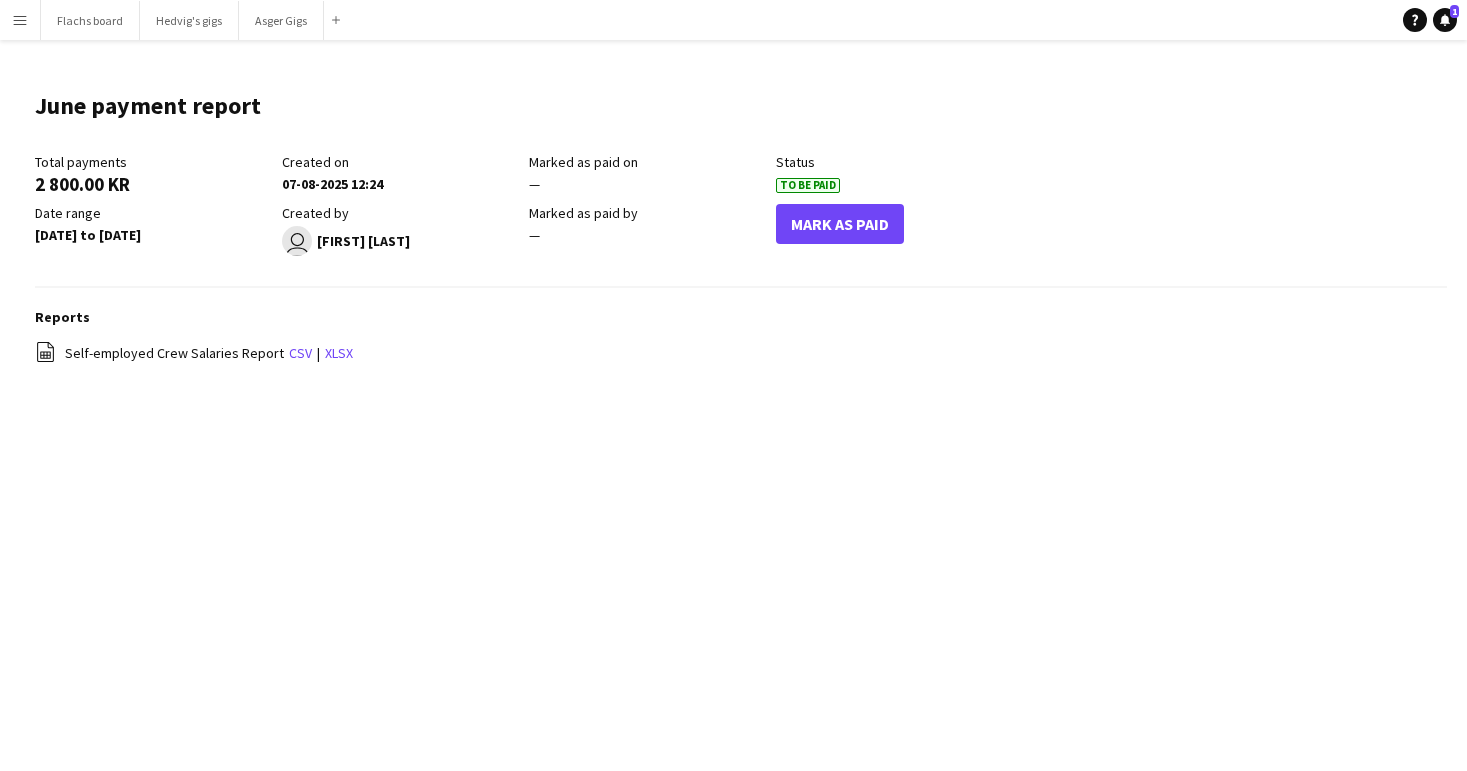 click on "To Be Paid" 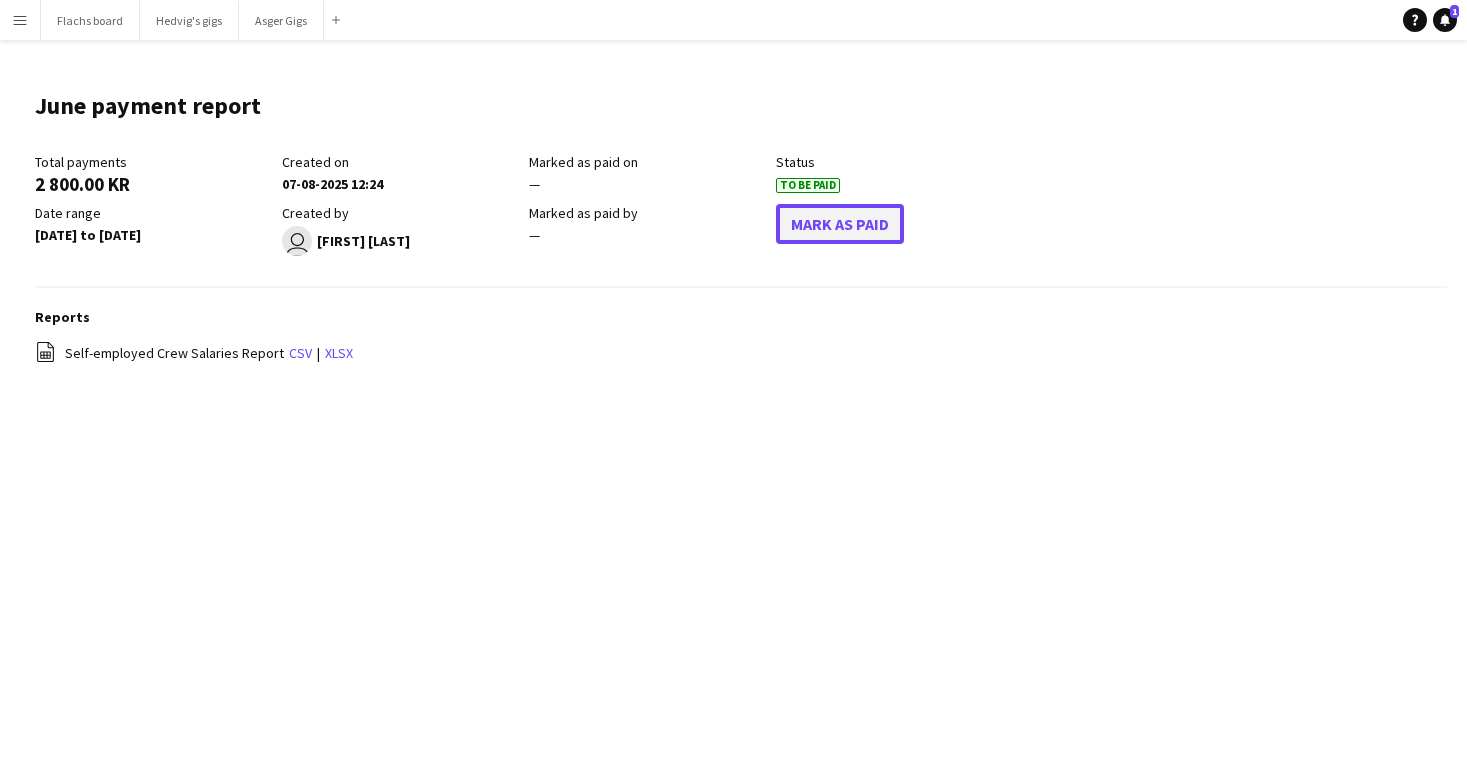 click on "Mark As Paid" 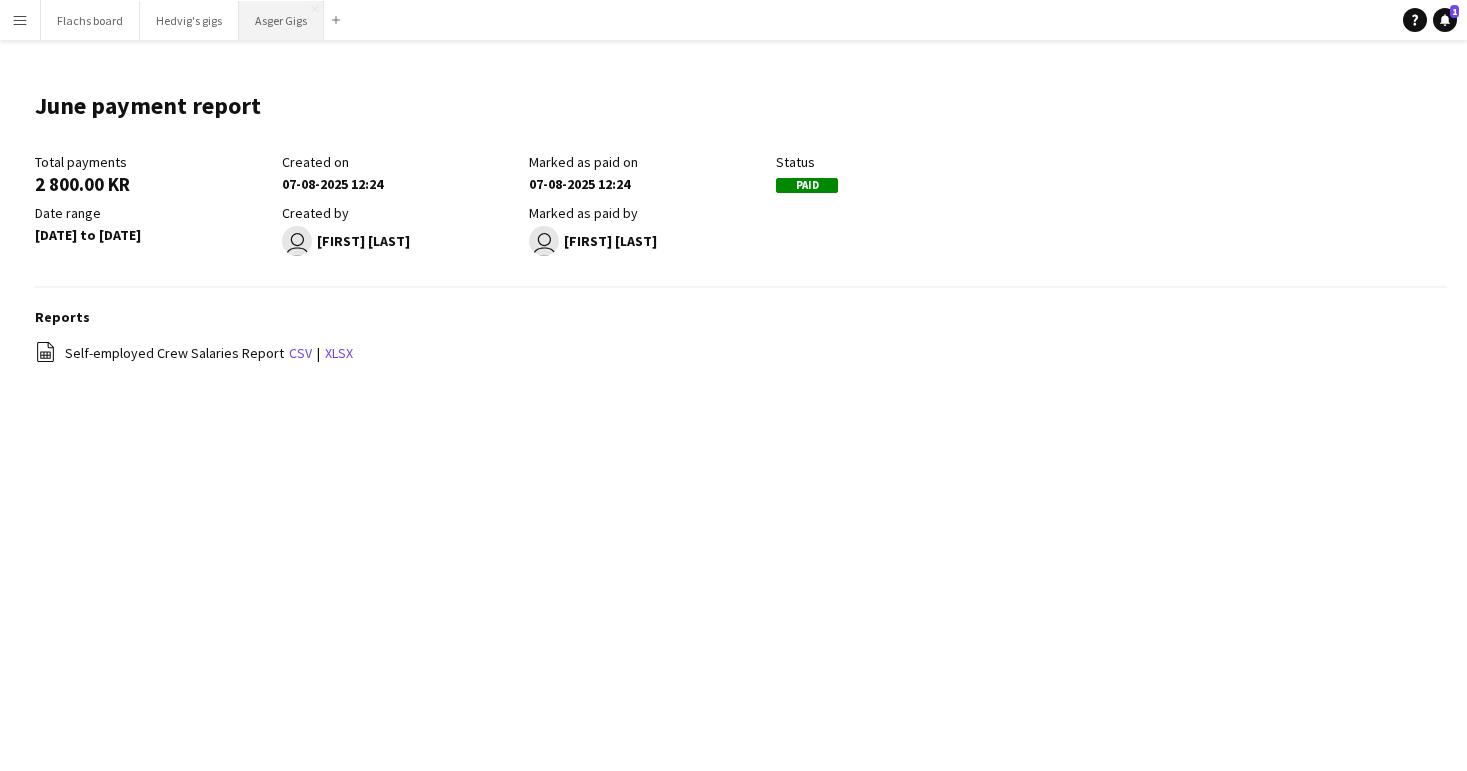 click on "Asger Gigs
Close" at bounding box center (281, 20) 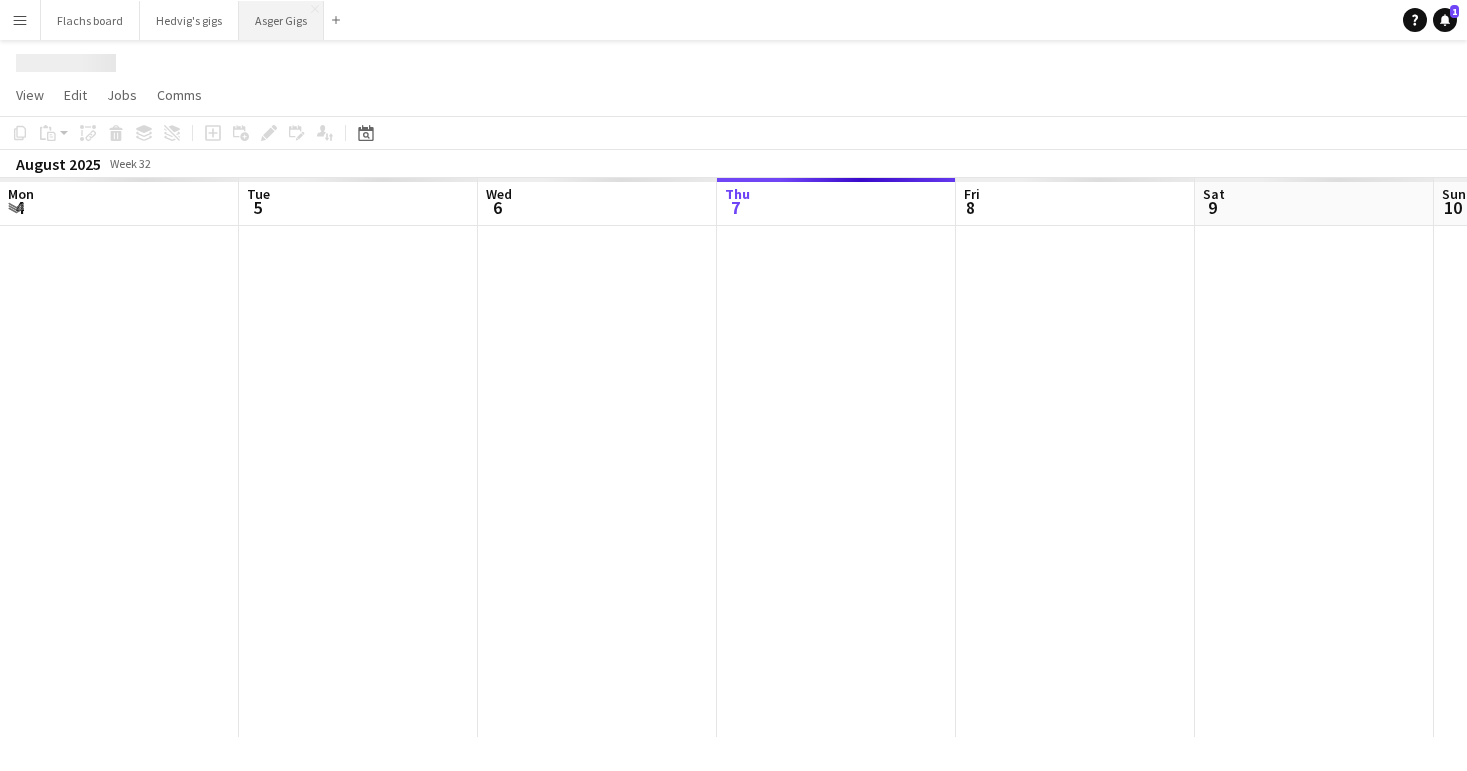 scroll, scrollTop: 0, scrollLeft: 478, axis: horizontal 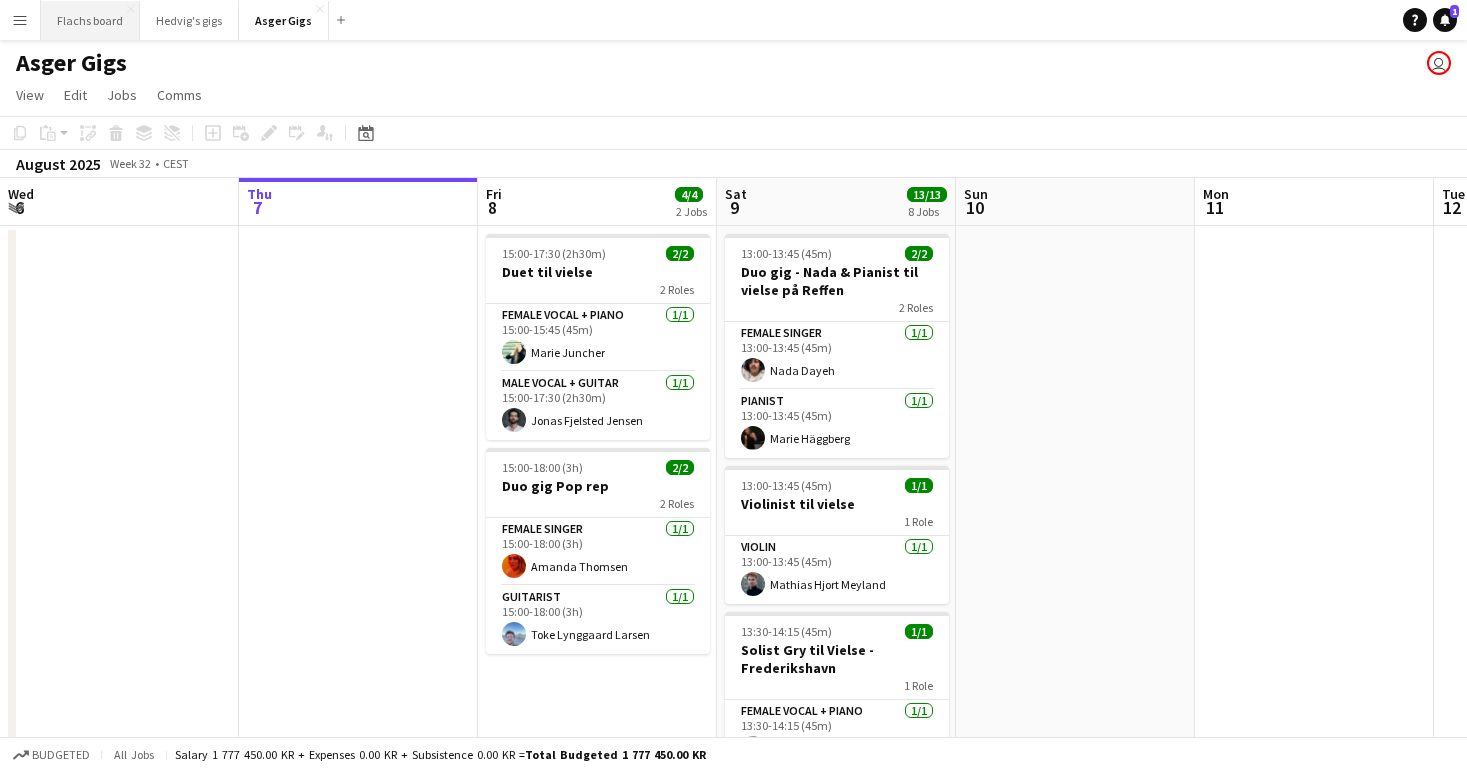 click on "Flachs board
Close" at bounding box center (90, 20) 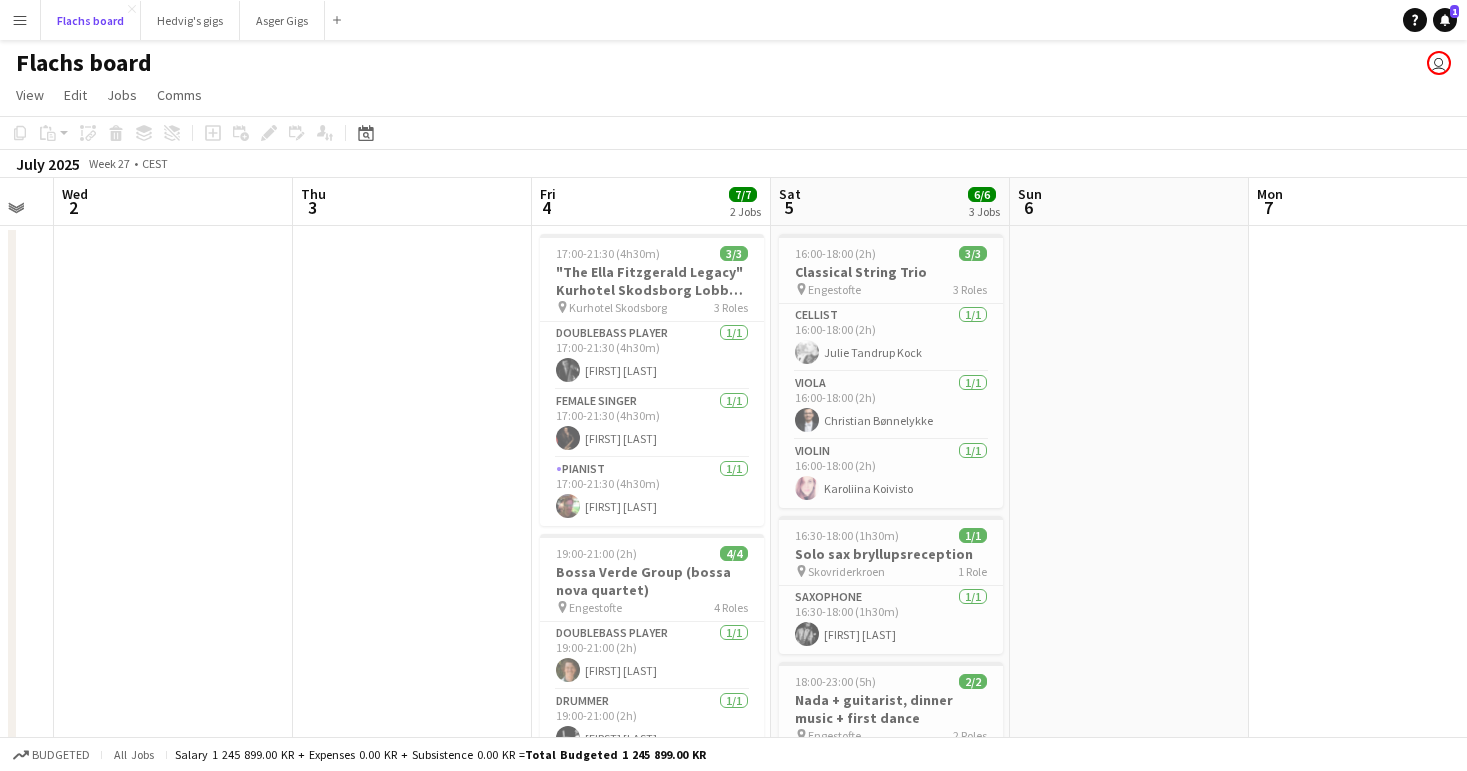 scroll, scrollTop: 0, scrollLeft: 418, axis: horizontal 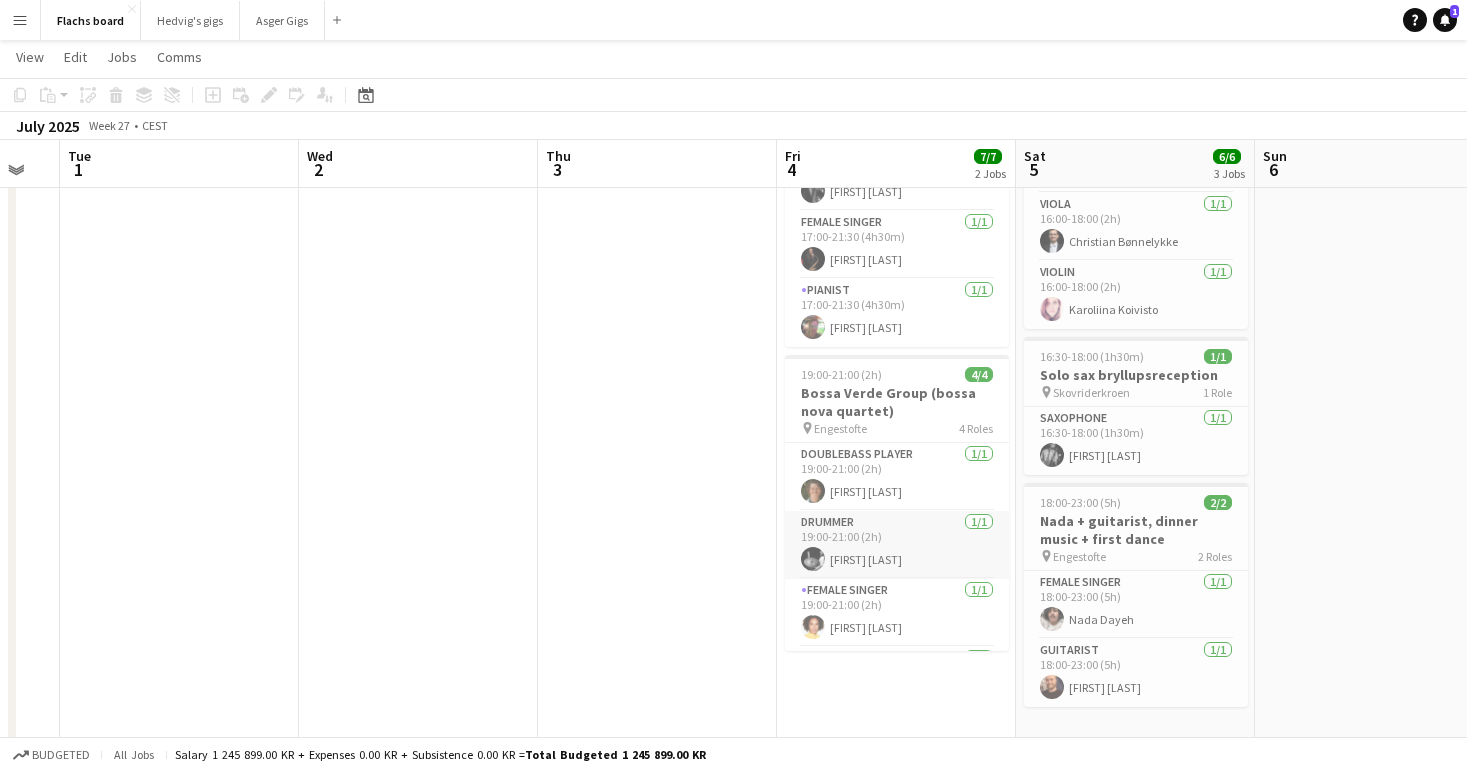click on "Drummer   1/1   19:00-21:00 (2h)
Rasmus Elhøj Jensen" at bounding box center (897, 545) 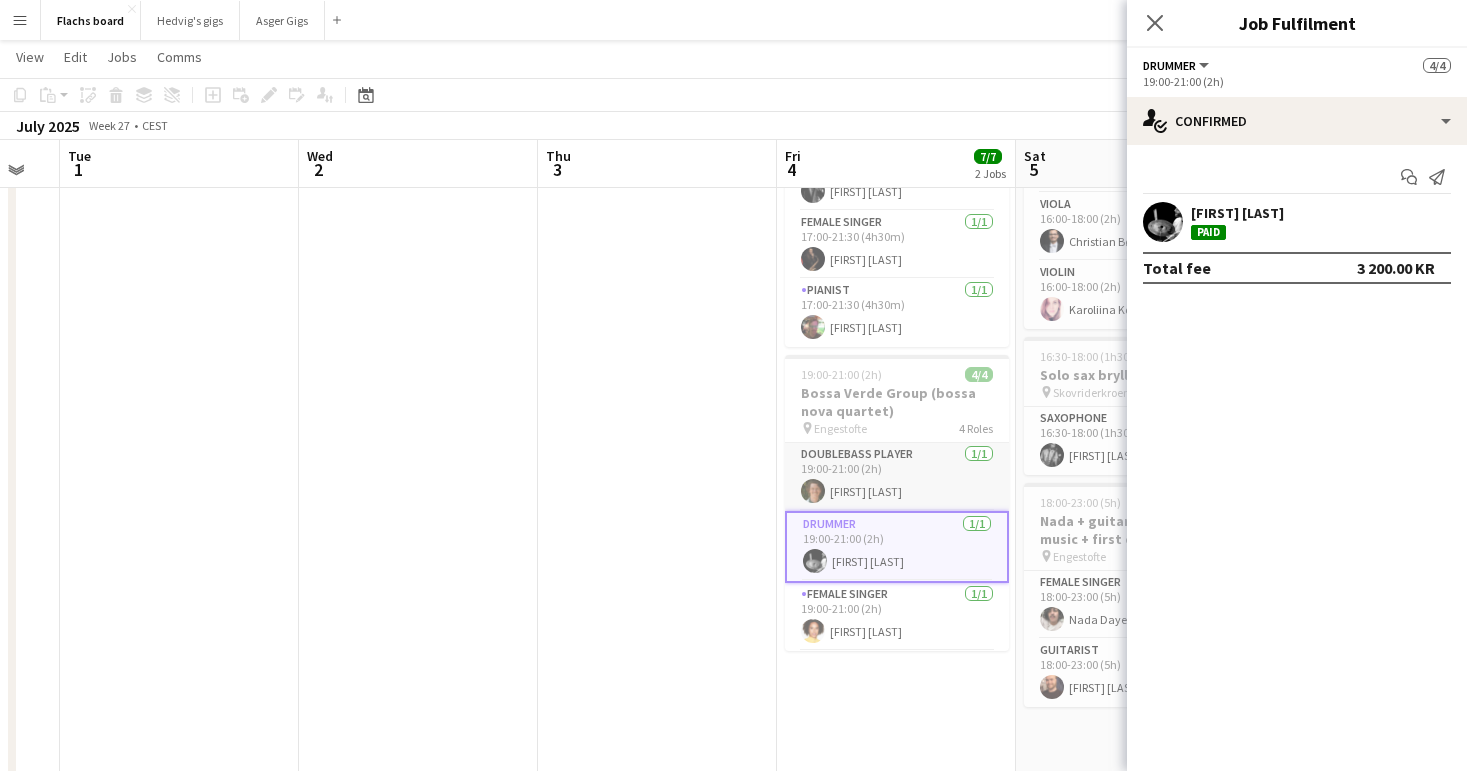click on "Doublebass Player   1/1   19:00-21:00 (2h)
Thomas Cortes Thorup" at bounding box center [897, 477] 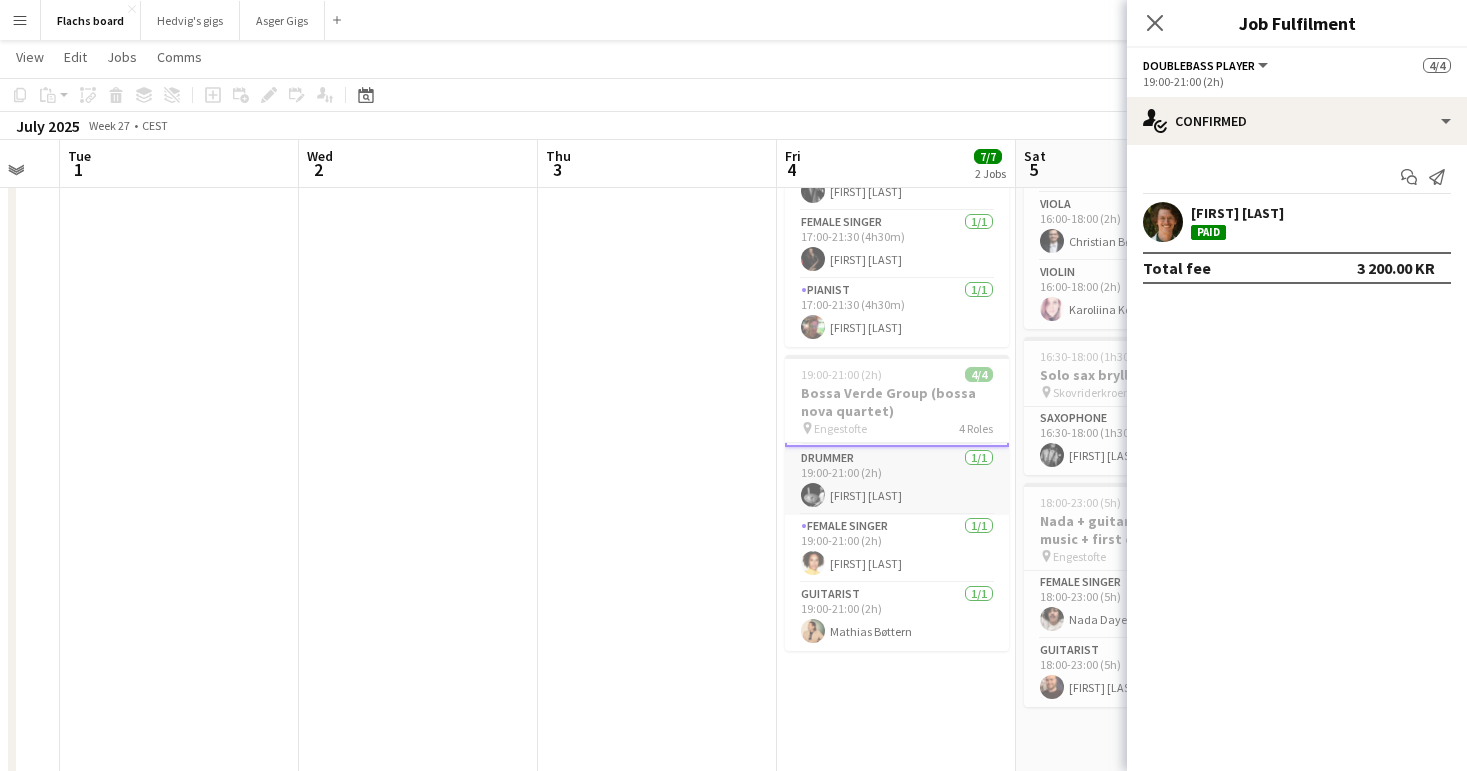 click on "Female Singer   1/1   19:00-21:00 (2h)
Sofie Niebuhr McQueen" at bounding box center [897, 549] 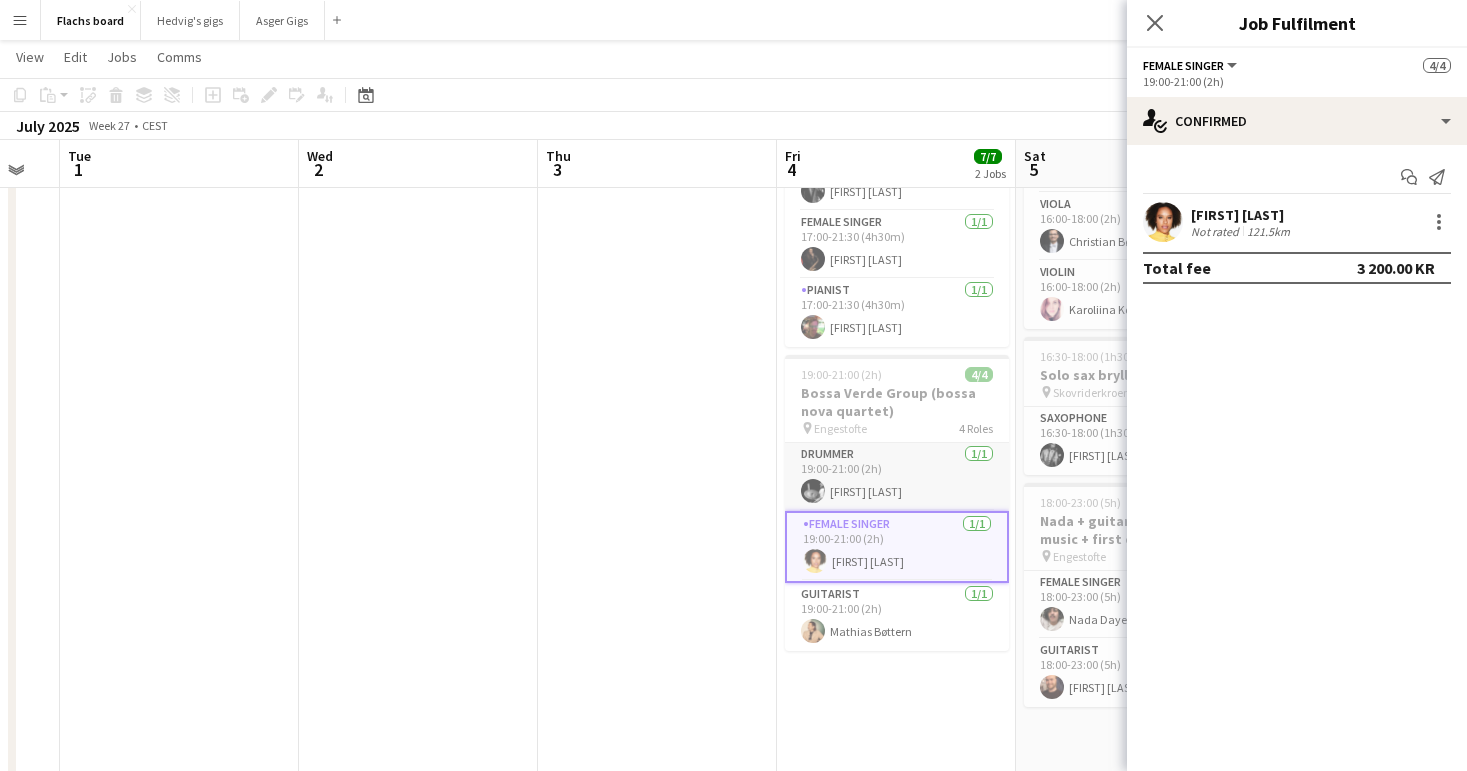 scroll, scrollTop: 66, scrollLeft: 0, axis: vertical 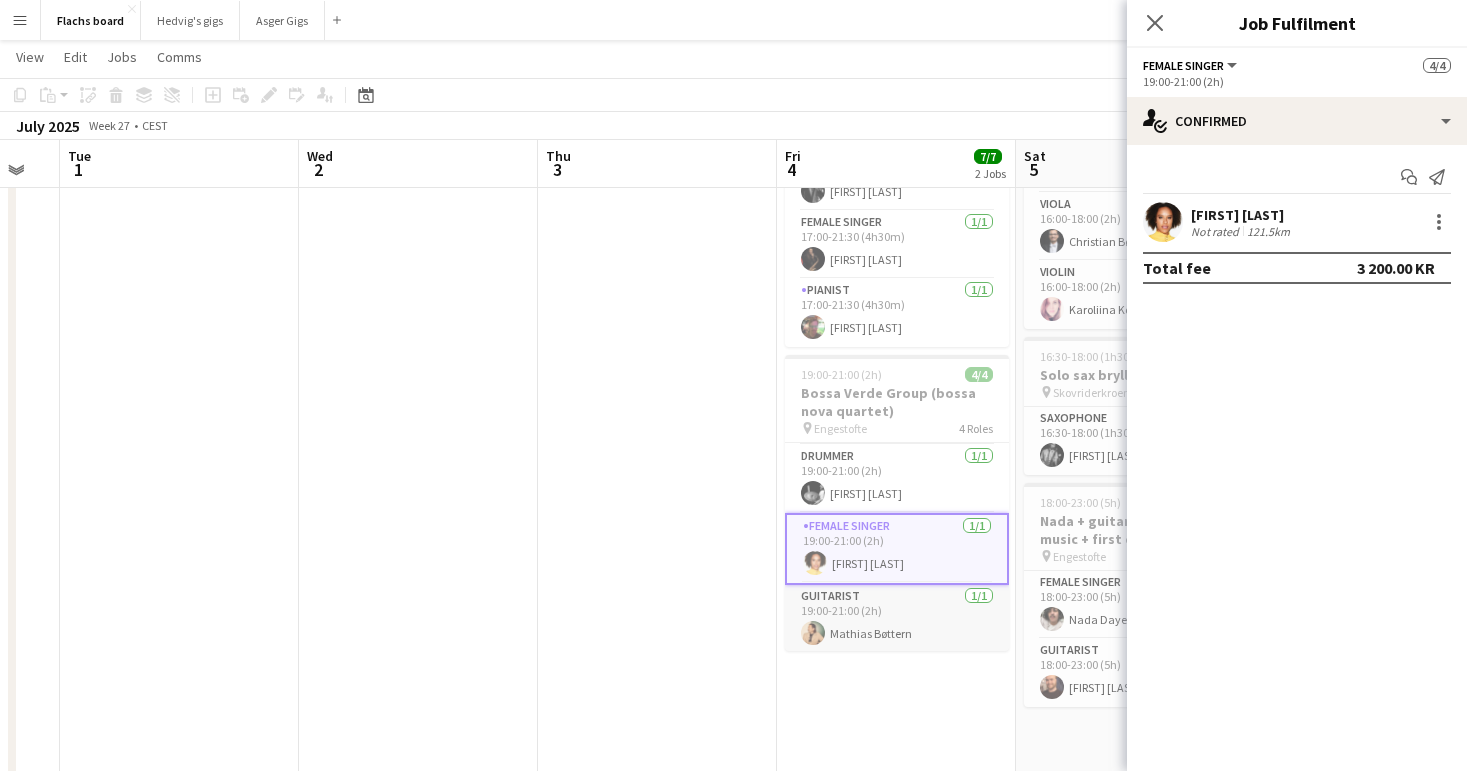 click on "Guitarist   1/1   19:00-21:00 (2h)
Mathias Bøttern" at bounding box center (897, 619) 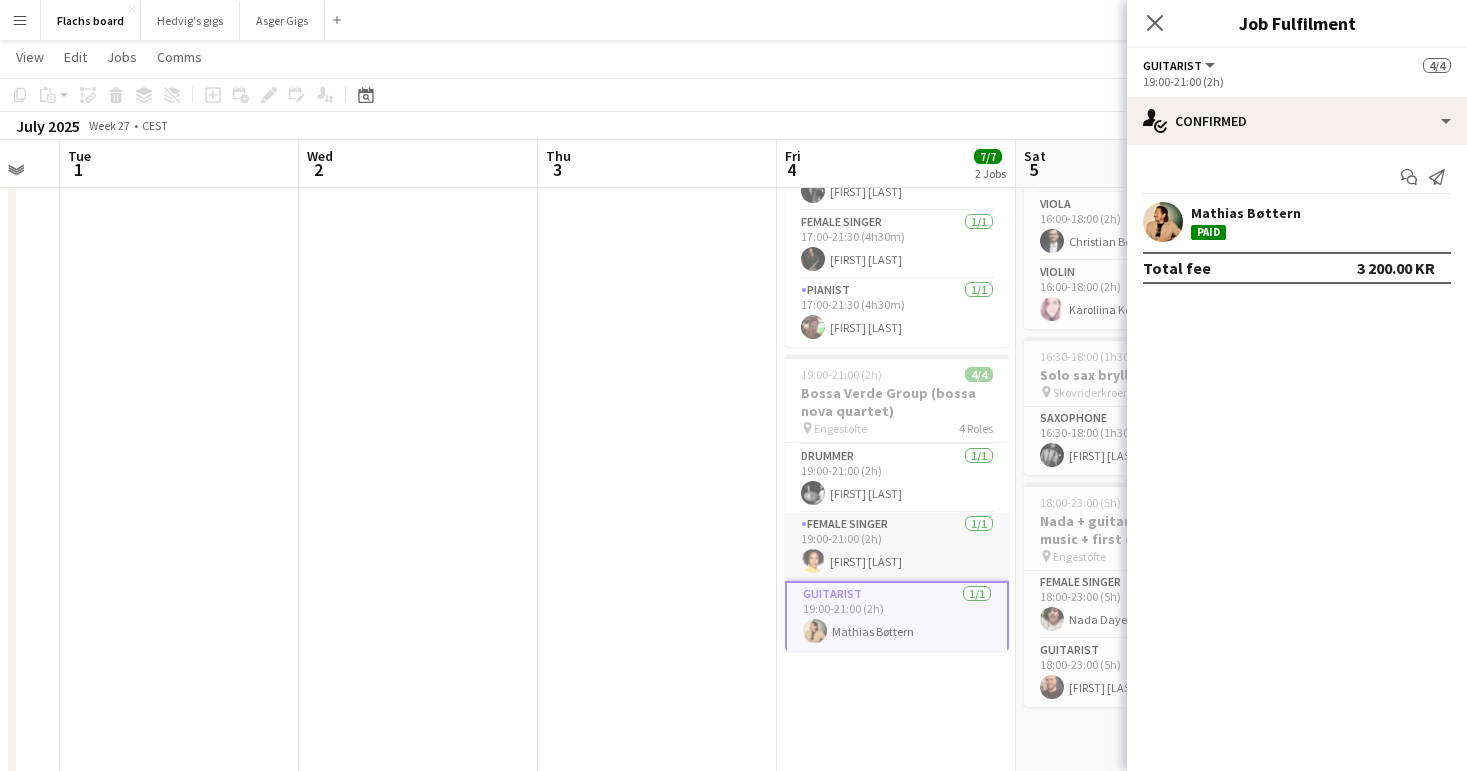 click on "Female Singer   1/1   19:00-21:00 (2h)
Sofie Niebuhr McQueen" at bounding box center [897, 547] 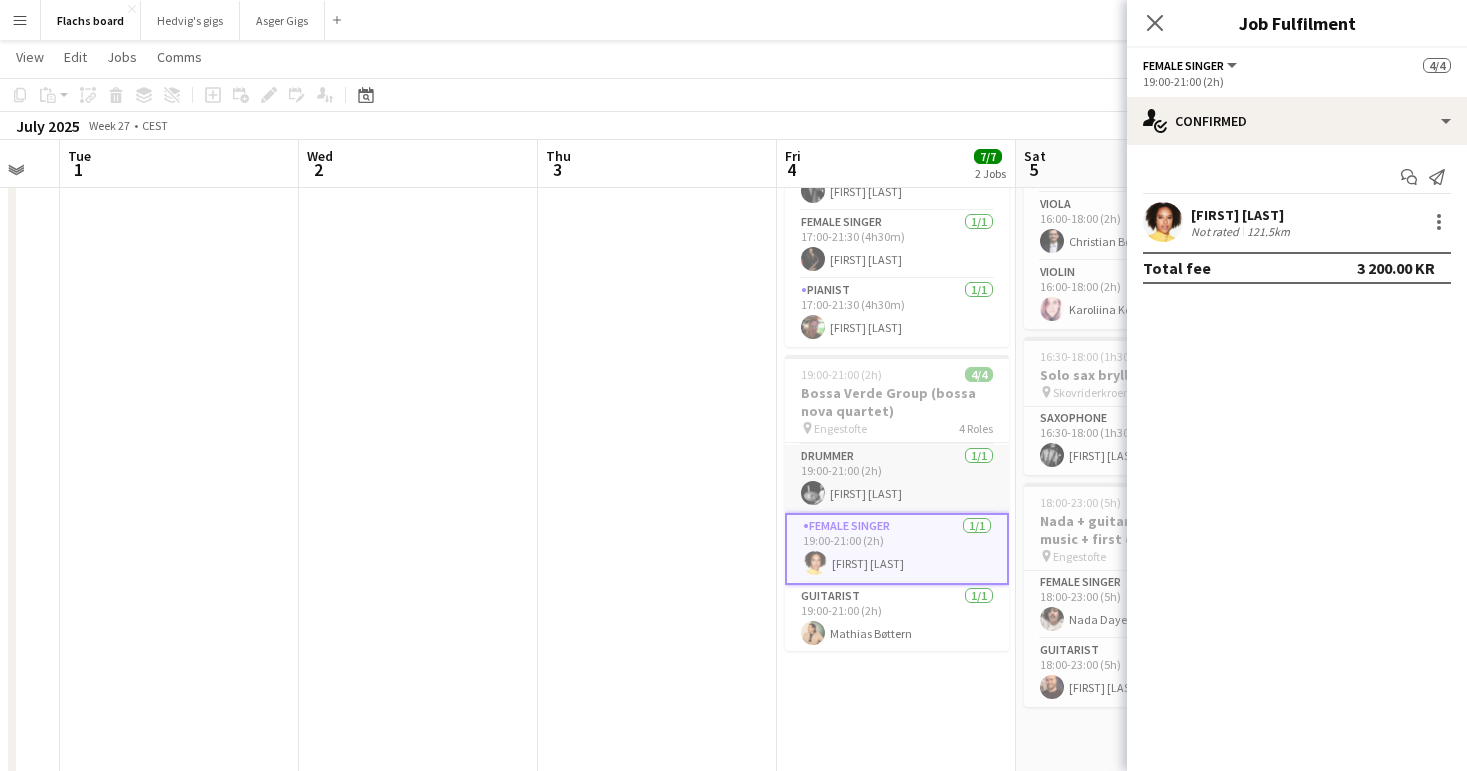 click on "Drummer   1/1   19:00-21:00 (2h)
Rasmus Elhøj Jensen" at bounding box center [897, 479] 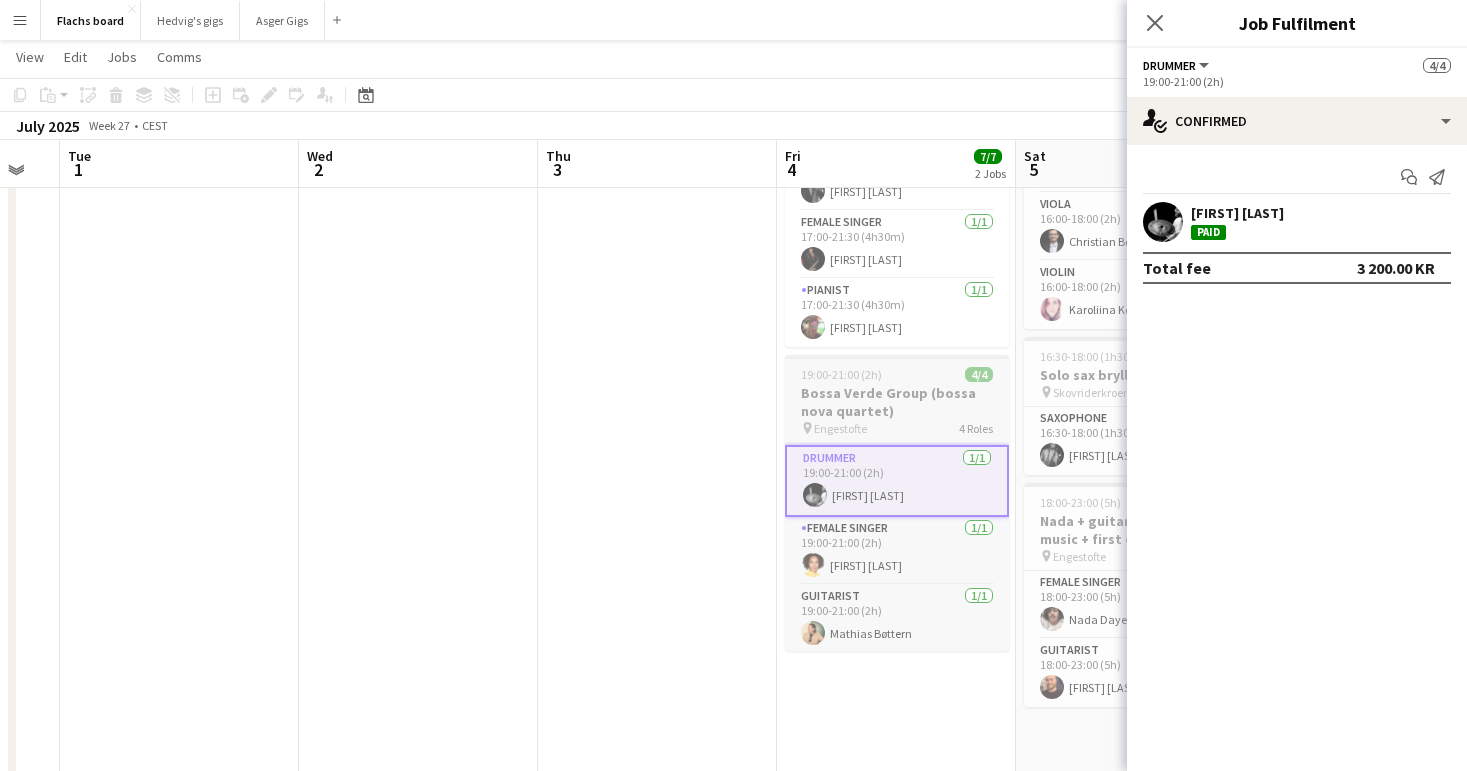 click on "19:00-21:00 (2h)    4/4   Bossa Verde Group (bossa nova quartet)
pin
Engestofte   4 Roles   Doublebass Player   1/1   19:00-21:00 (2h)
Thomas Cortes Thorup  Drummer   1/1   19:00-21:00 (2h)
Rasmus Elhøj Jensen  Female Singer   1/1   19:00-21:00 (2h)
Sofie Niebuhr McQueen  Guitarist   1/1   19:00-21:00 (2h)
Mathias Bøttern" at bounding box center (897, 503) 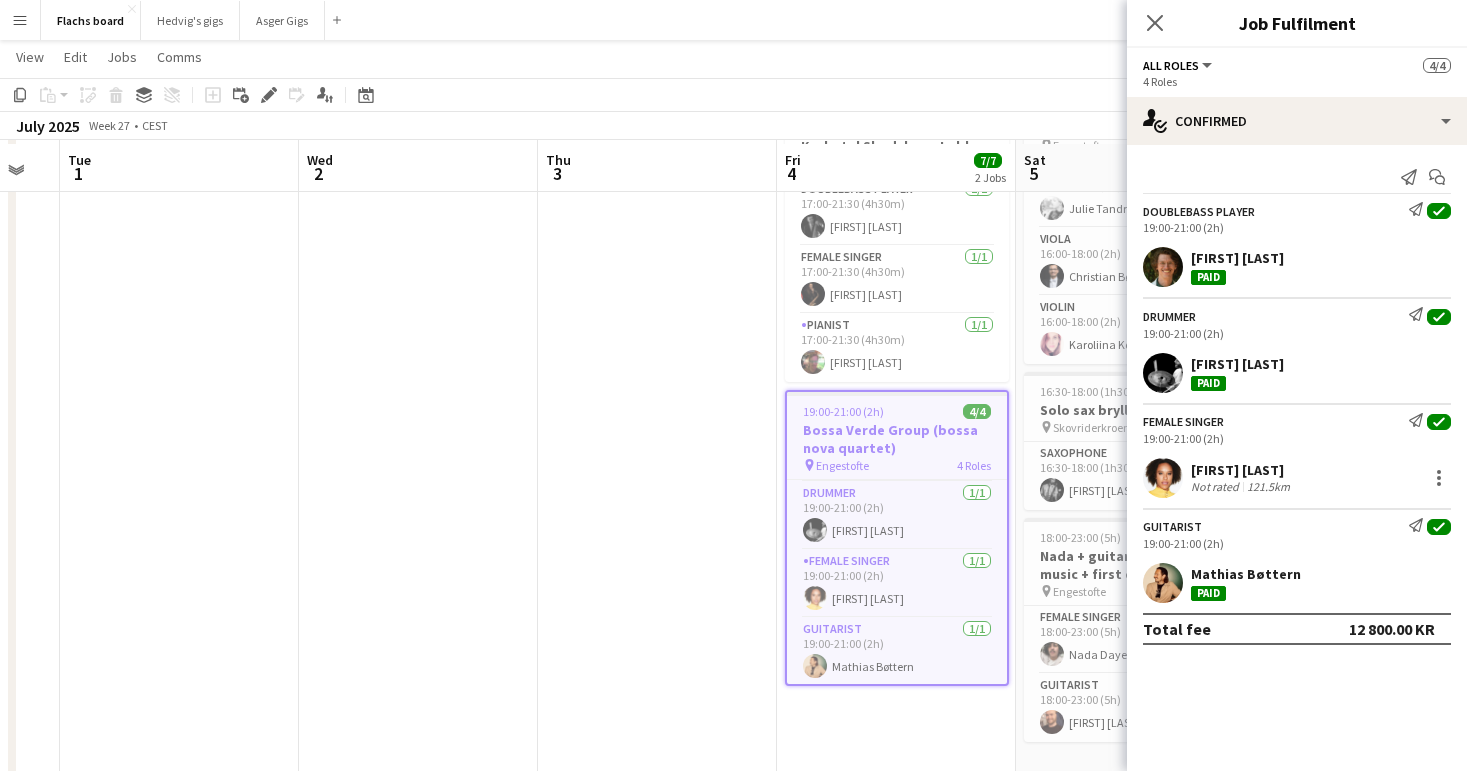 scroll, scrollTop: 137, scrollLeft: 0, axis: vertical 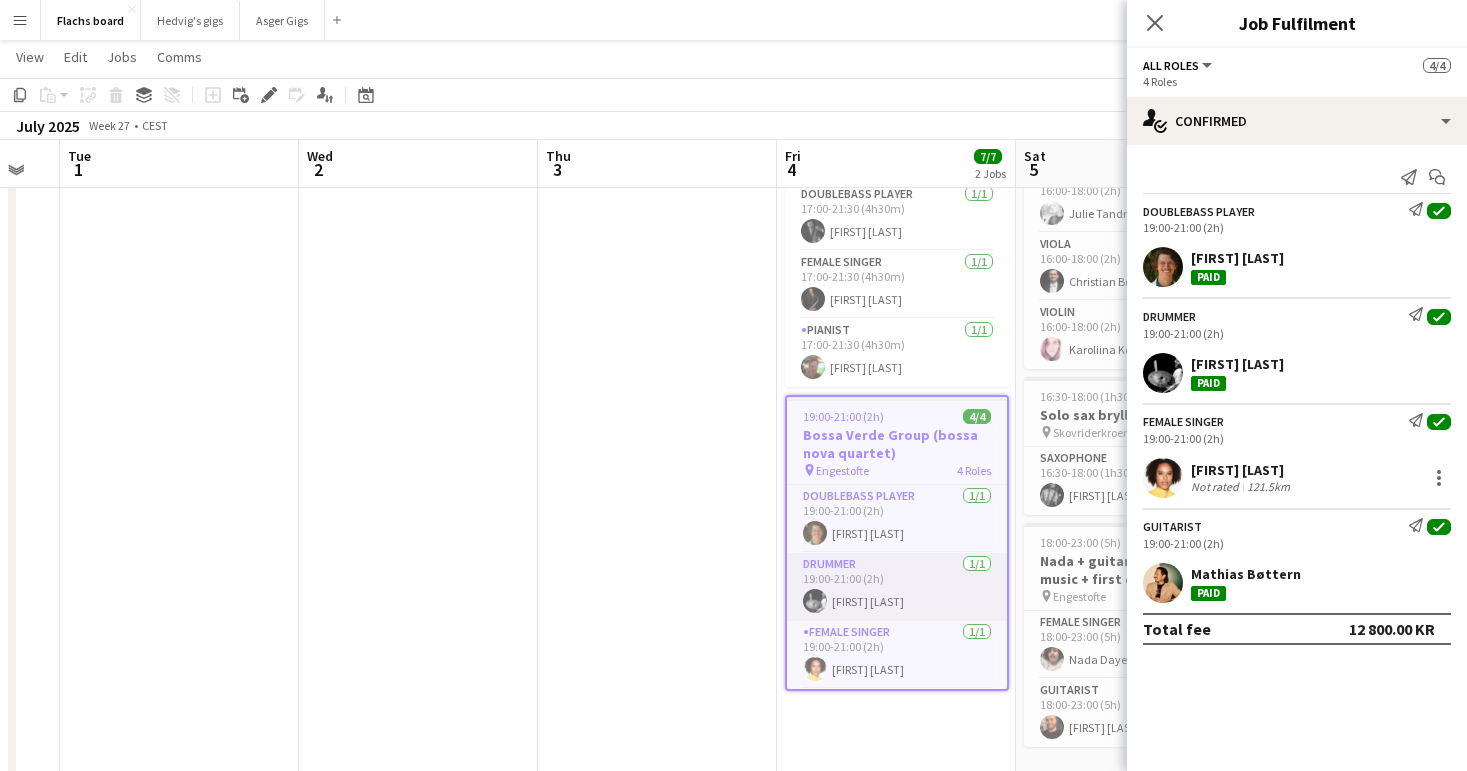 click on "Drummer   1/1   19:00-21:00 (2h)
Rasmus Elhøj Jensen" at bounding box center [897, 587] 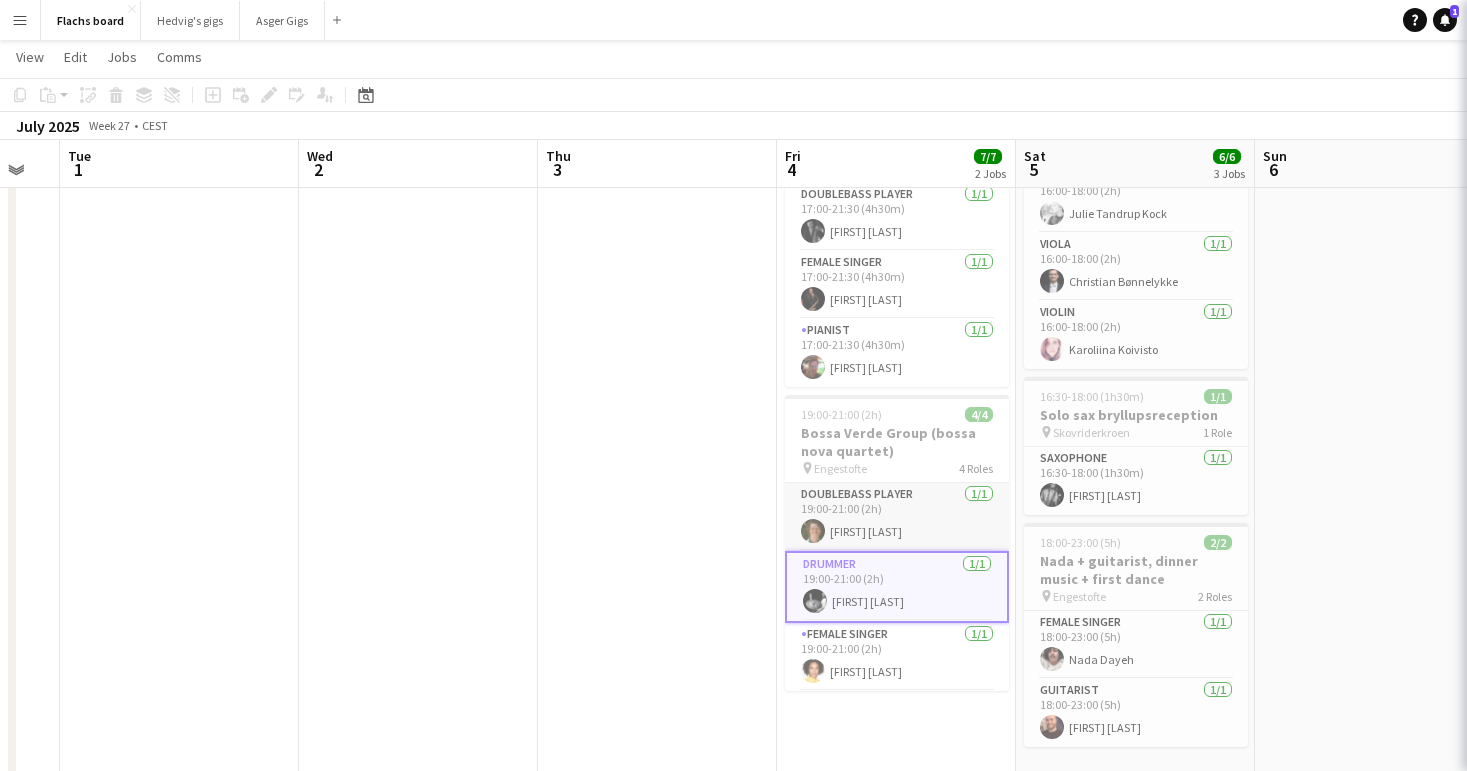click on "Doublebass Player   1/1   19:00-21:00 (2h)
Thomas Cortes Thorup" at bounding box center (897, 517) 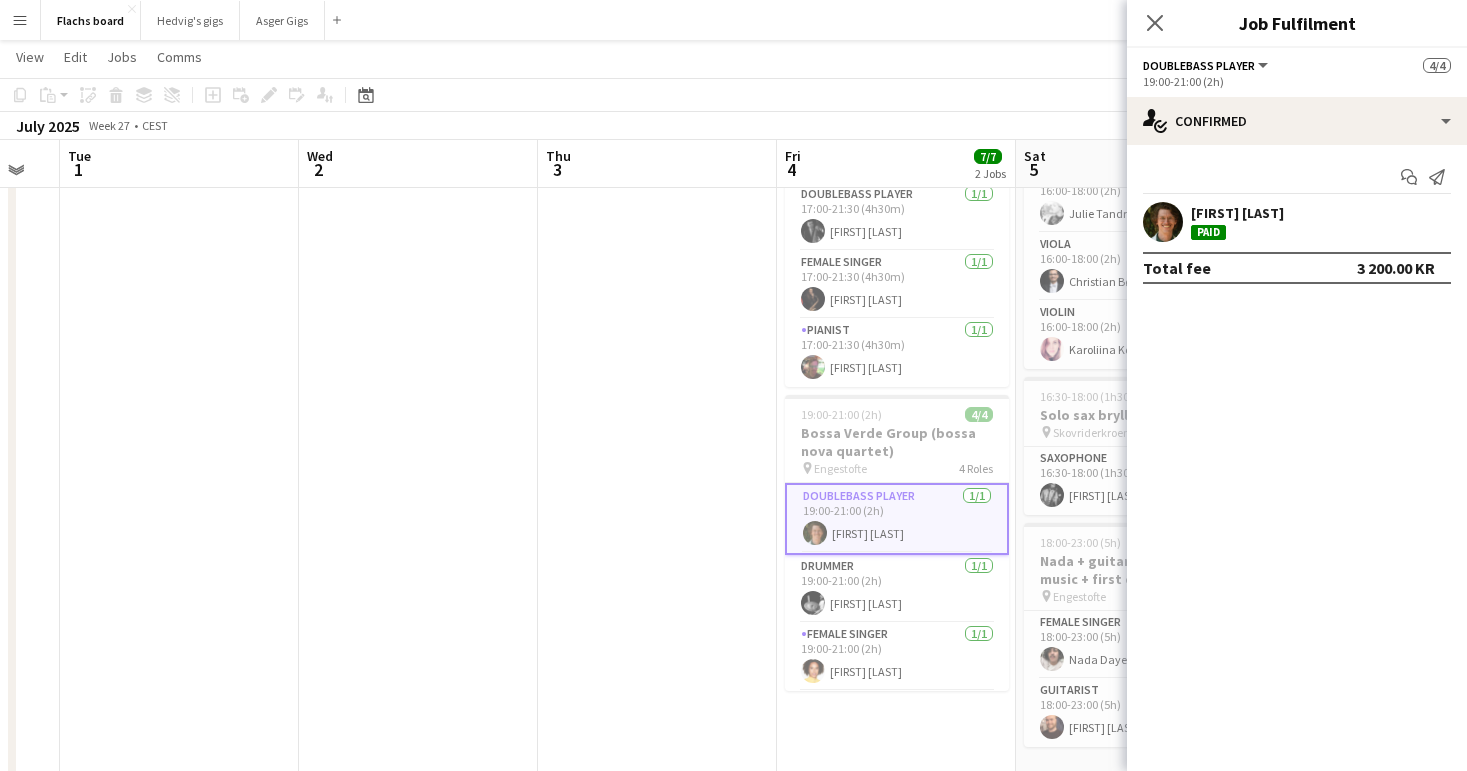 click at bounding box center (657, 1075) 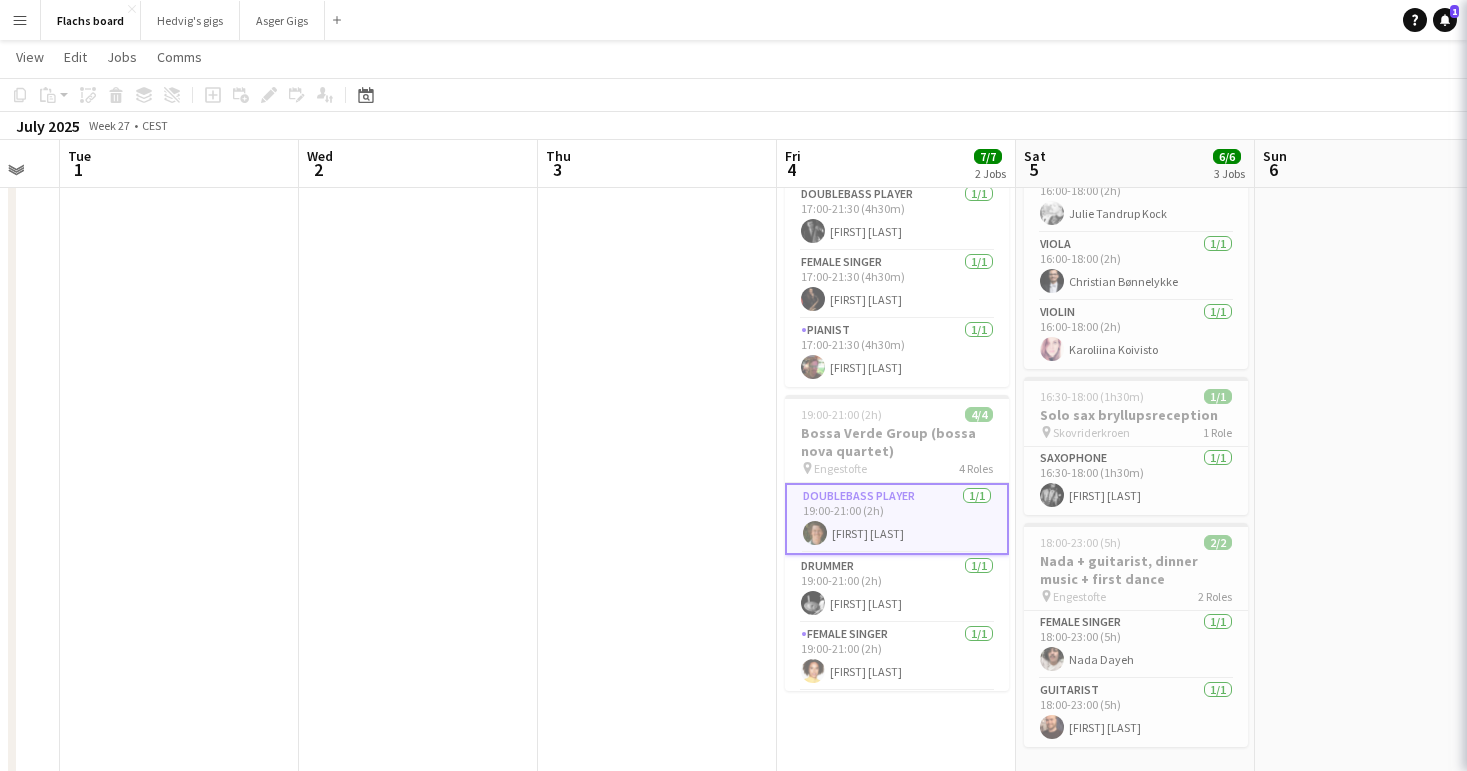 scroll, scrollTop: 0, scrollLeft: 419, axis: horizontal 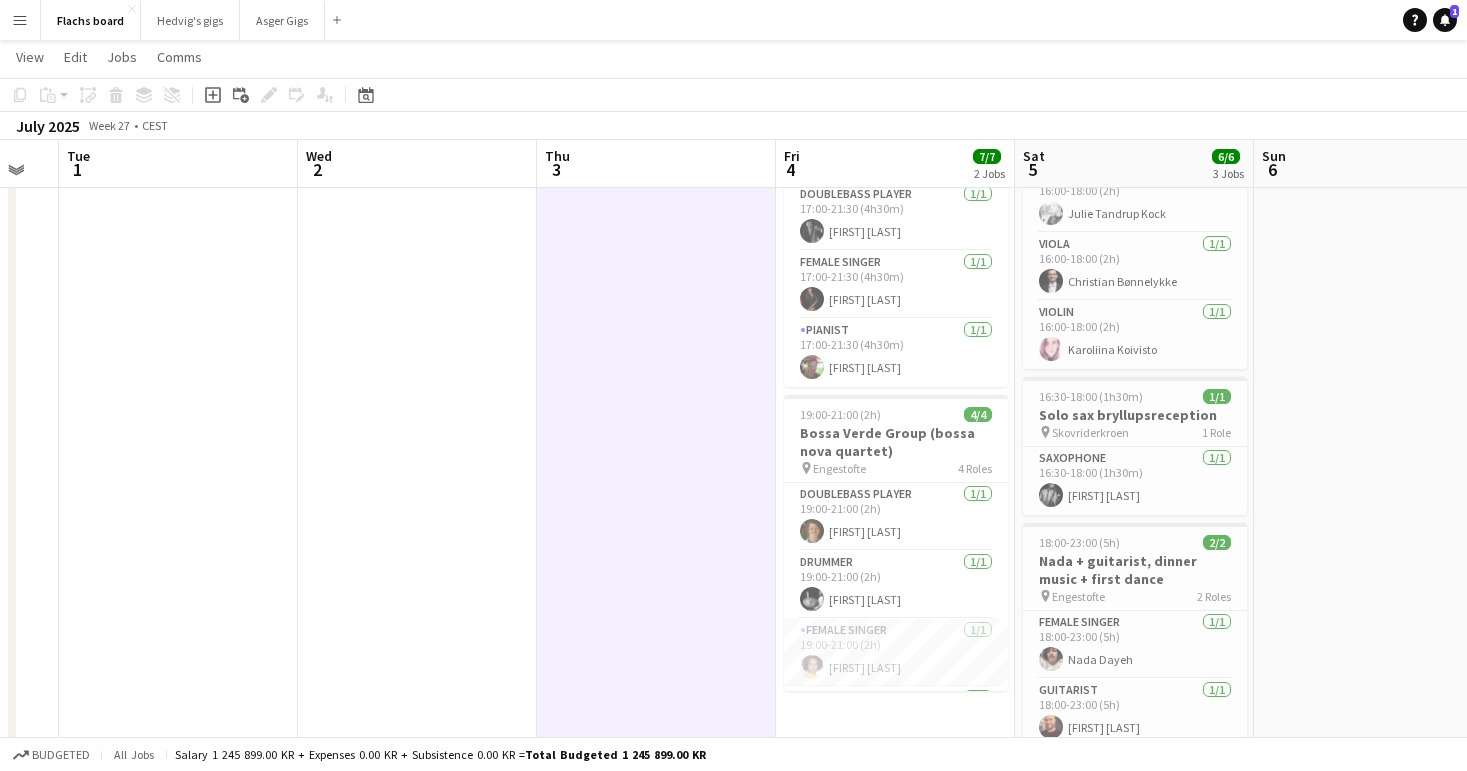 click on "Menu" at bounding box center [20, 20] 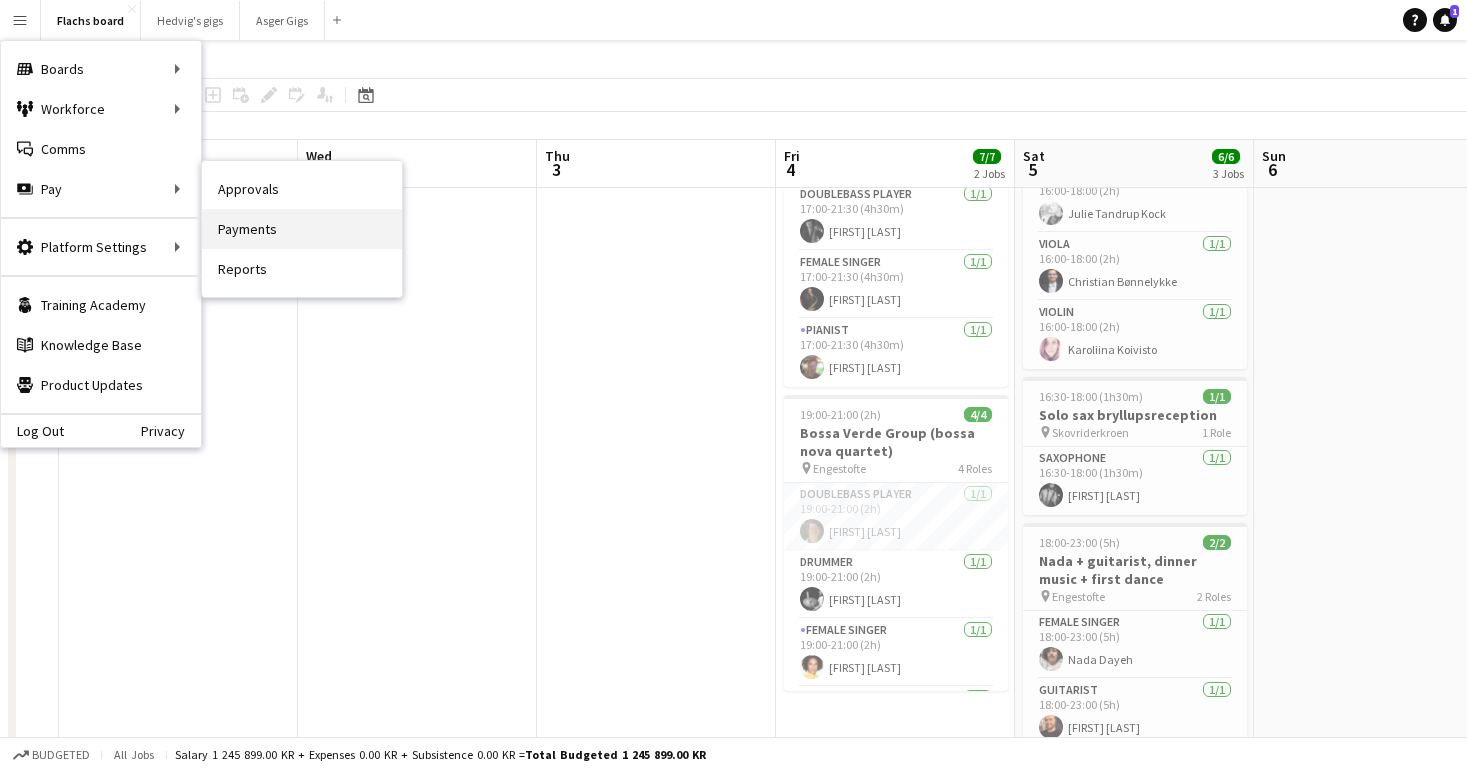 click on "Payments" at bounding box center (302, 229) 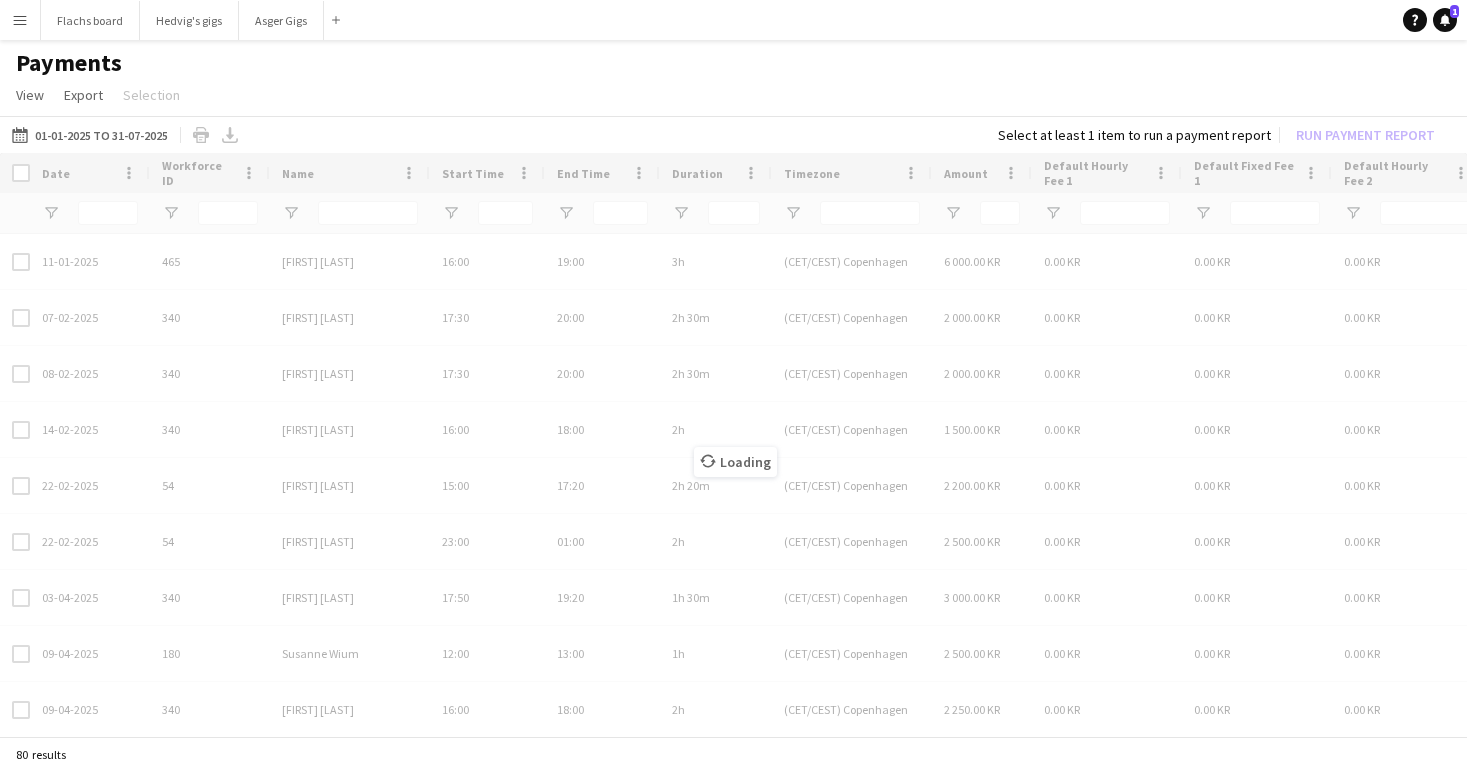 scroll, scrollTop: 0, scrollLeft: 0, axis: both 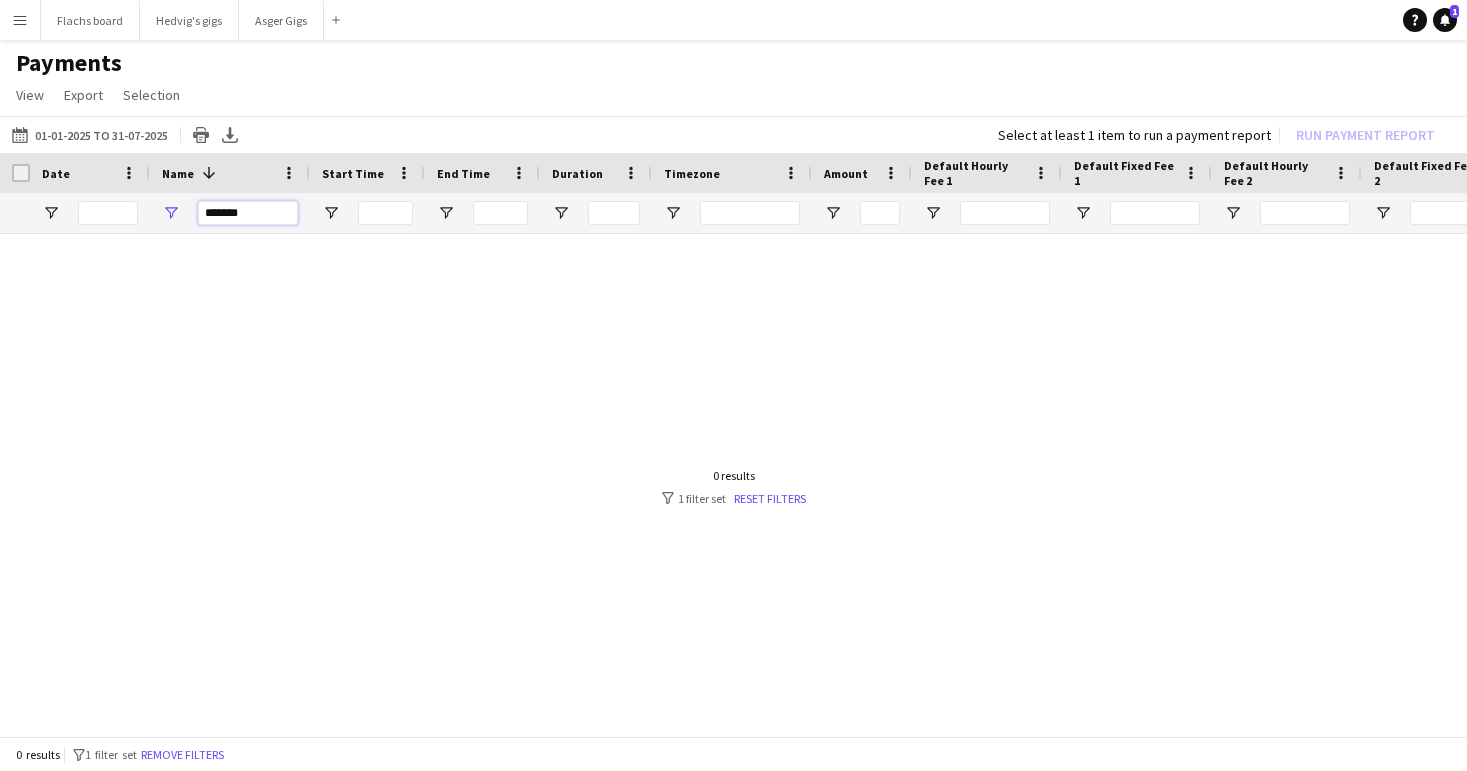 click on "*******" at bounding box center (248, 213) 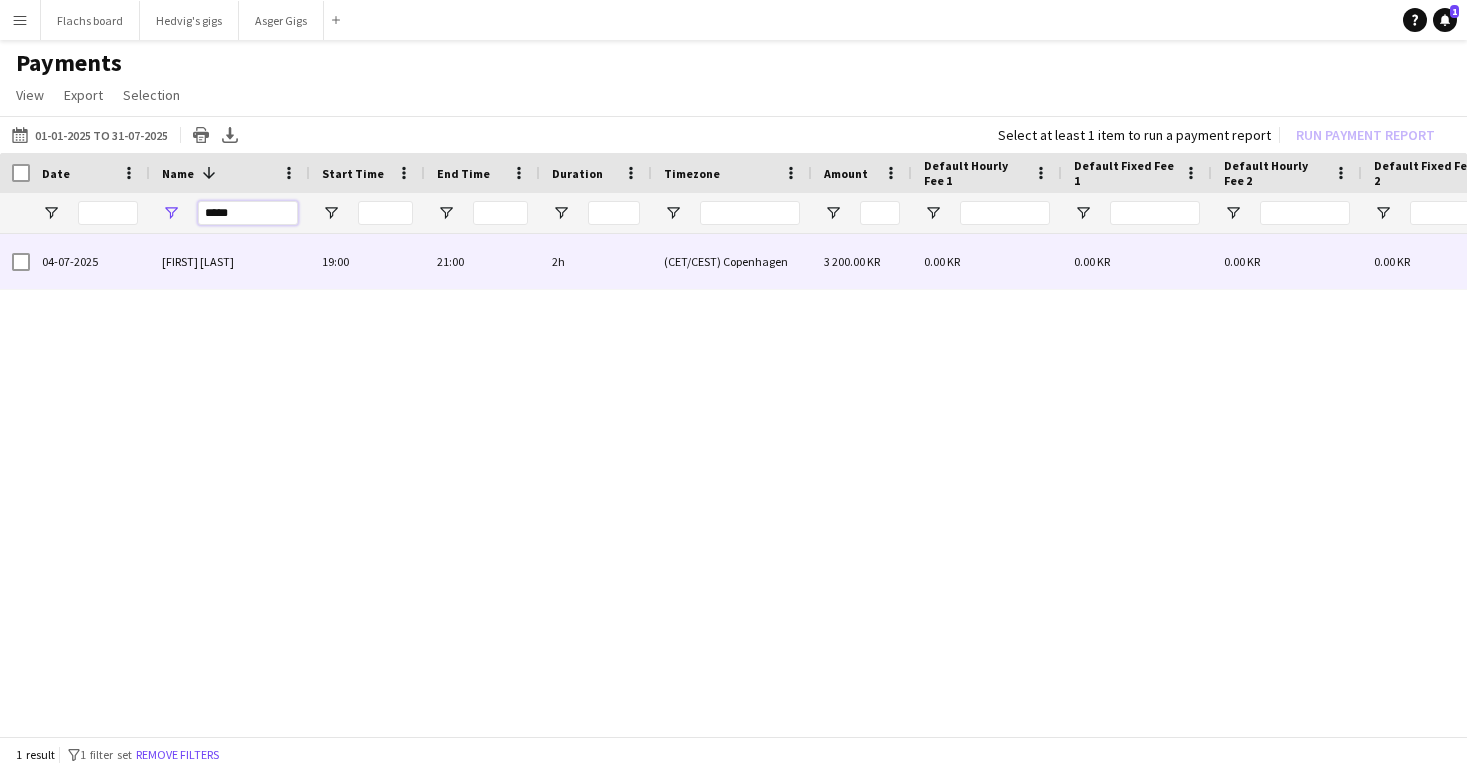 type on "*****" 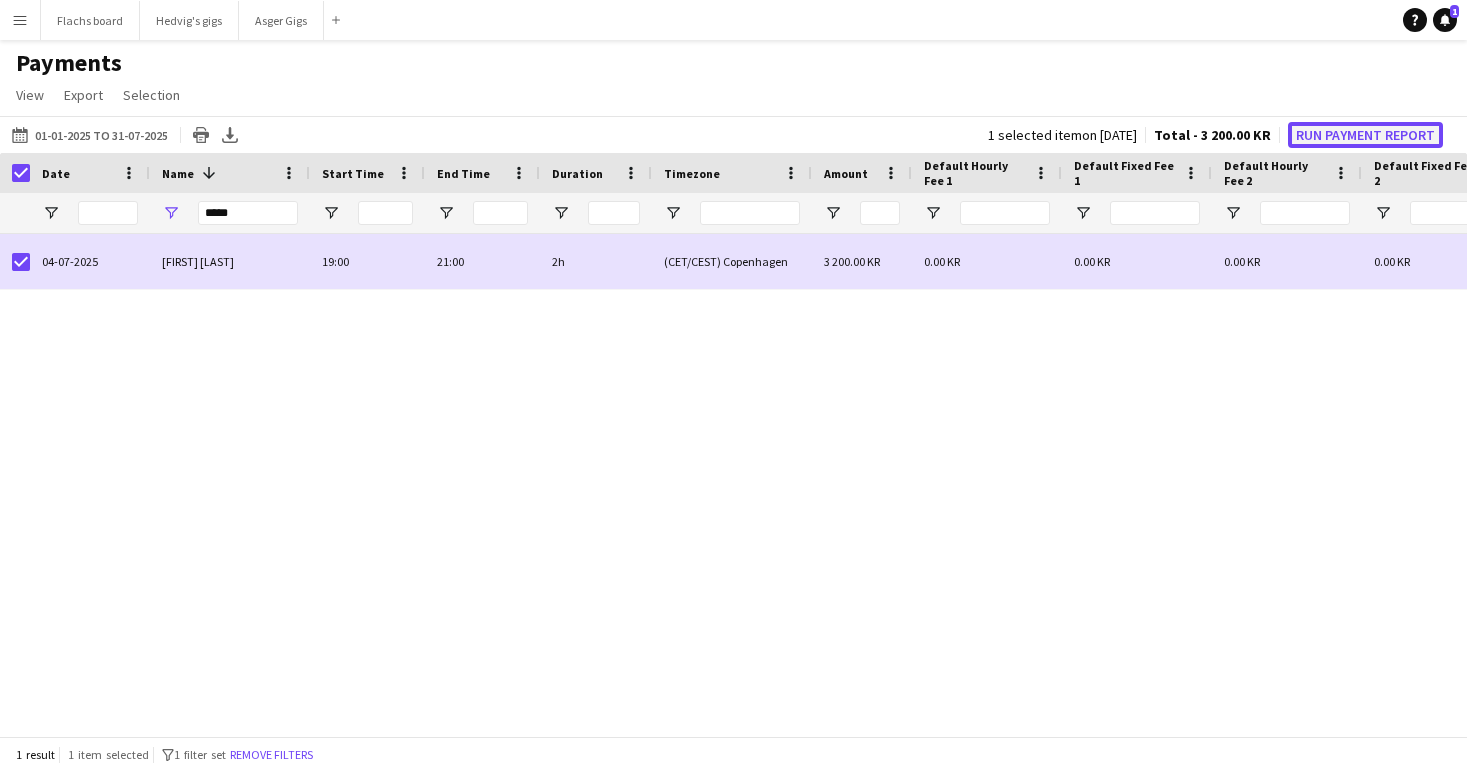click on "Run Payment Report" 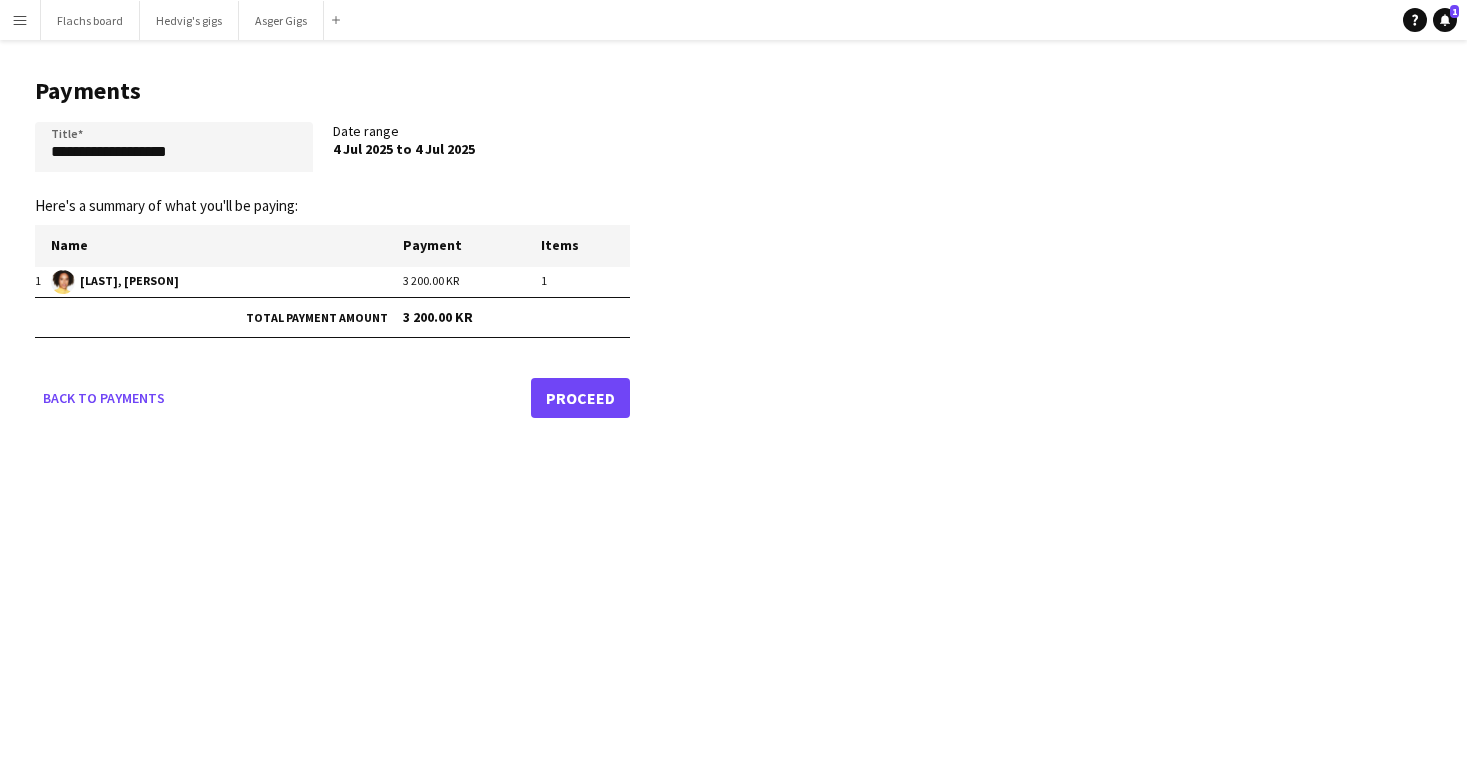 click on "Proceed" 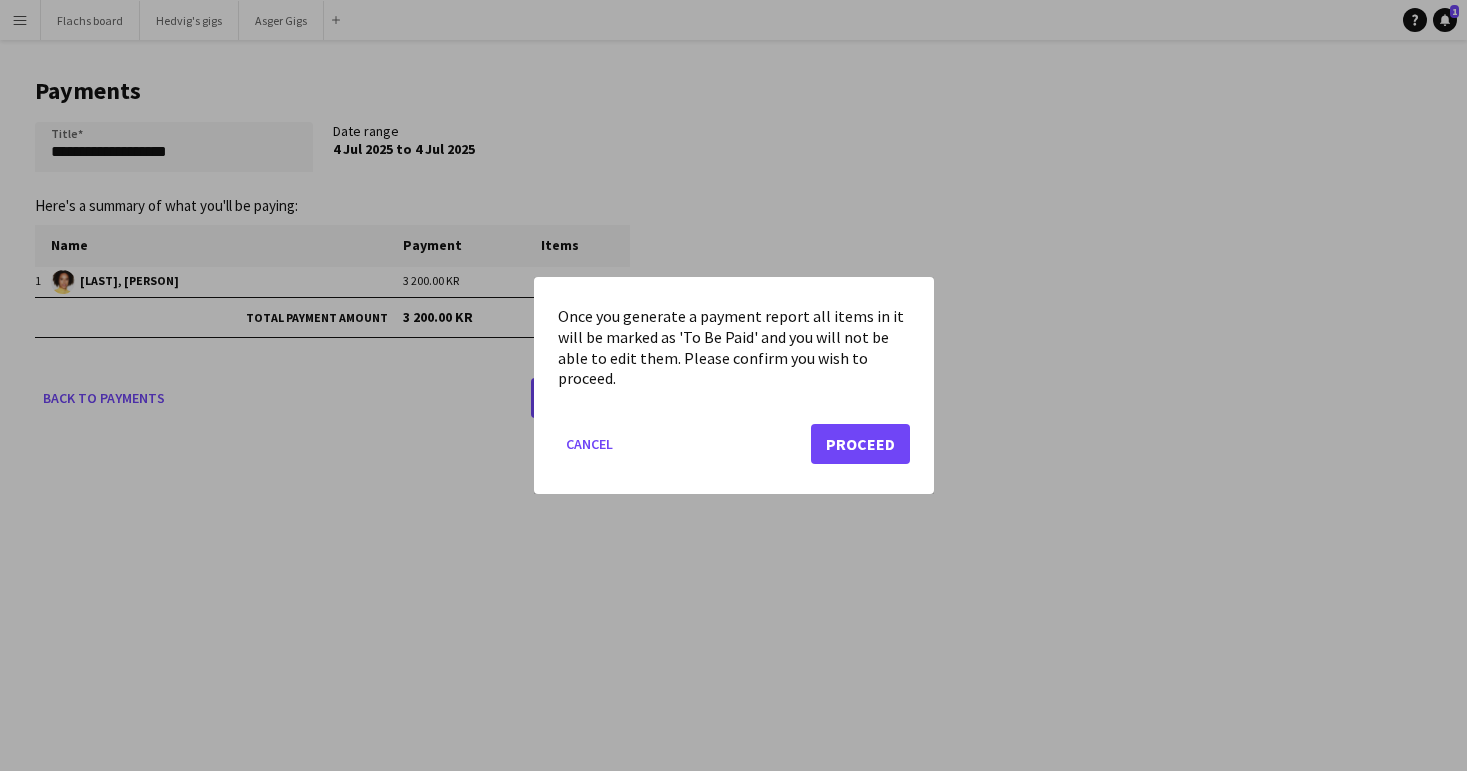 click on "Cancel   Proceed" 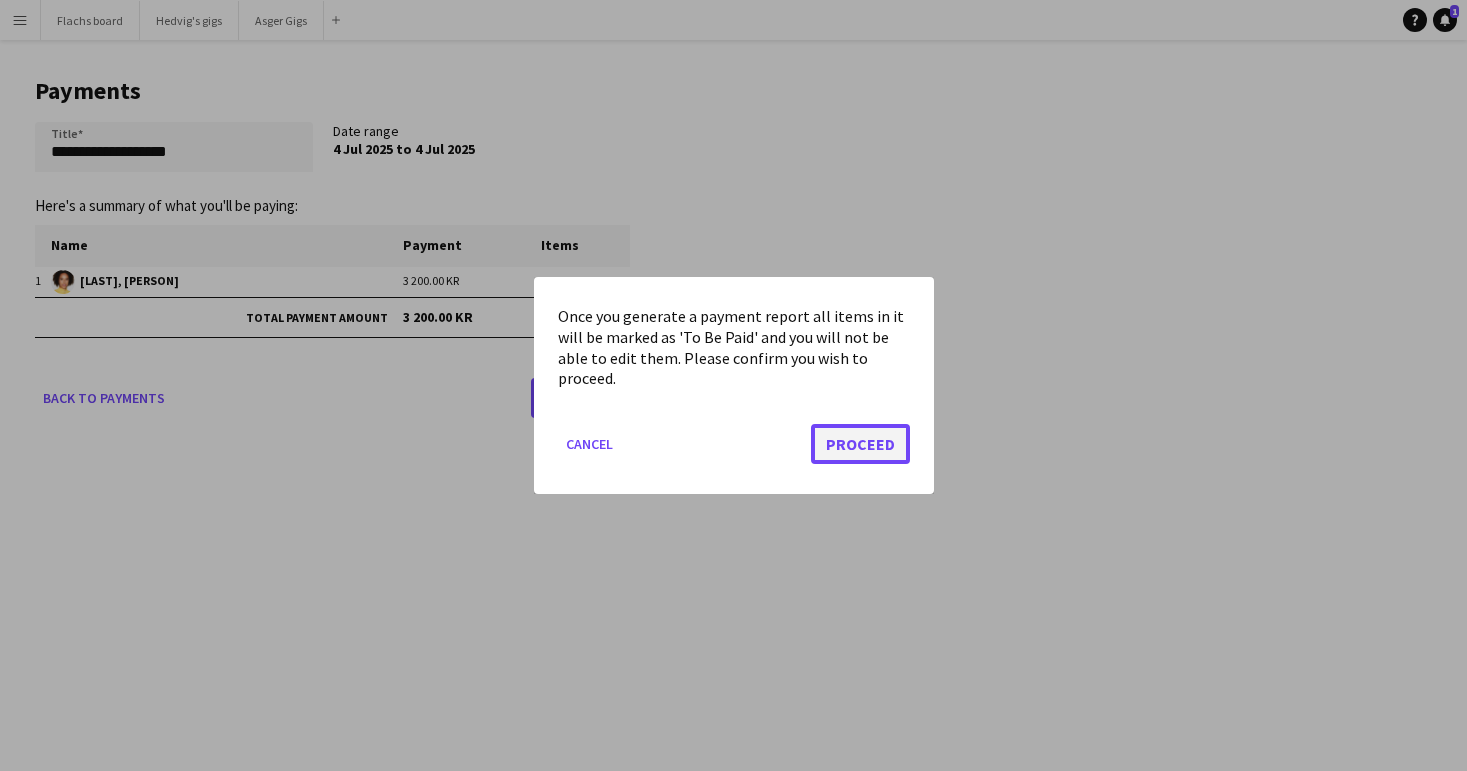 click on "Proceed" 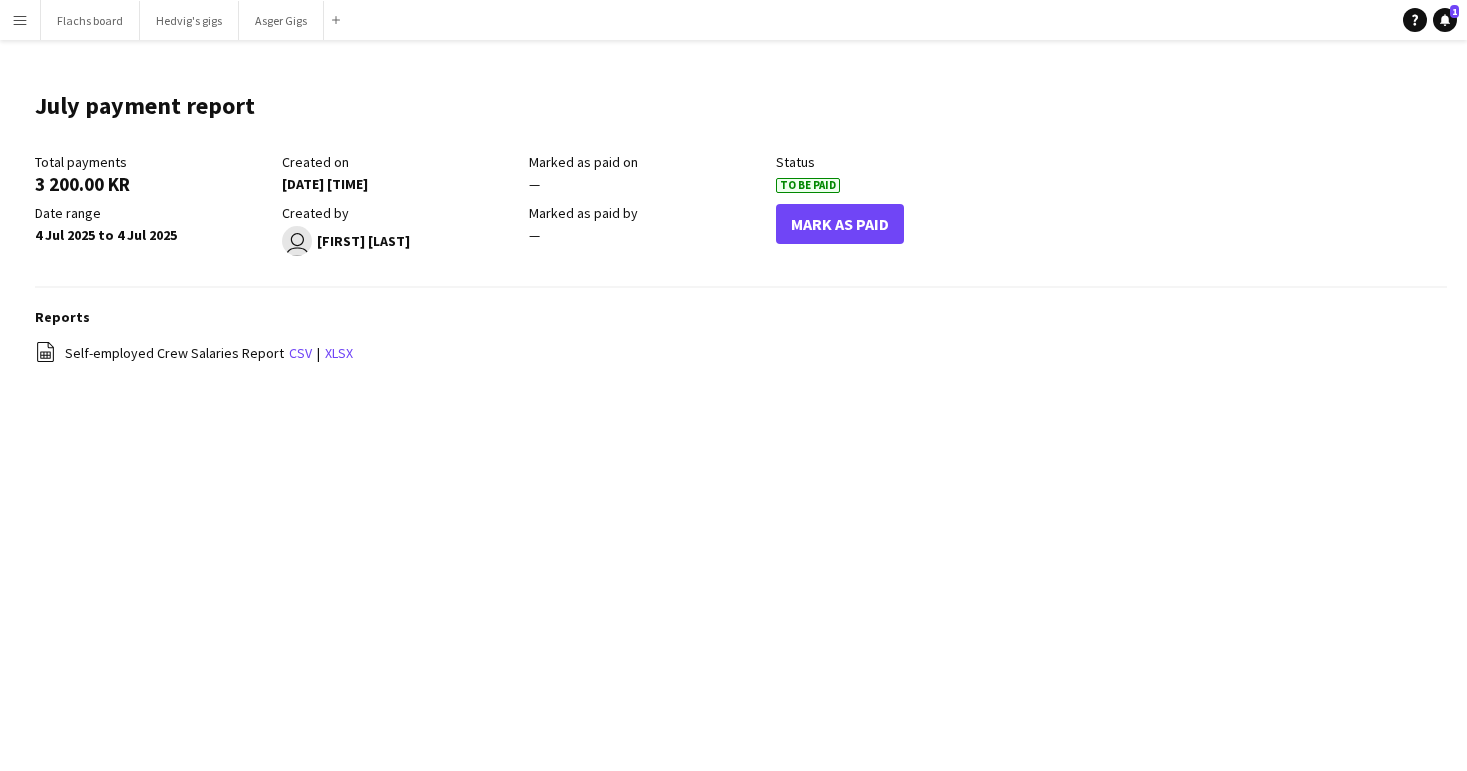 click on "Mark As Paid" 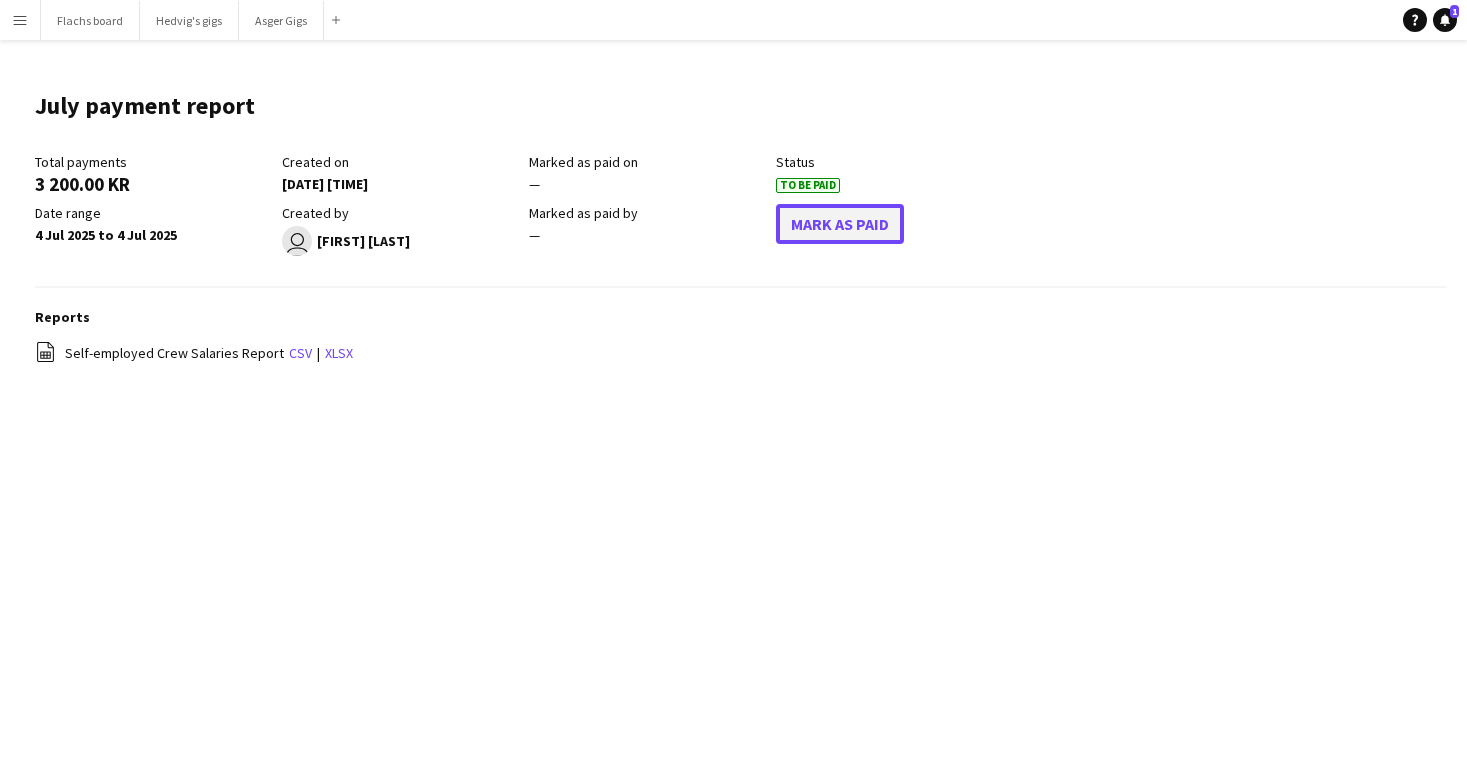 click on "Mark As Paid" 